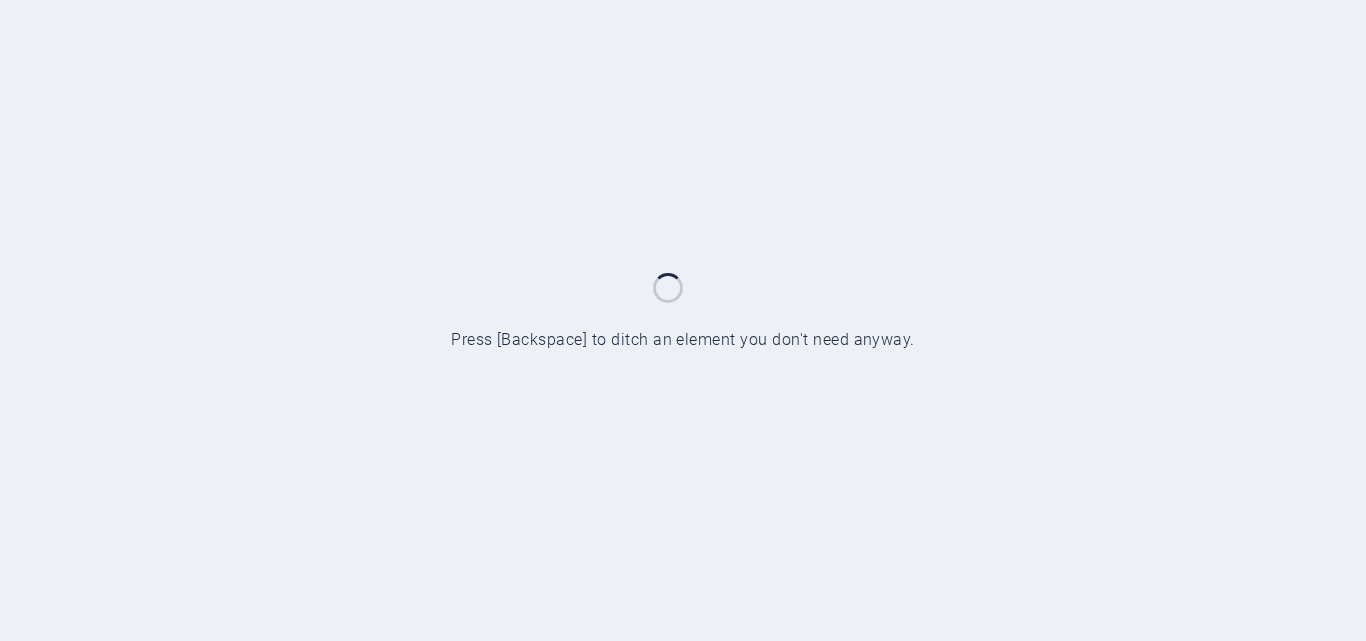 scroll, scrollTop: 0, scrollLeft: 0, axis: both 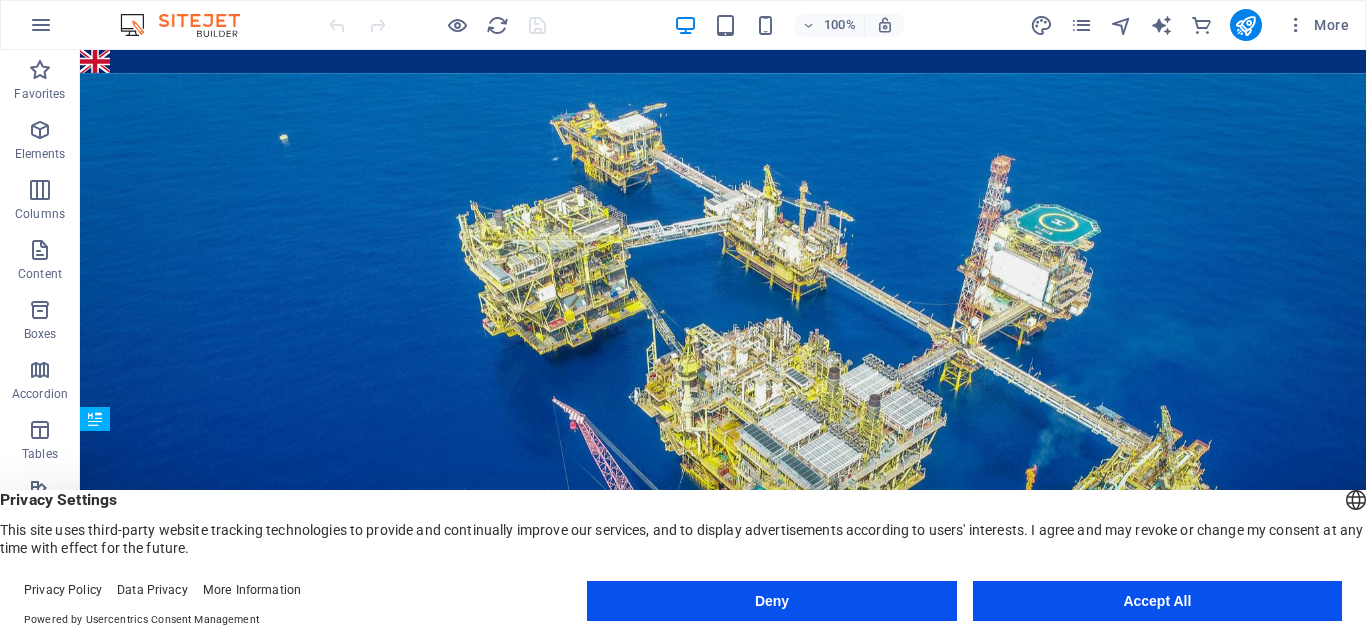 click on "Accept All" at bounding box center [1157, 601] 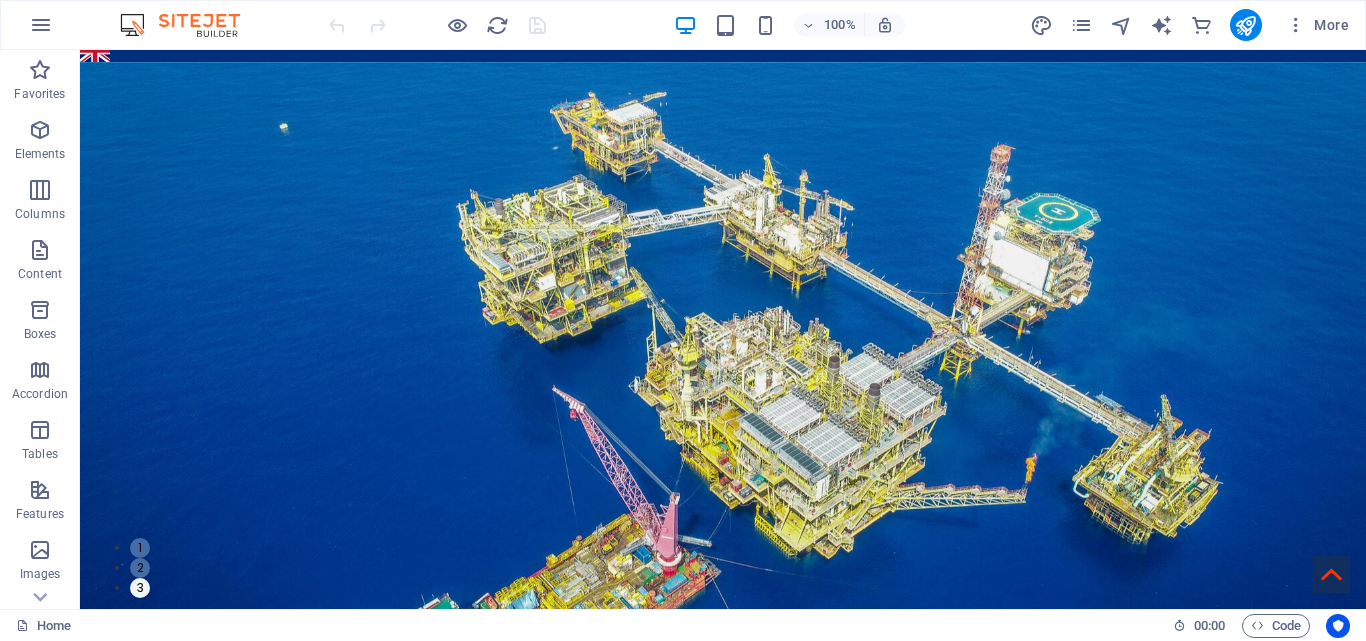 scroll, scrollTop: 0, scrollLeft: 0, axis: both 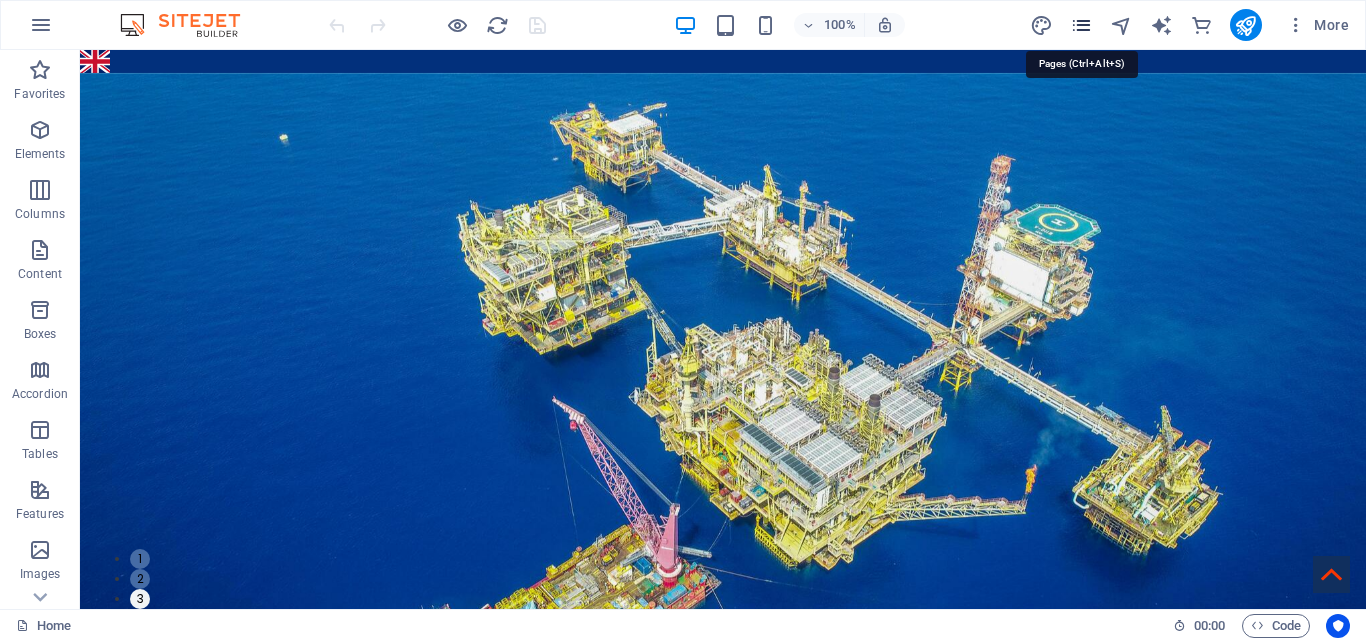 click at bounding box center [1081, 25] 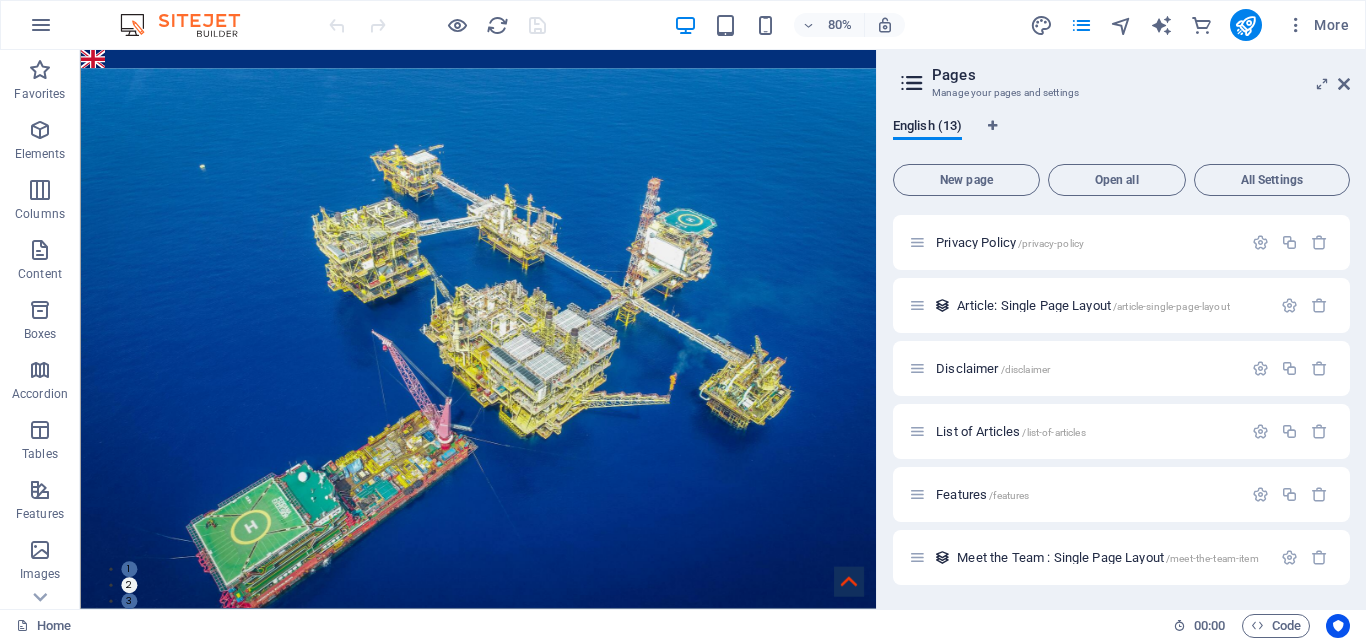 scroll, scrollTop: 311, scrollLeft: 0, axis: vertical 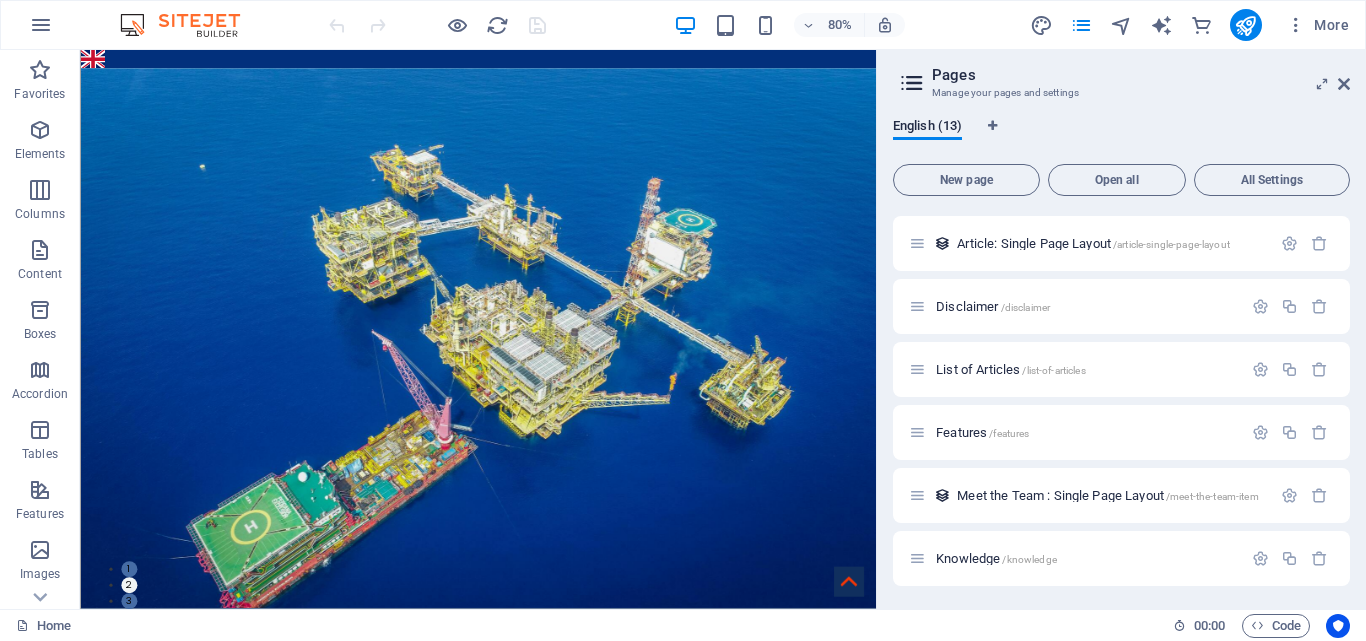 click on "English (13) New page Open all All Settings Home / About /about Contact /contact Legal Notice /legal-notice Privacy Policy /privacy-policy Article: Single Page Layout /article-single-page-layout Disclaimer /disclaimer List of Articles /list-of-articles Features /features Meet the Team : Single Page Layout /meet-the-team-item Knowledge /knowledge LIST OF ARTICLES: Single Page Layout /list-of-articles-item Knowledge: Single Page Layout /knowledge-item" at bounding box center (1121, 355) 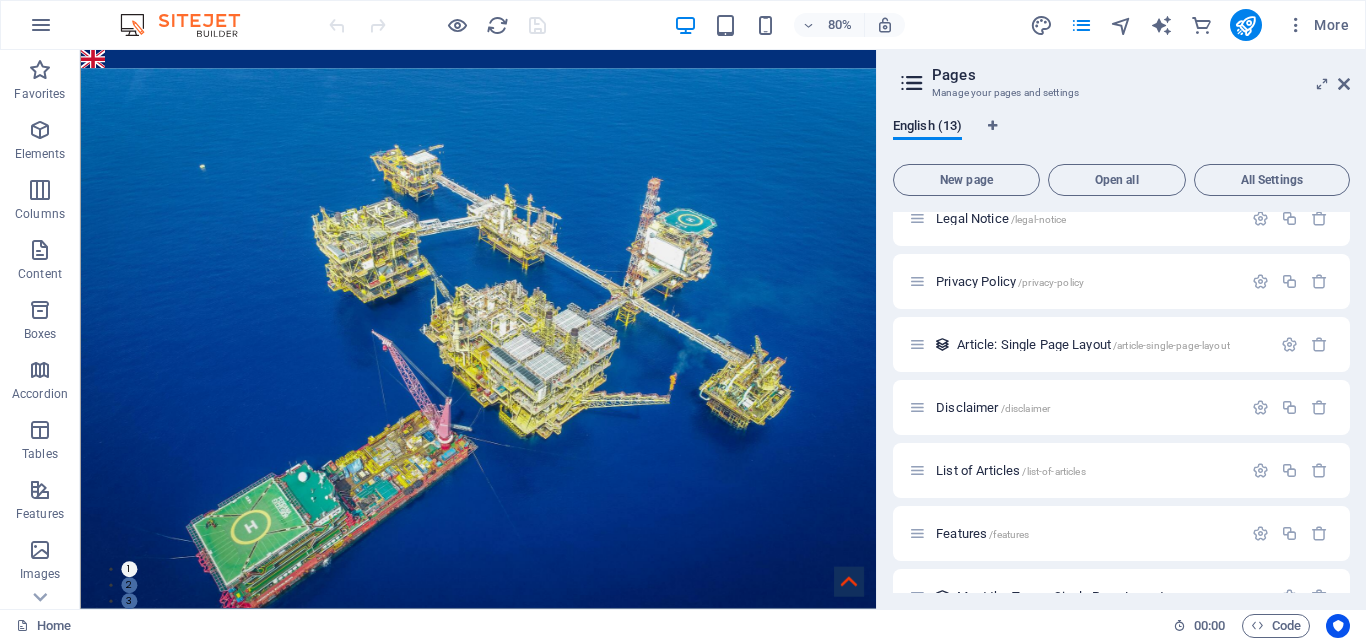 scroll, scrollTop: 208, scrollLeft: 0, axis: vertical 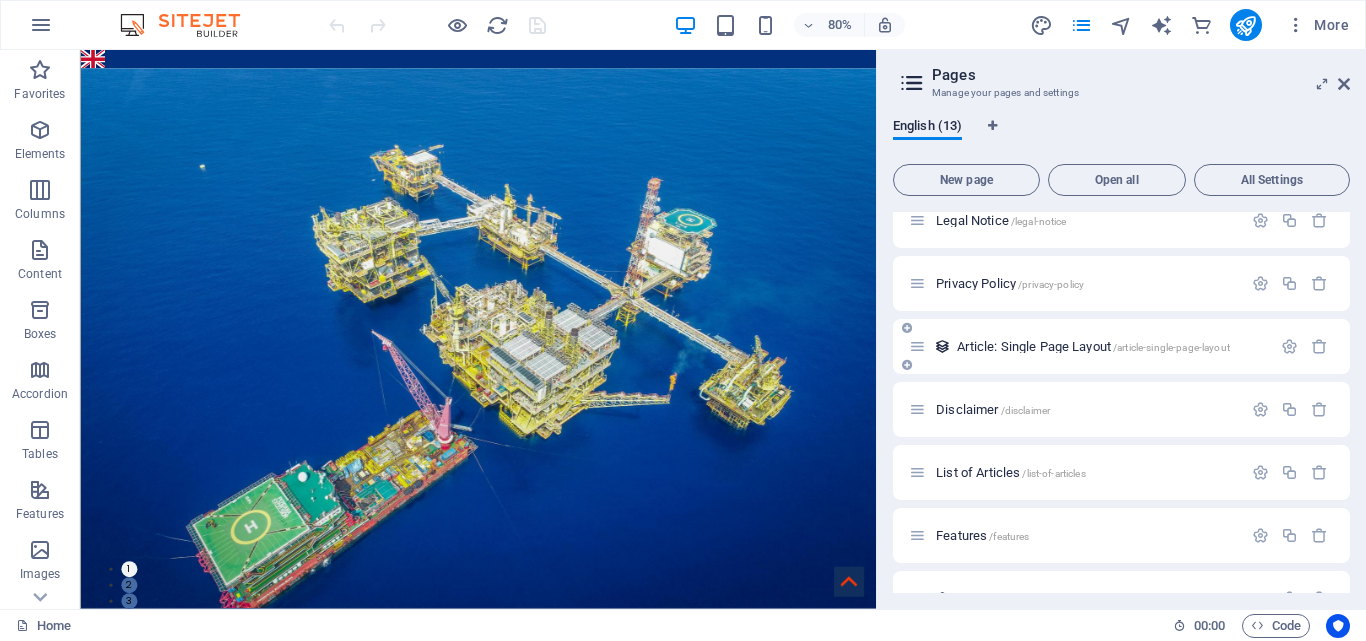 click on "Article: Single Page Layout /article-single-page-layout" at bounding box center [1093, 346] 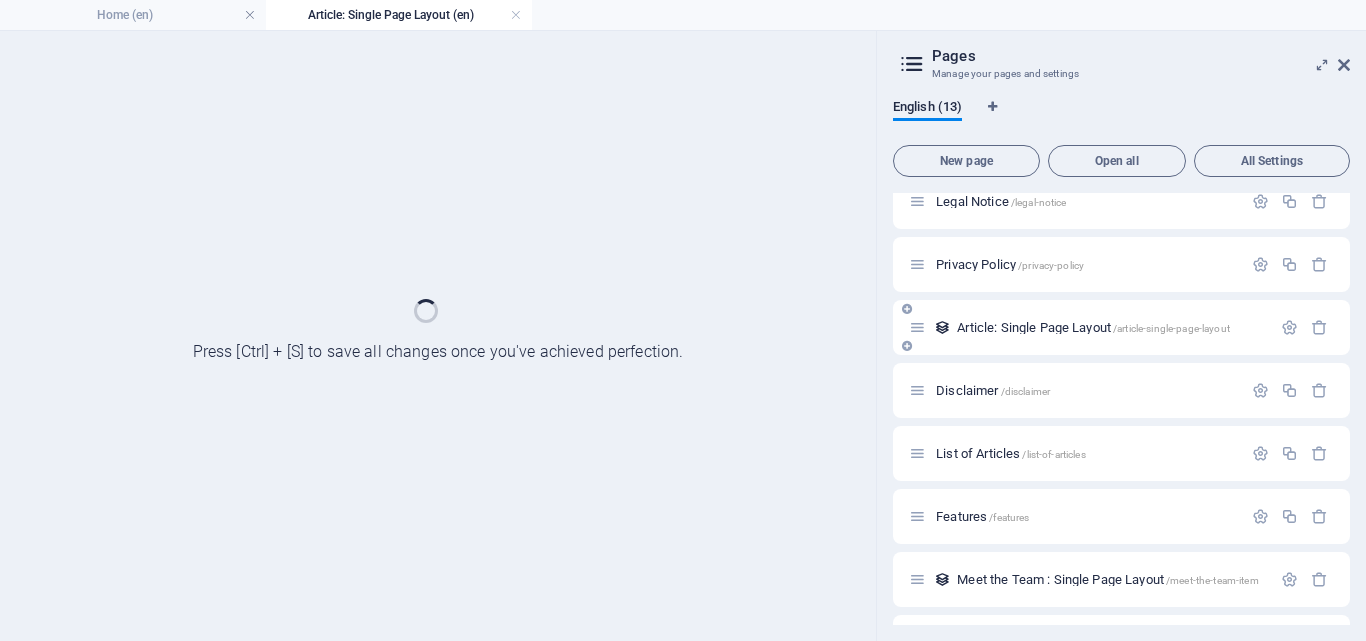 click on "Article: Single Page Layout /article-single-page-layout" at bounding box center (1121, 327) 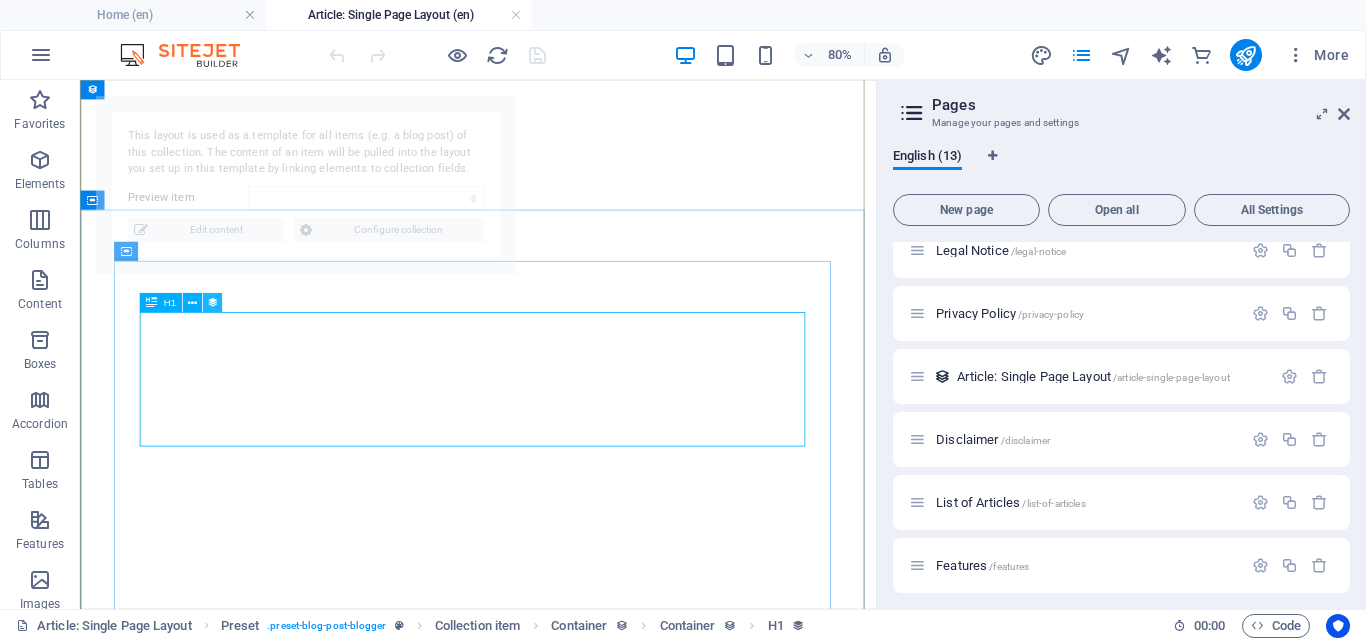 click at bounding box center (212, 302) 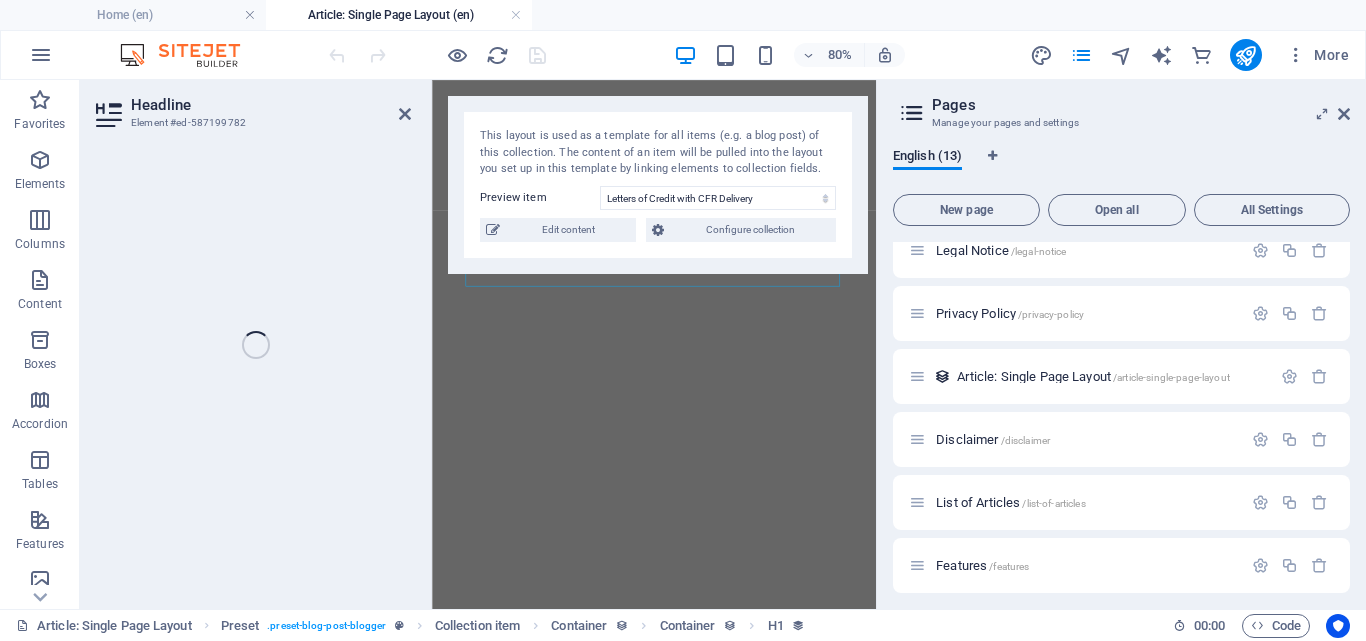 select on "[NUMBER]" 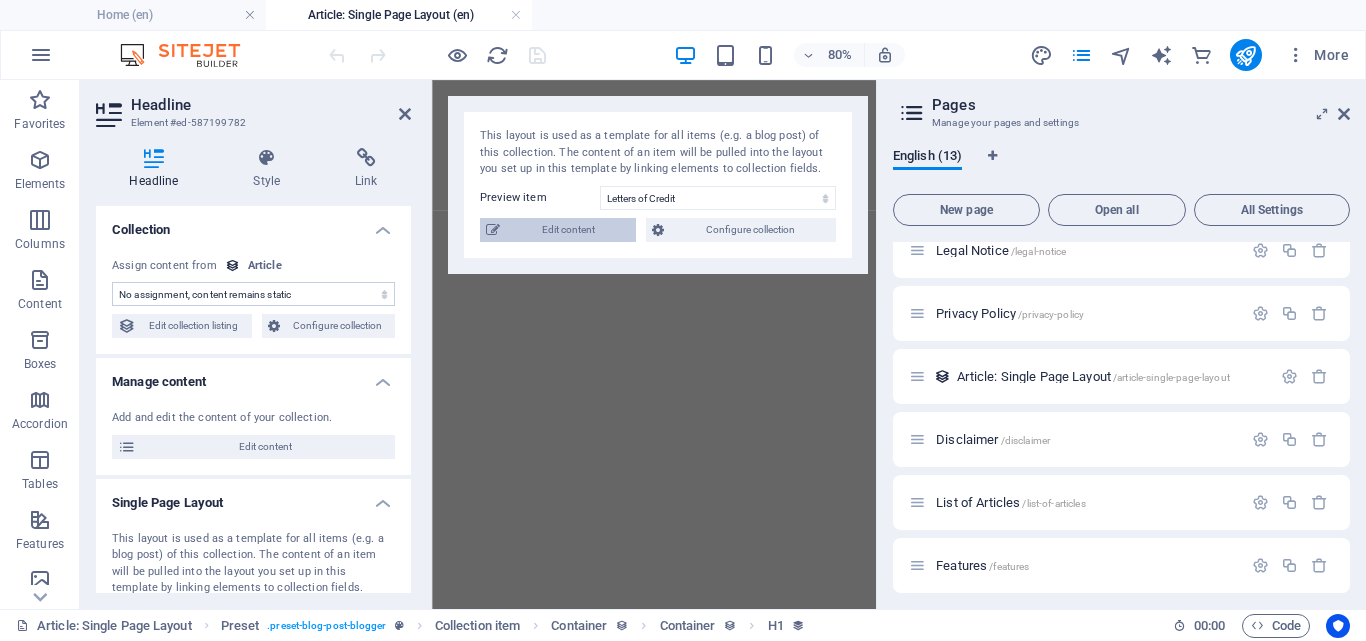 click on "Edit content" at bounding box center [568, 230] 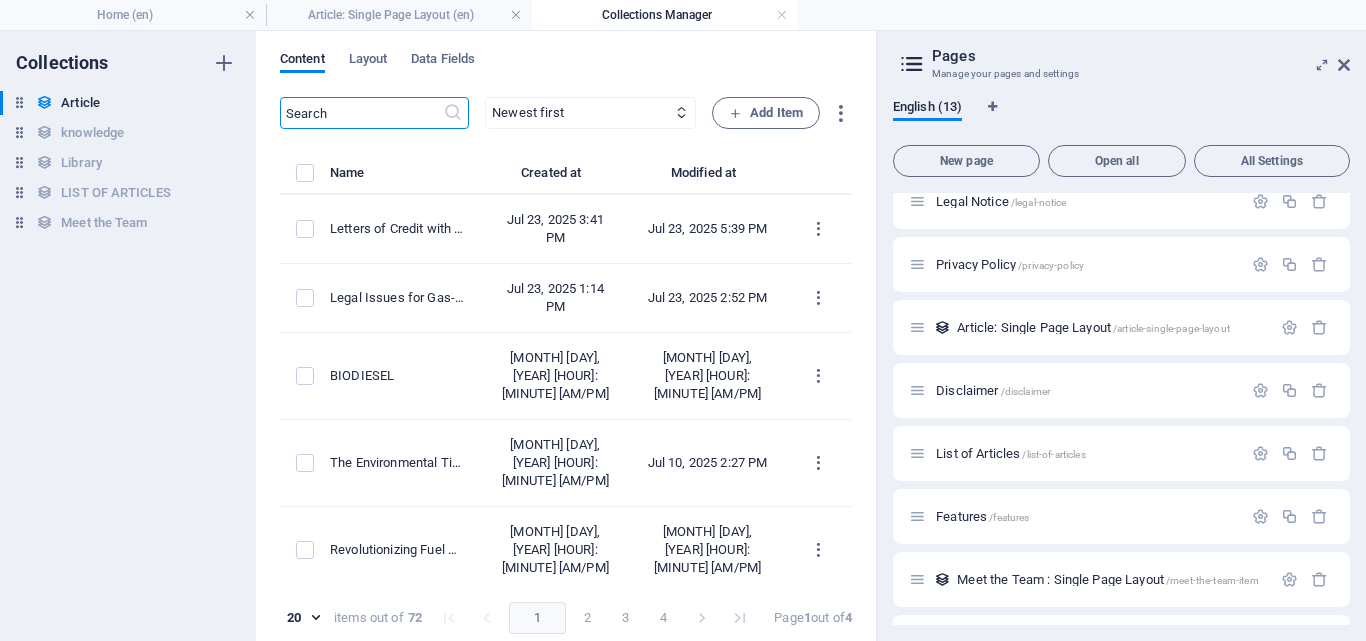 scroll, scrollTop: 0, scrollLeft: 0, axis: both 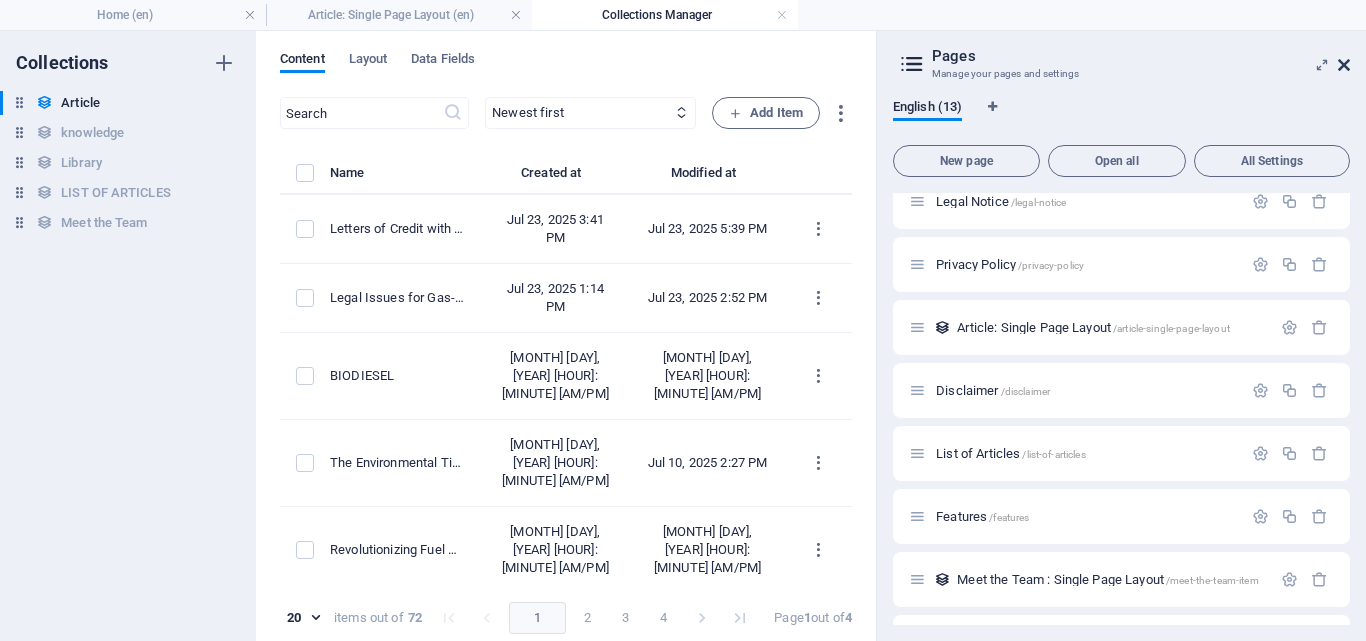 click at bounding box center (1344, 65) 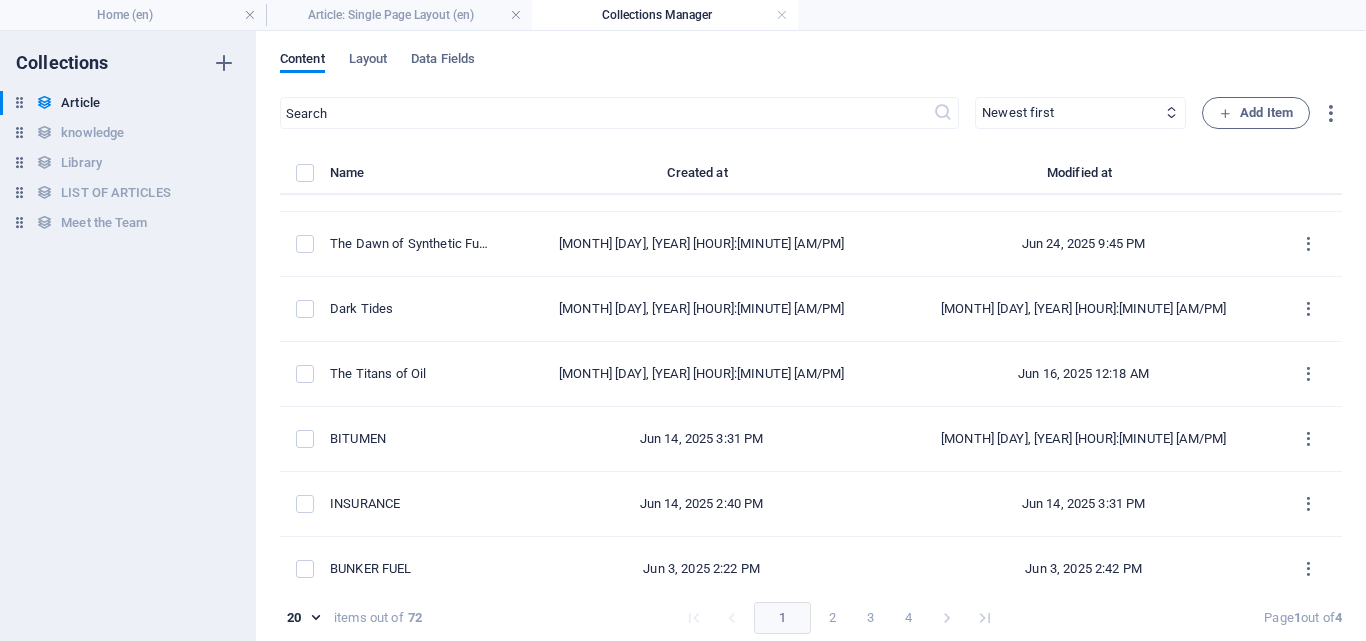 scroll, scrollTop: 640, scrollLeft: 0, axis: vertical 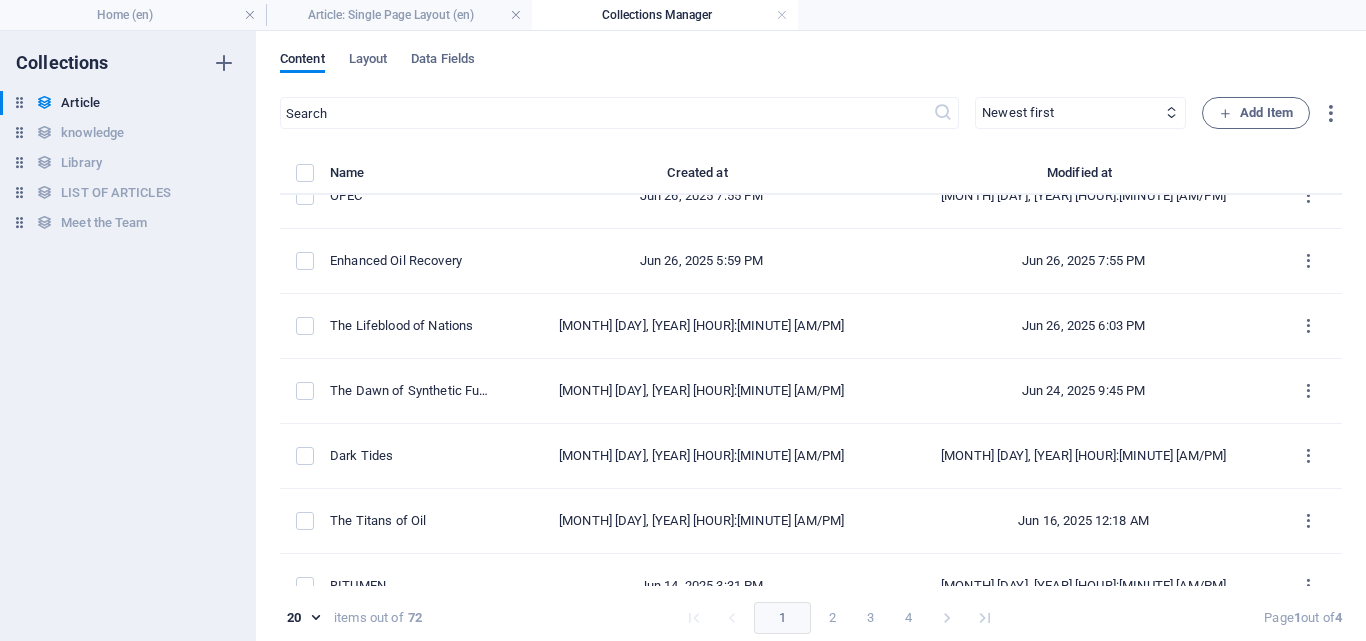 drag, startPoint x: 1338, startPoint y: 332, endPoint x: 1345, endPoint y: 416, distance: 84.29116 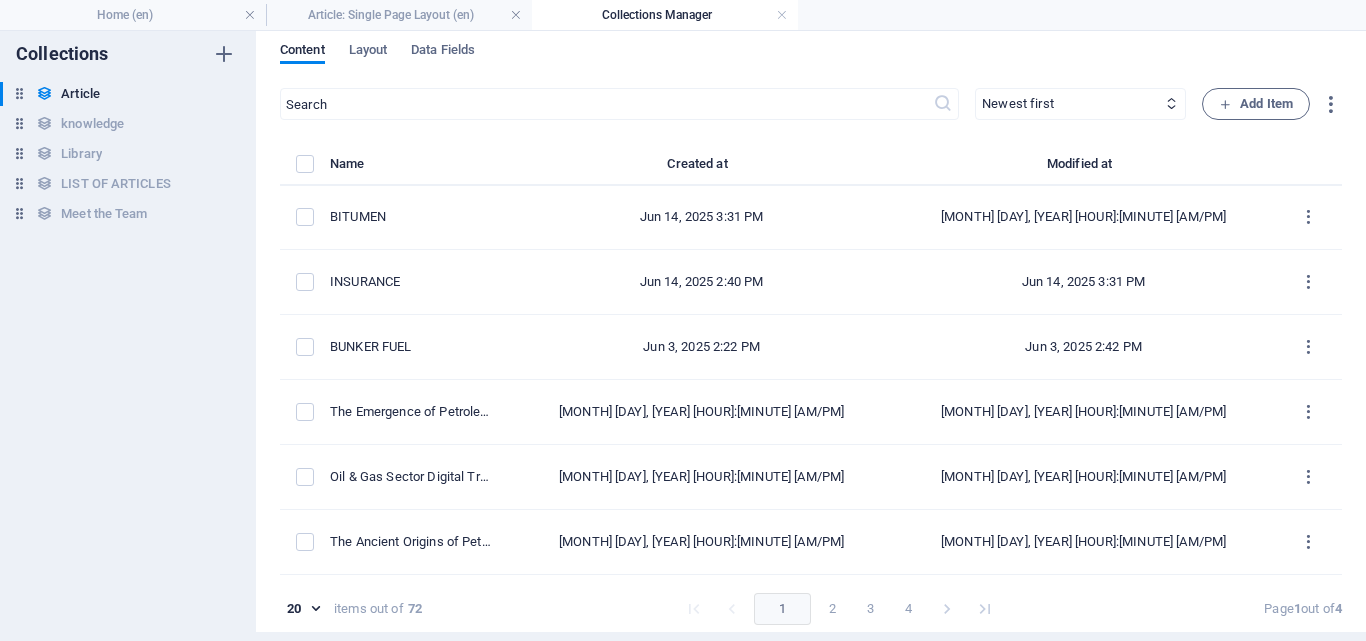 scroll, scrollTop: 909, scrollLeft: 0, axis: vertical 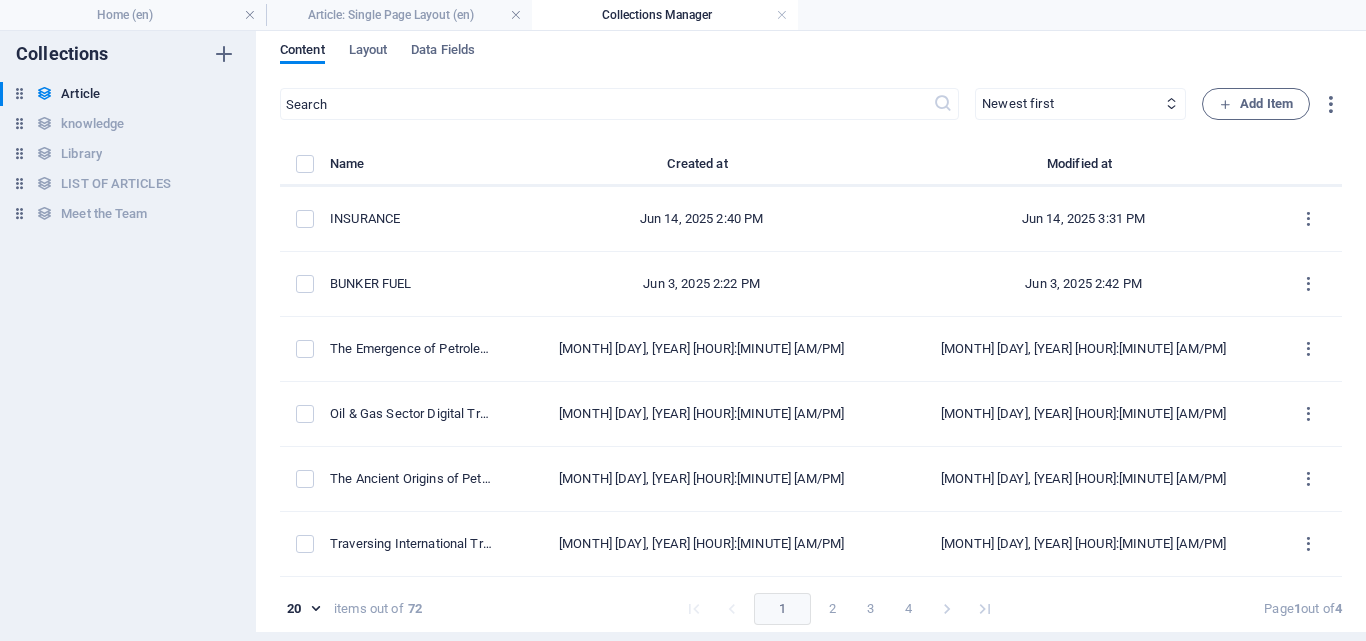 click on "Content Layout Data Fields" at bounding box center (811, 61) 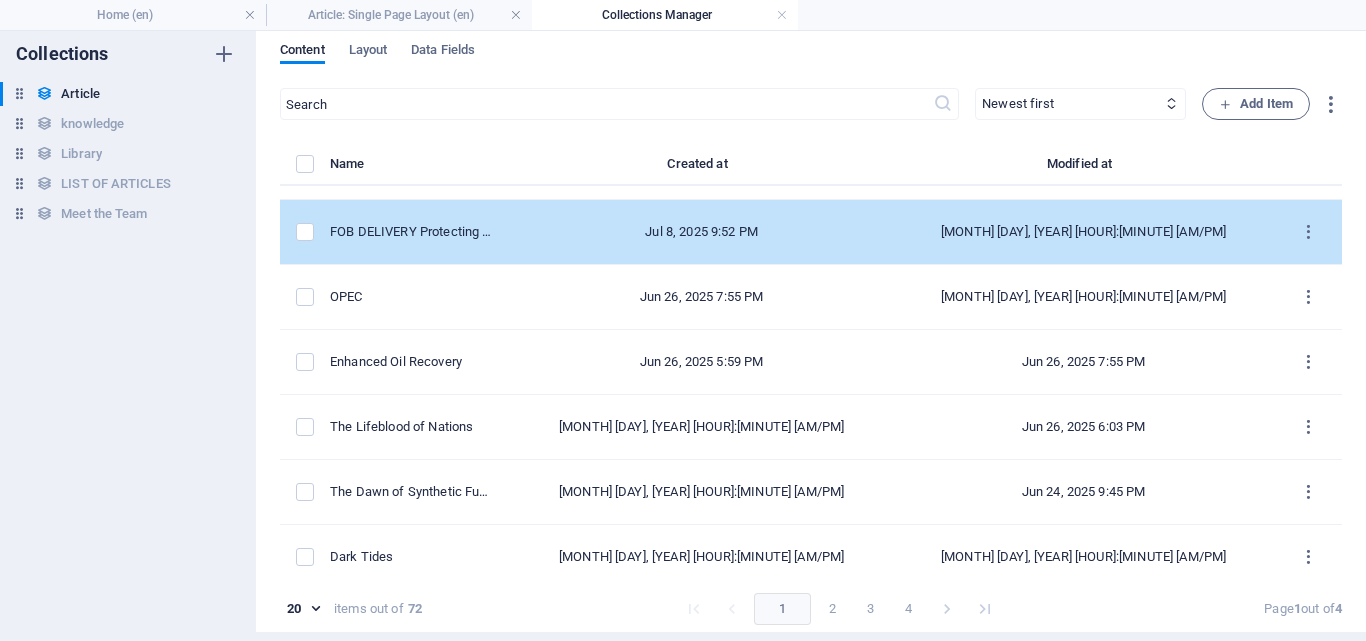 scroll, scrollTop: 326, scrollLeft: 0, axis: vertical 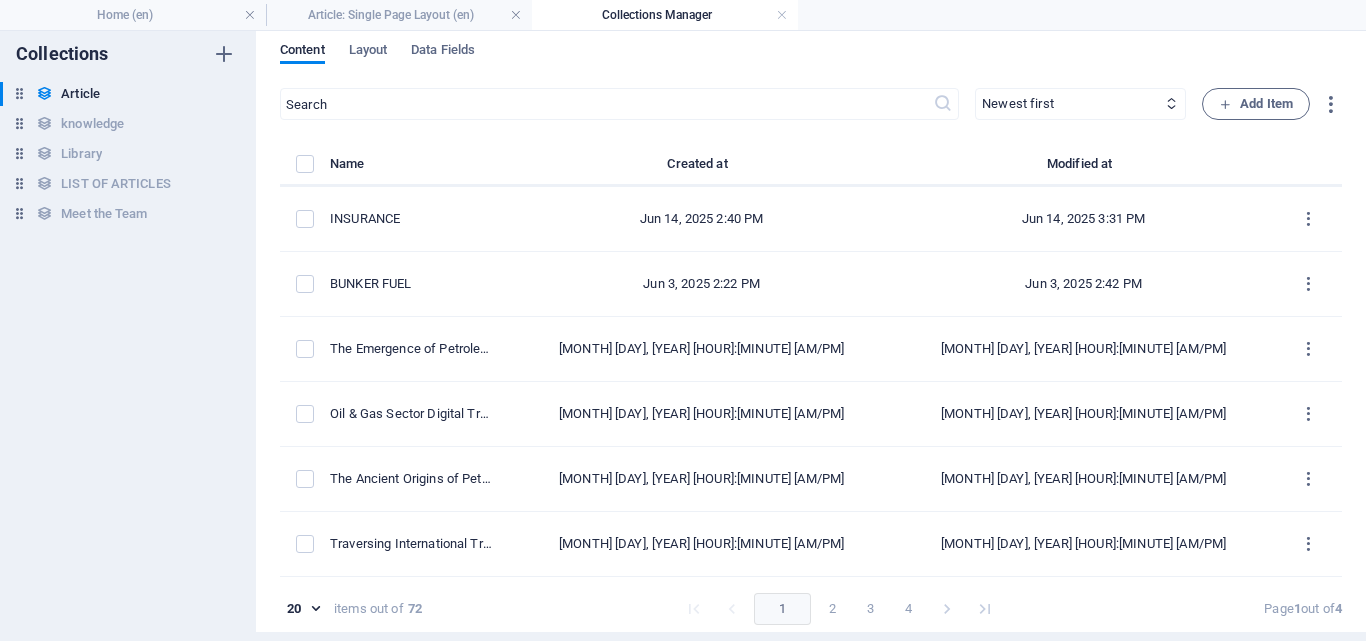 click on "2" at bounding box center [833, 609] 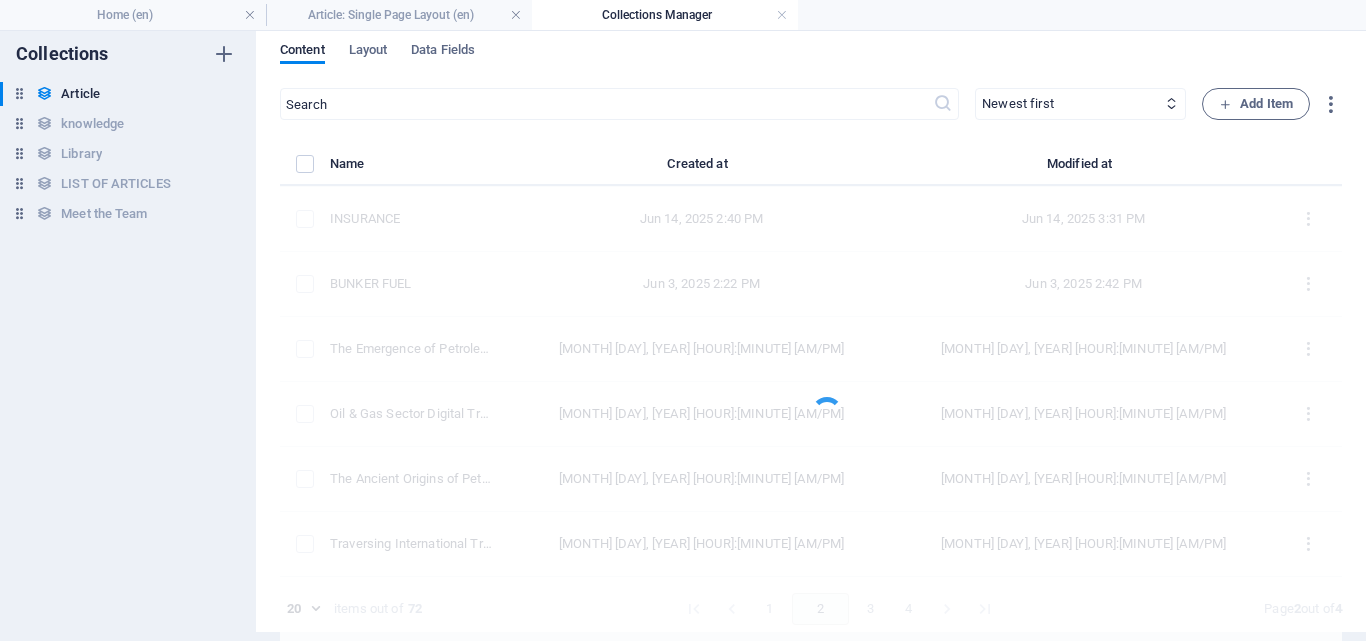 select on "Legal" 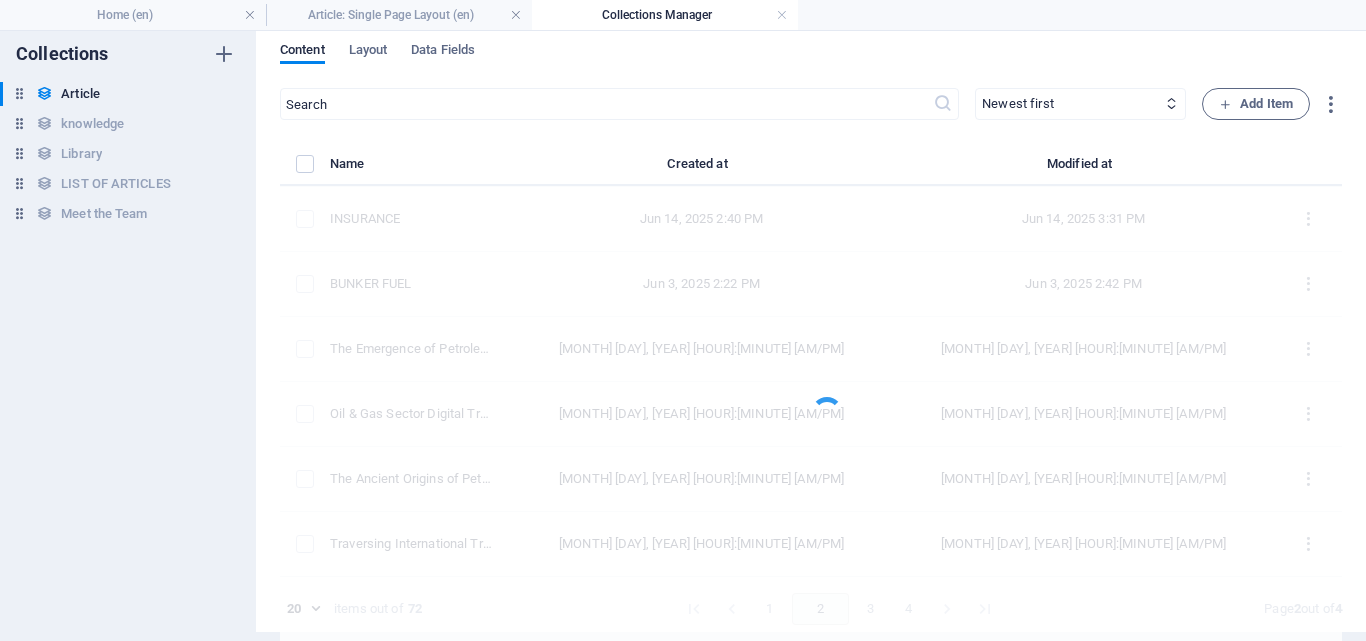 select on "[FIRST] [LAST]" 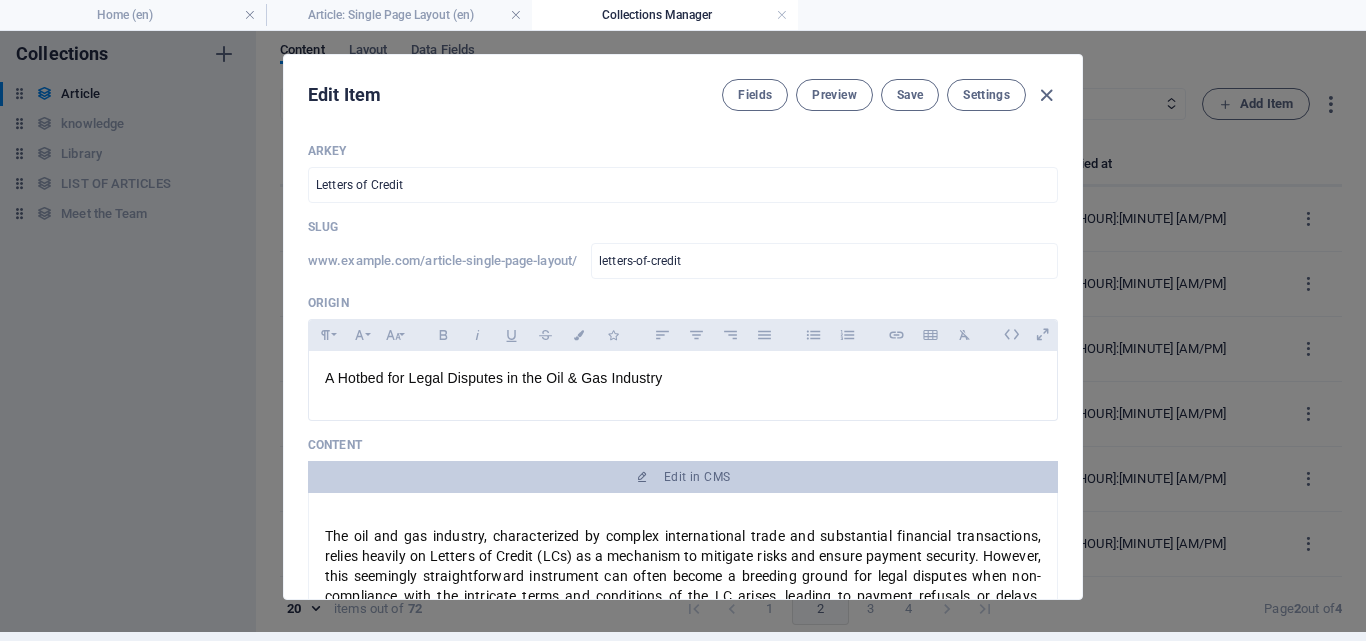 scroll, scrollTop: 0, scrollLeft: 0, axis: both 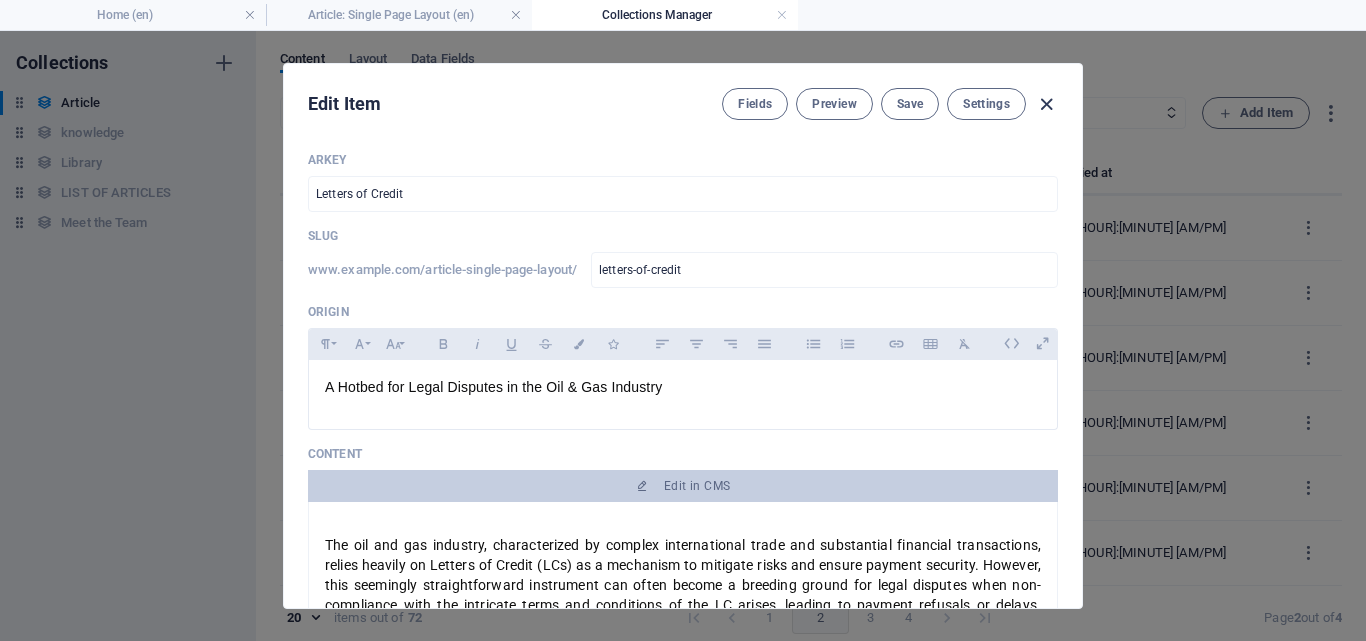 click at bounding box center (1046, 104) 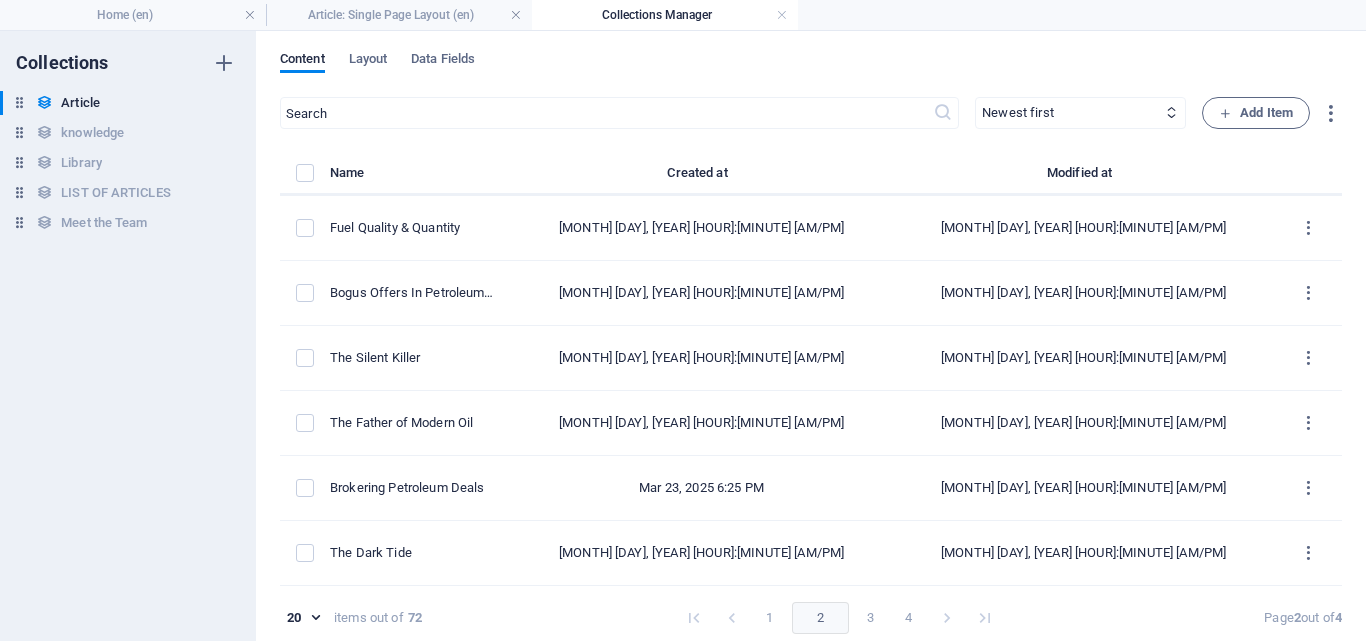 type on "2025-08-02" 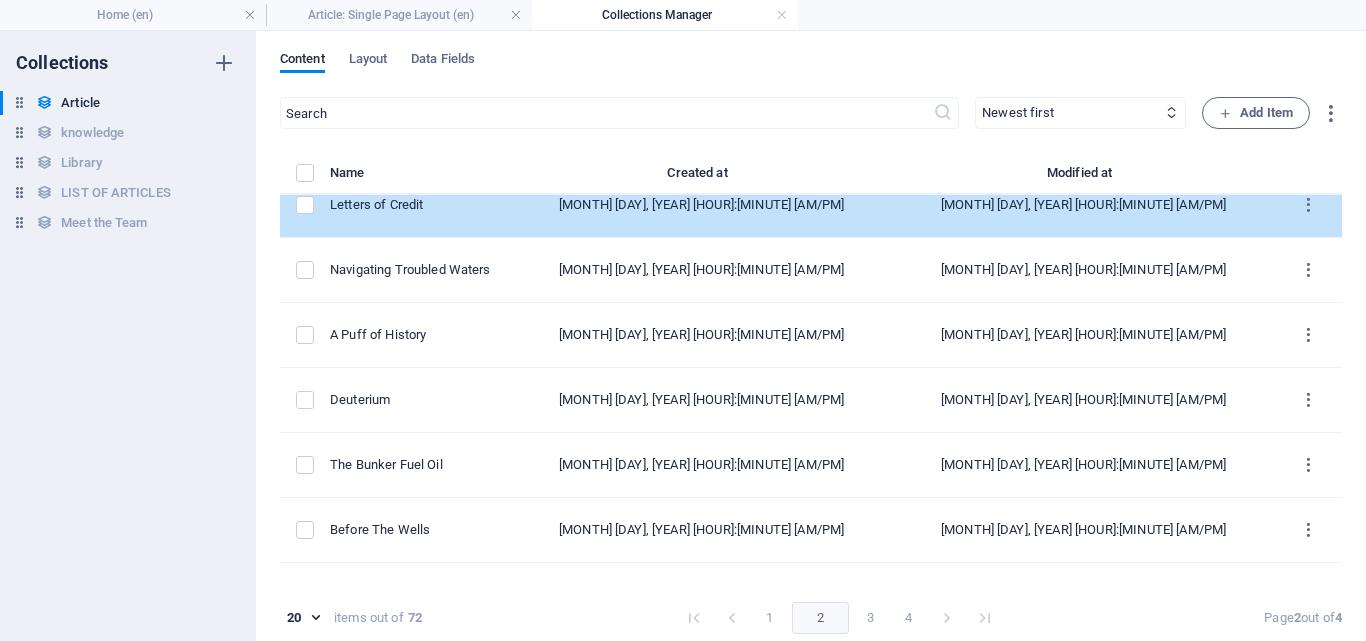scroll, scrollTop: 248, scrollLeft: 0, axis: vertical 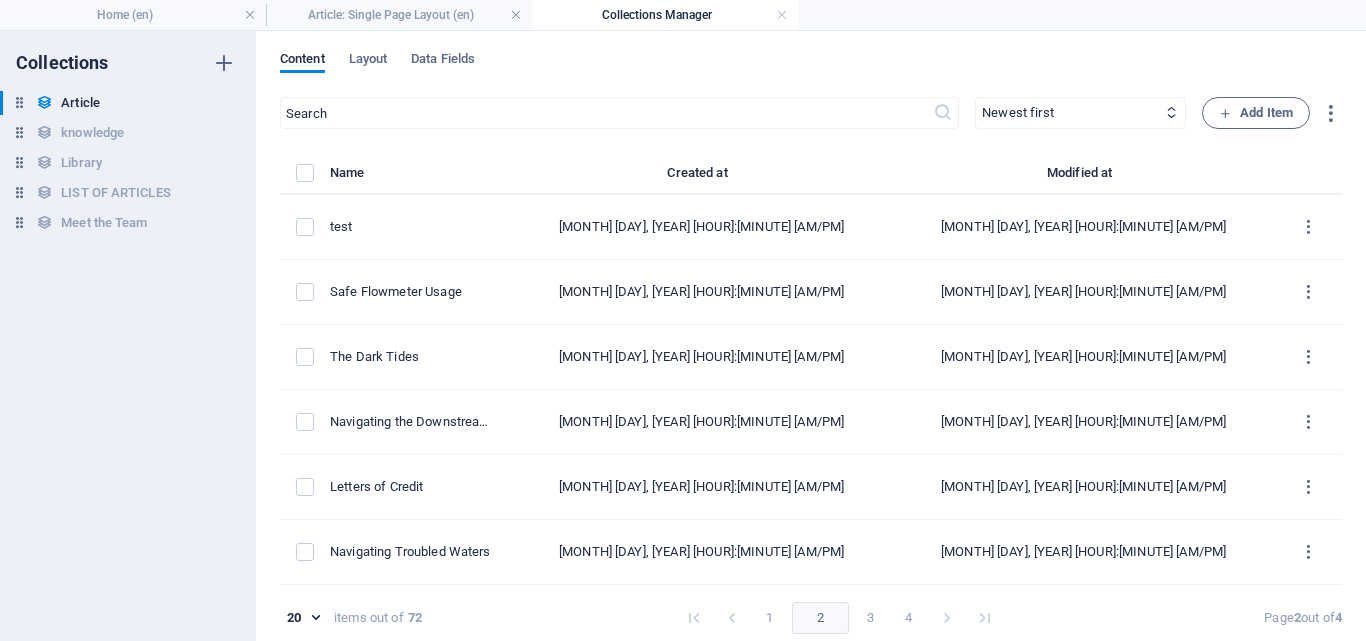 drag, startPoint x: 1338, startPoint y: 309, endPoint x: 1321, endPoint y: 143, distance: 166.86821 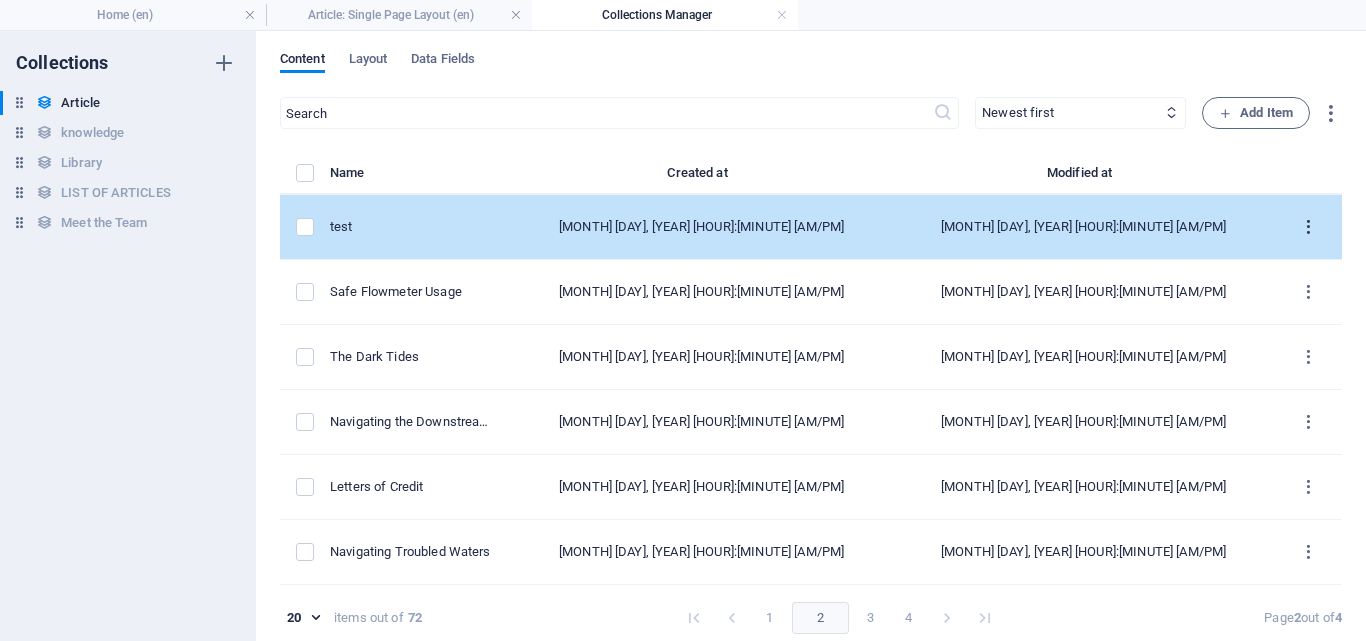 click at bounding box center [1308, 227] 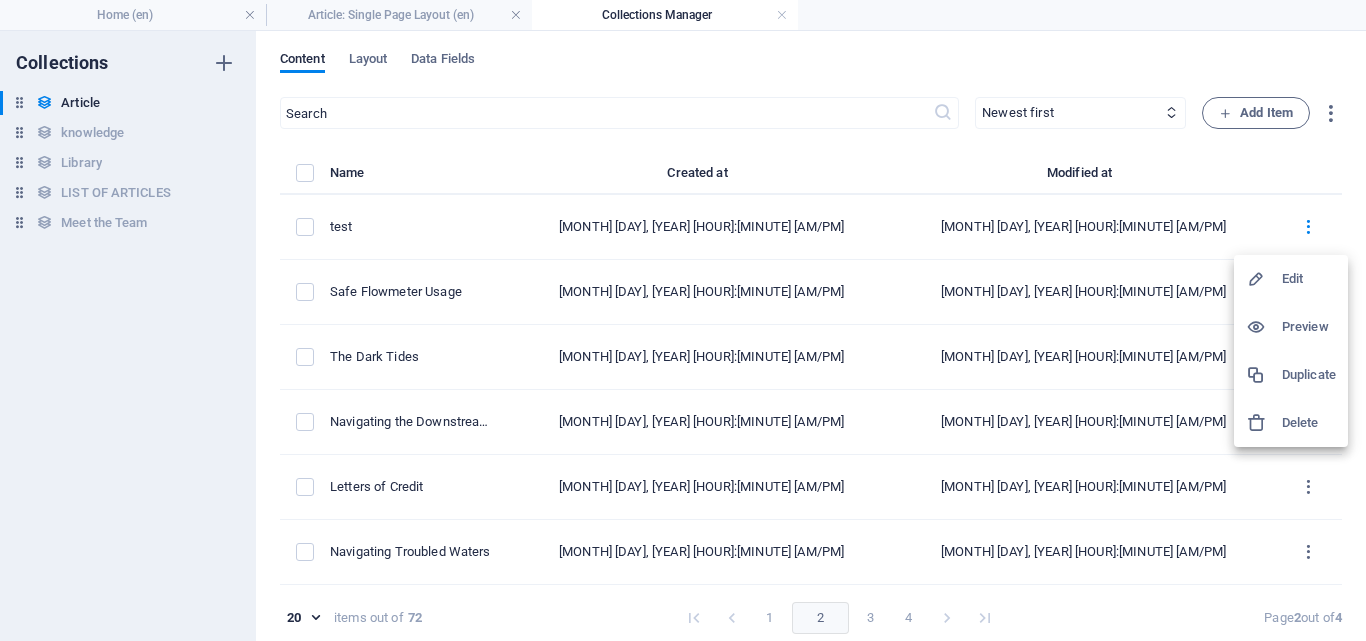 click on "Duplicate" at bounding box center (1309, 375) 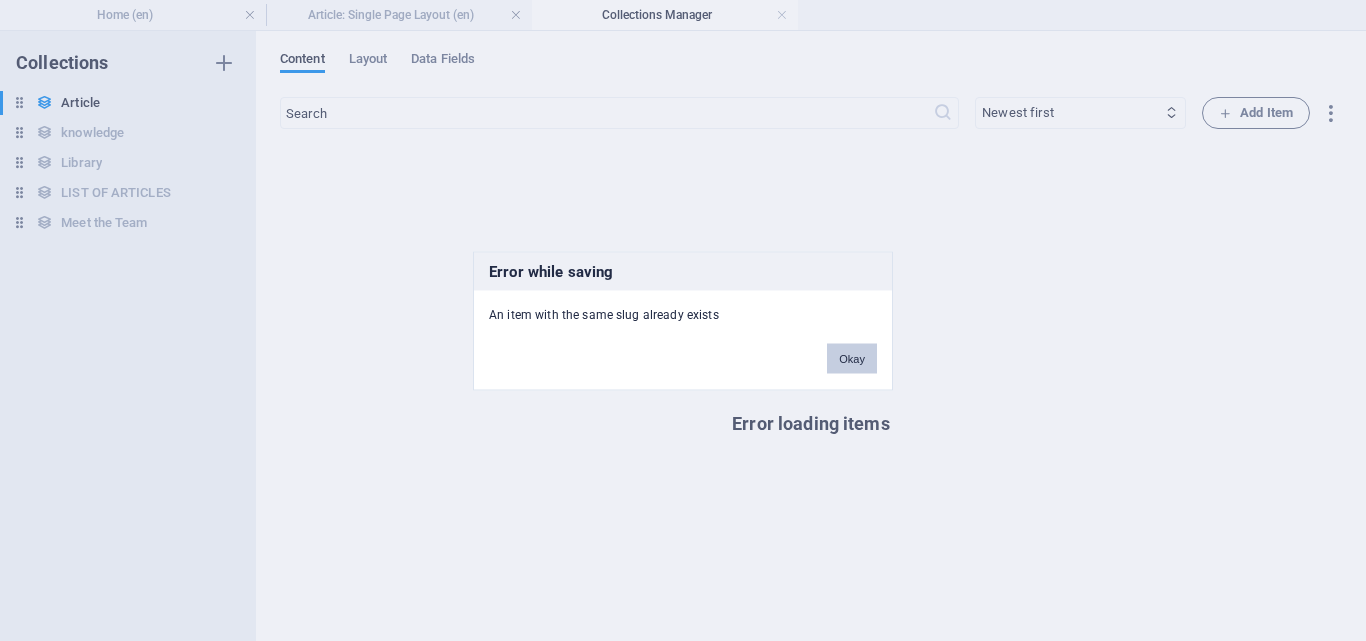 click on "Okay" at bounding box center [852, 358] 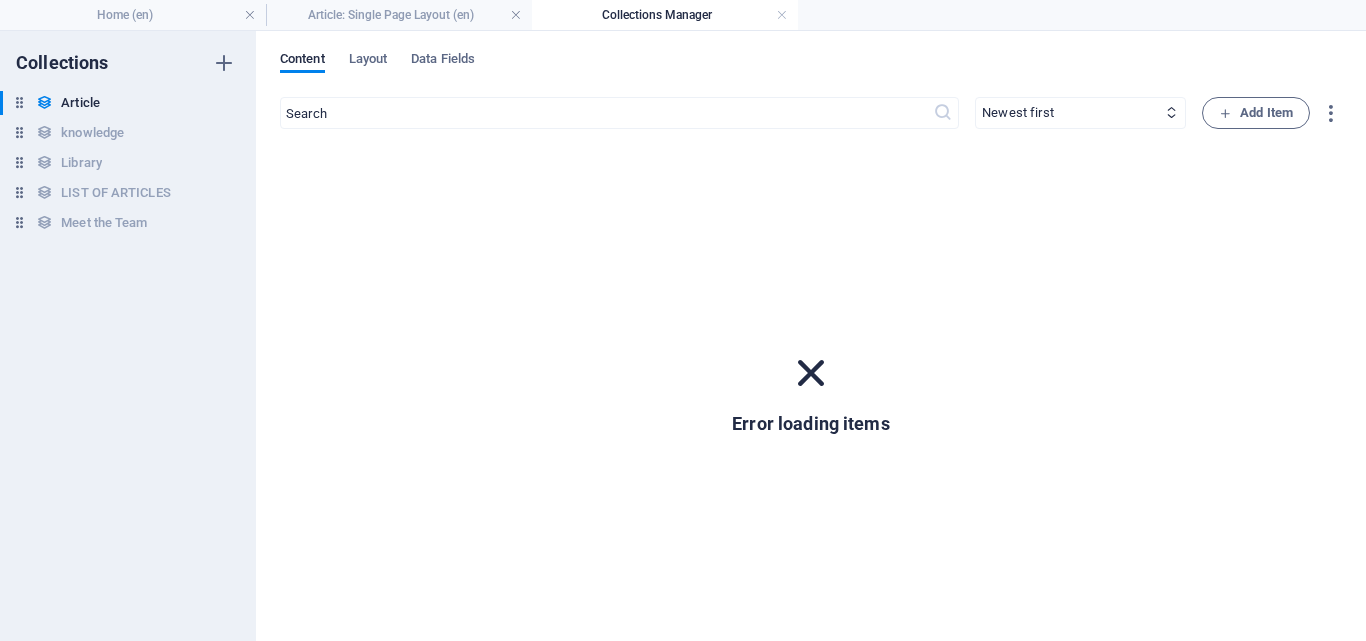 click at bounding box center [811, 373] 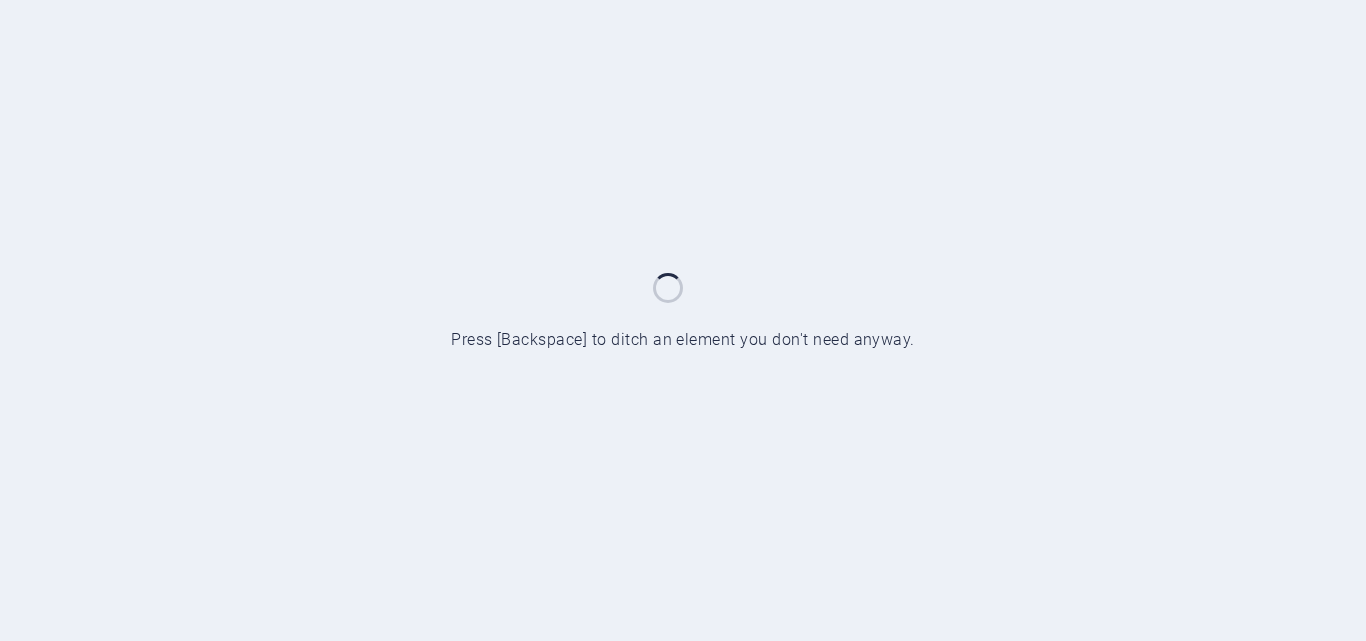 scroll, scrollTop: 0, scrollLeft: 0, axis: both 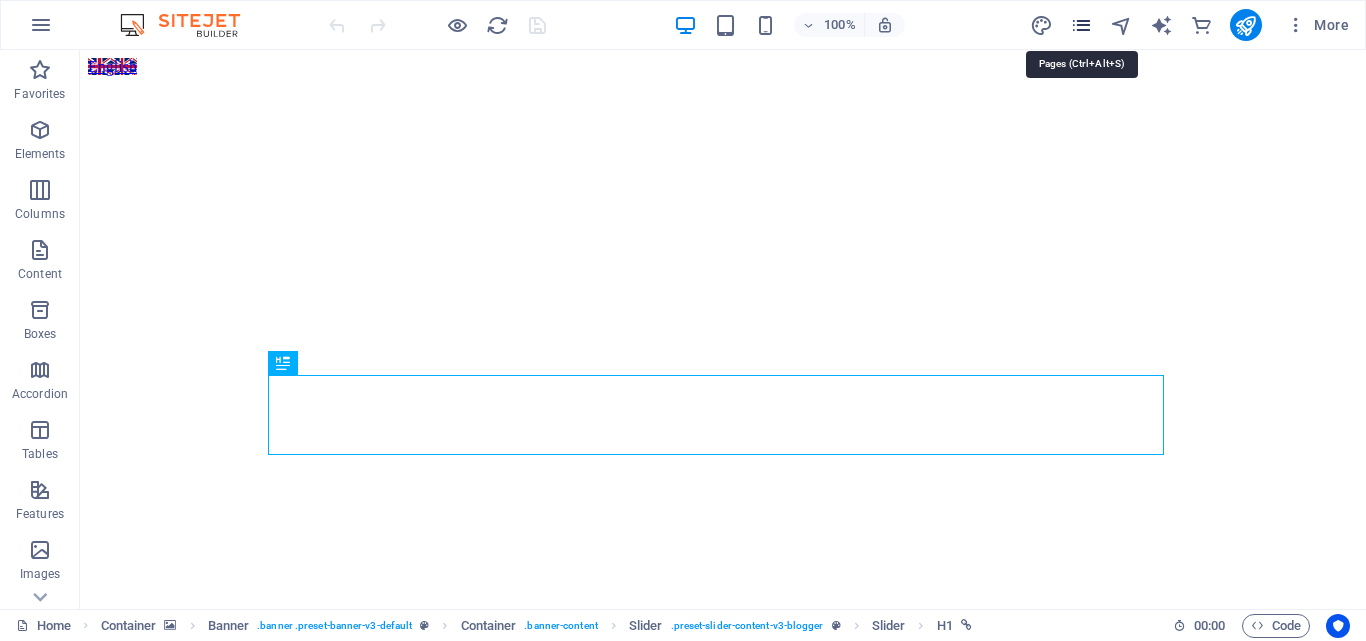 click at bounding box center (1081, 25) 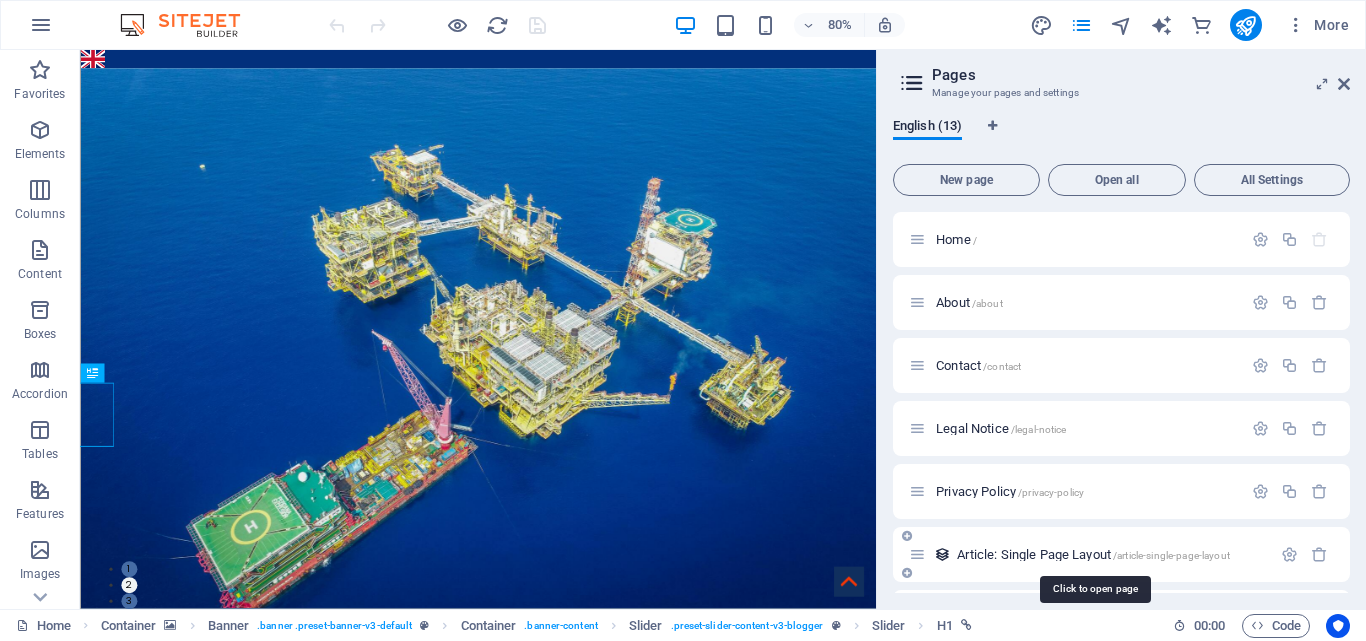 click on "Article: Single Page Layout /article-single-page-layout" at bounding box center [1093, 554] 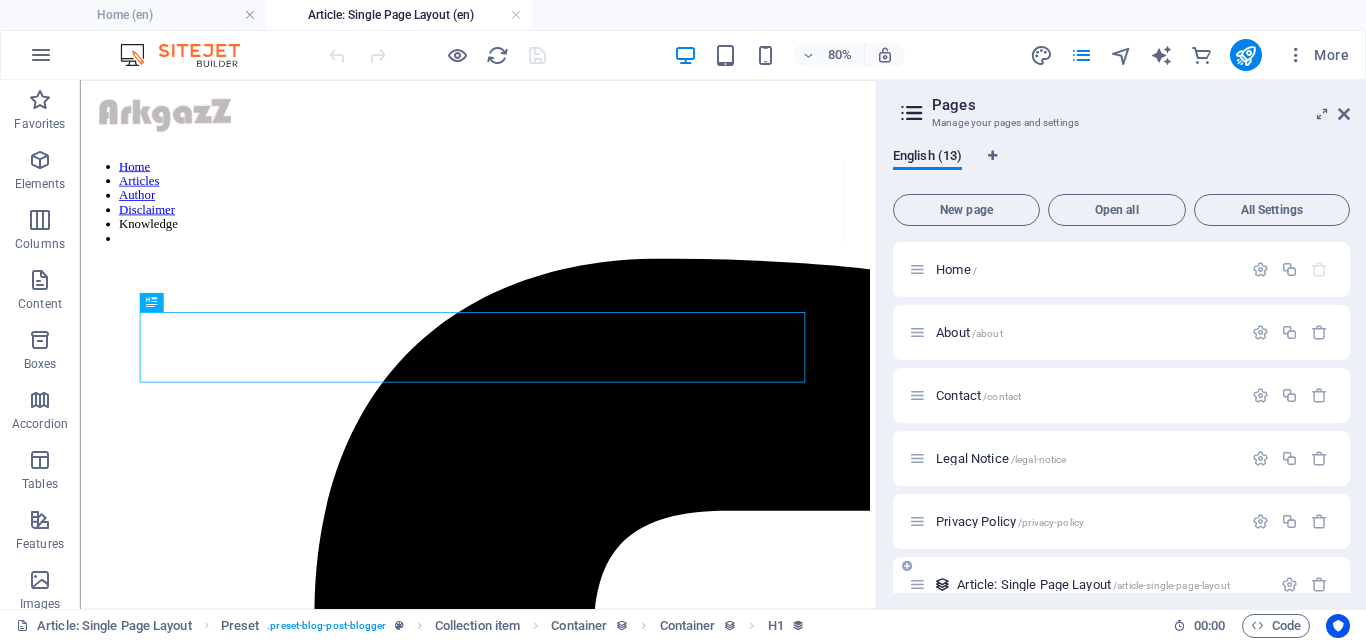 scroll, scrollTop: 511, scrollLeft: 0, axis: vertical 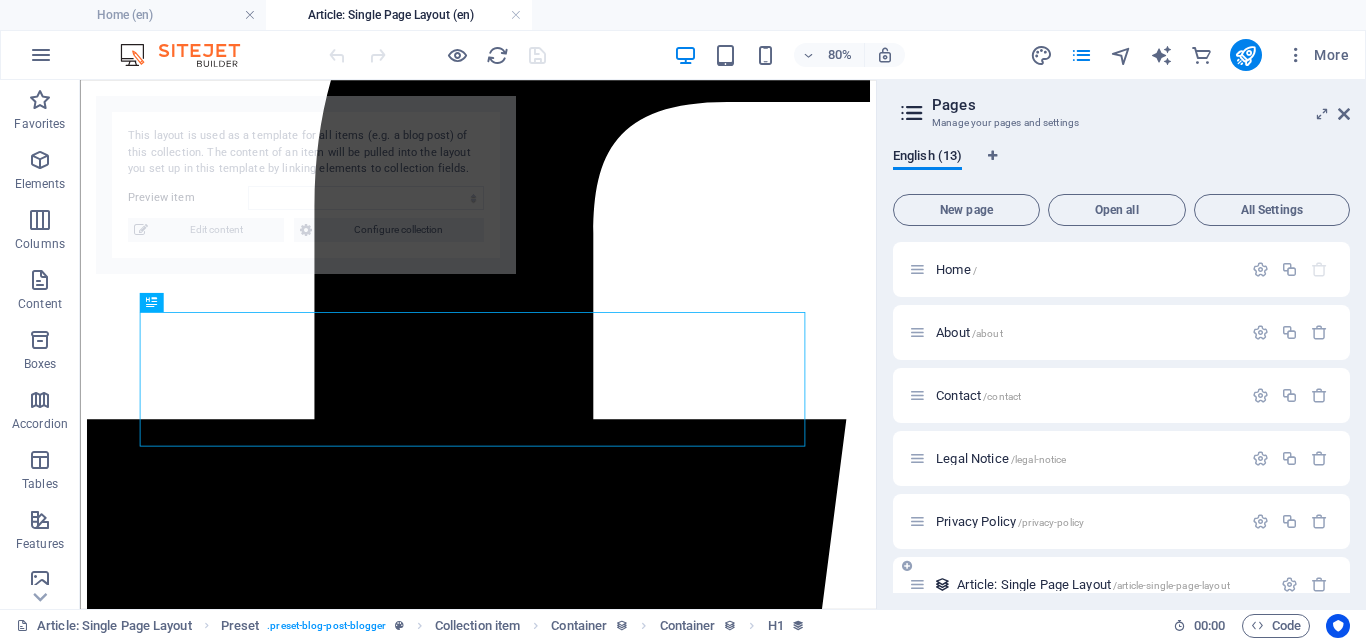select on "[NUMBER]" 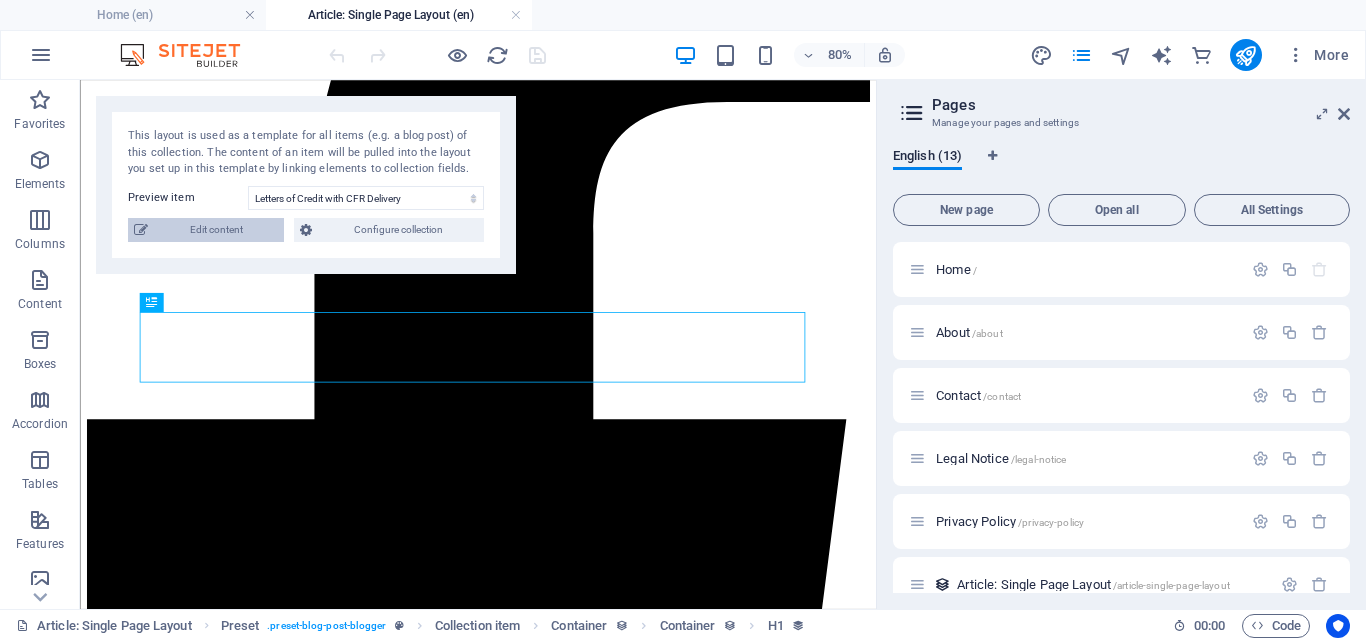 click on "Edit content" at bounding box center [216, 230] 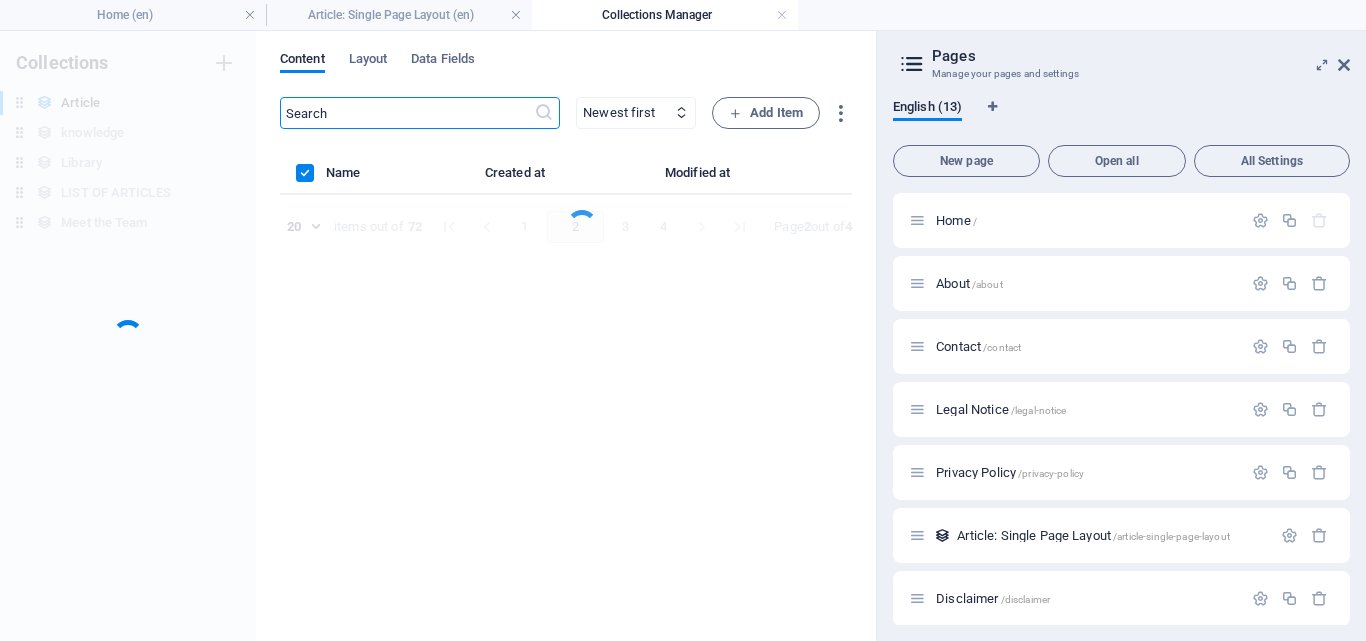 scroll, scrollTop: 0, scrollLeft: 0, axis: both 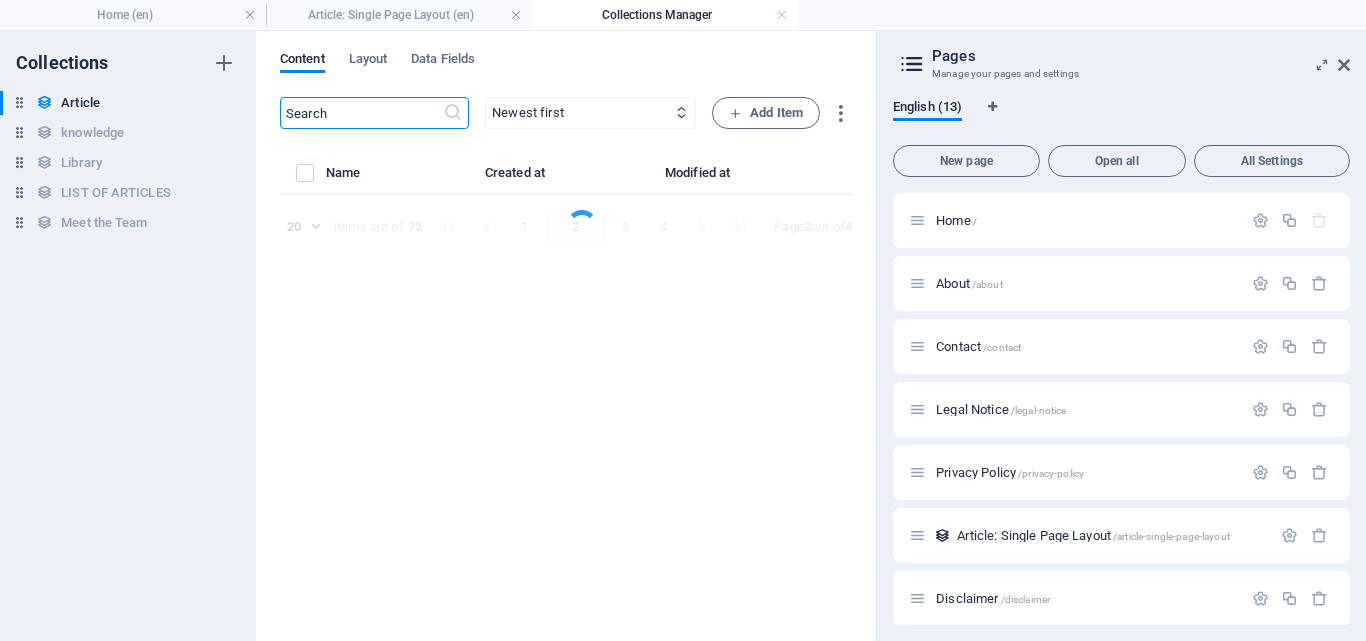 select on "Legal" 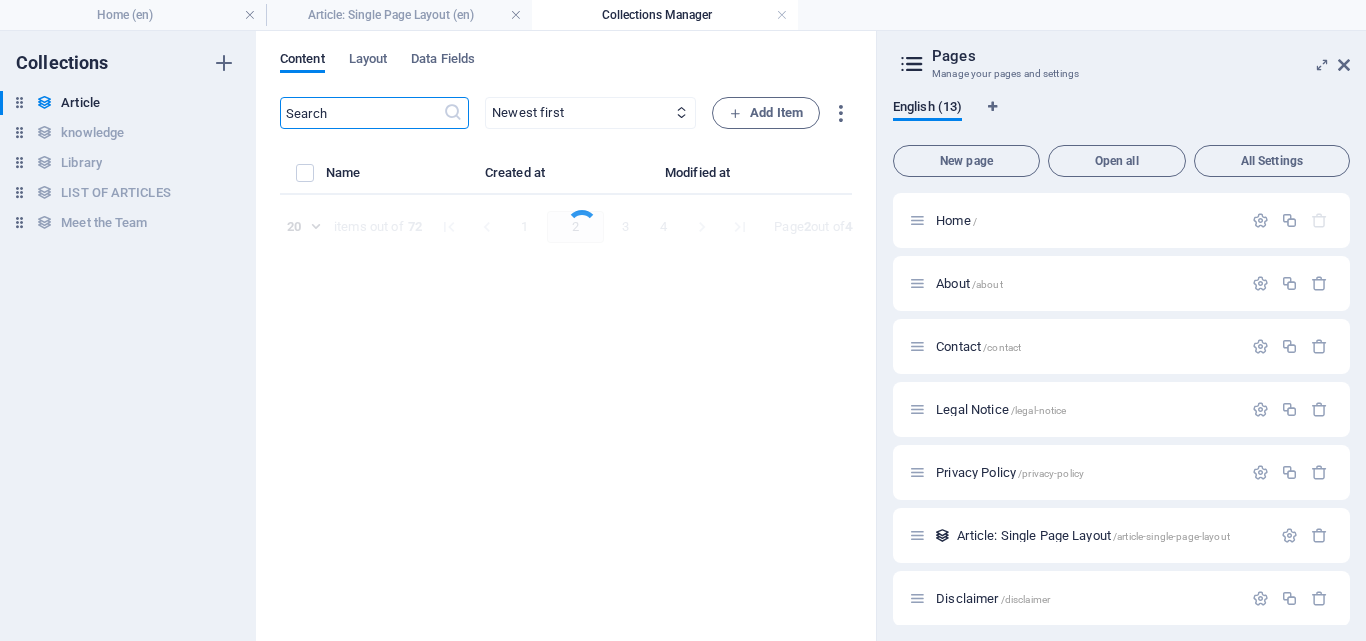 select on "[FIRST] [LAST]" 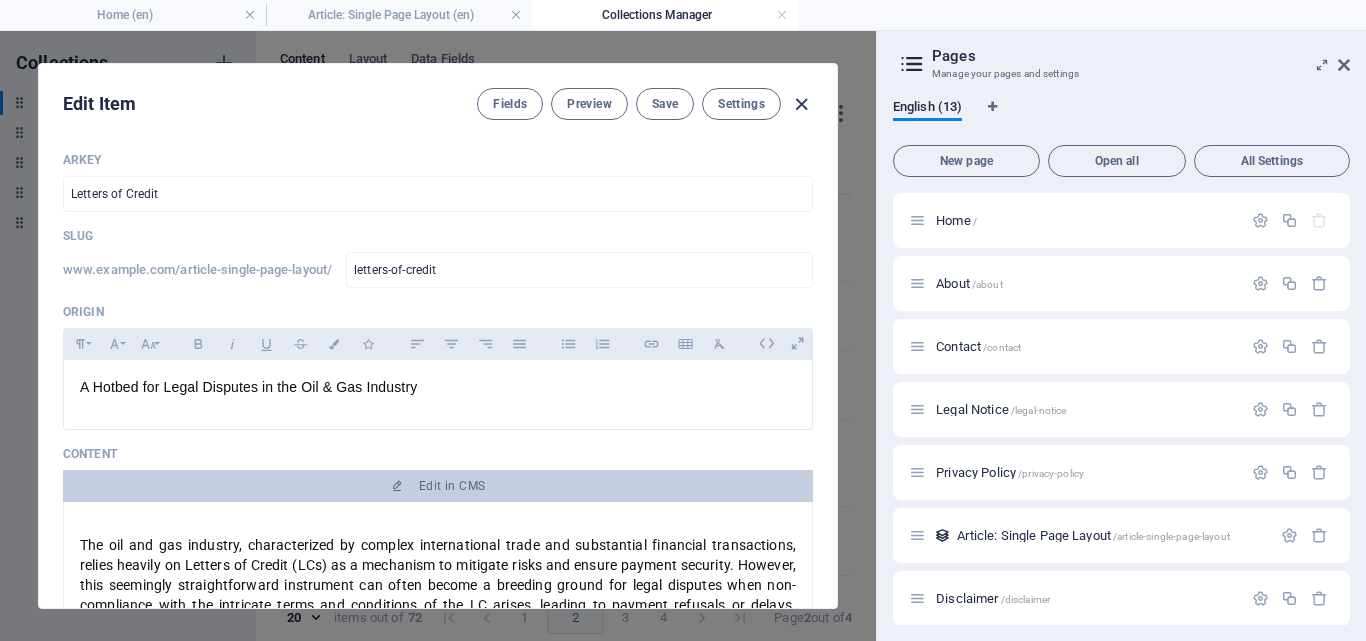 click at bounding box center [801, 104] 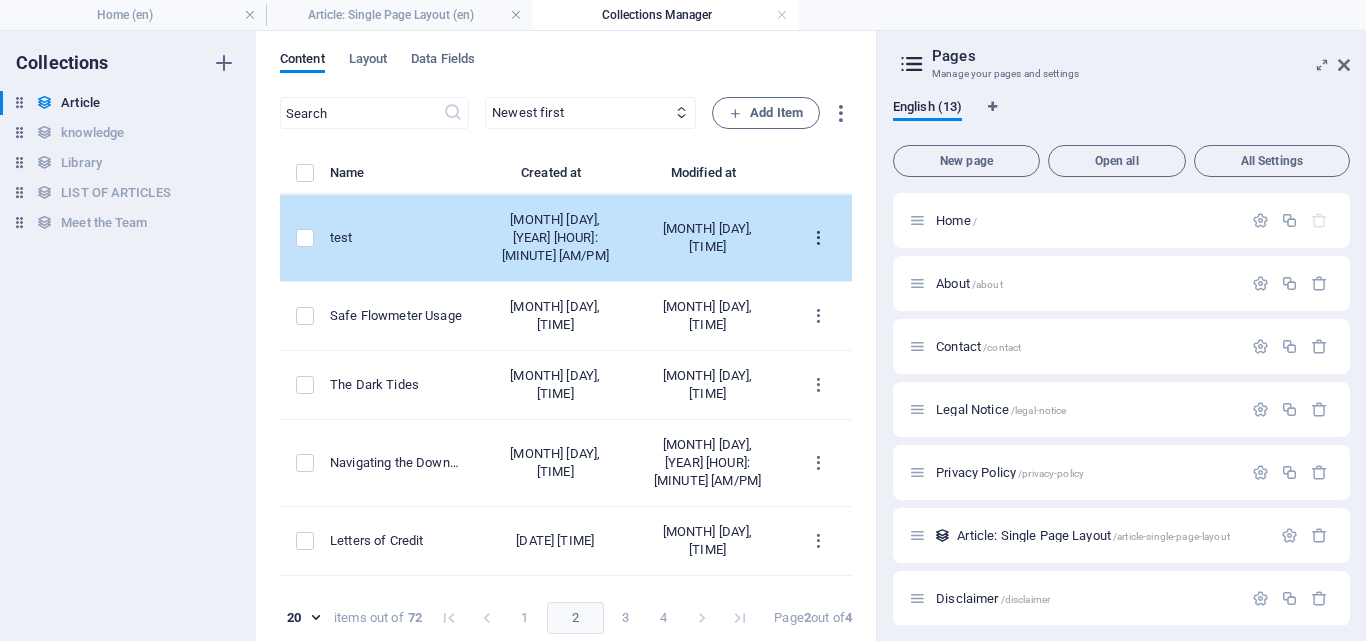 click at bounding box center [818, 238] 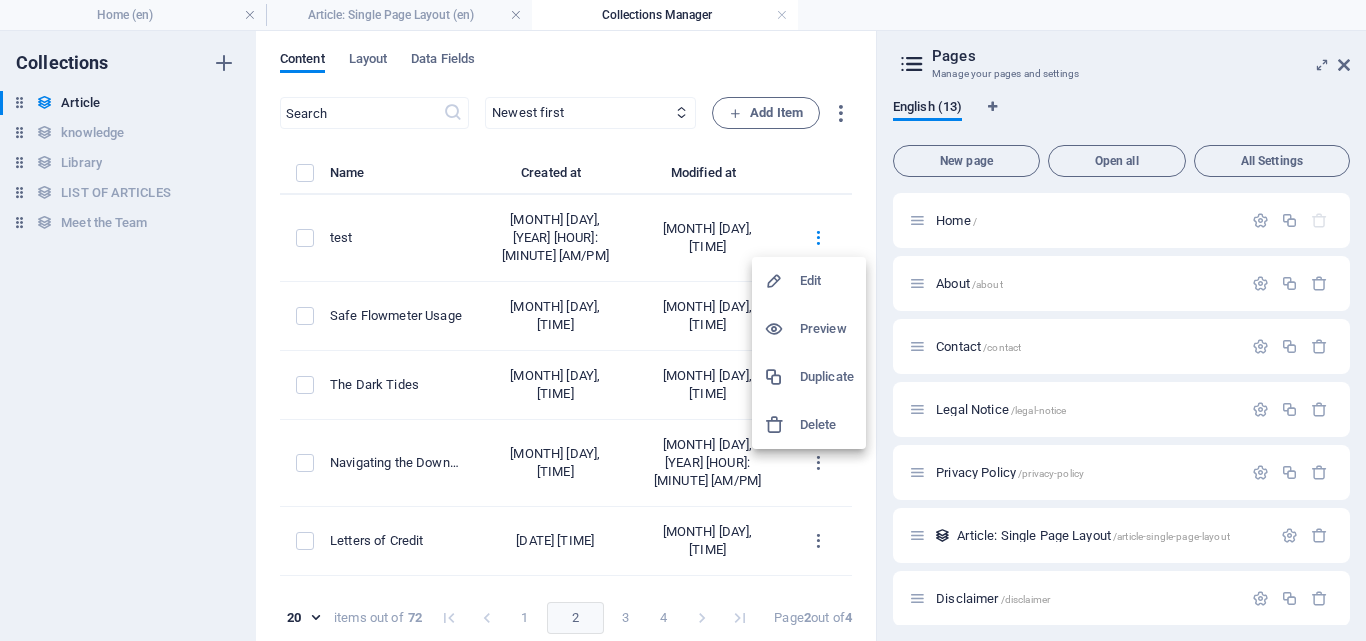 click on "Duplicate" at bounding box center (827, 377) 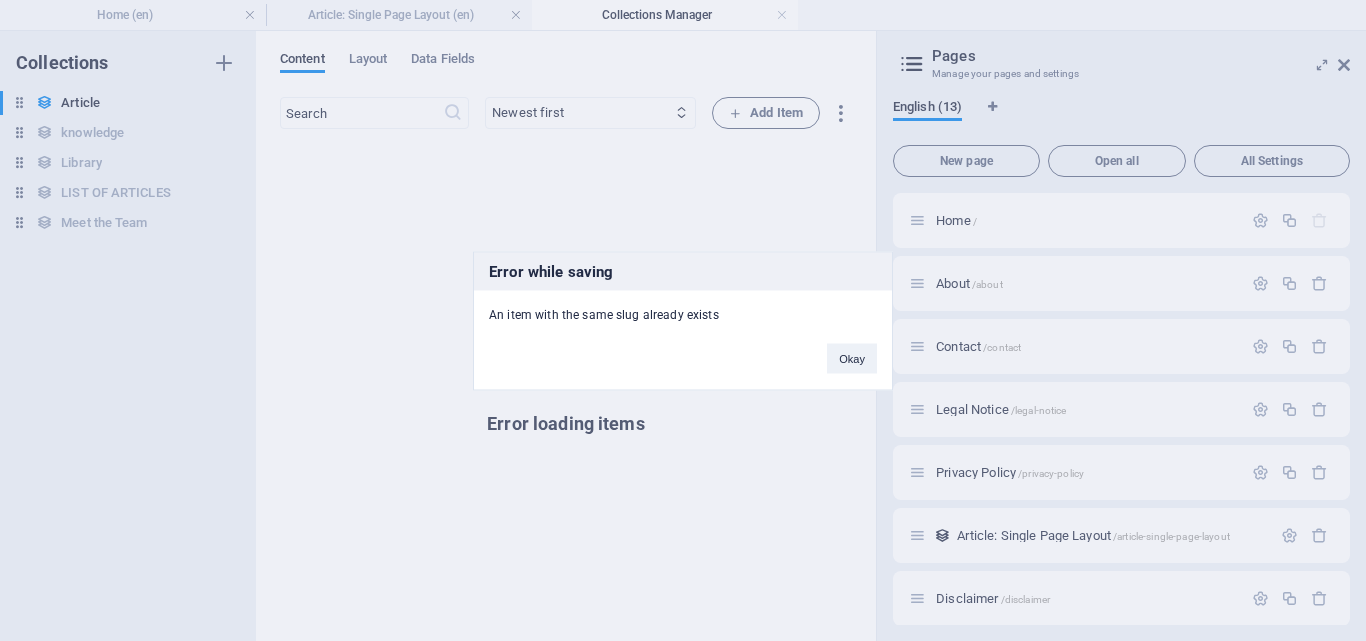 click on "Error while saving An item with the same slug already exists Okay" at bounding box center (683, 320) 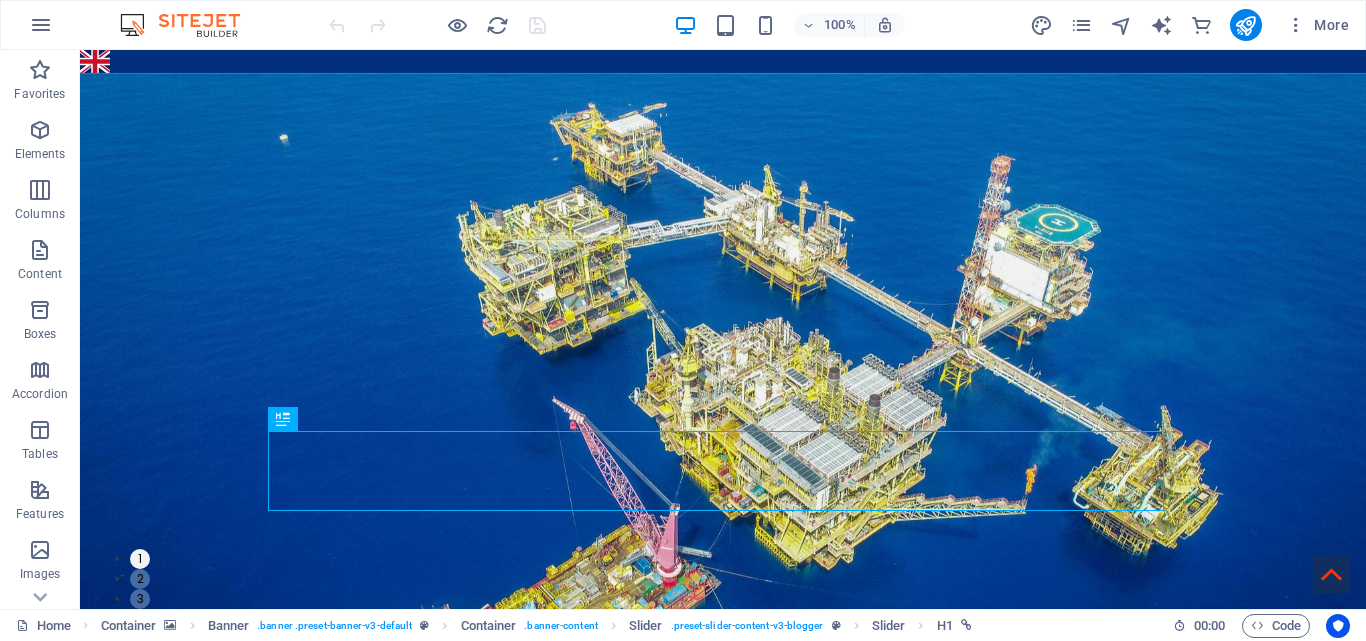 scroll, scrollTop: 0, scrollLeft: 0, axis: both 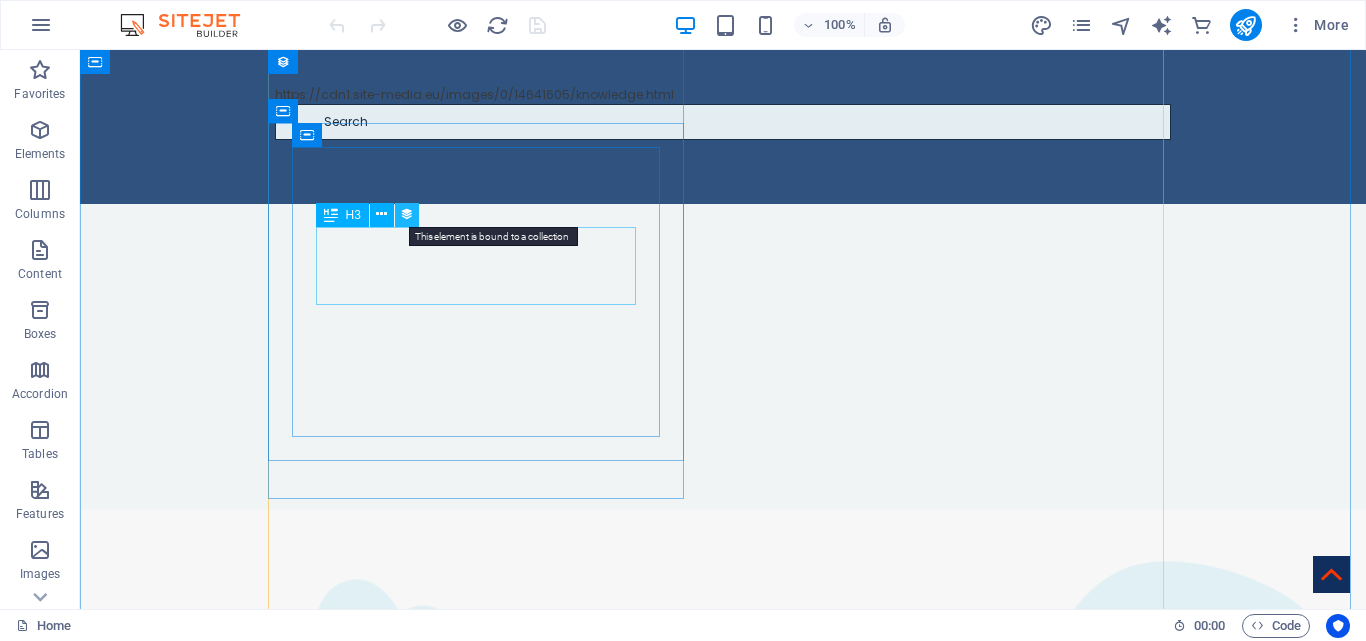 click at bounding box center (407, 214) 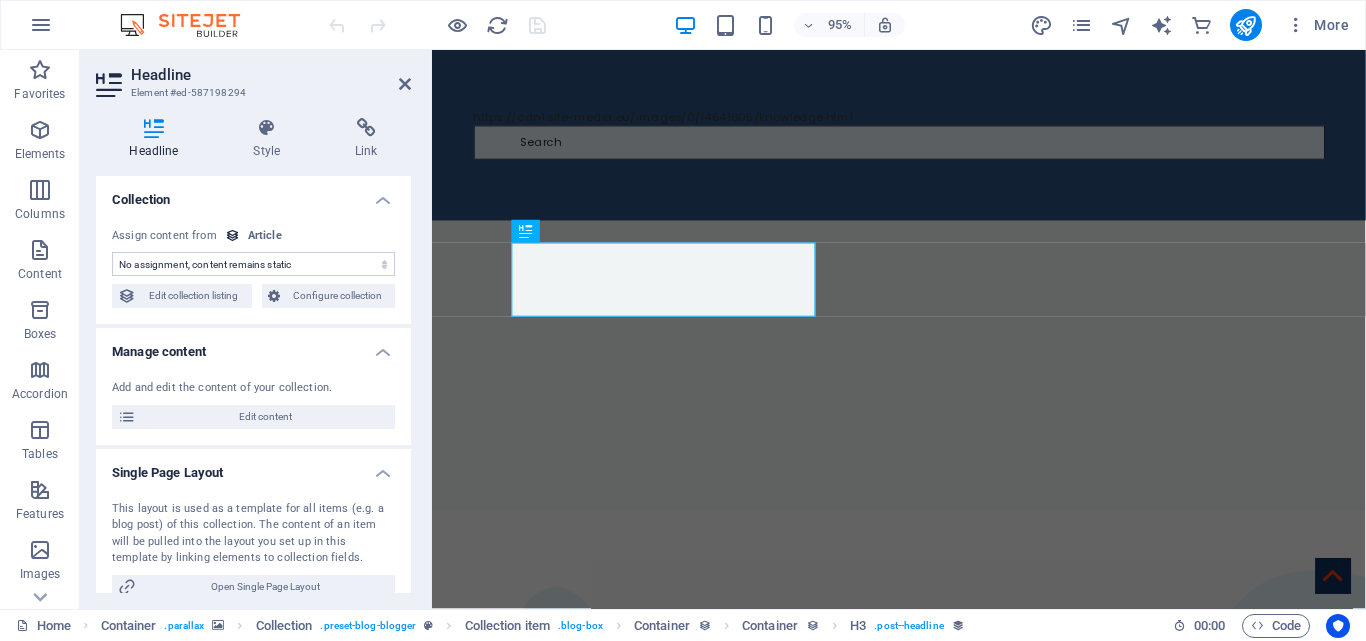 select on "name" 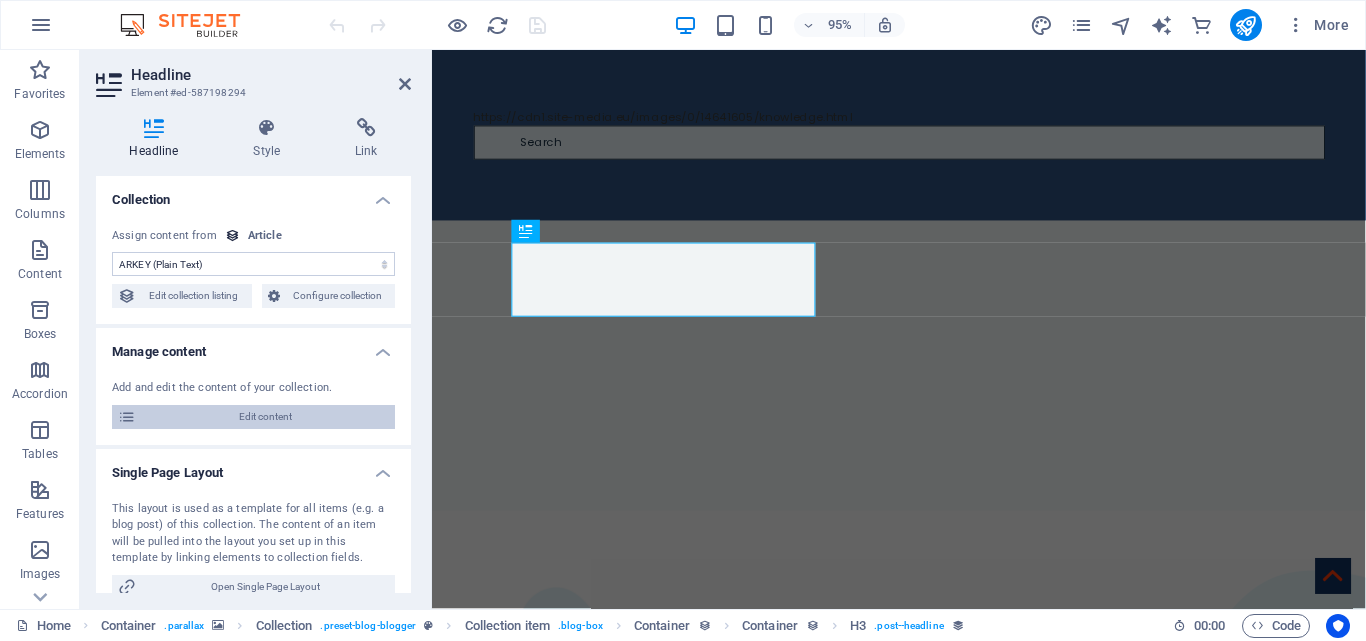 click on "Edit content" at bounding box center (265, 417) 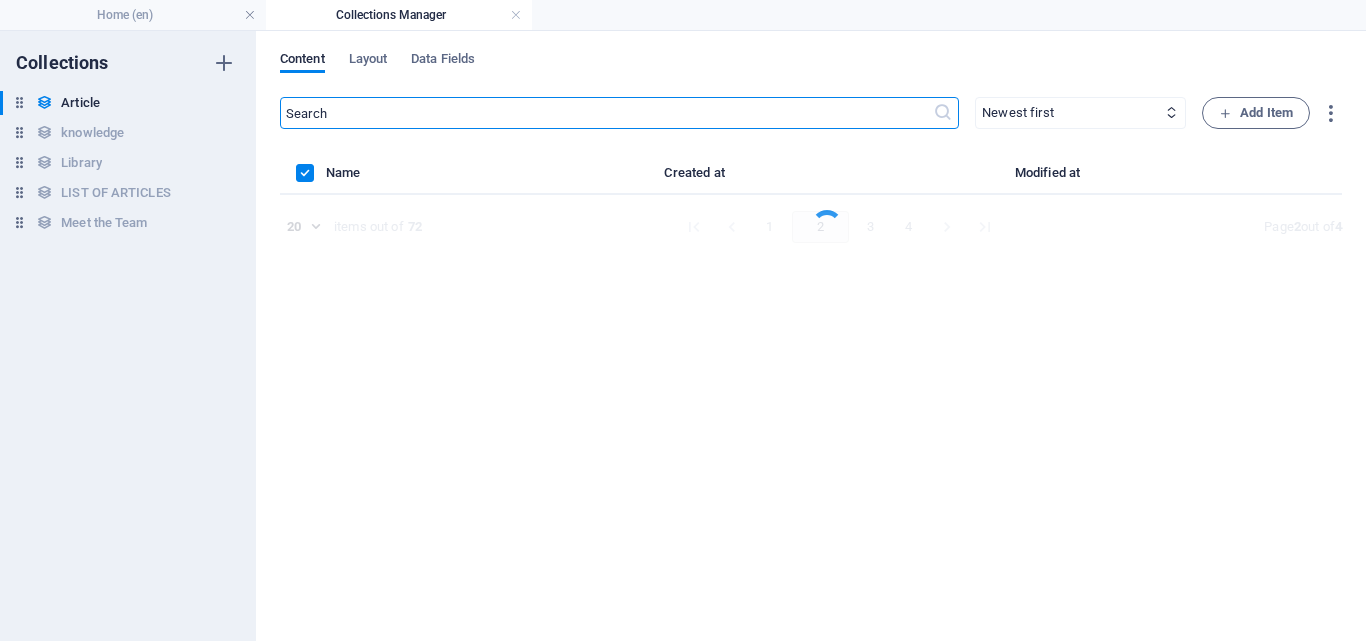 scroll, scrollTop: 0, scrollLeft: 0, axis: both 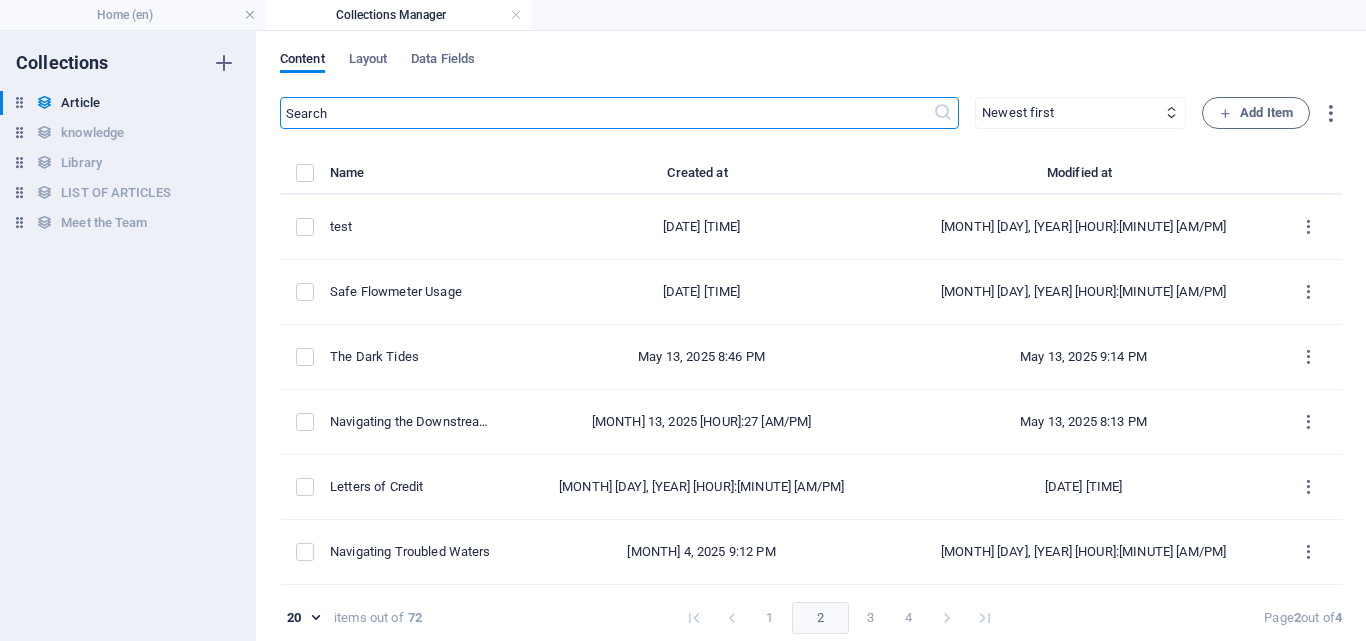 click on "1" at bounding box center (770, 618) 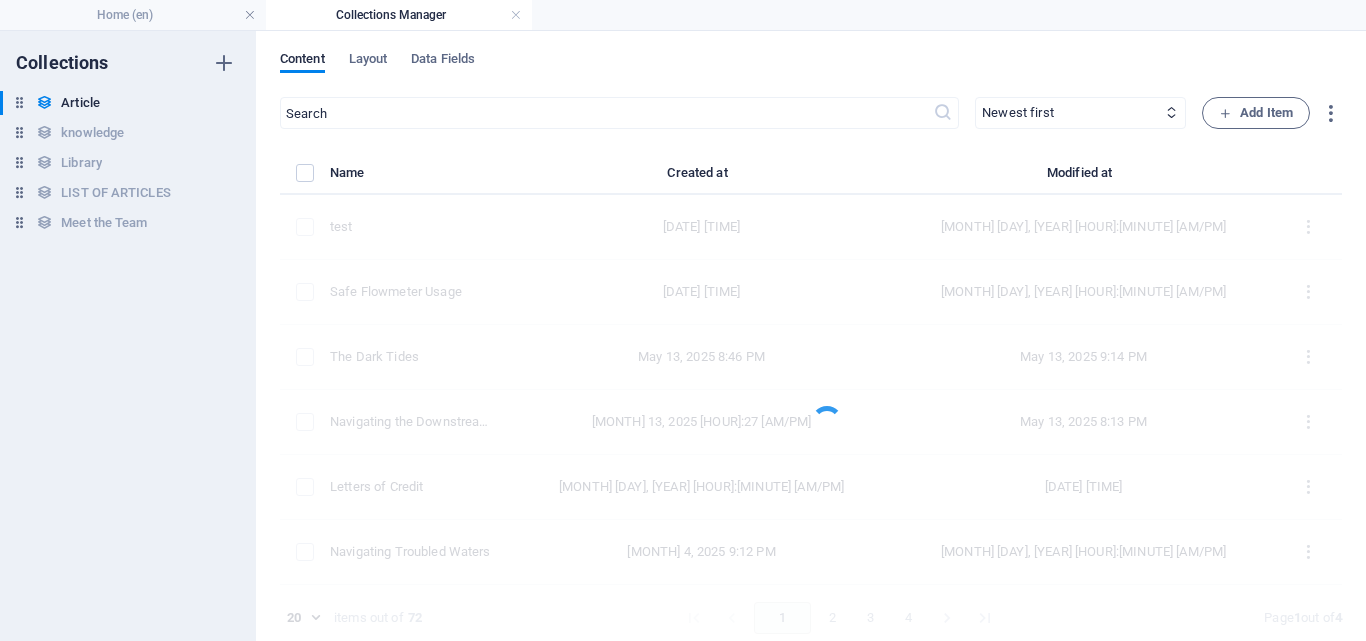select on "Legal" 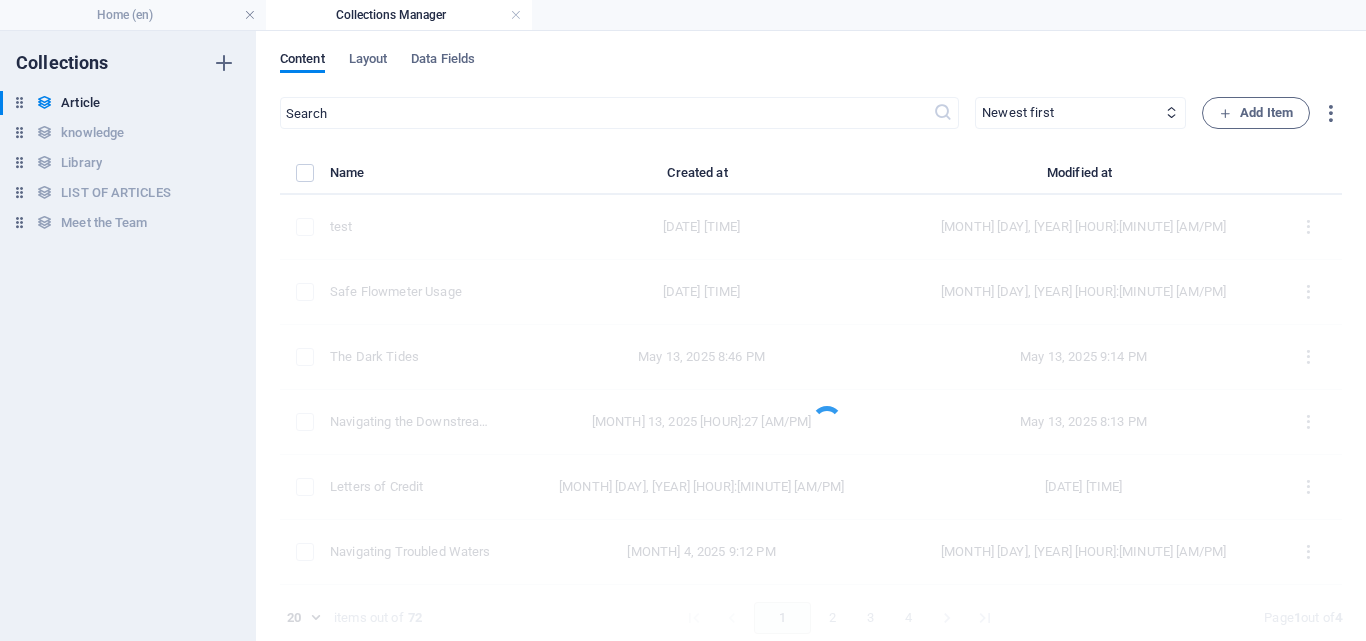 select on "[FIRST] [LAST]" 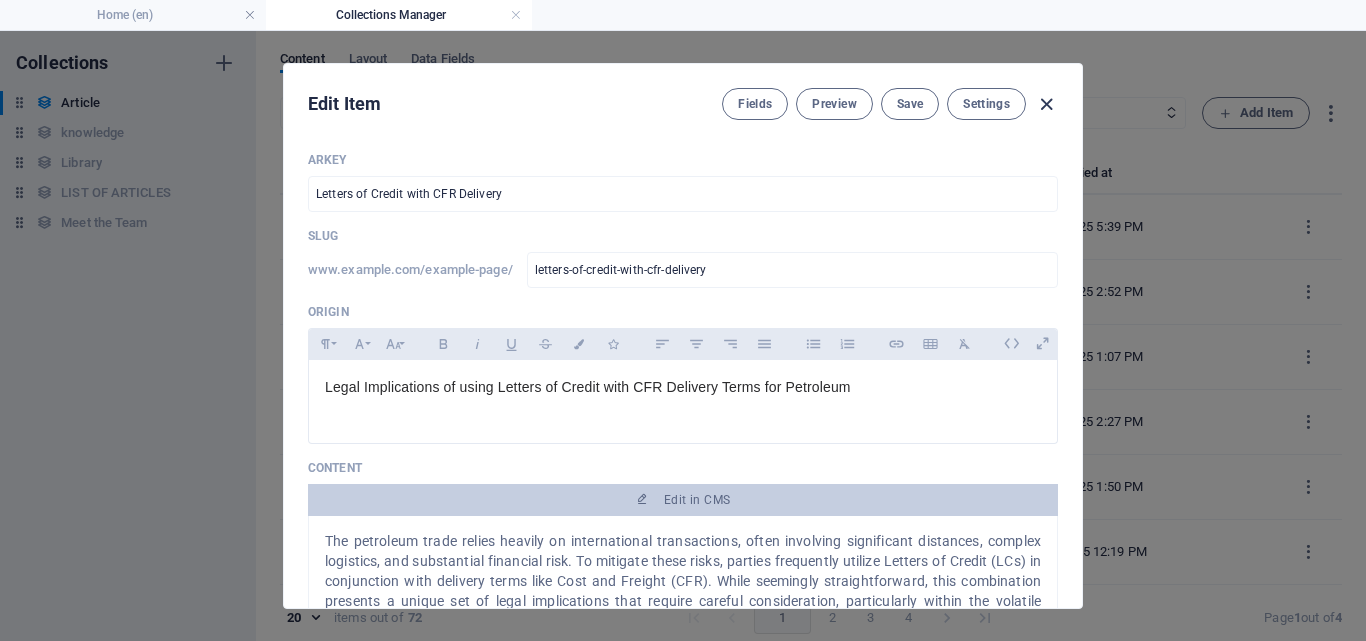 click at bounding box center [1046, 104] 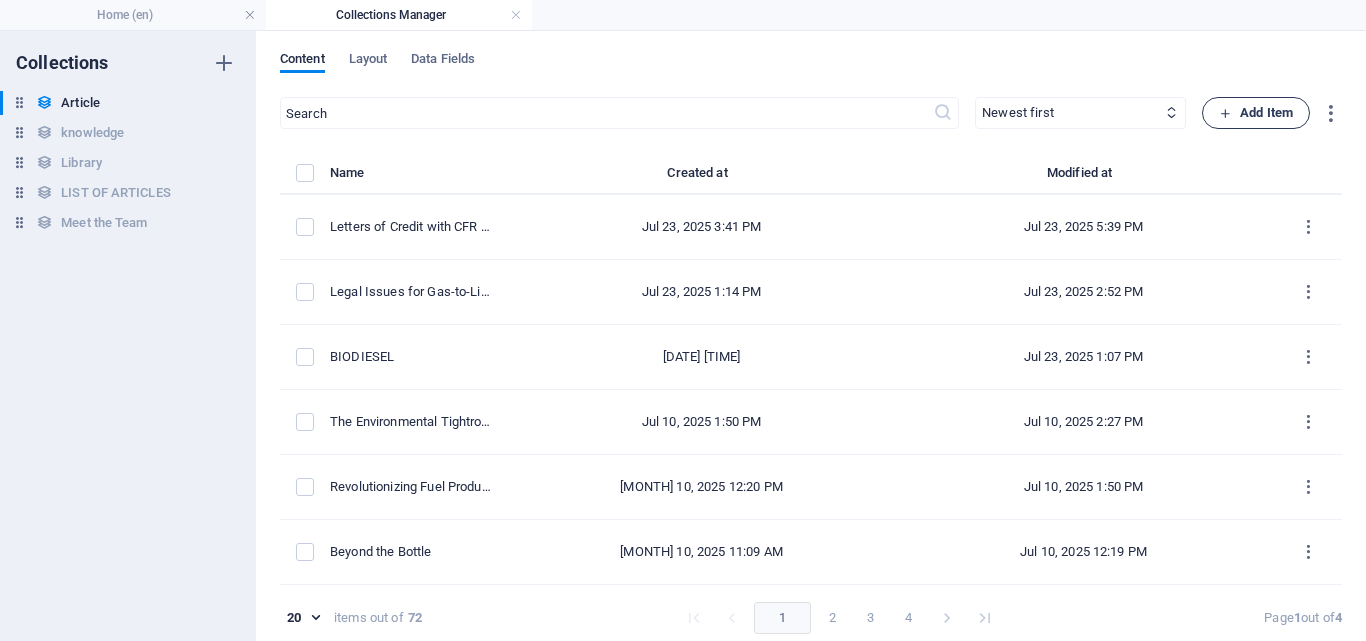 click on "Add Item" at bounding box center [1256, 113] 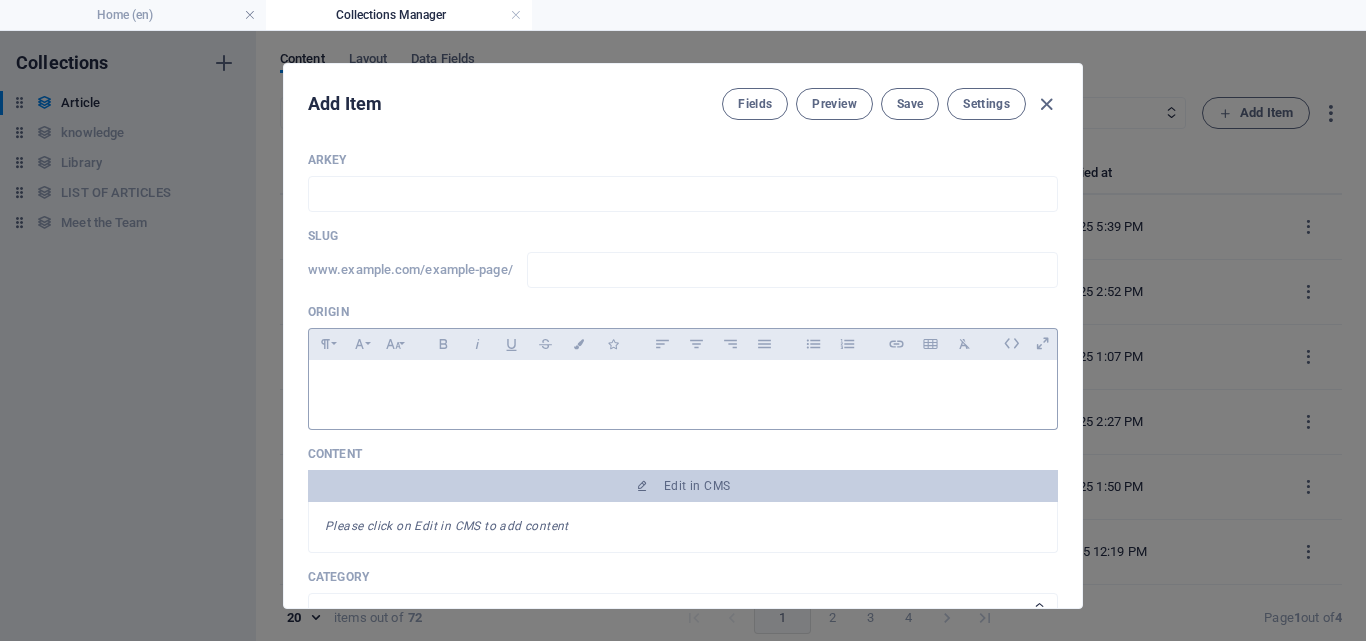 click at bounding box center (683, 385) 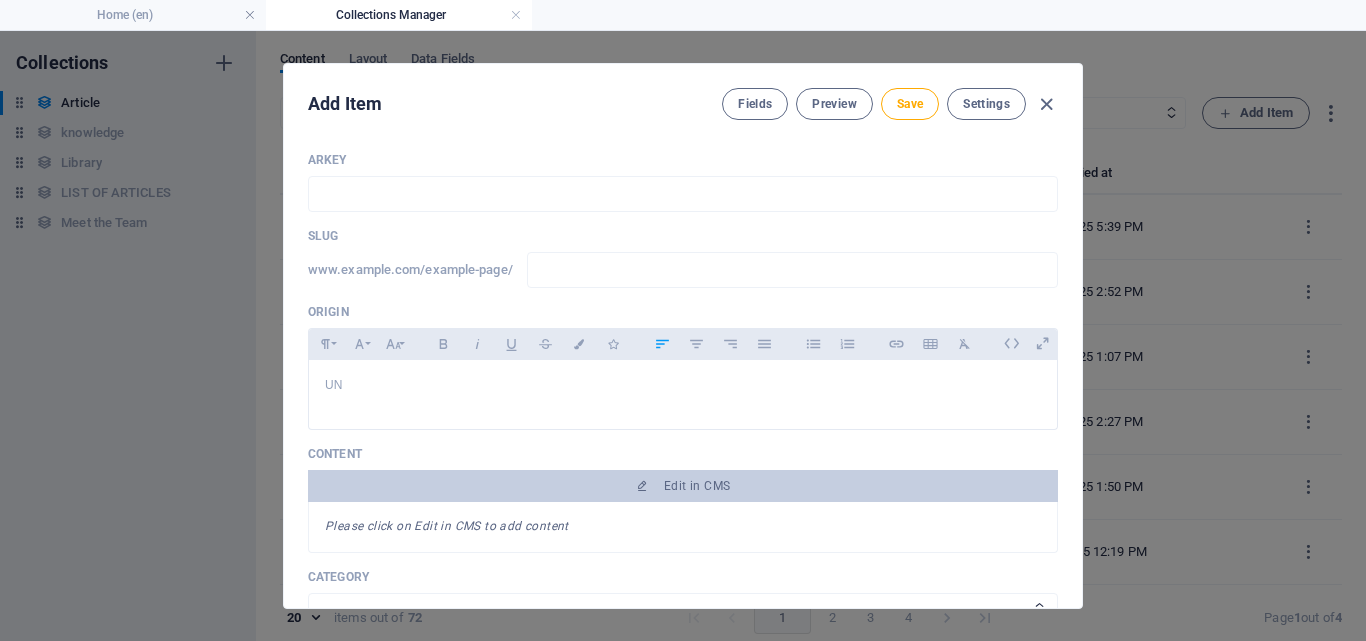 type 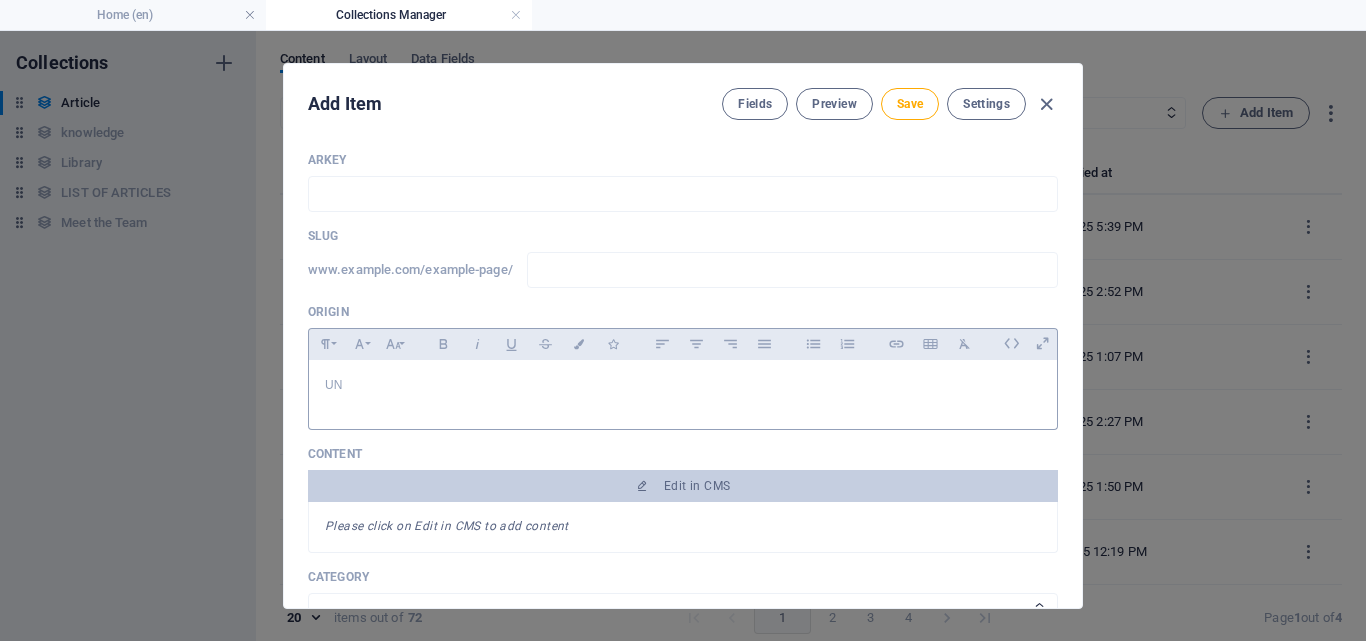 click on "UN" at bounding box center [683, 385] 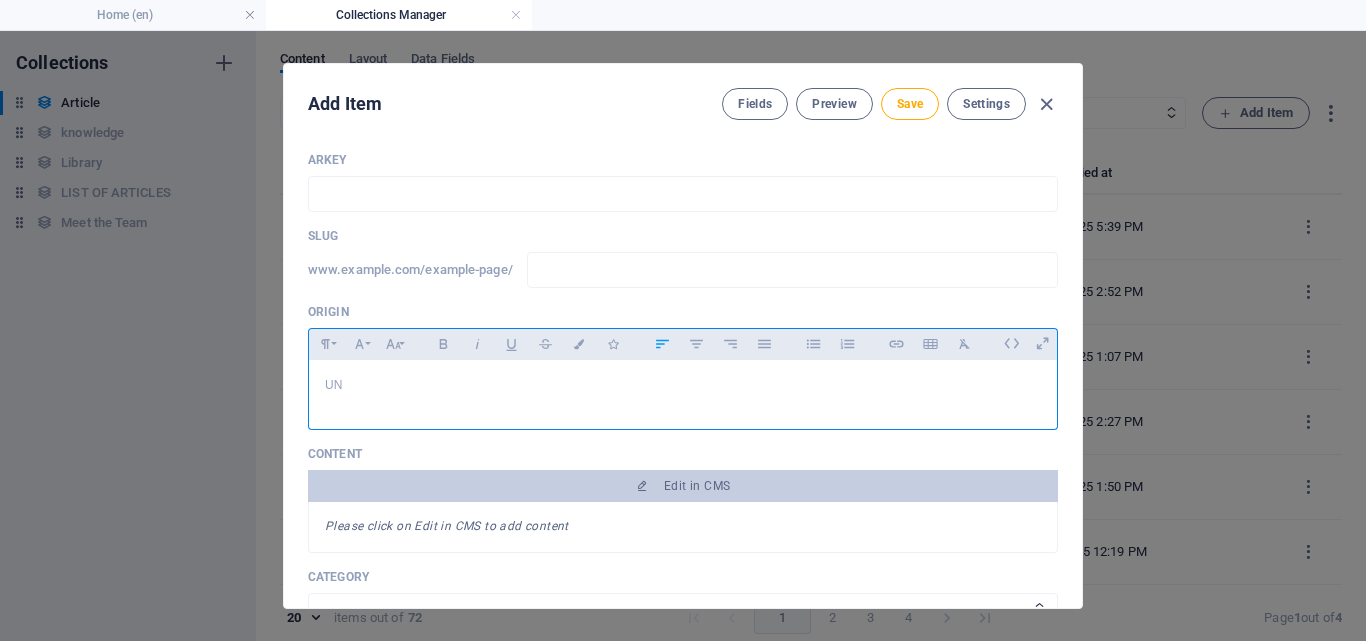 click on "UN" at bounding box center (683, 385) 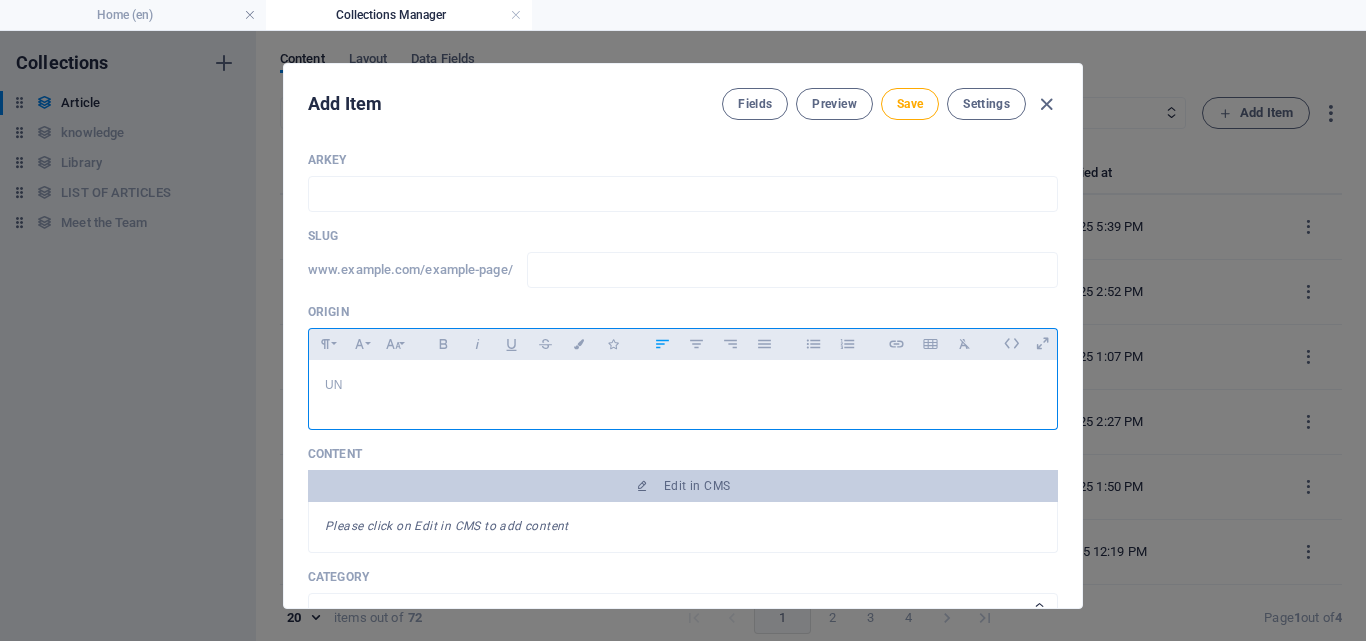 click on "UN" at bounding box center [683, 385] 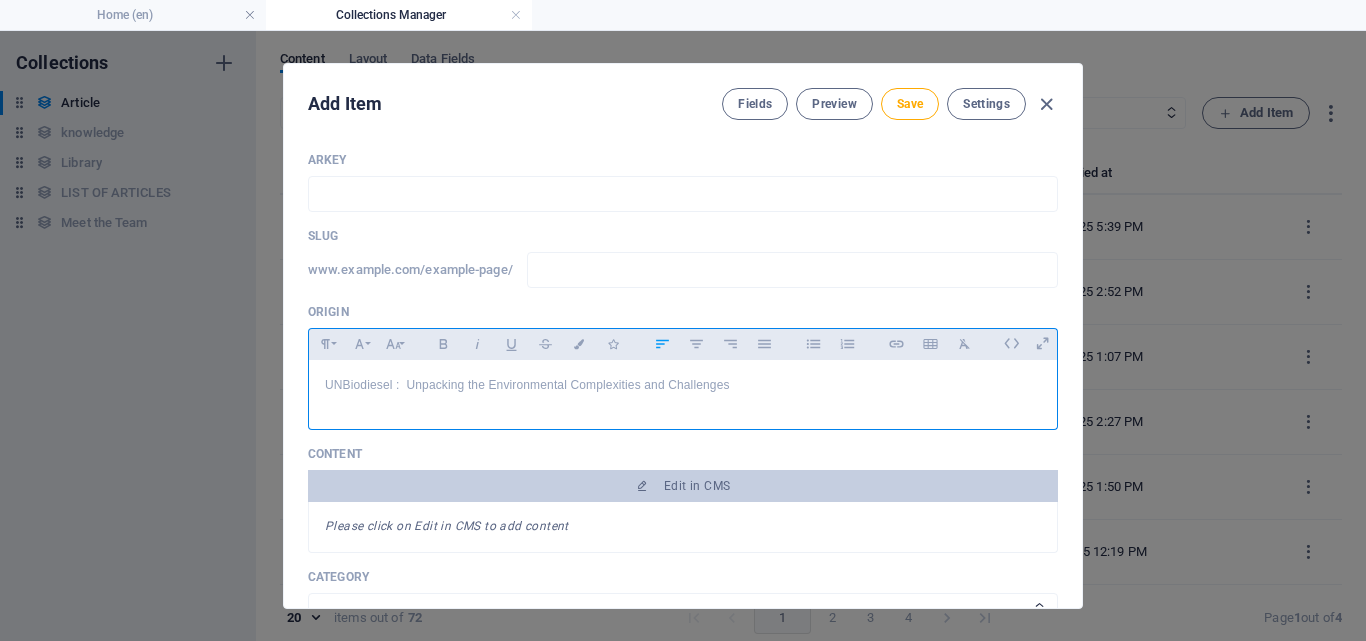 scroll, scrollTop: 468, scrollLeft: 5, axis: both 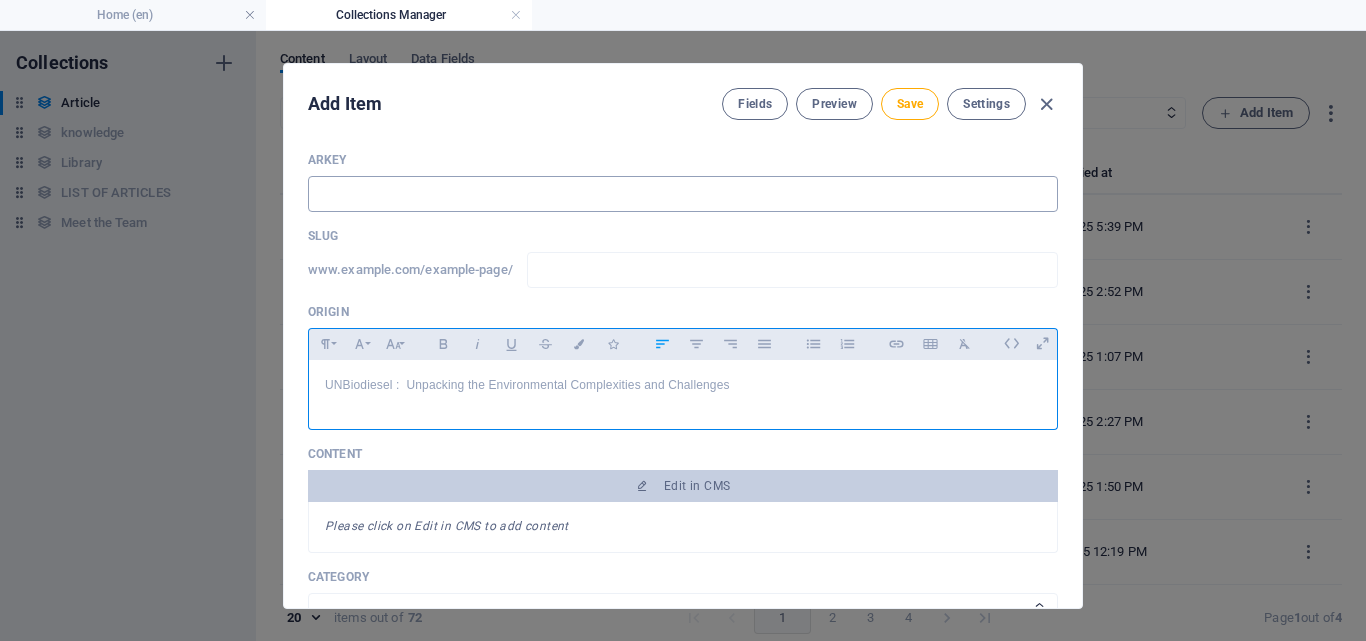 click at bounding box center (683, 194) 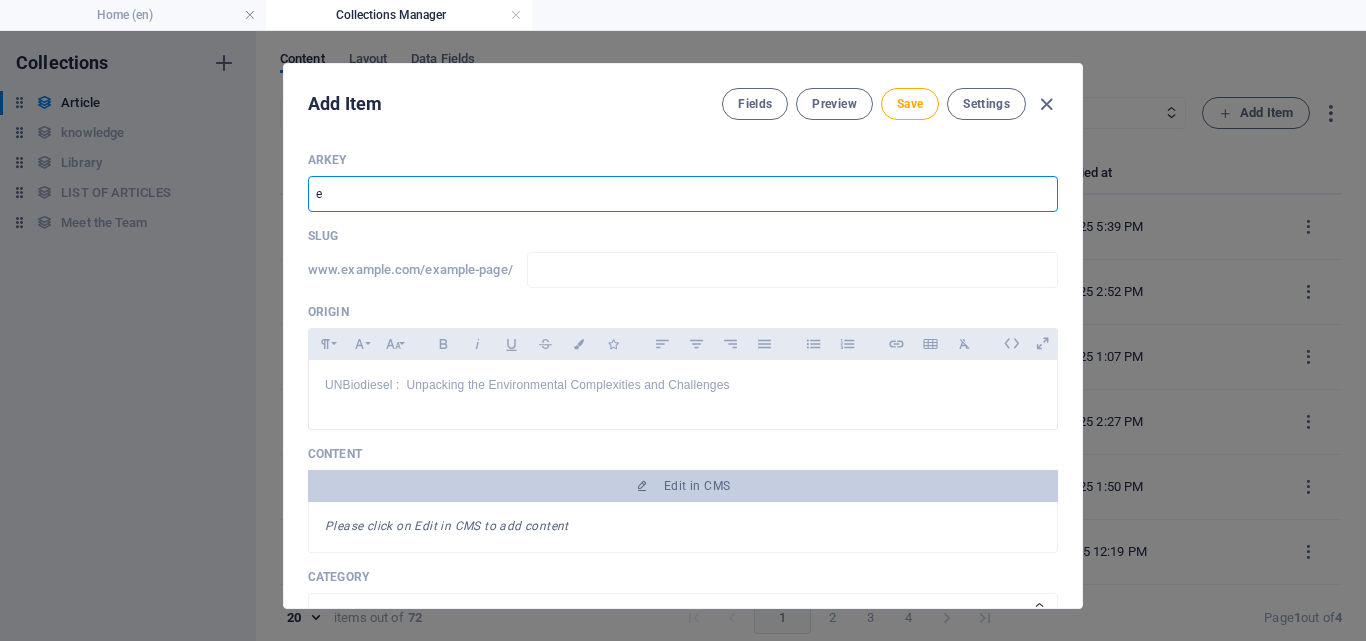 type on "eN" 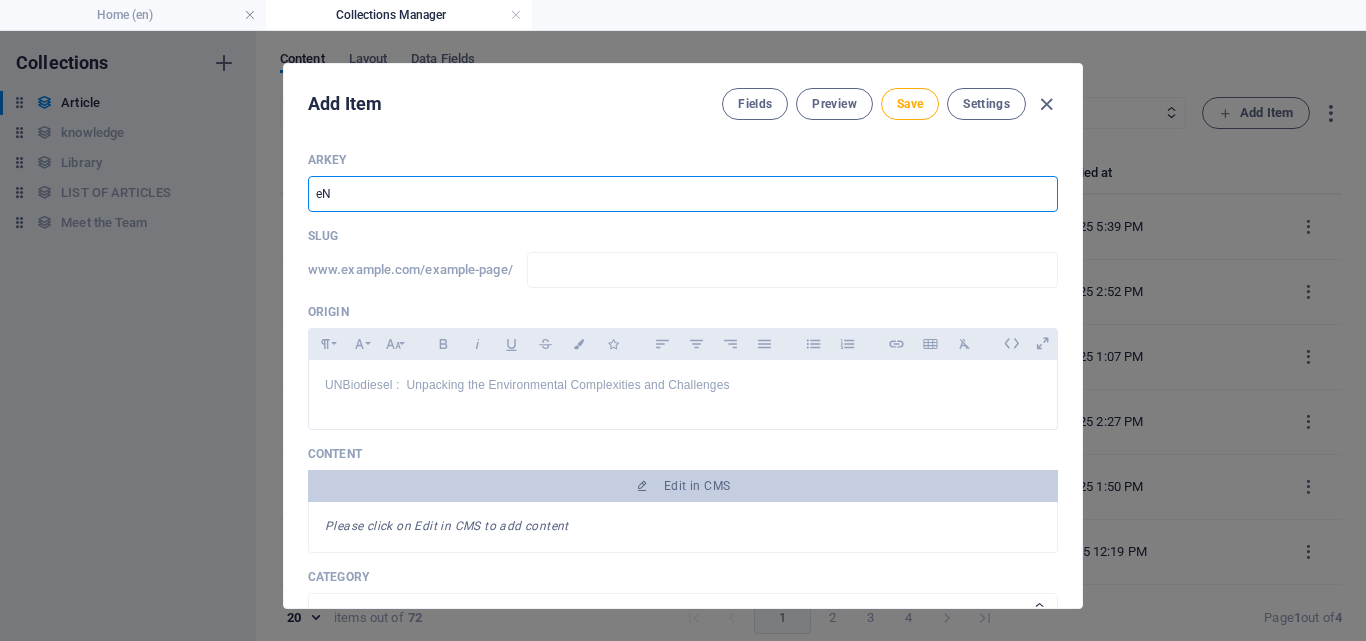 type on "en" 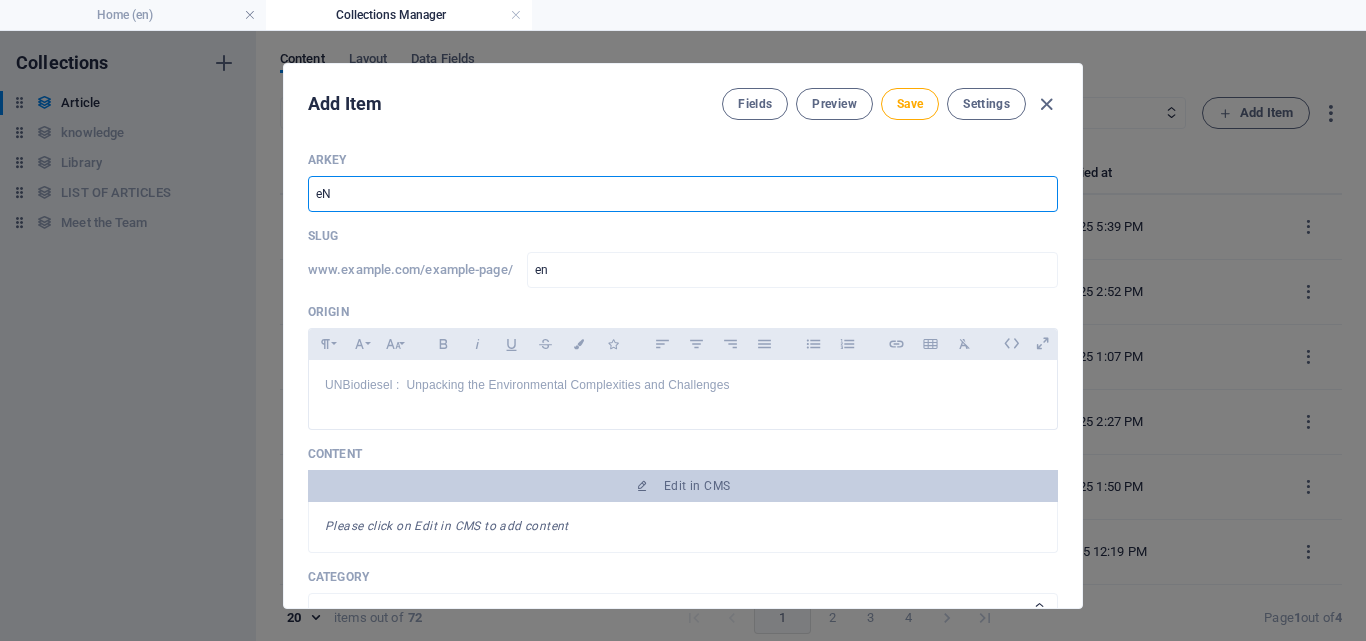 type on "e" 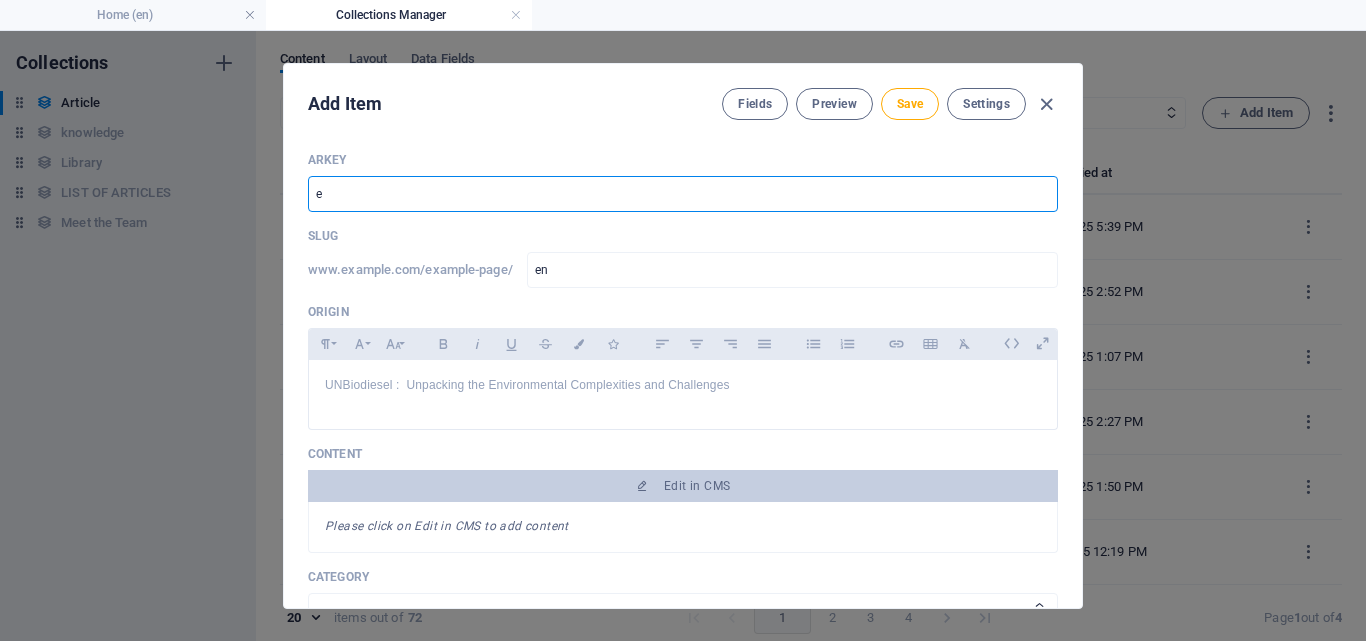 type on "e" 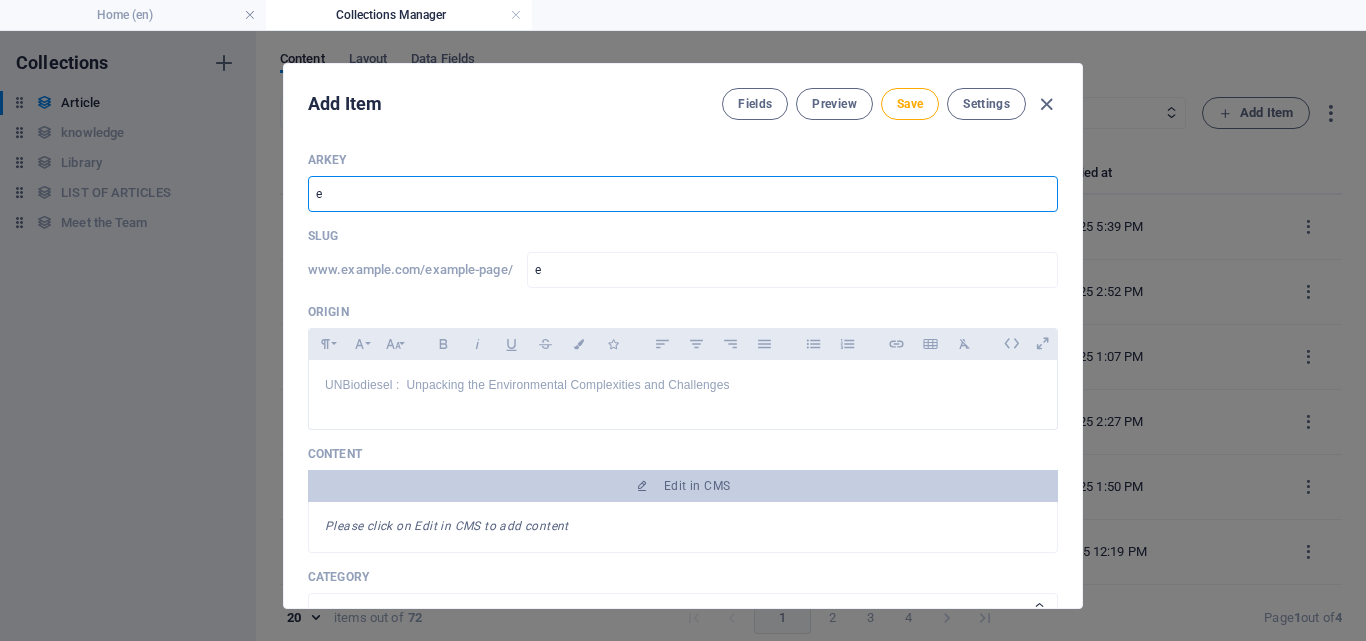 type 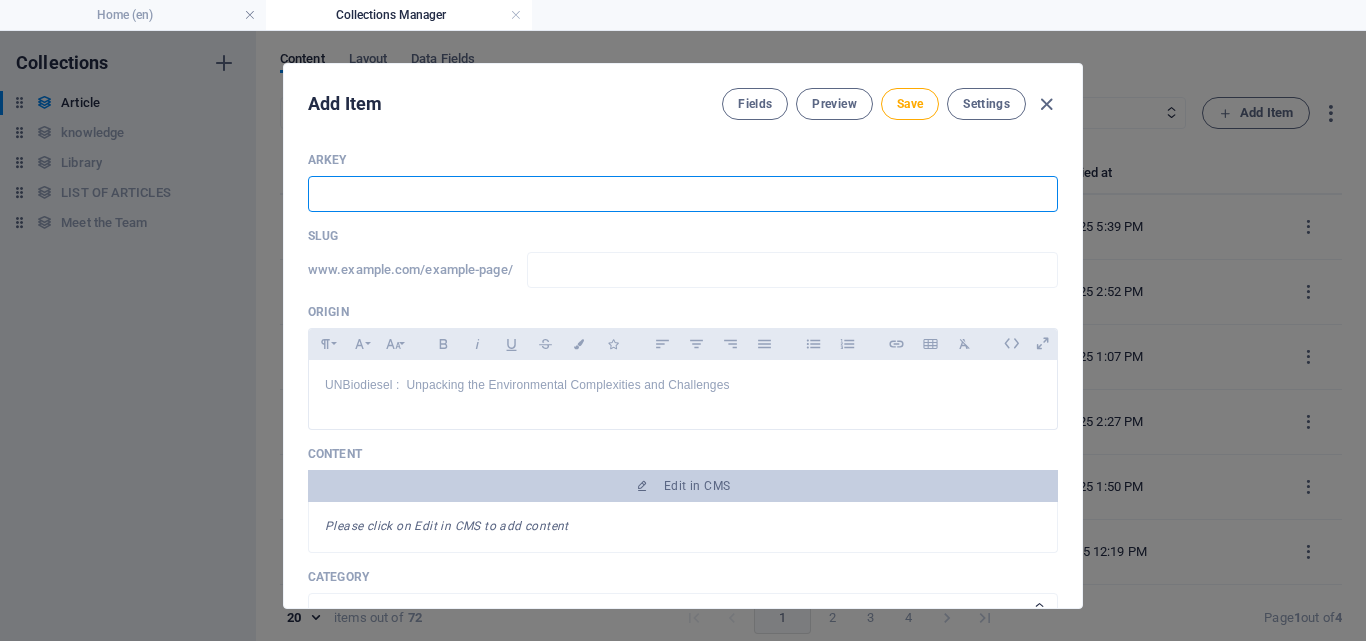 type on "E" 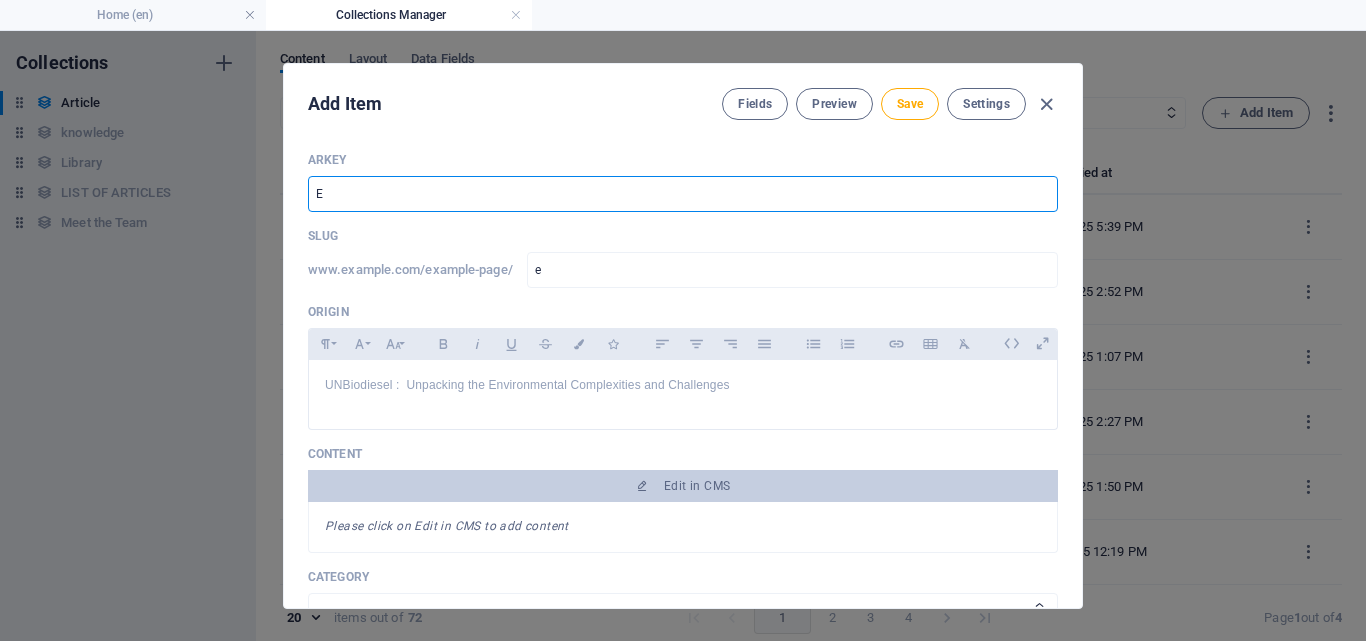 type on "En" 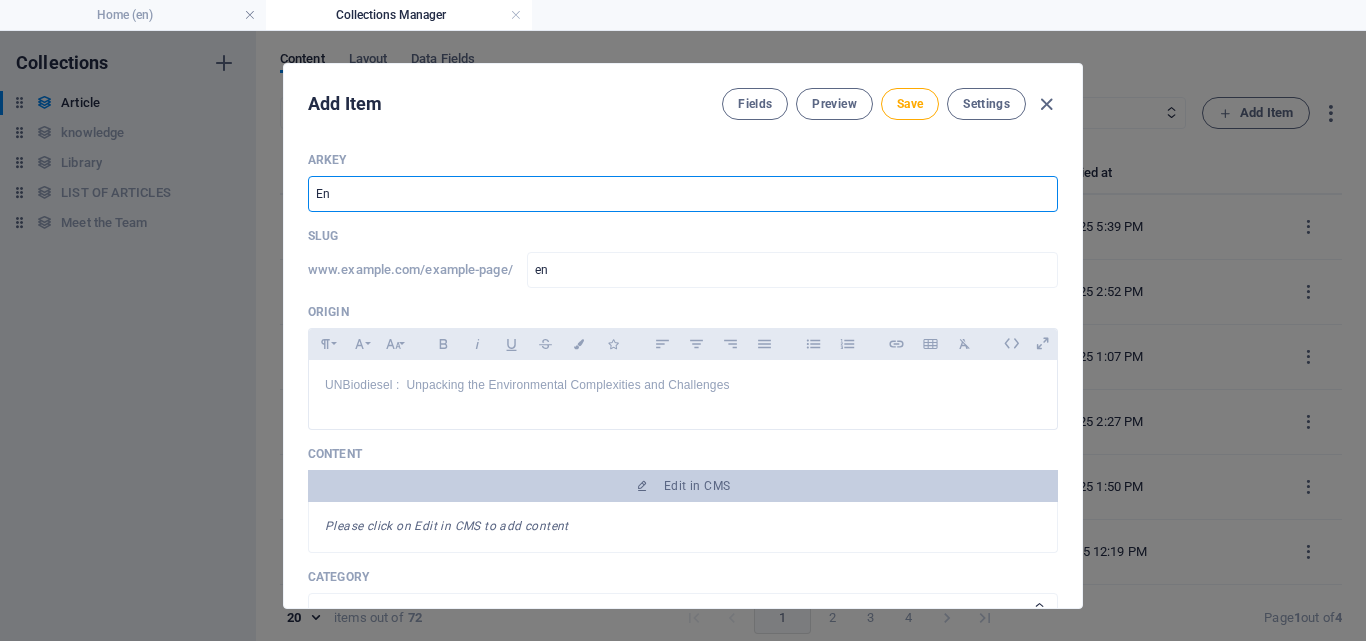 type on "Env" 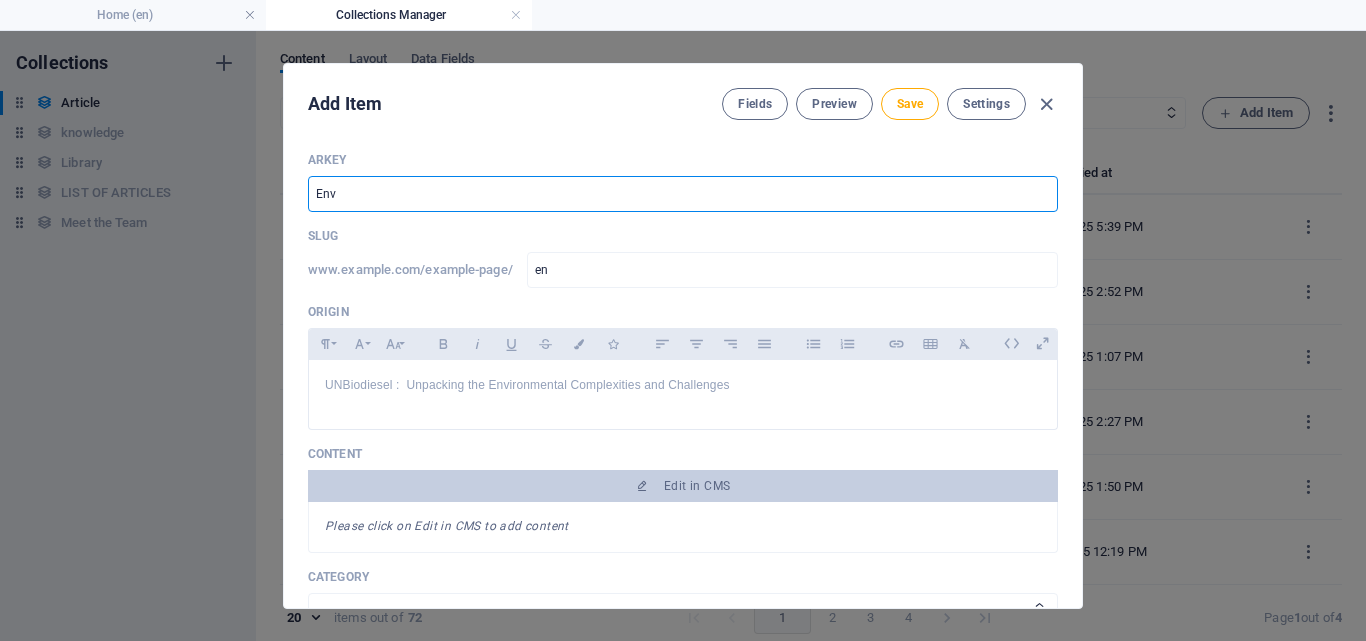 type on "env" 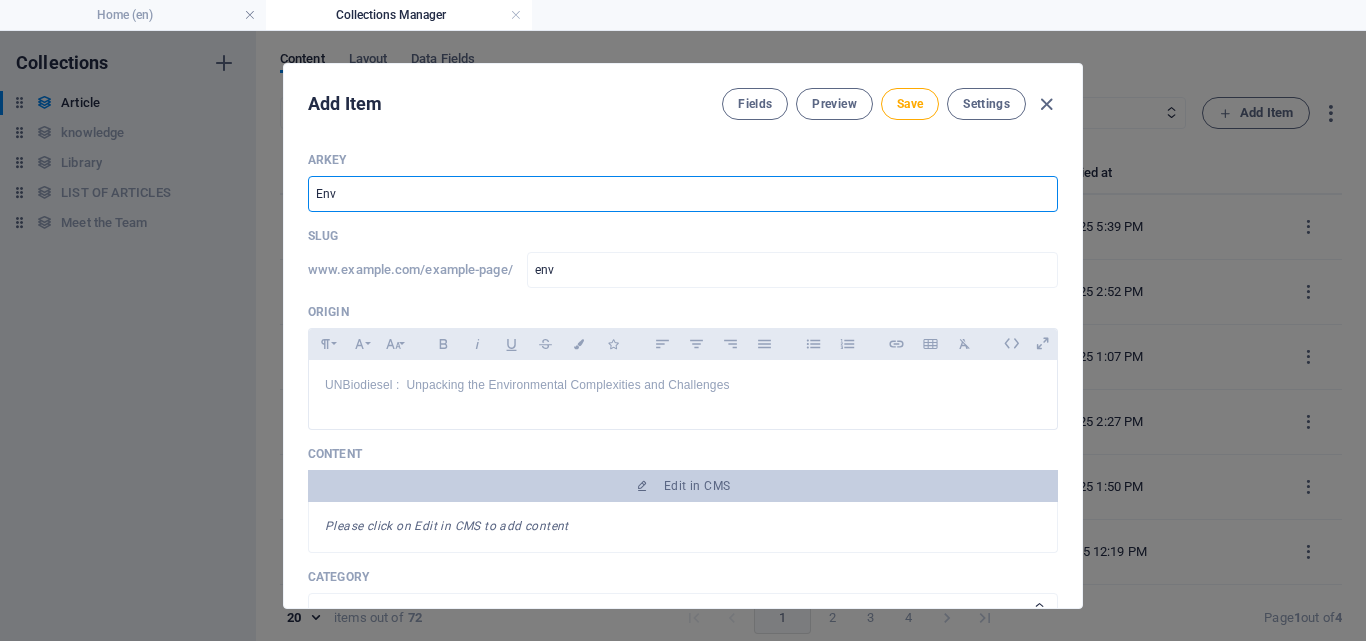 type on "Envi" 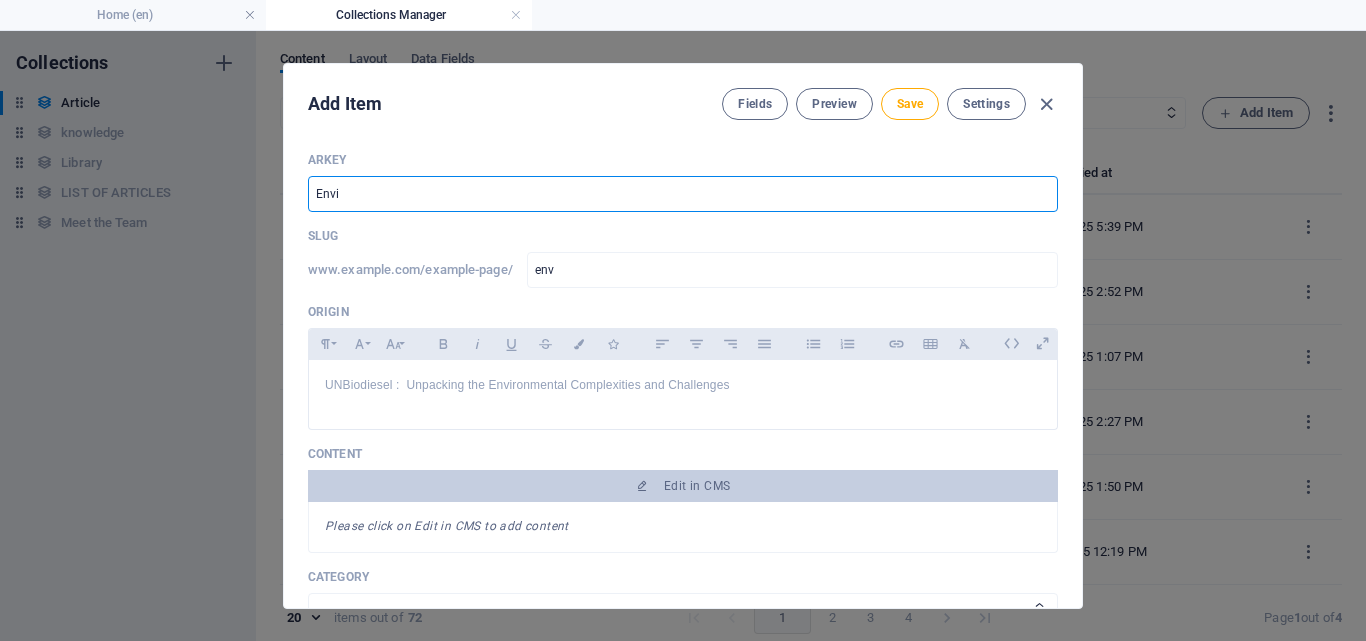 type on "envi" 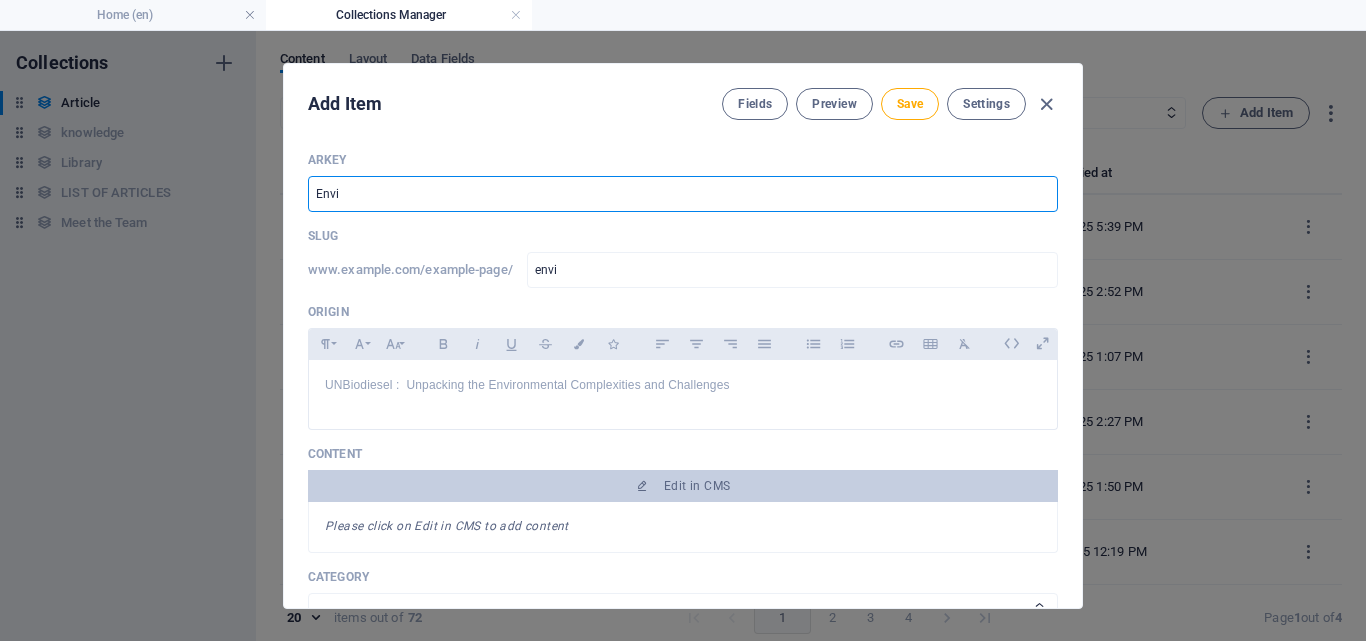 type on "Envir" 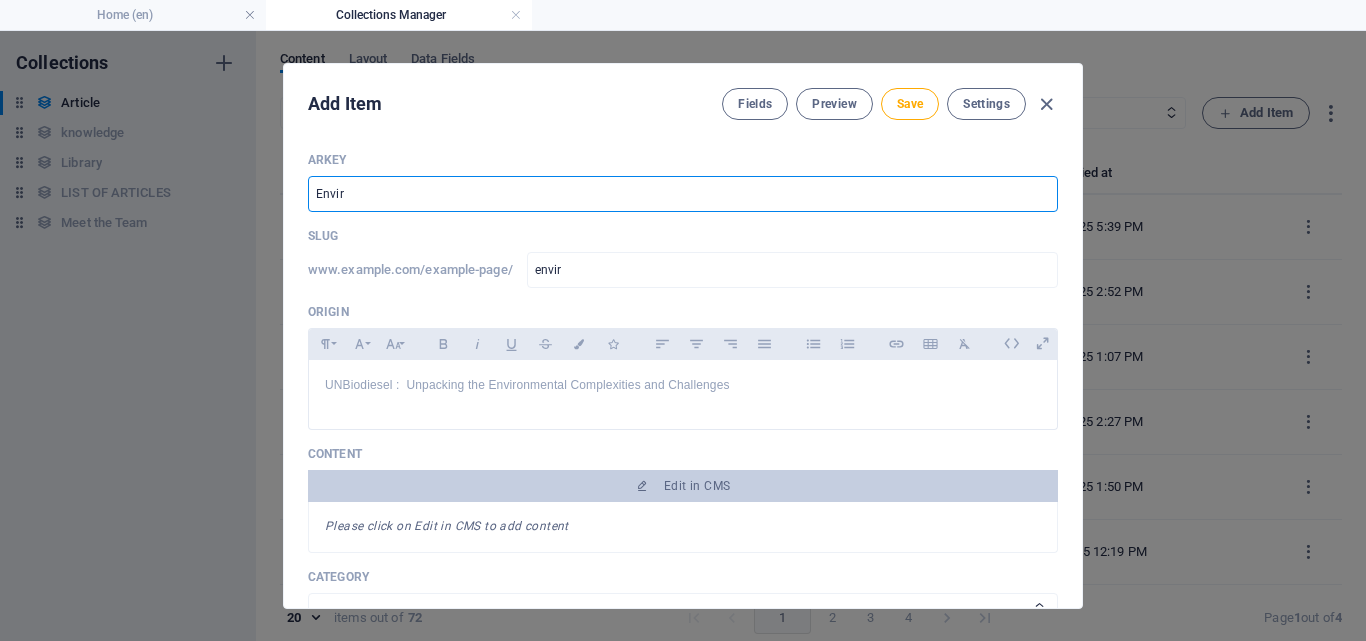 type on "Enviro" 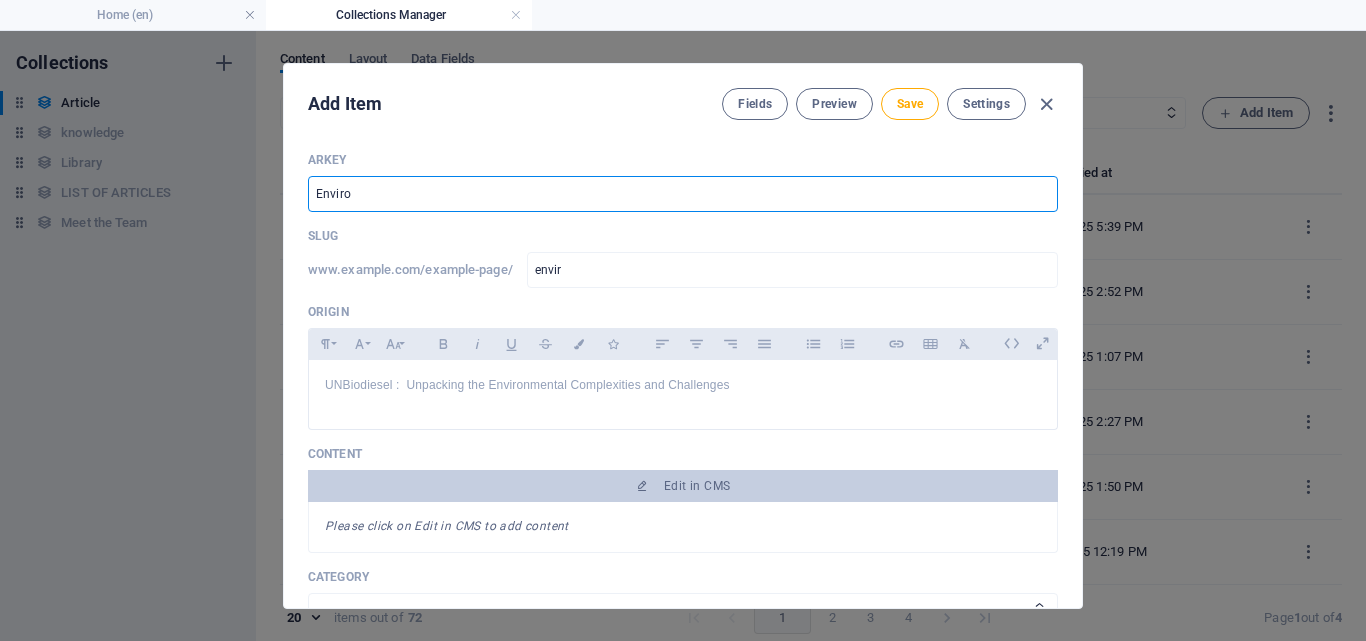 type on "enviro" 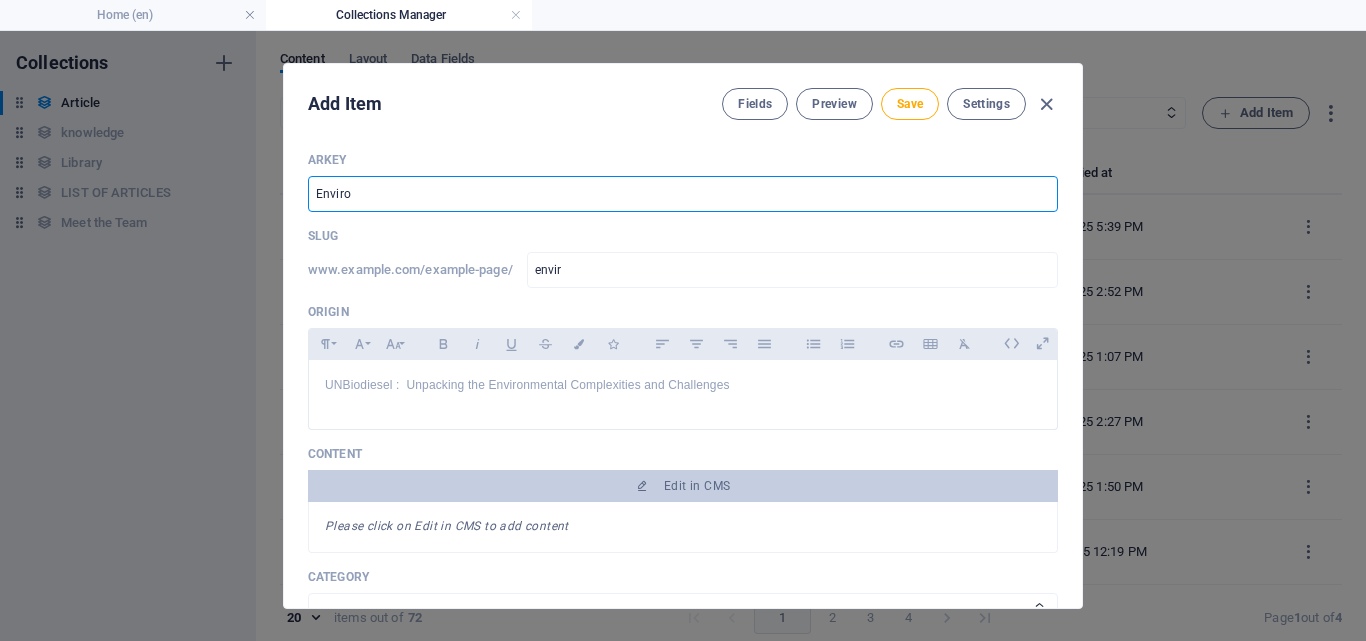 type on "enviro" 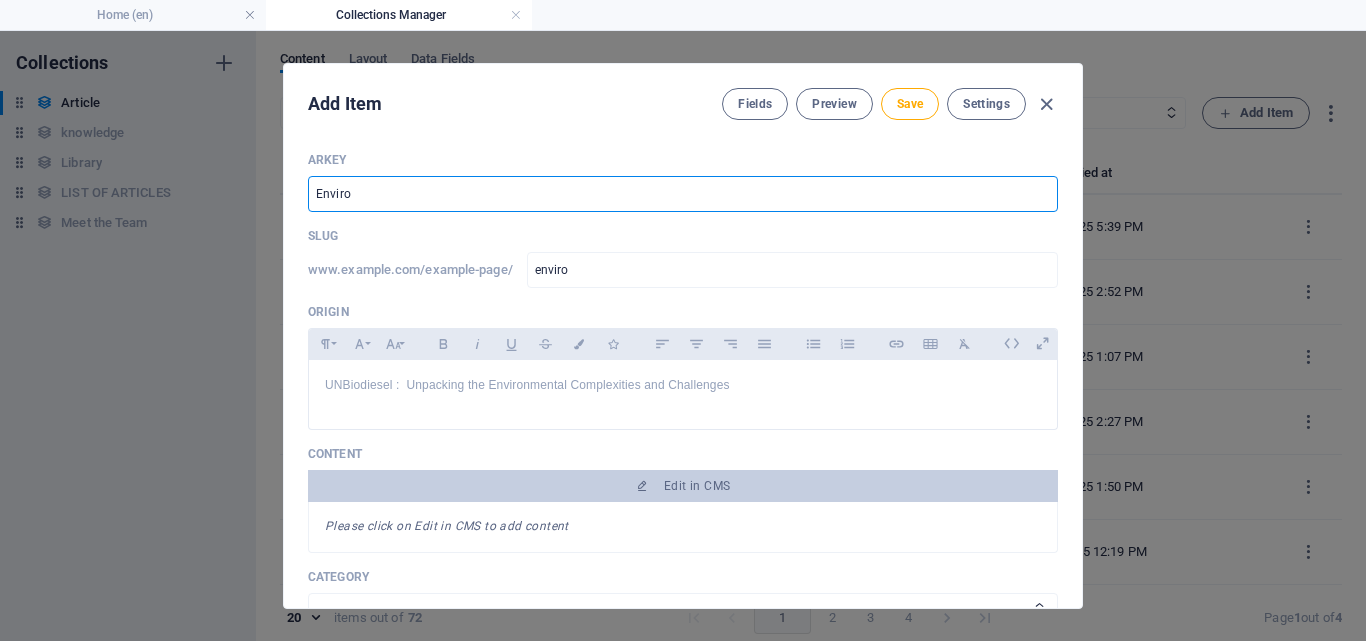 type on "Environ" 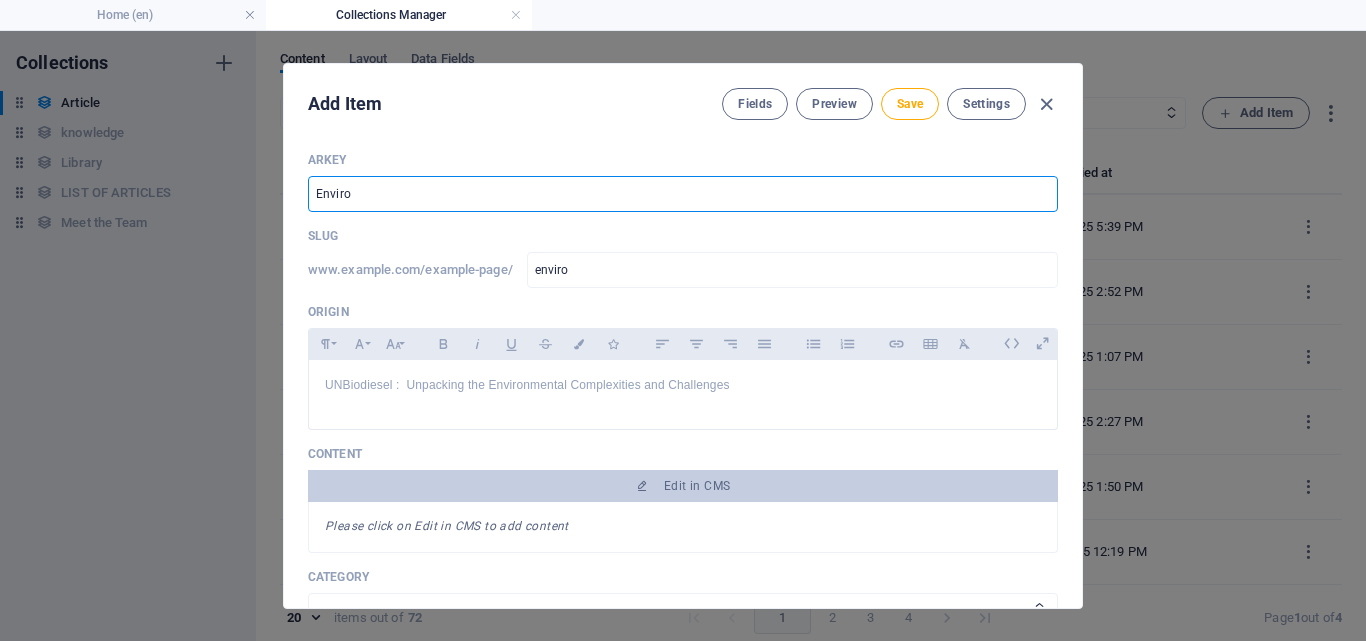 type on "environ" 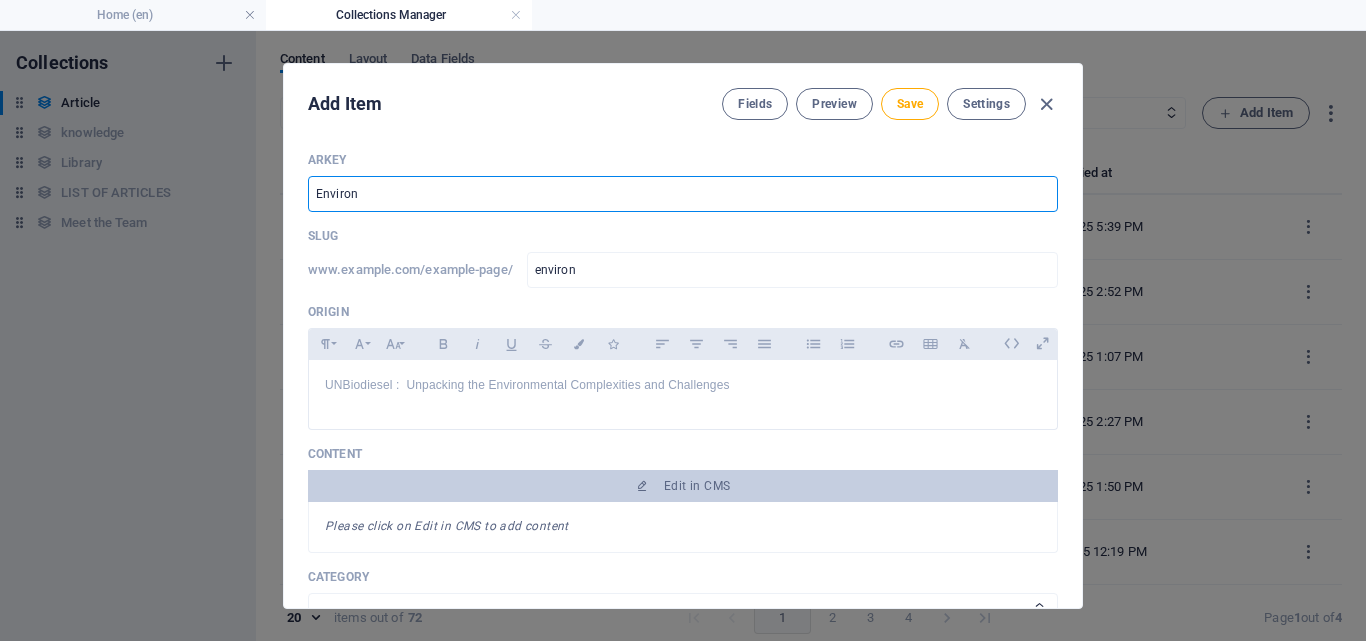 type on "Environm" 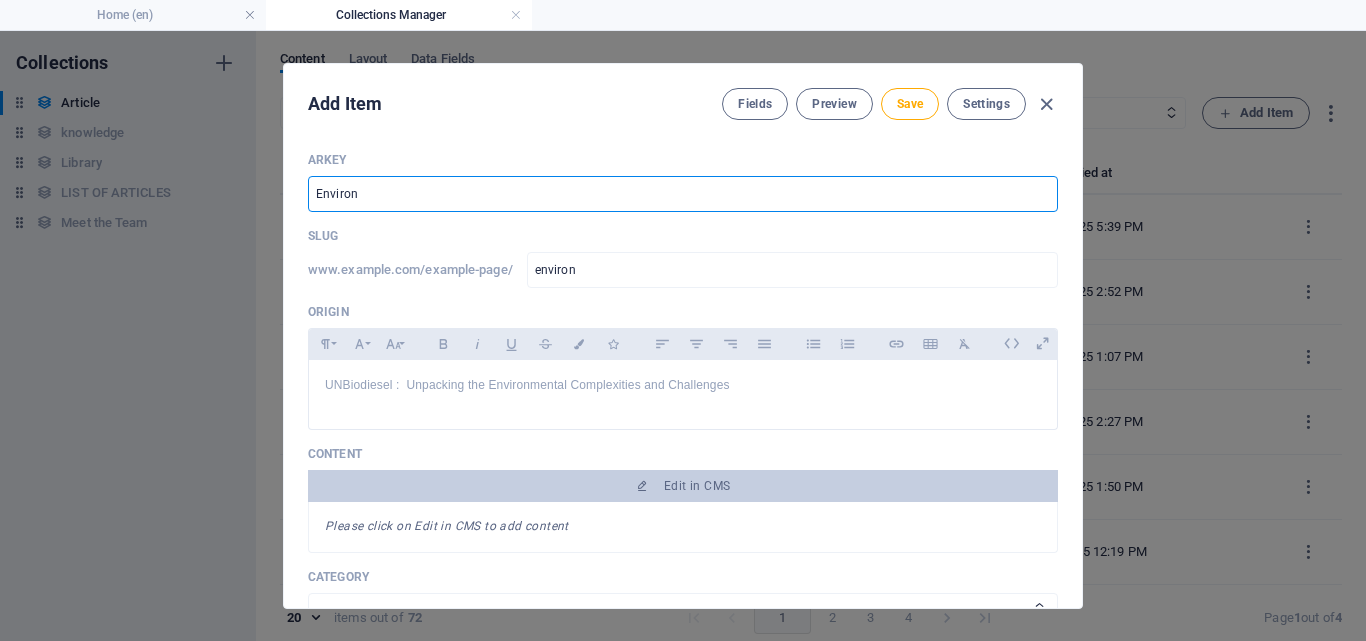 type on "environm" 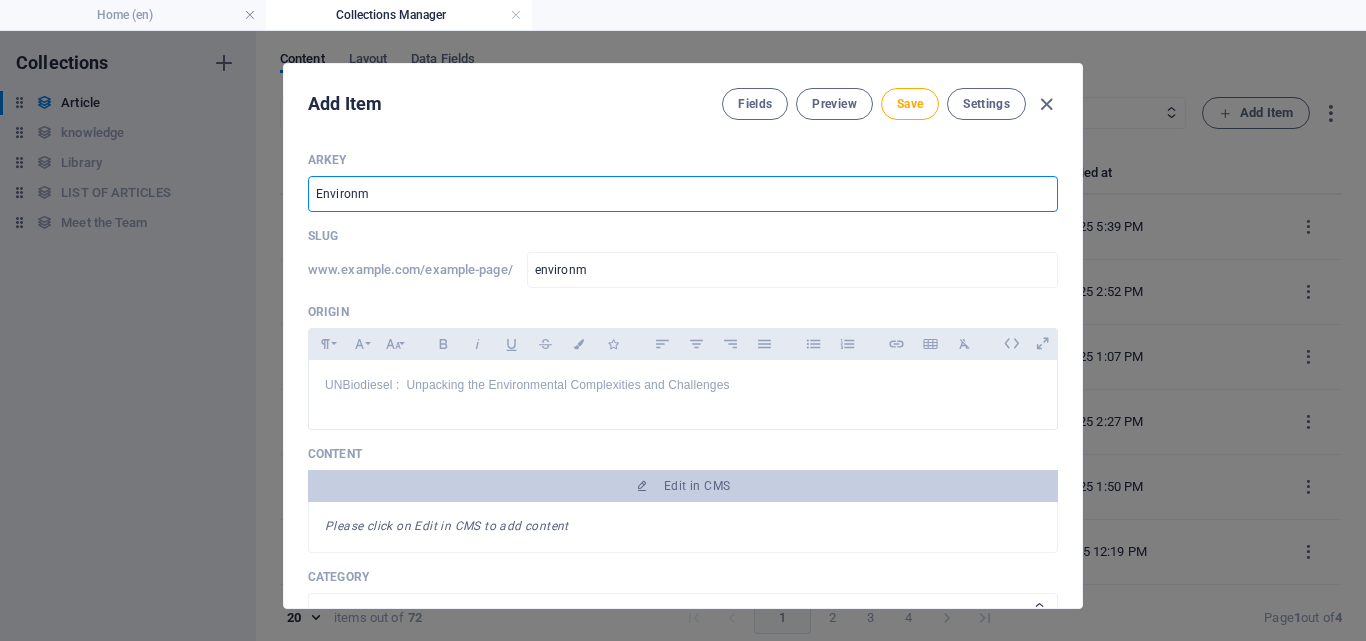 type on "Environme" 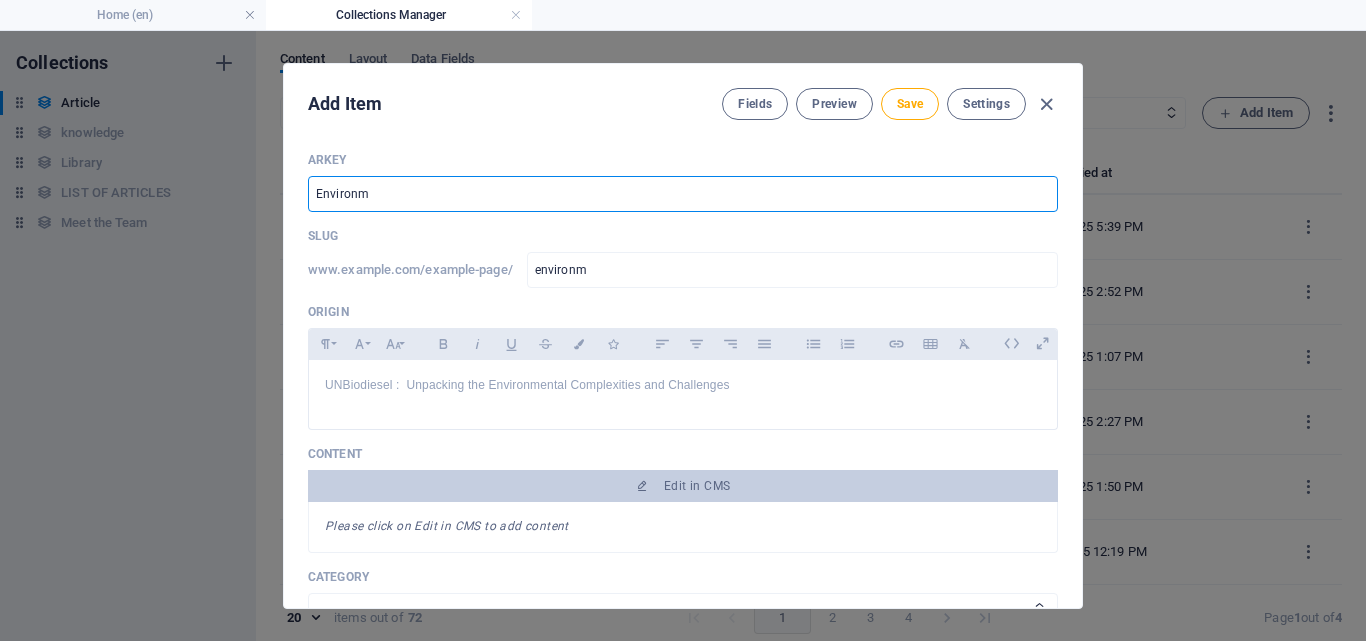 type on "environme" 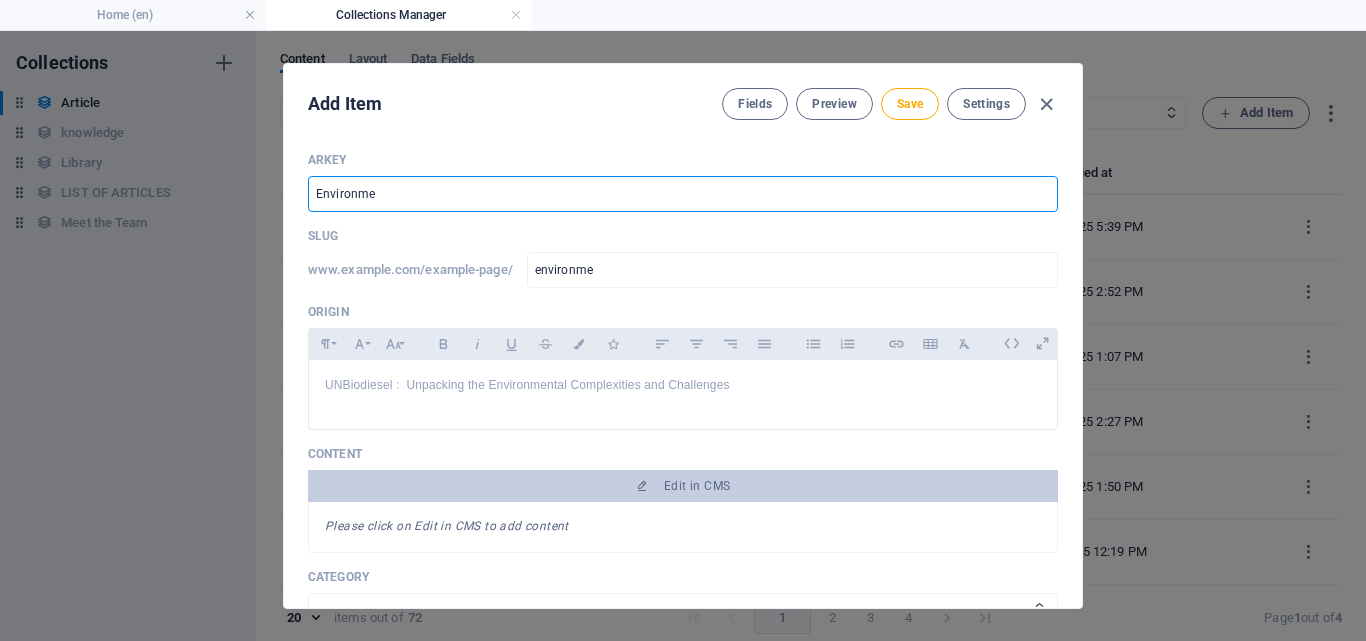 type on "Environmen" 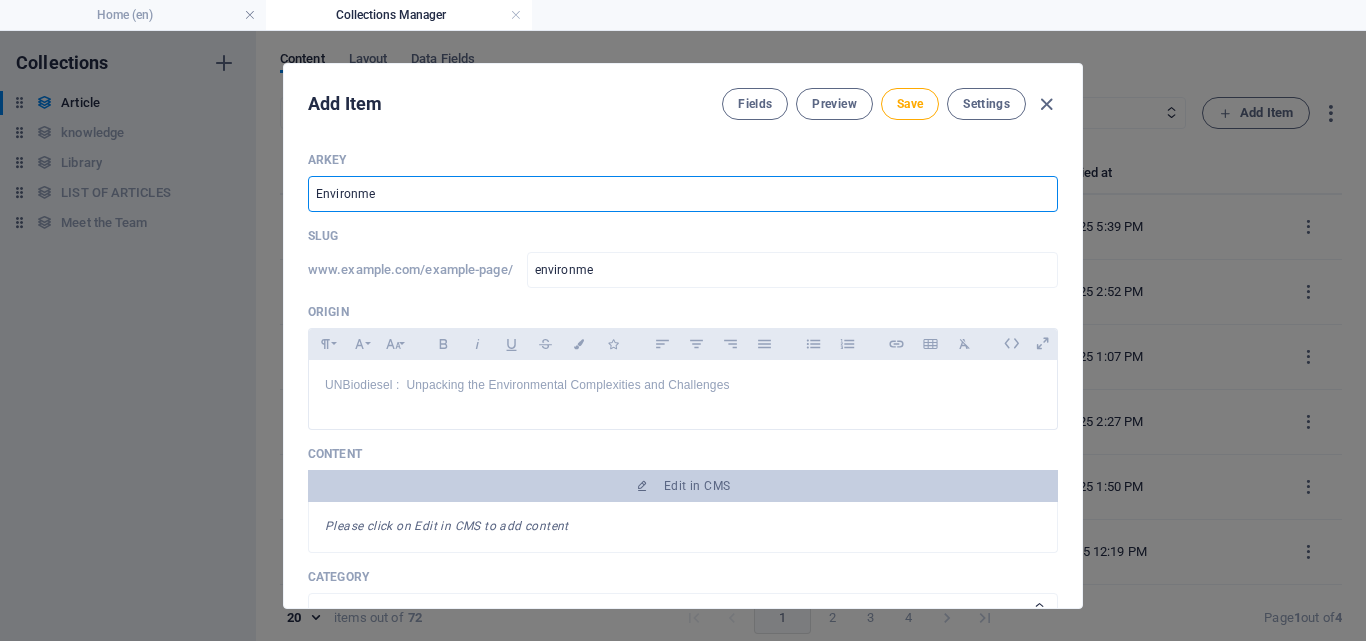 type on "environmen" 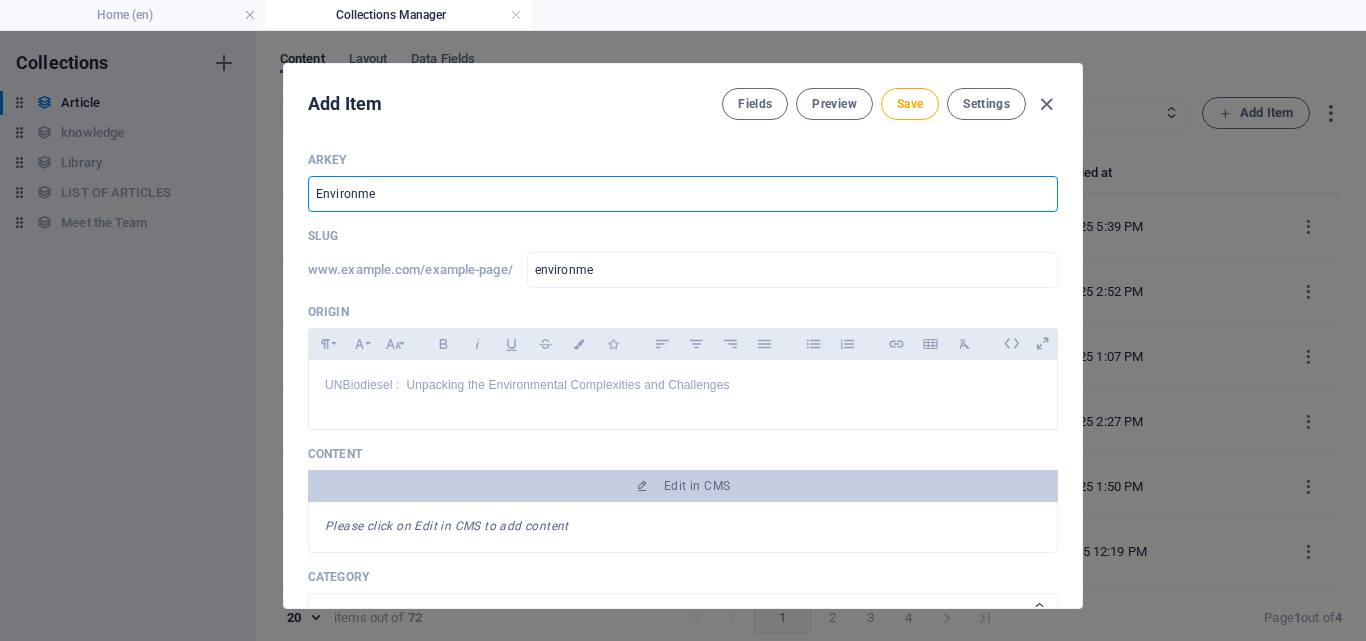 type on "environmen" 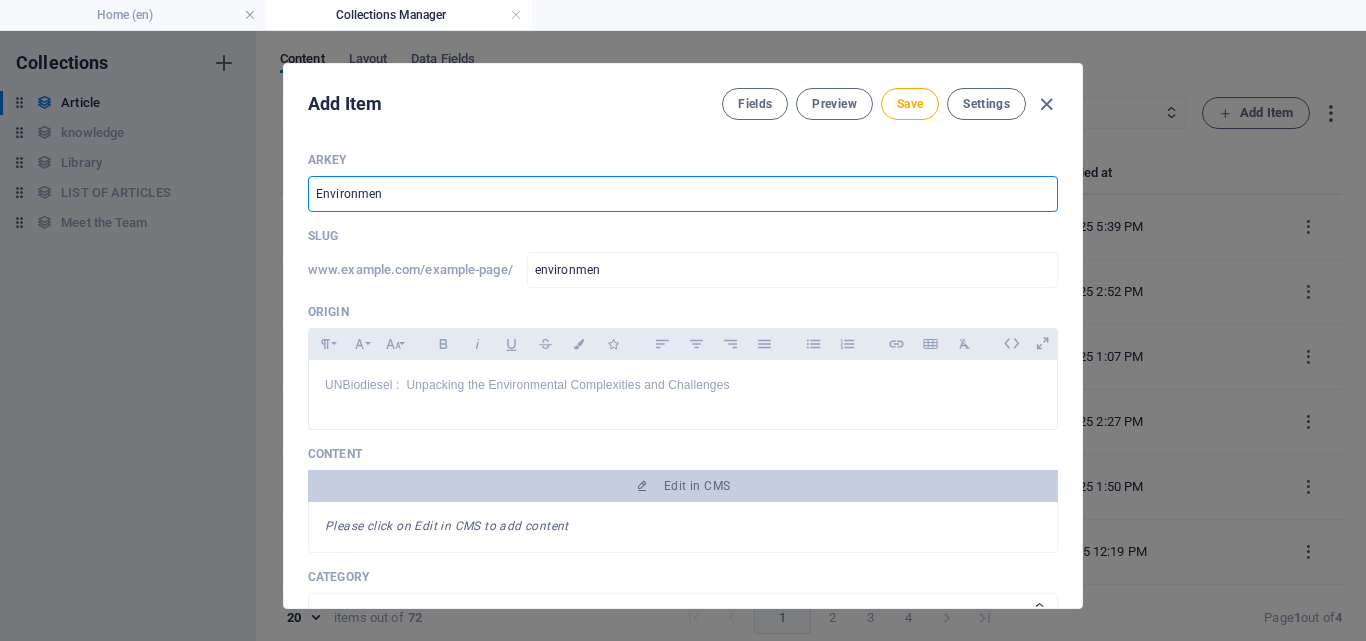 type on "Environment" 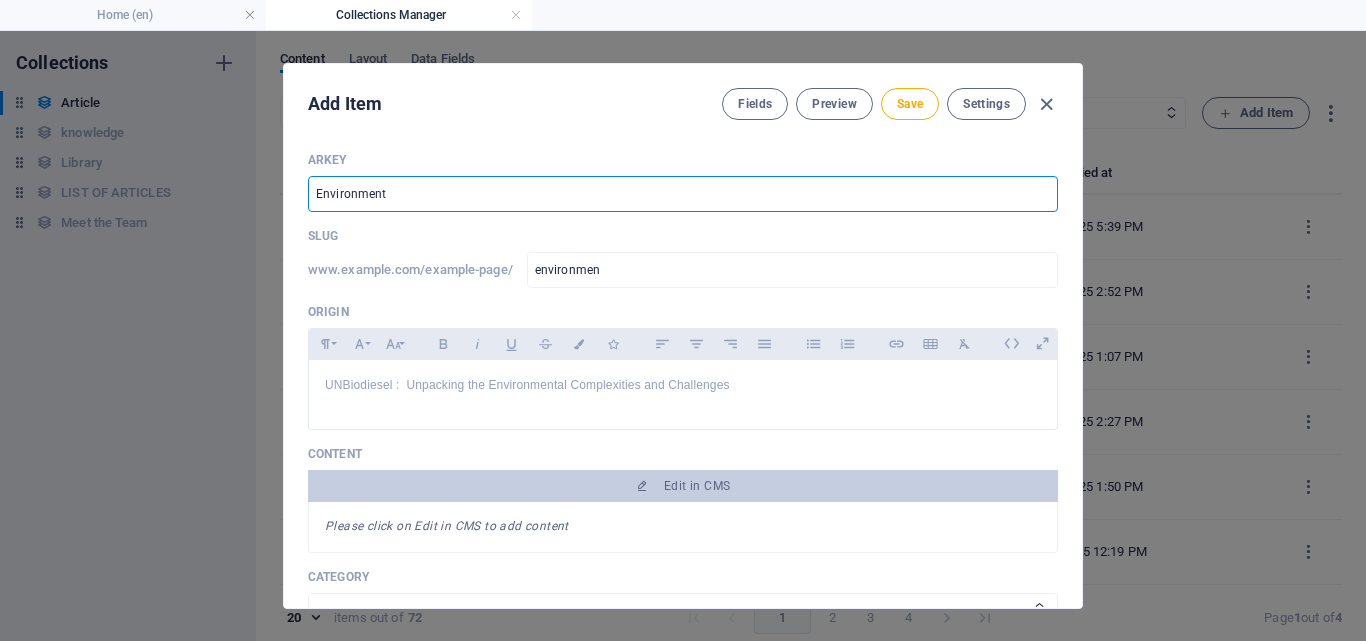 type on "environment" 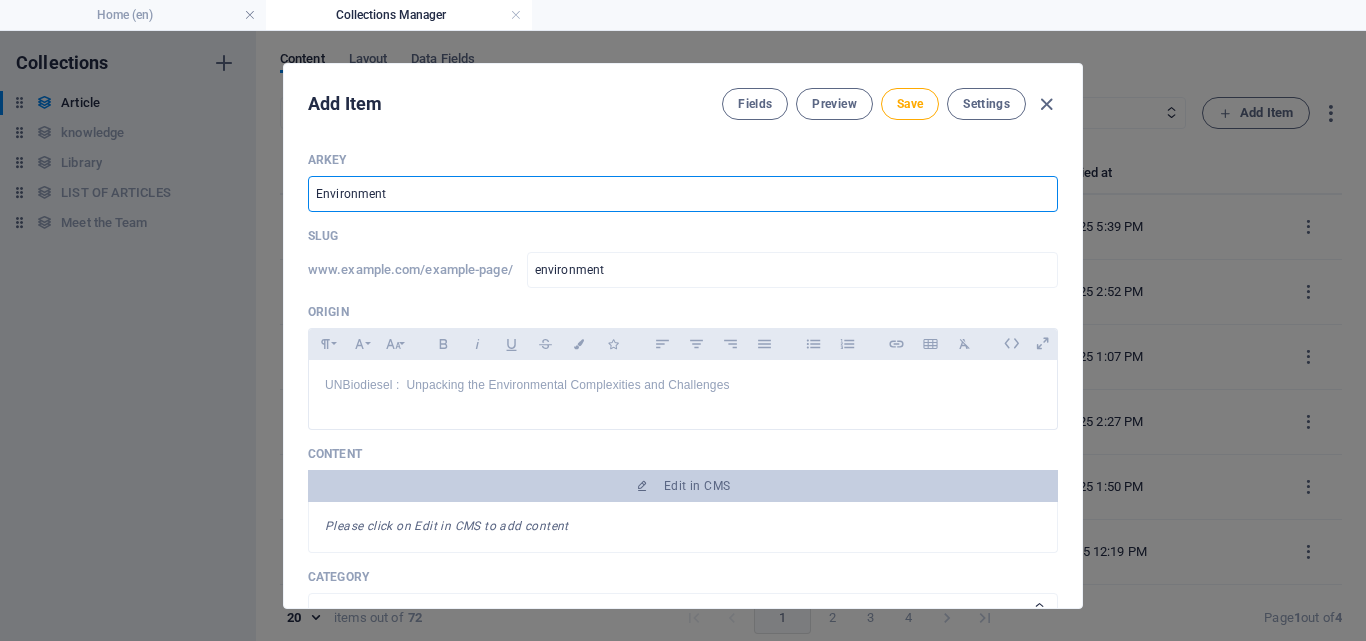 type on "Environmenta" 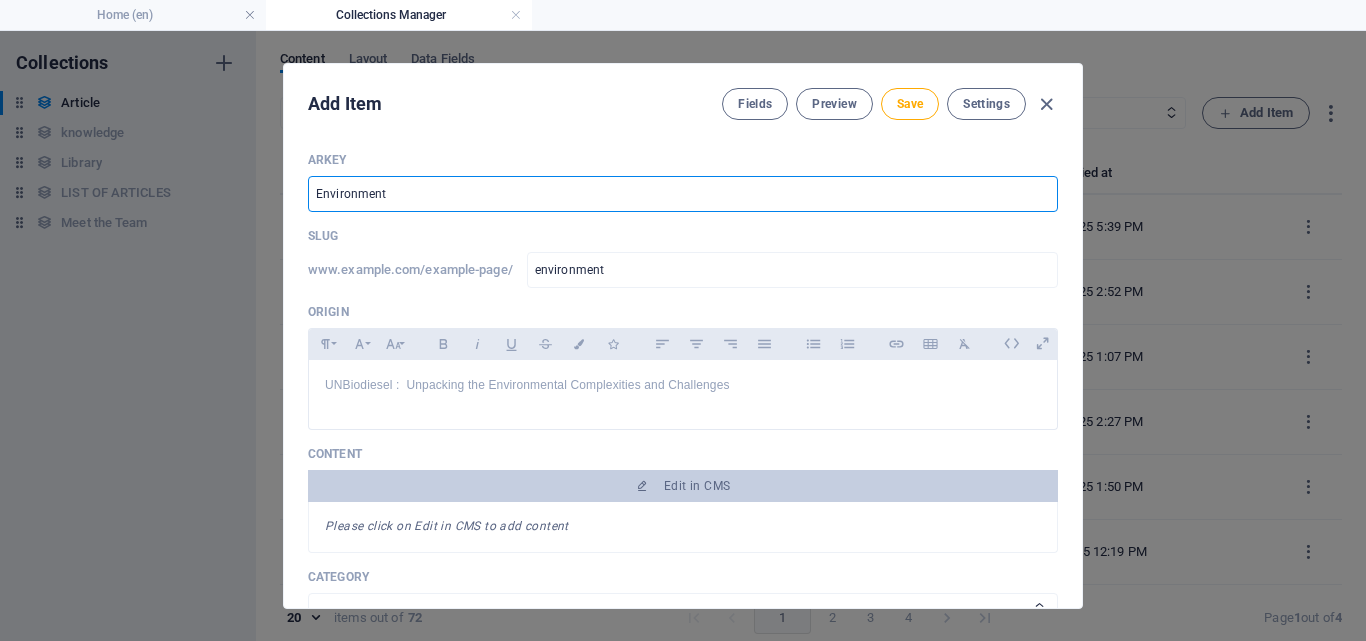 type on "environmenta" 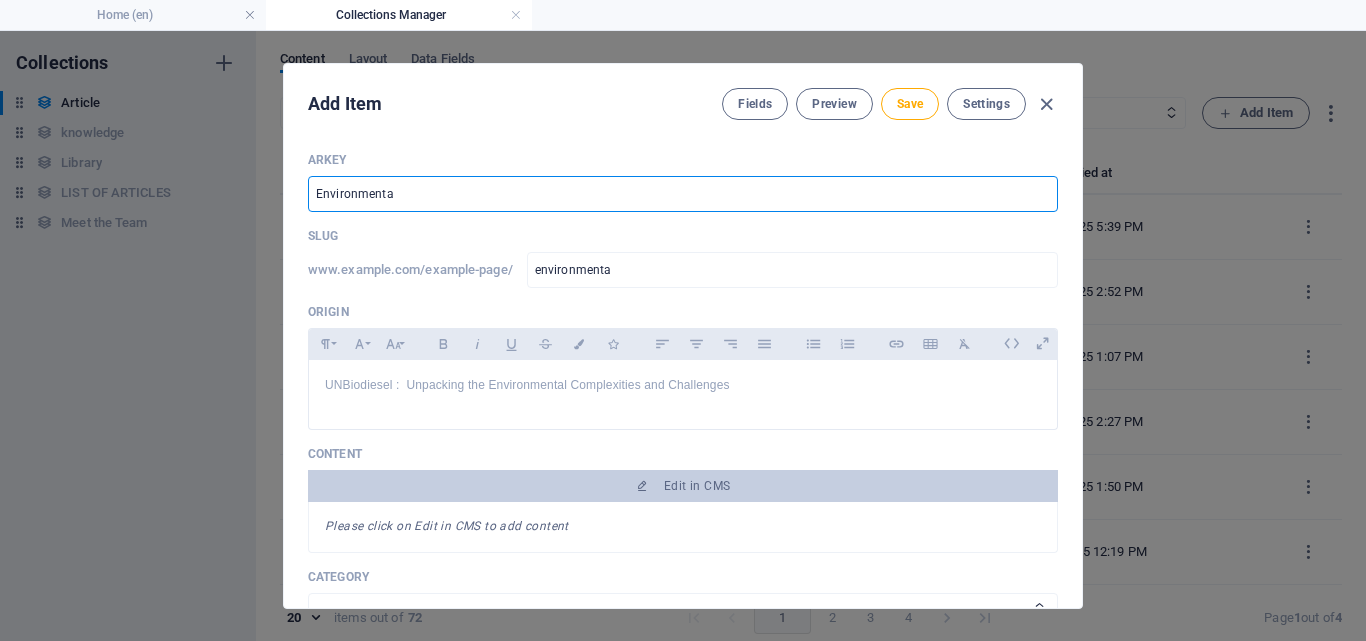 type on "Environmental" 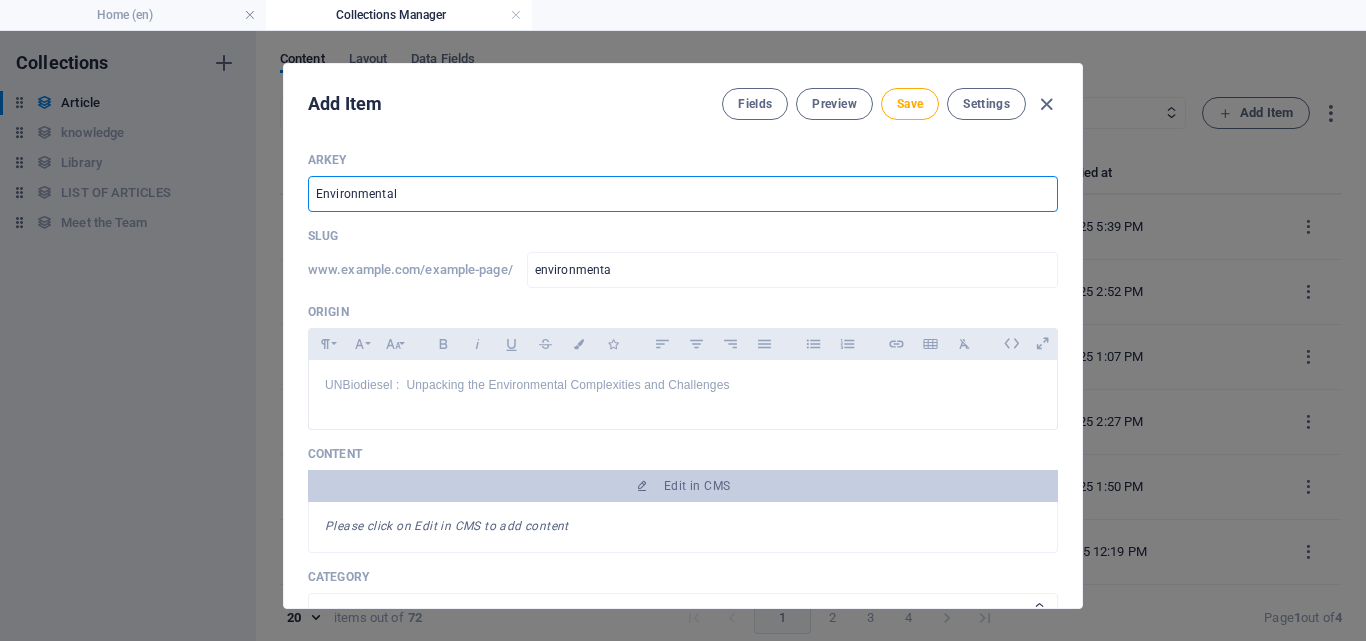 type on "environmental" 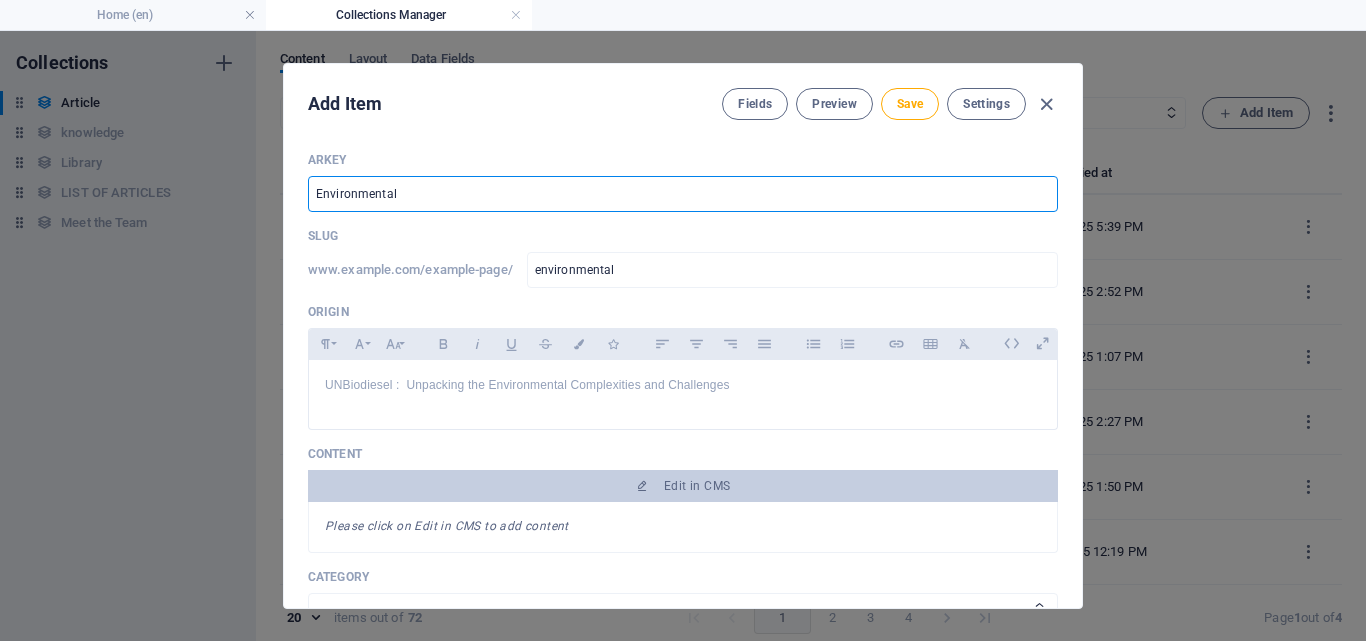 type on "Environmental C" 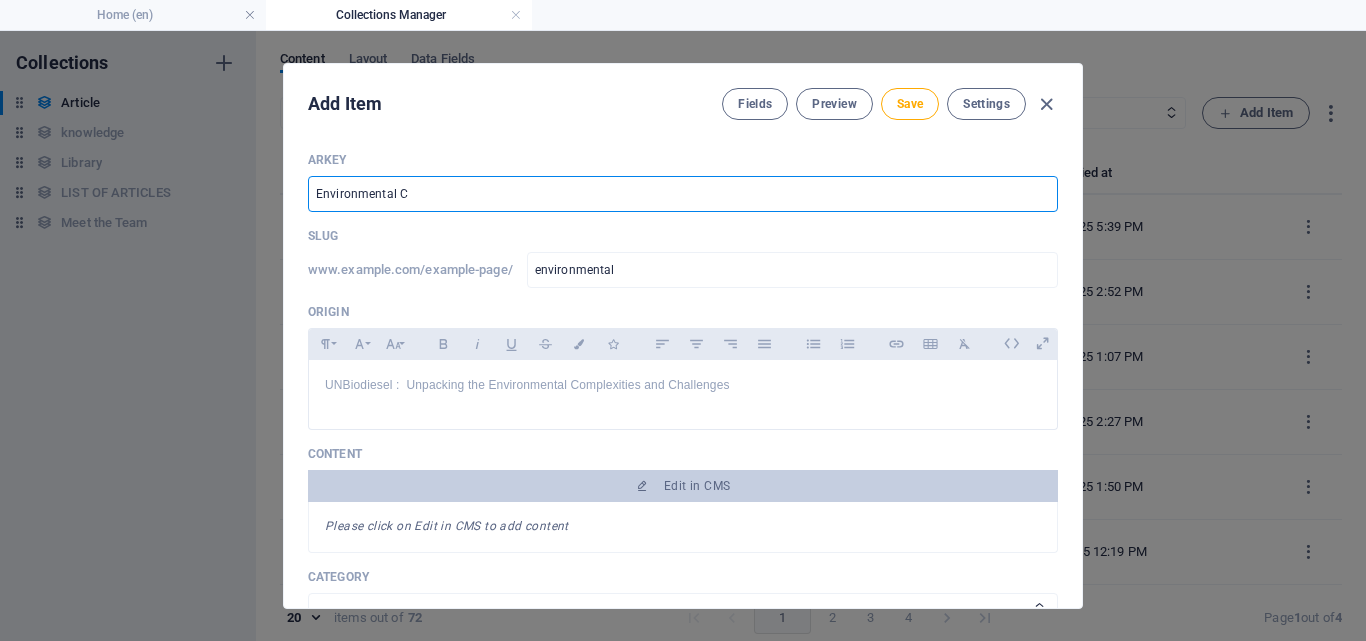 type on "environmental-c" 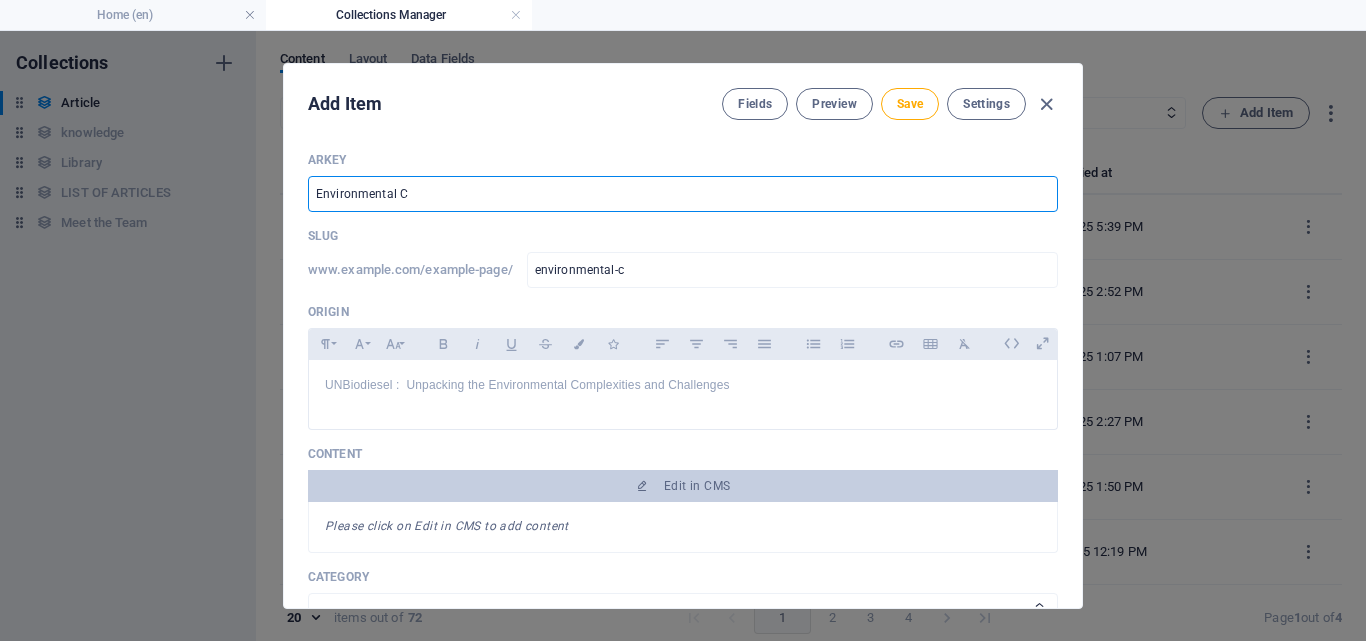 type on "Environmental Co" 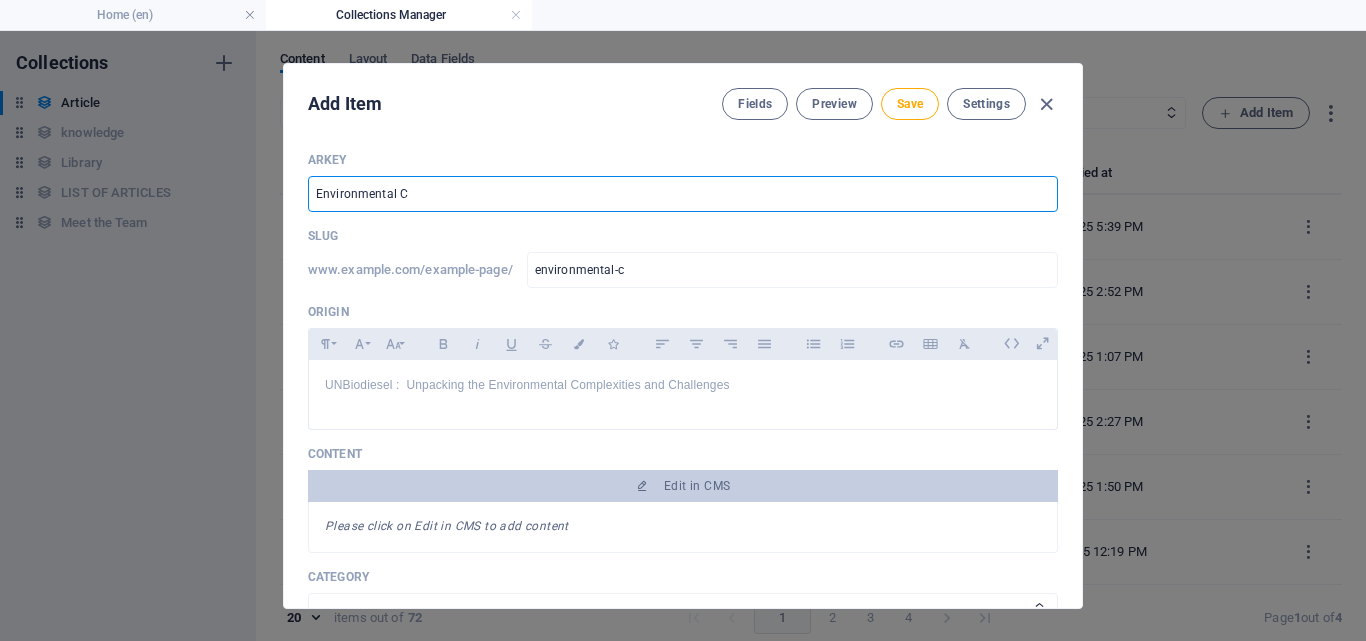 type on "environmental-co" 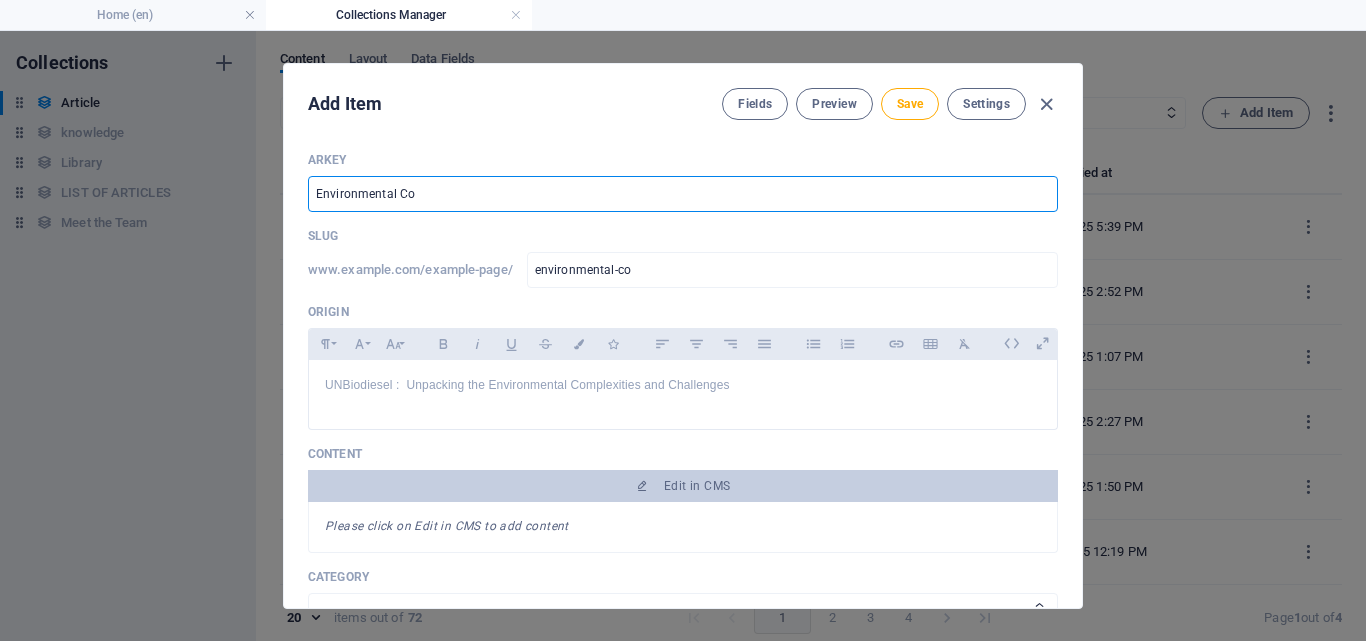 type on "Environmental Com" 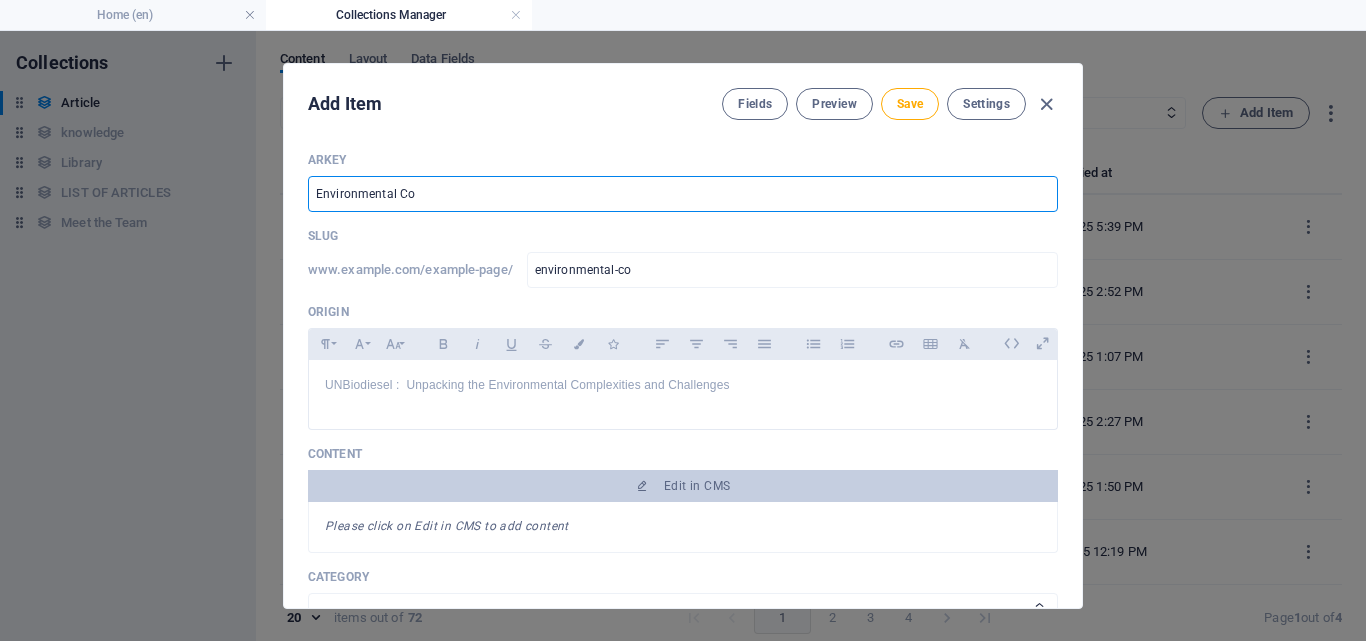 type on "environmental-com" 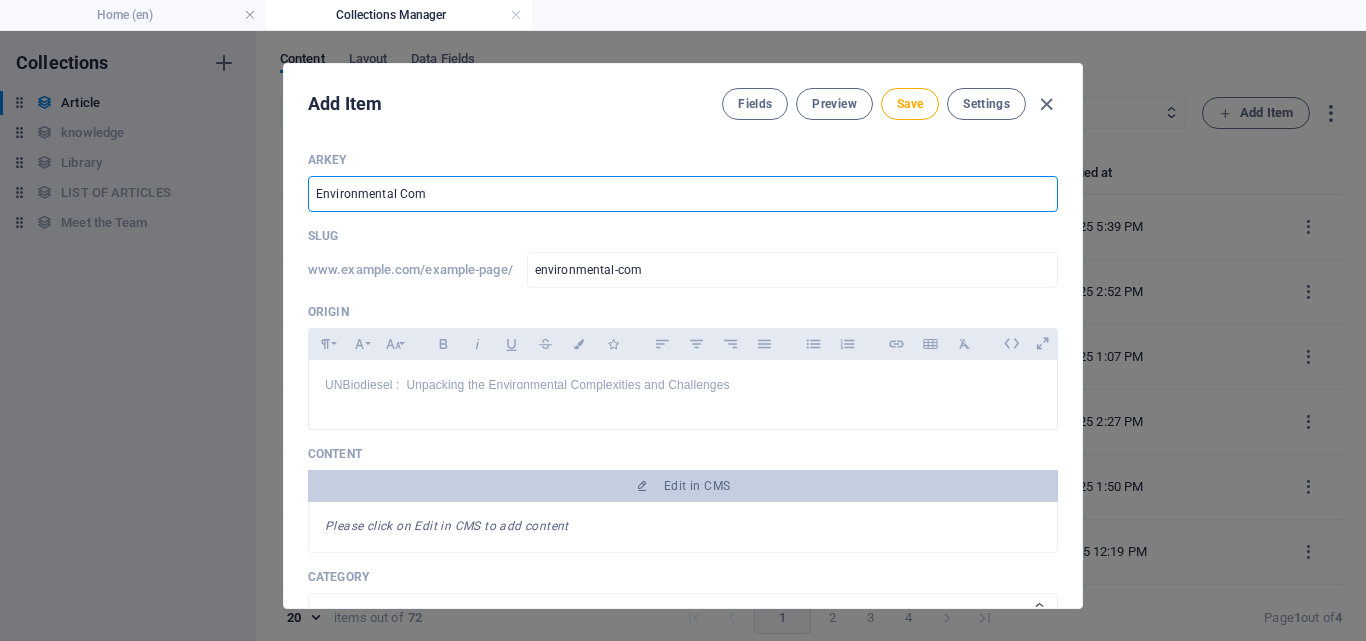 type on "Environmental Comp" 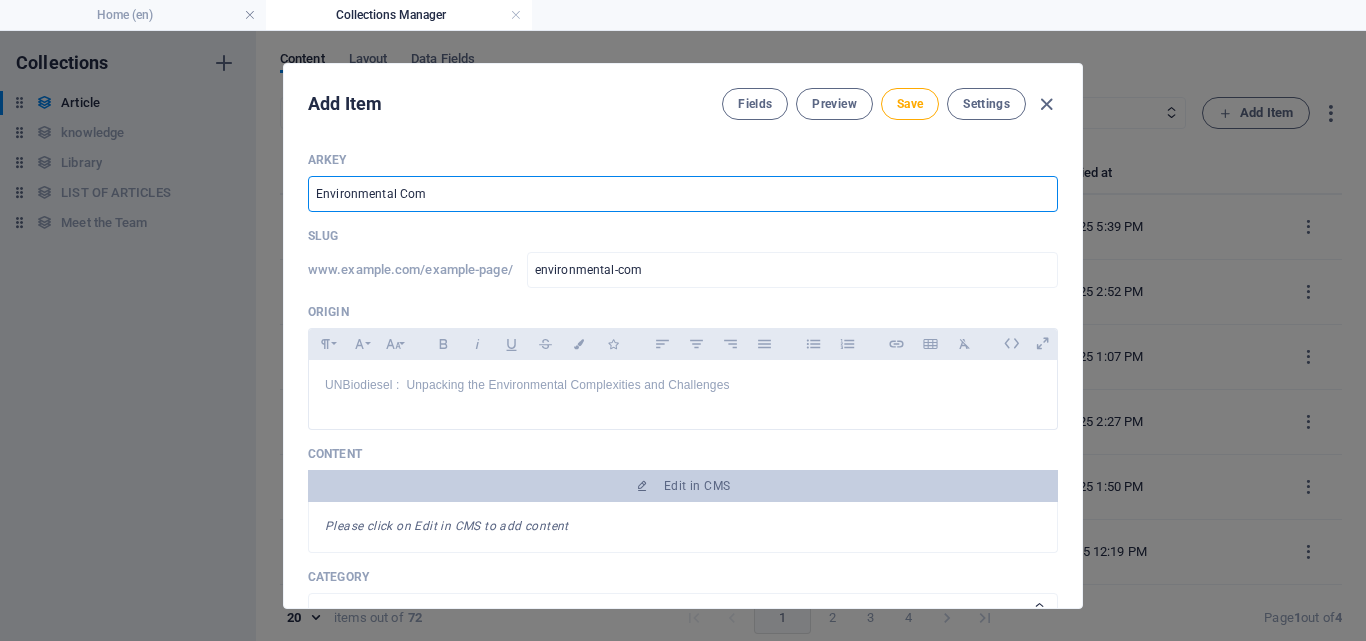 type on "environmental-comp" 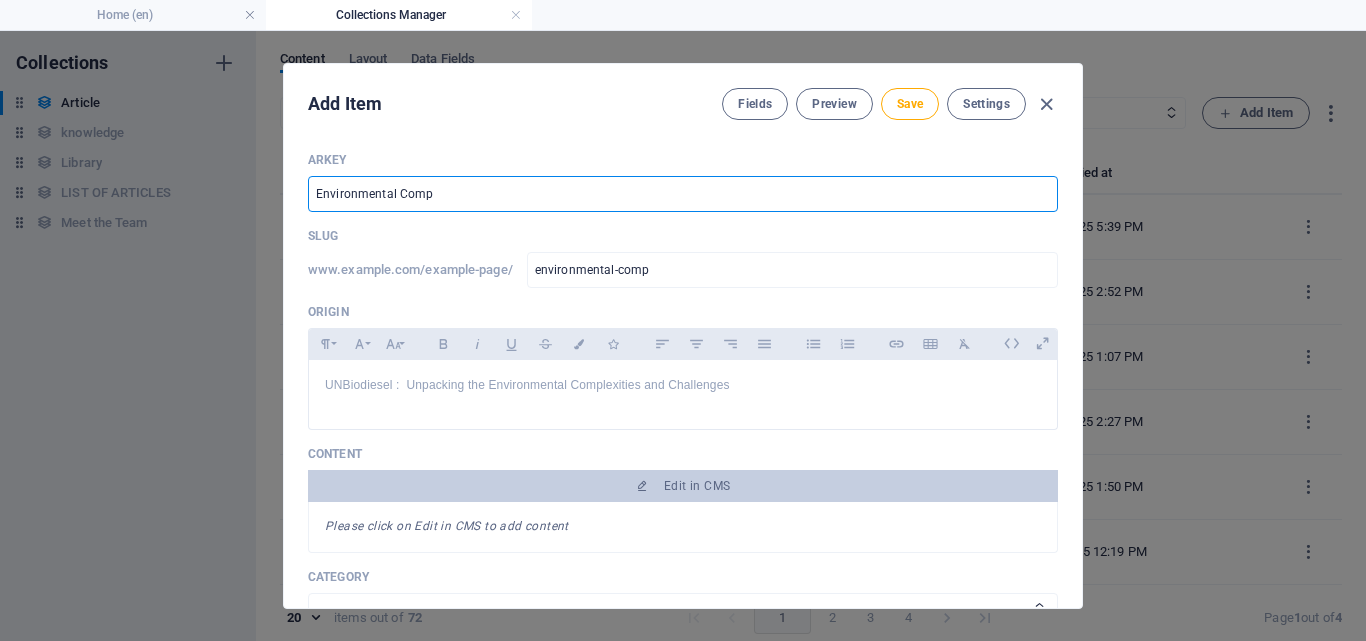 type on "Environmental Compe" 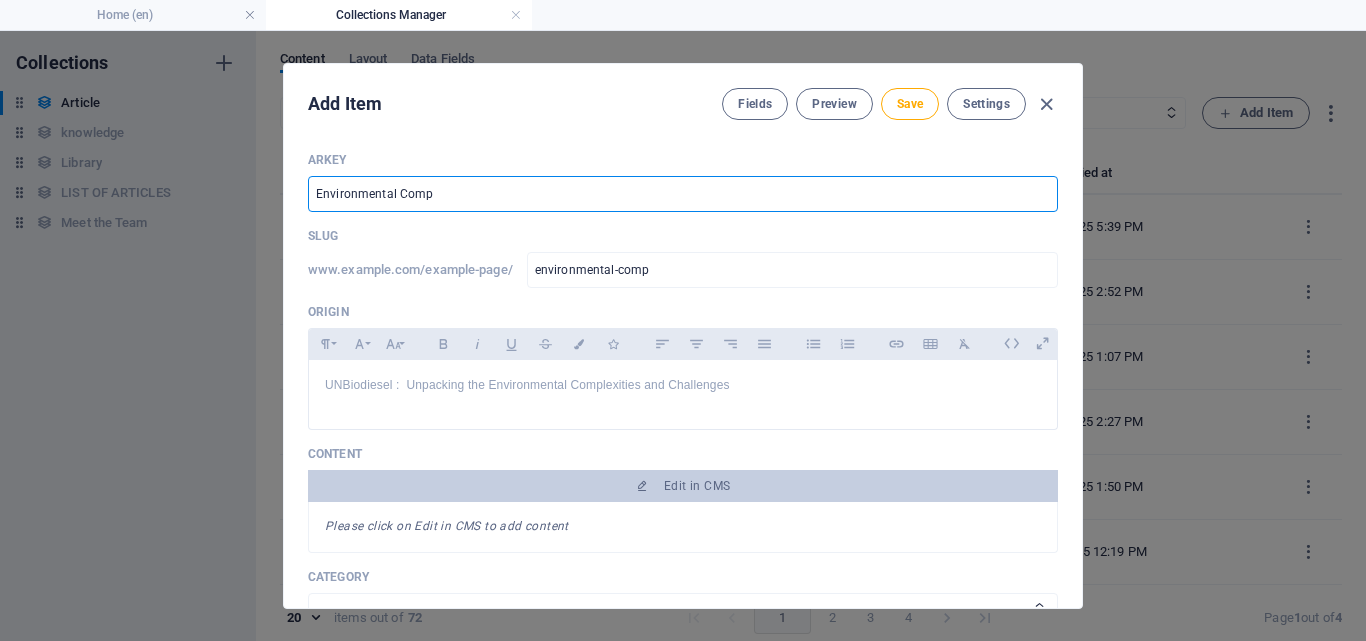 type on "environmental-compe" 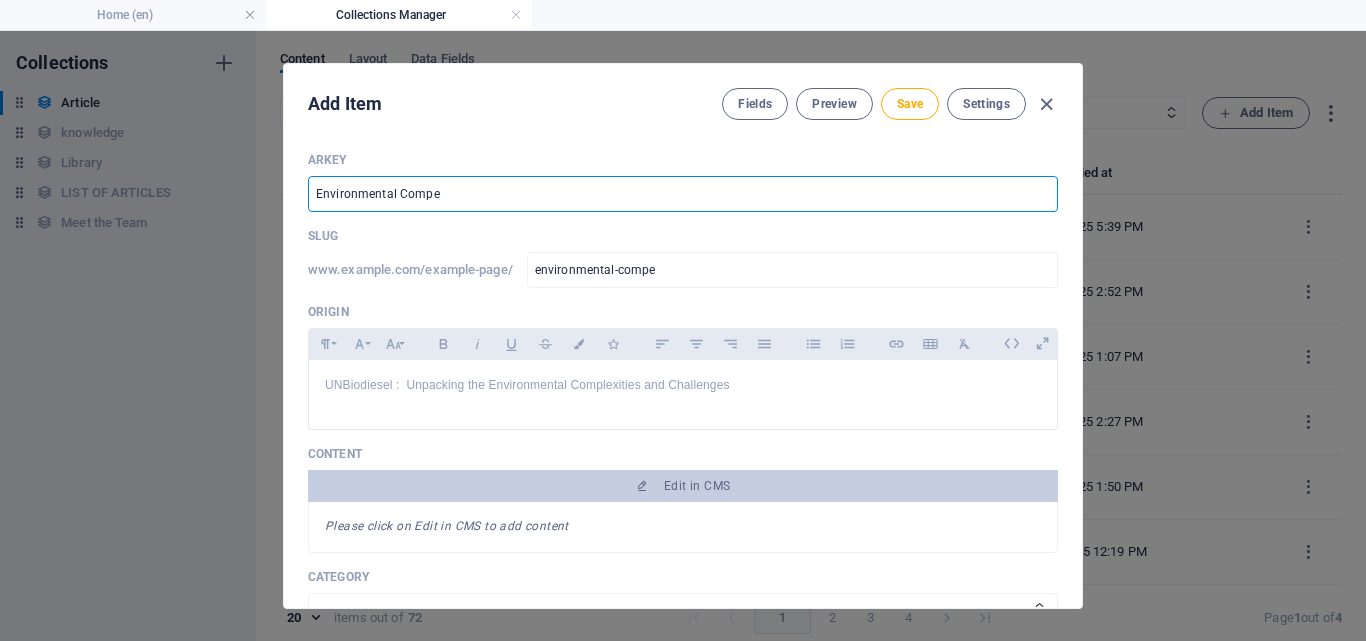 type on "Environmental Comp" 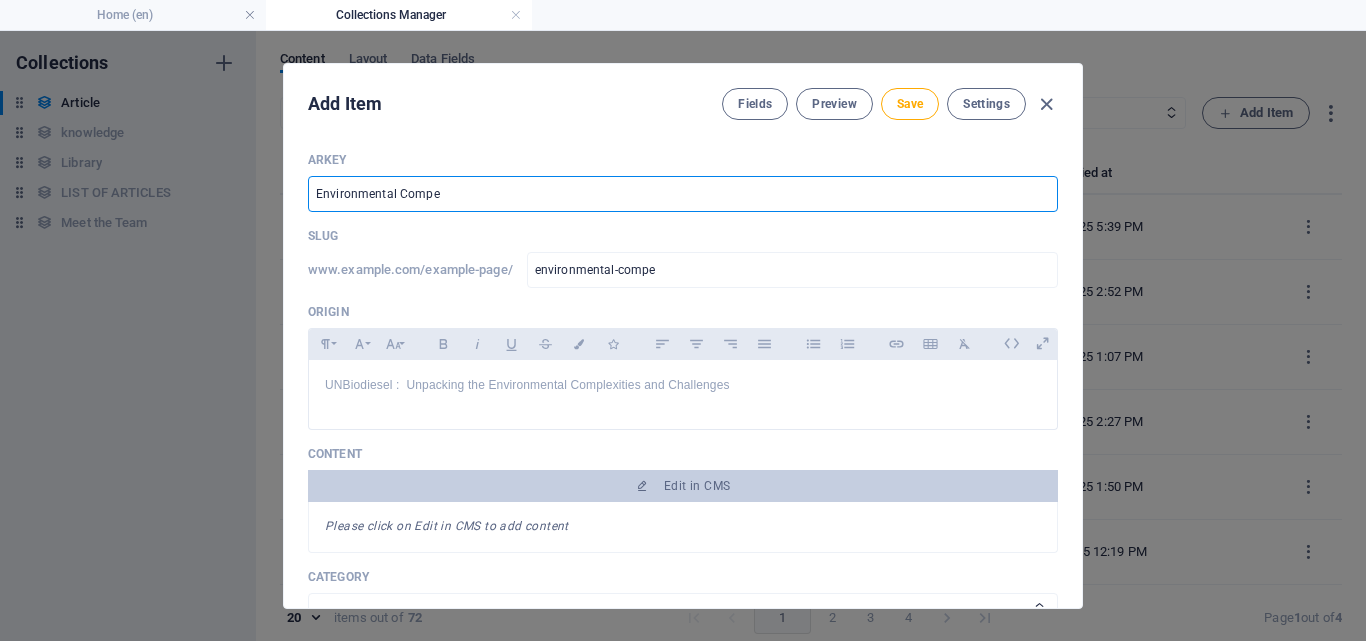 type on "environmental-comp" 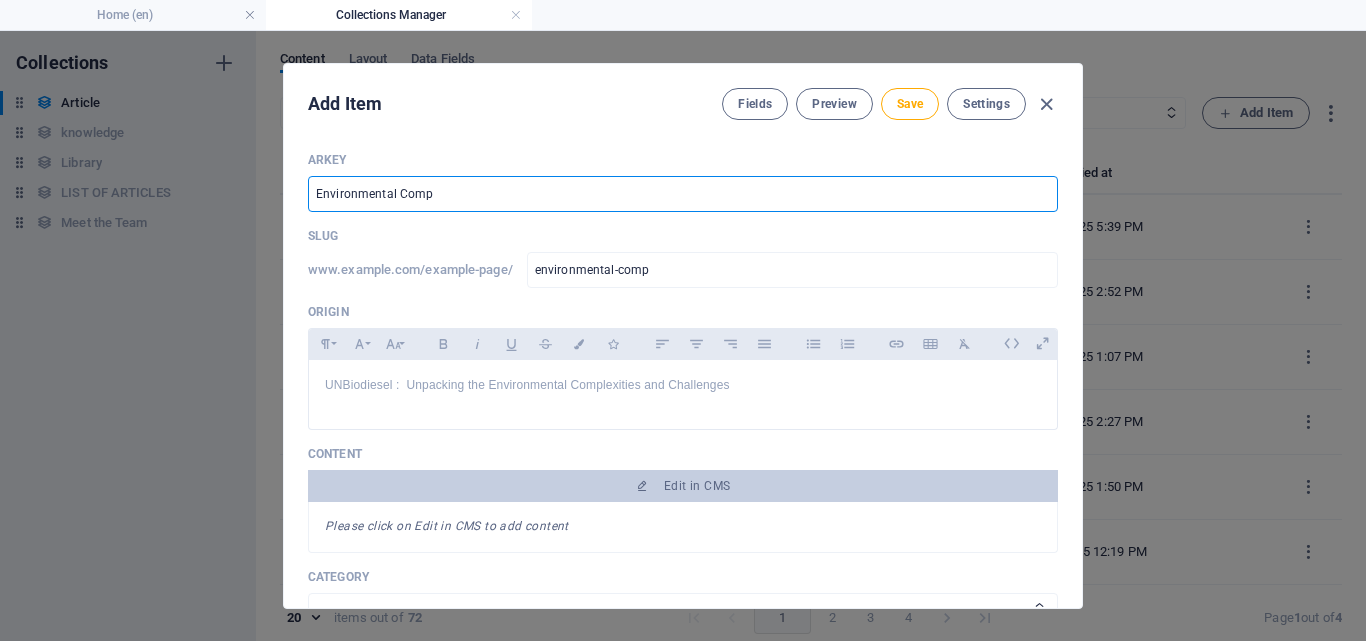 type on "Environmental Compl" 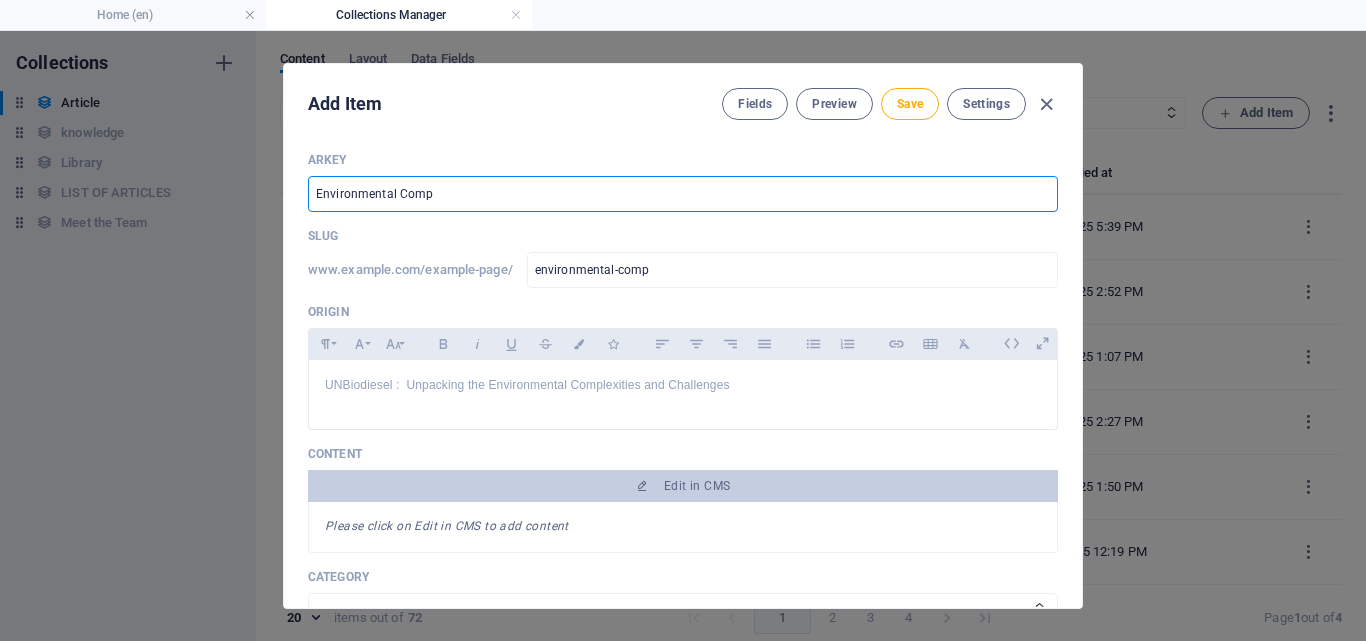 type on "environmental-compl" 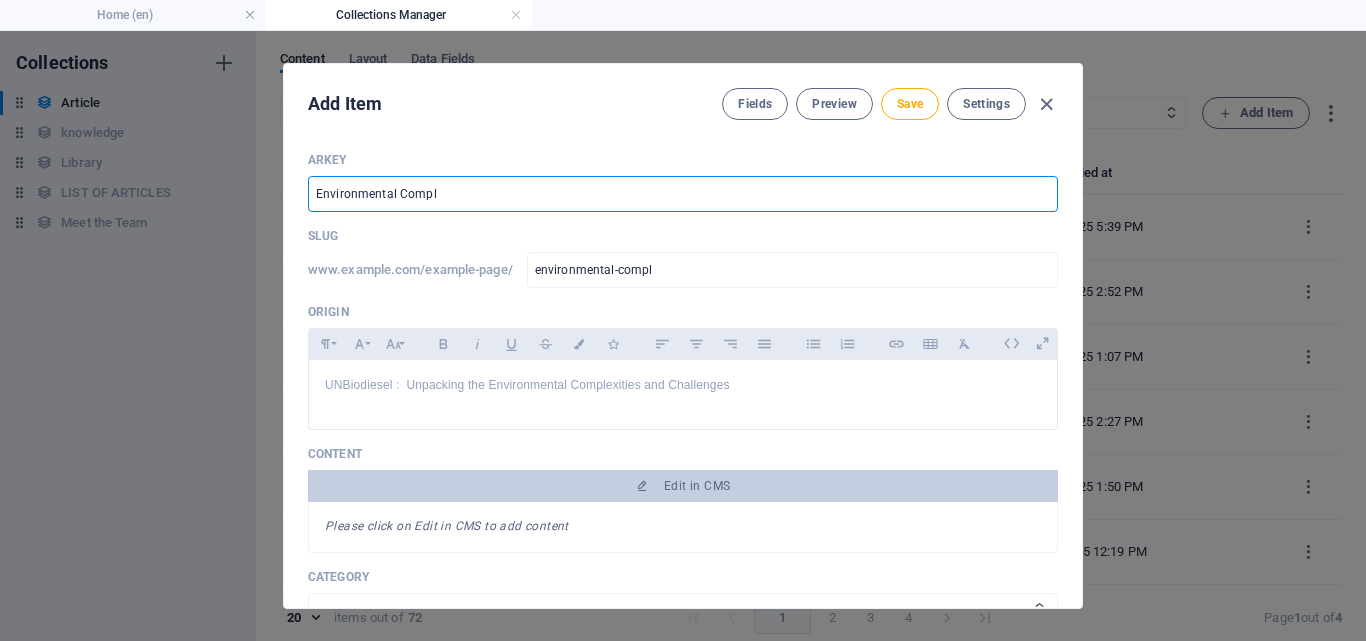 type on "Environmental Comple" 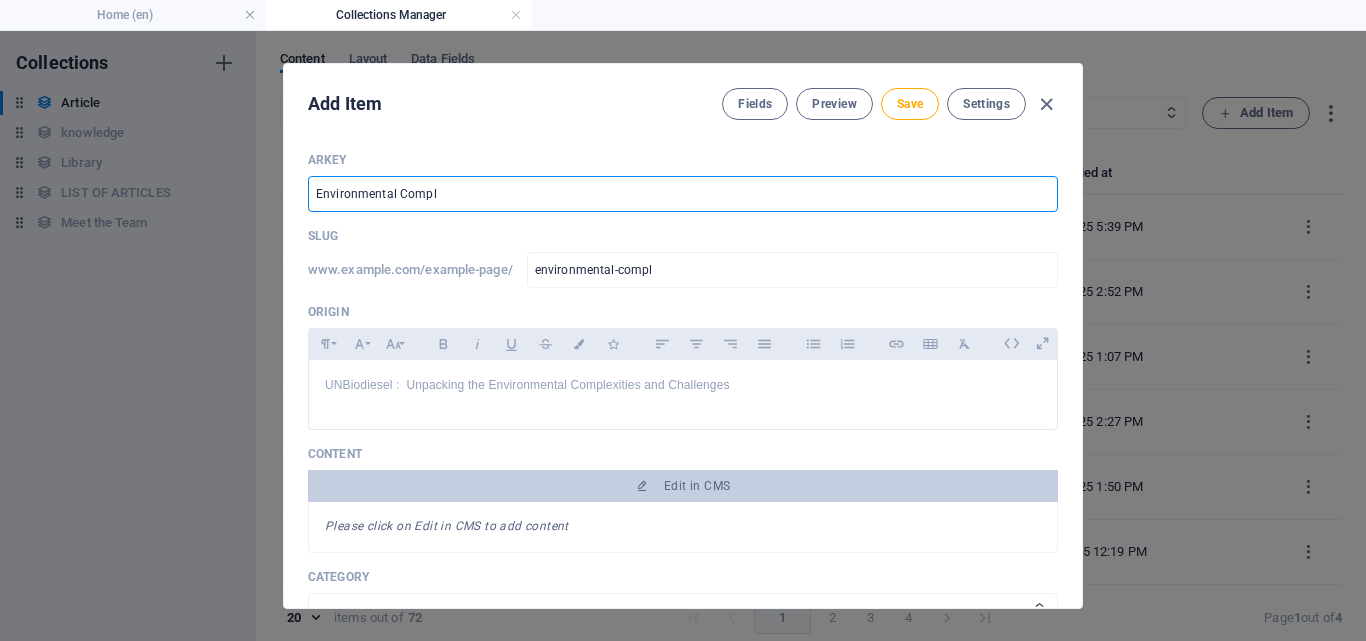 type on "environmental-comple" 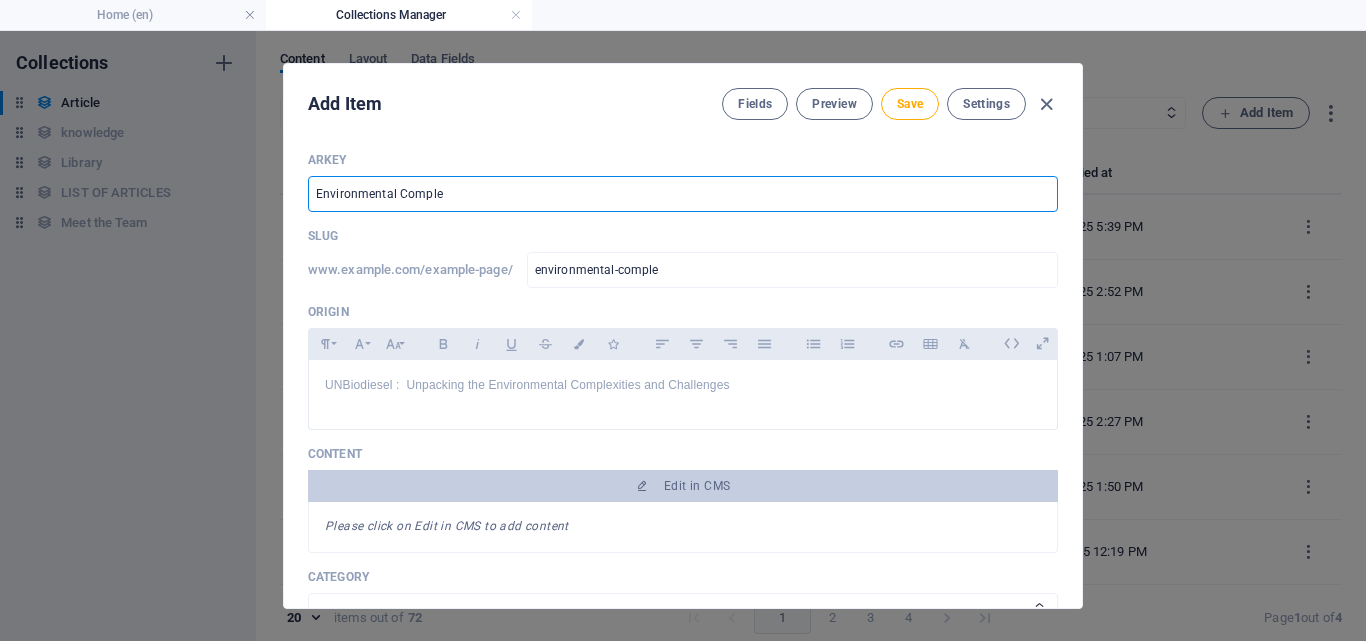 type on "Environmental Complex" 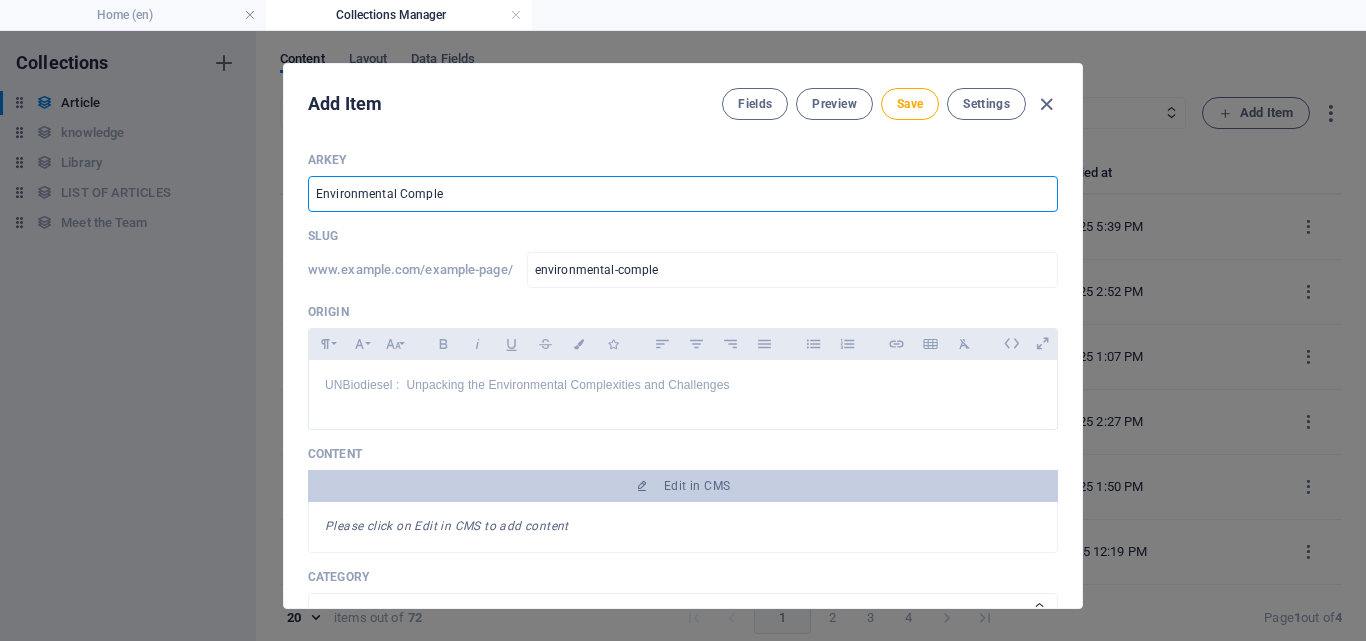 type on "environmental-complex" 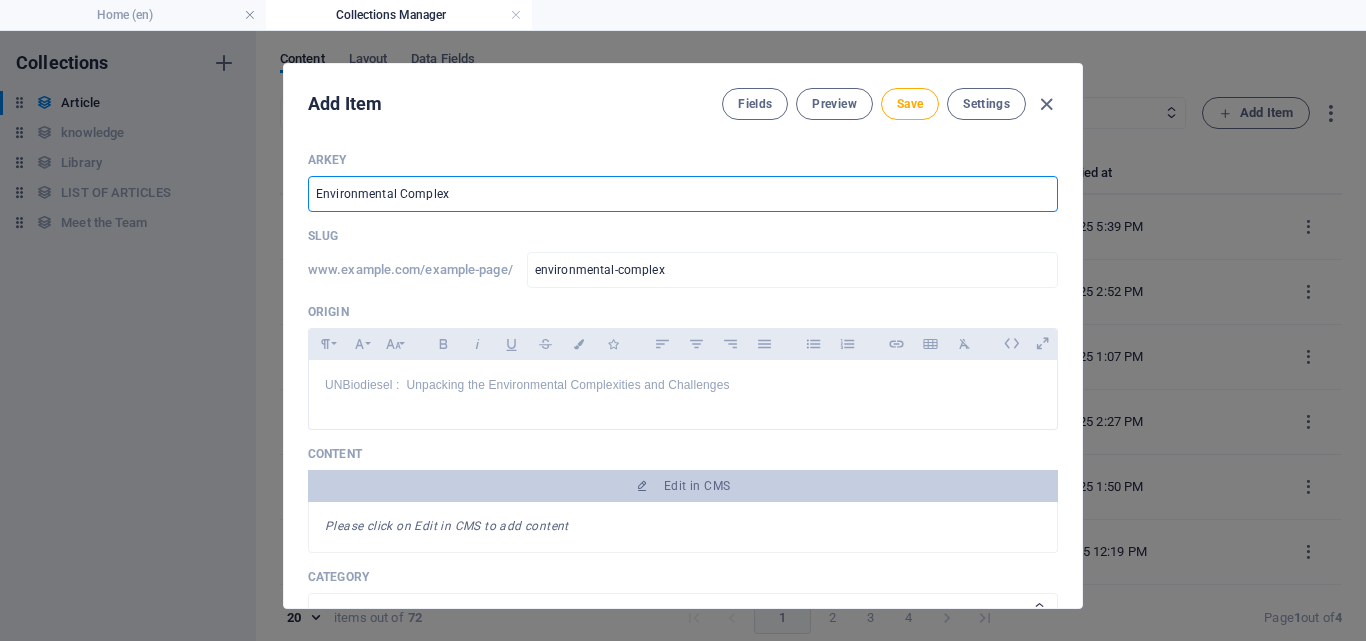 type on "Environmental Complexi" 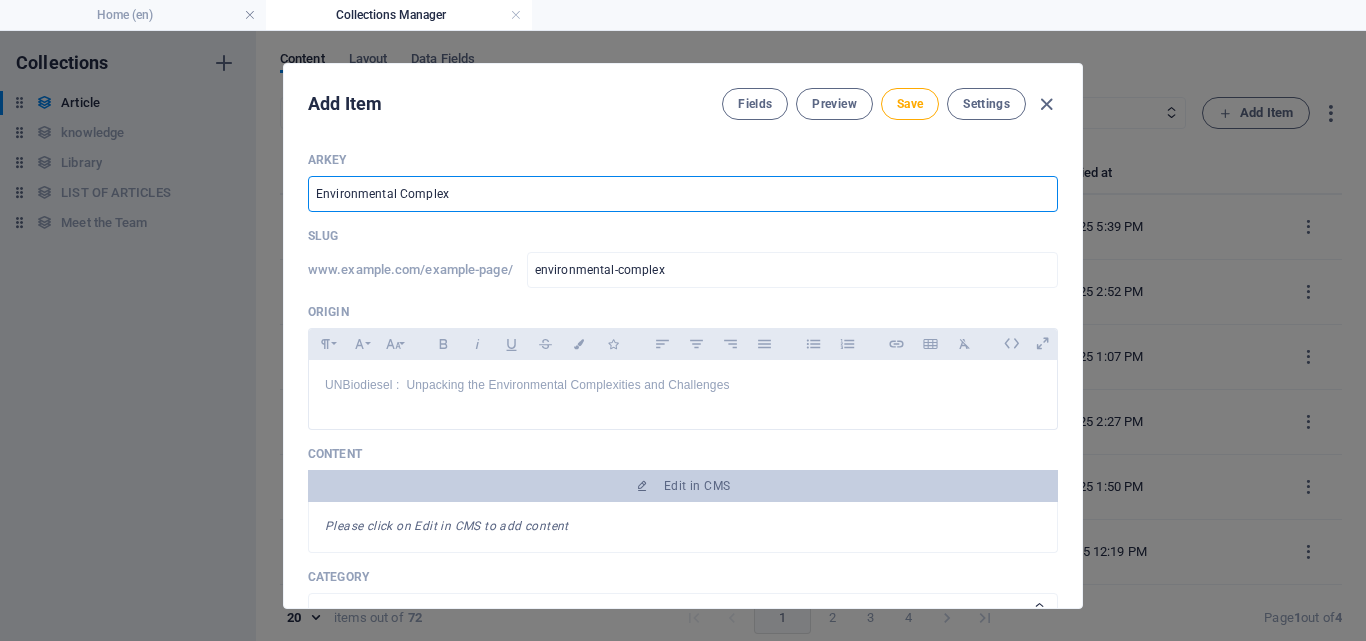 type on "environmental-complexi" 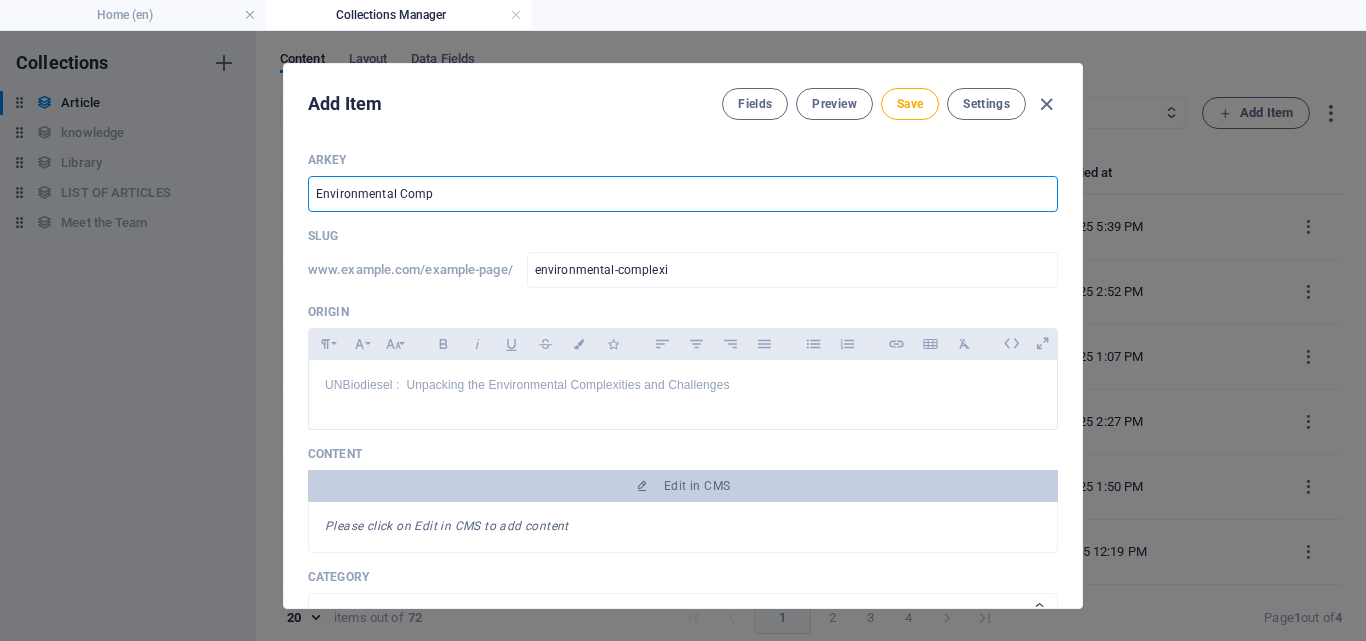 type on "Environmental Complexit" 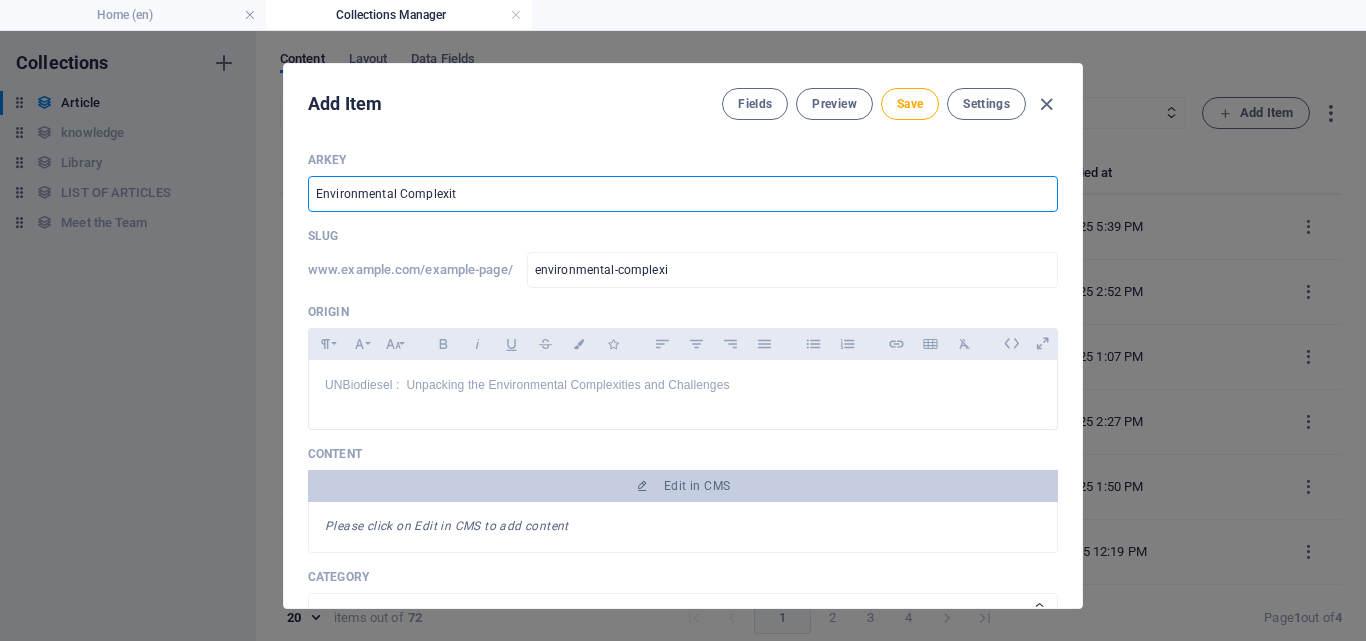 type on "environmental-complexit" 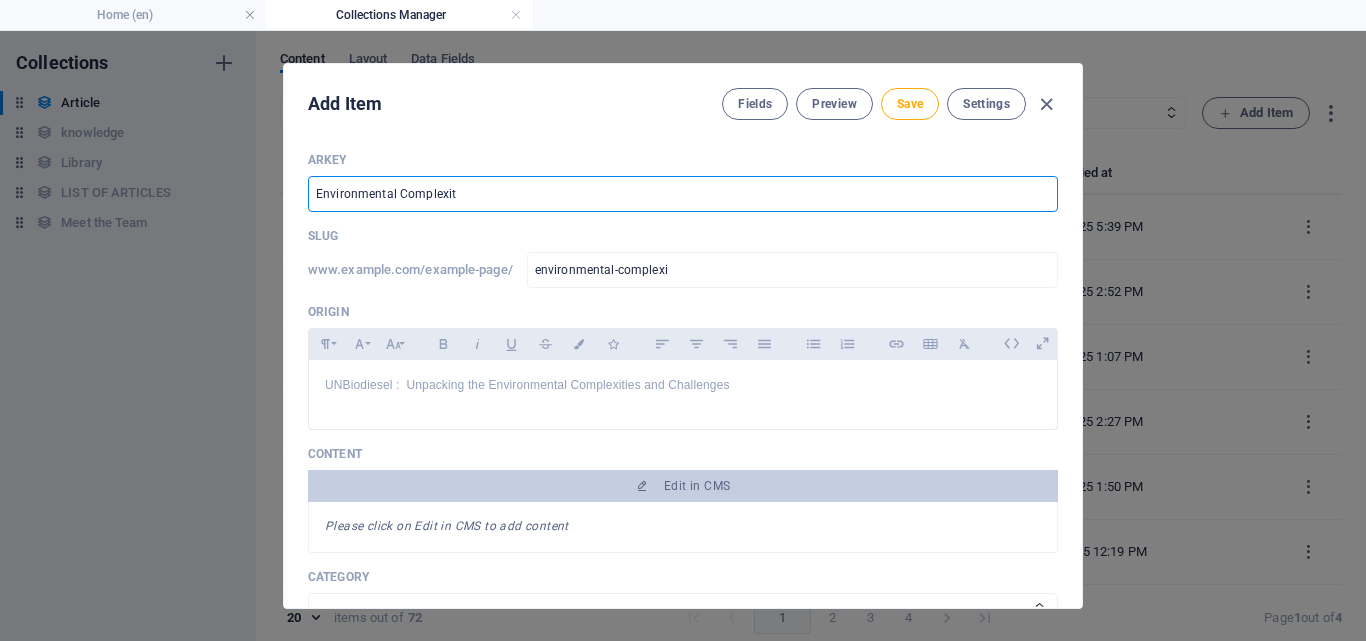 type on "environmental-complexit" 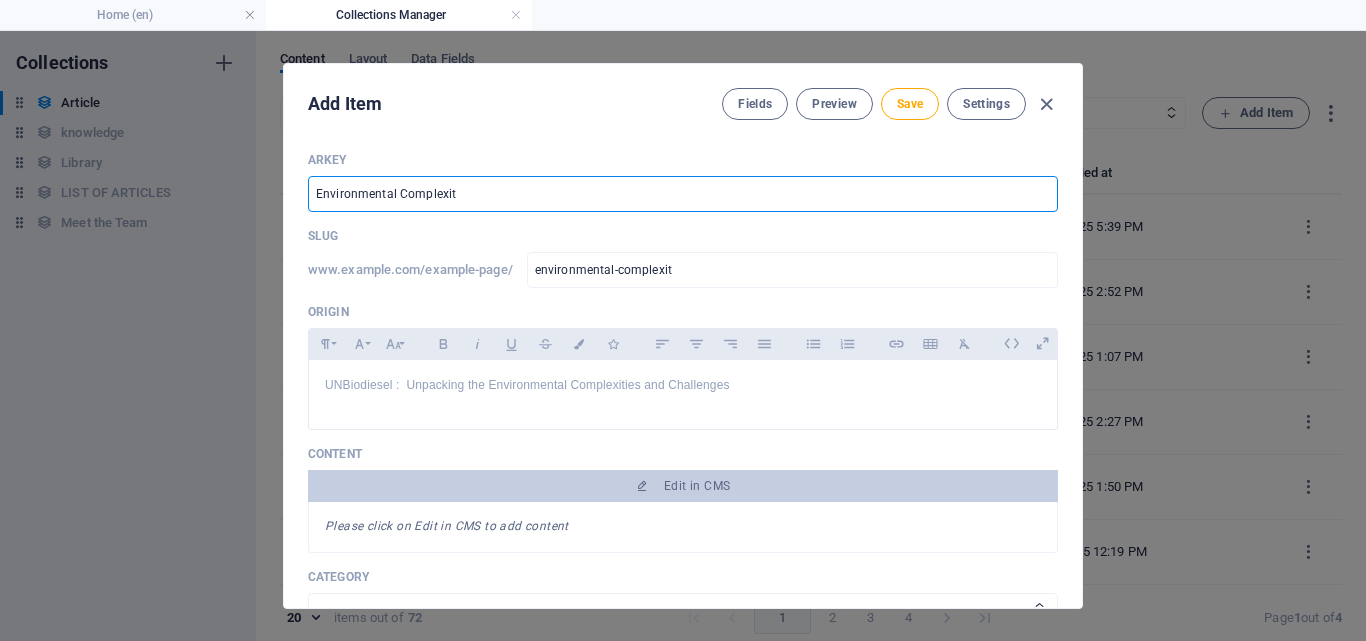 type on "Environmental Complexiti" 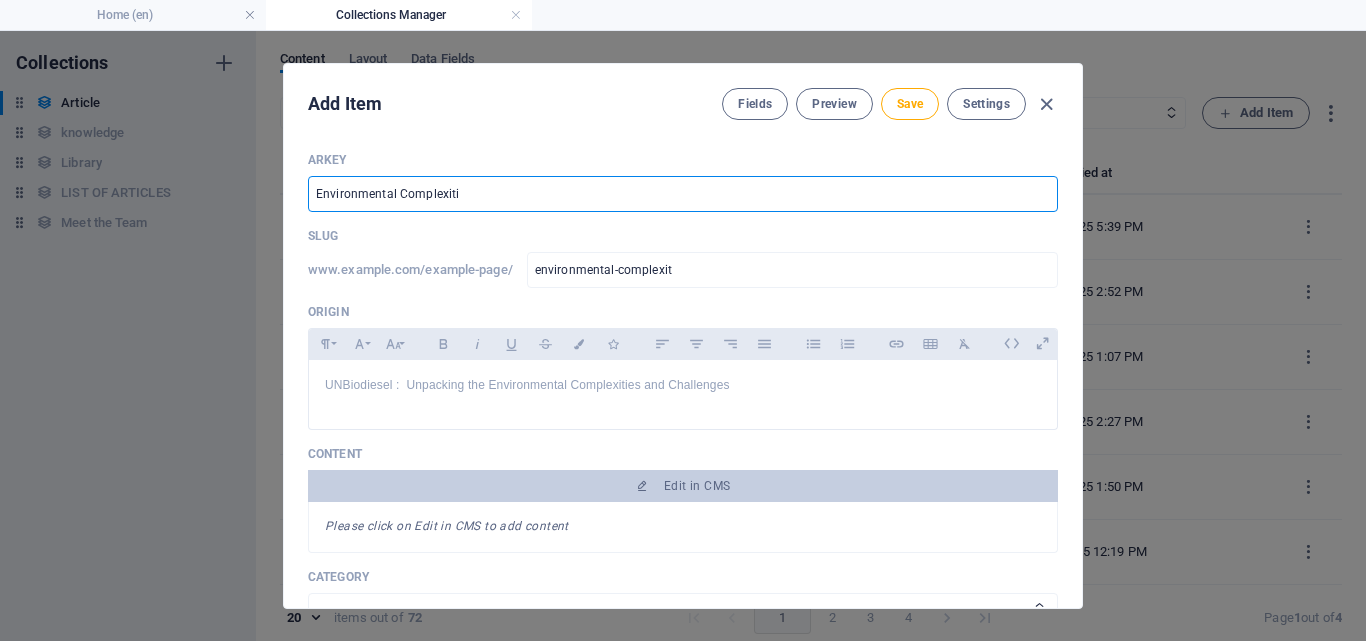 type on "environmental-complexiti" 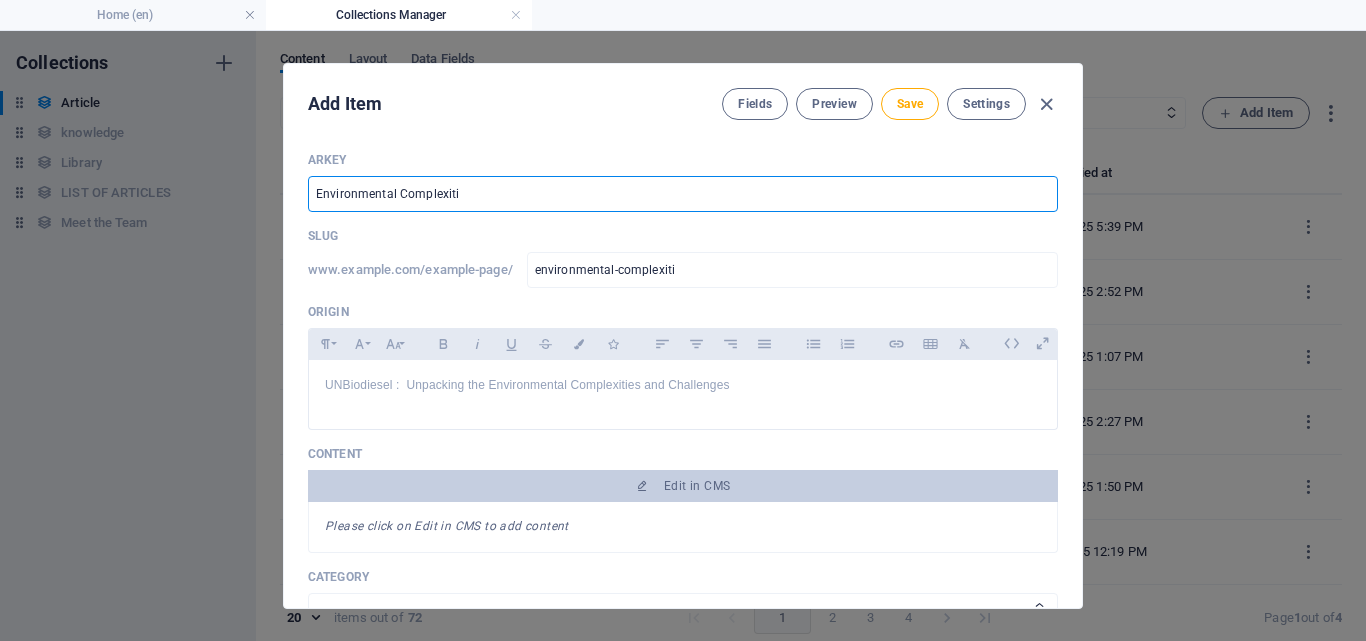 type on "Environmental Complexitie" 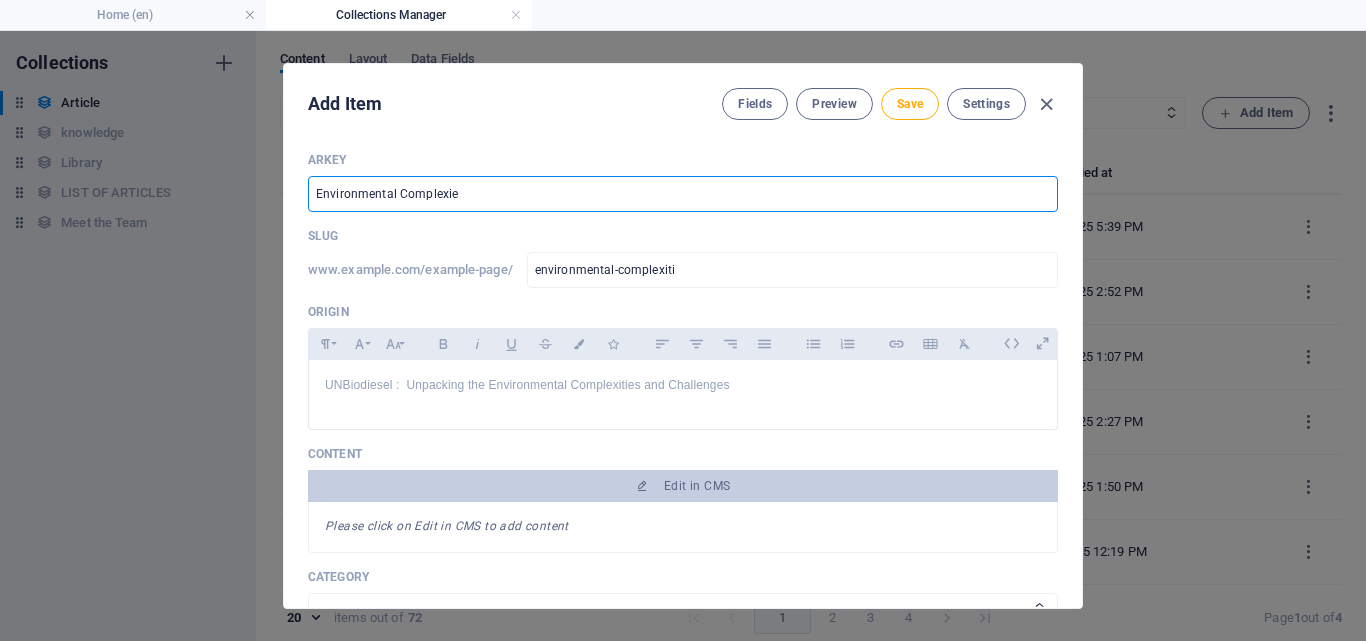 type on "environmental-complexitie" 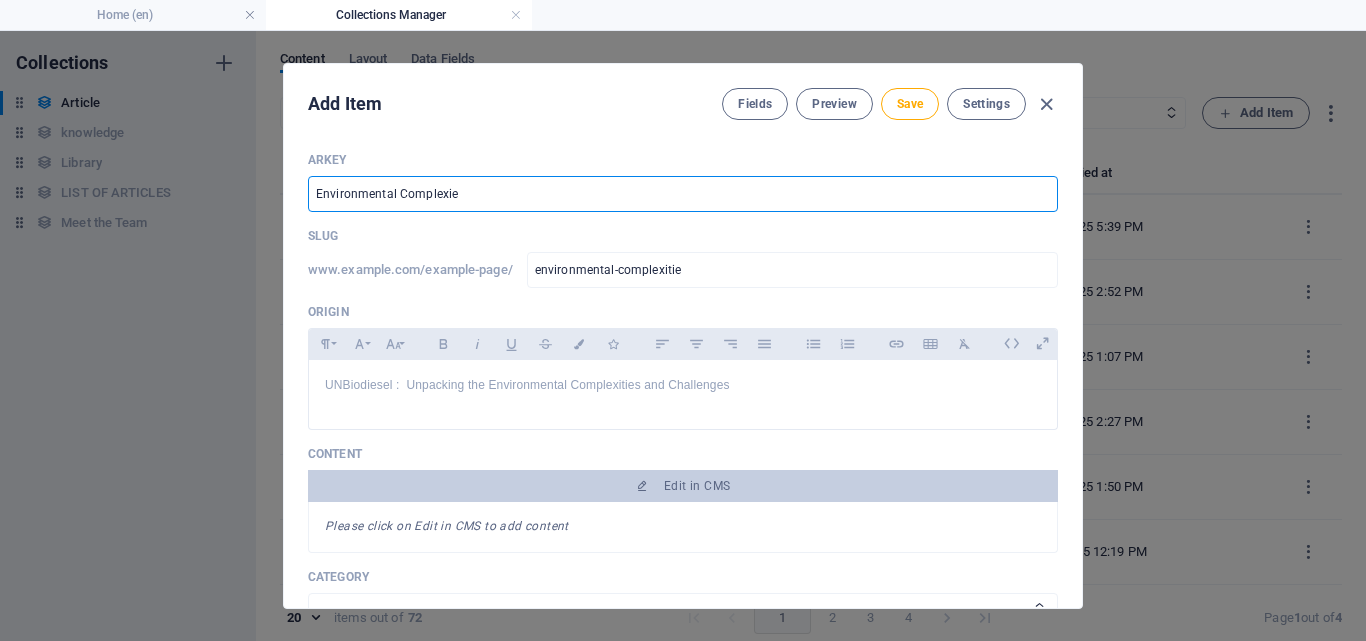 type on "Environmental Complexities" 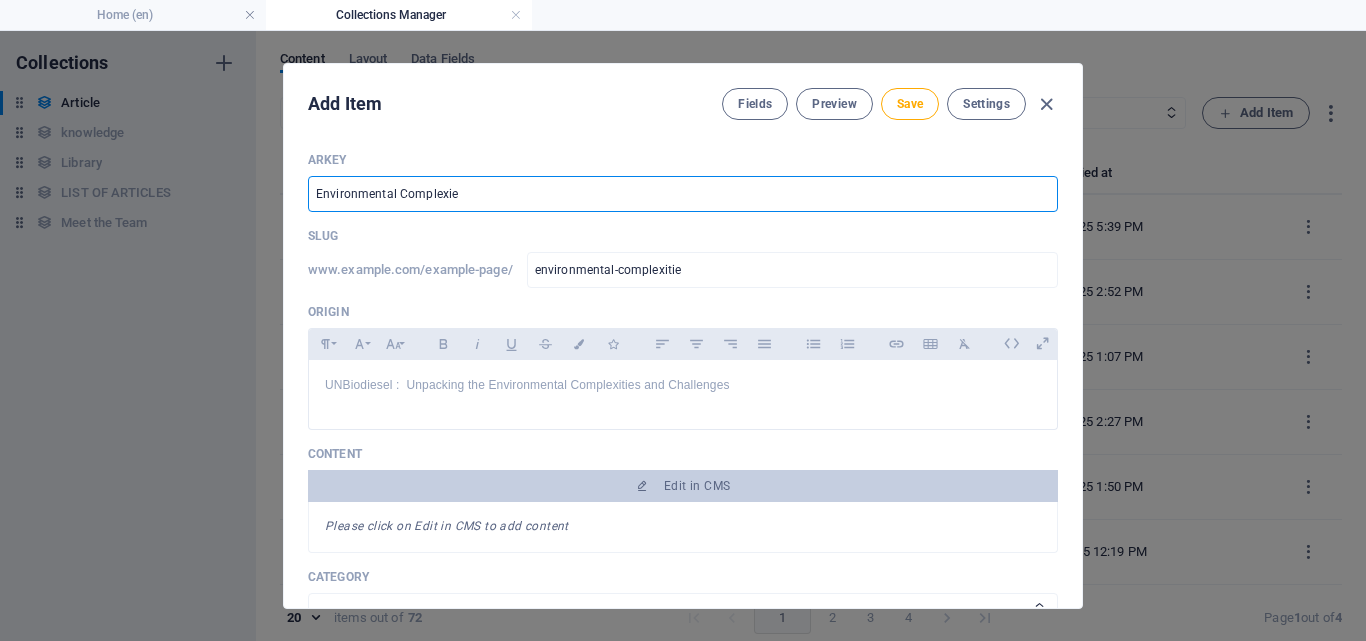 type on "environmental-complexities" 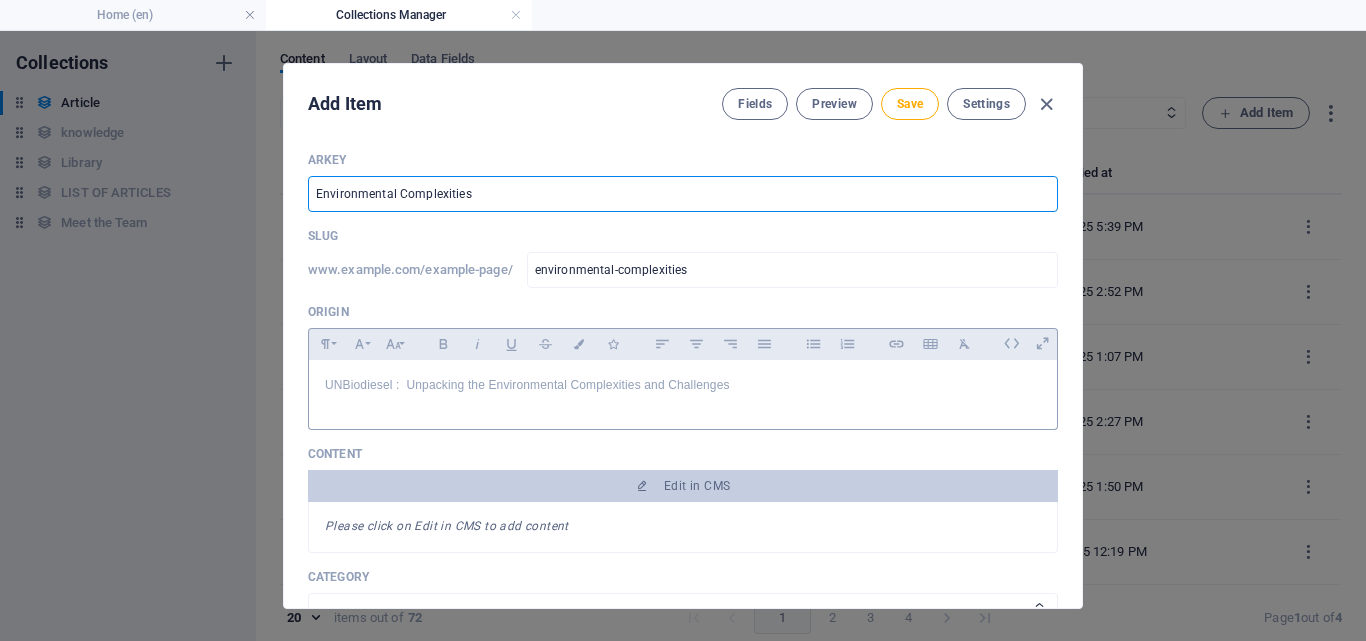 type on "Environmental Complexities" 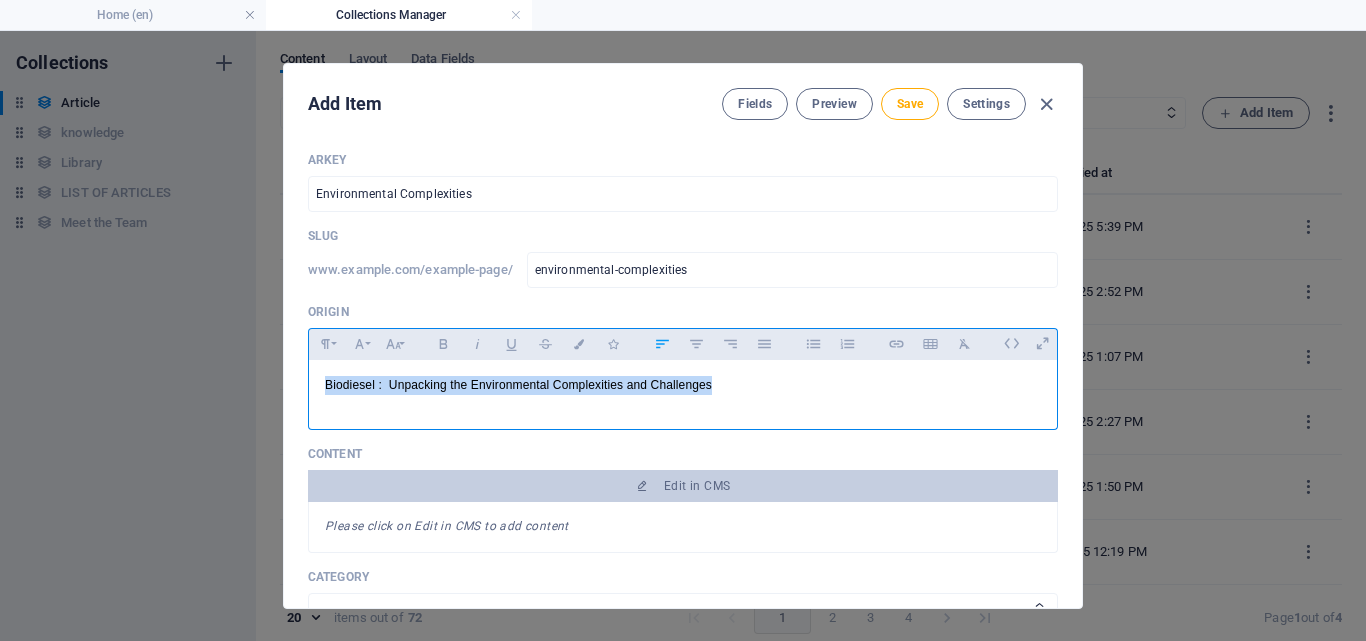 drag, startPoint x: 730, startPoint y: 389, endPoint x: 280, endPoint y: 379, distance: 450.11108 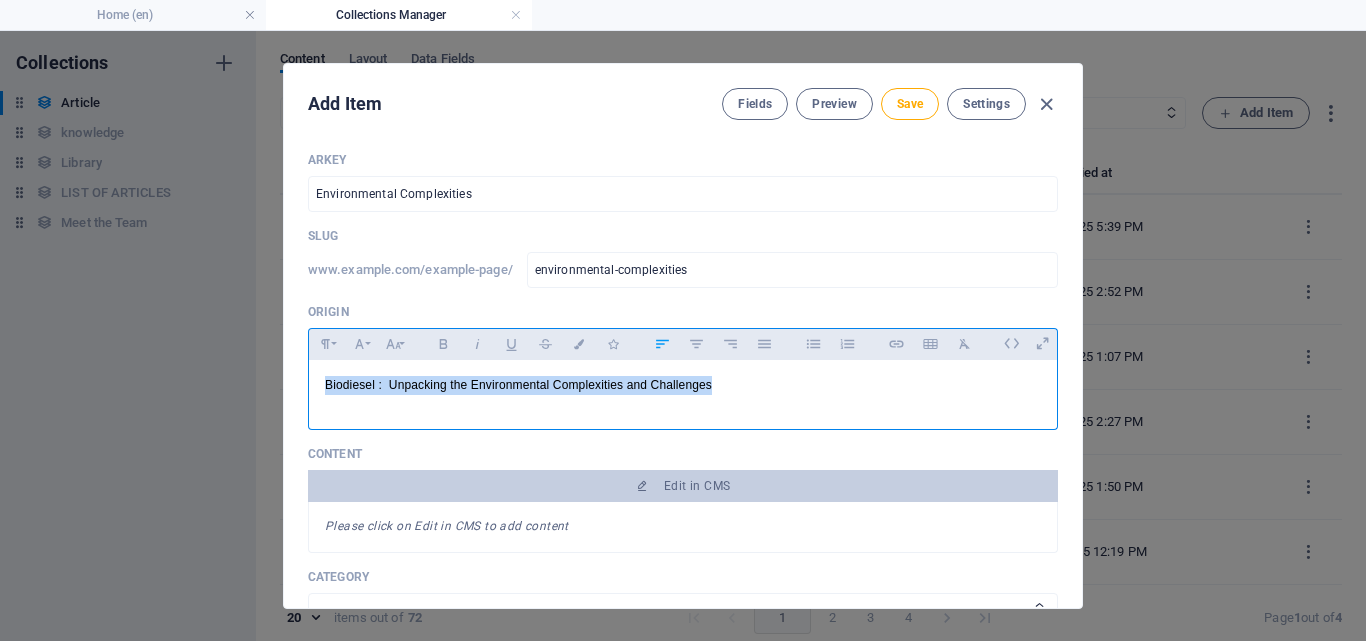 click on "Biodiesel :  Unpacking the Environmental Complexities and Challenges" at bounding box center [683, 385] 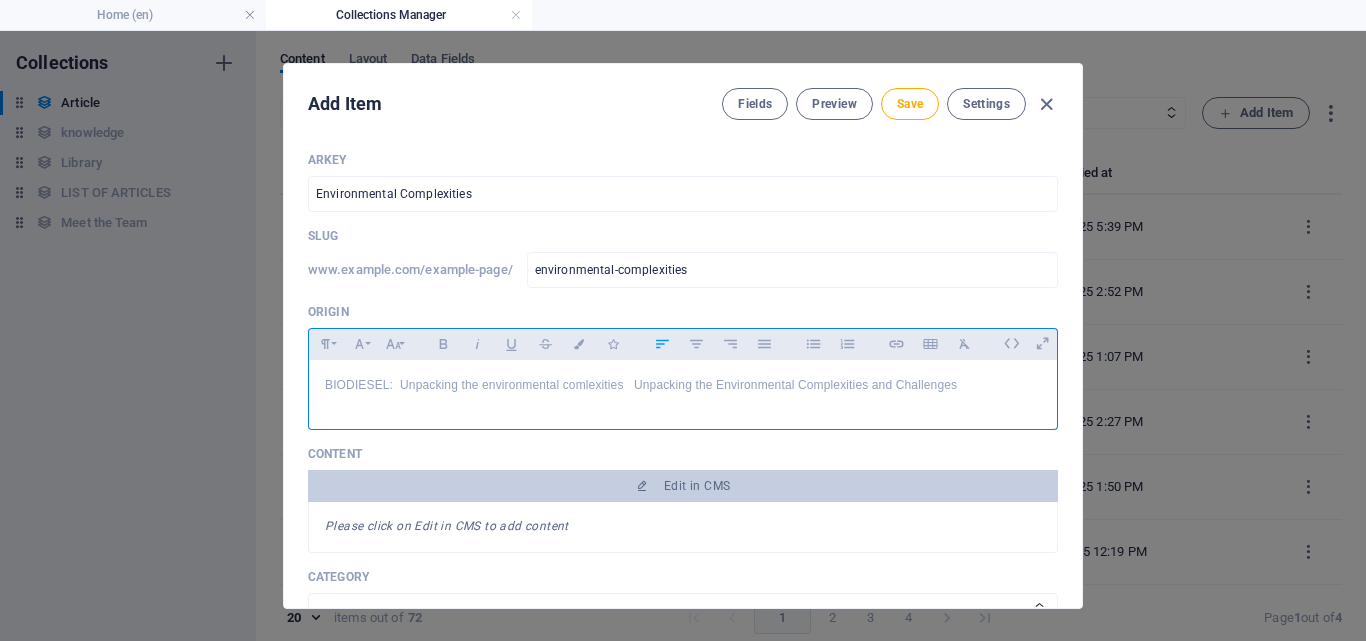 click on "BIODIESEL:  Unpacking the environmental comlexities   Unpacking the Environmental Complexities and Challenges" at bounding box center [683, 385] 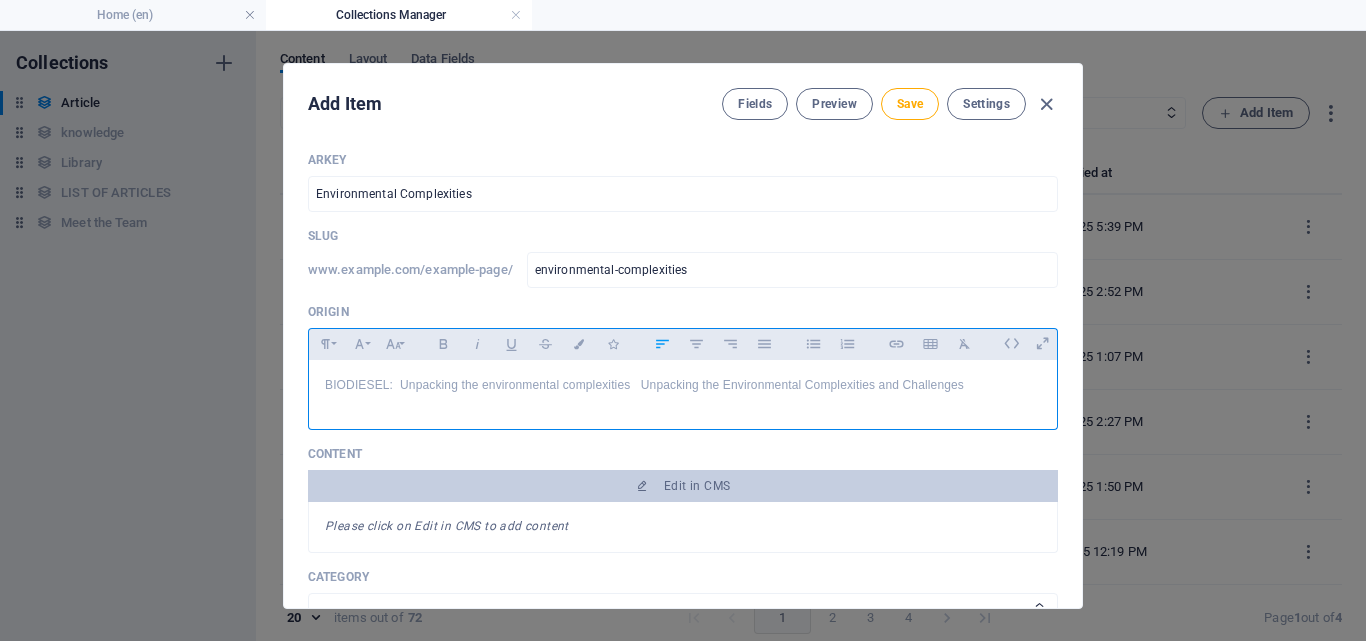 click on "BIODIESEL:  Unpacking the environmental complexities   Unpacking the Environmental Complexities and Challenges" at bounding box center [683, 385] 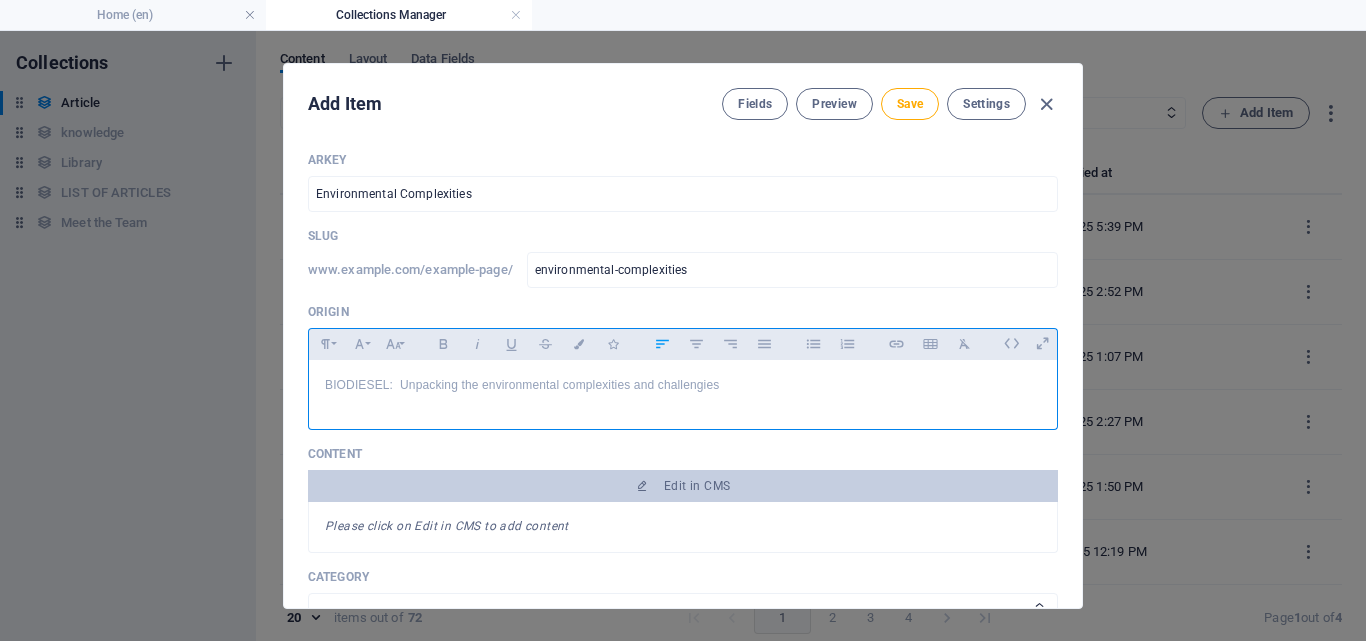 click on "BIODIESEL:  Unpacking the environmental complexities and challengies" at bounding box center [683, 385] 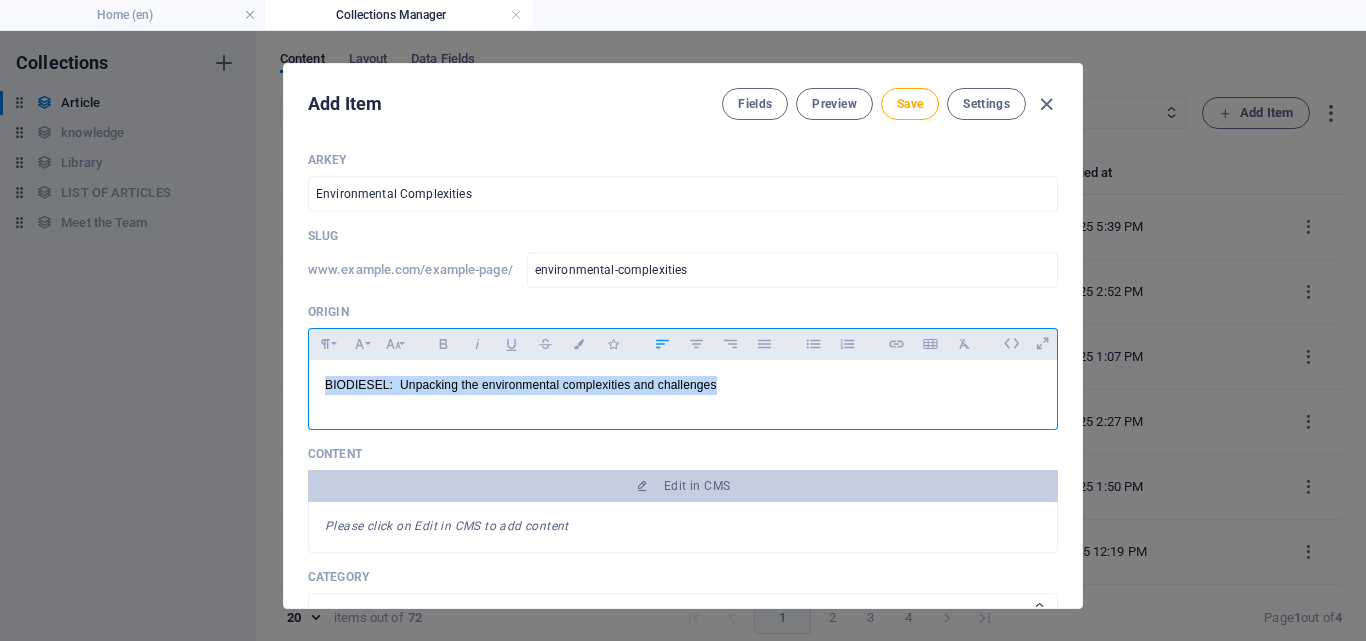 drag, startPoint x: 758, startPoint y: 390, endPoint x: 249, endPoint y: 376, distance: 509.1925 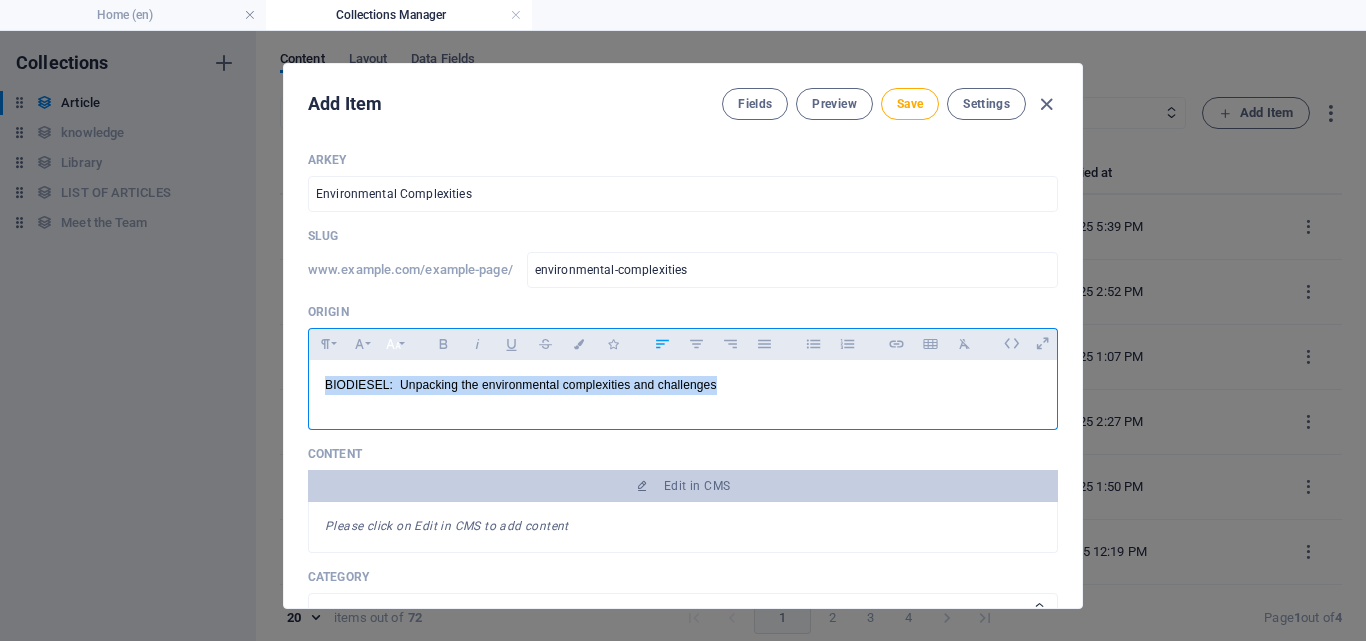 click 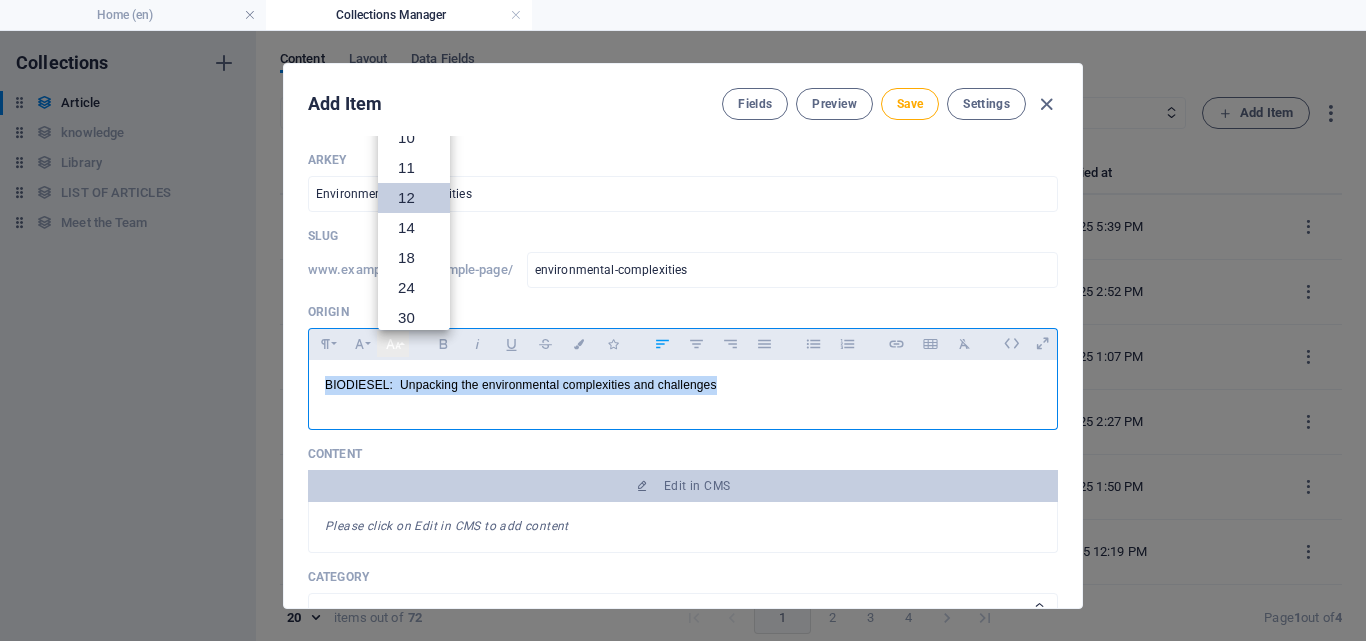 scroll, scrollTop: 143, scrollLeft: 0, axis: vertical 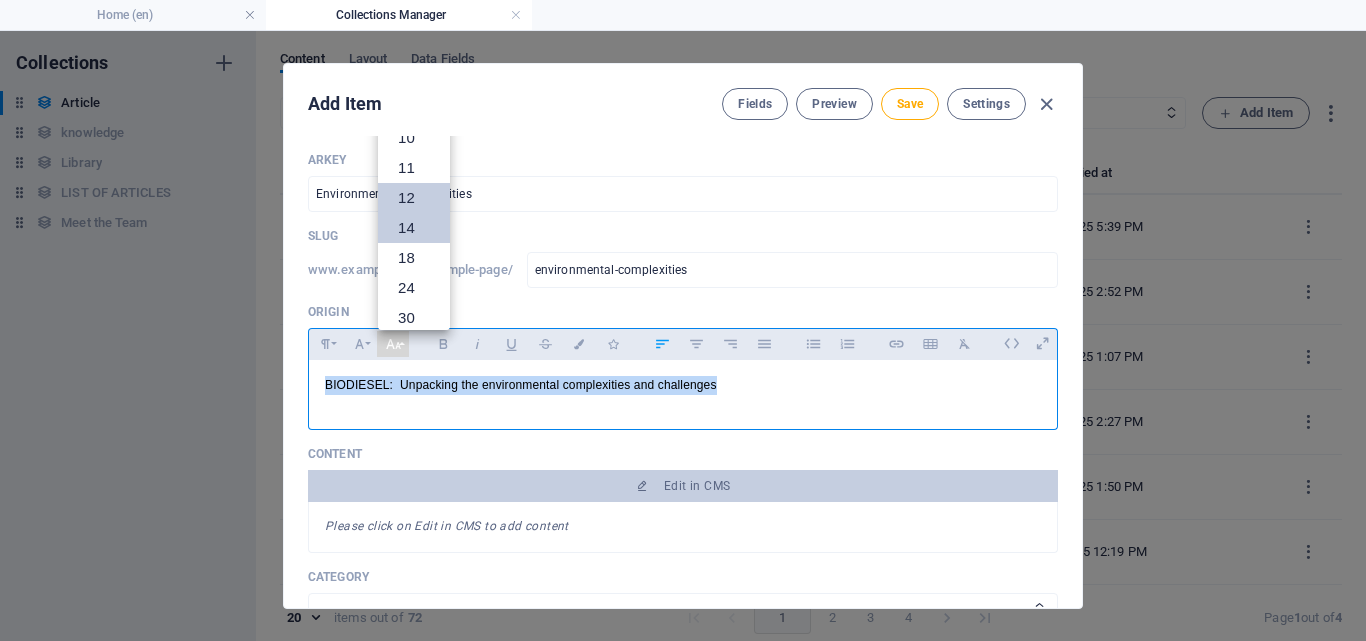 click on "14" at bounding box center (414, 228) 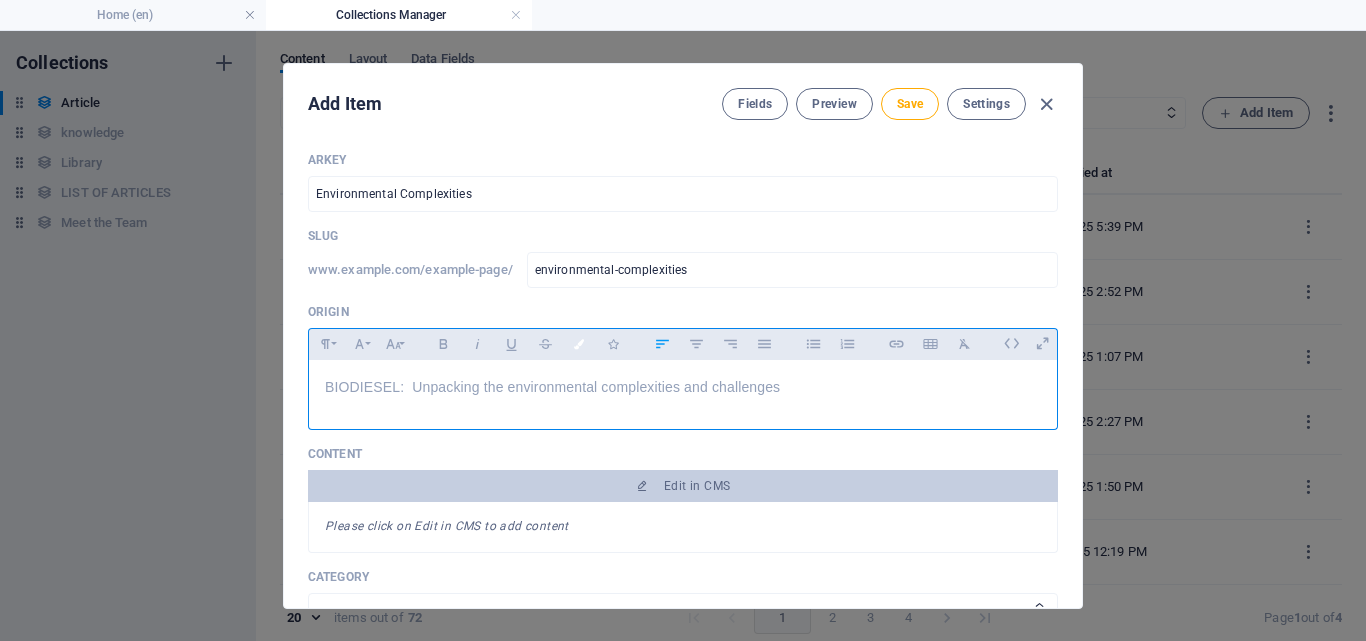 click on "Colors" at bounding box center (579, 344) 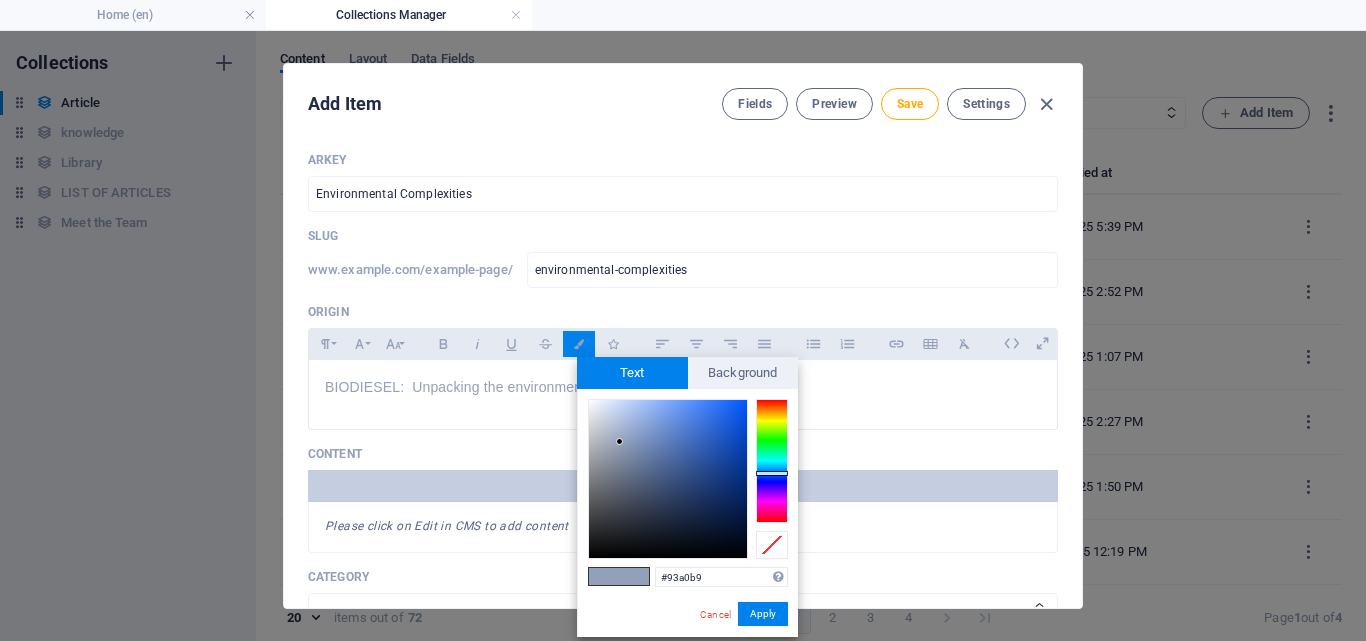 type on "#0c0d0d" 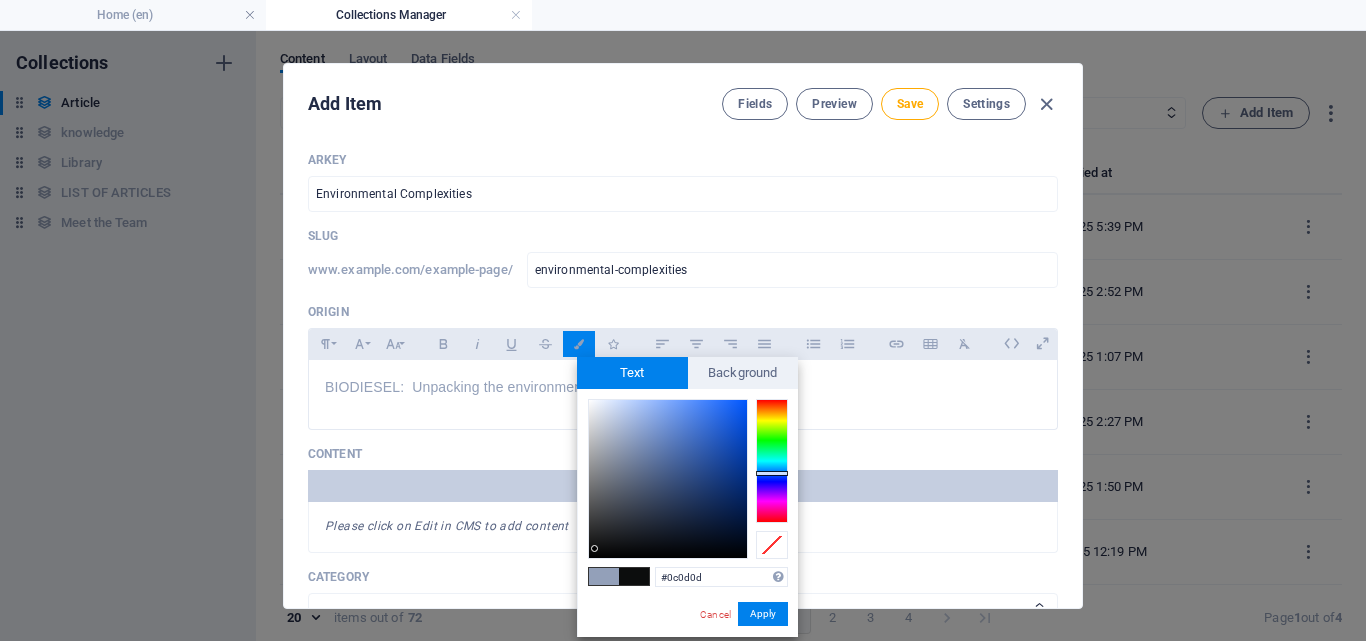click at bounding box center [668, 479] 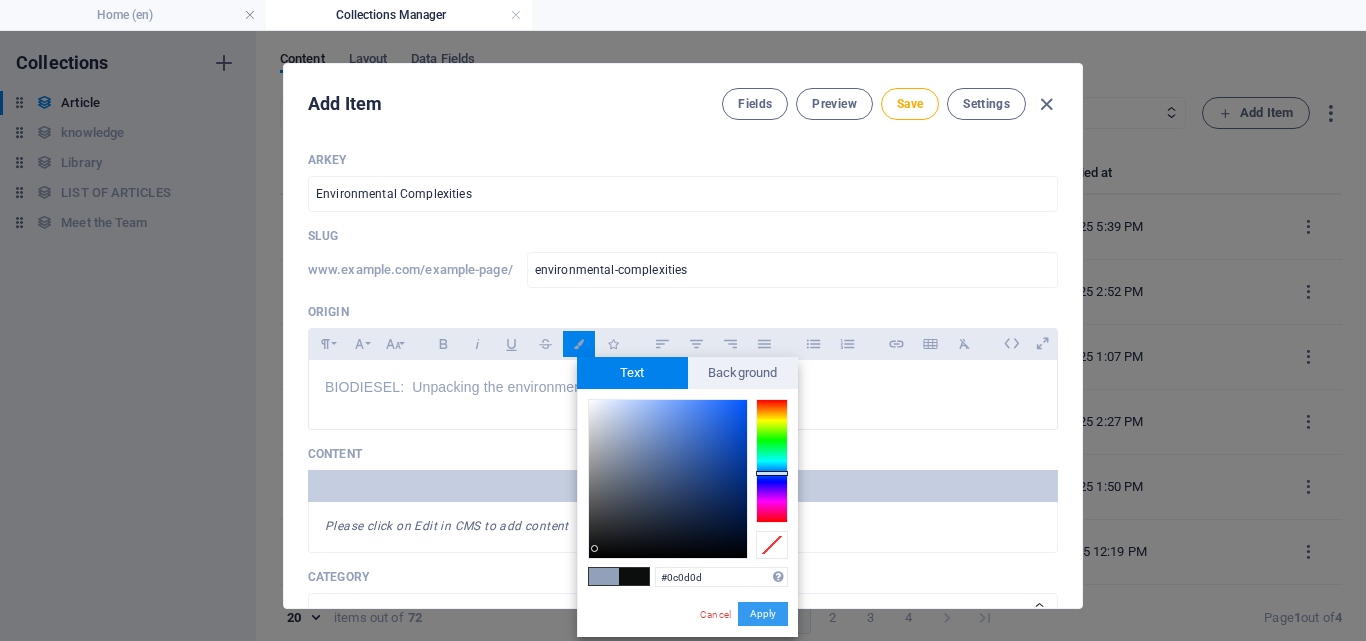 click on "Apply" at bounding box center (763, 614) 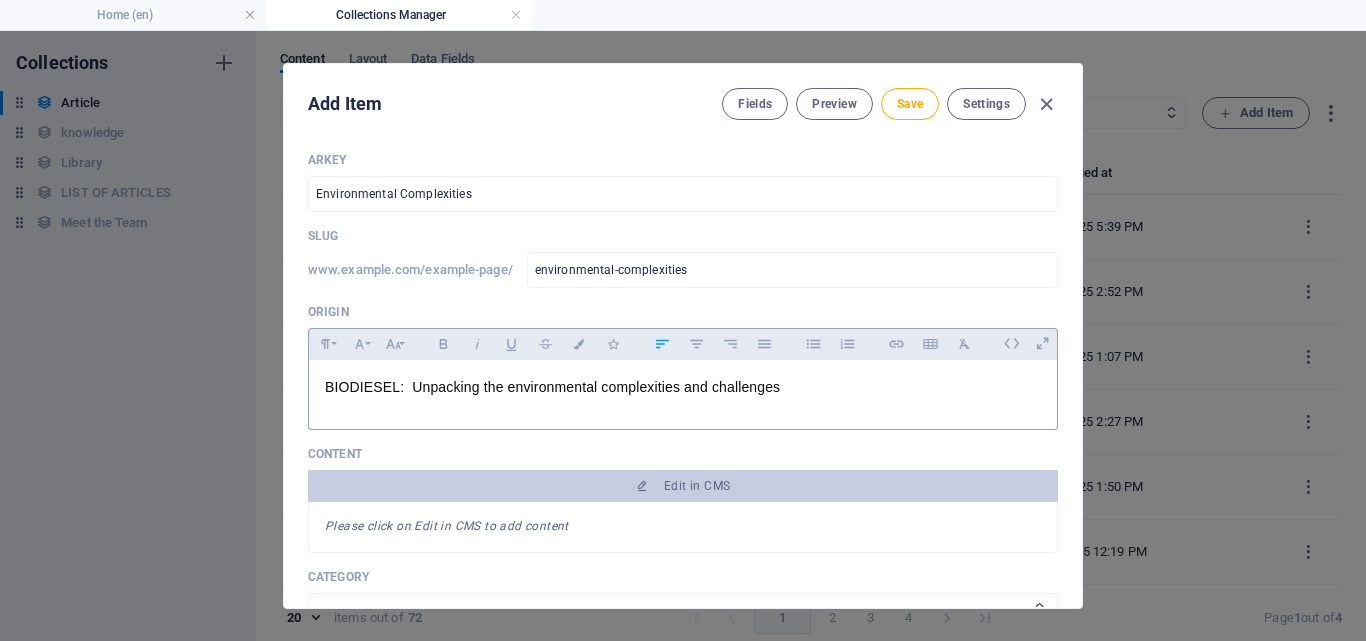 click on "BIODIESEL:  Unpacking the environmental complexities and challenges" at bounding box center (683, 387) 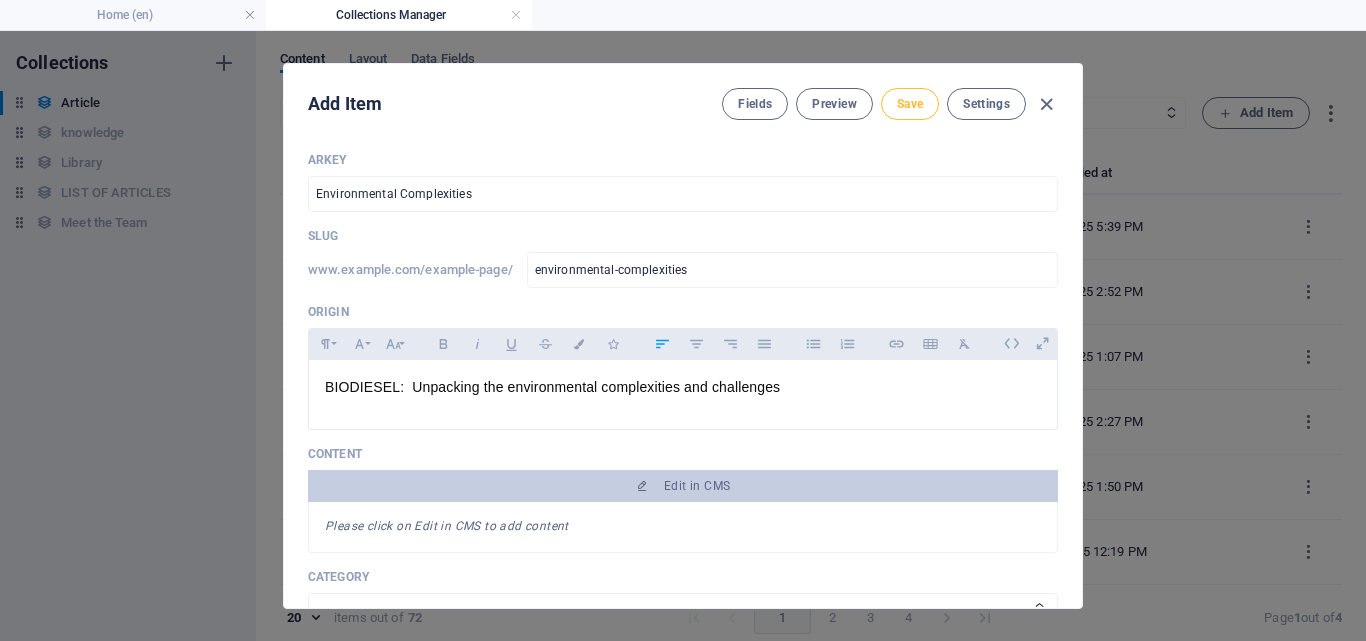 click on "Save" at bounding box center [910, 104] 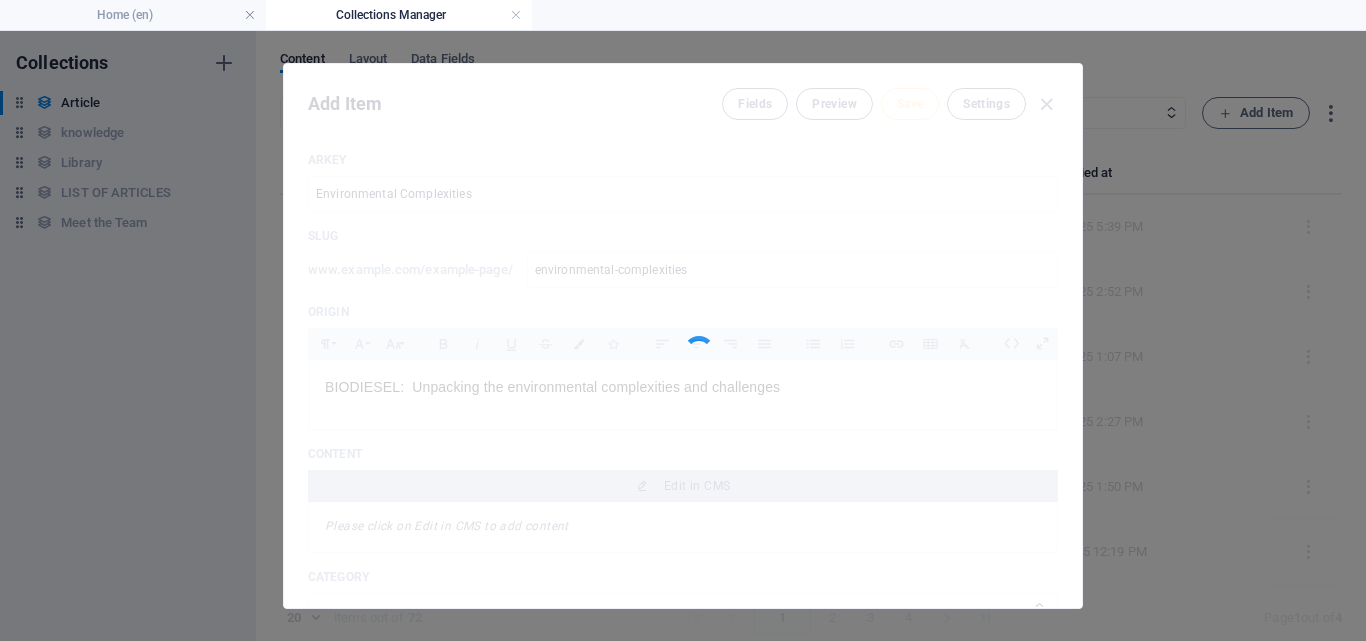 type on "environmental-complexities" 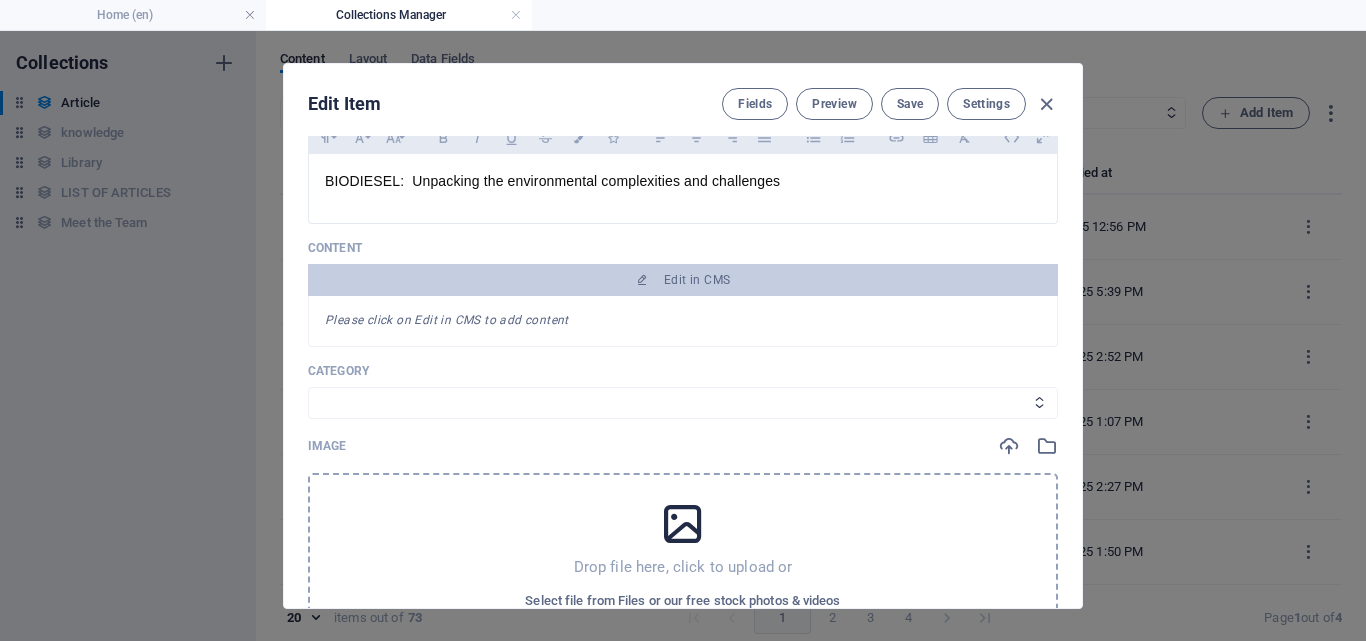 scroll, scrollTop: 221, scrollLeft: 0, axis: vertical 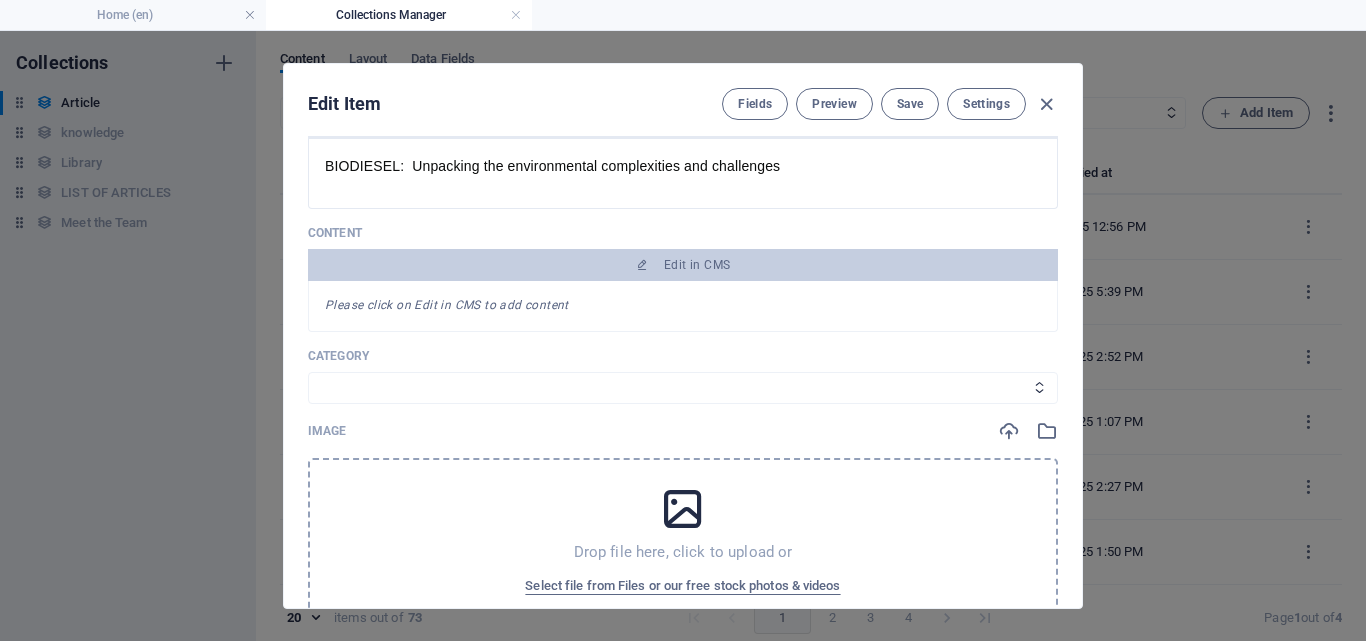 click on "Category" at bounding box center (683, 356) 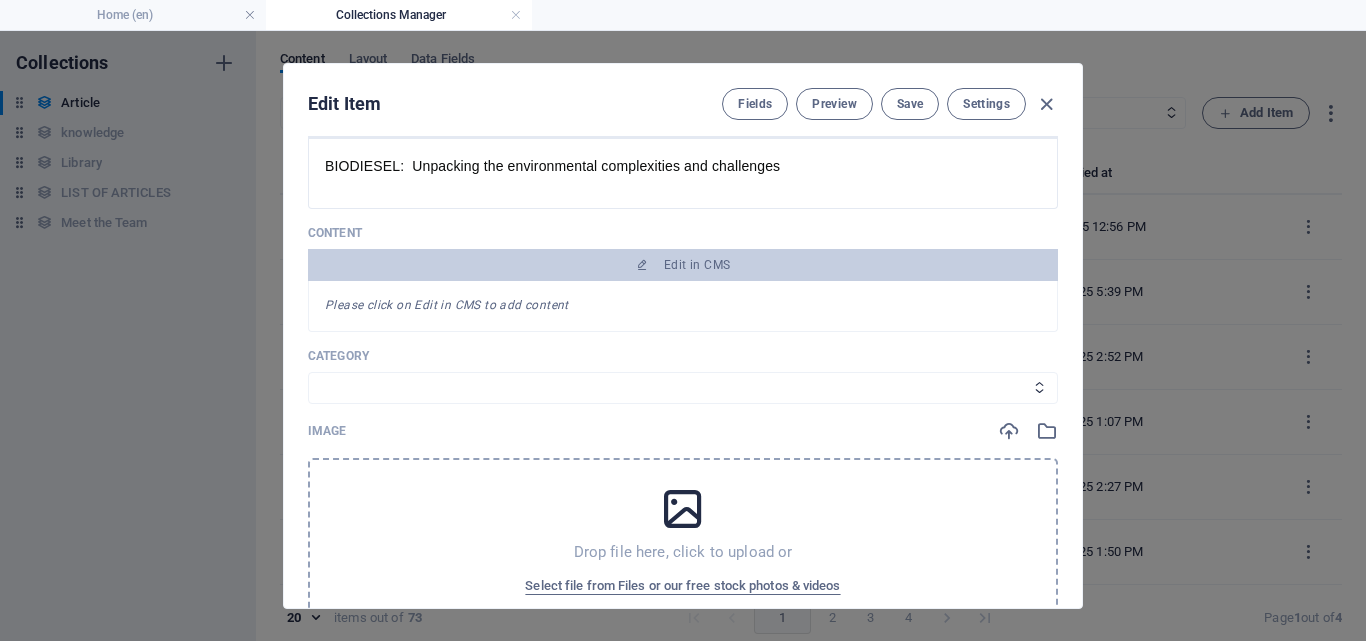 click on "Category" at bounding box center [683, 356] 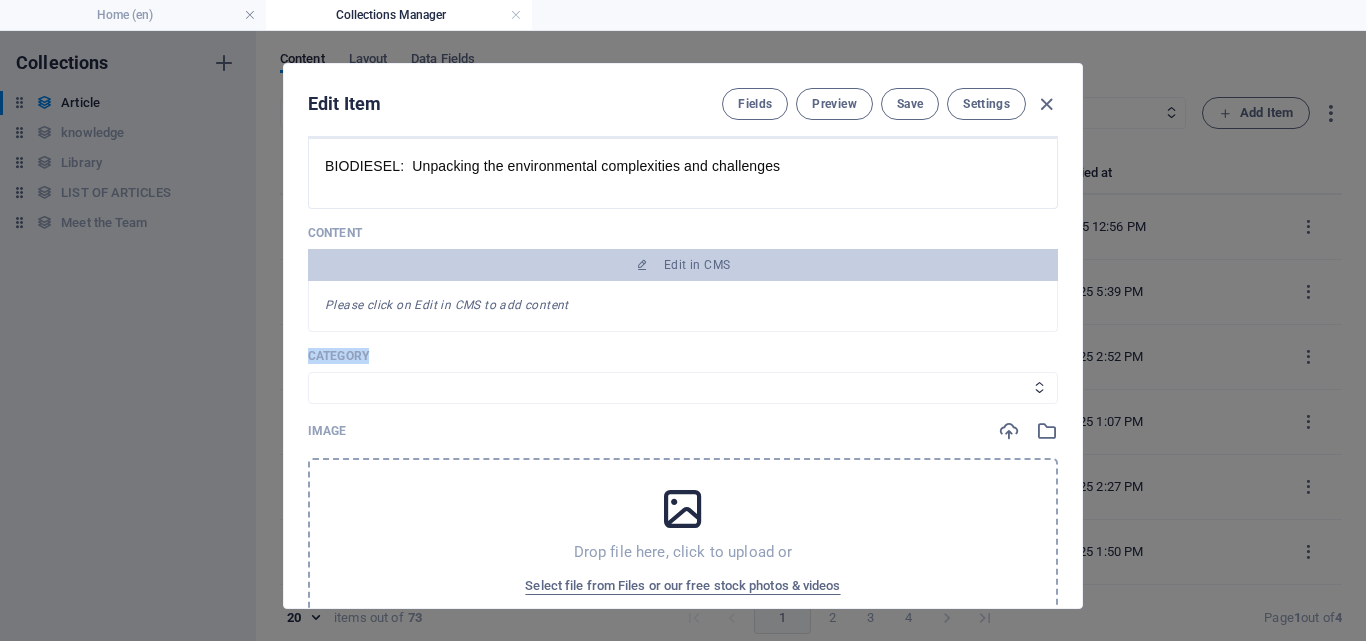 click on "Category" at bounding box center (683, 356) 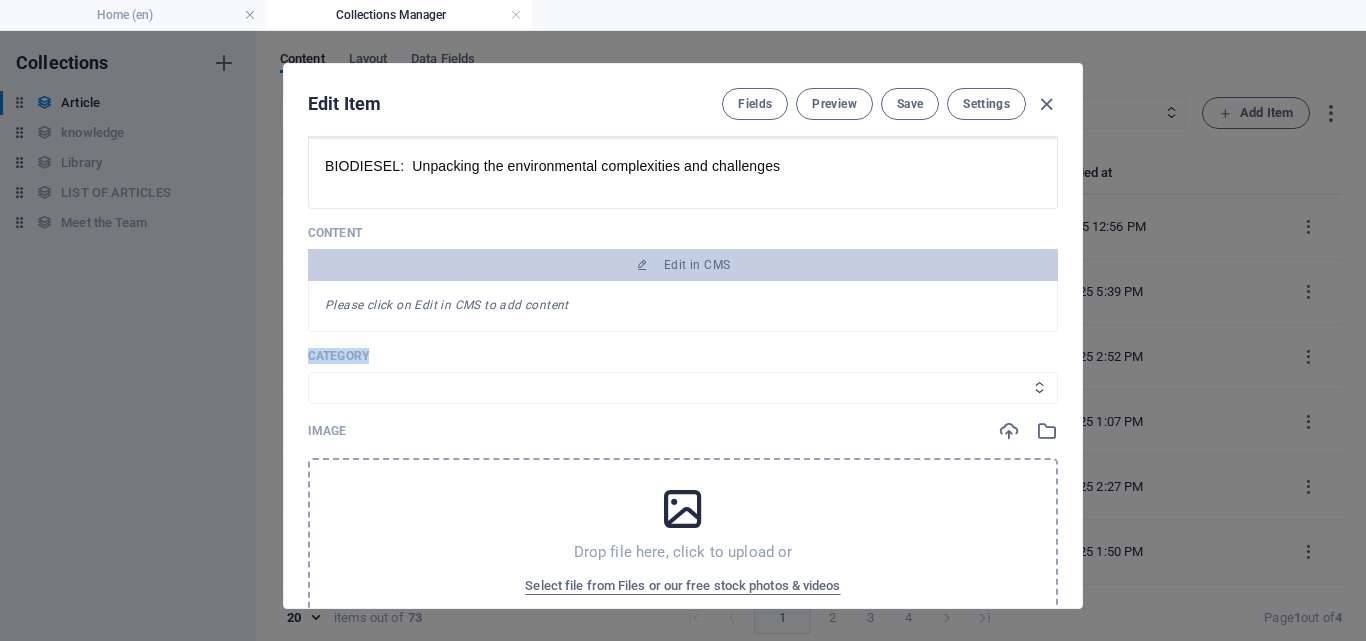 click on "Legal Business Environment Do you know Finance Cryptocurrency" at bounding box center (683, 388) 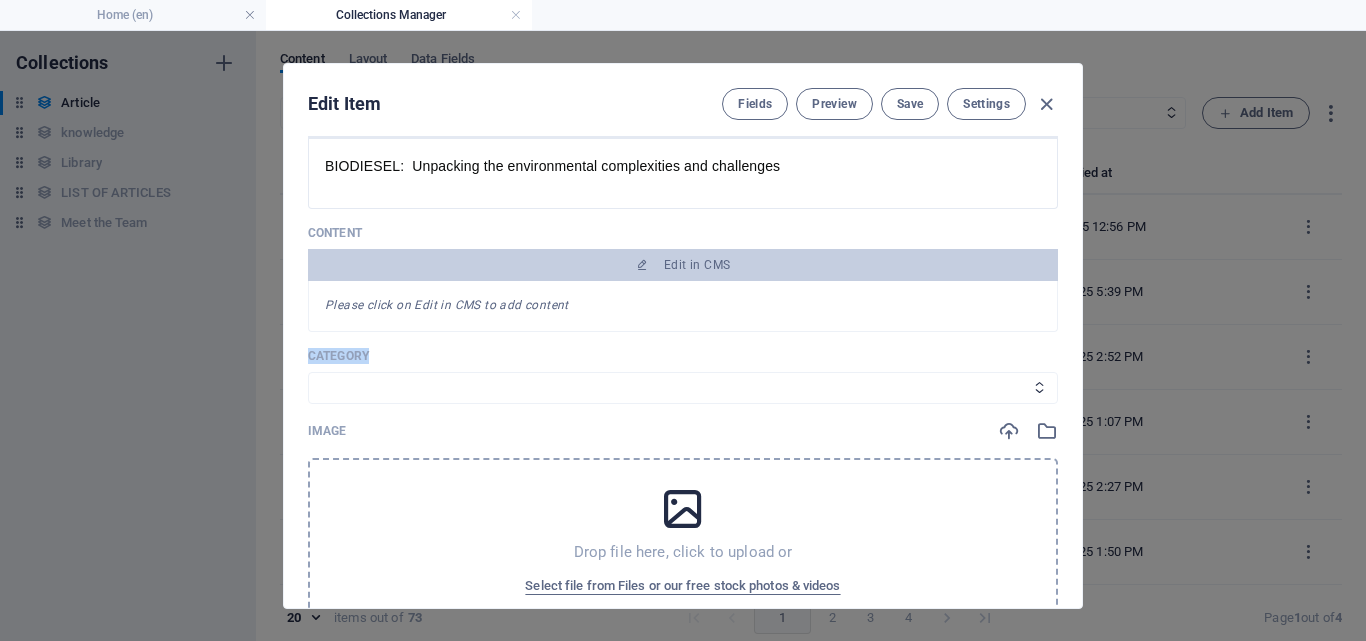 click on "Category" at bounding box center [683, 356] 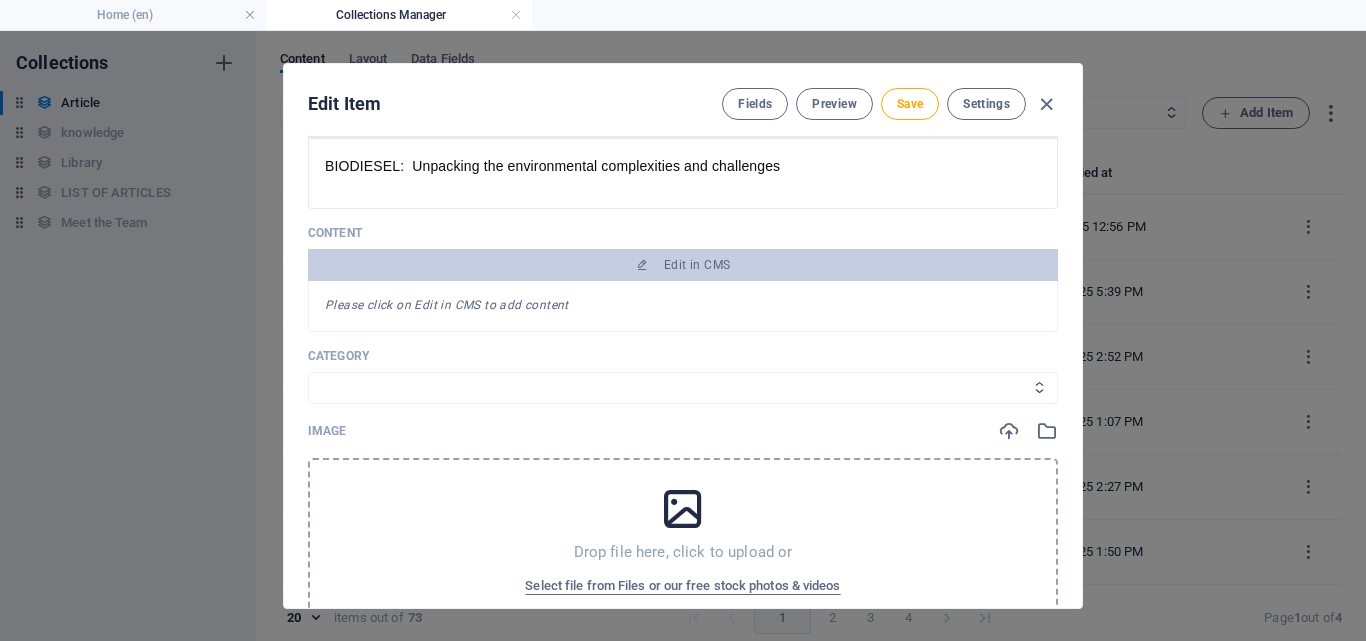 click on "Legal Business Environment Do you know Finance Cryptocurrency" at bounding box center (683, 388) 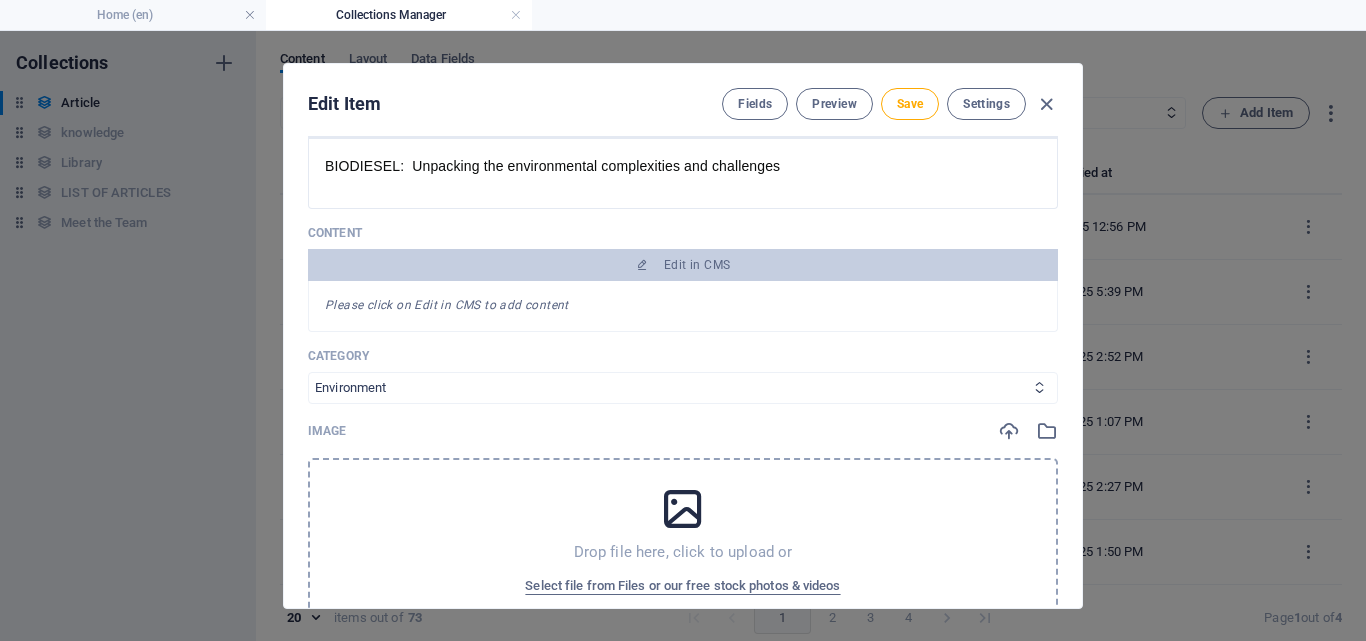 click on "Legal Business Environment Do you know Finance Cryptocurrency" at bounding box center [683, 388] 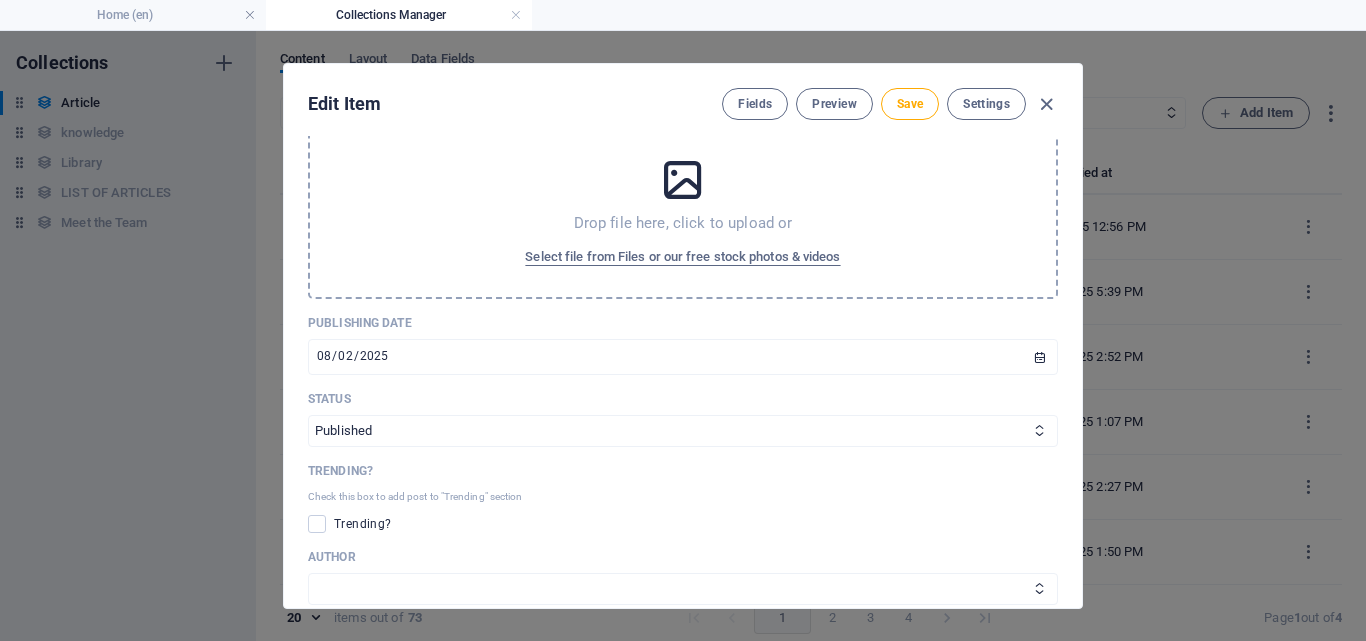 scroll, scrollTop: 560, scrollLeft: 0, axis: vertical 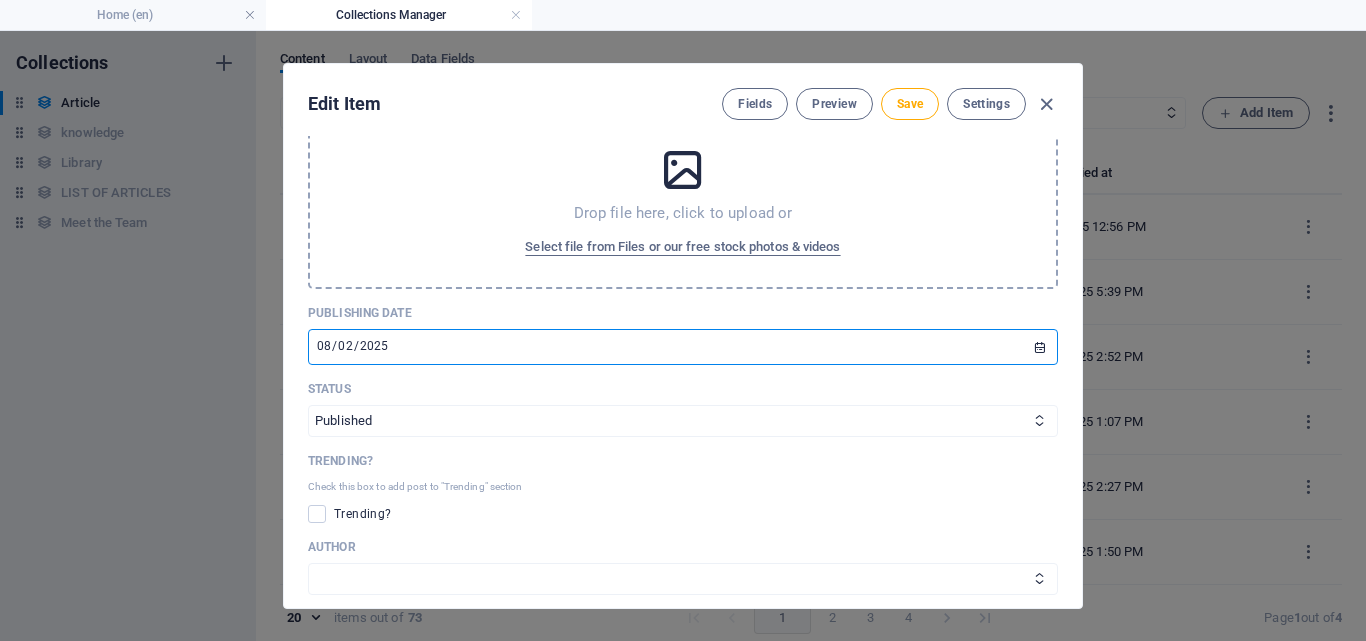 click on "2025-08-02" at bounding box center [683, 347] 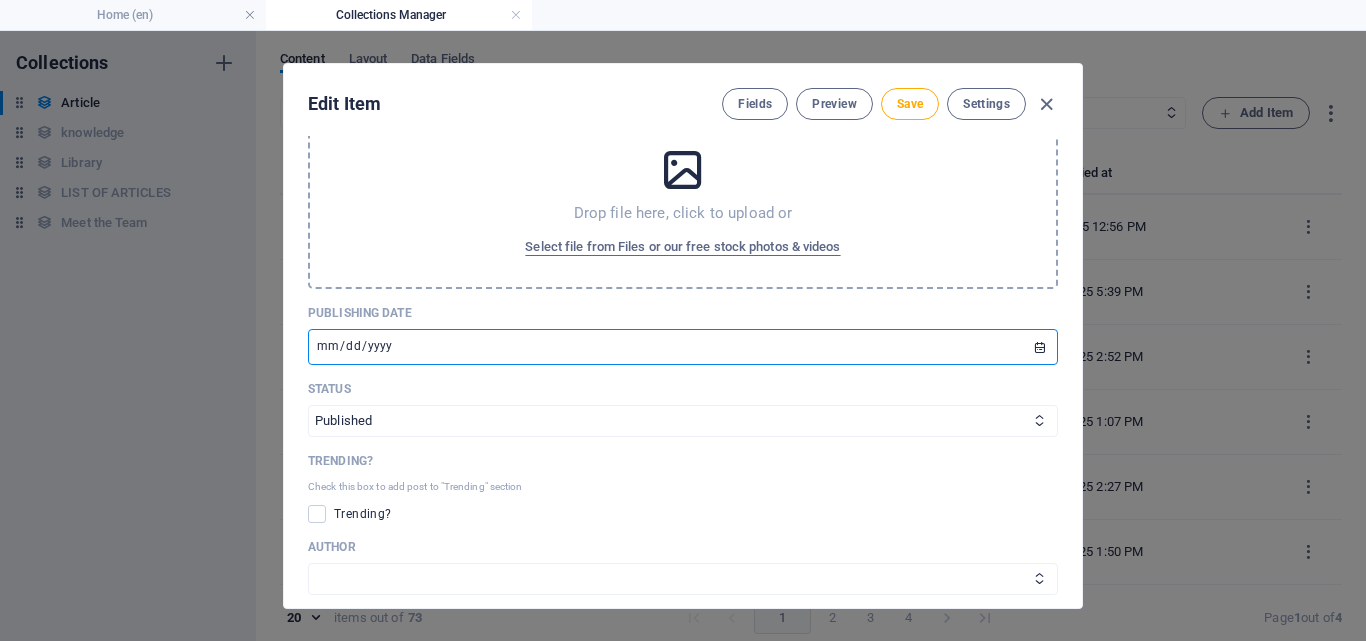 click on "2025-08-17" at bounding box center (683, 347) 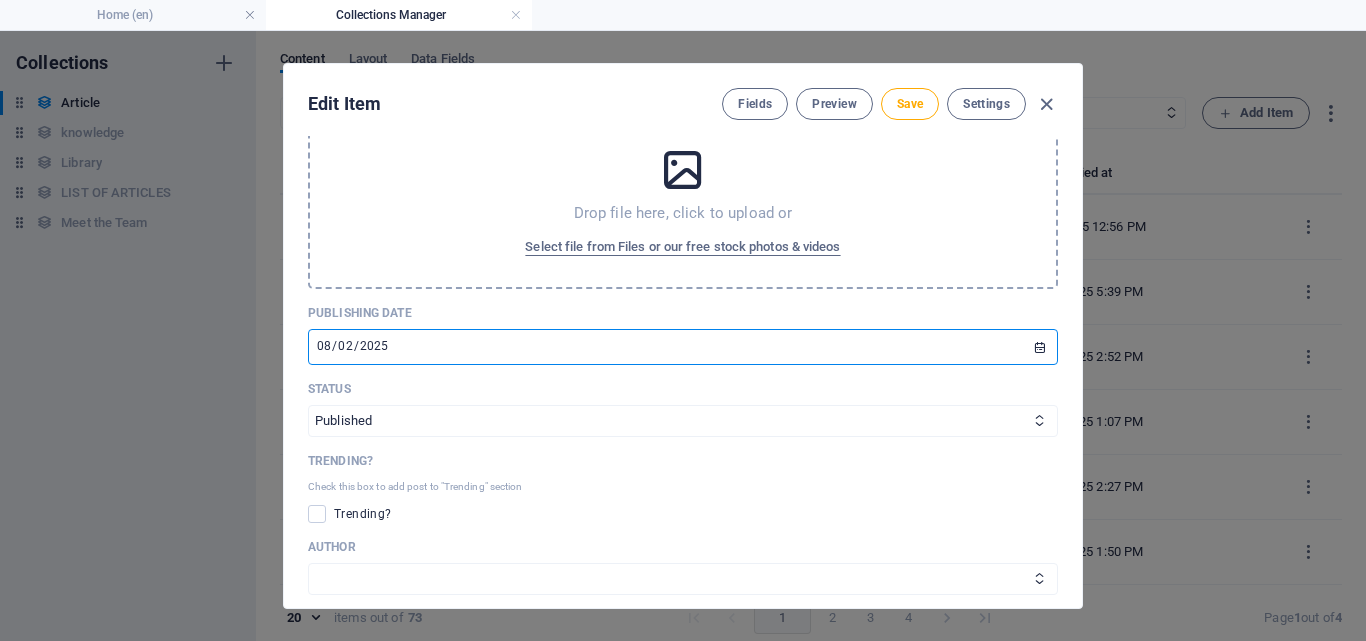 type on "2025-08-20" 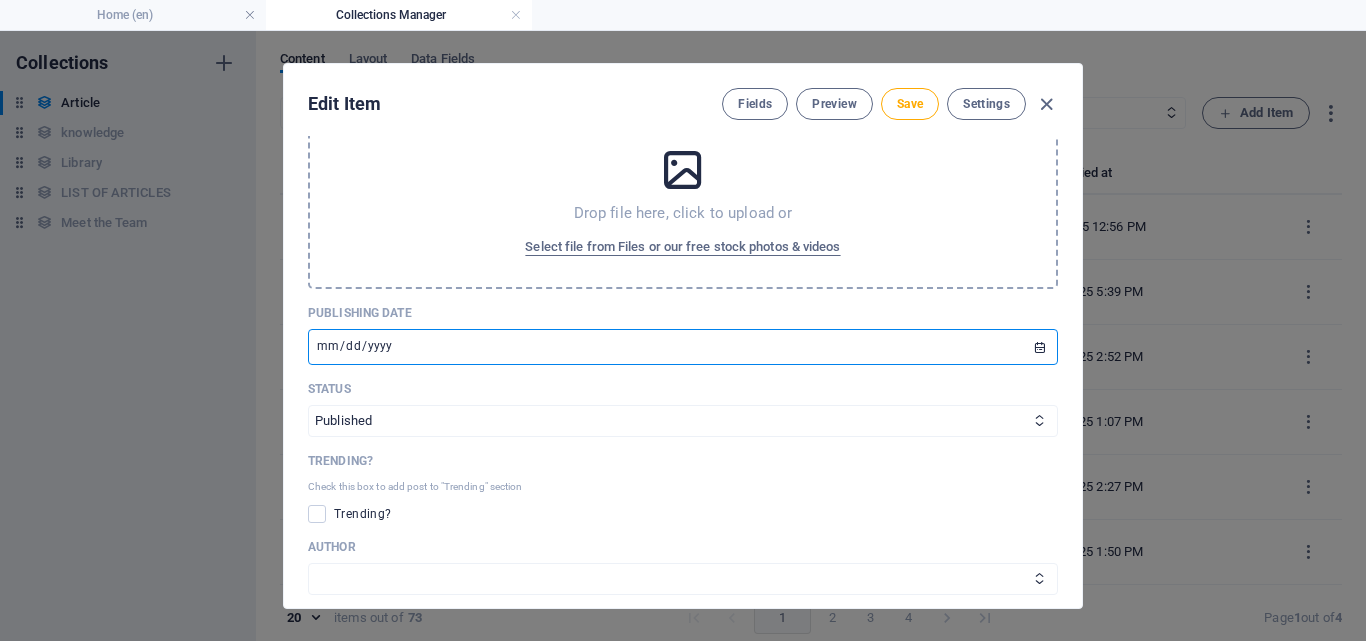 type on "2025-07-20" 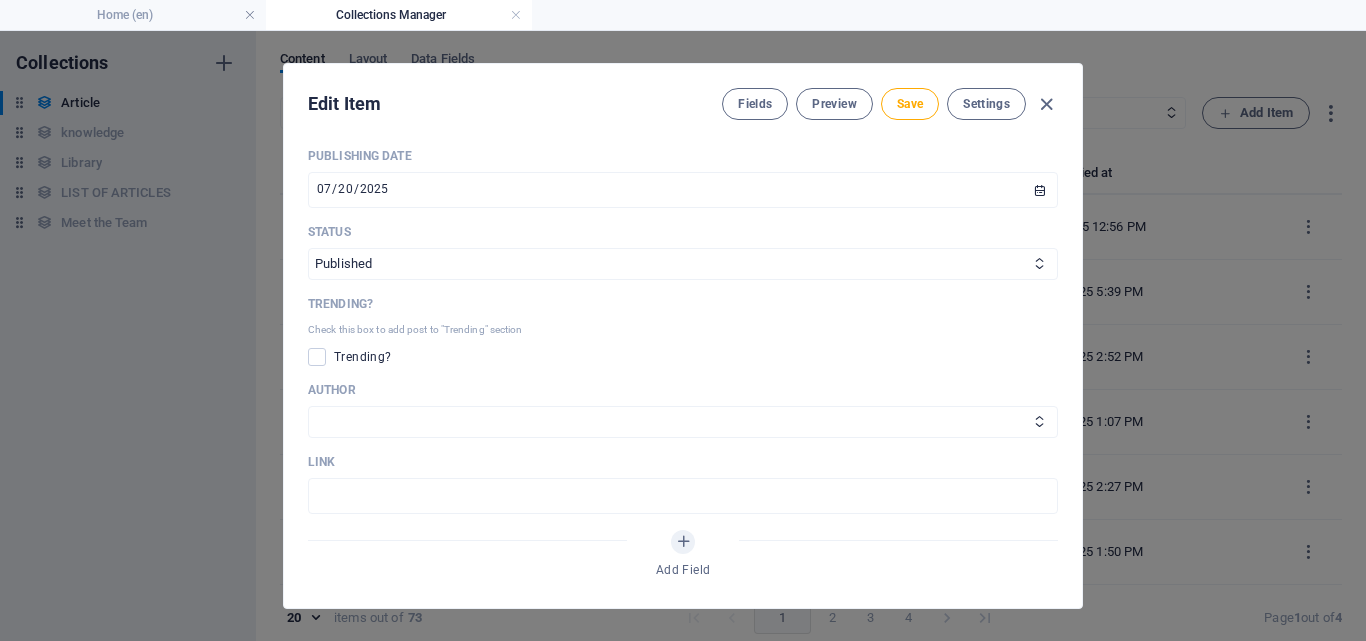 scroll, scrollTop: 736, scrollLeft: 0, axis: vertical 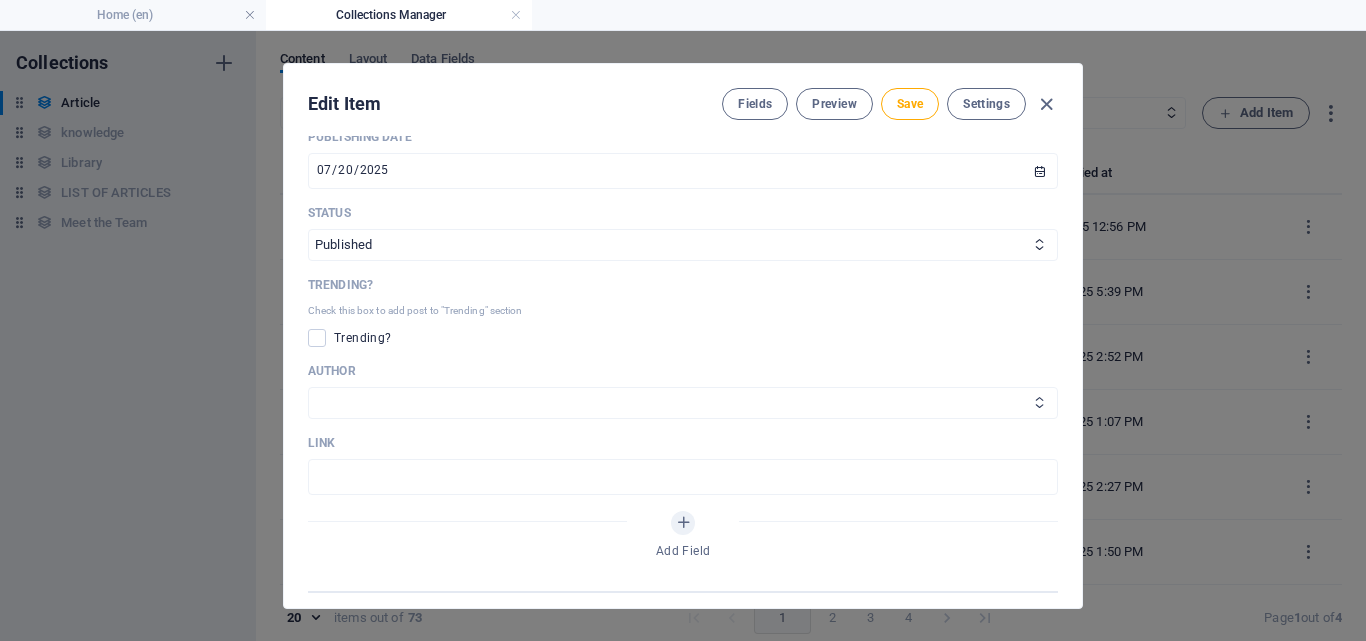 click on "Arlen JARIOL Christian JENSEN" at bounding box center (683, 403) 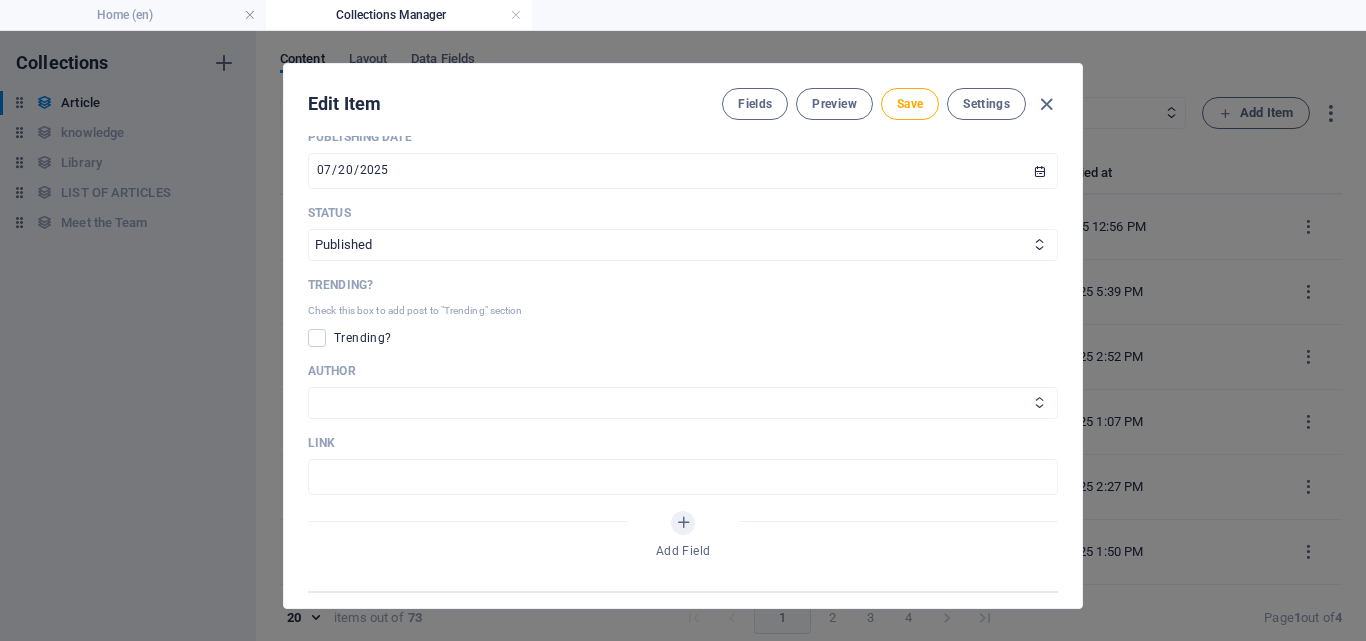 select on "[FIRST] [LAST]" 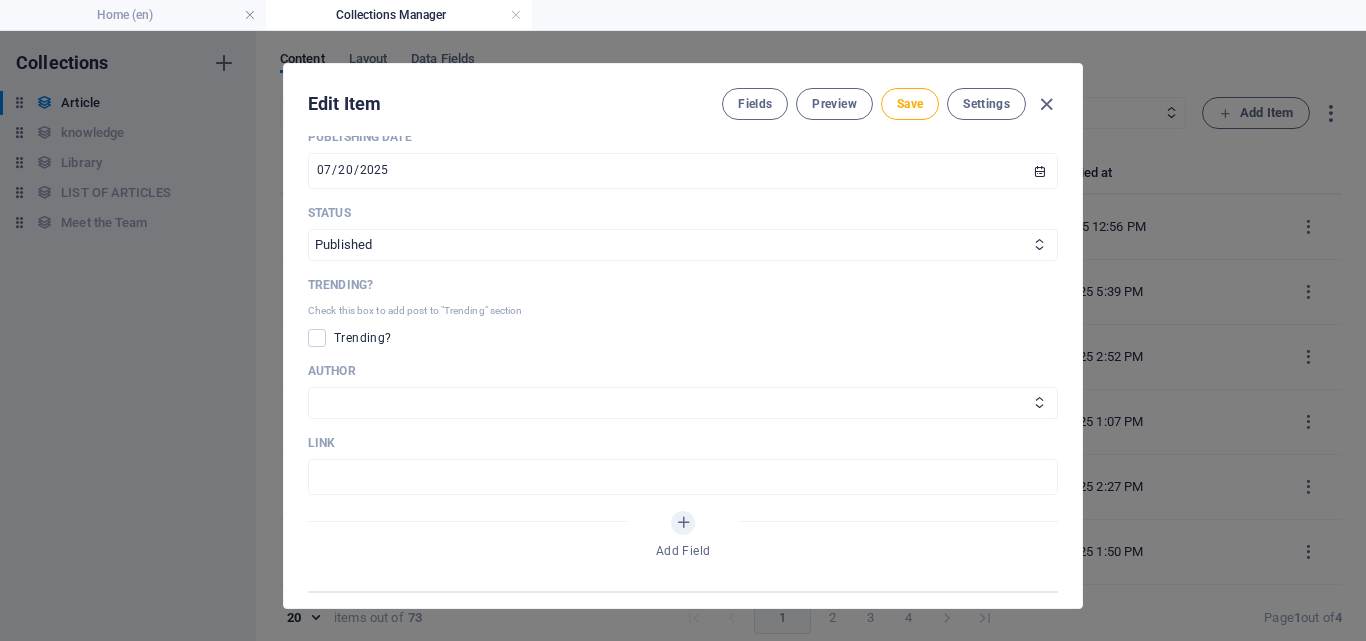 scroll, scrollTop: 1193, scrollLeft: 0, axis: vertical 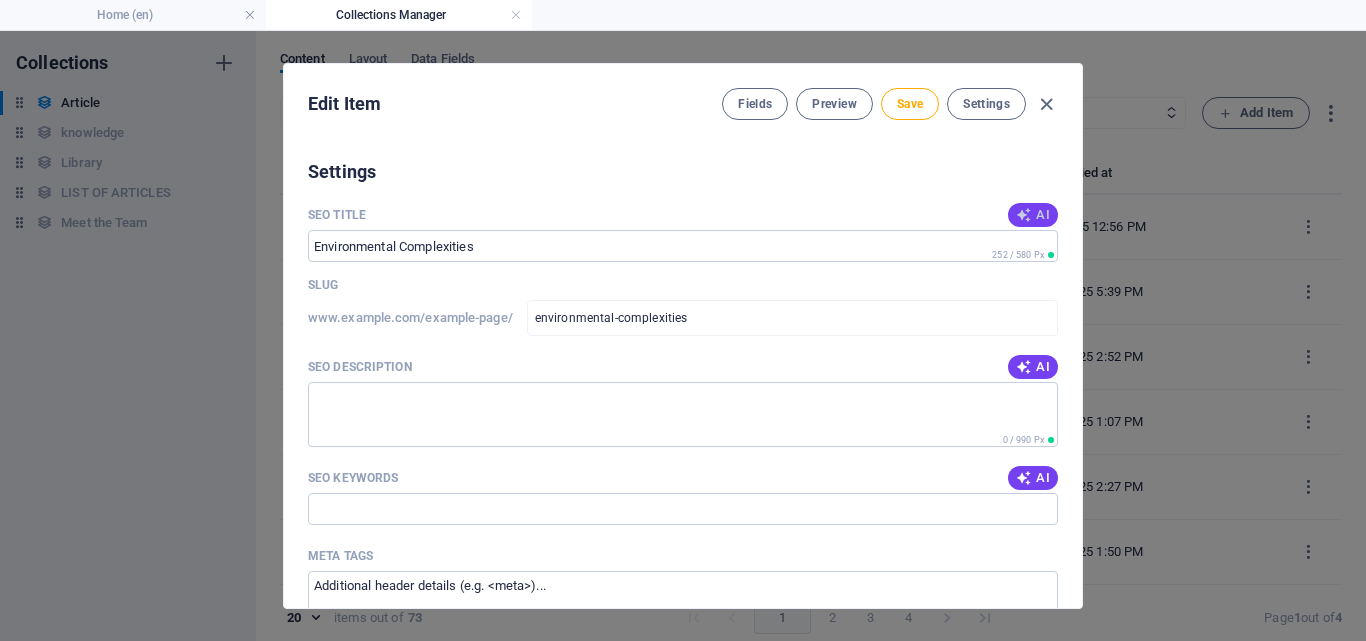 click on "AI" at bounding box center [1033, 215] 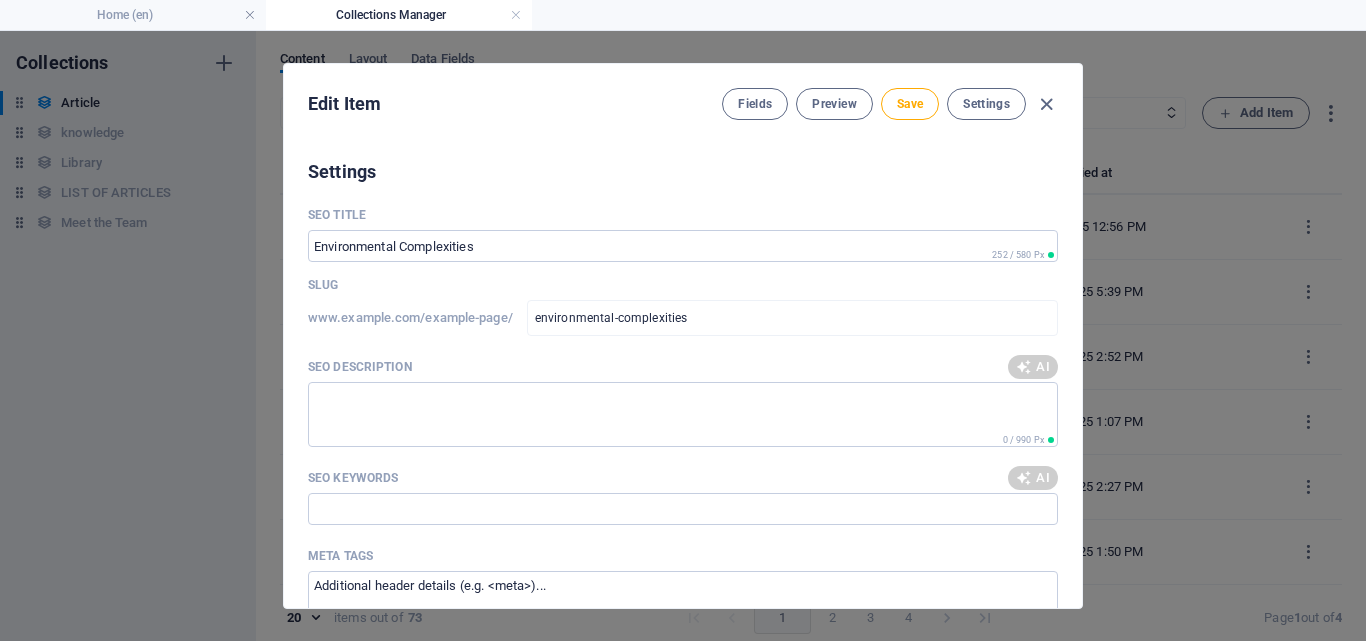 type on "Navigating Biodiesels Impact" 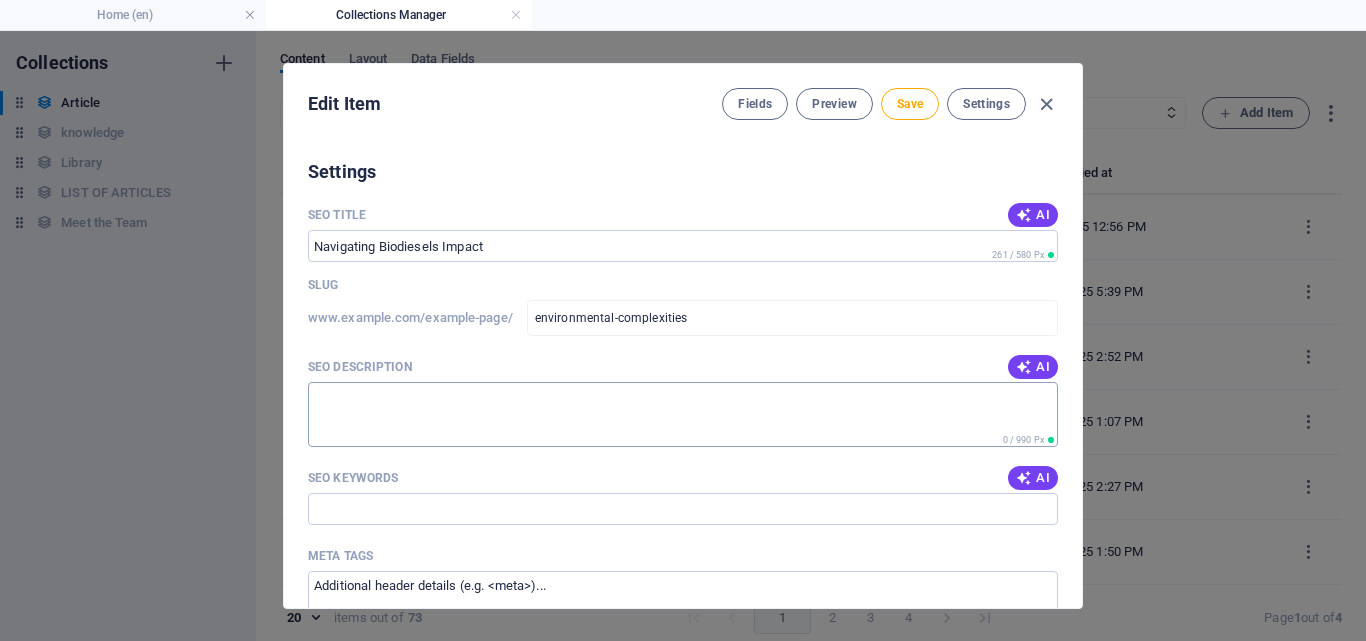 click on "SEO Description" at bounding box center (683, 414) 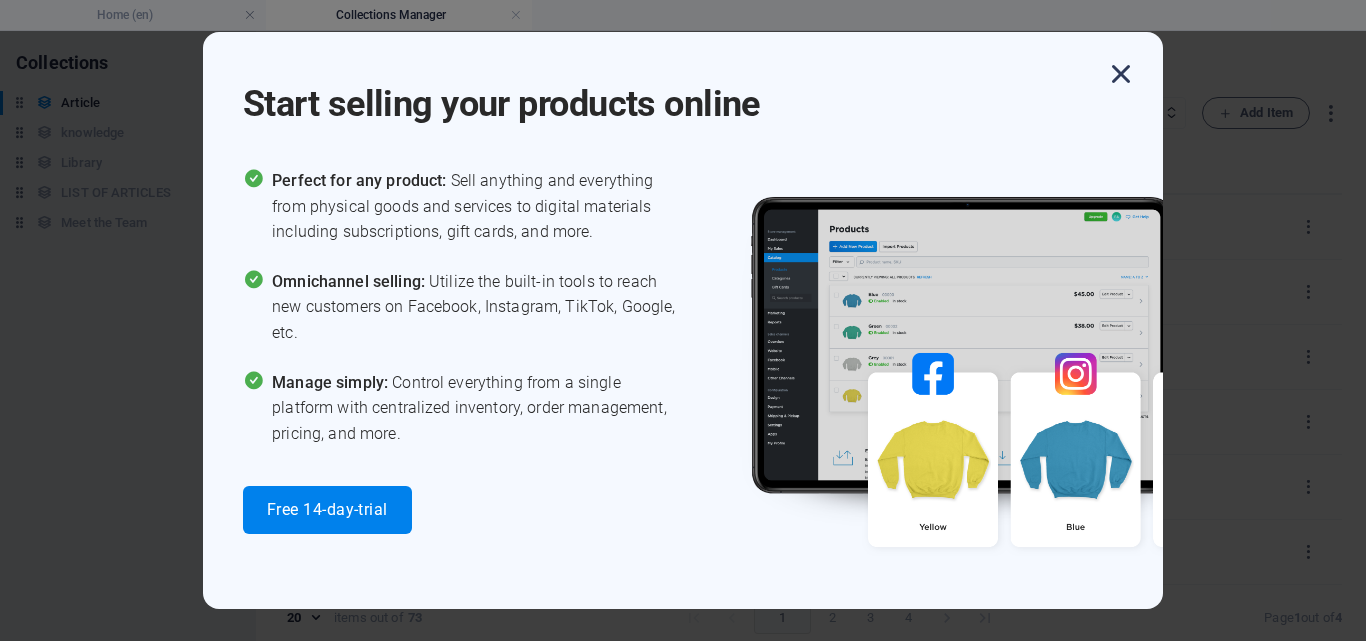 click at bounding box center (1121, 74) 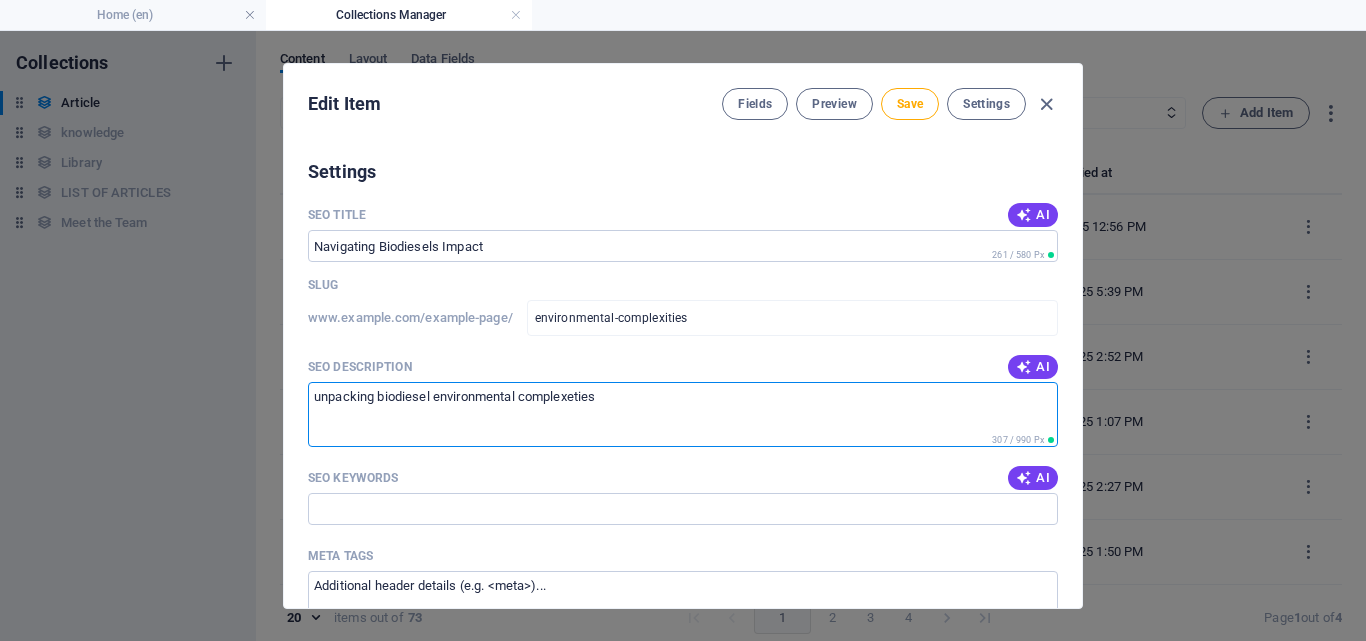 click on "unpacking biodiesel environmental complexeties" at bounding box center (683, 414) 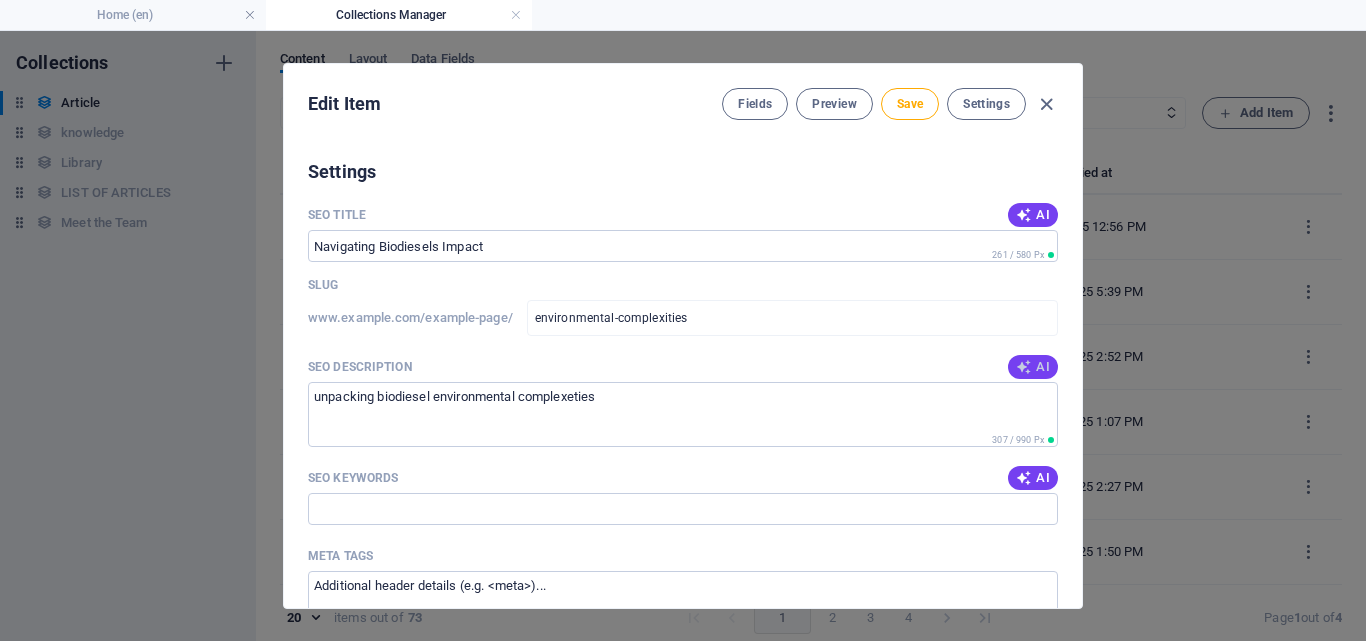 click on "AI" at bounding box center (1033, 367) 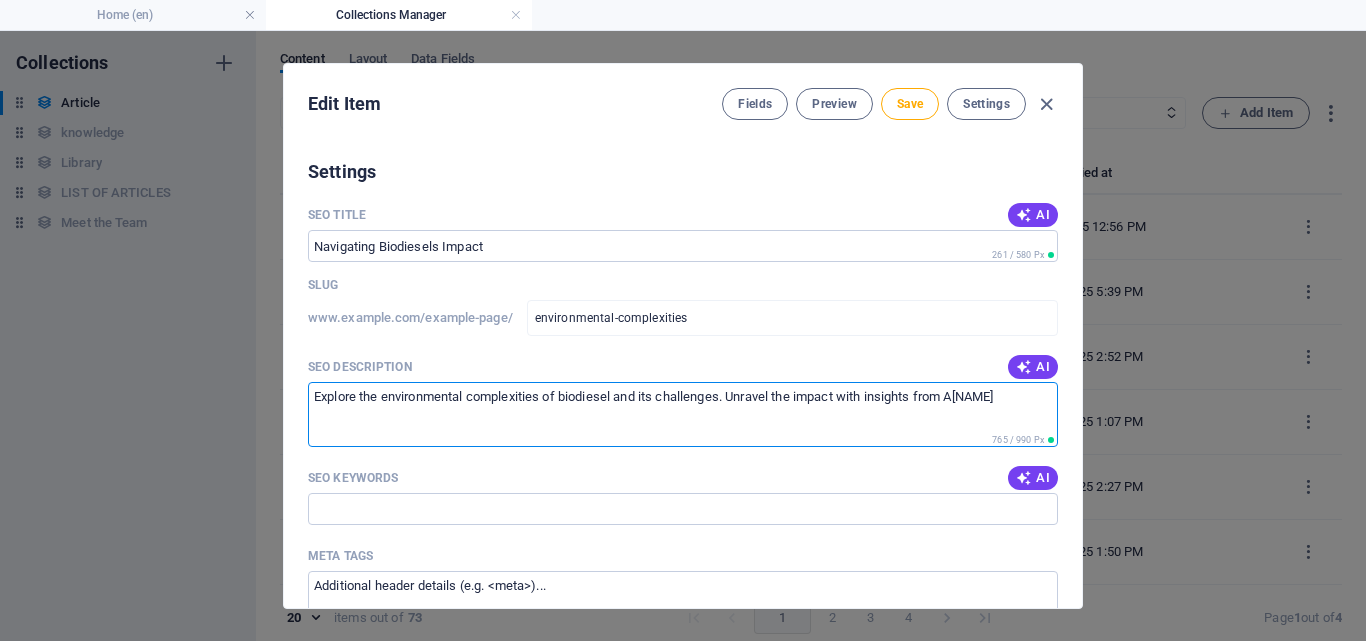 drag, startPoint x: 1027, startPoint y: 399, endPoint x: 957, endPoint y: 394, distance: 70.178345 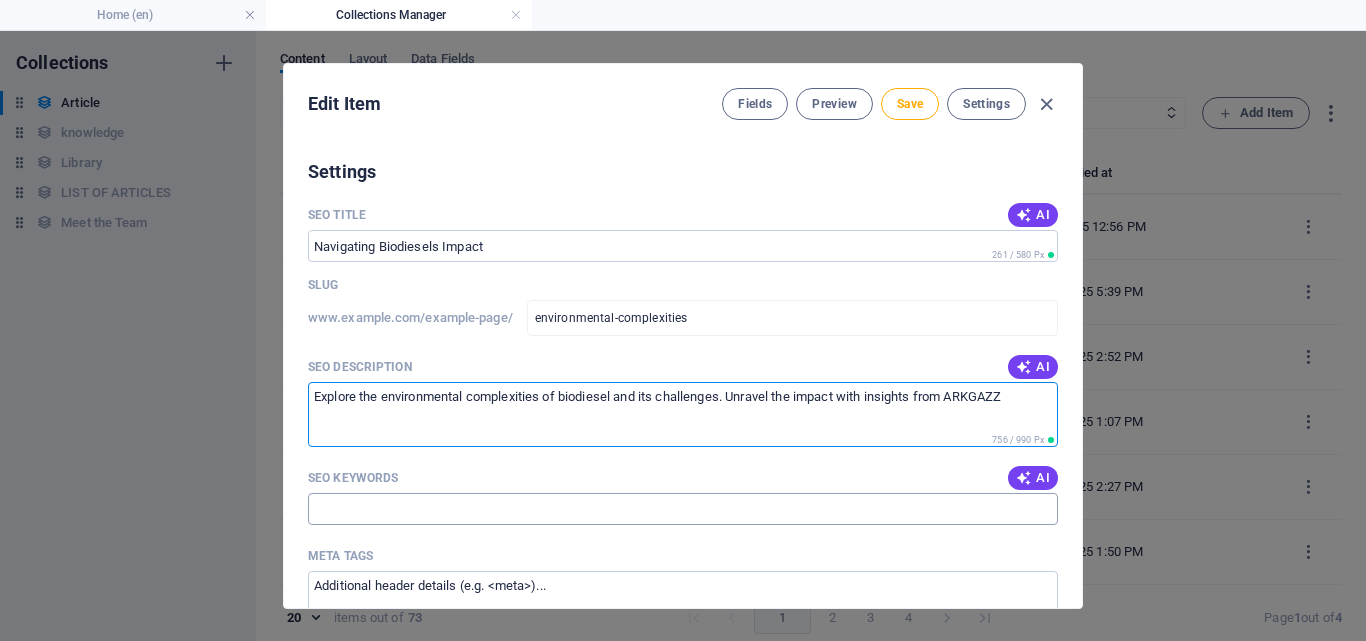 type on "Explore the environmental complexities of biodiesel and its challenges. Unravel the impact with insights from ARKGAZZ" 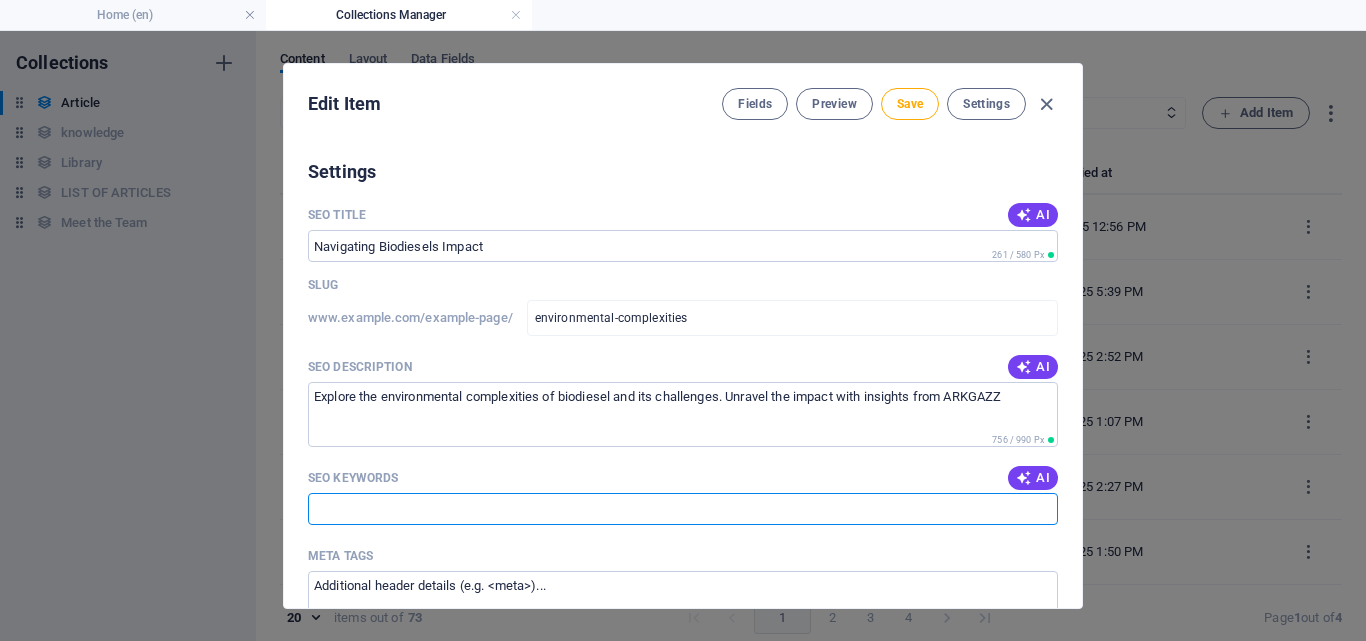 click on "SEO Keywords" at bounding box center [683, 509] 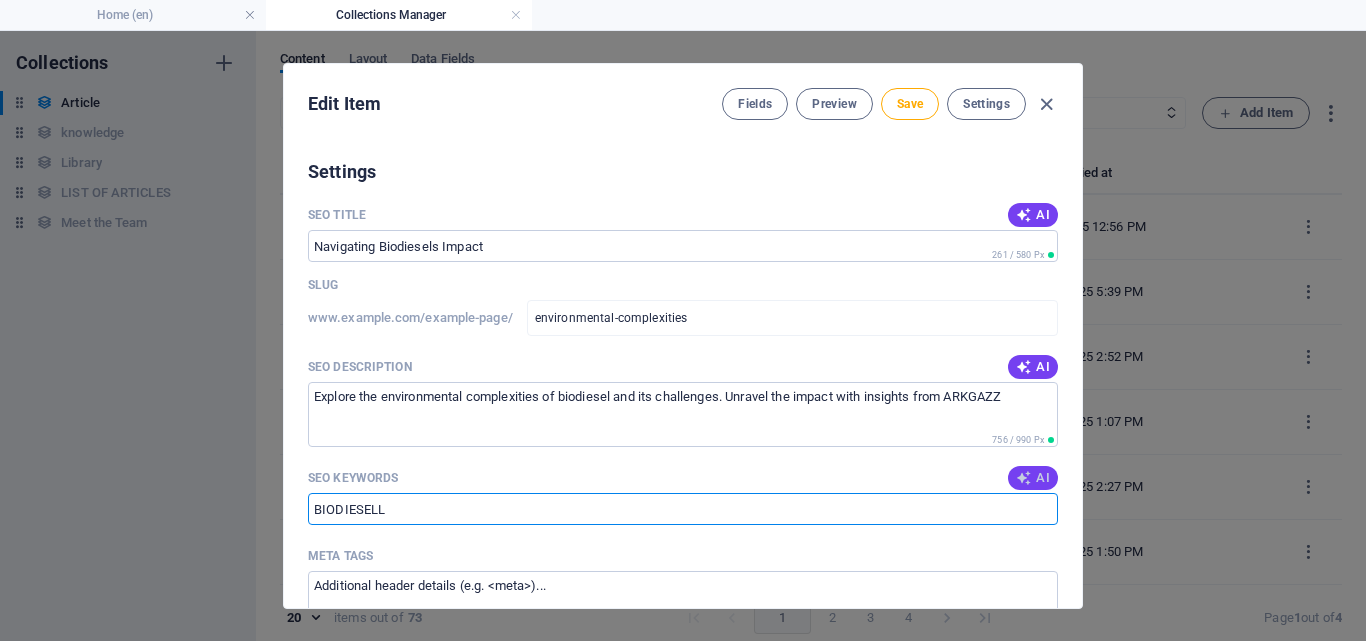click on "AI" at bounding box center (1033, 478) 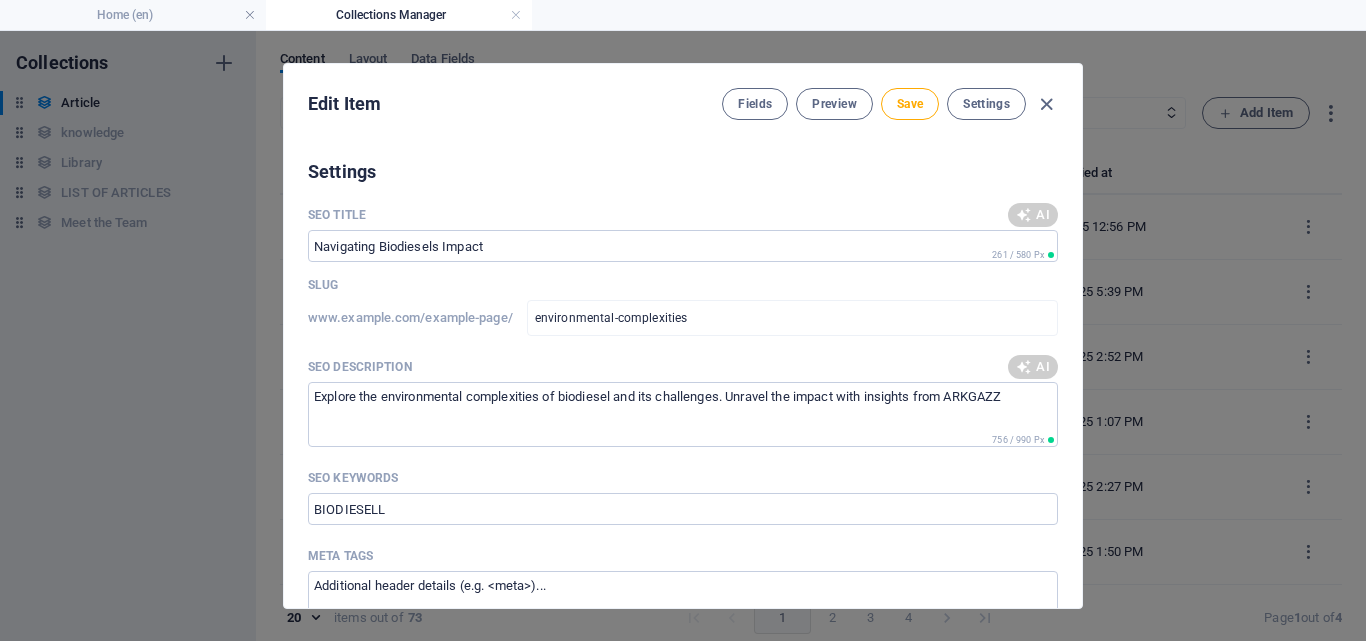 type on "environmental complexities, biodiesel challenges, sustainability issues, environmental impact, renewable energy solutions, ecological considerations" 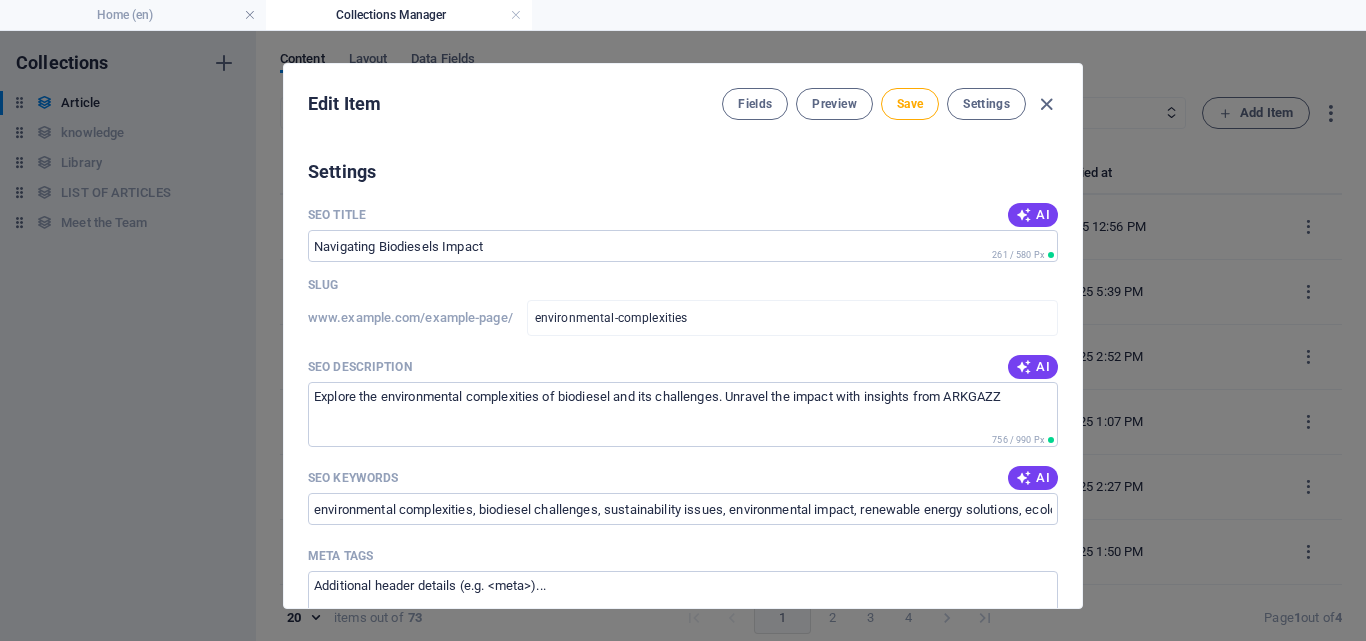 drag, startPoint x: 1335, startPoint y: 267, endPoint x: 1338, endPoint y: 290, distance: 23.194826 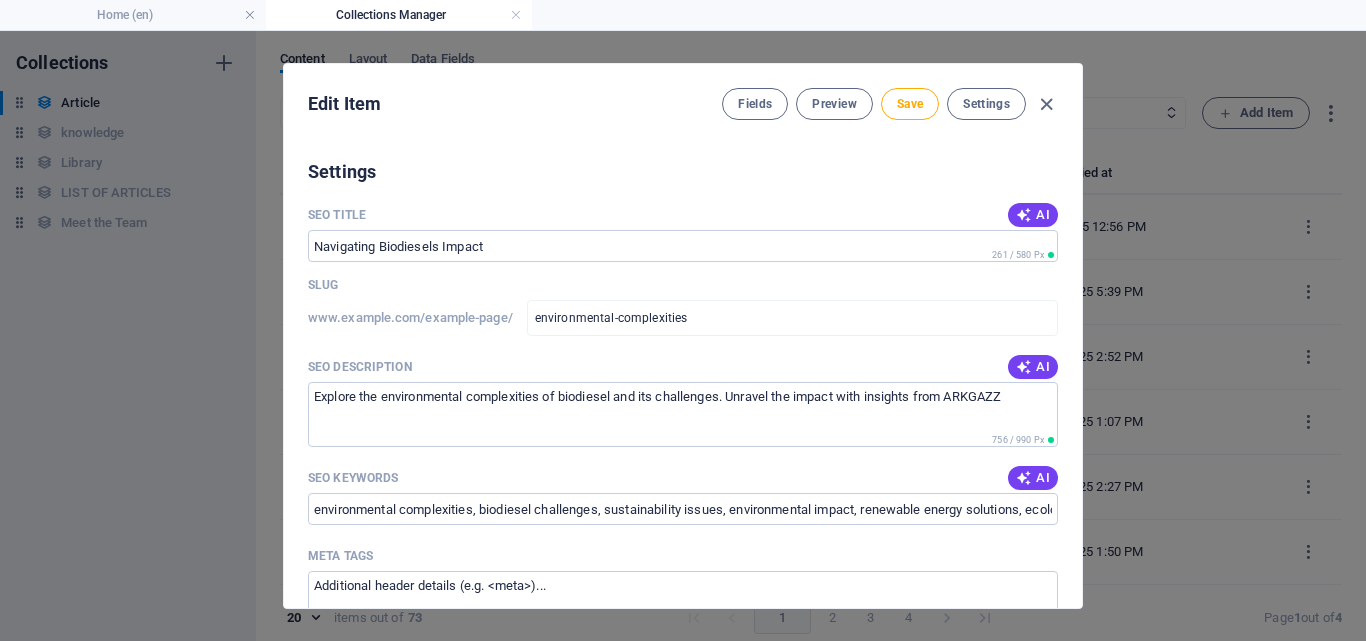 click on "Edit Item Fields Preview Save Settings ARKEY Environmental Complexities ​ Slug www.example.com/example-page/ environmental-complexities ​ Origin Paragraph Format Normal Heading 1 Heading 2 Heading 3 Heading 4 Heading 5 Heading 6 Code Font Family Arial Georgia Impact Tahoma Times New Roman Verdana Font Size 8 9 10 11 12 14 18 24 30 36 48 60 72 96 Bold Italic Underline Strikethrough Colors Icons Align Left Align Center Align Right Align Justify Unordered List Ordered List Insert Link Insert Table Clear Formatting BIODIESEL:  Unpacking the environmental complexities and challenges Biodiesel :  Unpacking the Environmental Complexities and Challenges <p><span style="font-size: 14px; color: rgb(12, 13, 13);">BIODIESEL: &nbsp;Unpacking the environmental complexities and challenges</span></p> Content Edit in CMS Please click on Edit in CMS to add content Category Legal Business Environment Do you know Finance Cryptocurrency Image Drop file here, click to upload or Publishing Date 2025-07-20 ​ Status Published" at bounding box center (683, 336) 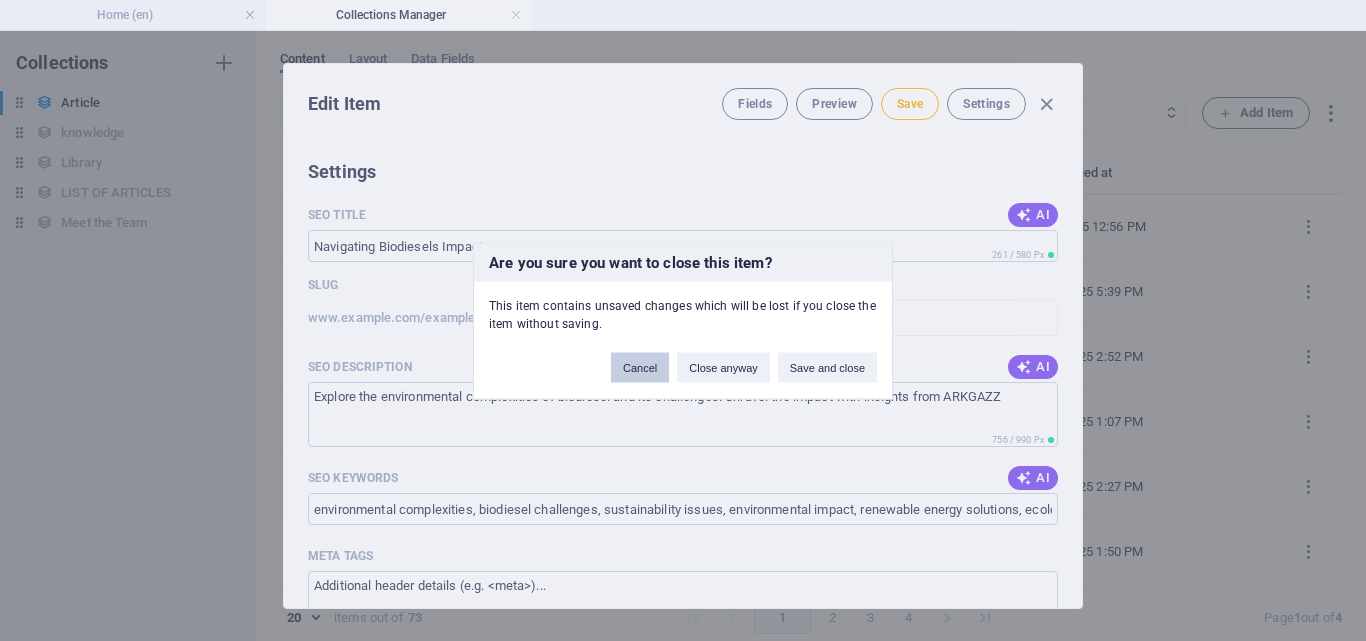 click on "Cancel" at bounding box center [640, 367] 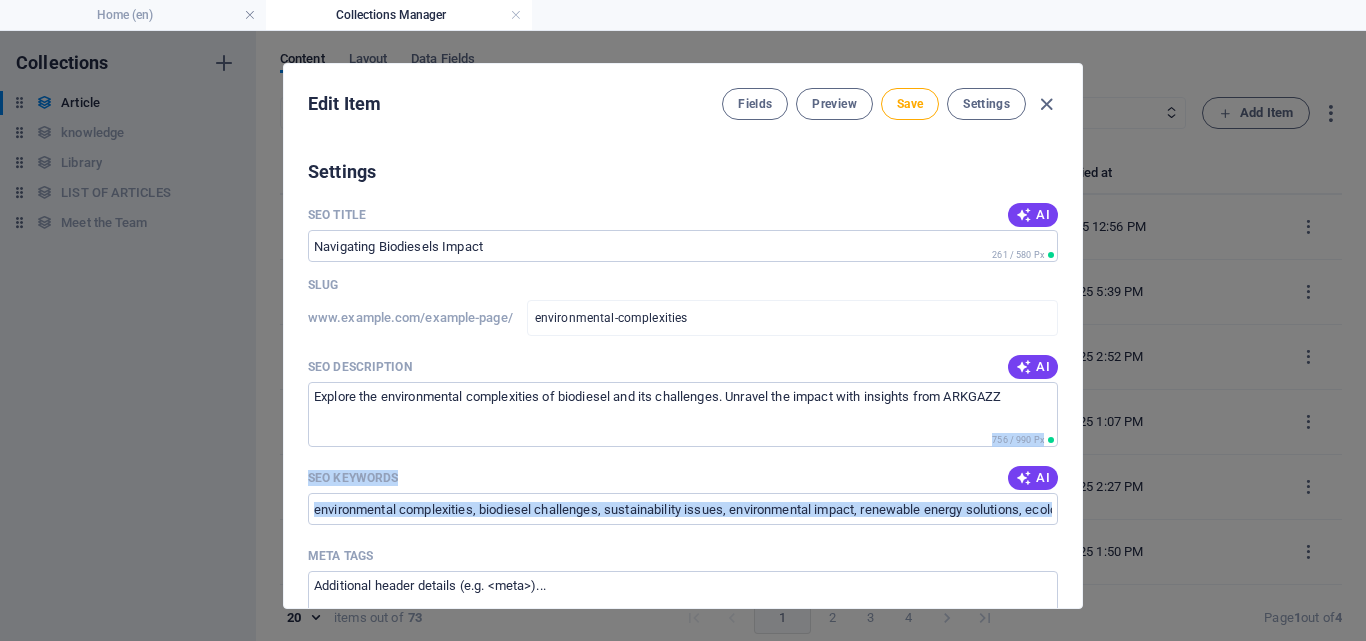 drag, startPoint x: 1080, startPoint y: 410, endPoint x: 1086, endPoint y: 516, distance: 106.16968 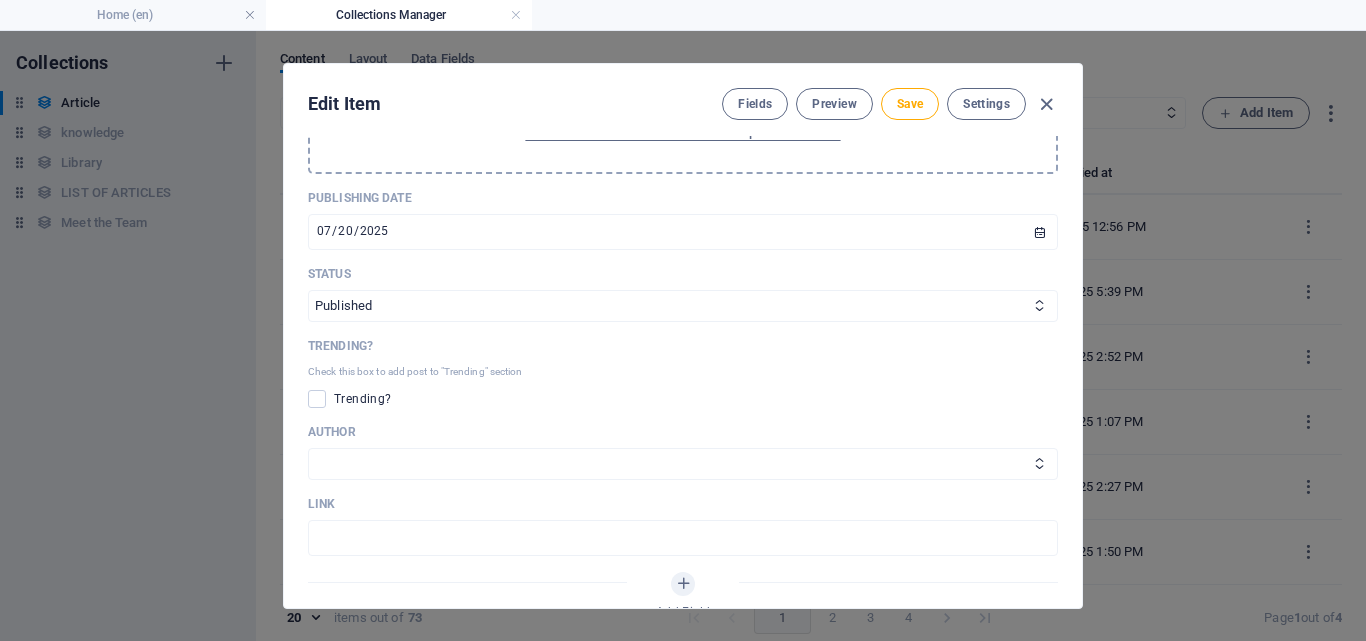scroll, scrollTop: 666, scrollLeft: 0, axis: vertical 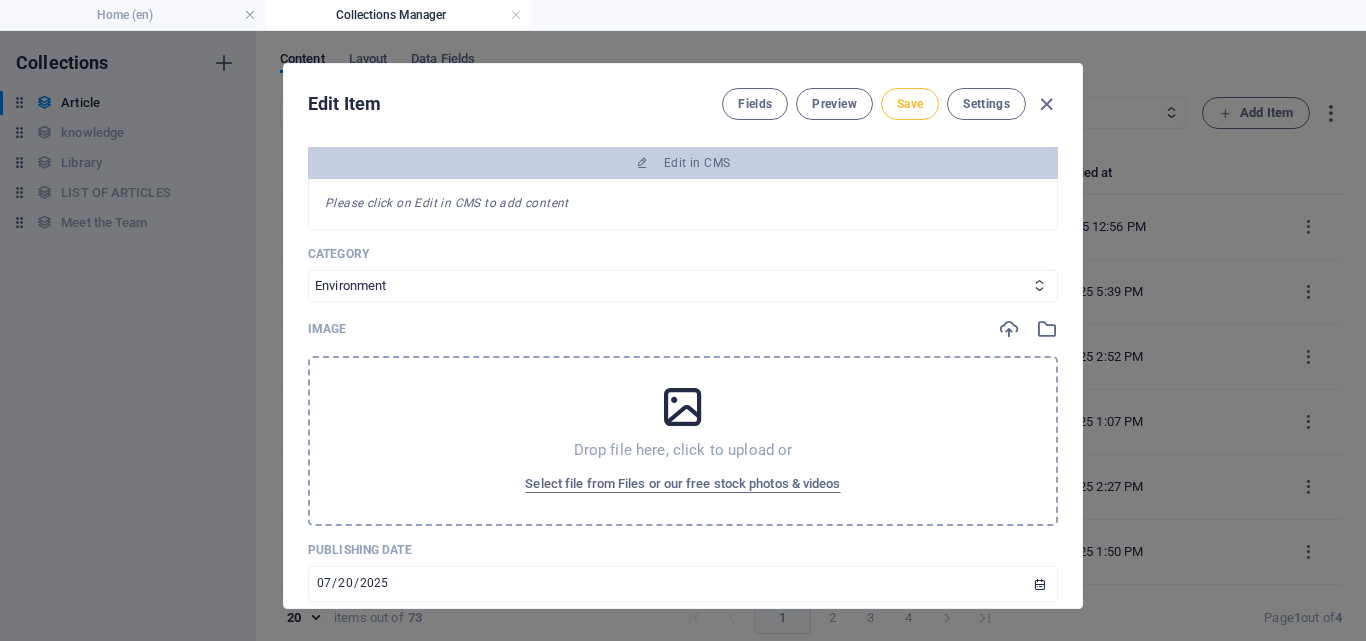 click on "Save" at bounding box center [910, 104] 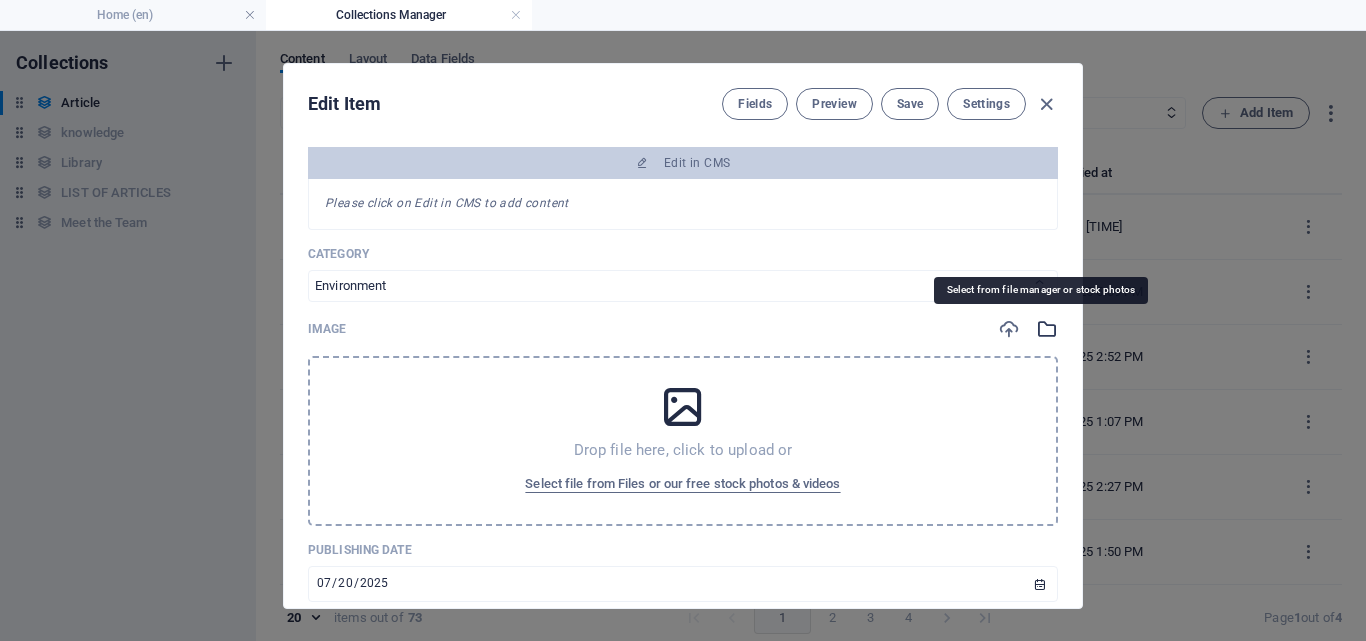 click at bounding box center [1047, 329] 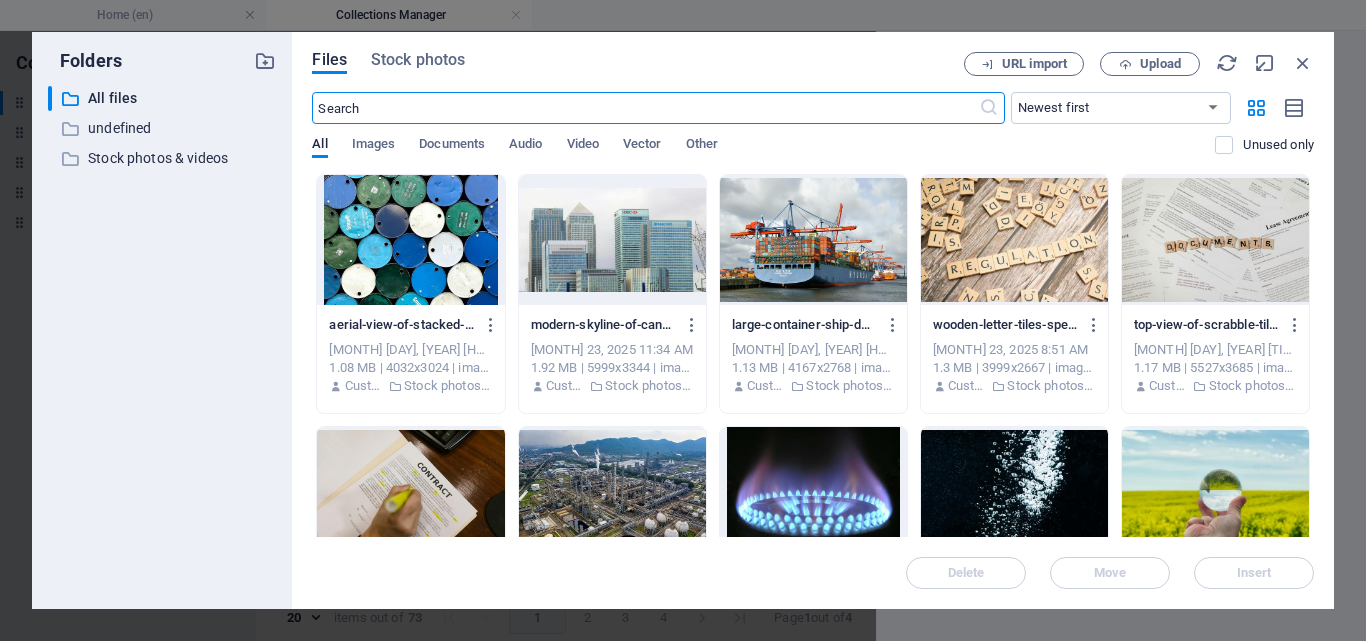 click at bounding box center [1215, 492] 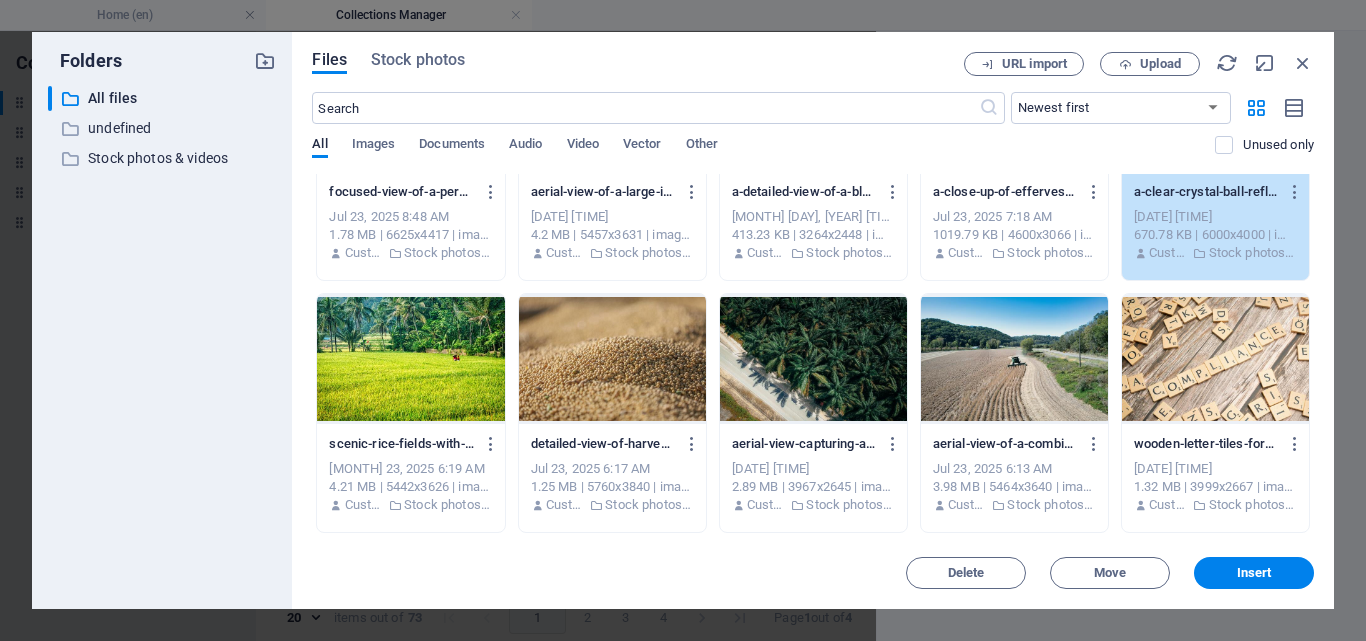 scroll, scrollTop: 500, scrollLeft: 0, axis: vertical 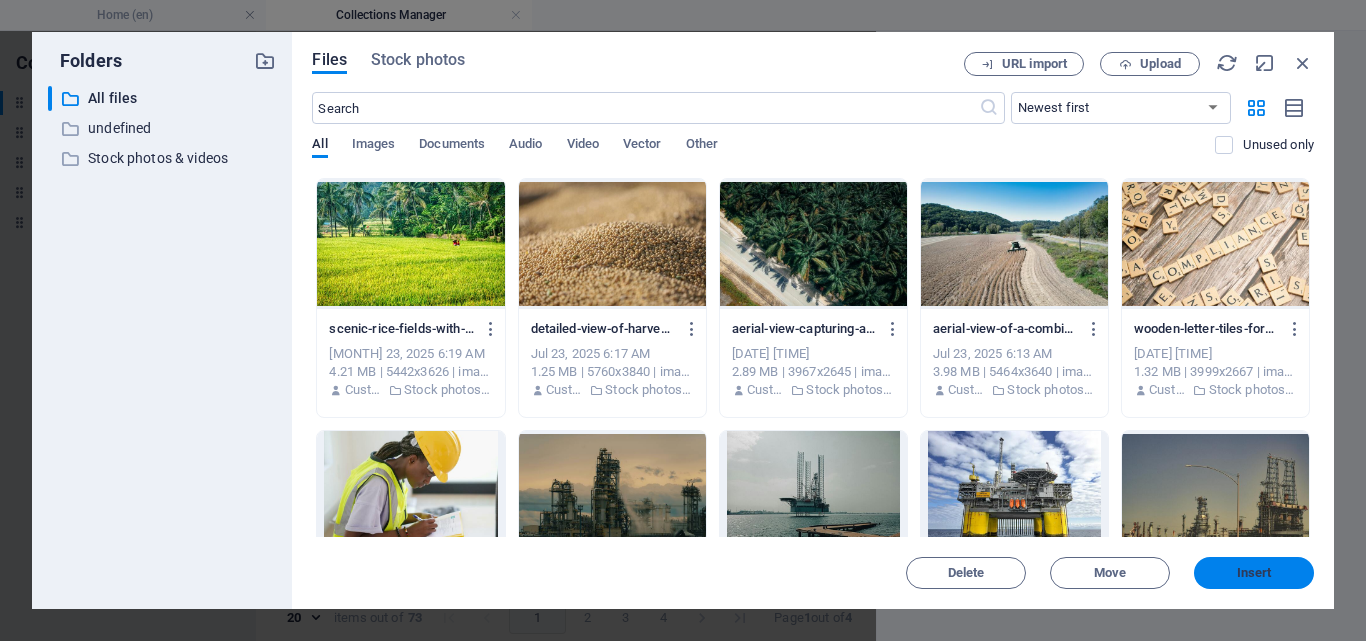 click on "Insert" at bounding box center [1254, 573] 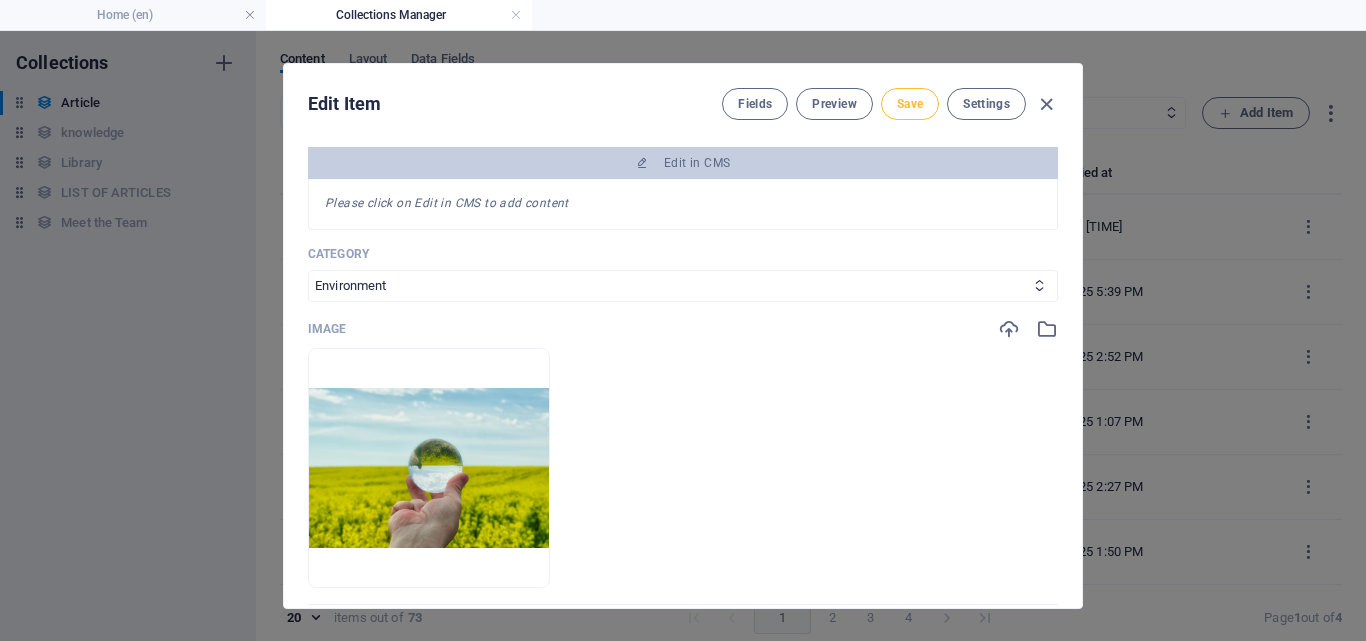 click on "Save" at bounding box center (910, 104) 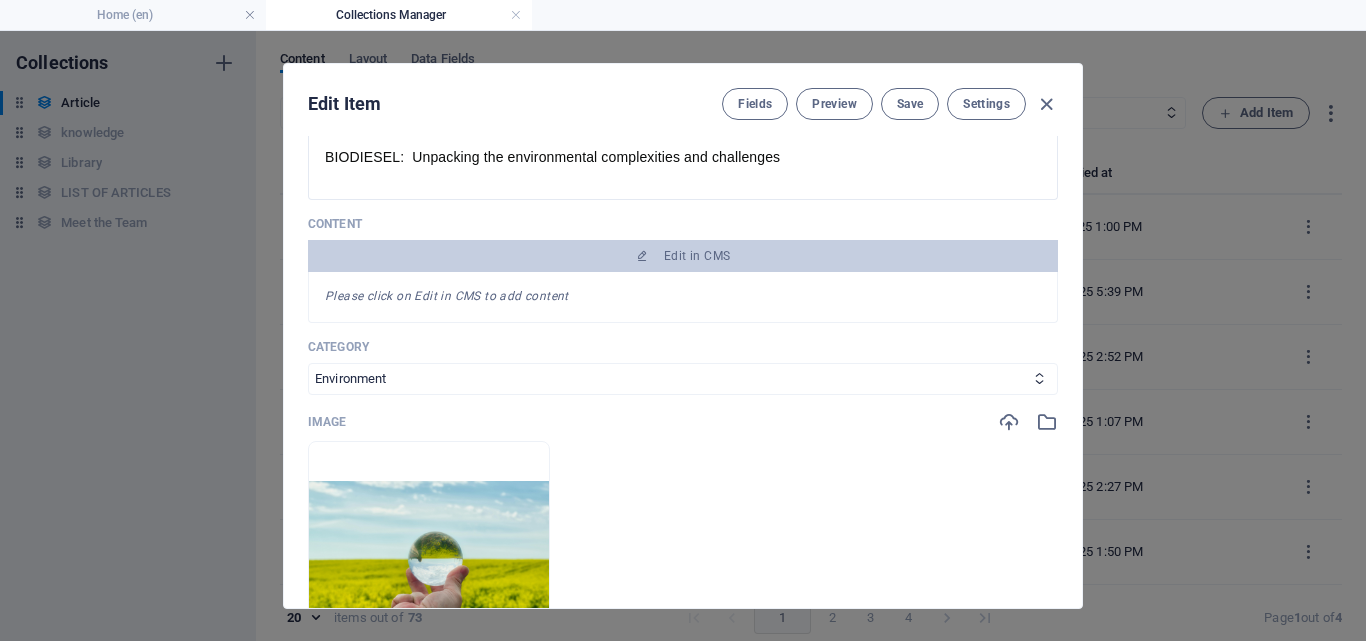 scroll, scrollTop: 224, scrollLeft: 0, axis: vertical 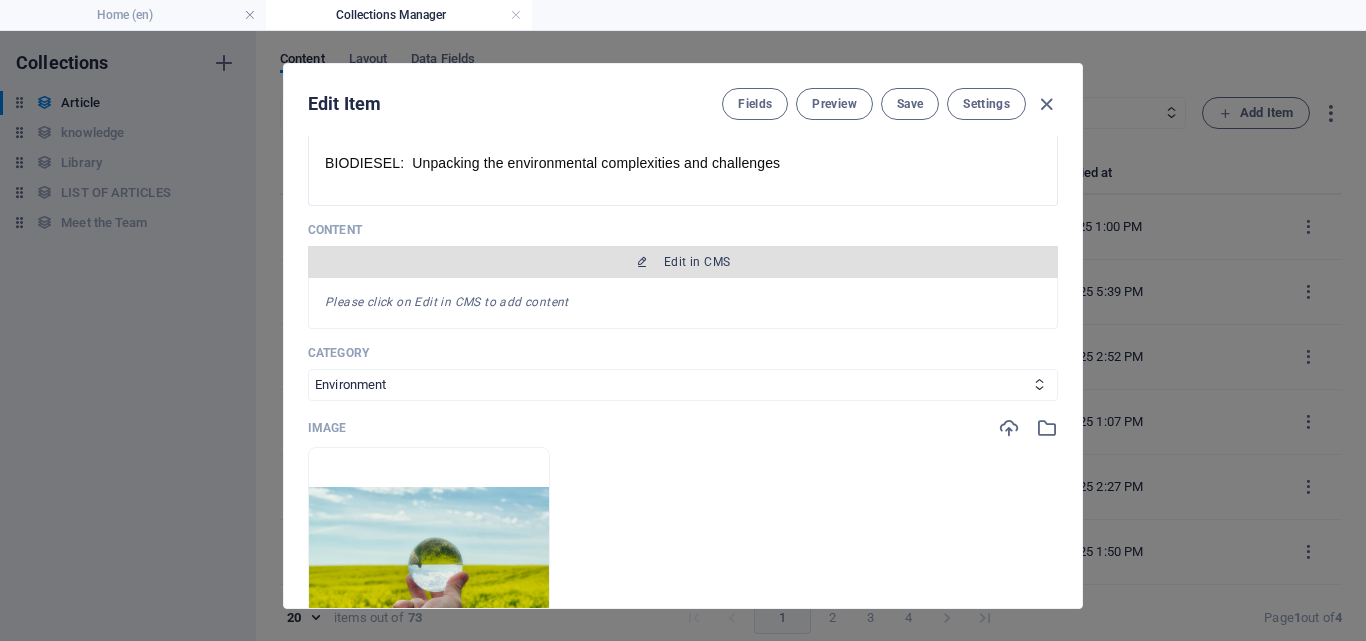 click on "Edit in CMS" at bounding box center [683, 262] 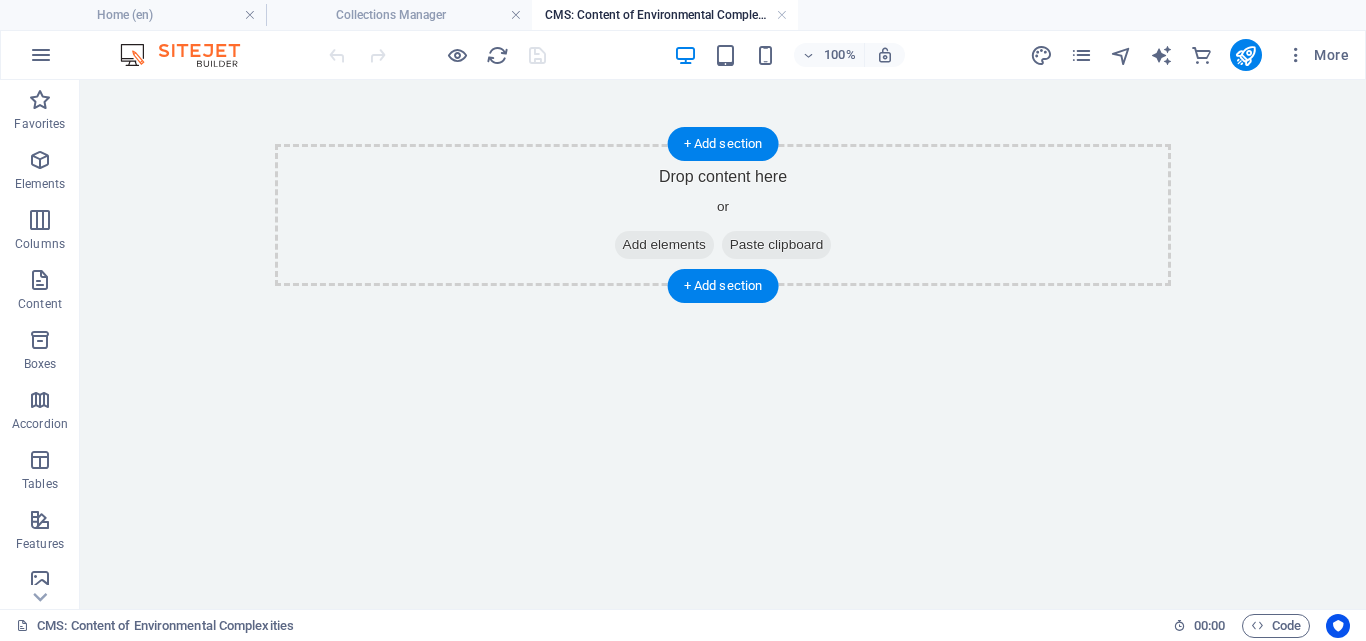 scroll, scrollTop: 0, scrollLeft: 0, axis: both 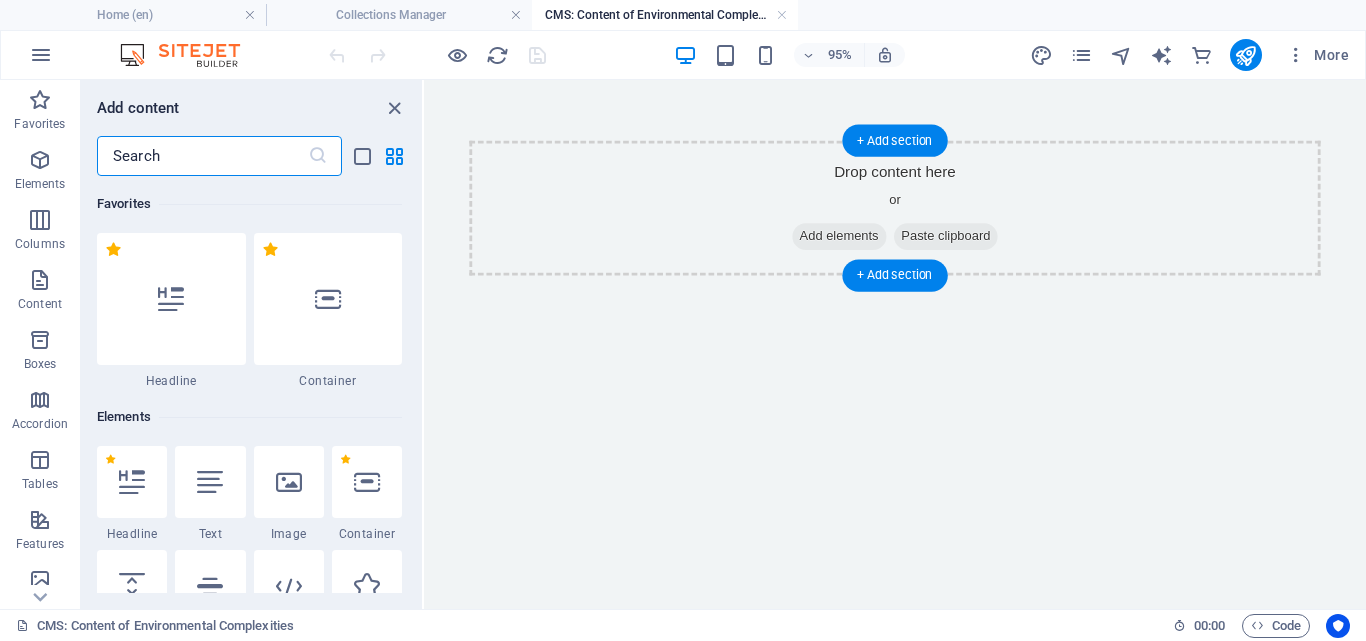 click at bounding box center (132, 482) 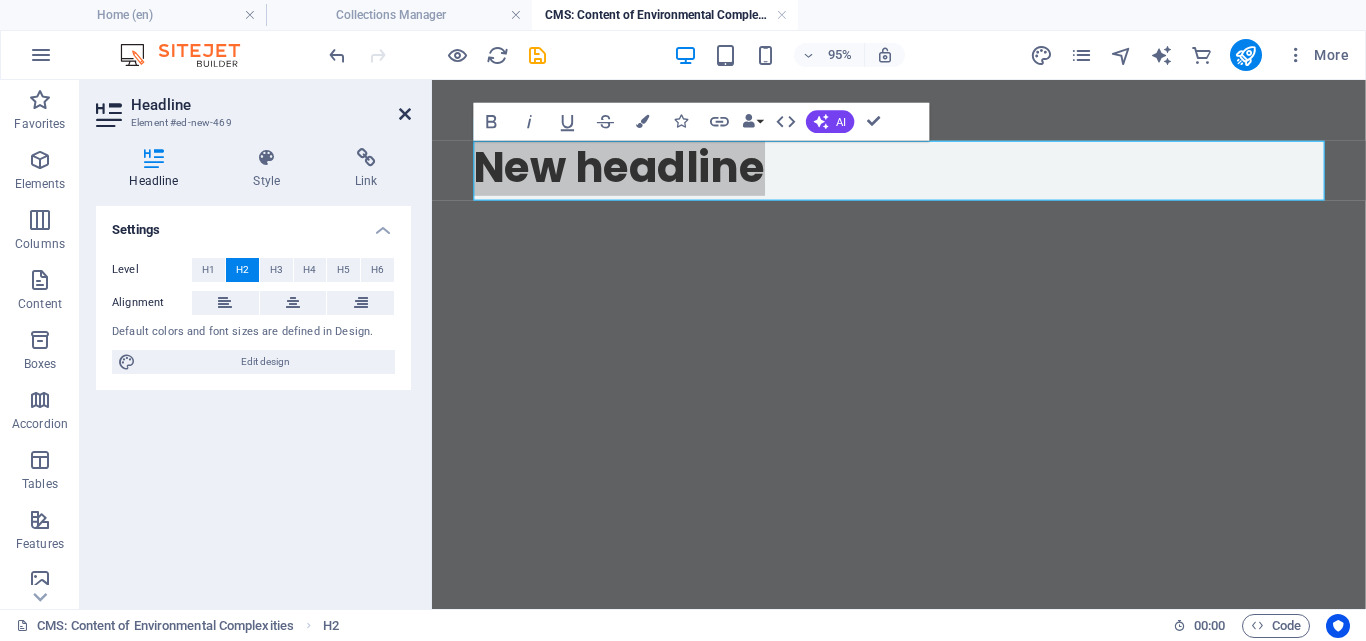 click at bounding box center (405, 114) 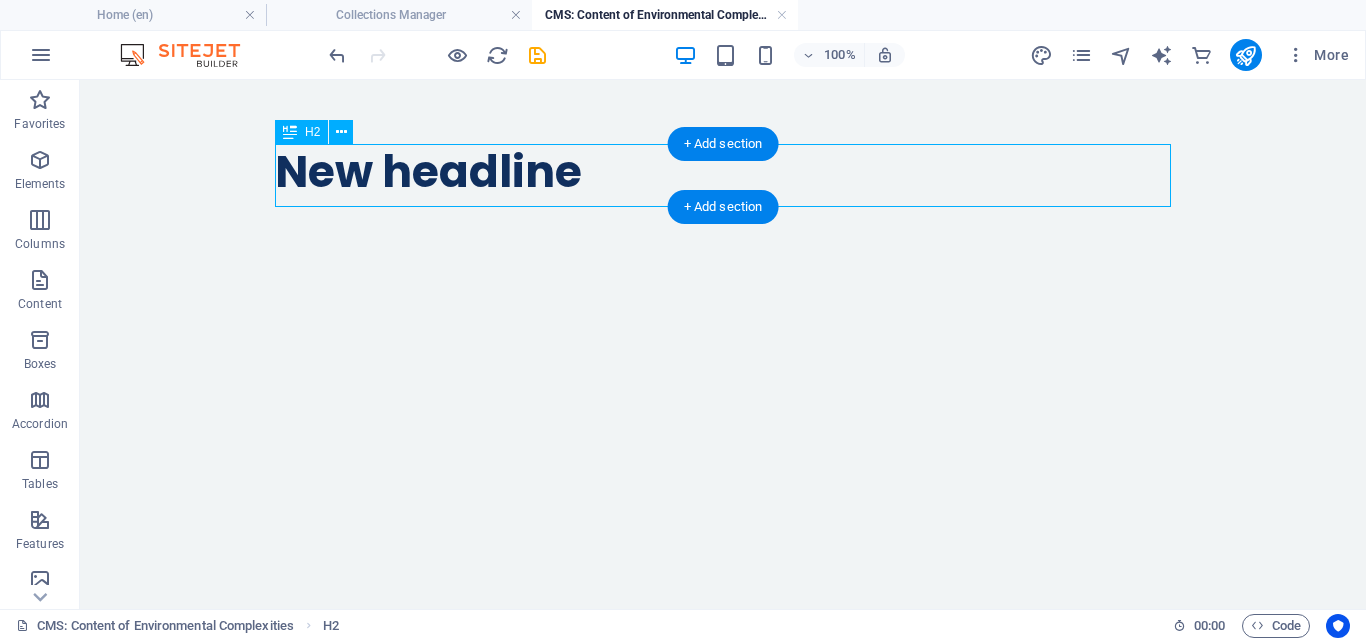 click on "New headline" at bounding box center [723, 175] 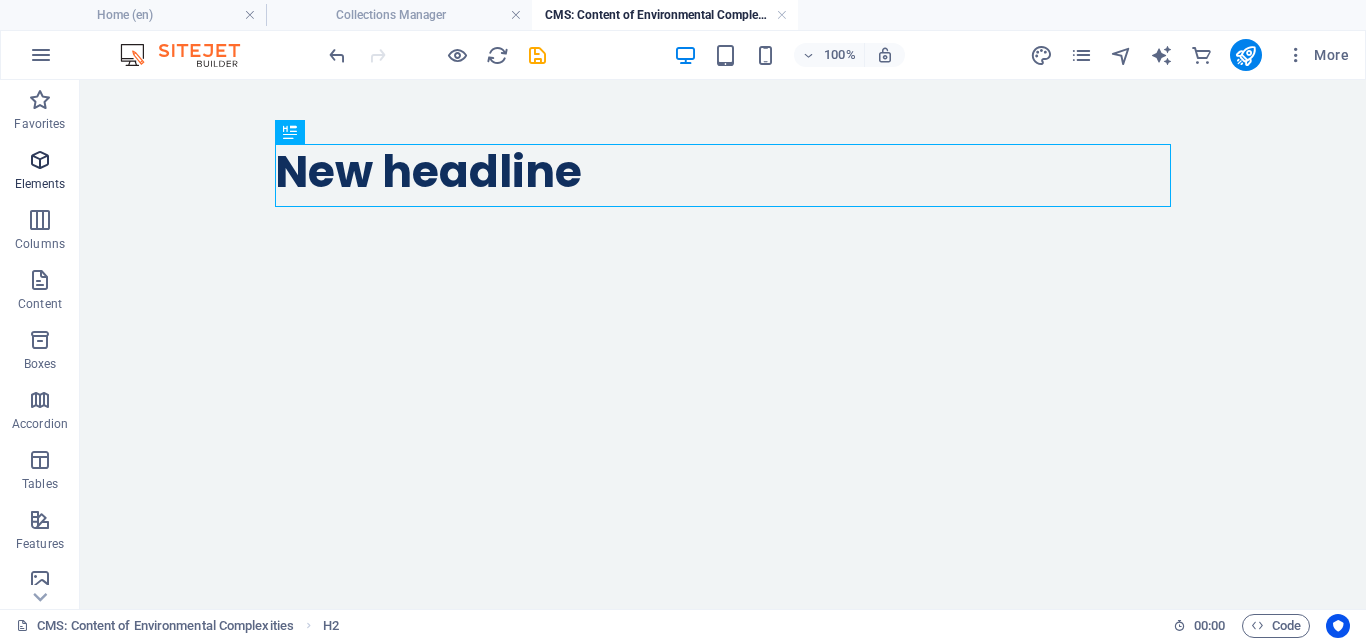 click on "Elements" at bounding box center (40, 172) 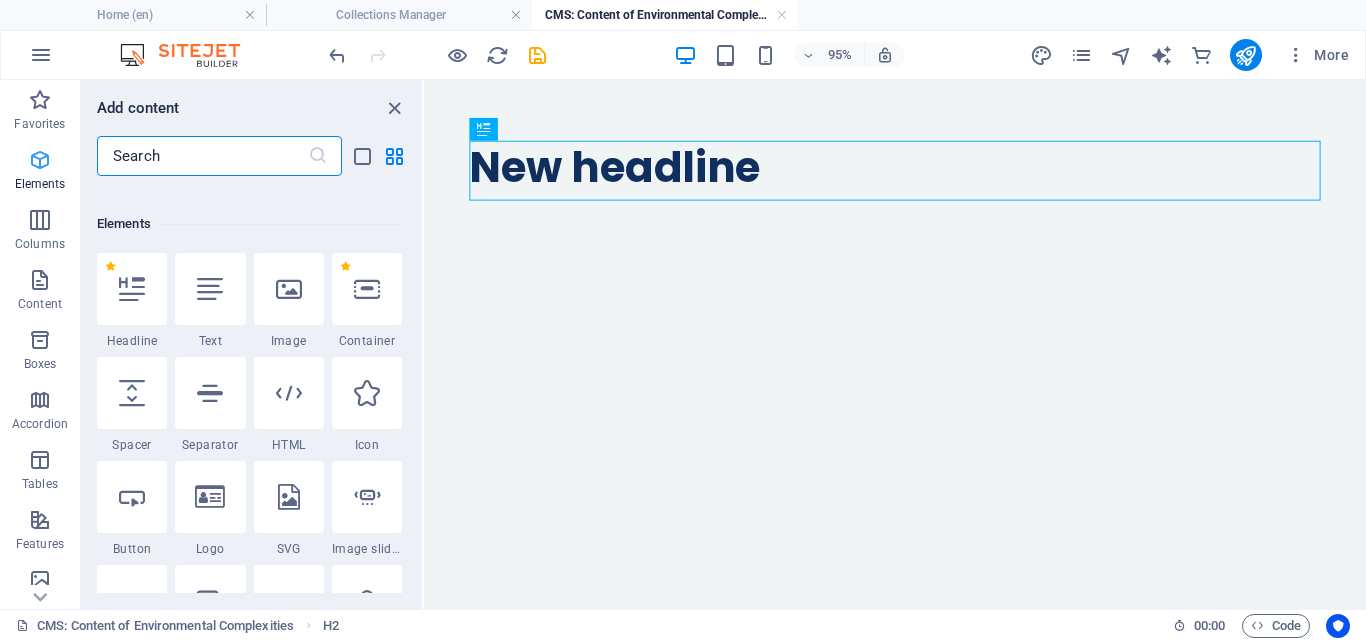 scroll, scrollTop: 213, scrollLeft: 0, axis: vertical 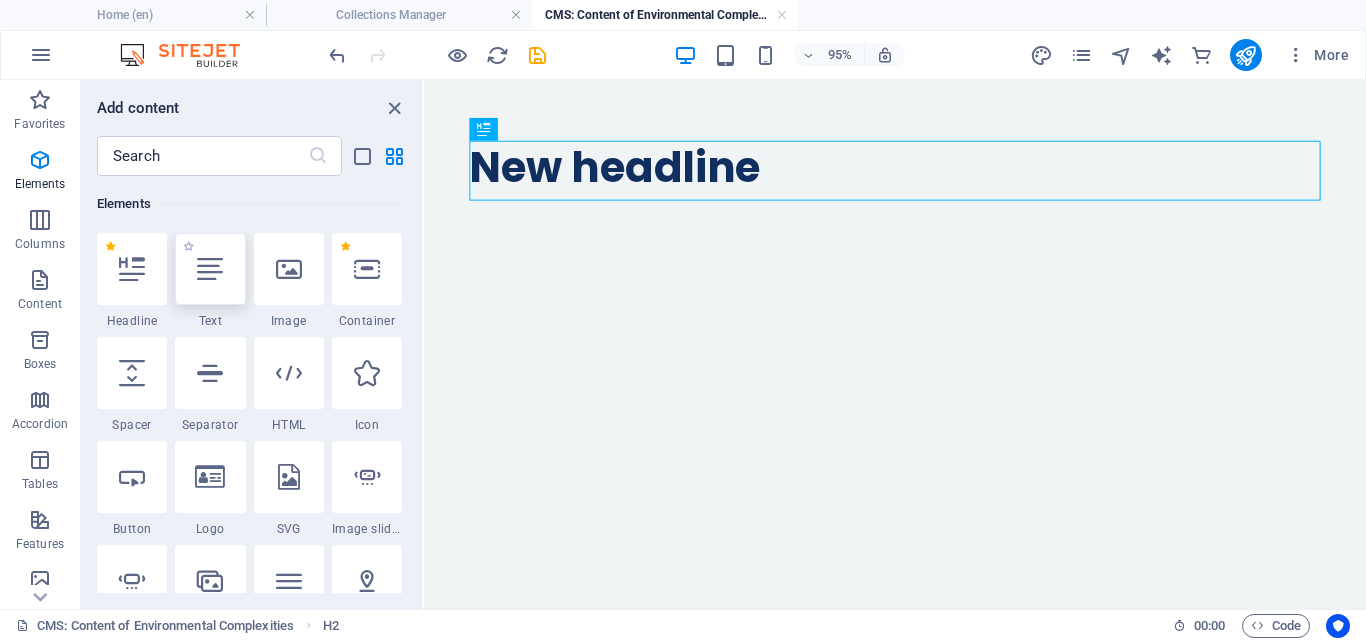 click at bounding box center (210, 269) 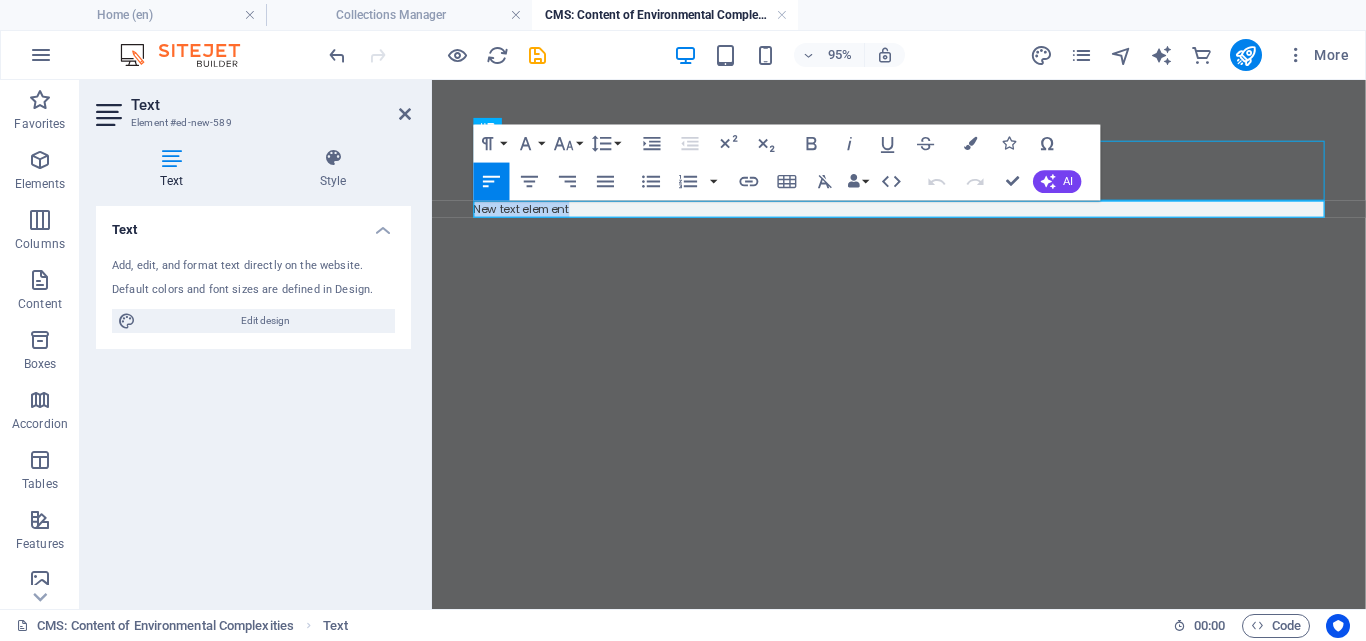 click on "New text element" at bounding box center (924, 216) 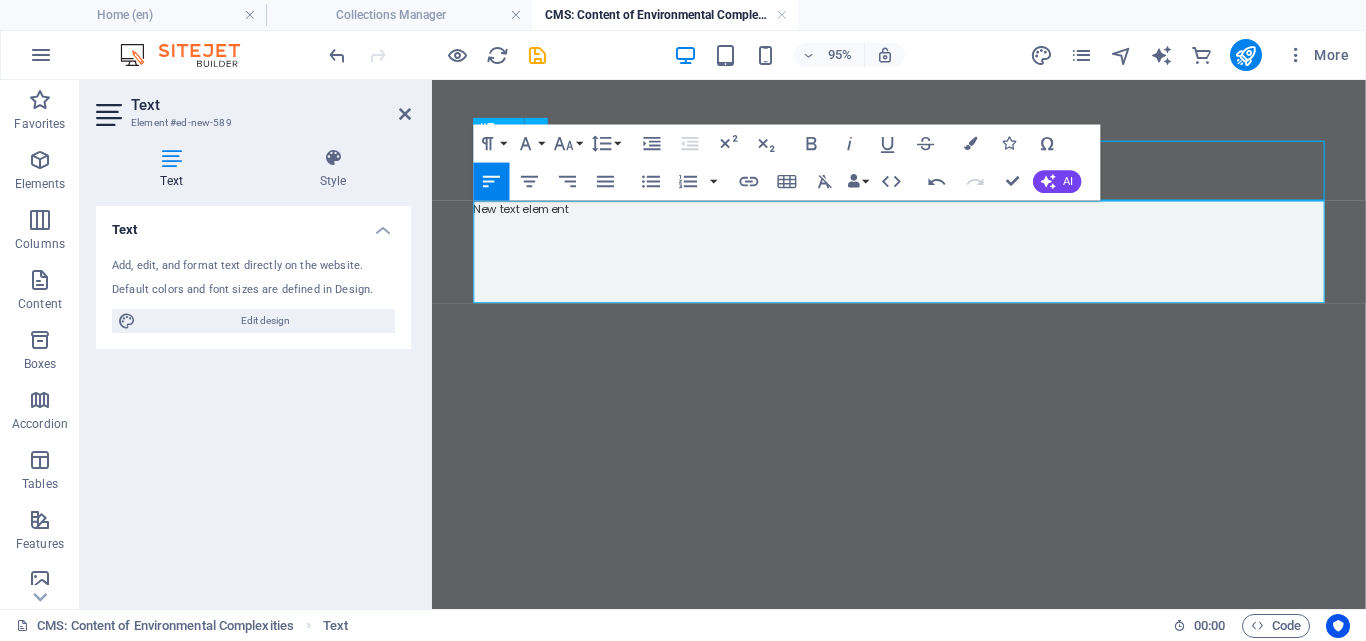click on "New headline" at bounding box center [924, 175] 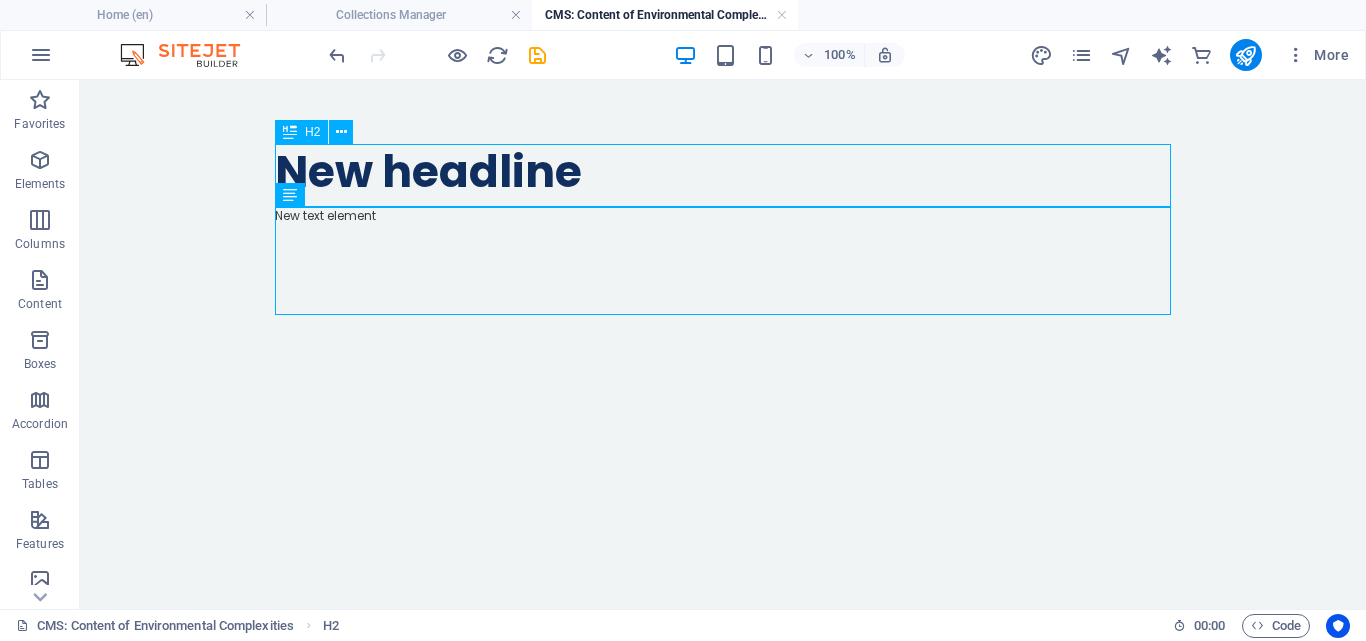 click on "New headline" at bounding box center (723, 175) 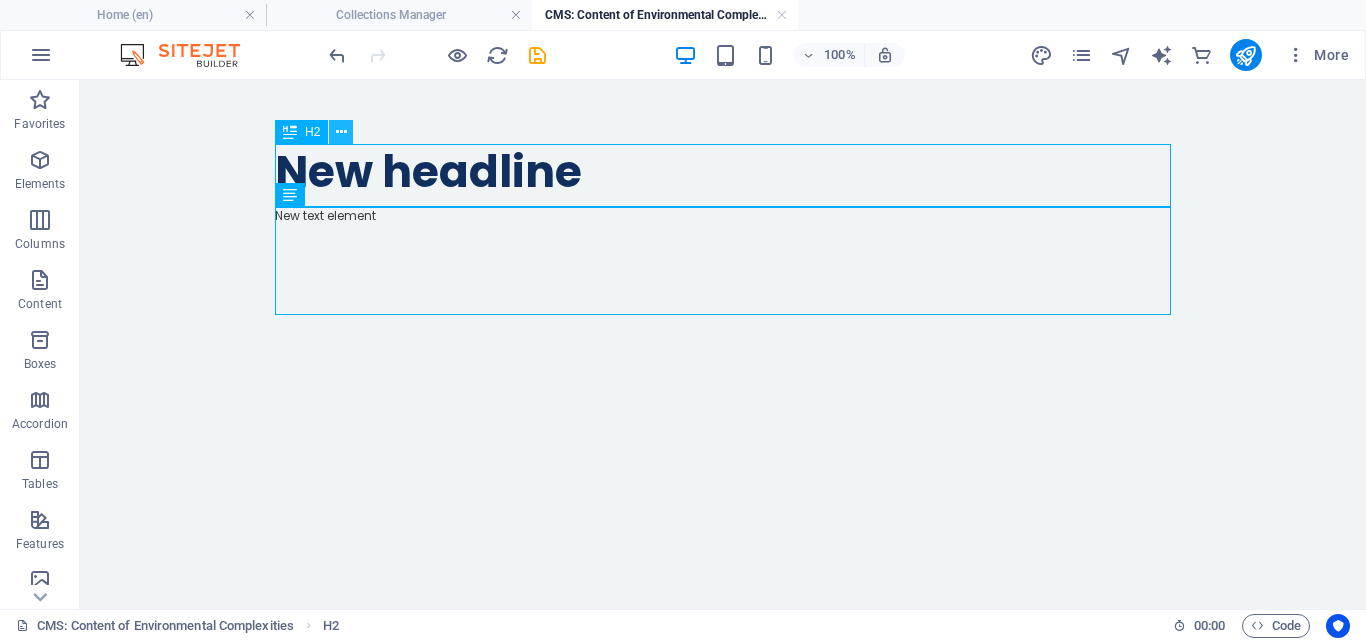 click at bounding box center [341, 132] 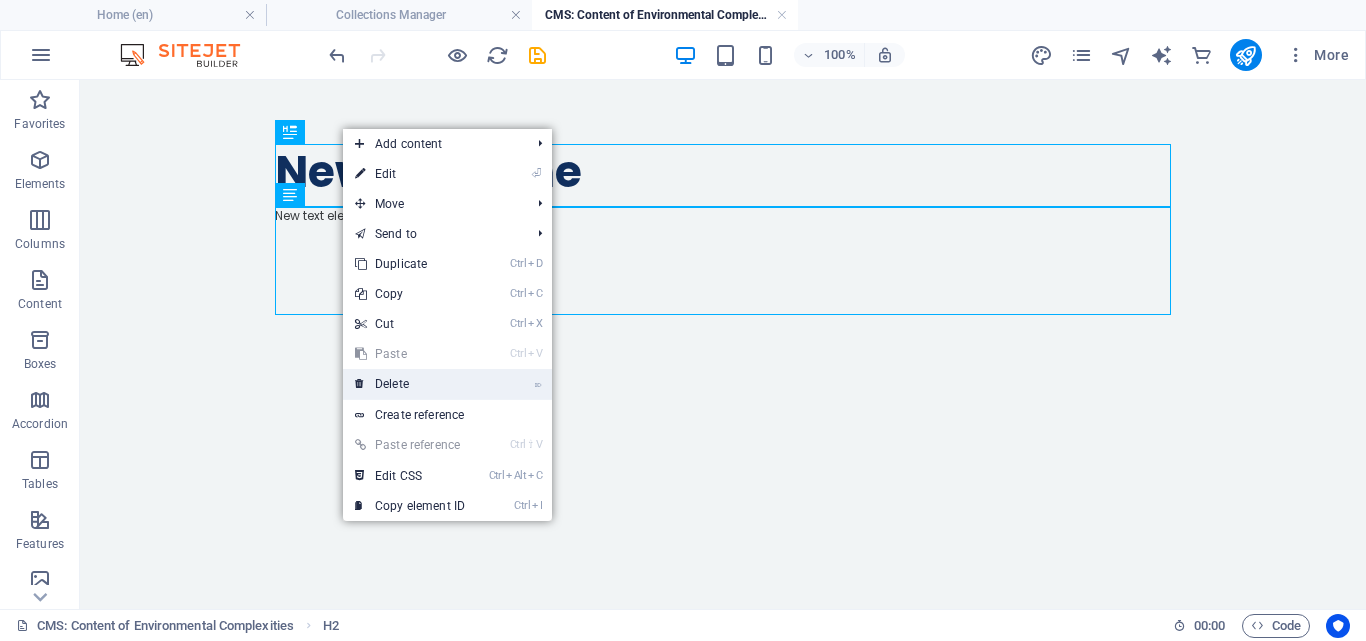 click on "⌦  Delete" at bounding box center [410, 384] 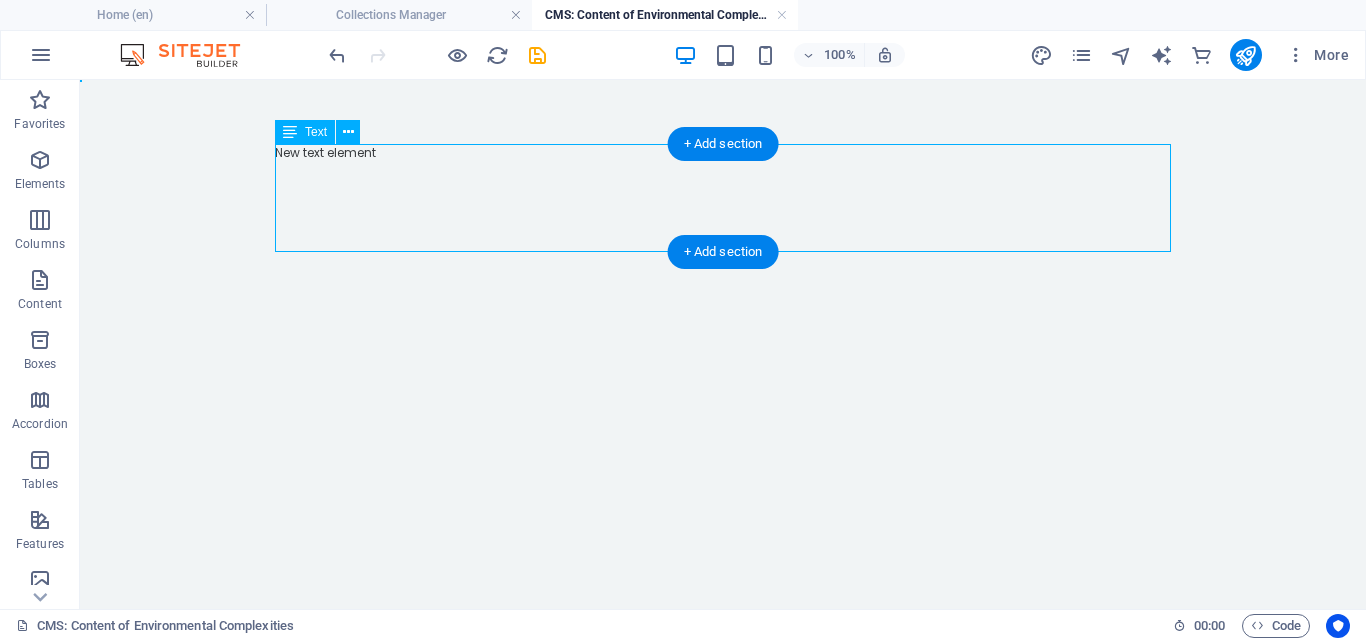 click on "New text element" at bounding box center [723, 198] 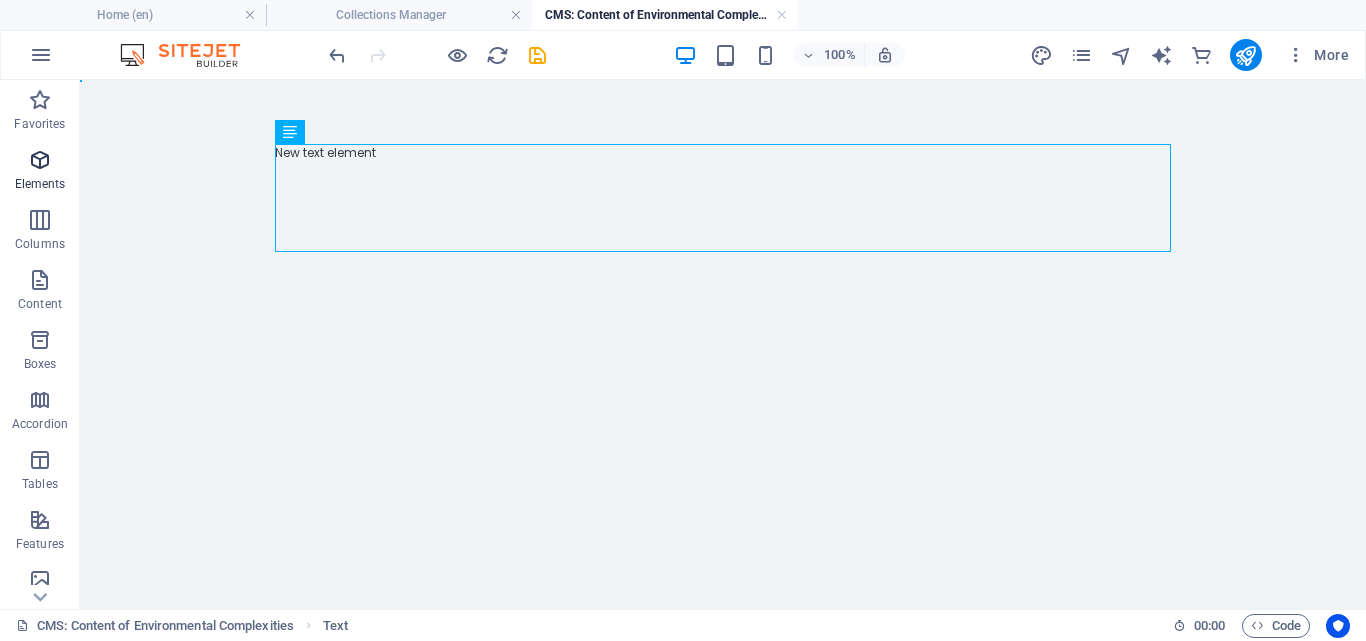 click at bounding box center (40, 160) 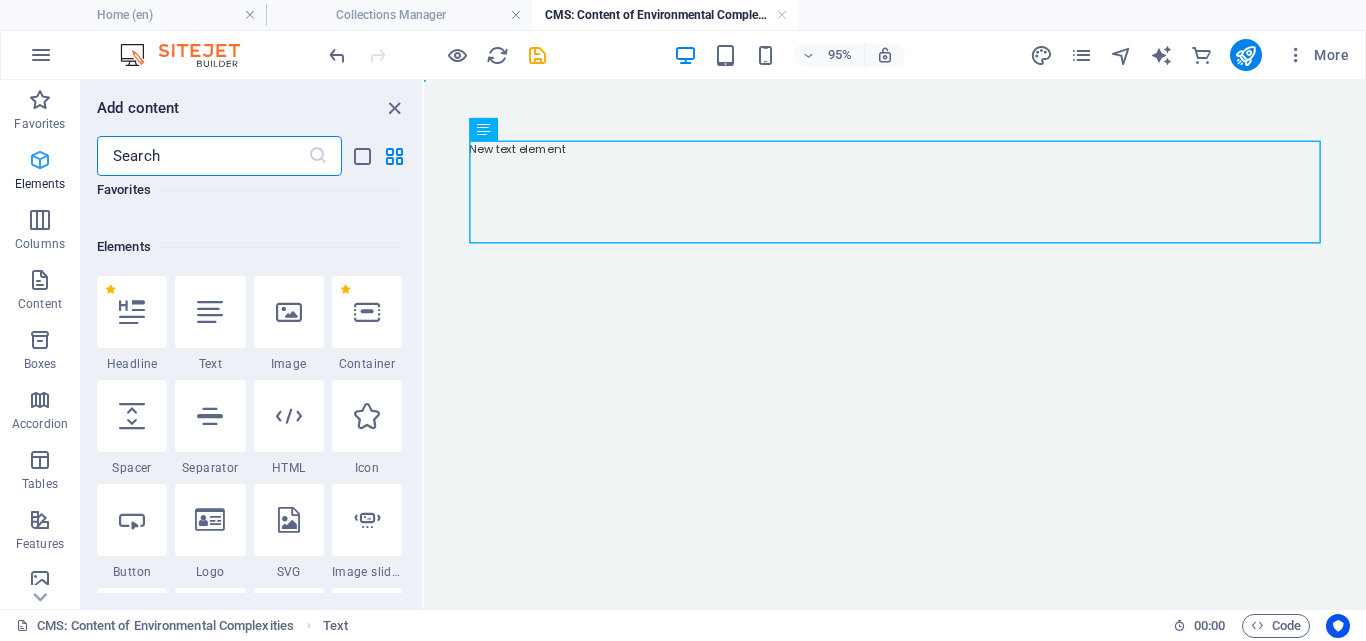 scroll, scrollTop: 213, scrollLeft: 0, axis: vertical 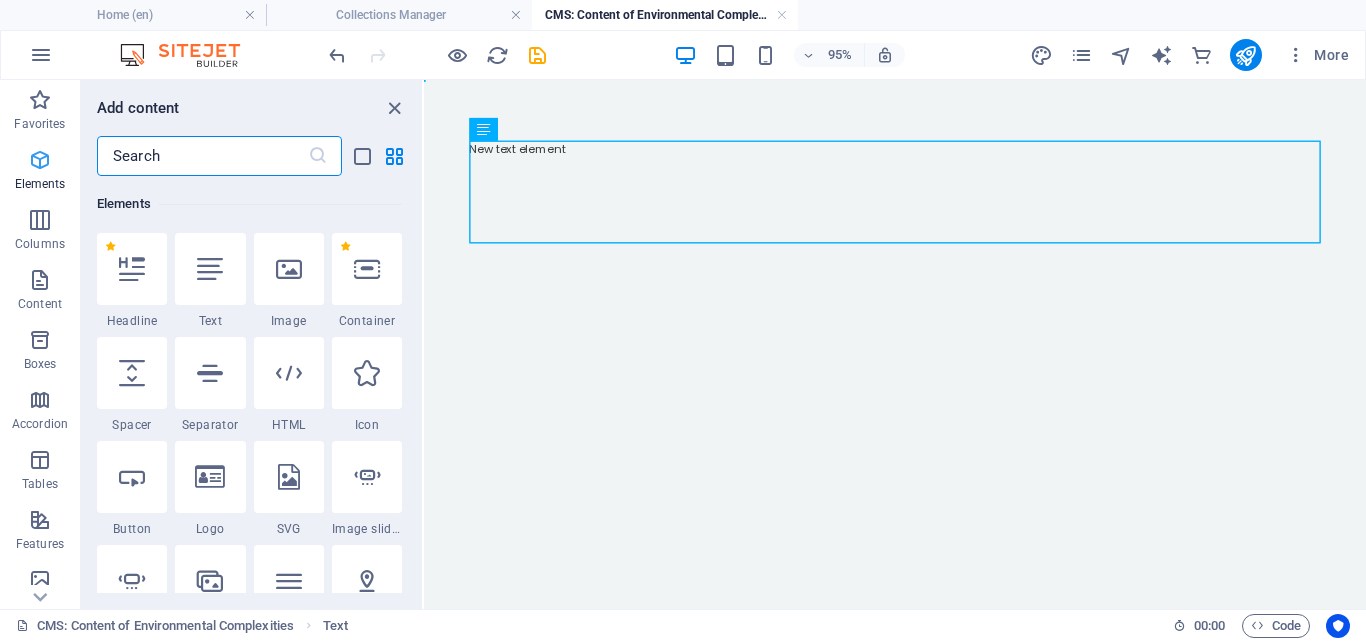 click on "Elements" at bounding box center (40, 172) 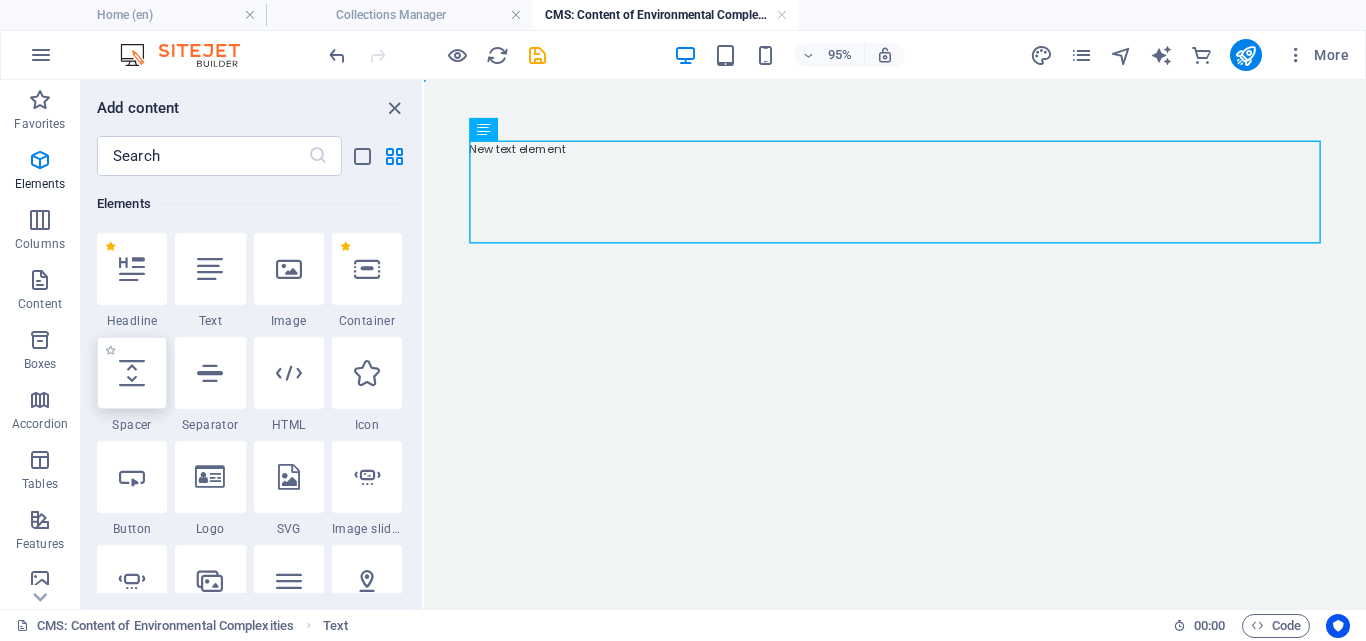 click at bounding box center (132, 373) 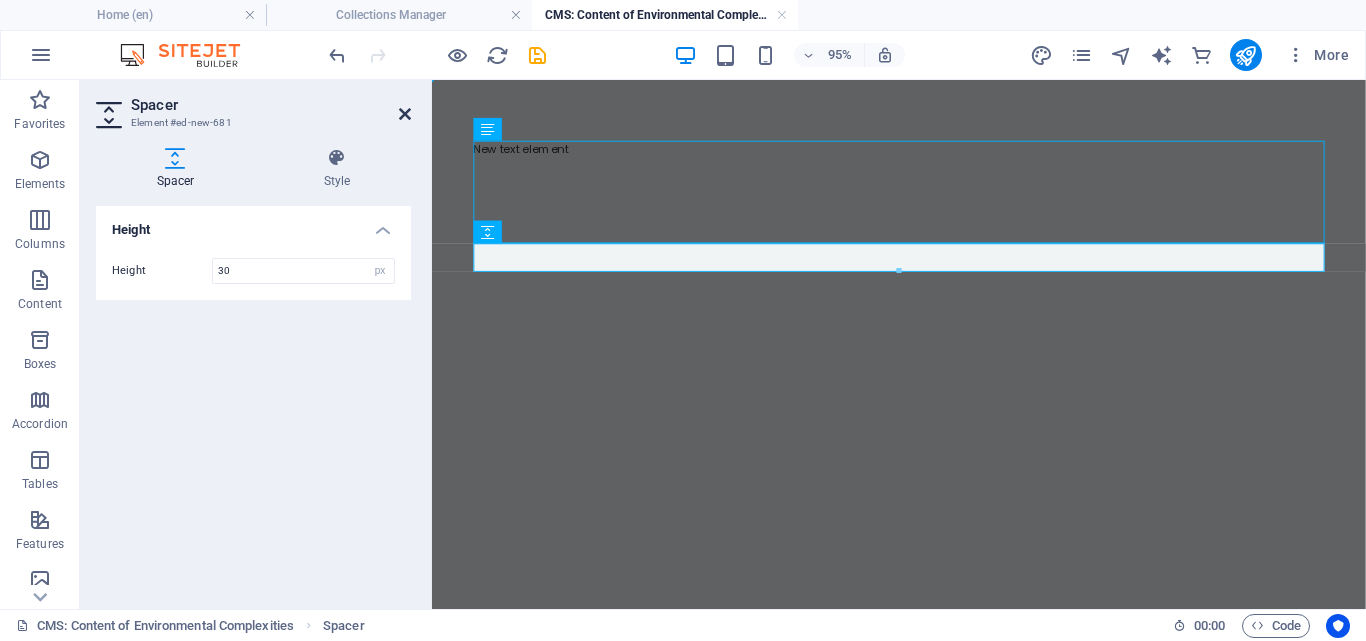 type on "30" 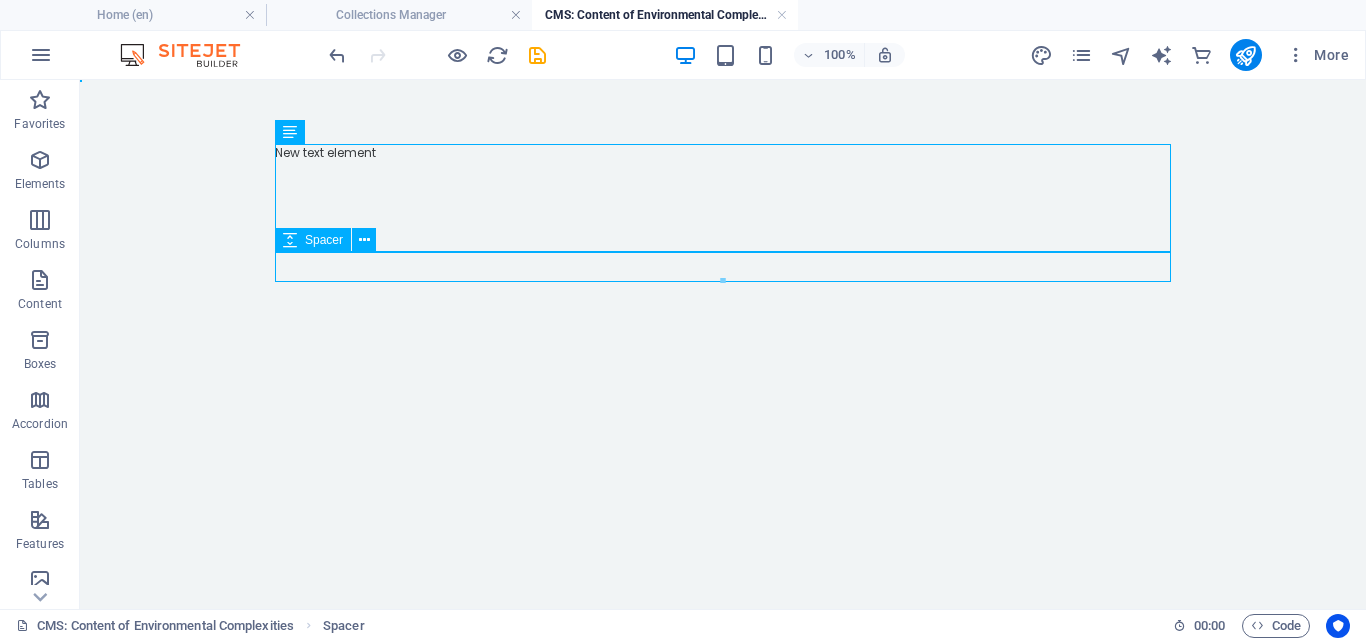 drag, startPoint x: 380, startPoint y: 269, endPoint x: 357, endPoint y: 331, distance: 66.12866 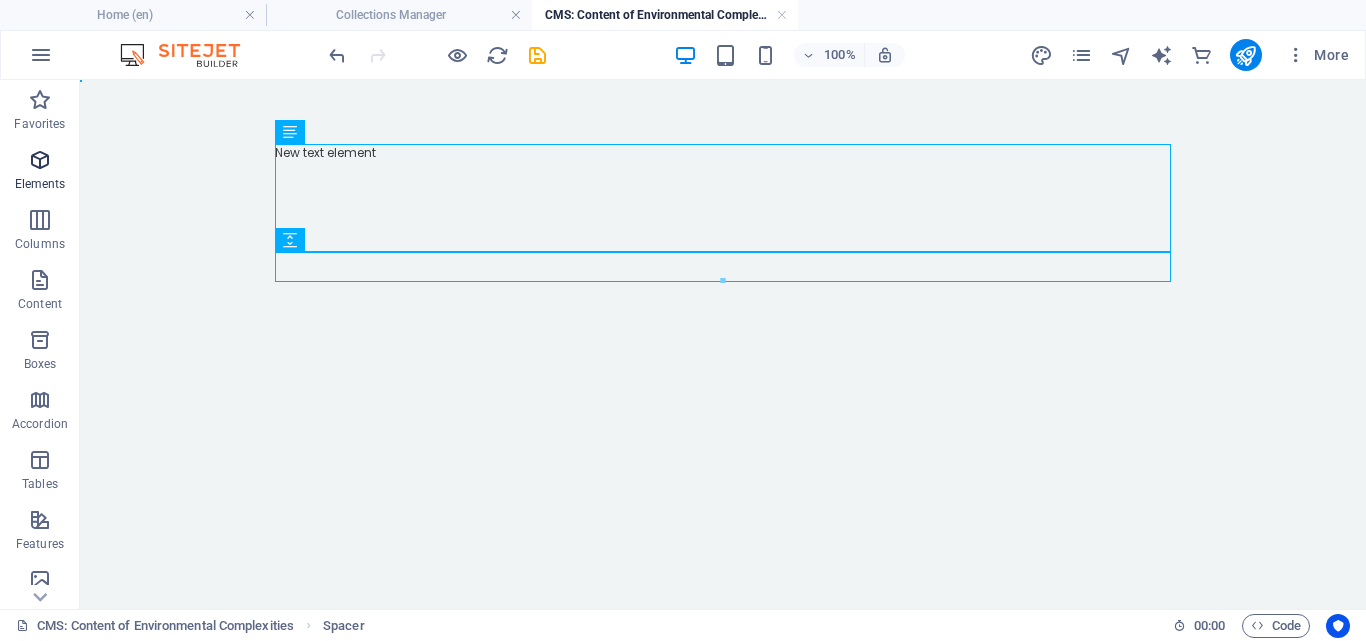 click at bounding box center (40, 160) 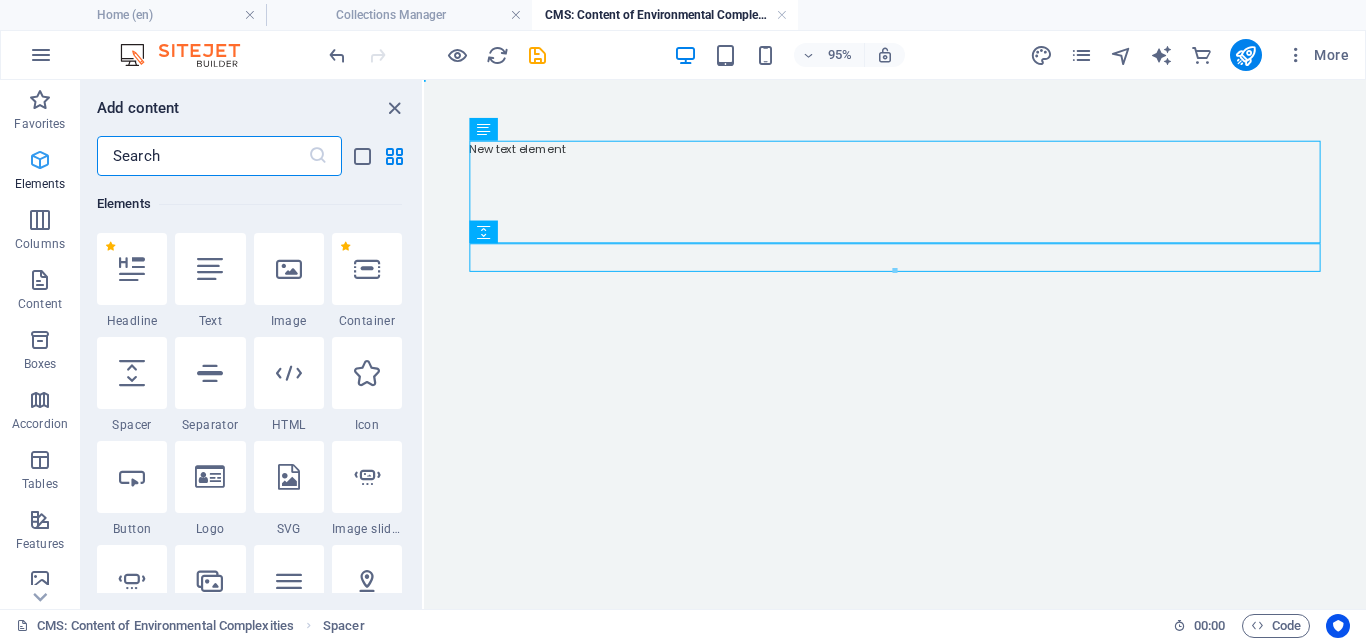 scroll, scrollTop: 213, scrollLeft: 0, axis: vertical 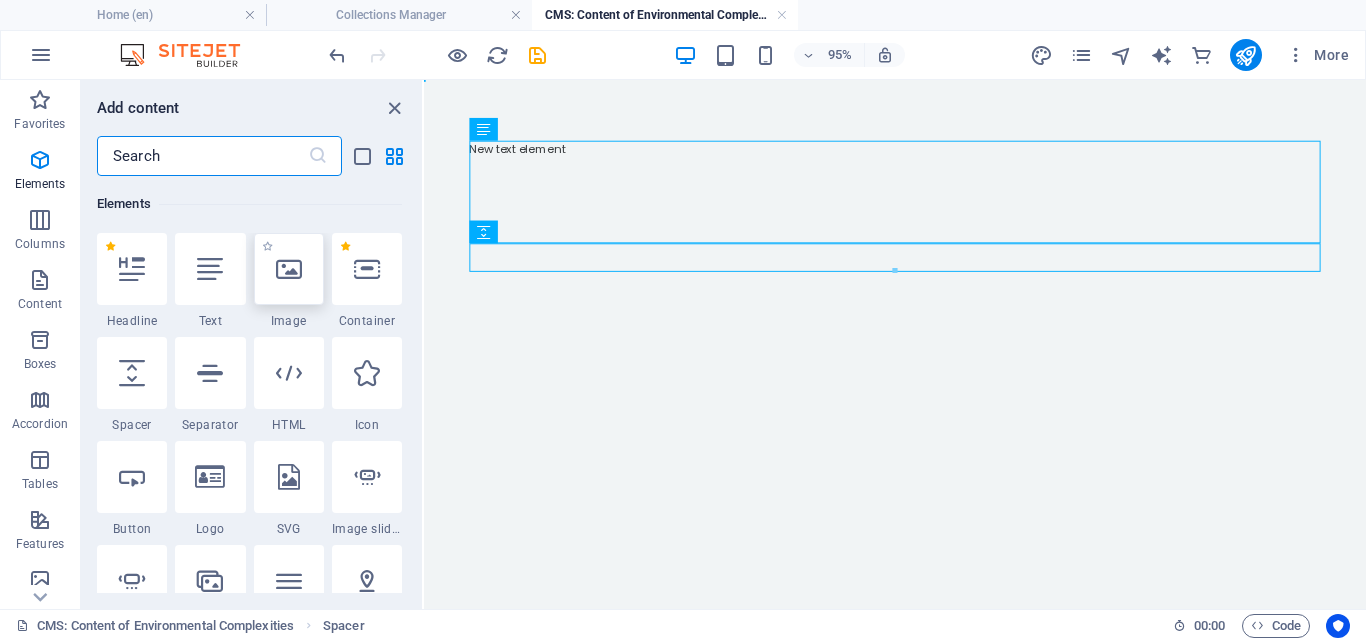click at bounding box center (289, 269) 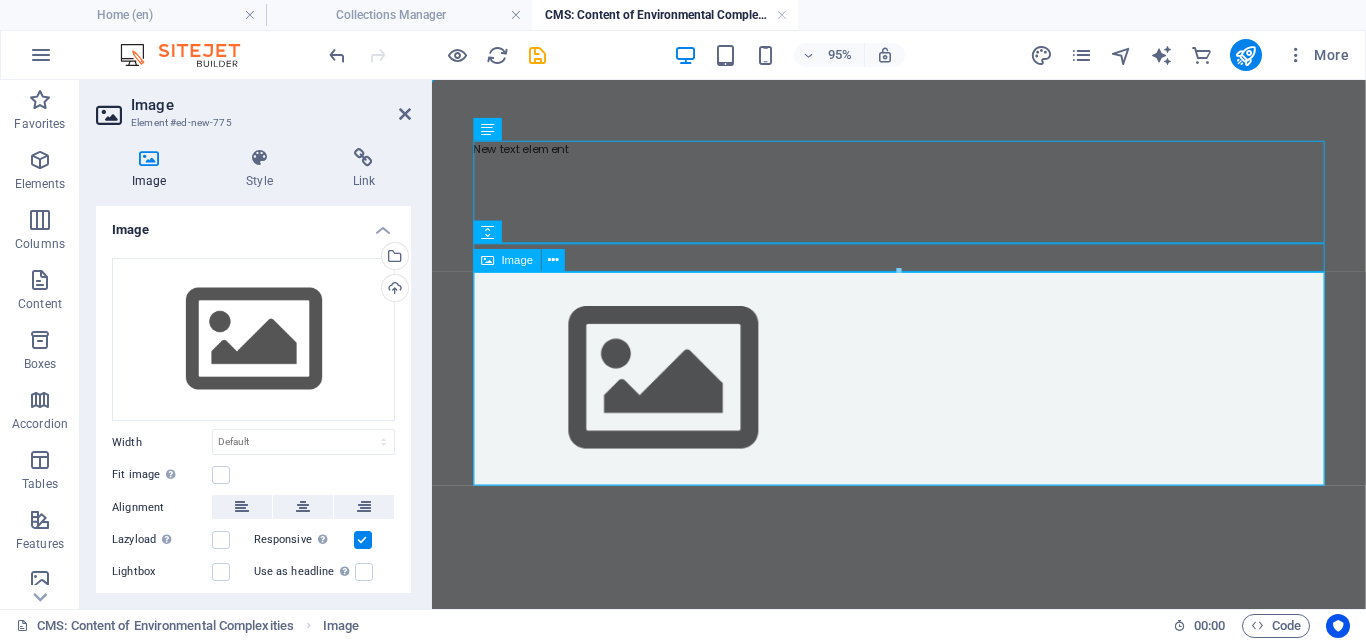 click at bounding box center (924, 394) 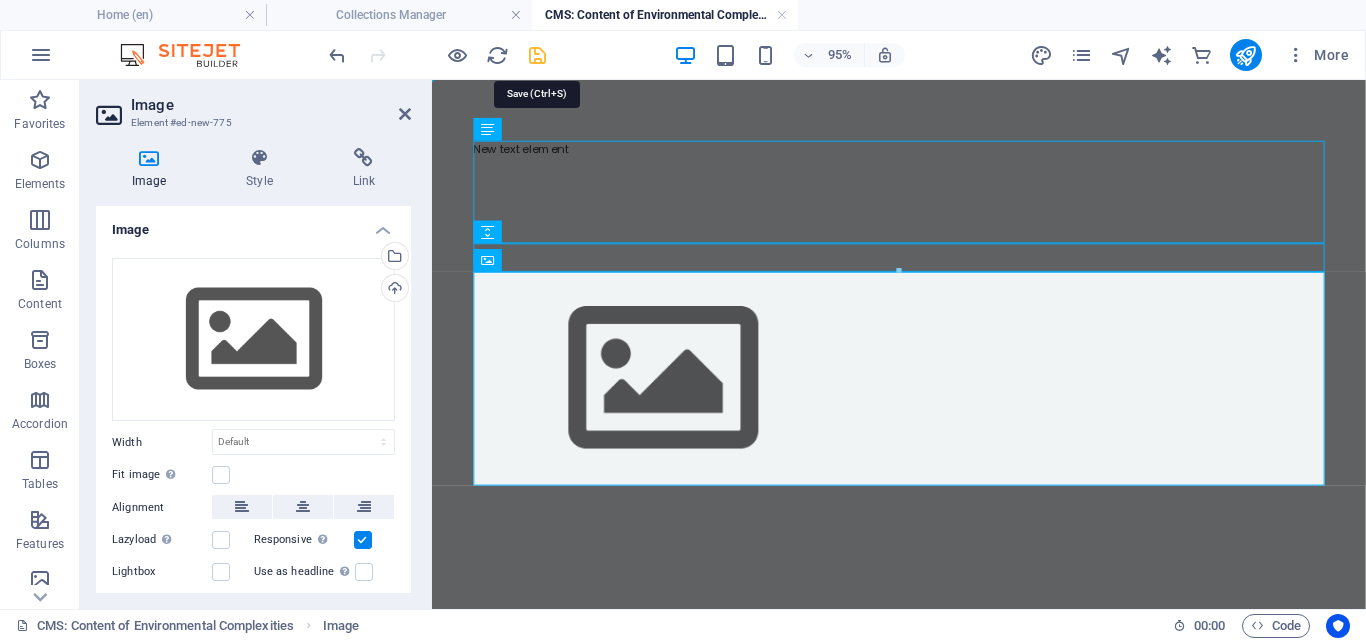 click at bounding box center [537, 55] 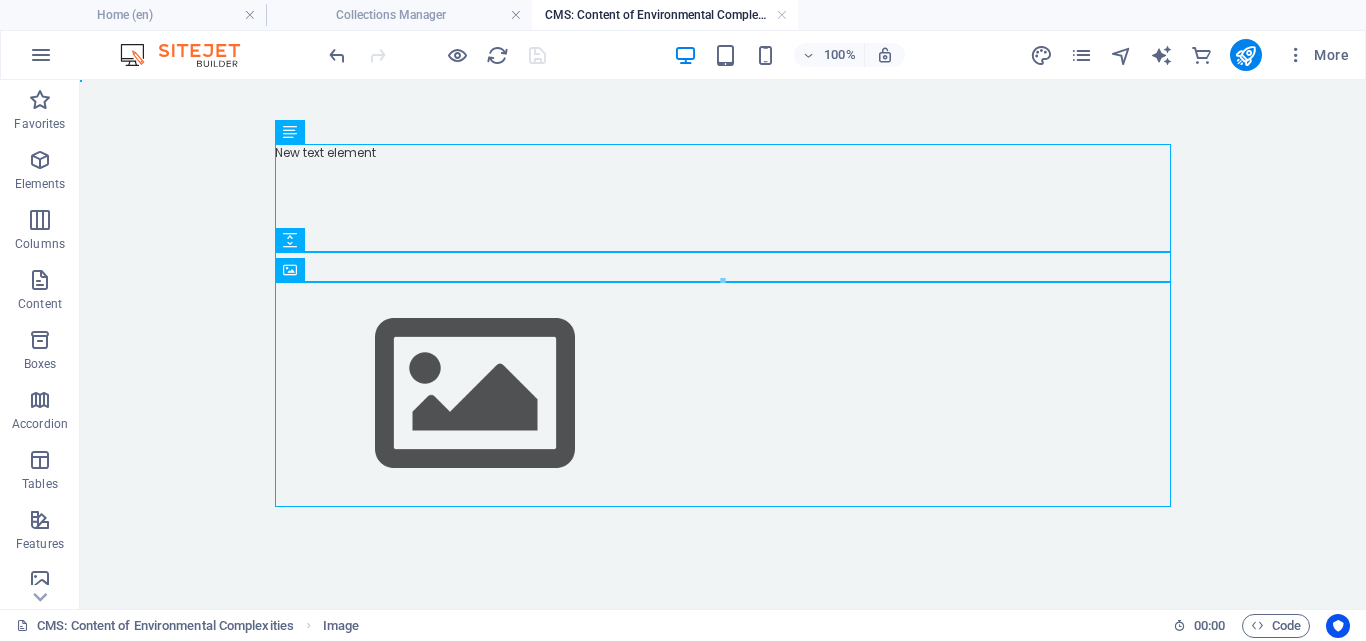 drag, startPoint x: 330, startPoint y: 341, endPoint x: 40, endPoint y: 175, distance: 334.14966 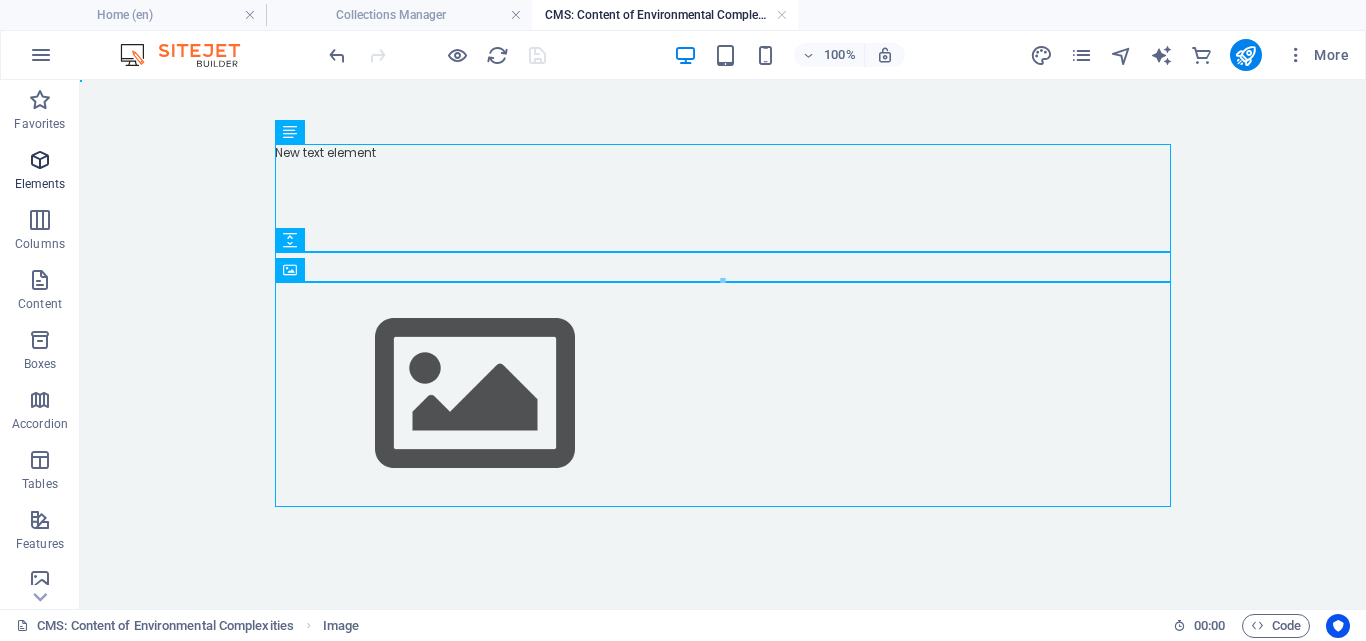 click on "Elements" at bounding box center (40, 172) 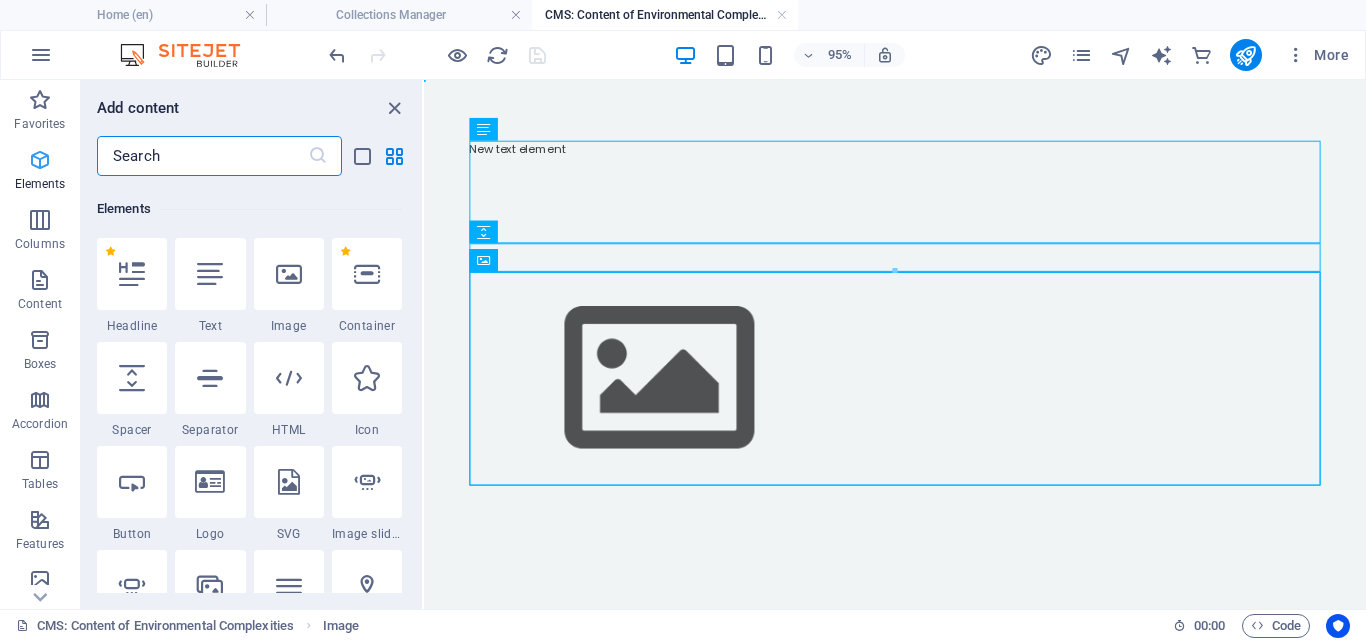 scroll, scrollTop: 213, scrollLeft: 0, axis: vertical 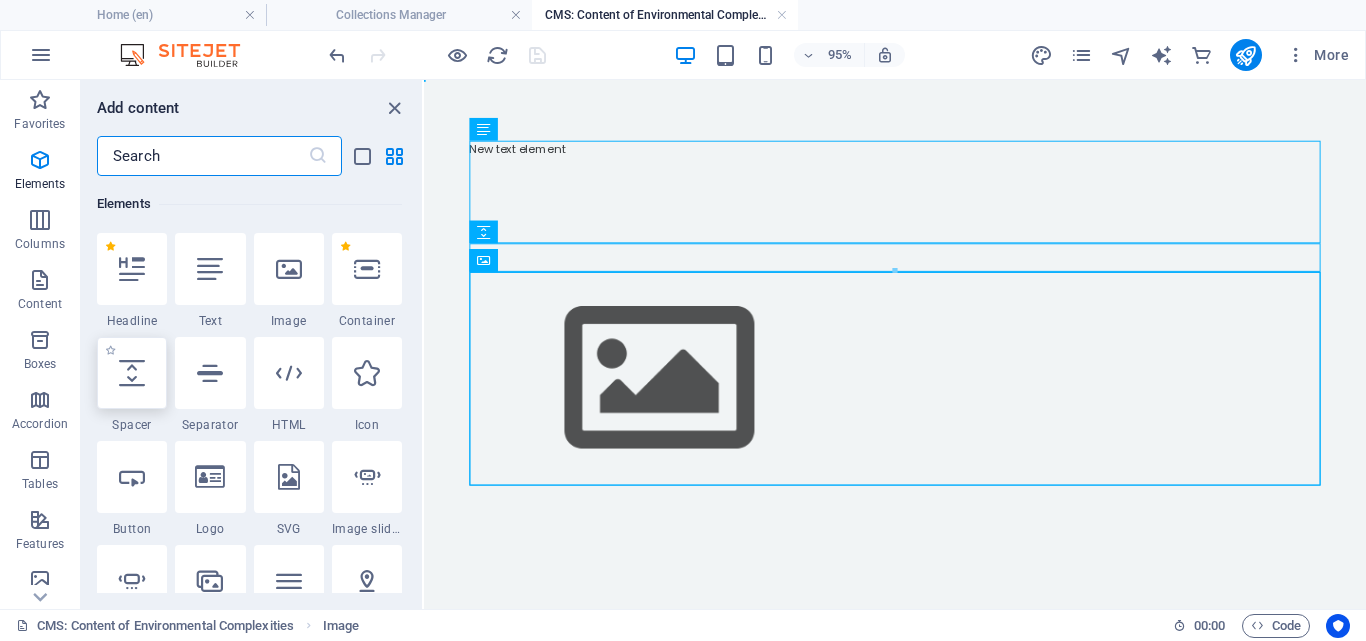 click at bounding box center [132, 373] 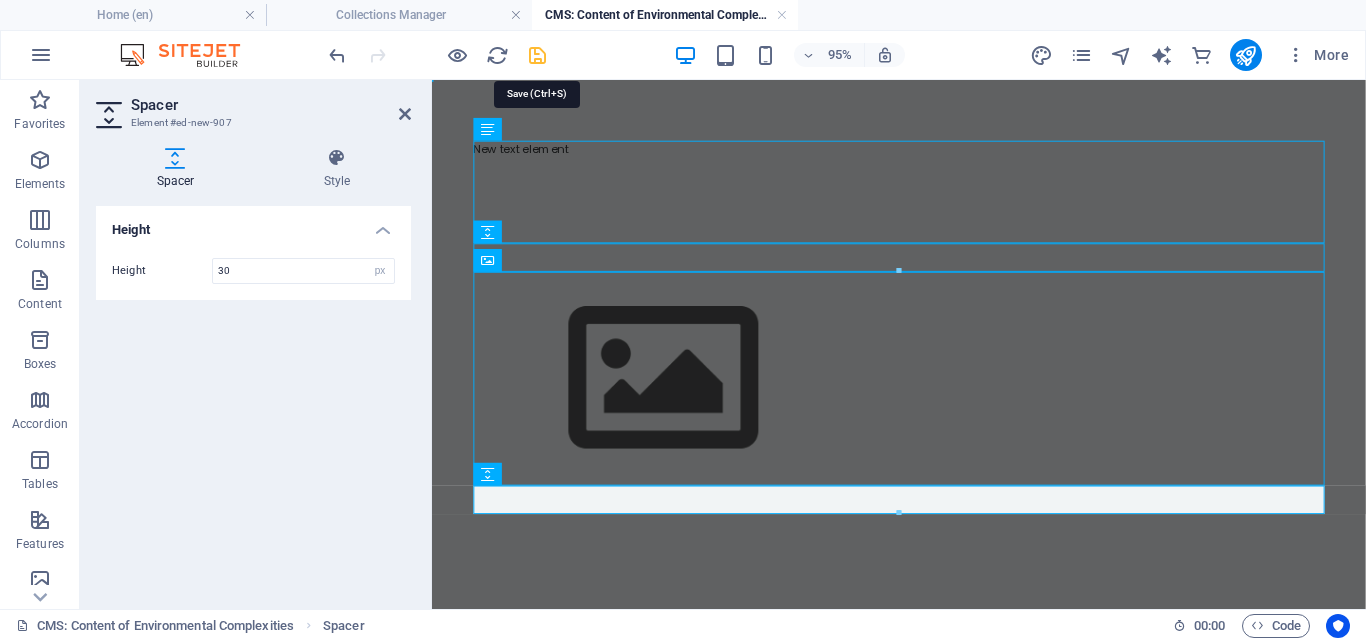 type on "30" 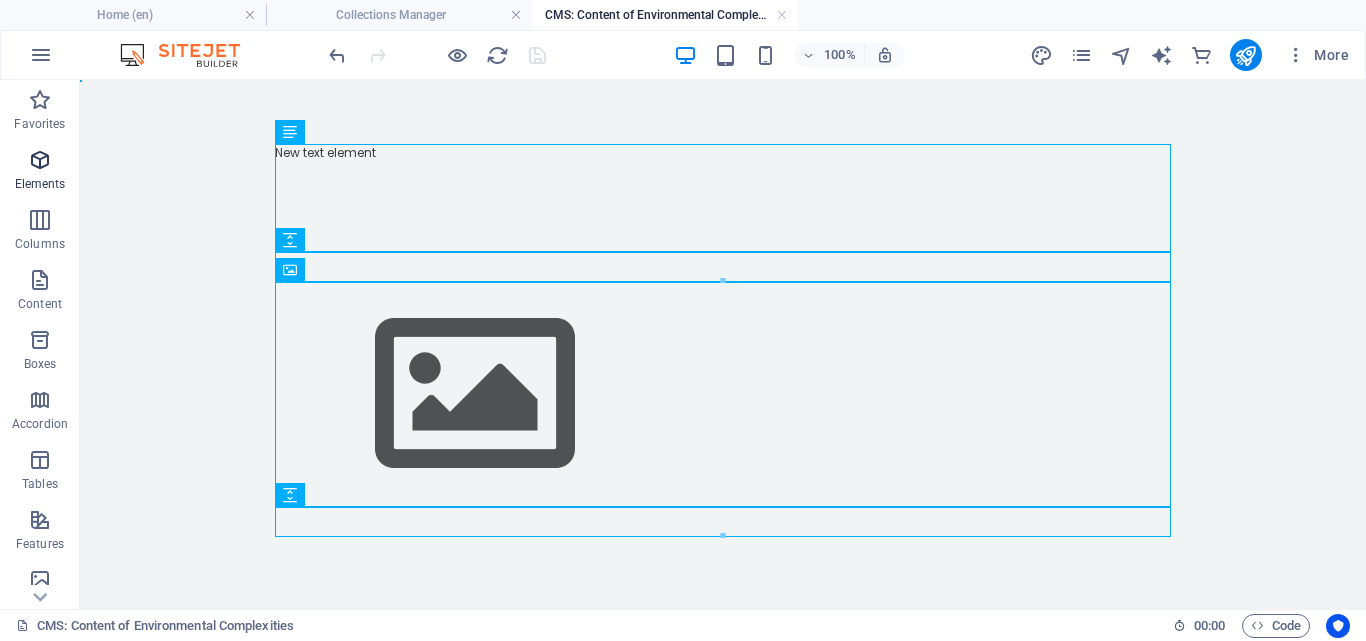 click on "Elements" at bounding box center [40, 184] 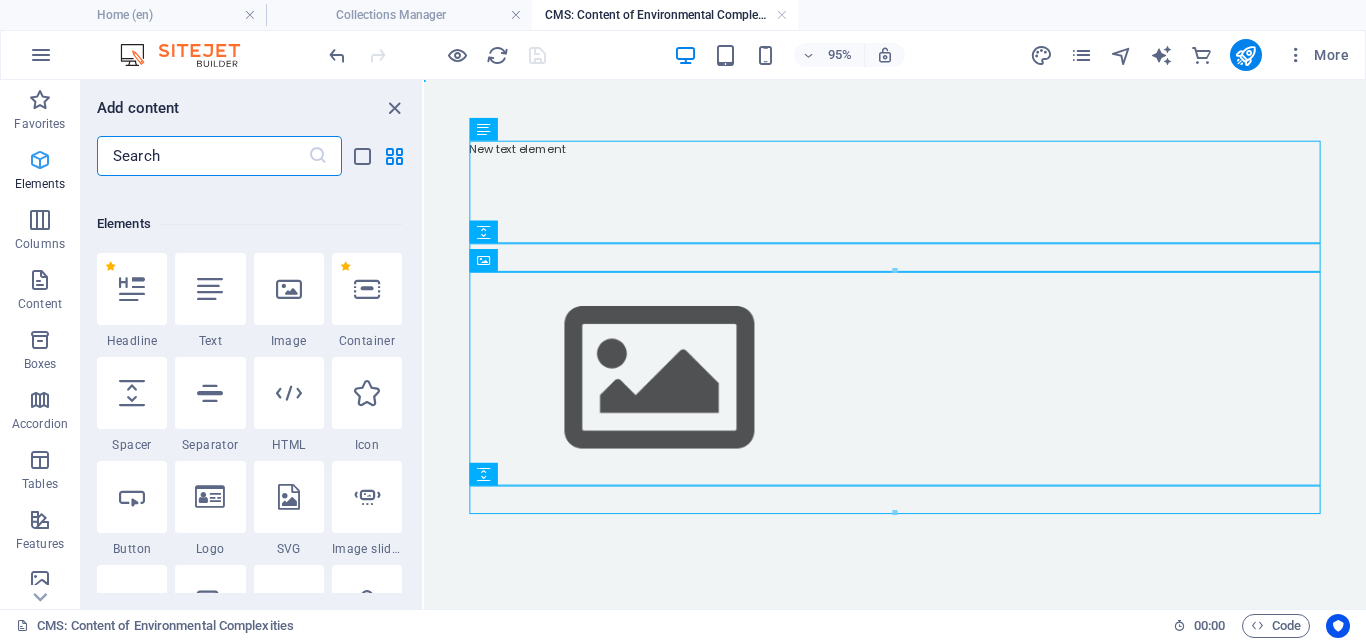 scroll, scrollTop: 213, scrollLeft: 0, axis: vertical 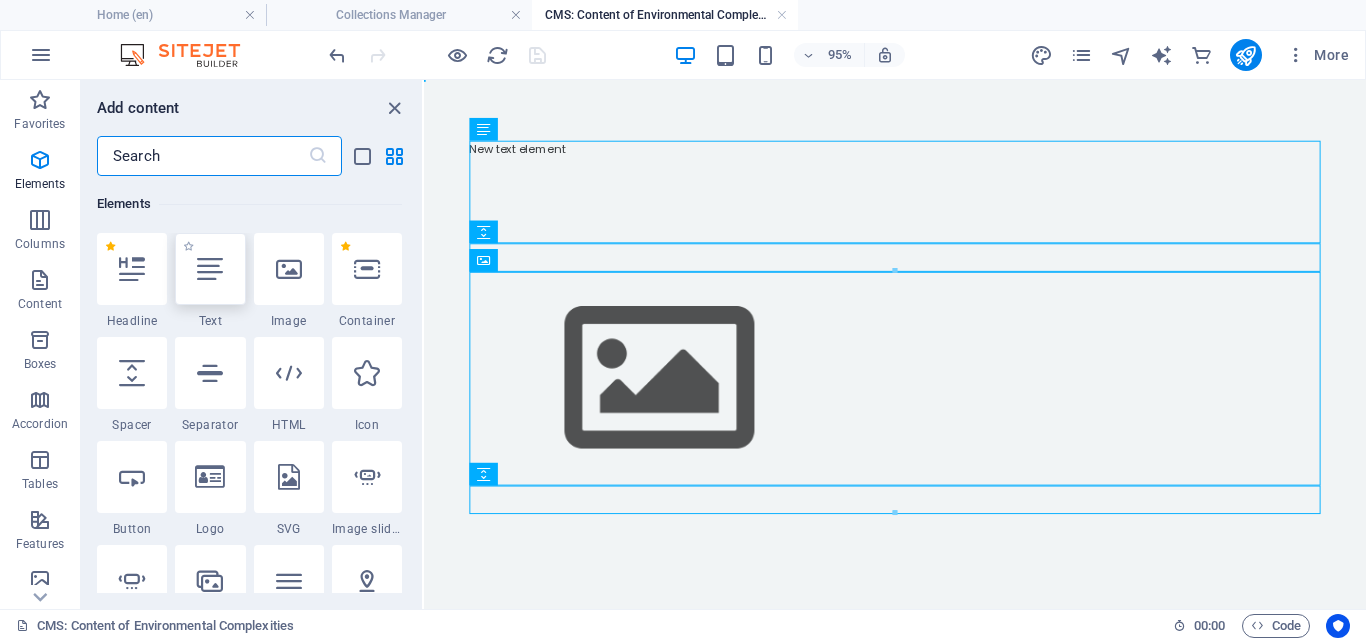 click at bounding box center (210, 269) 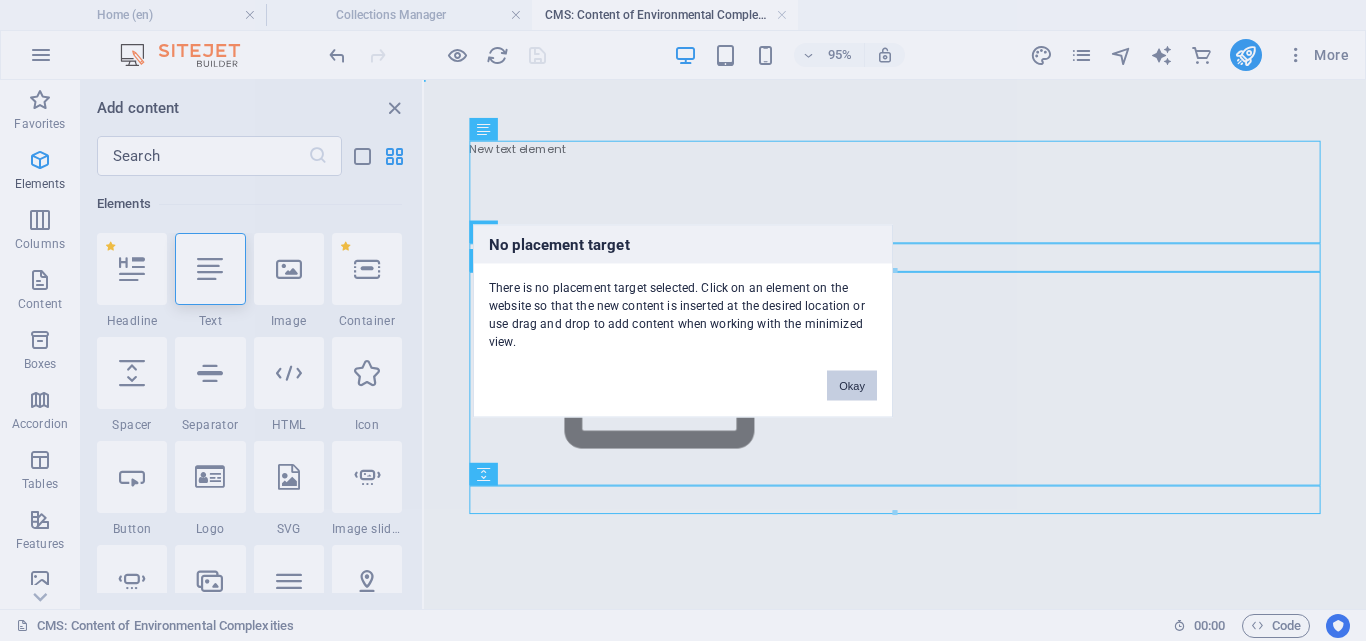 click on "Okay" at bounding box center (852, 385) 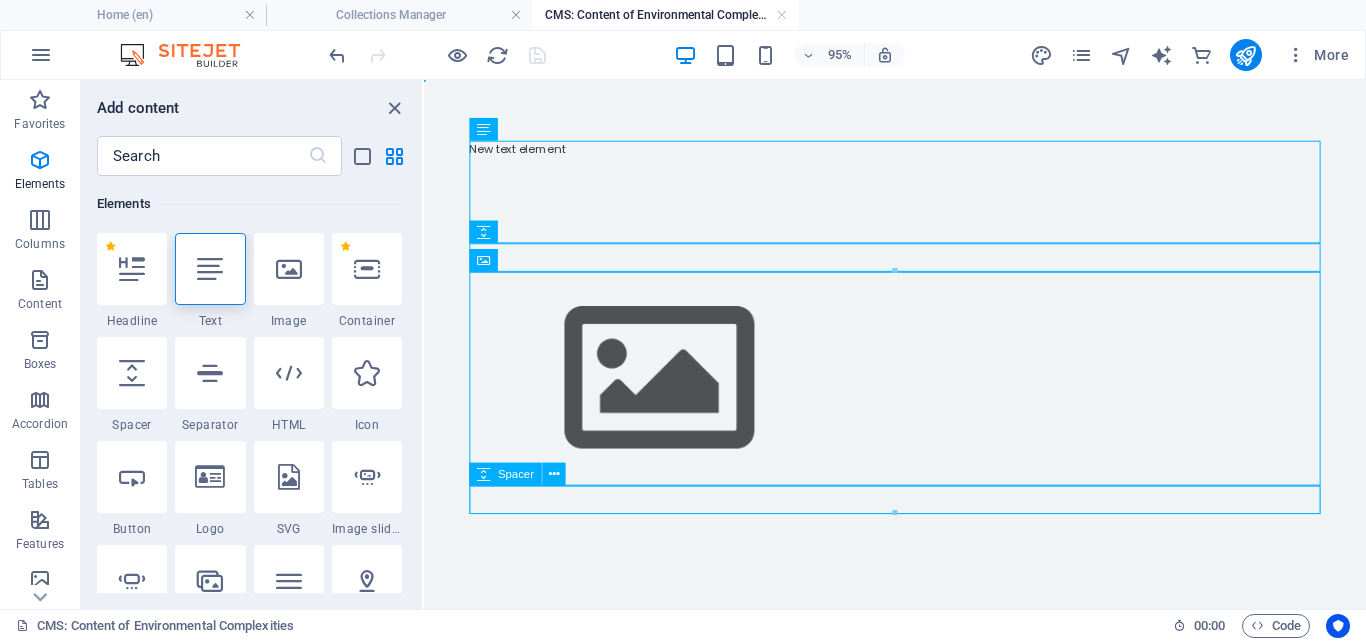 click at bounding box center [920, 522] 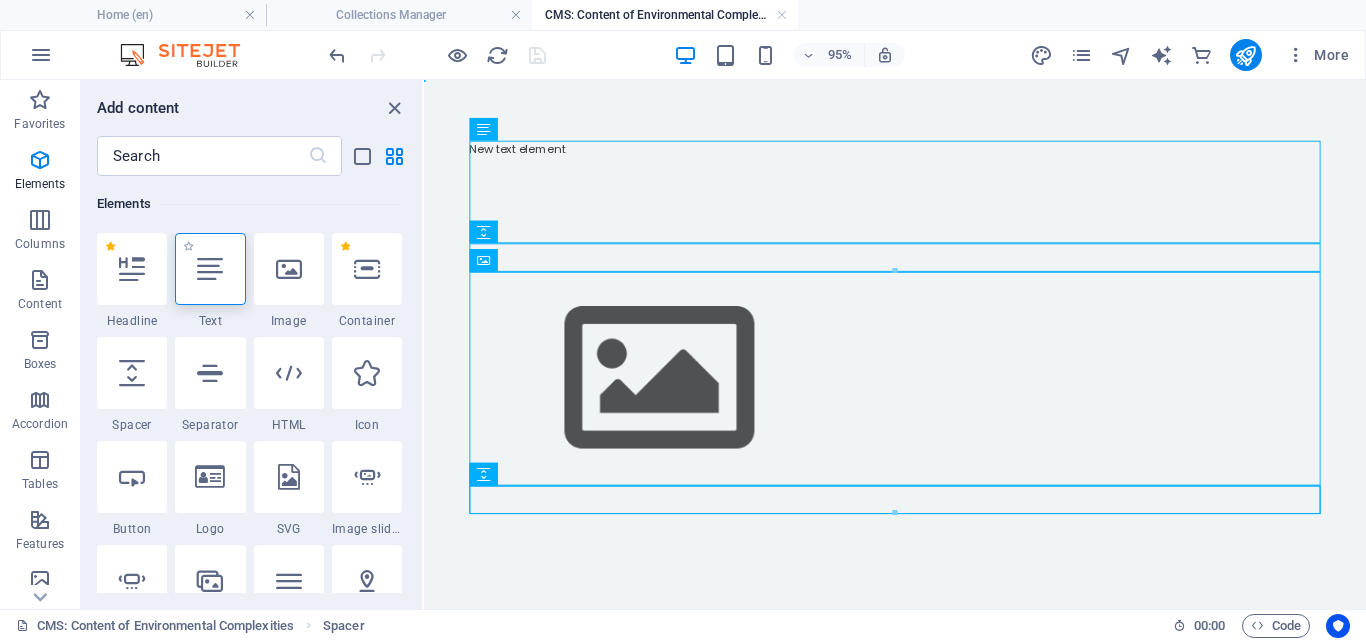 click at bounding box center (210, 269) 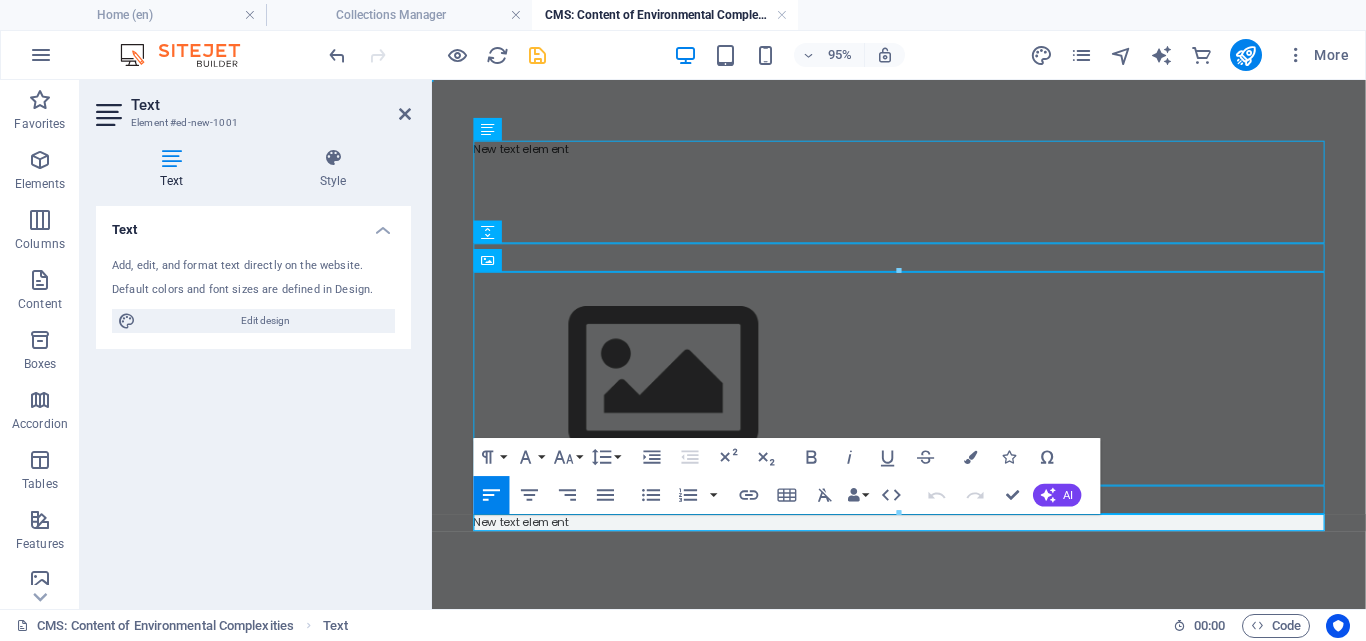 click on "New text element" at bounding box center [924, 546] 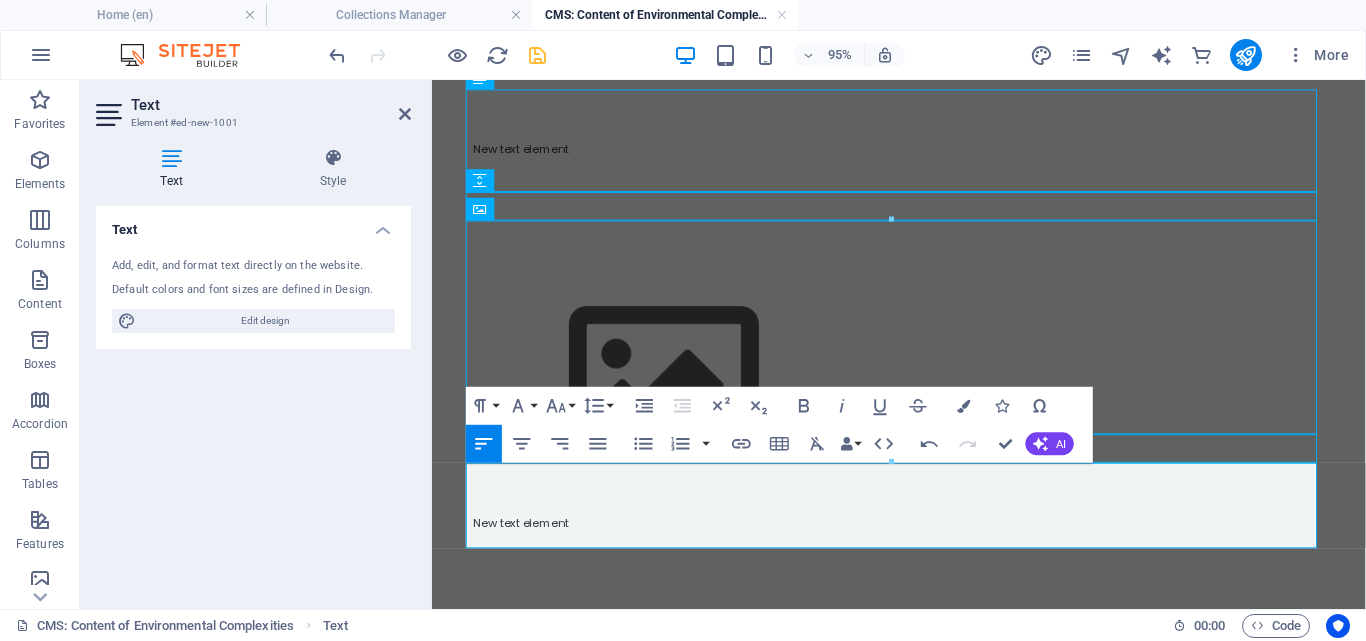 scroll, scrollTop: 54, scrollLeft: 0, axis: vertical 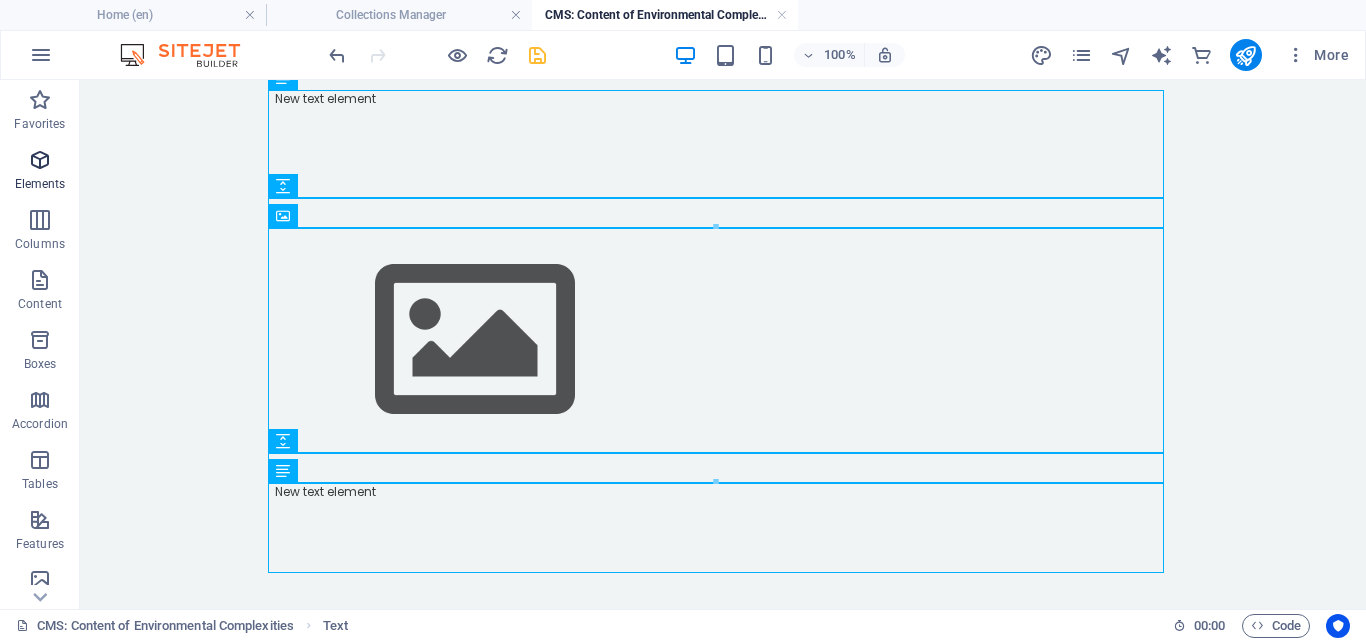 click on "Elements" at bounding box center (40, 184) 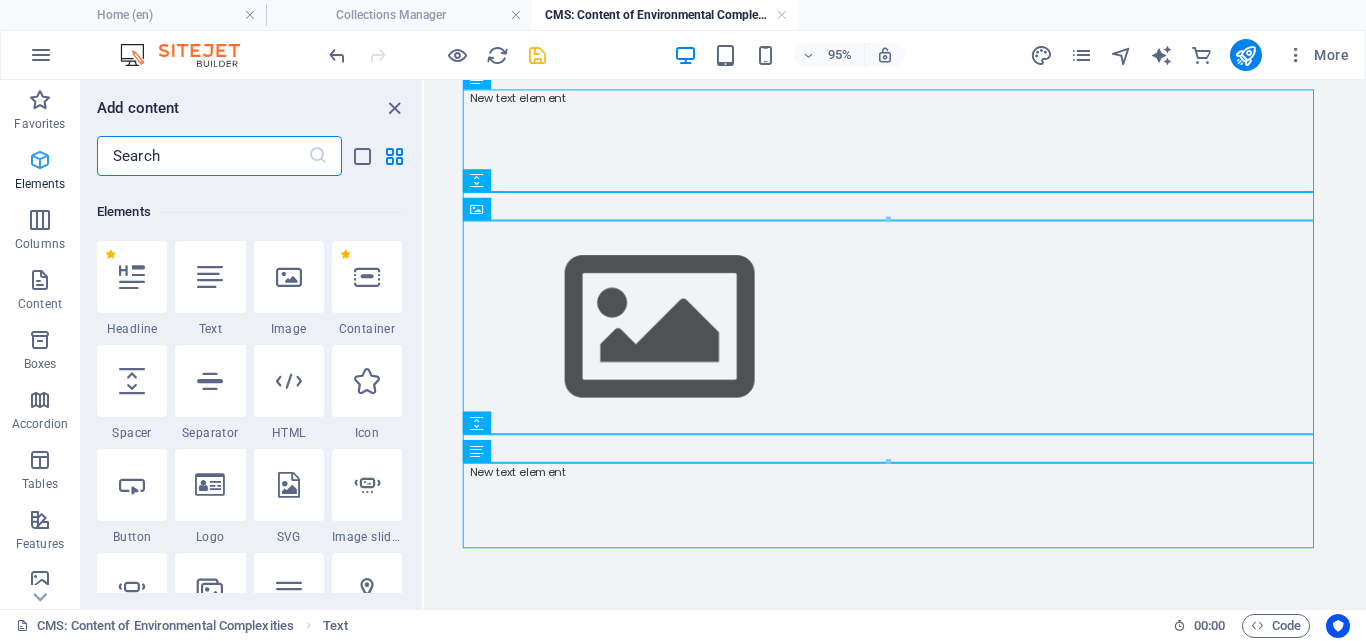 scroll, scrollTop: 213, scrollLeft: 0, axis: vertical 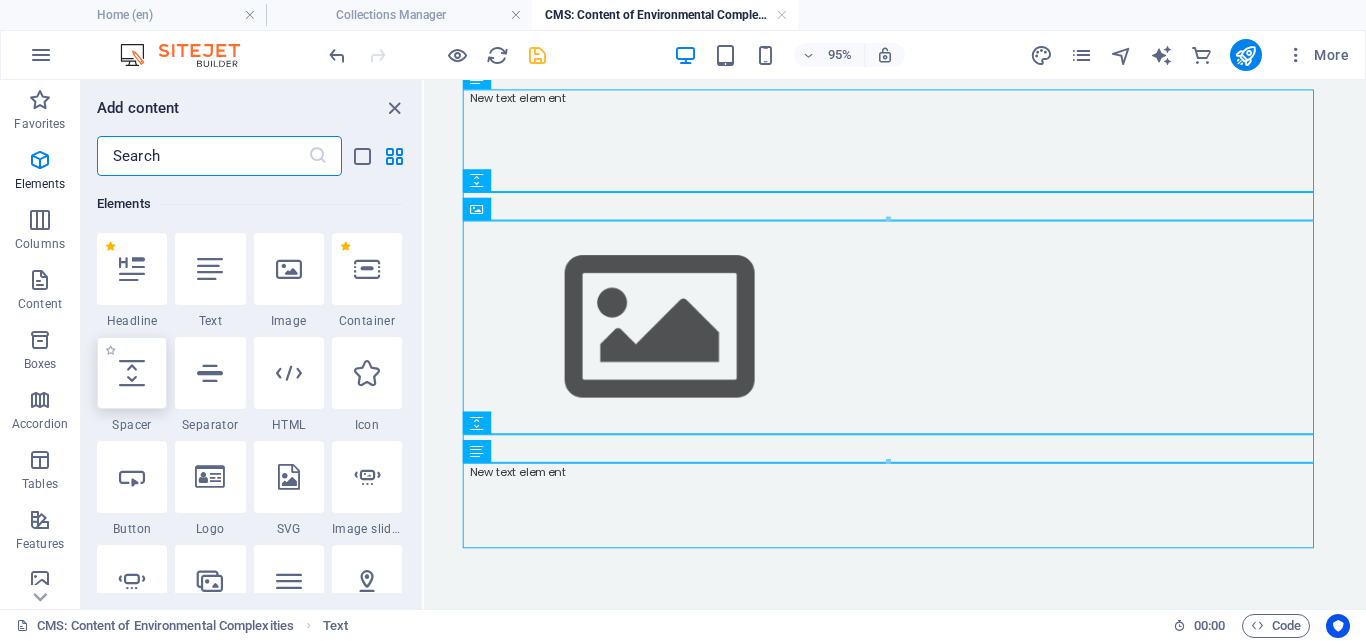 click at bounding box center [132, 373] 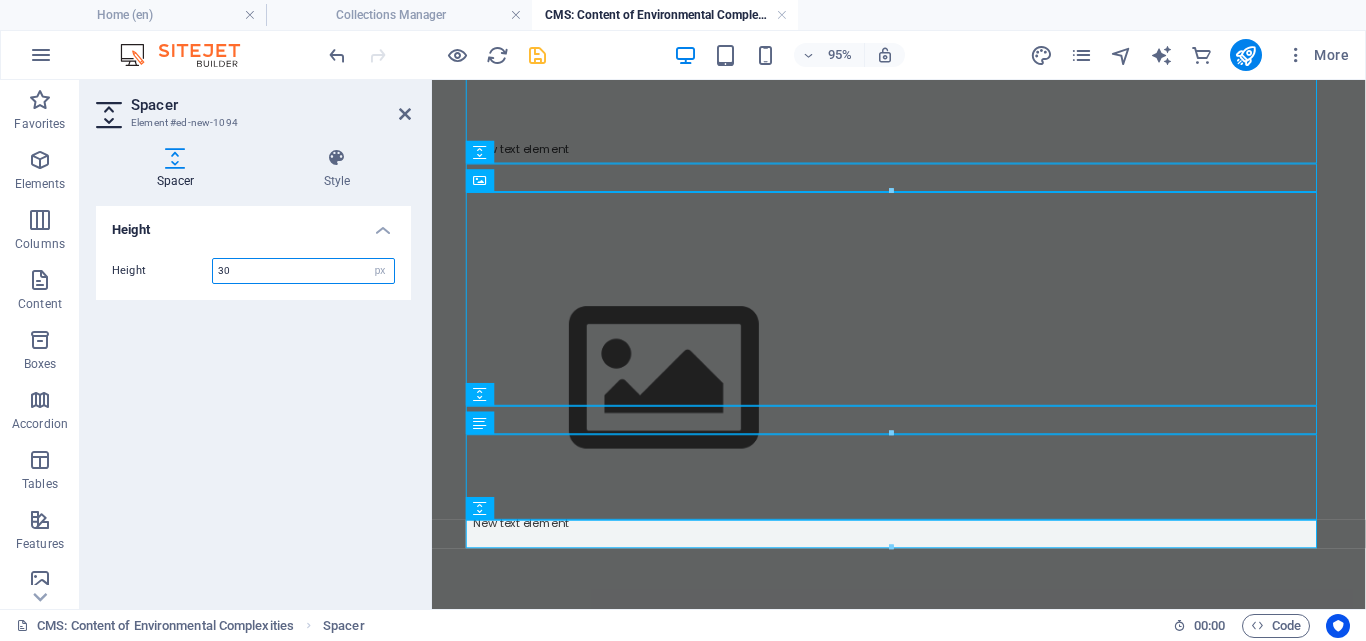 scroll, scrollTop: 84, scrollLeft: 0, axis: vertical 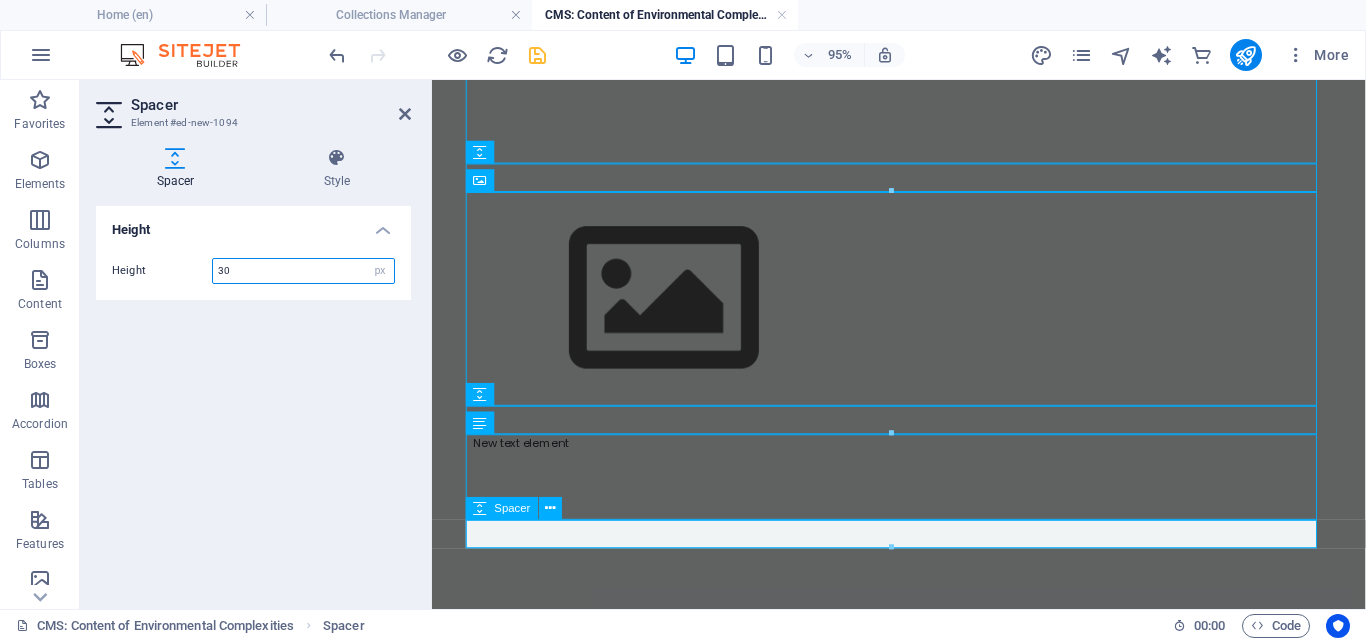 type on "30" 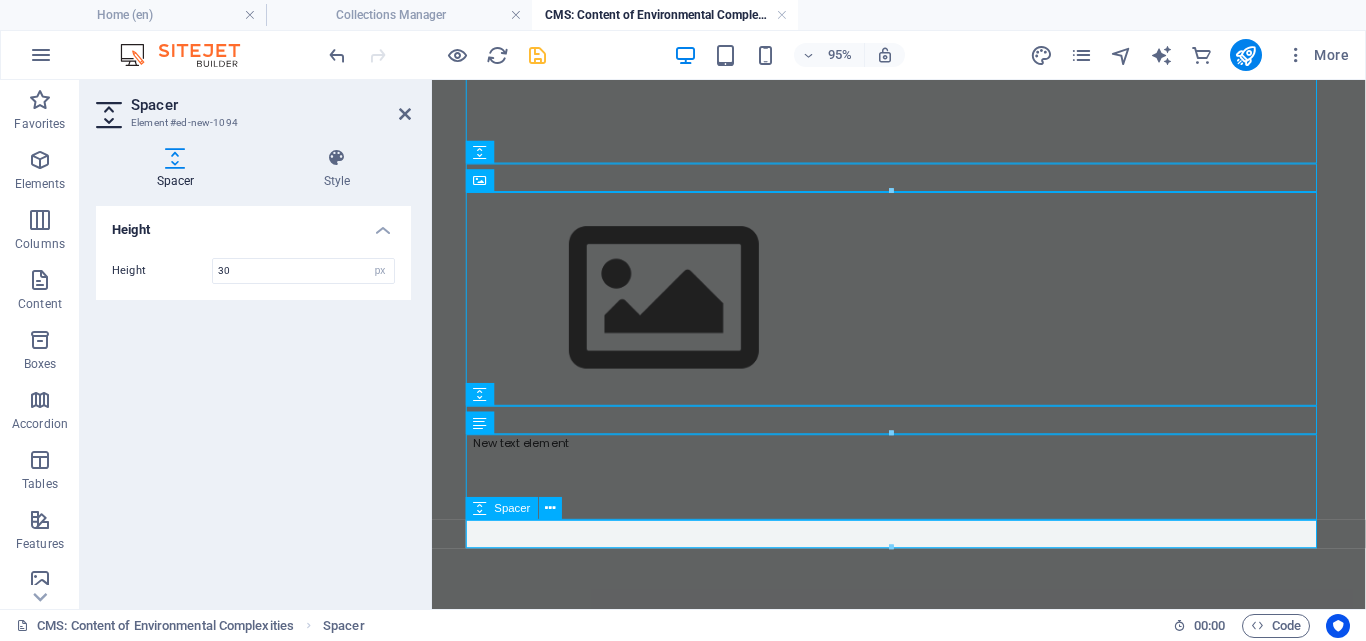 click at bounding box center (924, 558) 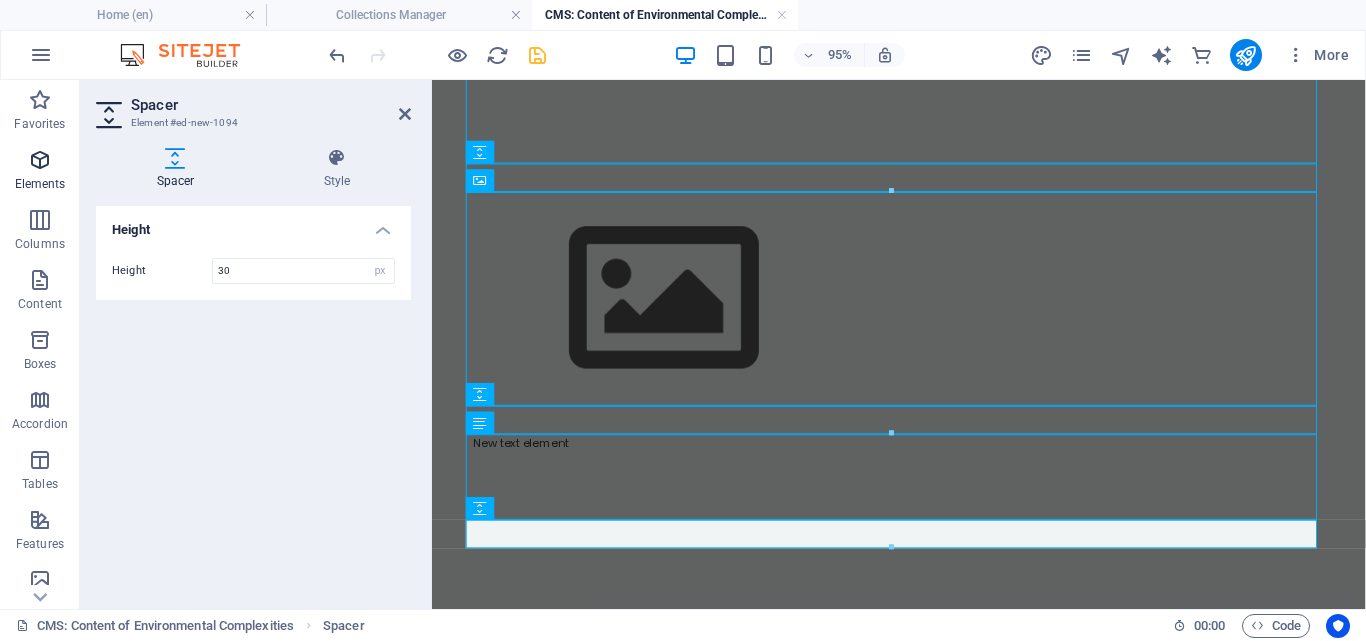 click on "Elements" at bounding box center (40, 184) 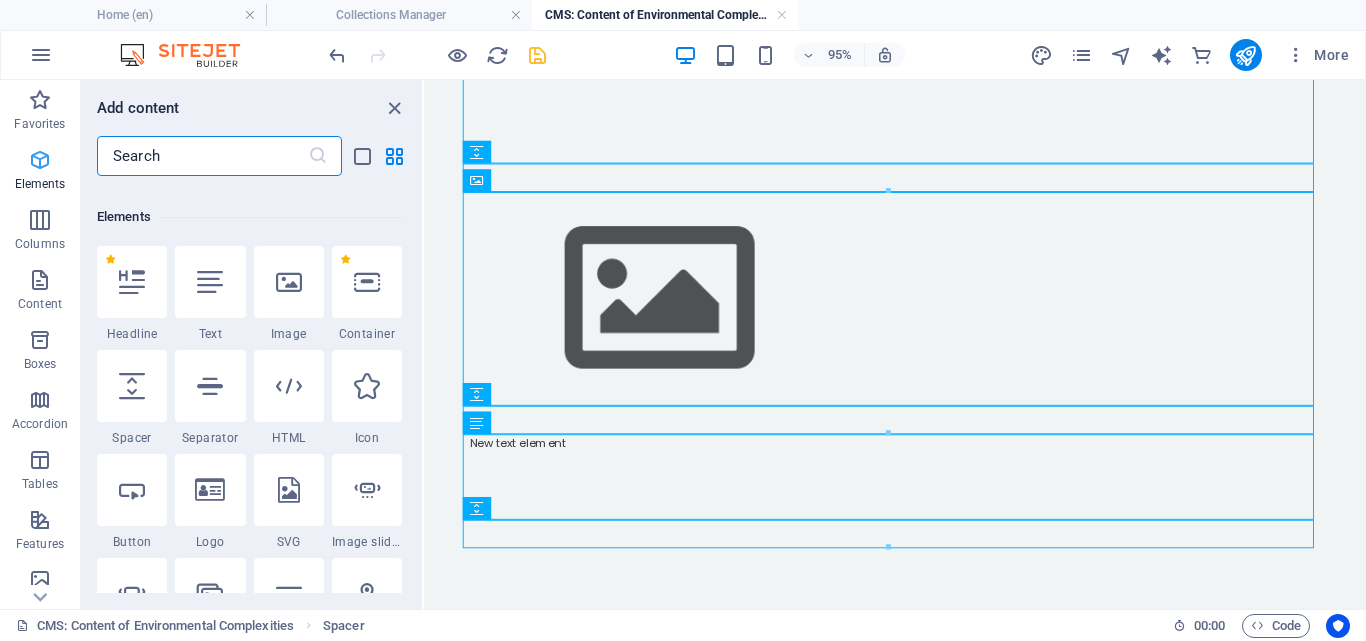 scroll, scrollTop: 213, scrollLeft: 0, axis: vertical 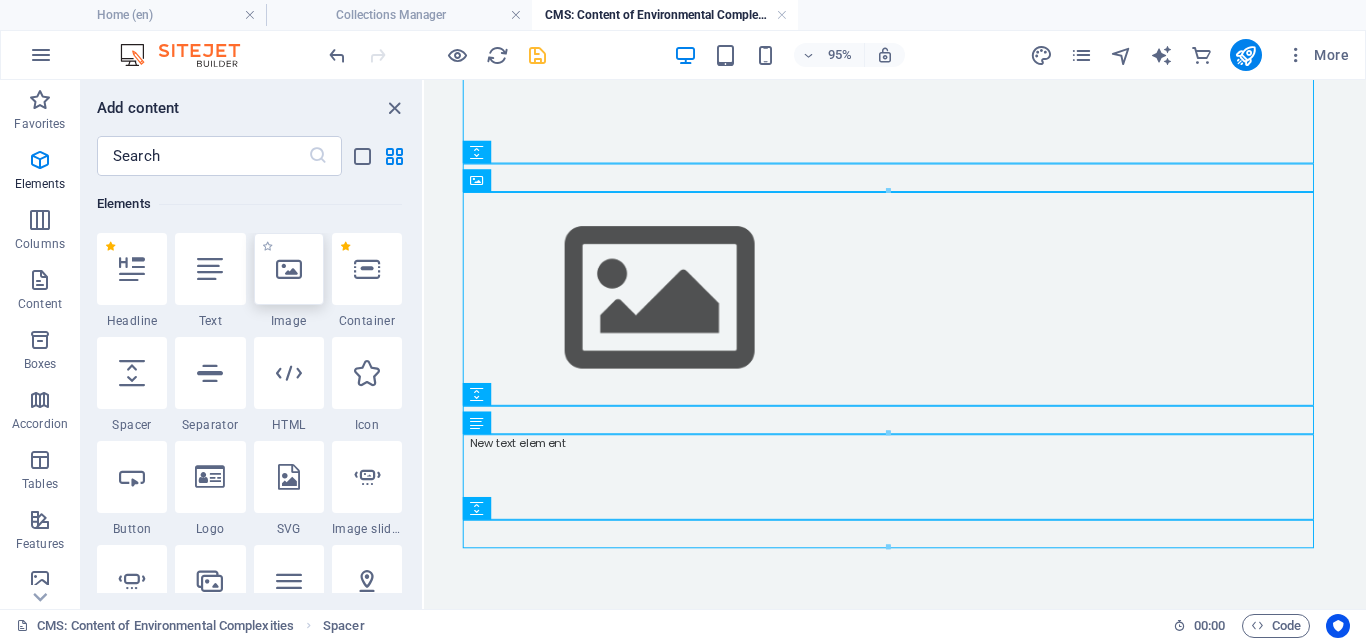 click at bounding box center (289, 269) 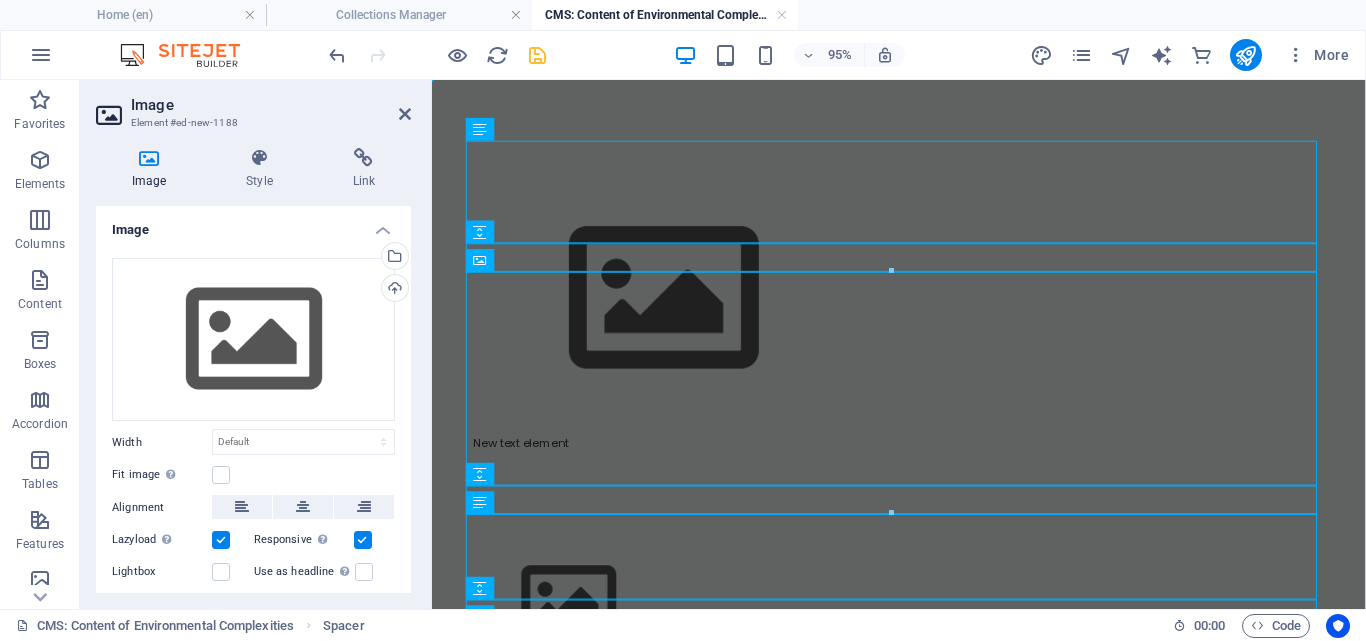 scroll, scrollTop: 0, scrollLeft: 0, axis: both 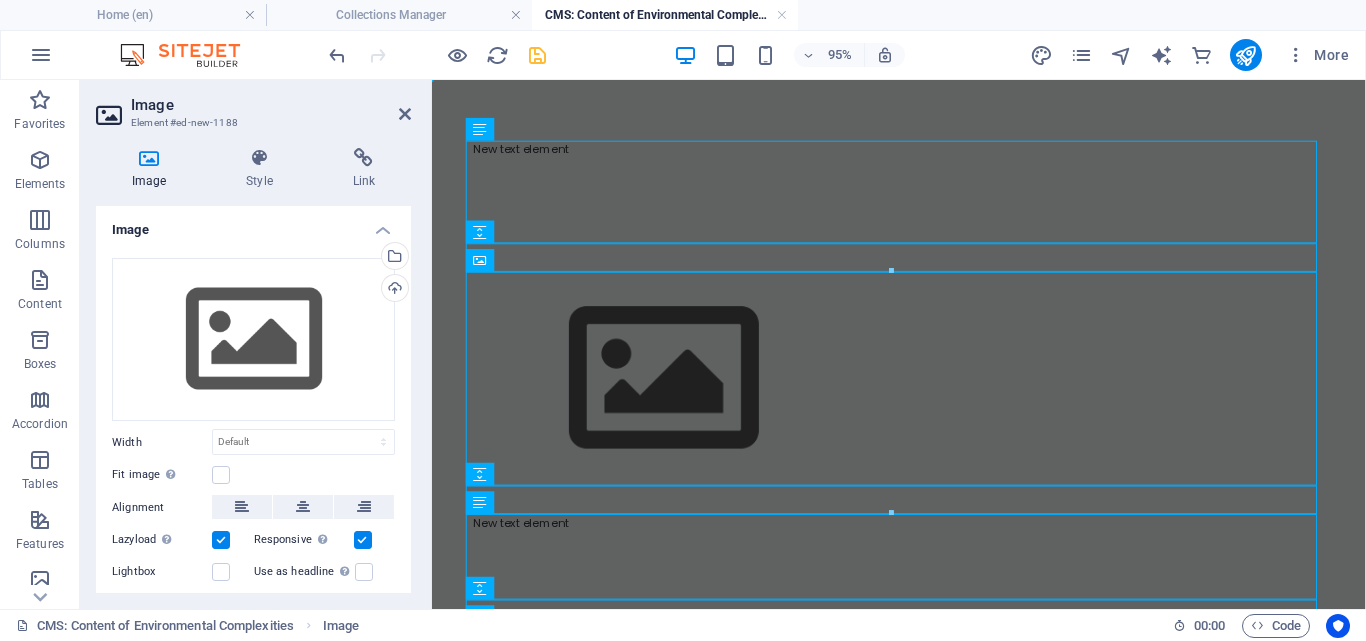 click at bounding box center [221, 540] 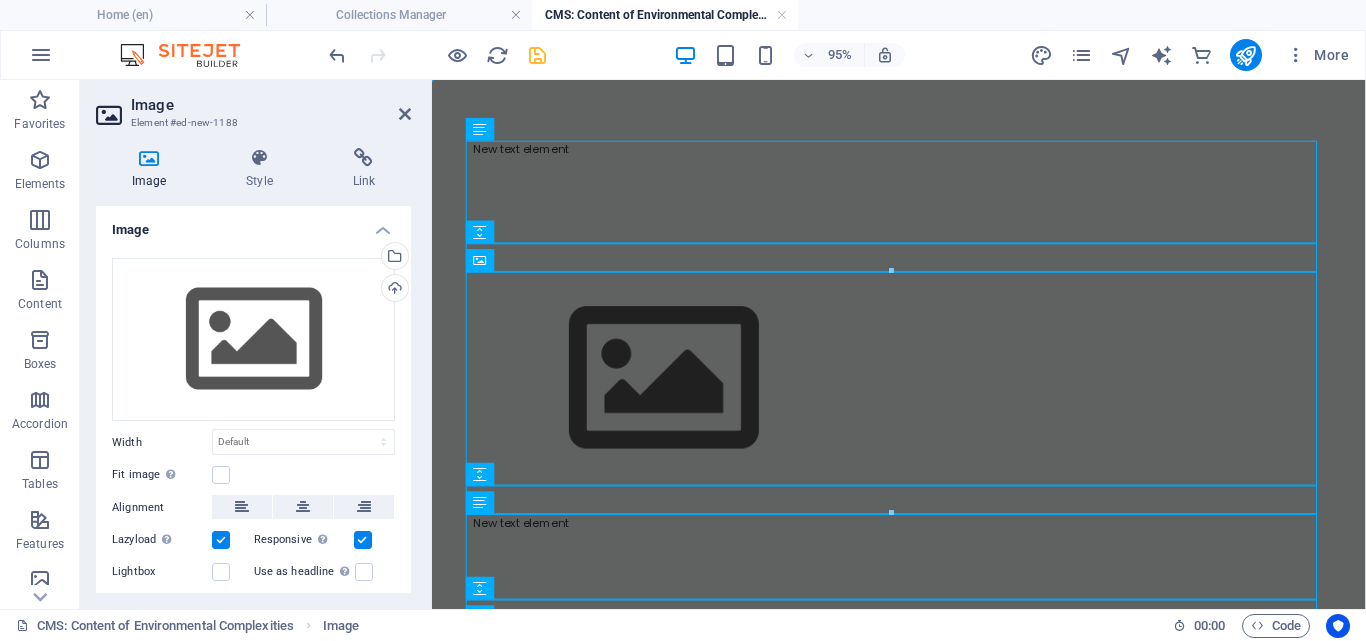 click on "Lazyload Loading images after the page loads improves page speed." at bounding box center [0, 0] 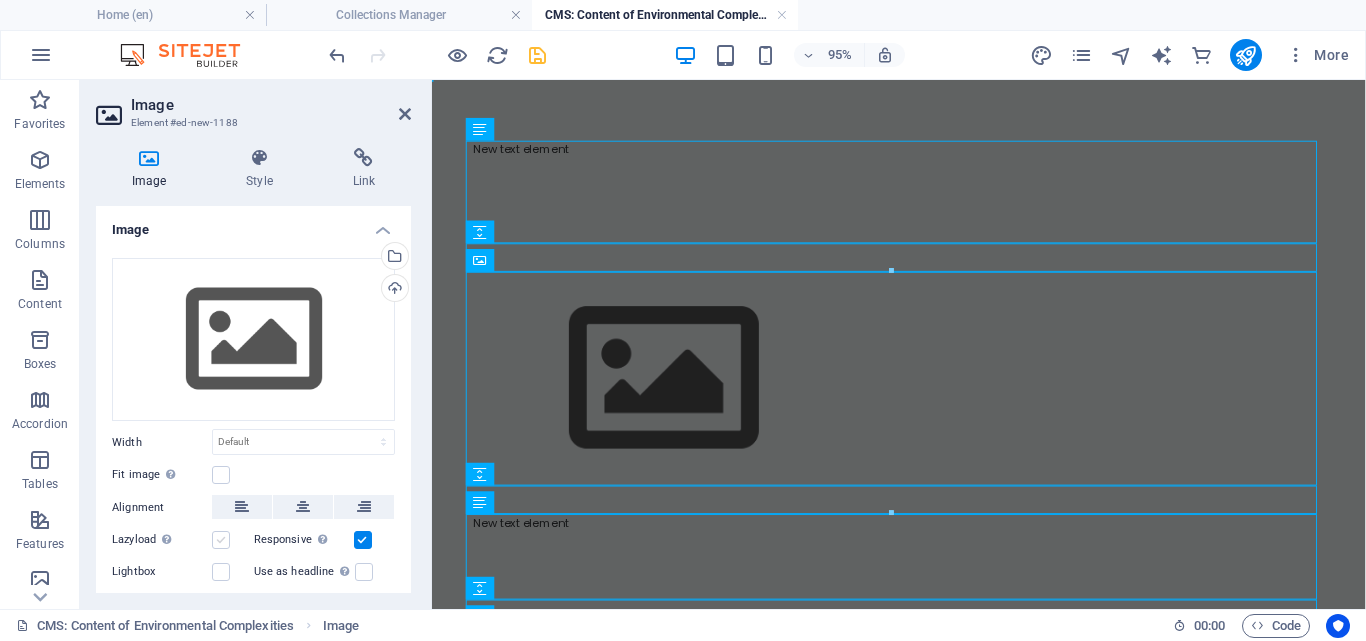scroll, scrollTop: 197, scrollLeft: 0, axis: vertical 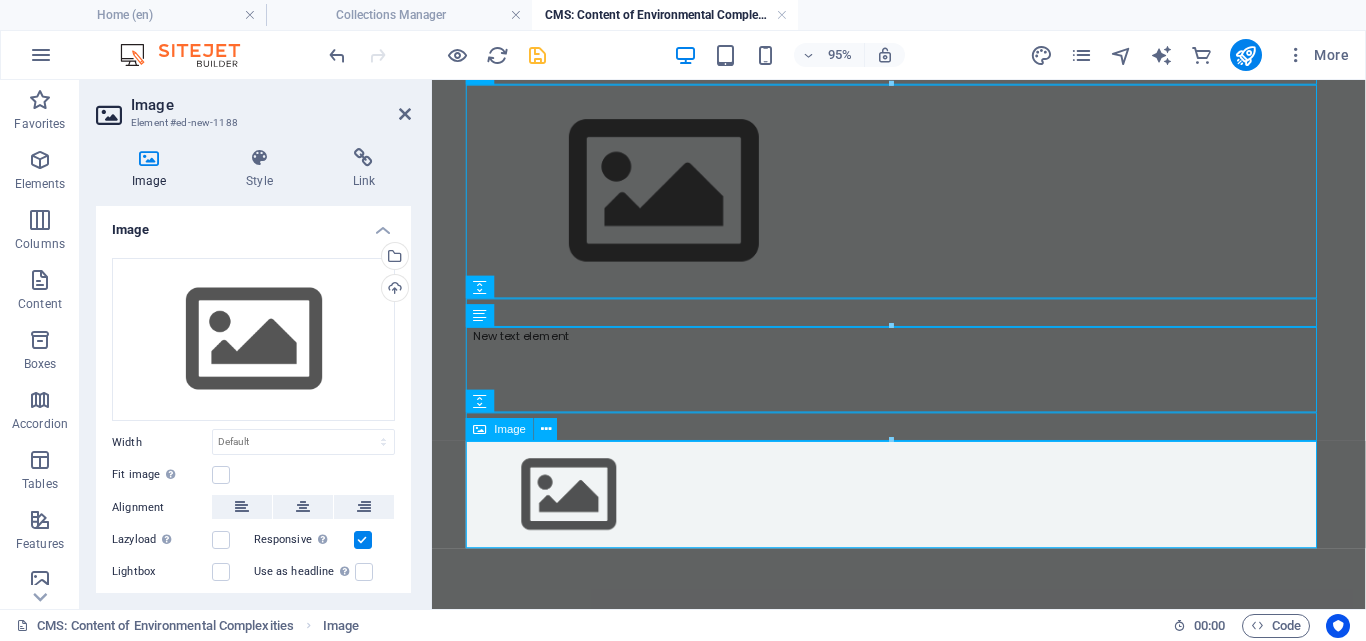 click at bounding box center (924, 516) 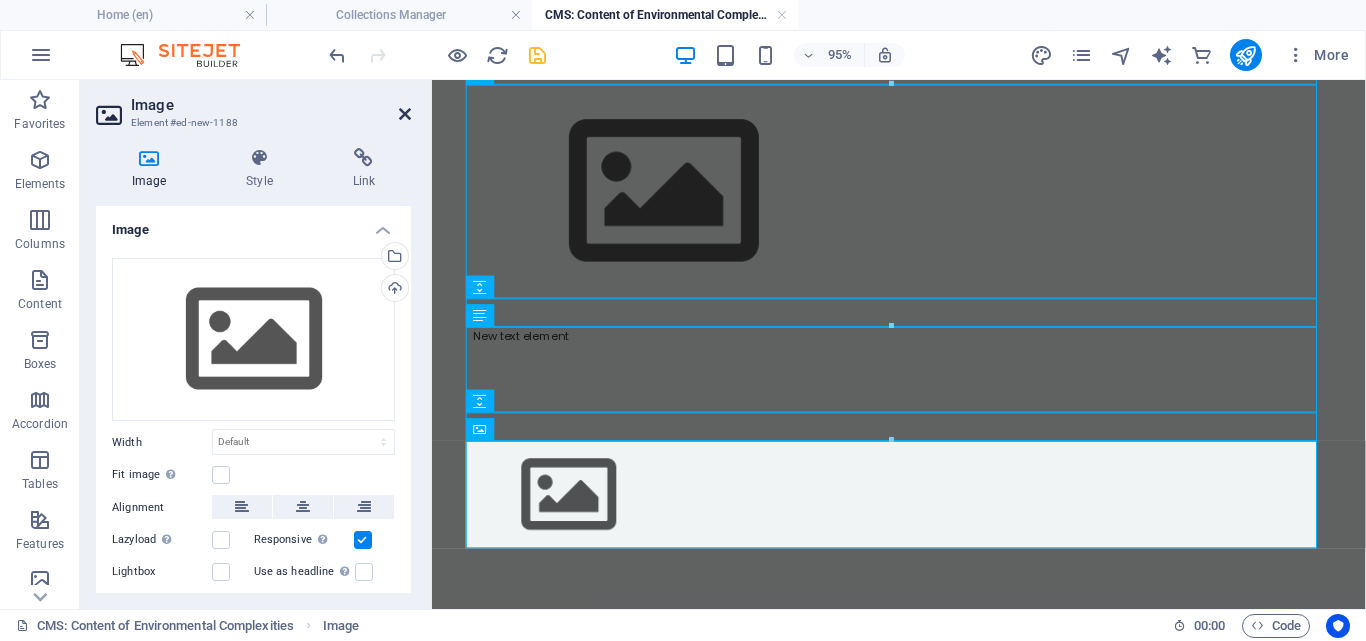 click at bounding box center (405, 114) 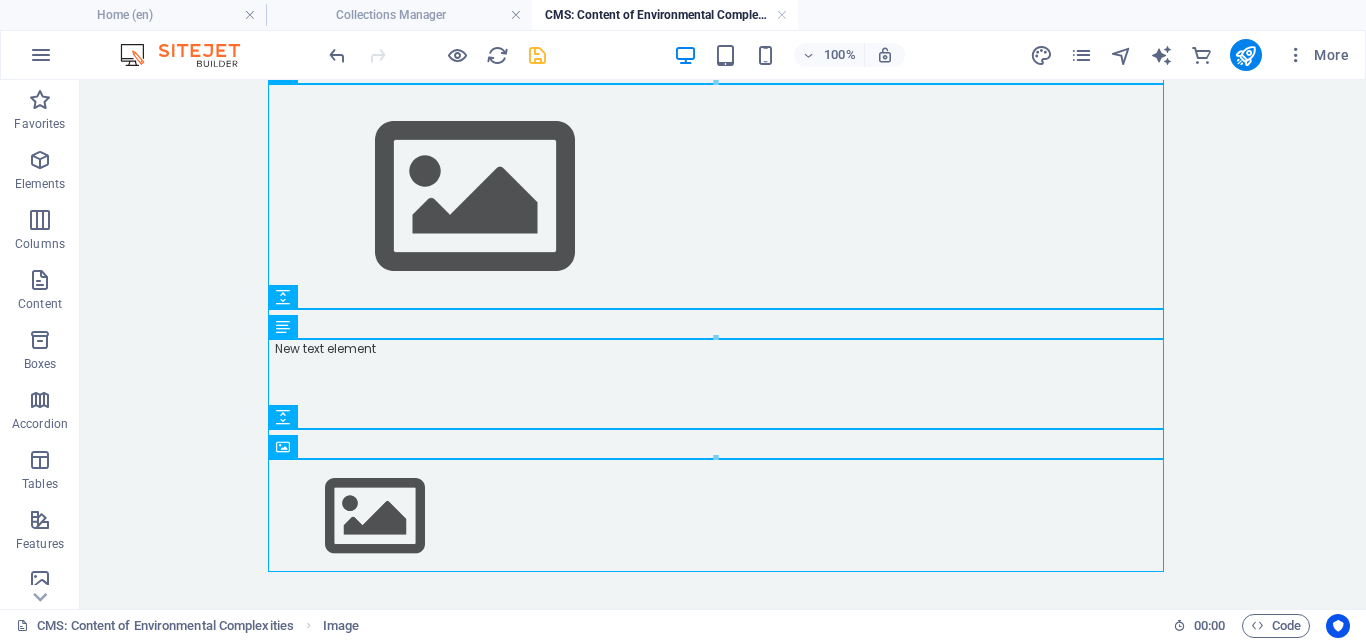 scroll, scrollTop: 198, scrollLeft: 0, axis: vertical 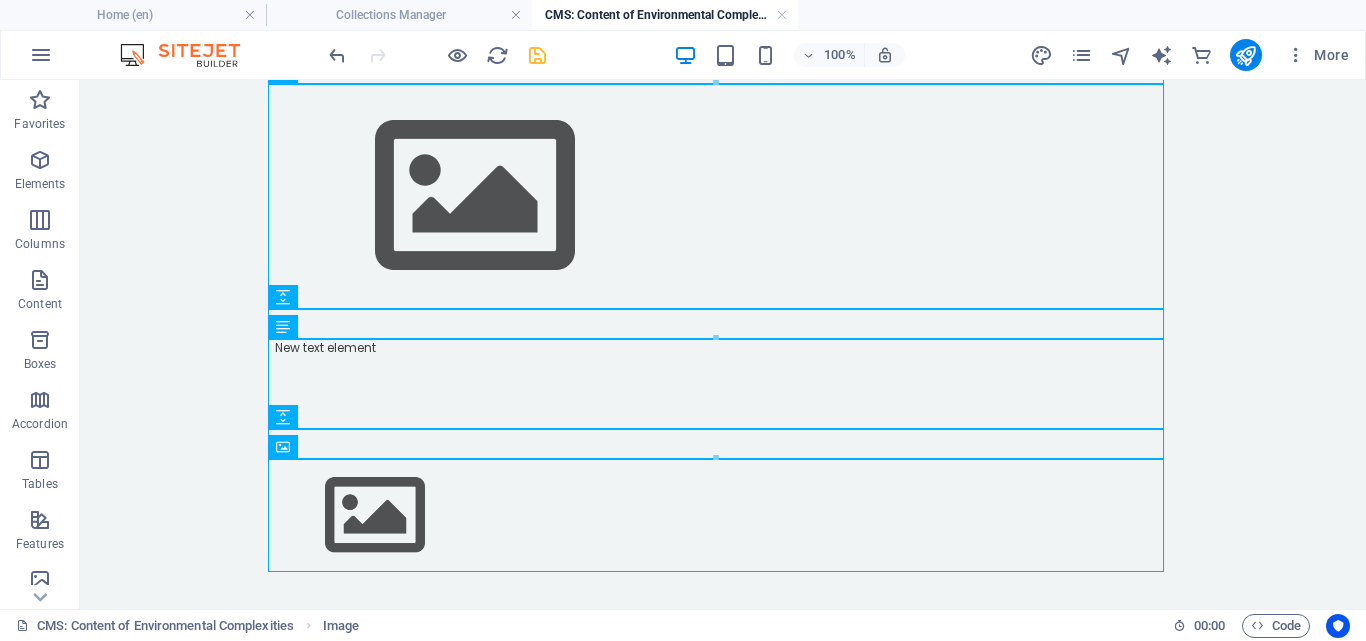 drag, startPoint x: 599, startPoint y: 543, endPoint x: 142, endPoint y: 341, distance: 499.6529 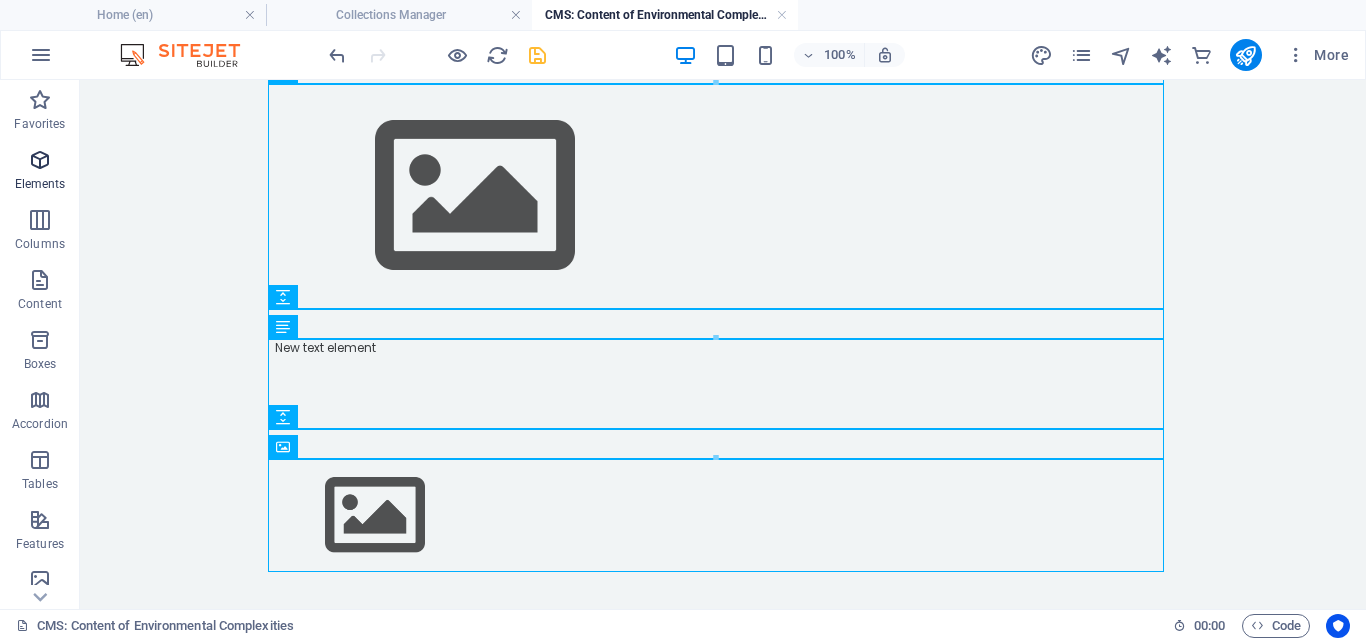 click on "Elements" at bounding box center [40, 184] 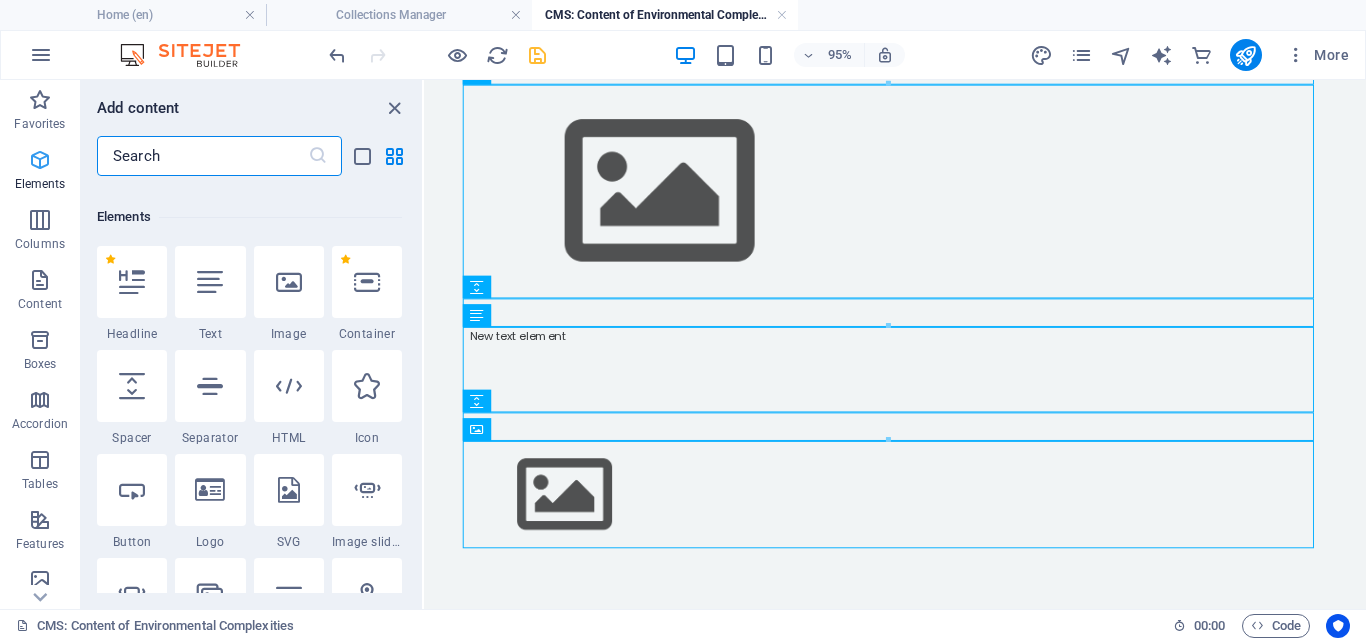 scroll, scrollTop: 213, scrollLeft: 0, axis: vertical 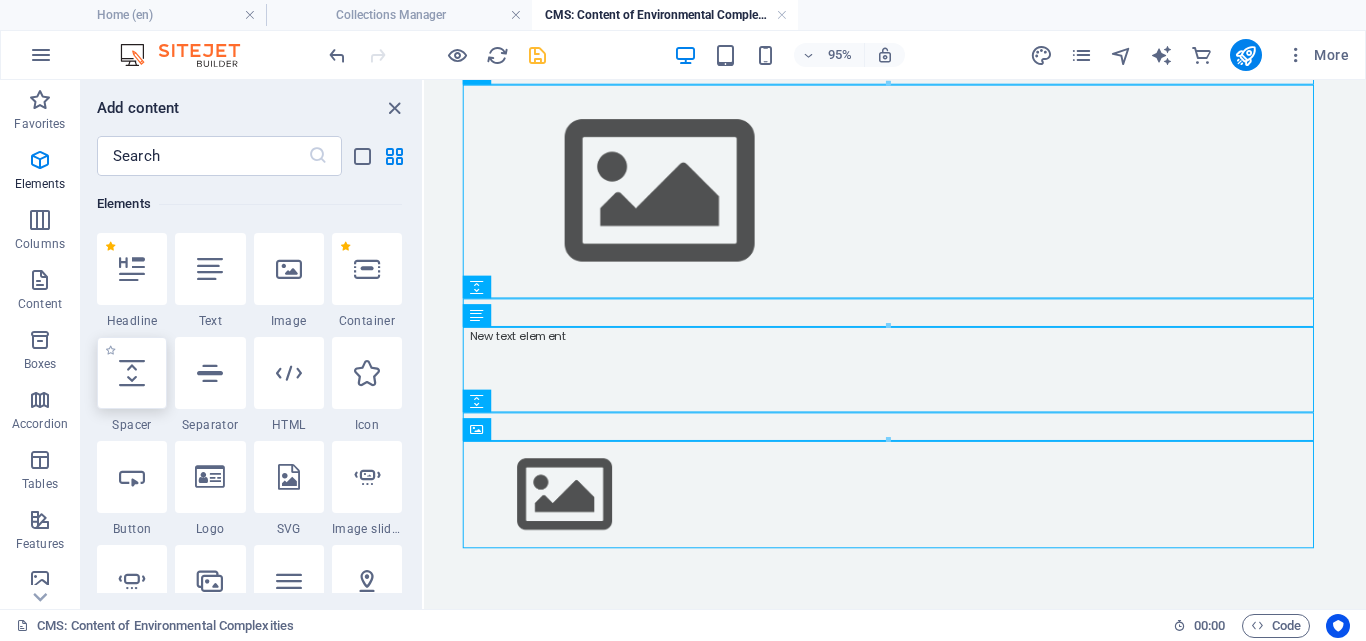 click at bounding box center (132, 373) 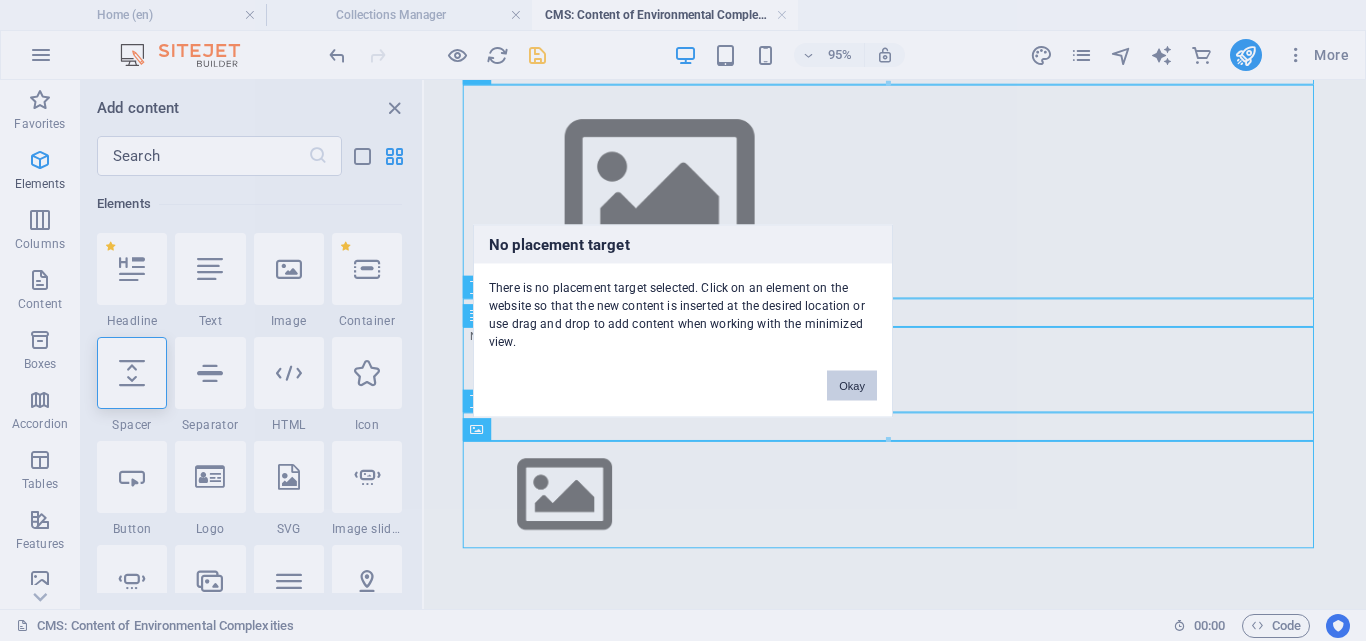 click on "Okay" at bounding box center (852, 385) 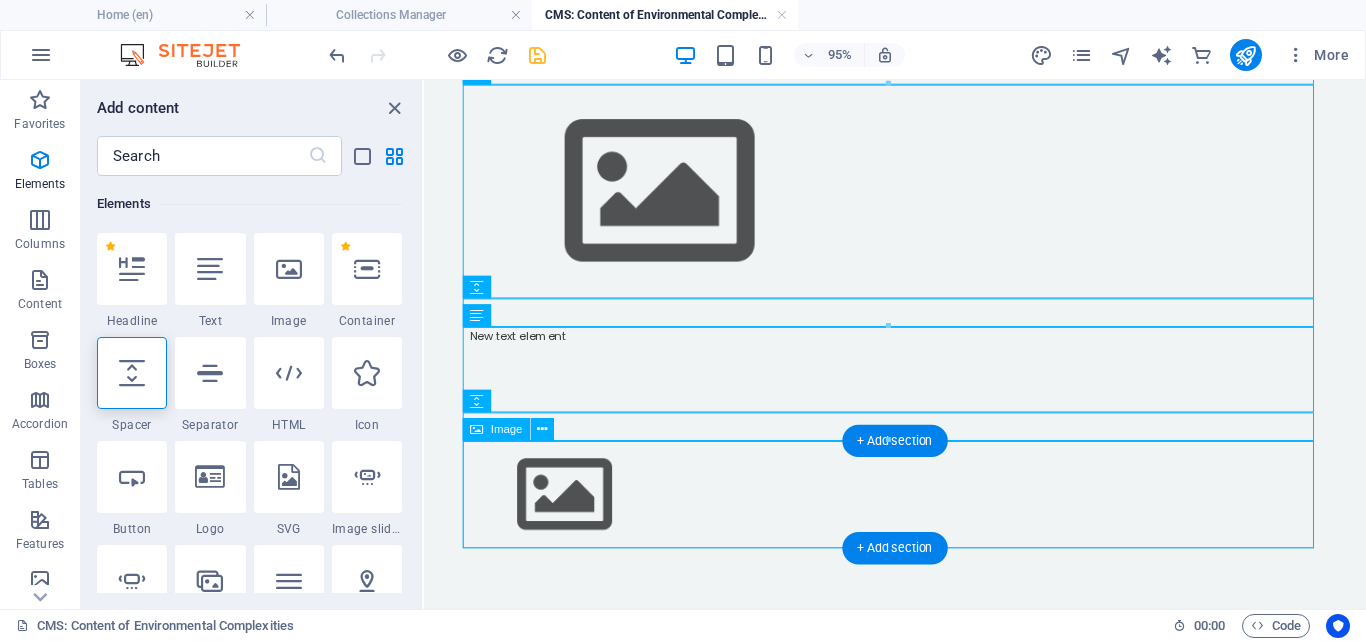 click at bounding box center (920, 516) 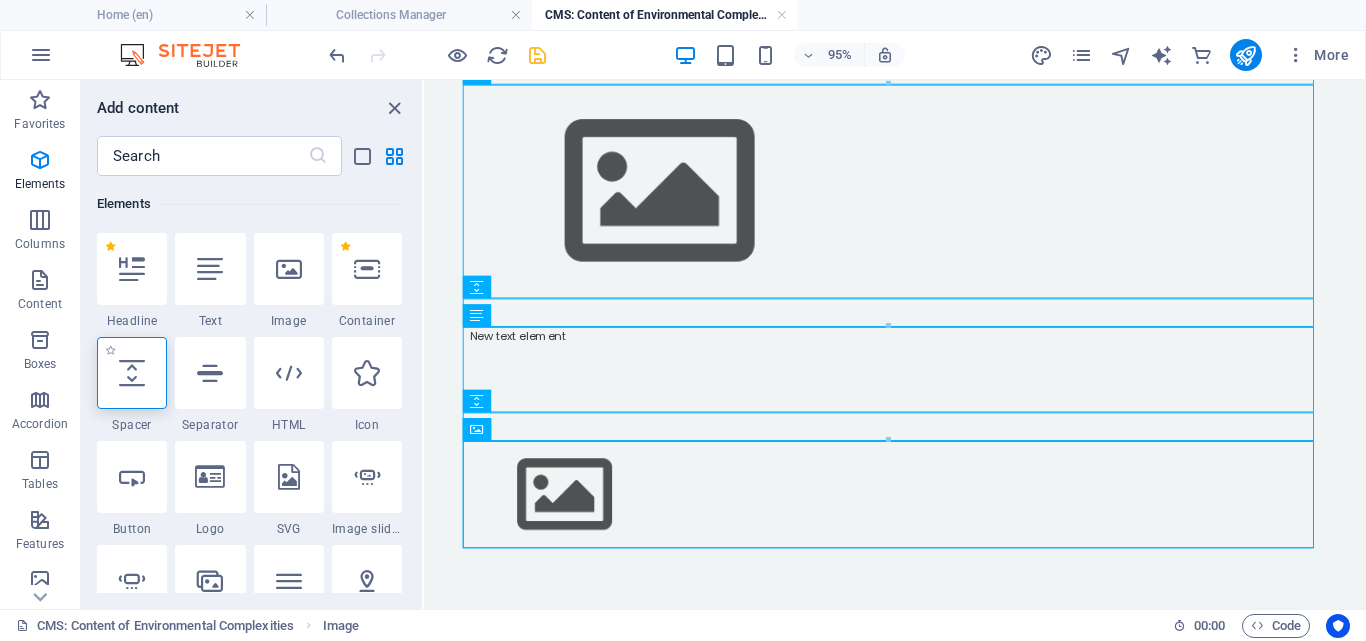 click at bounding box center [132, 373] 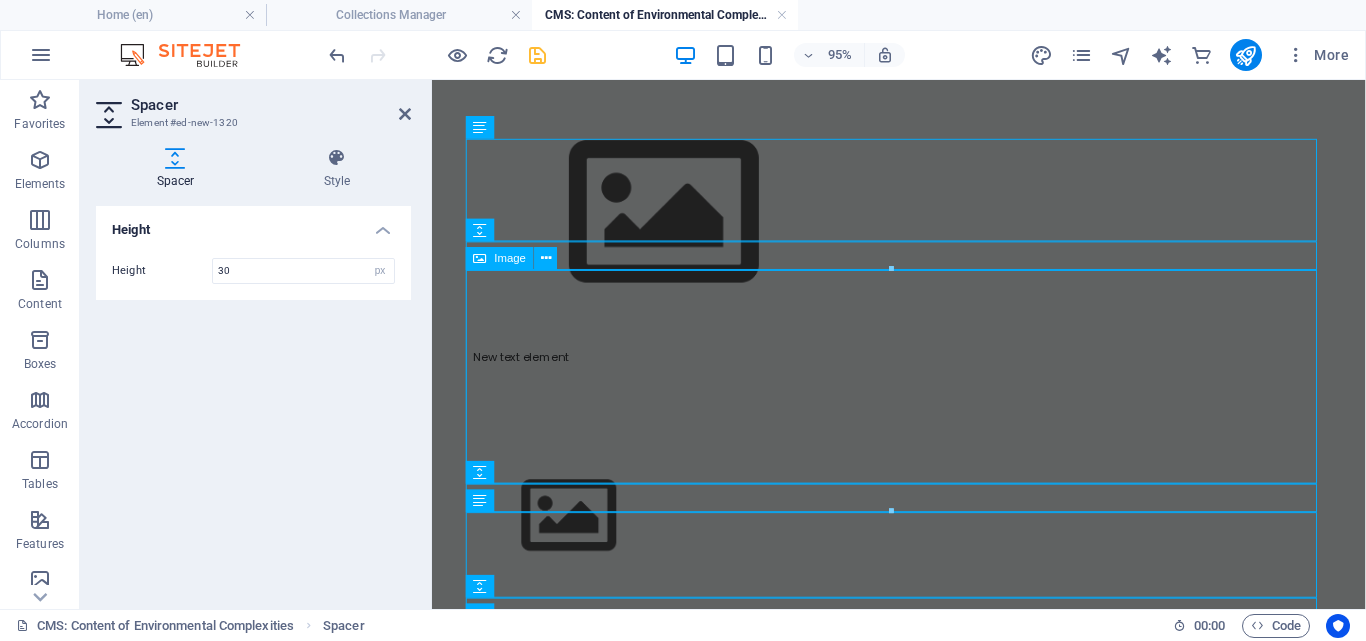 scroll, scrollTop: 227, scrollLeft: 0, axis: vertical 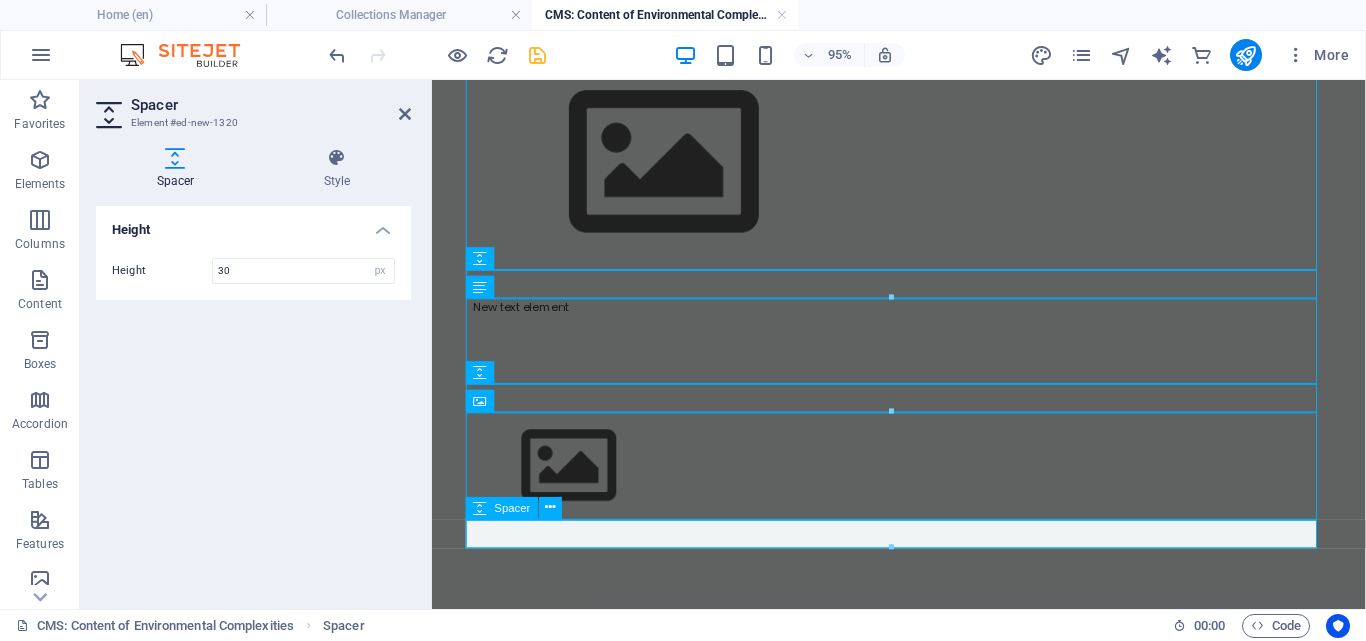 type on "30" 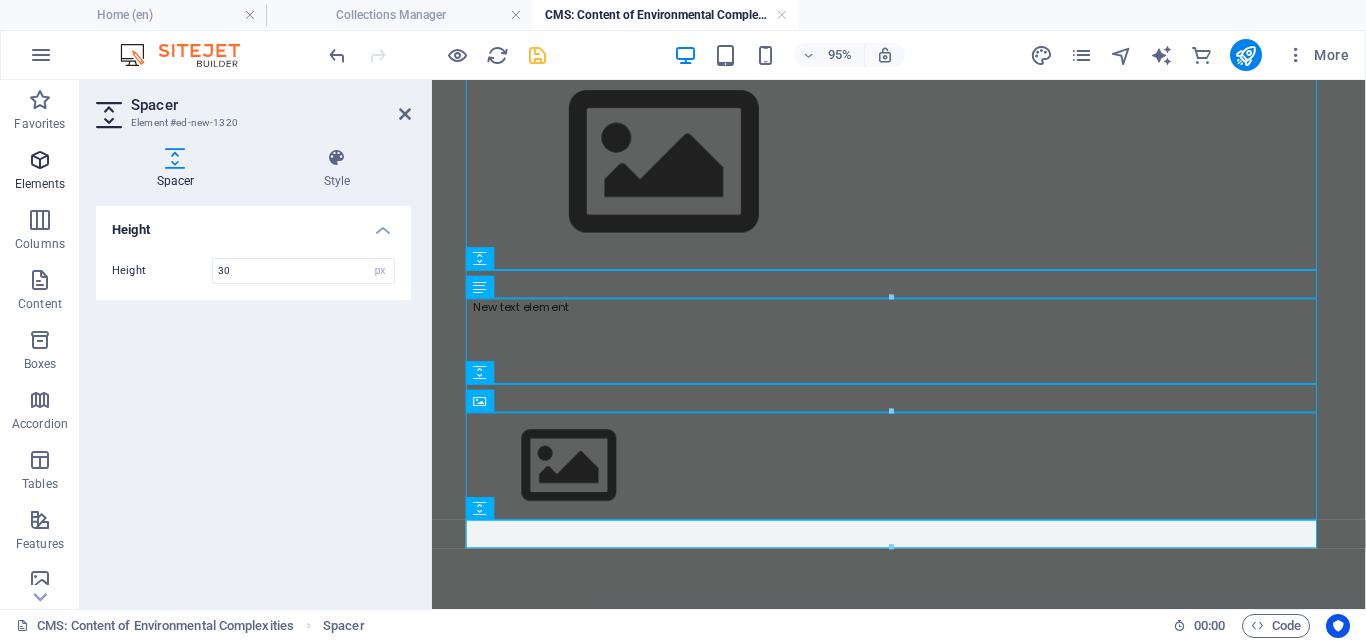 click at bounding box center [40, 160] 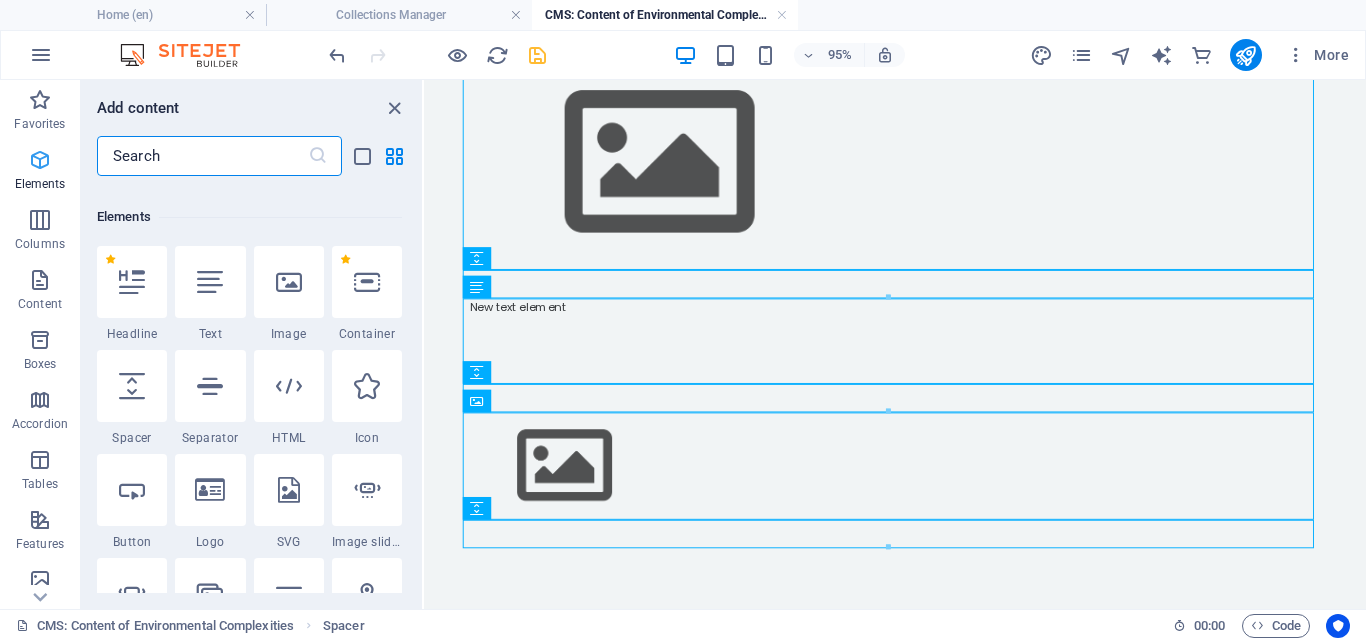 scroll, scrollTop: 213, scrollLeft: 0, axis: vertical 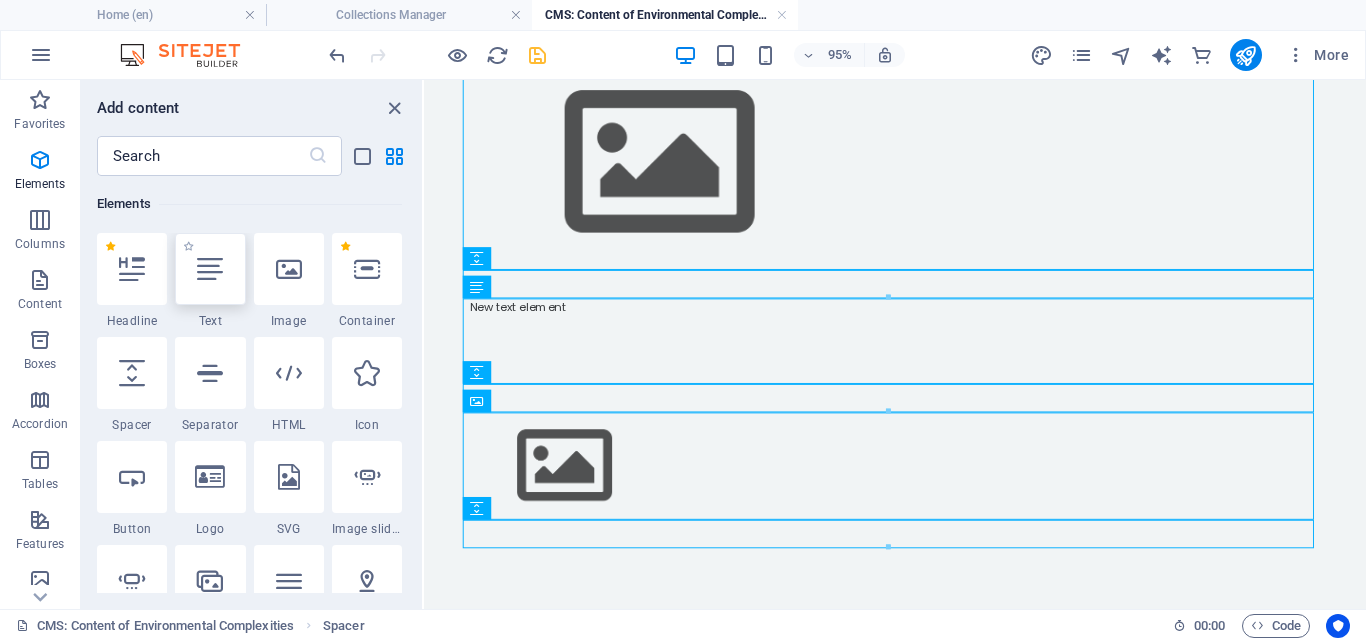 click at bounding box center (210, 269) 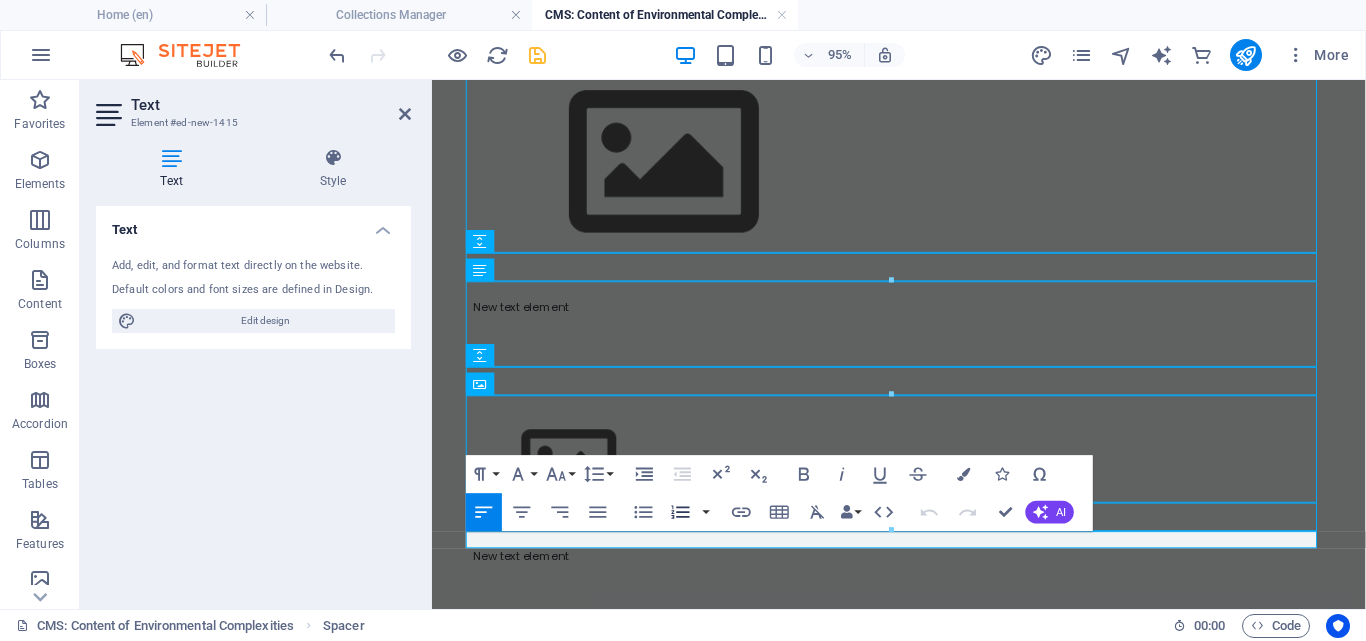 scroll, scrollTop: 245, scrollLeft: 0, axis: vertical 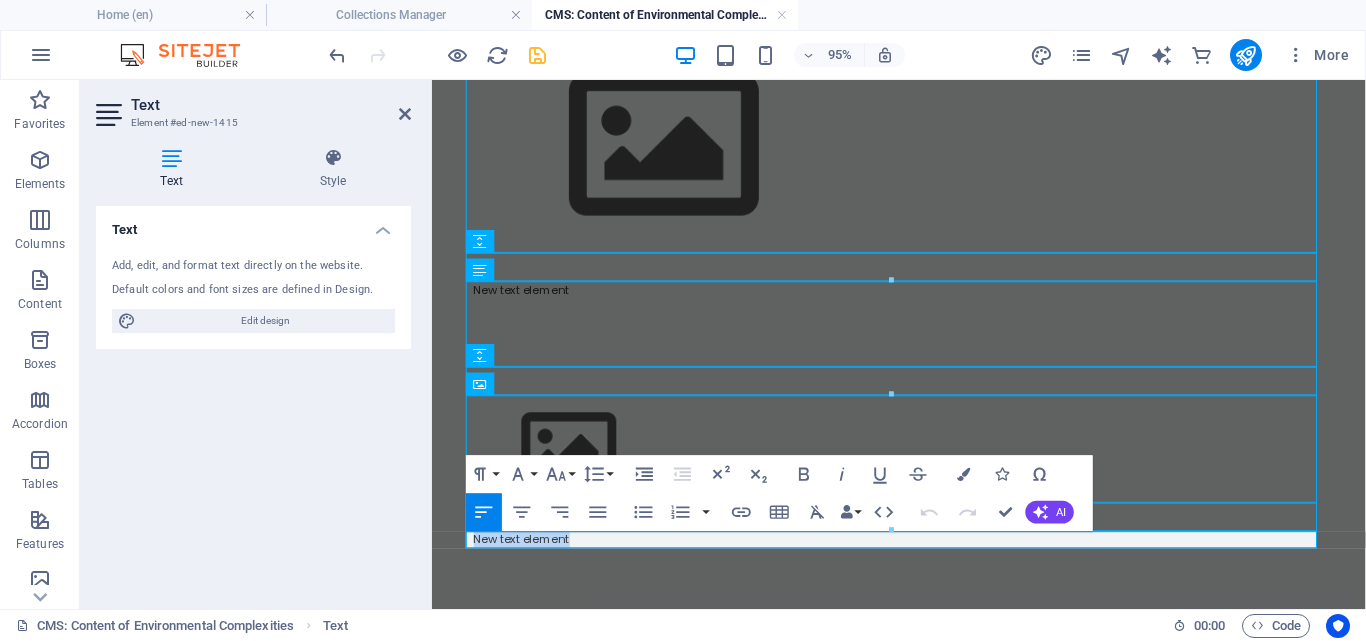 click on "New text element" at bounding box center (924, 564) 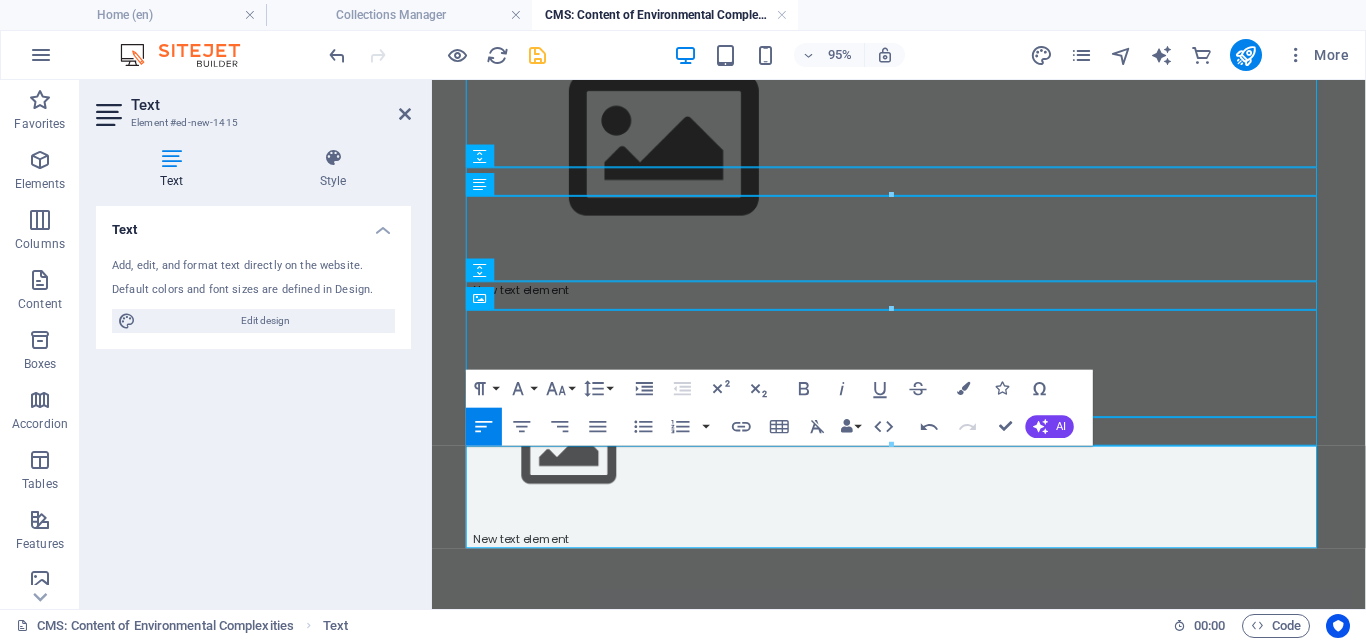 scroll, scrollTop: 335, scrollLeft: 0, axis: vertical 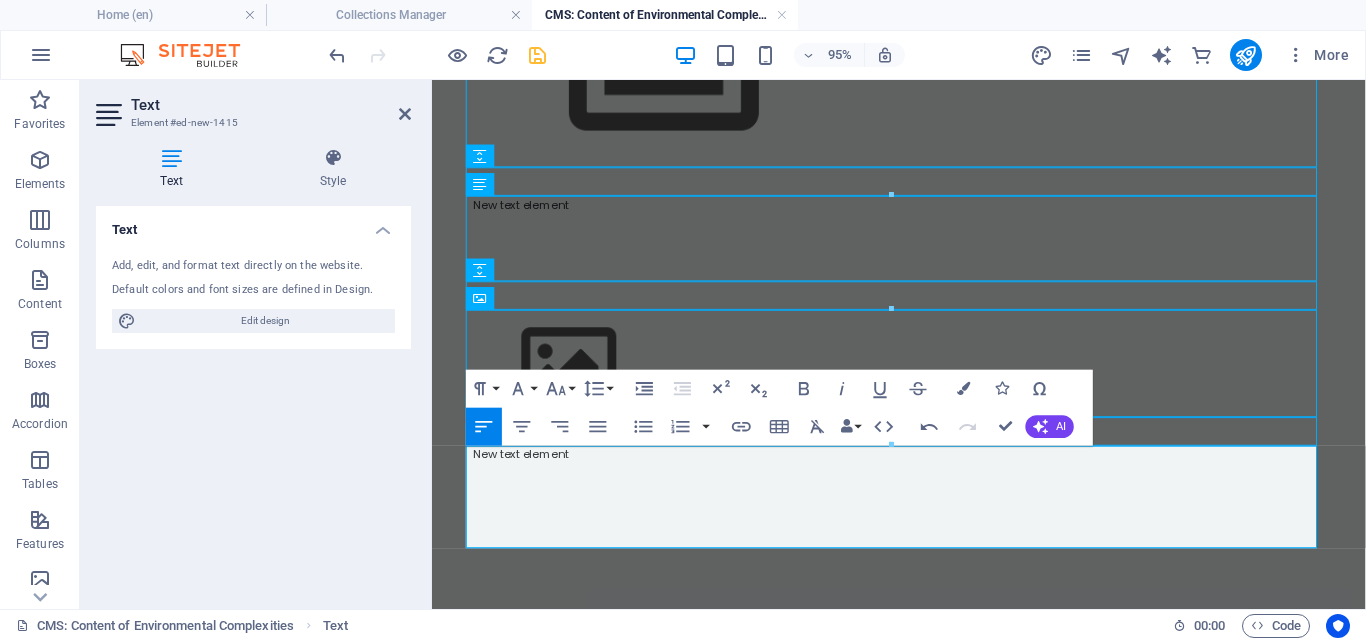 click at bounding box center (924, 510) 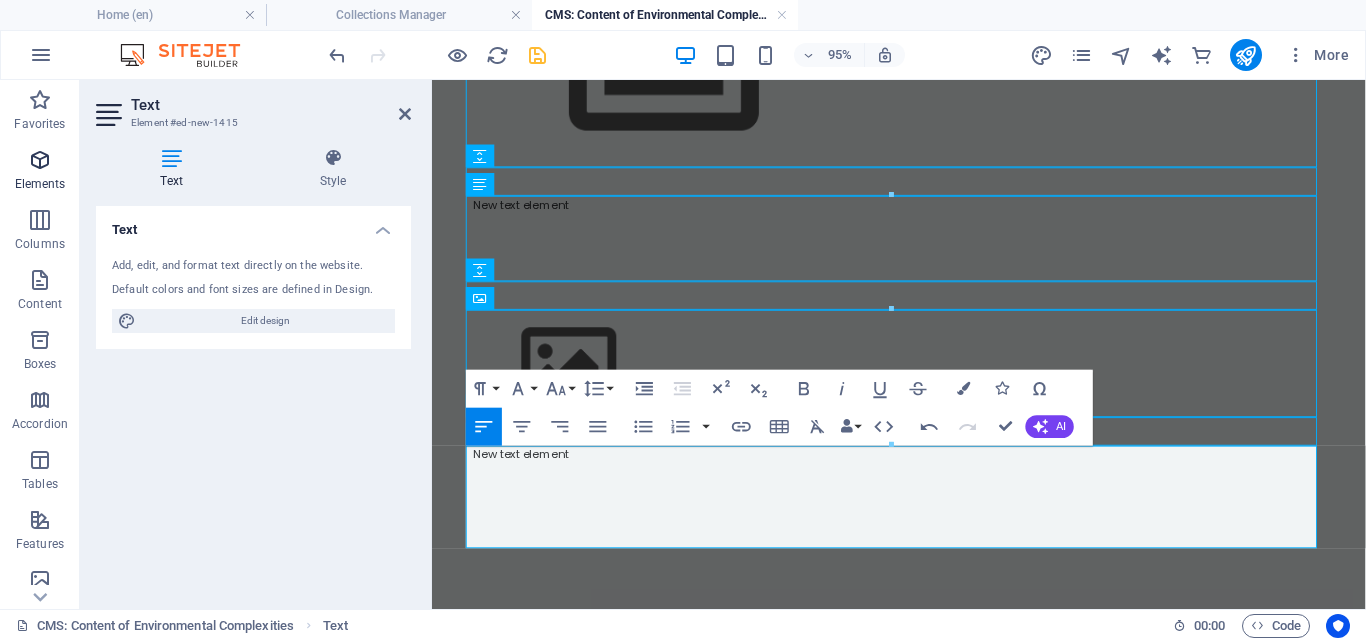 click on "Elements" at bounding box center (40, 172) 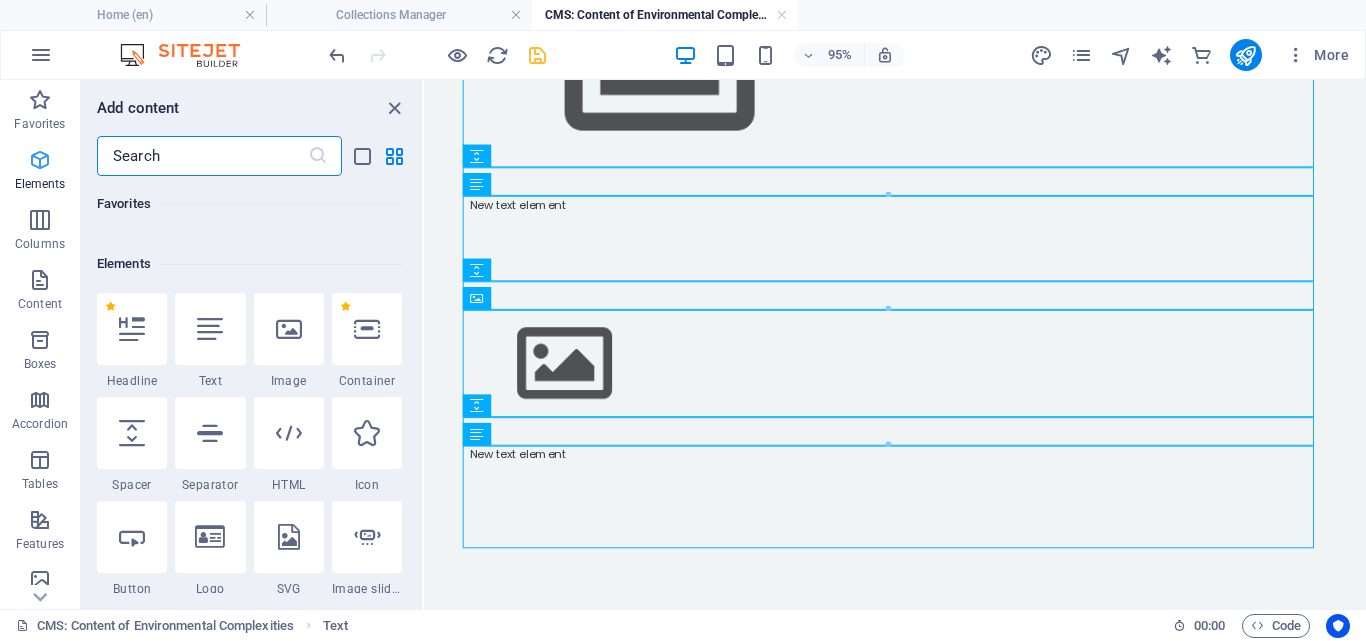 scroll, scrollTop: 213, scrollLeft: 0, axis: vertical 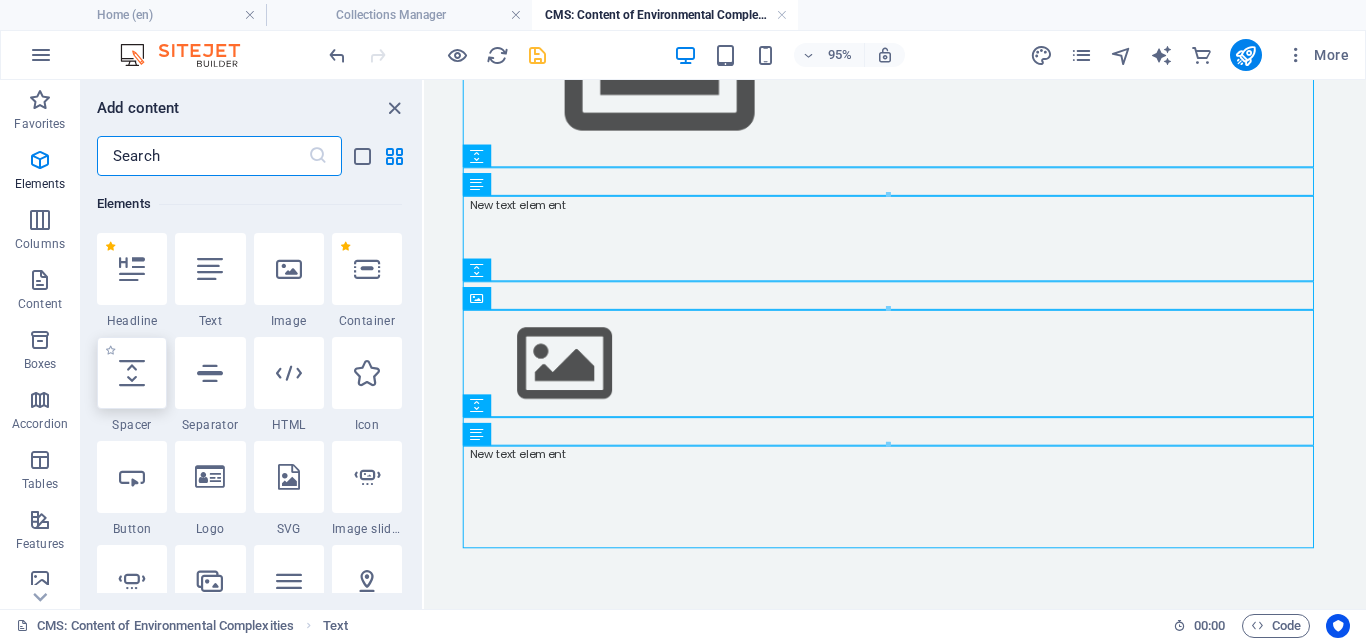 click at bounding box center [132, 373] 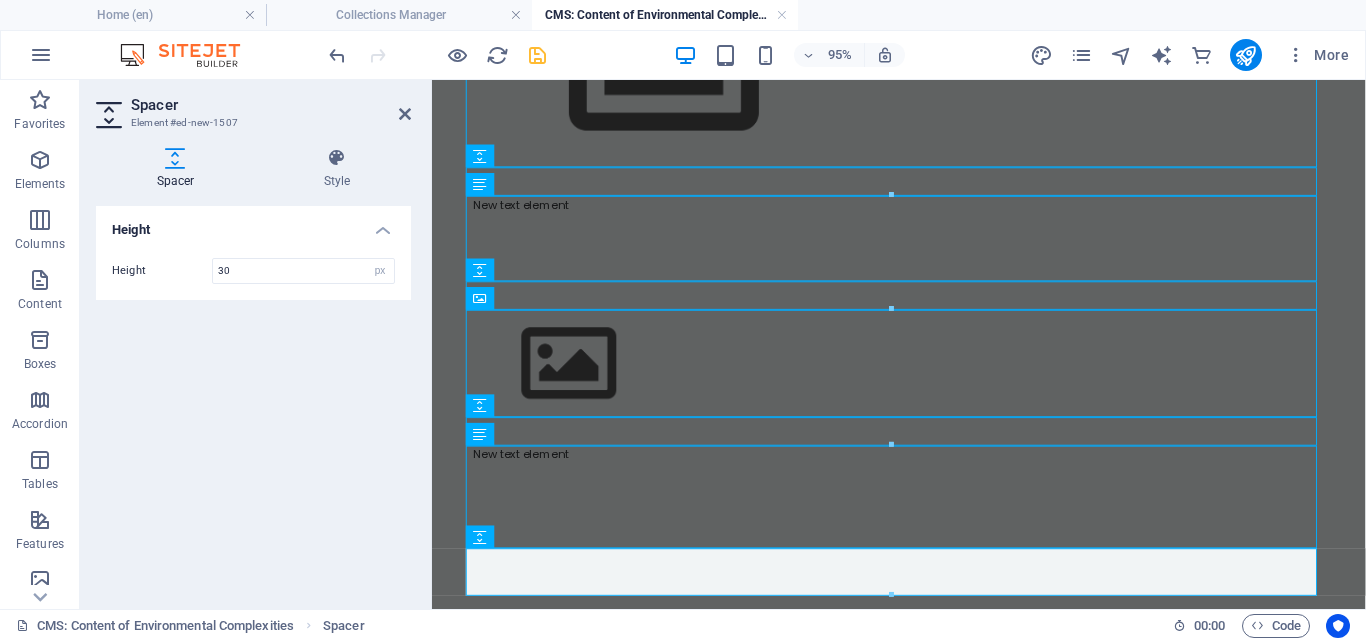 type on "30" 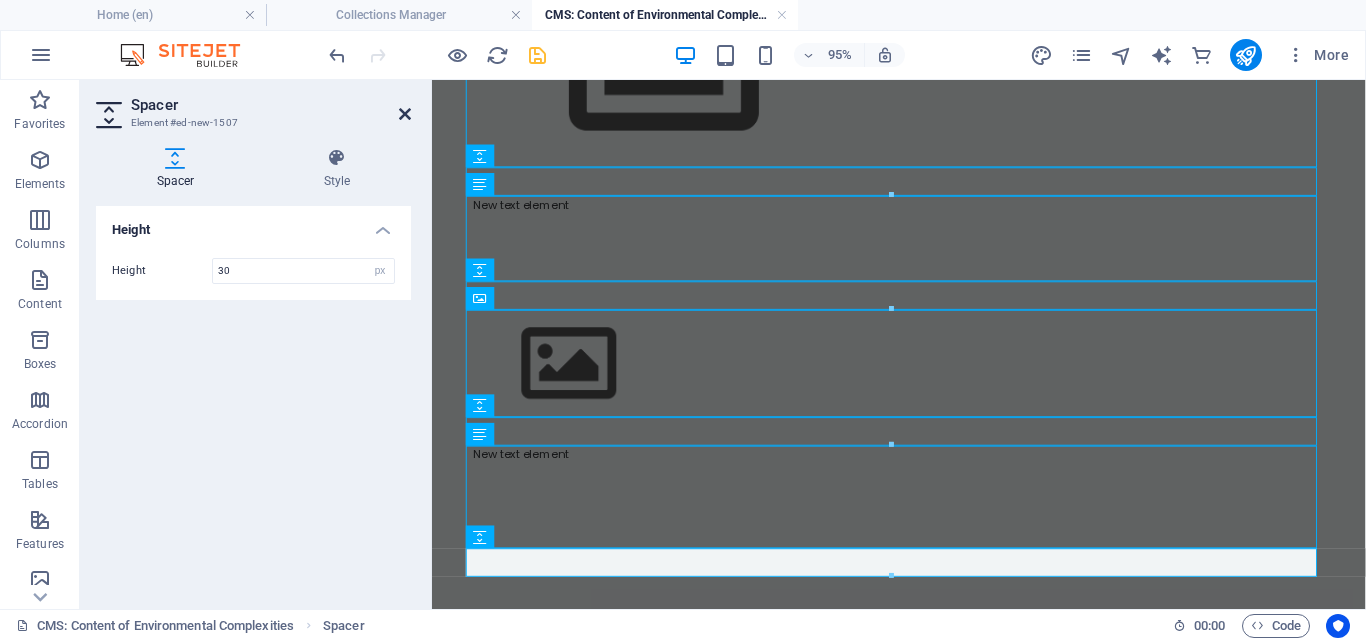 click at bounding box center (405, 114) 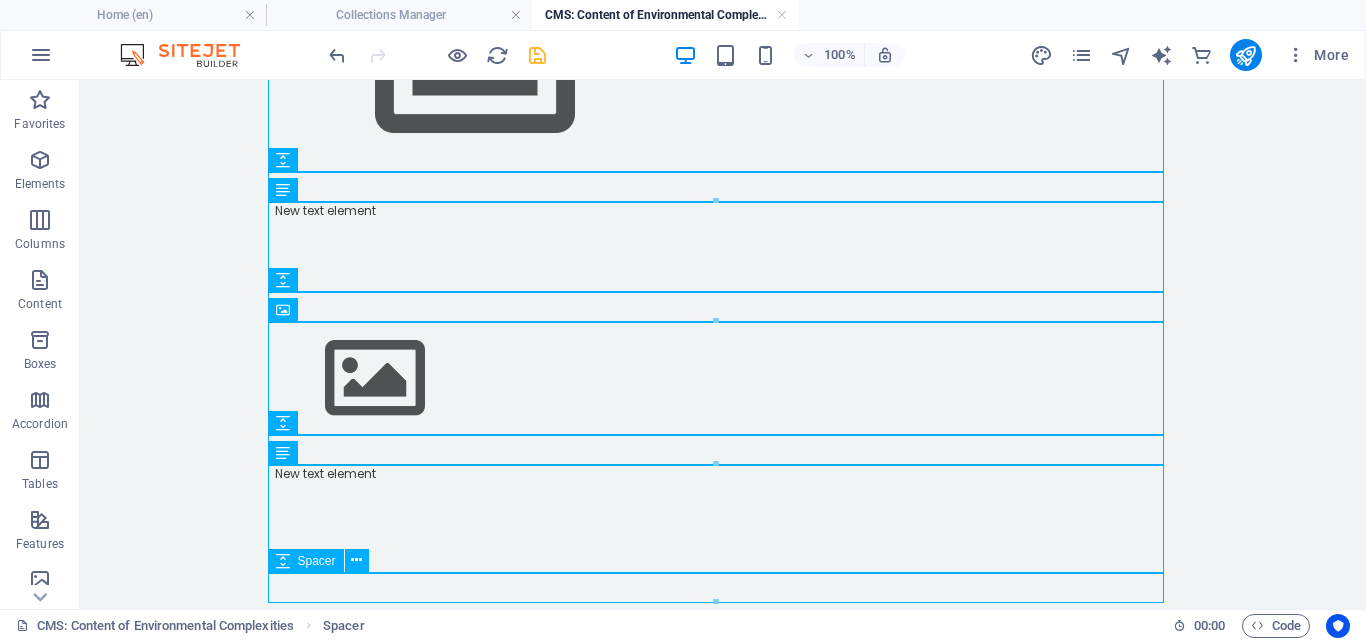 click at bounding box center [723, 588] 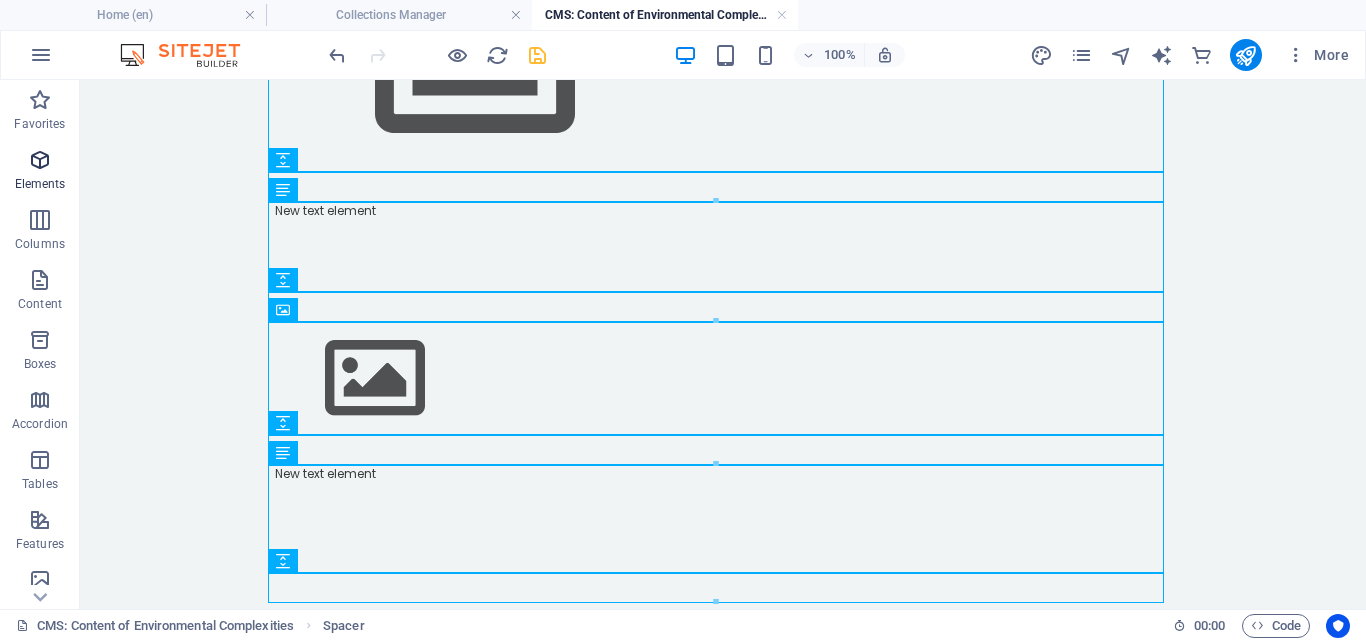 click on "Elements" at bounding box center [40, 170] 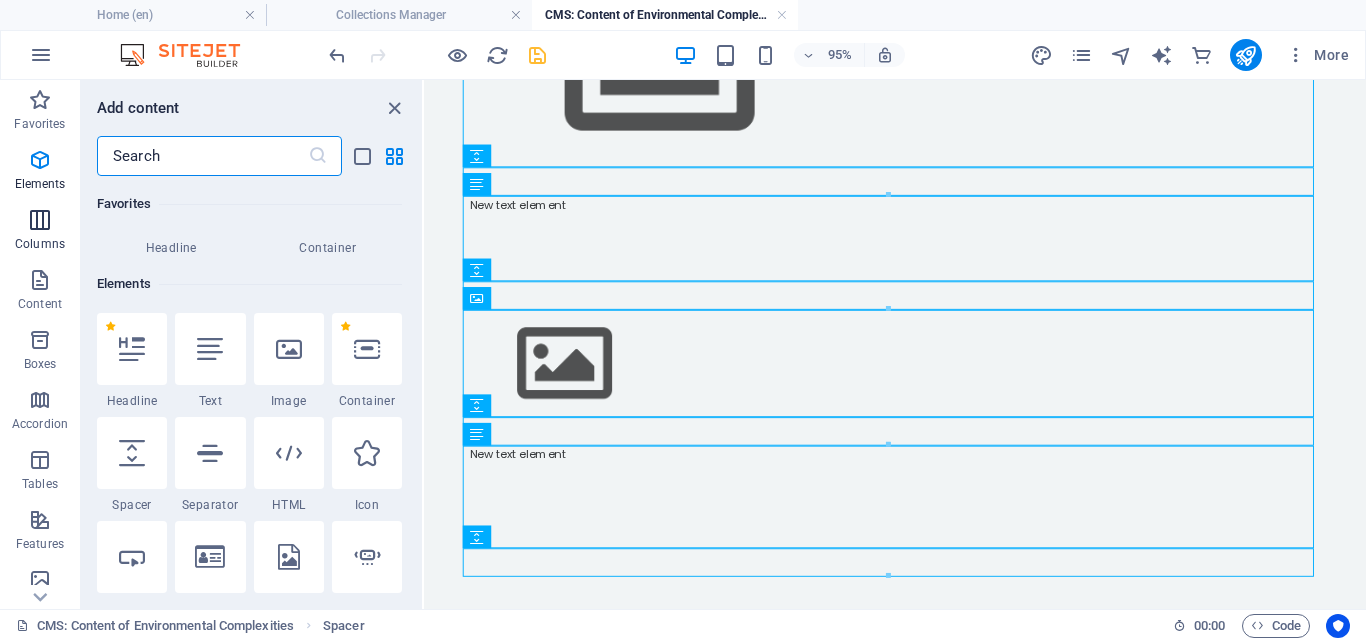 scroll, scrollTop: 213, scrollLeft: 0, axis: vertical 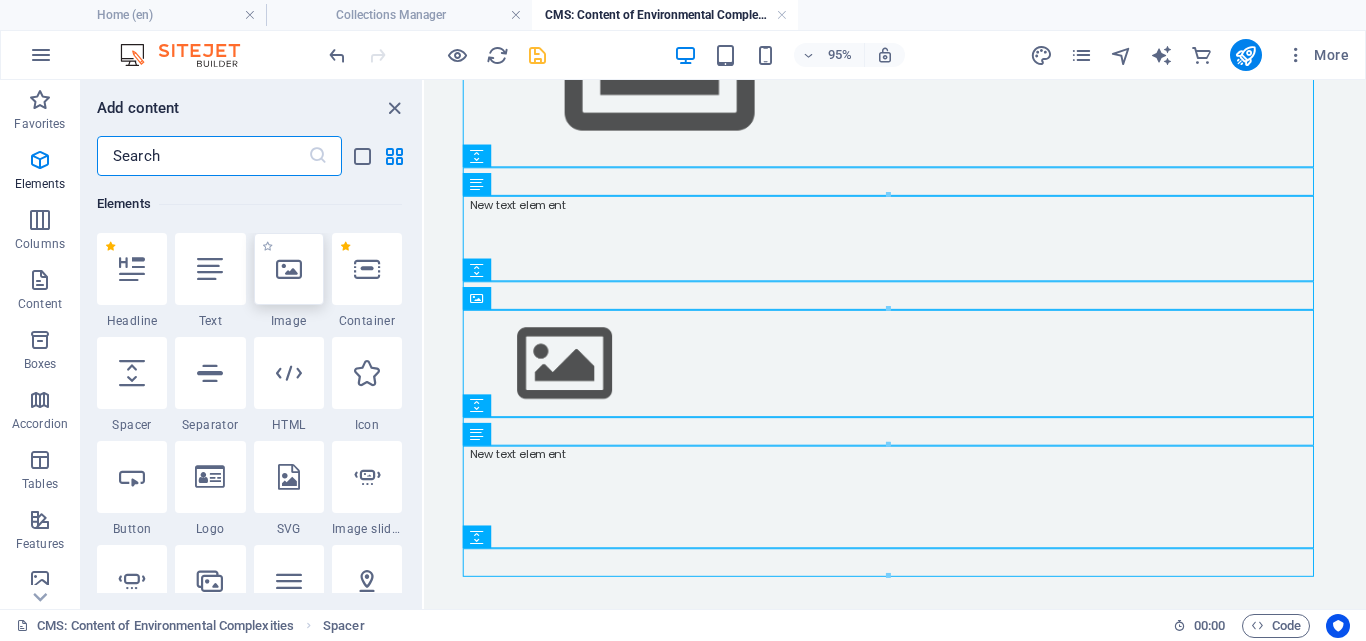 click at bounding box center [289, 269] 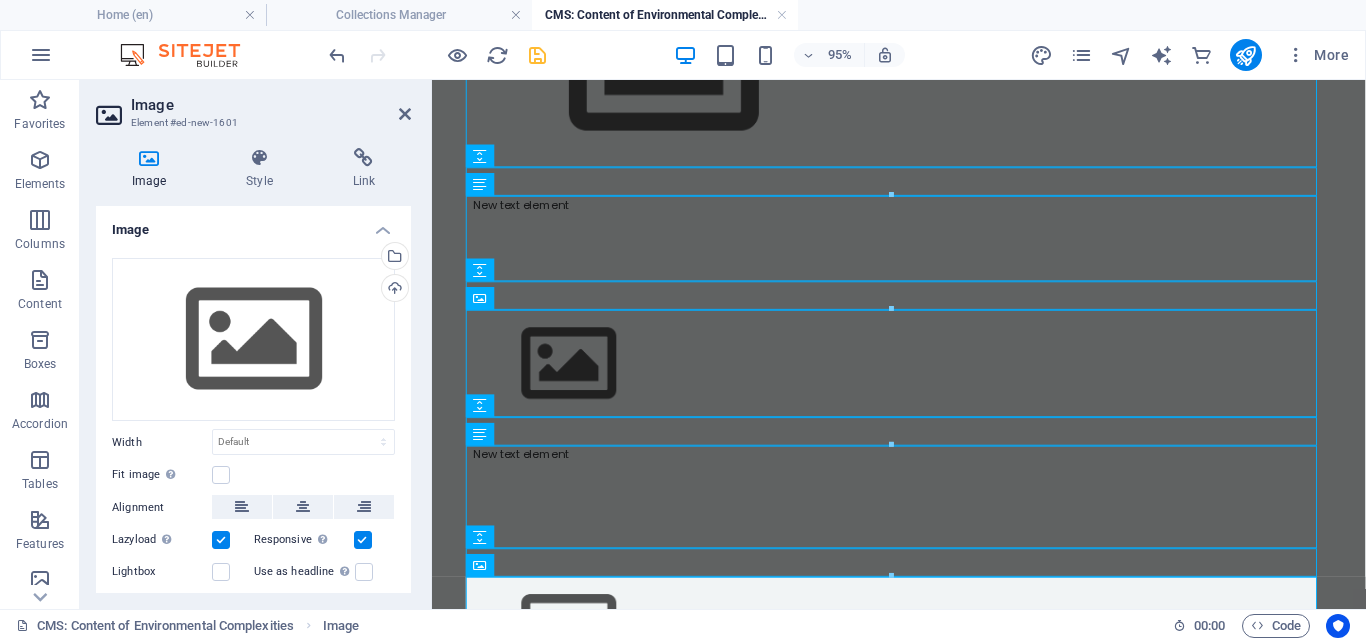 click at bounding box center [221, 540] 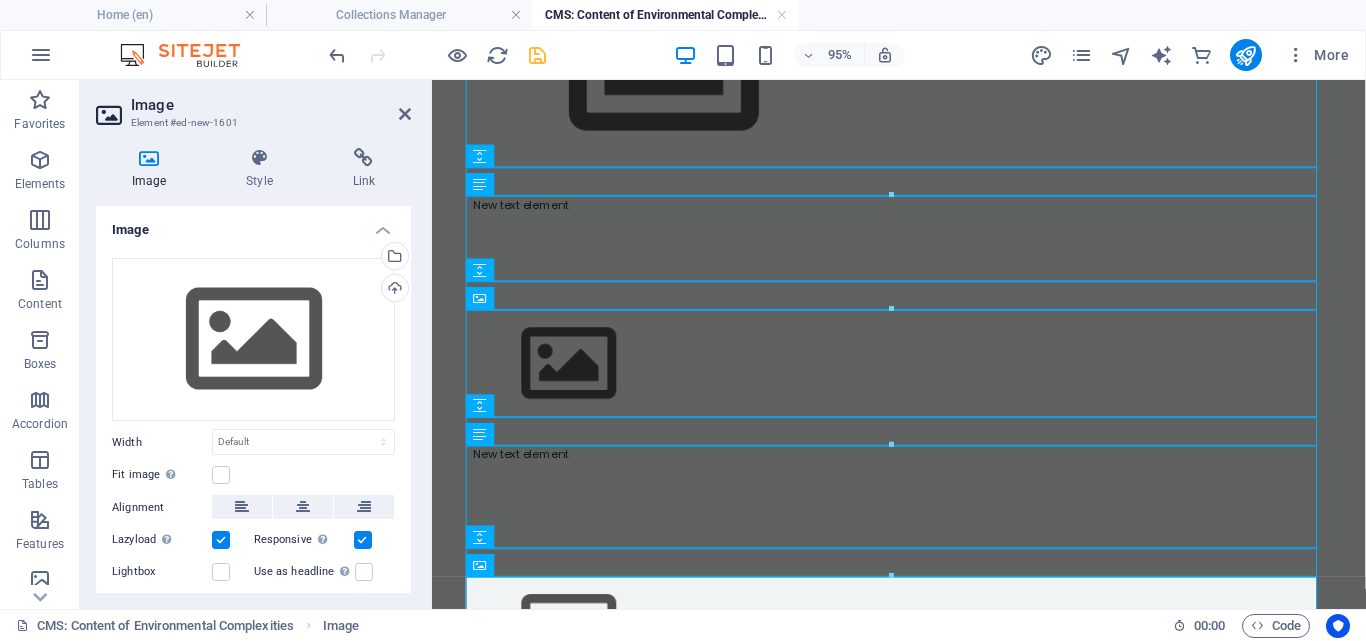 click on "Lazyload Loading images after the page loads improves page speed." at bounding box center (0, 0) 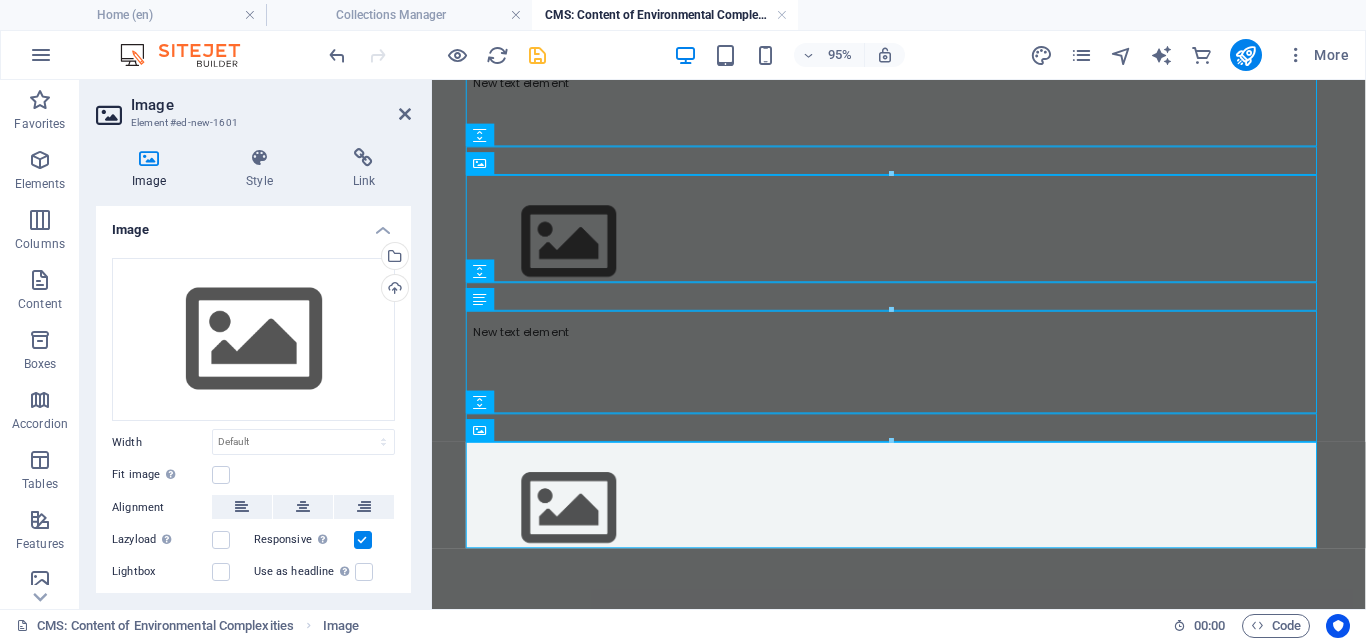 scroll, scrollTop: 477, scrollLeft: 0, axis: vertical 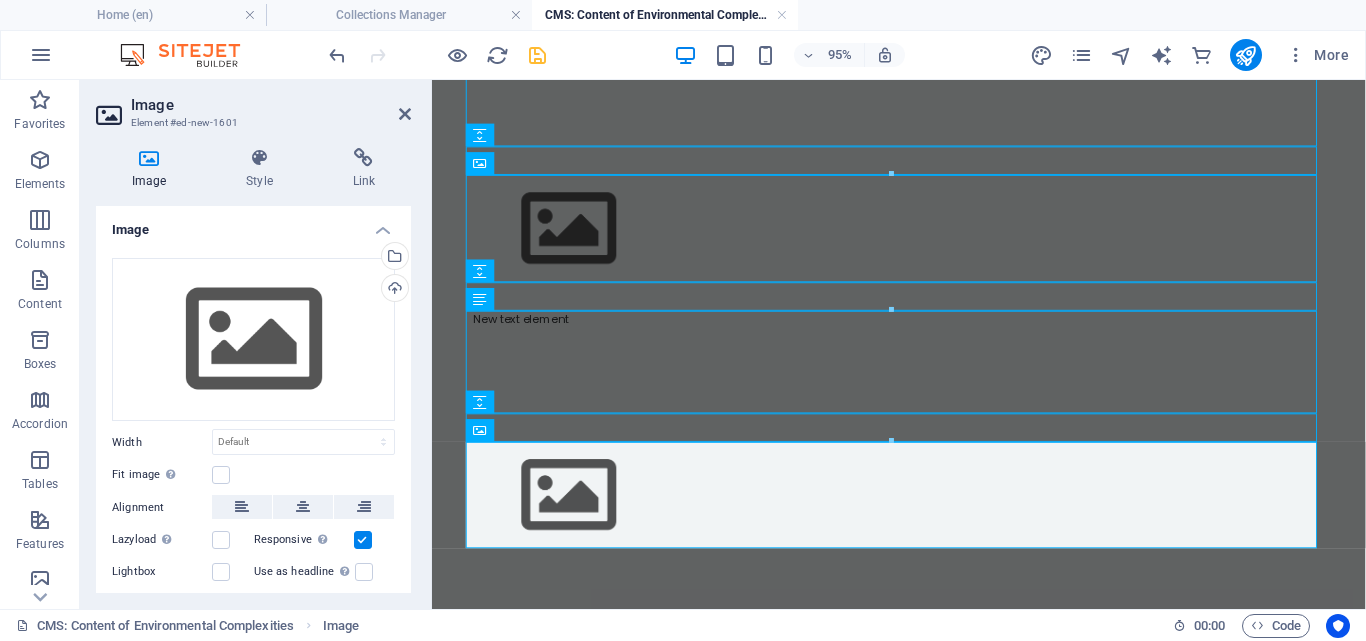 click on "Image Element #ed-new-1601" at bounding box center [253, 106] 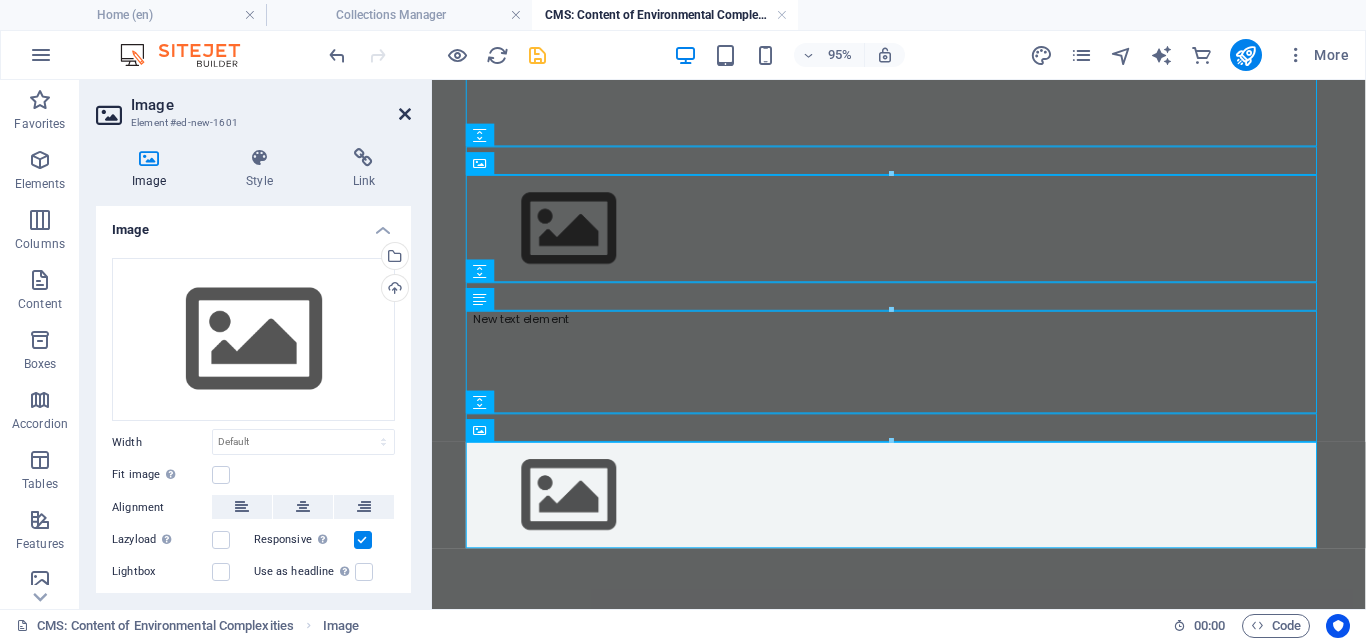 click at bounding box center (405, 114) 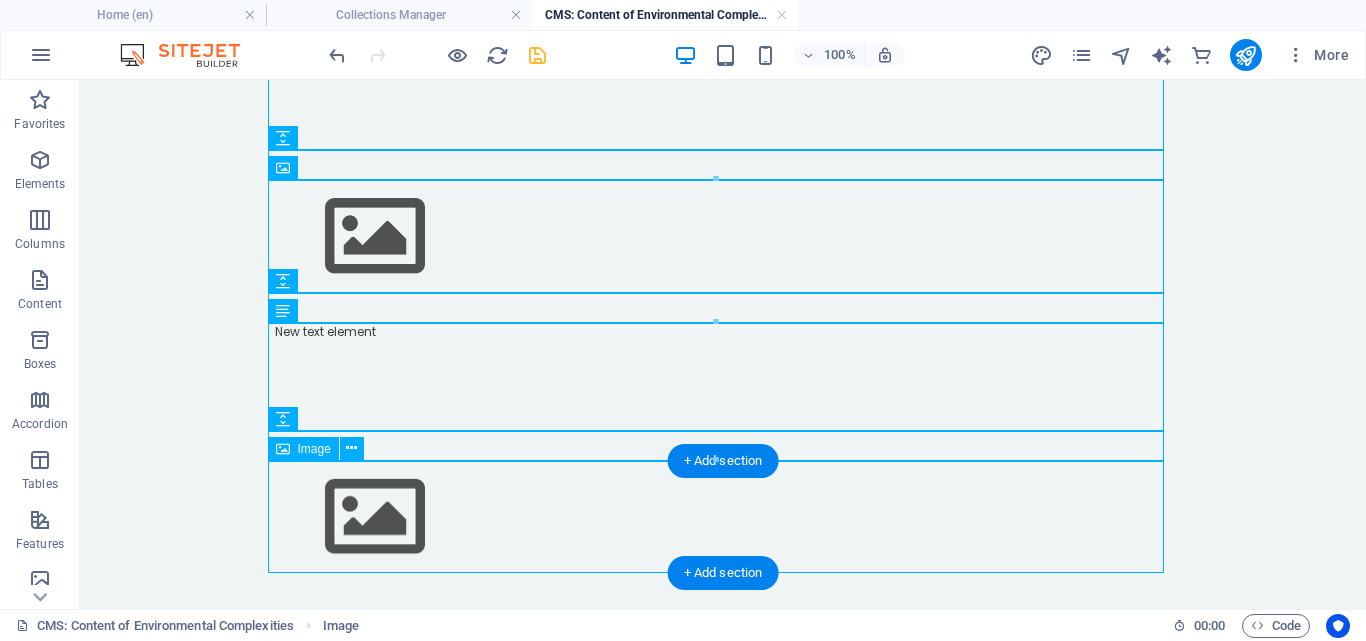 click at bounding box center [723, 517] 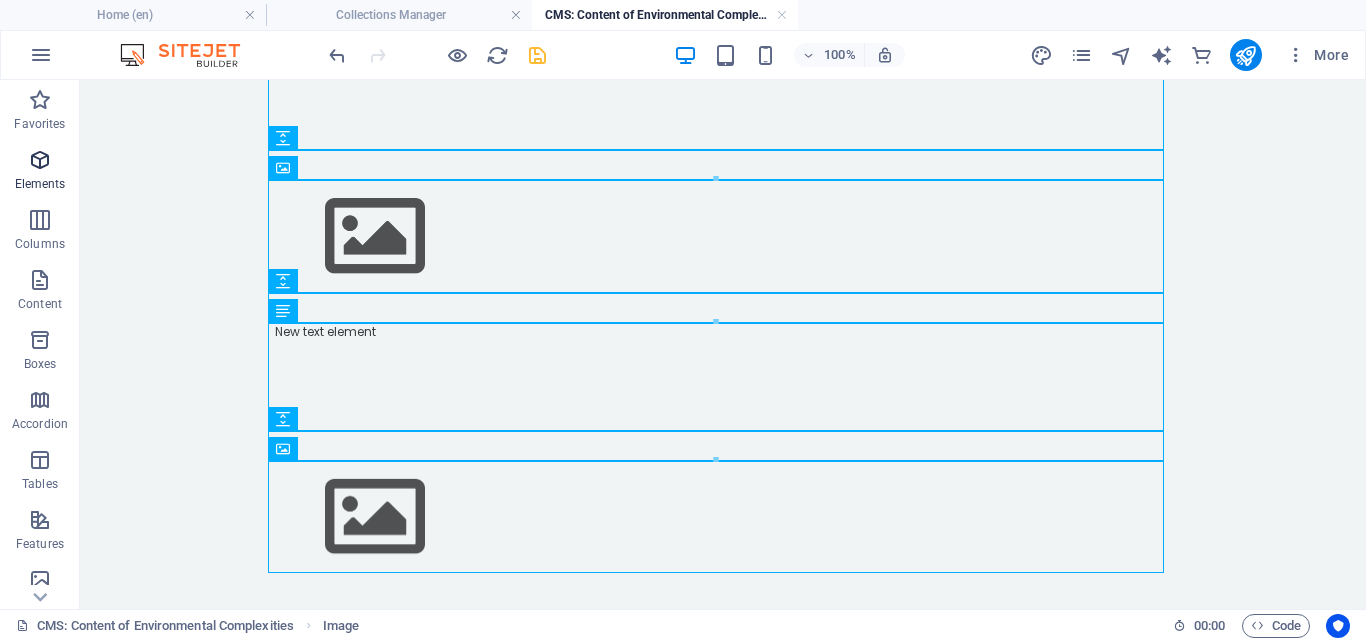 click at bounding box center (40, 160) 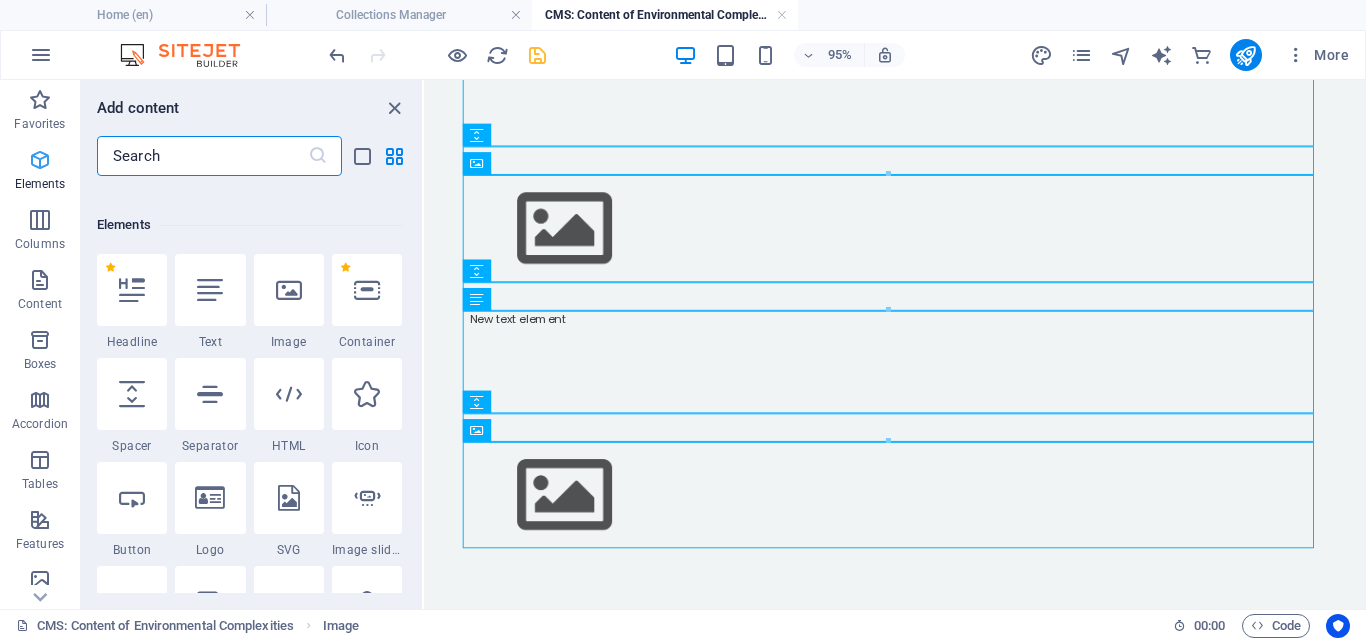 scroll, scrollTop: 213, scrollLeft: 0, axis: vertical 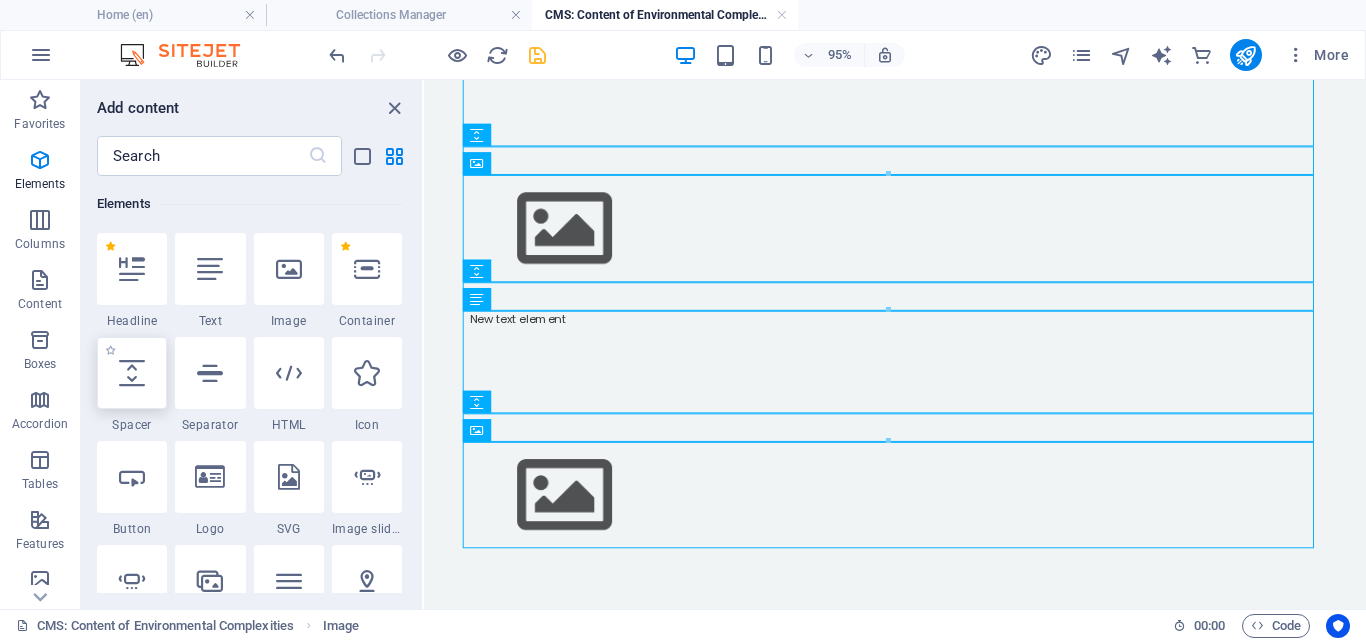 click at bounding box center (132, 373) 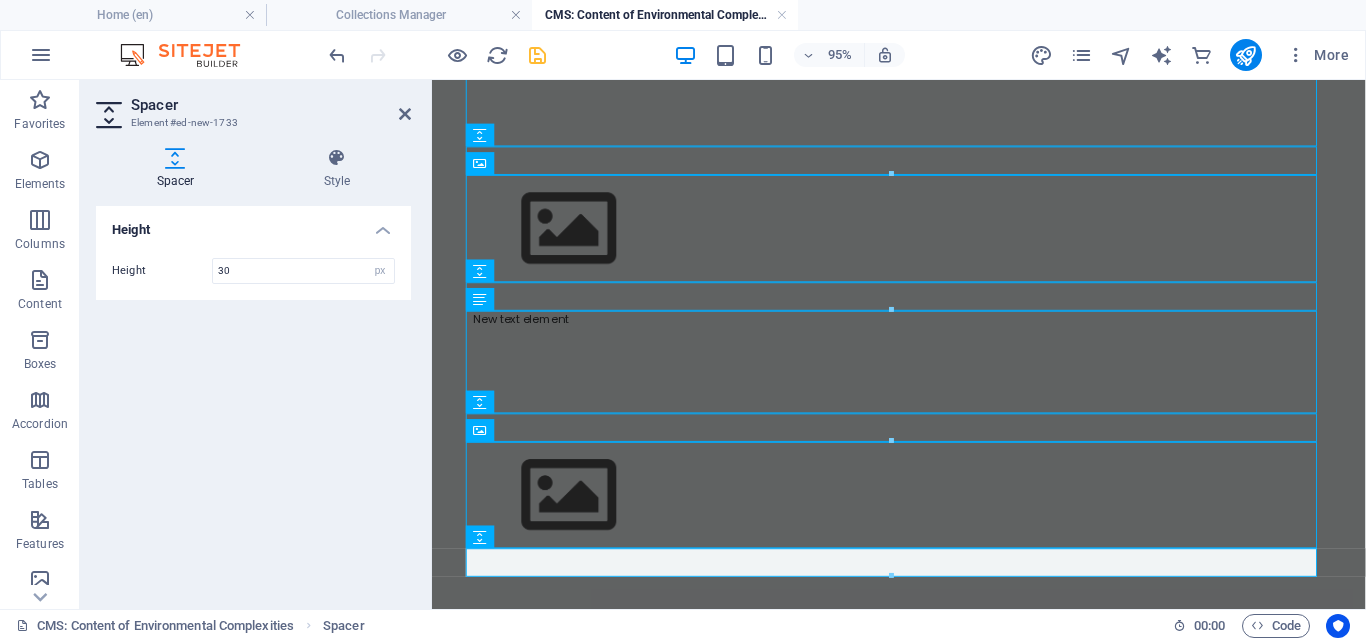 click at bounding box center (891, 576) 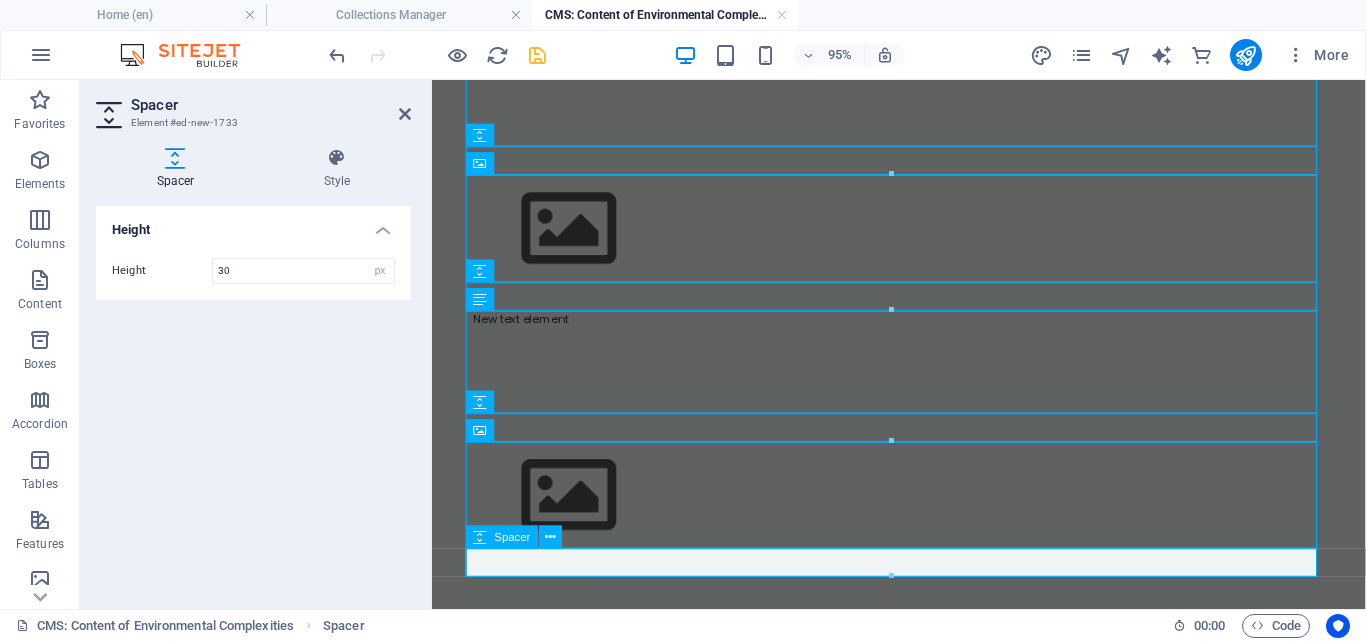 type on "30" 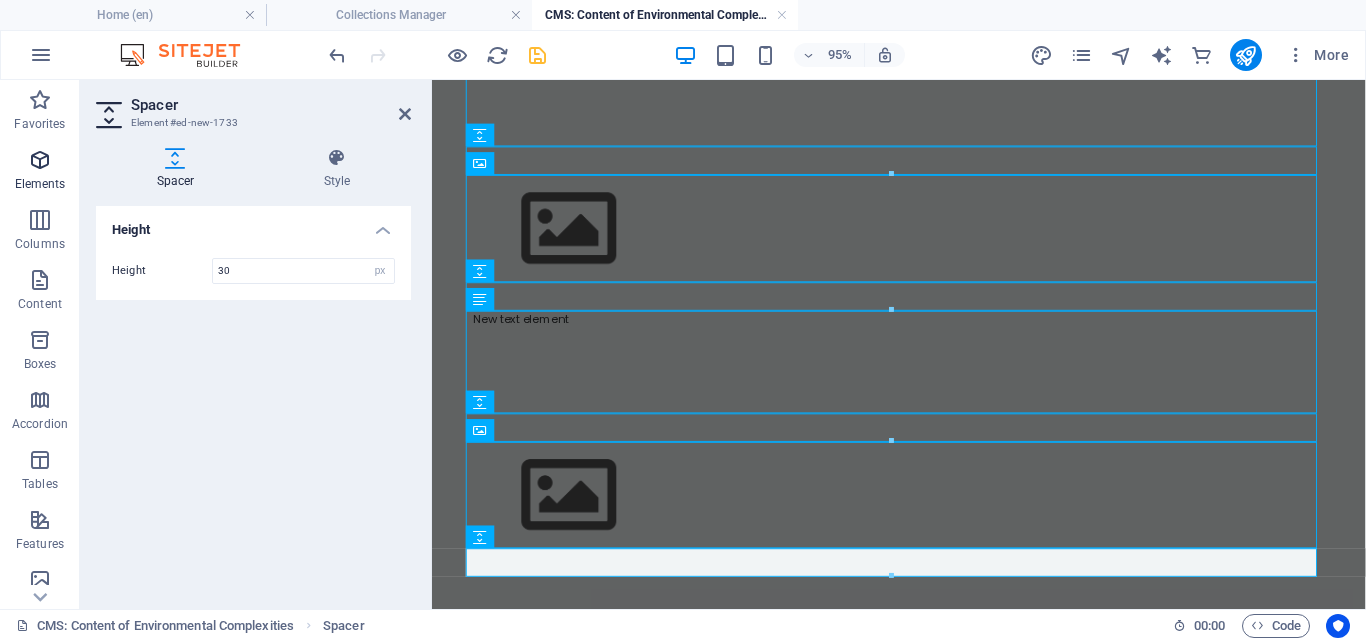click at bounding box center [40, 160] 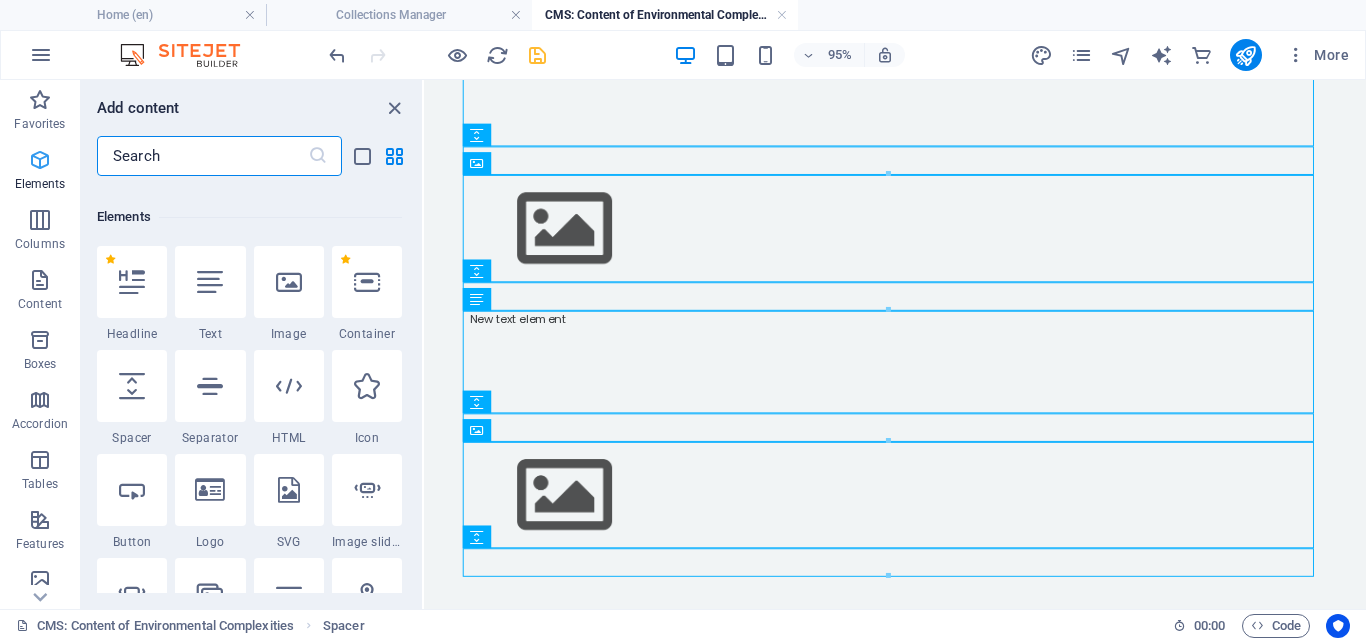 scroll, scrollTop: 213, scrollLeft: 0, axis: vertical 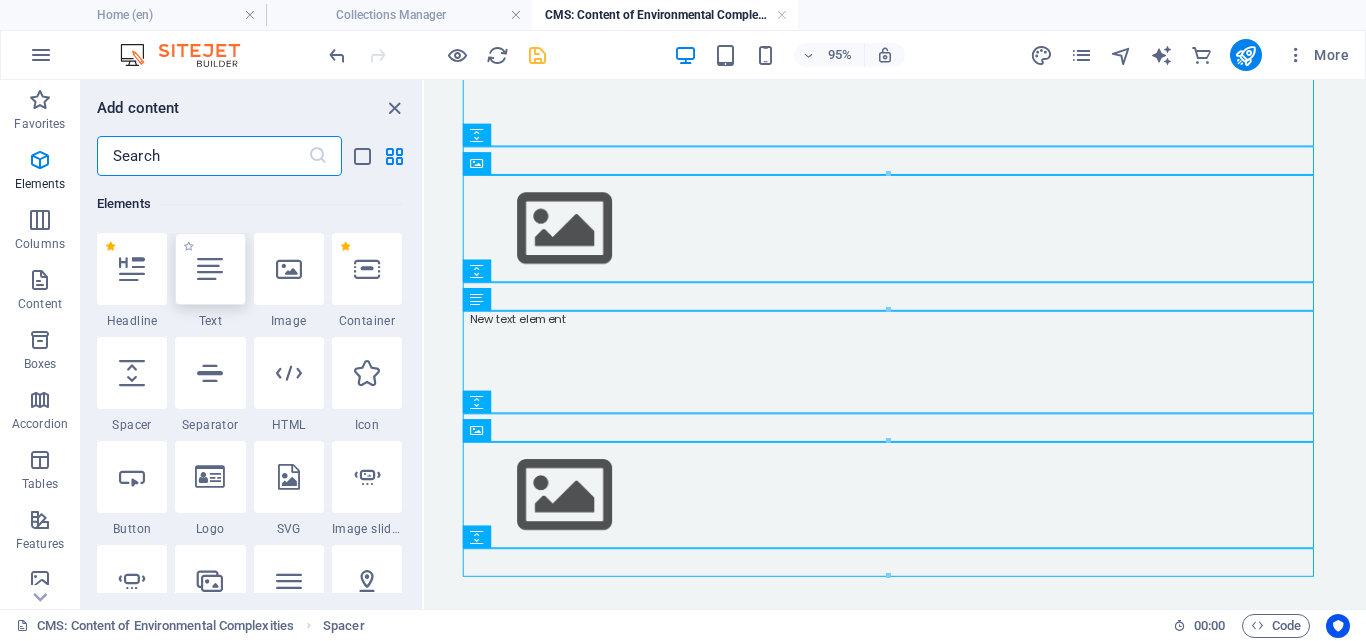 click at bounding box center (210, 269) 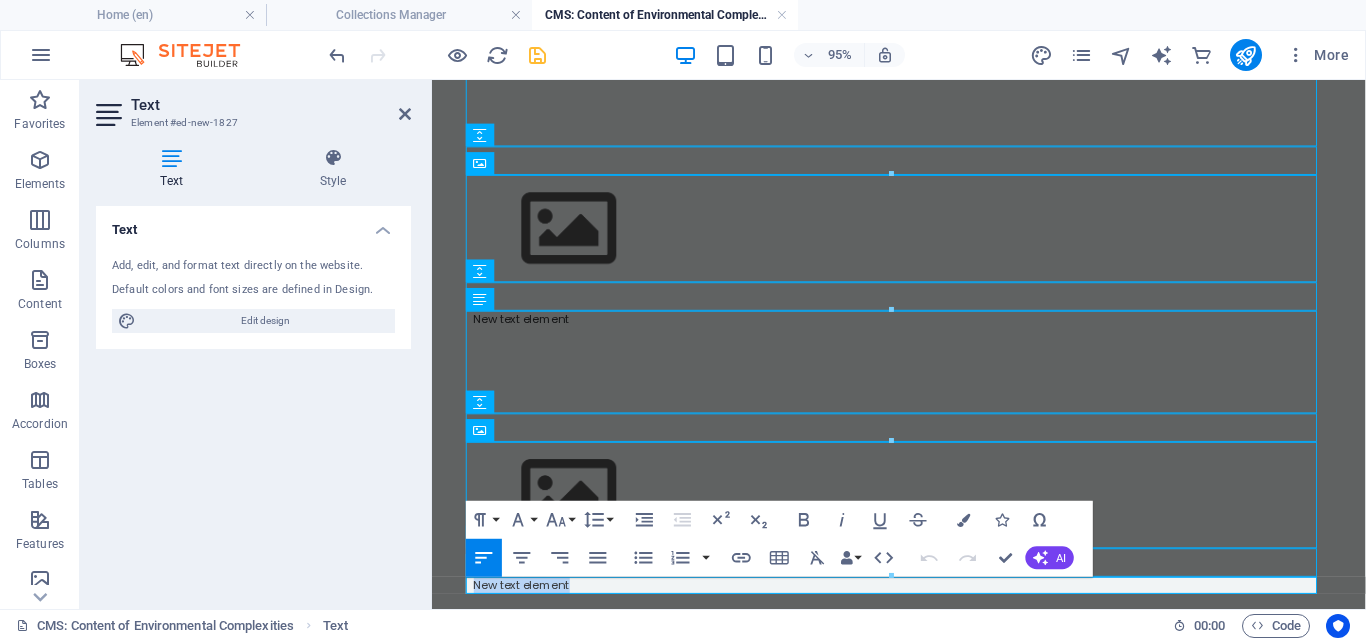 click on "New text element" at bounding box center [924, 612] 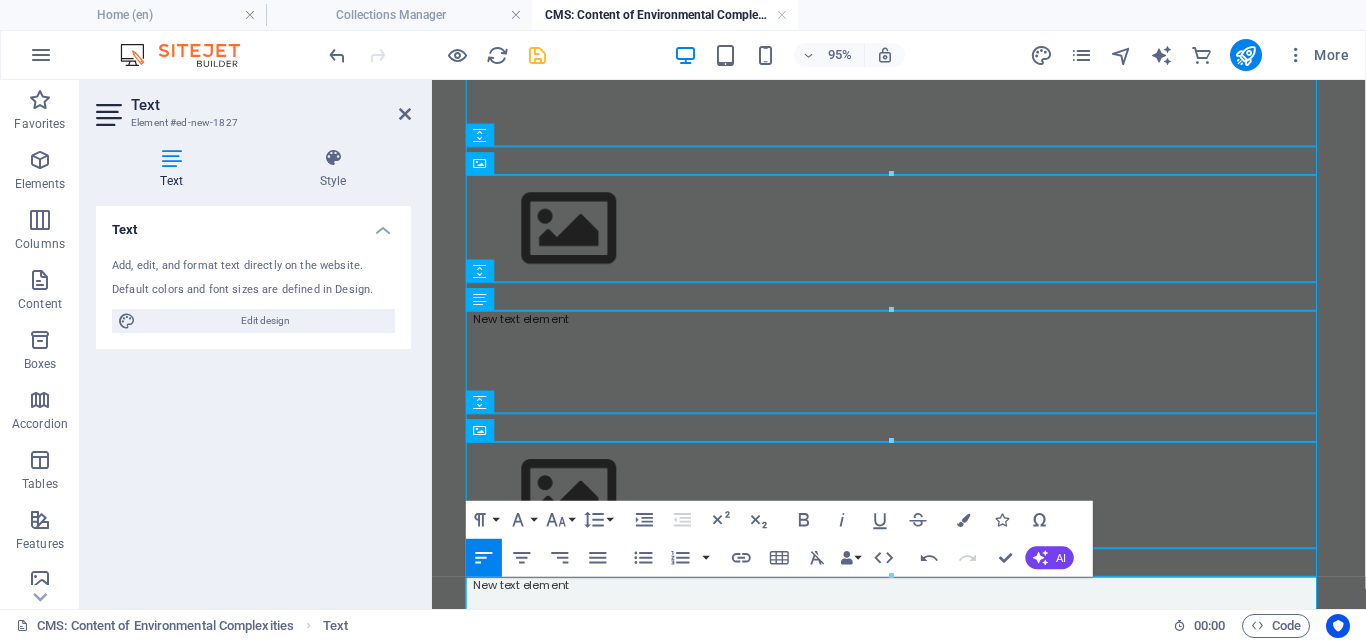 scroll, scrollTop: 0, scrollLeft: 0, axis: both 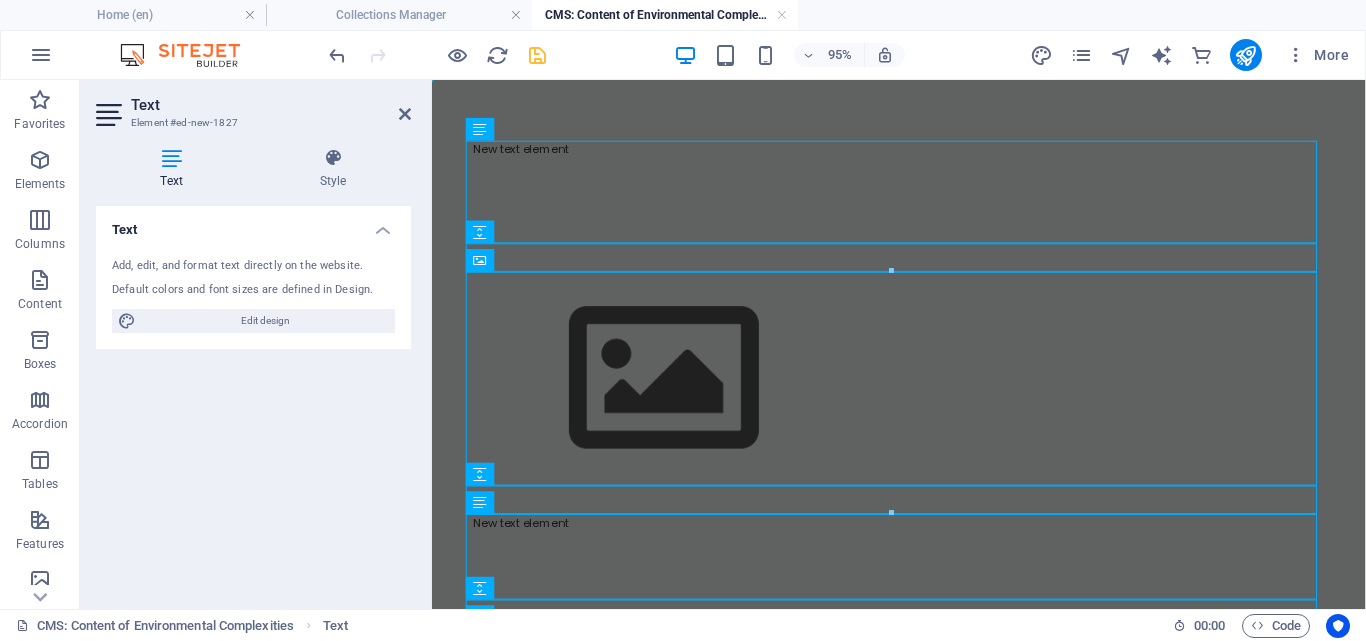 click on "Text Add, edit, and format text directly on the website. Default colors and font sizes are defined in Design. Edit design Alignment Left aligned Centered Right aligned" at bounding box center [253, 399] 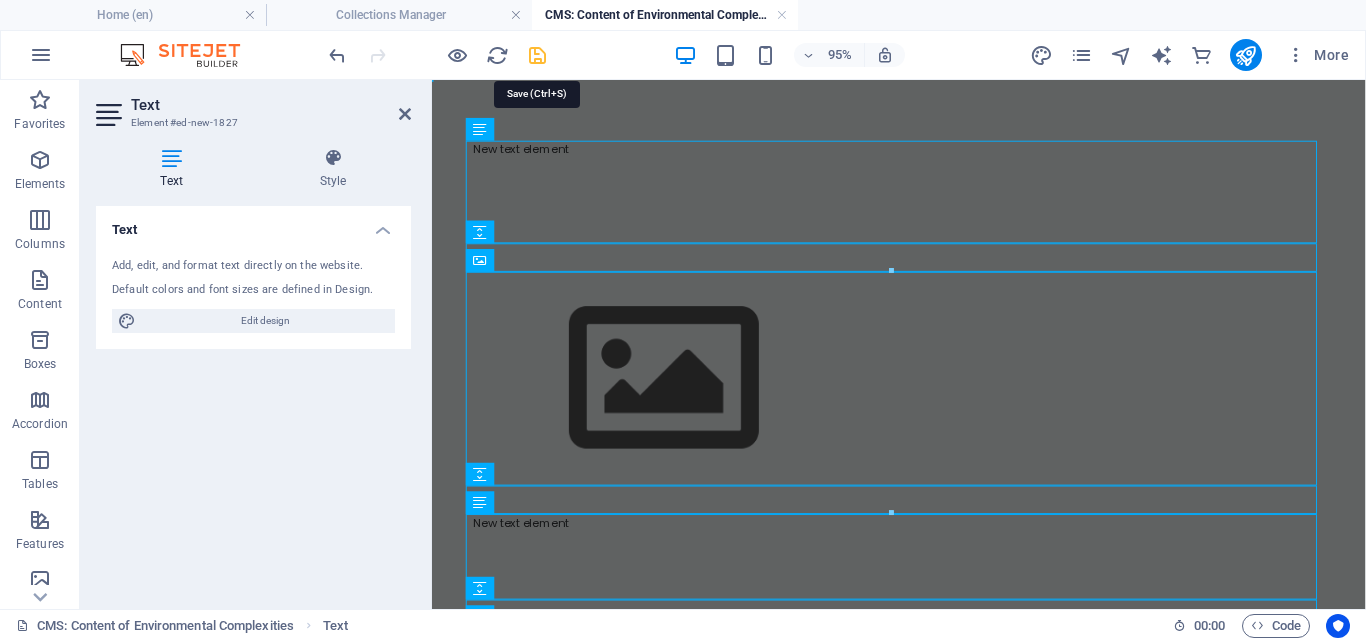 click at bounding box center [537, 55] 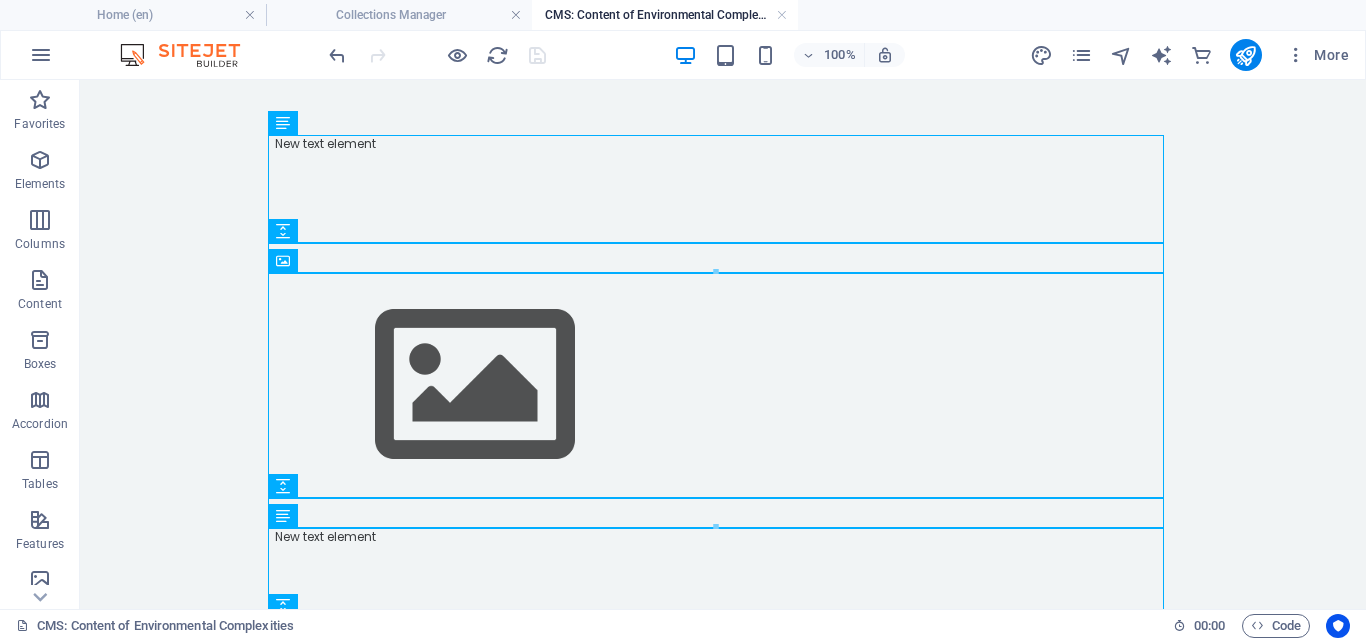 scroll, scrollTop: 0, scrollLeft: 0, axis: both 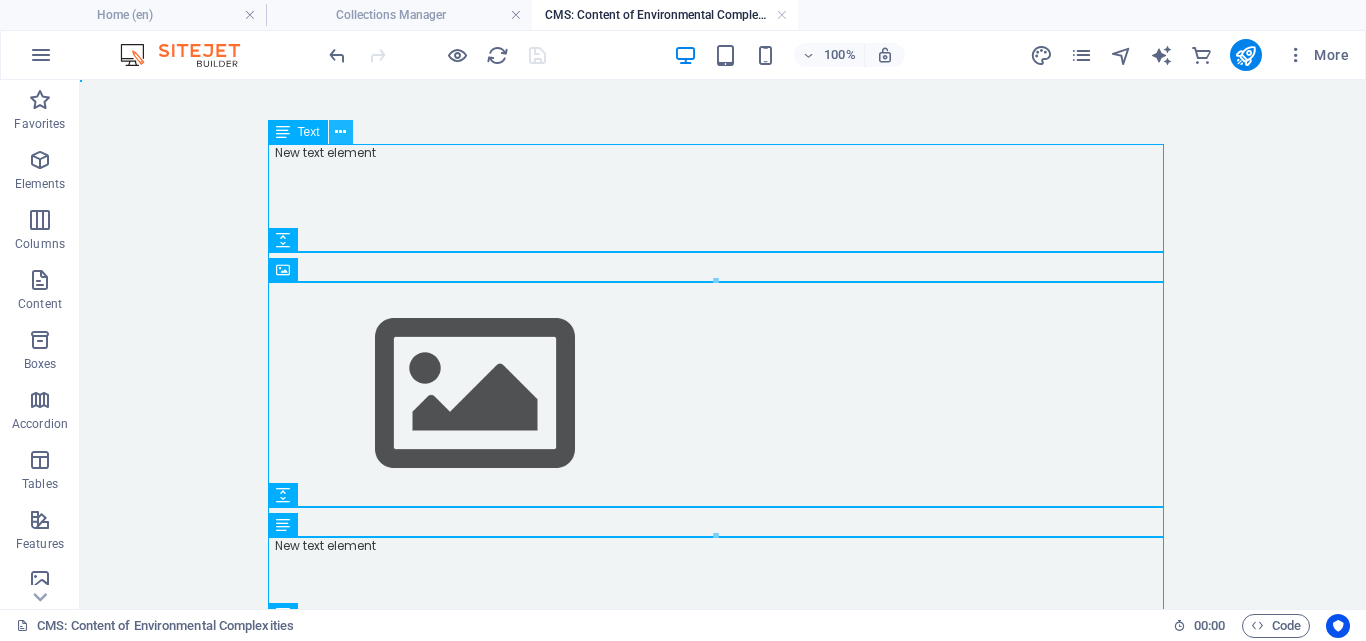 click at bounding box center [340, 132] 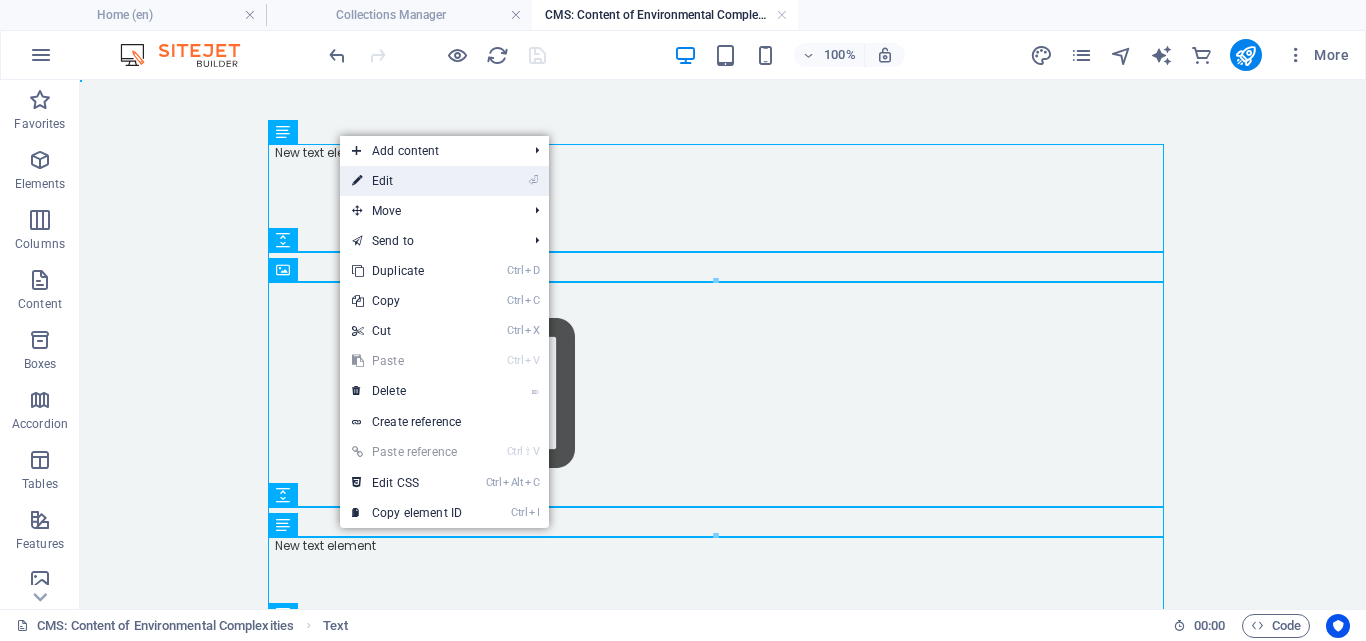 click on "⏎  Edit" at bounding box center (407, 181) 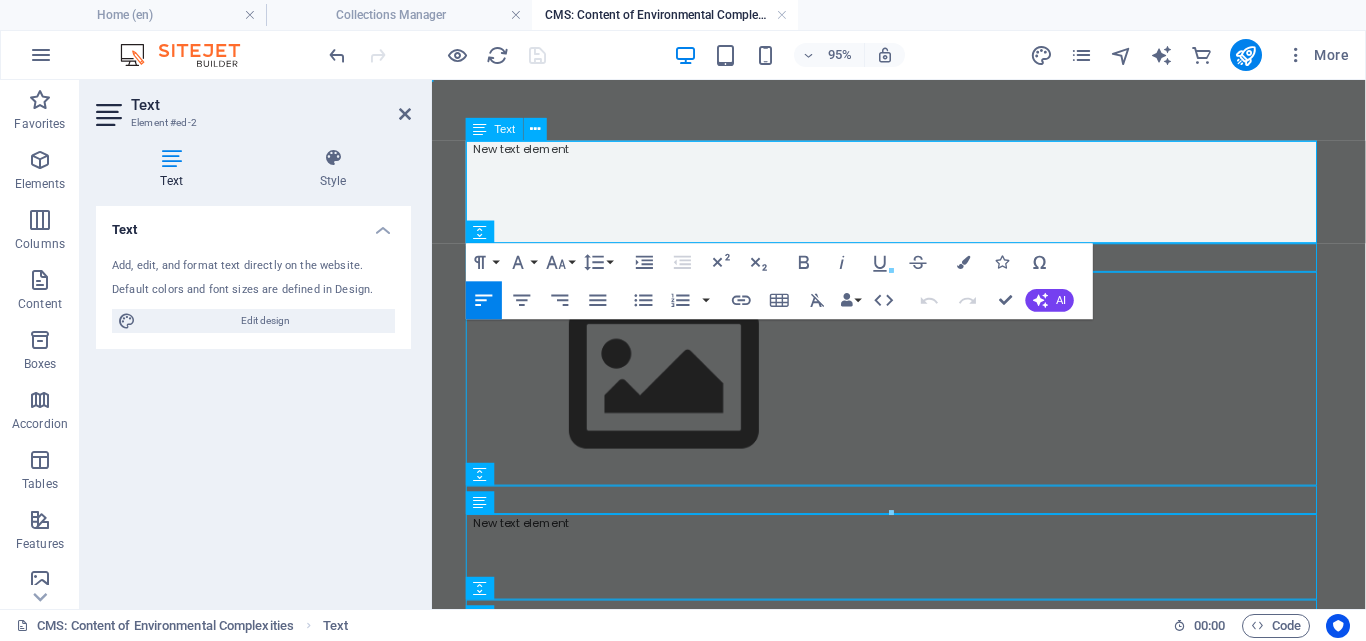 click on "New text element" at bounding box center (924, 153) 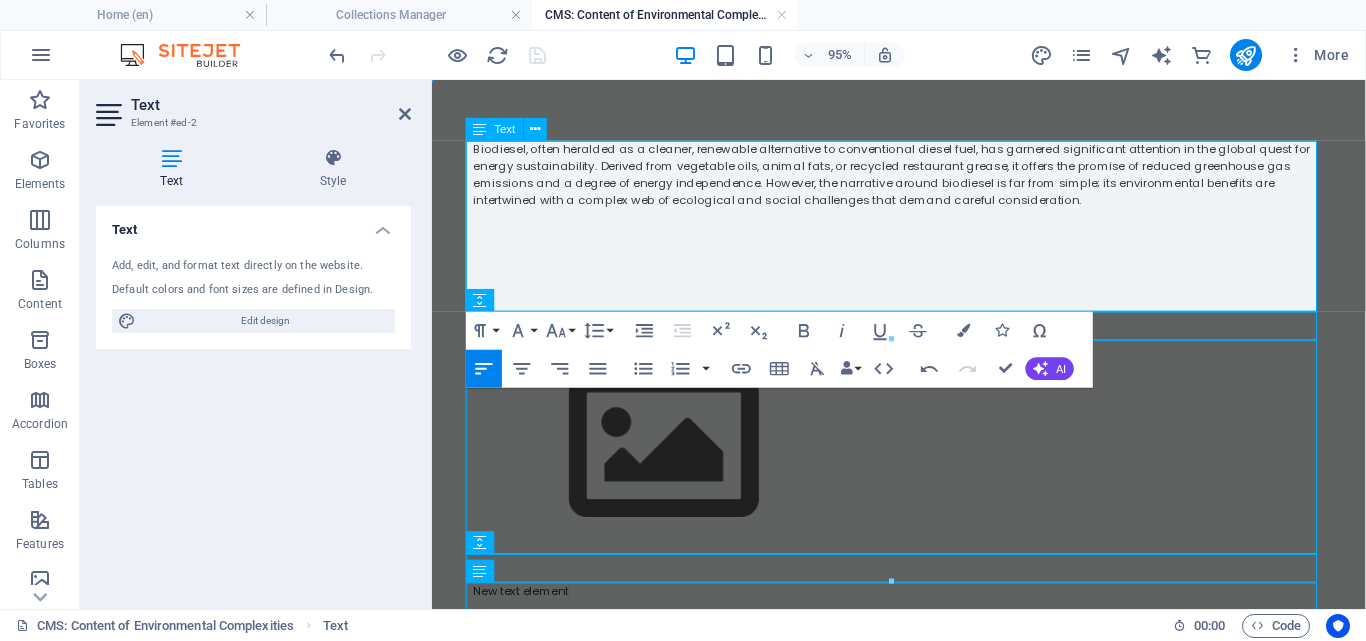 scroll, scrollTop: 7169, scrollLeft: 0, axis: vertical 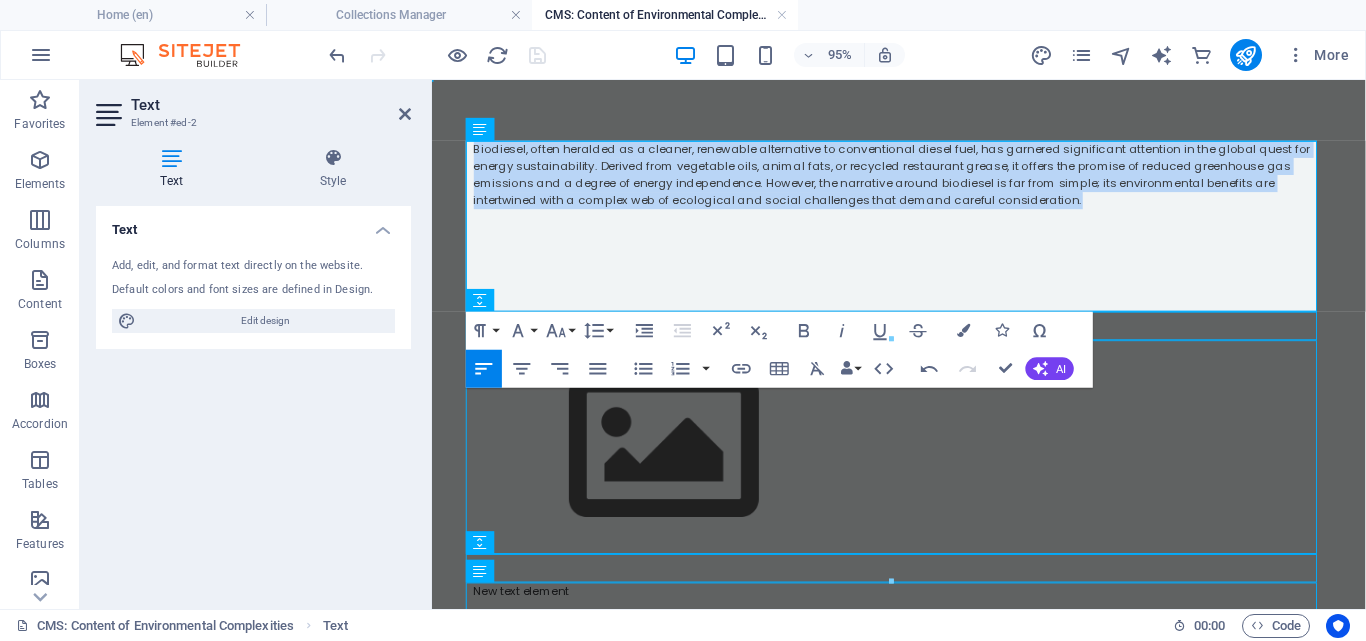 drag, startPoint x: 1097, startPoint y: 207, endPoint x: 458, endPoint y: 155, distance: 641.1123 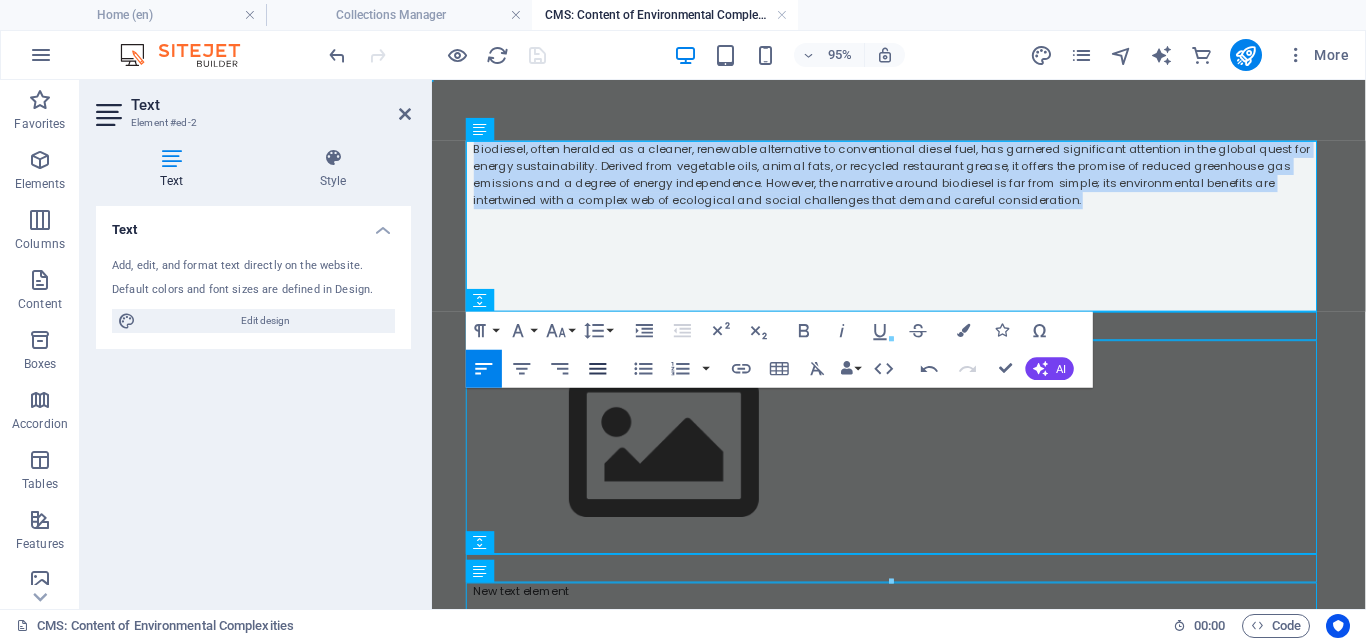 click 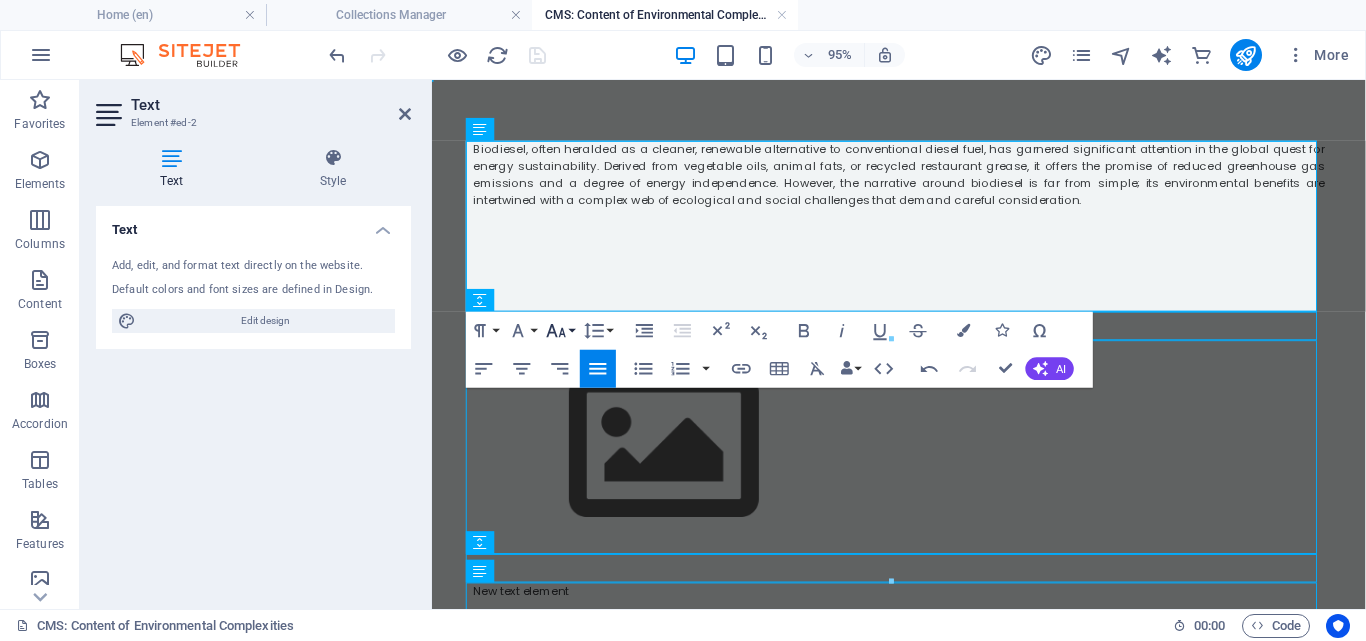 click on "Font Size" at bounding box center [560, 331] 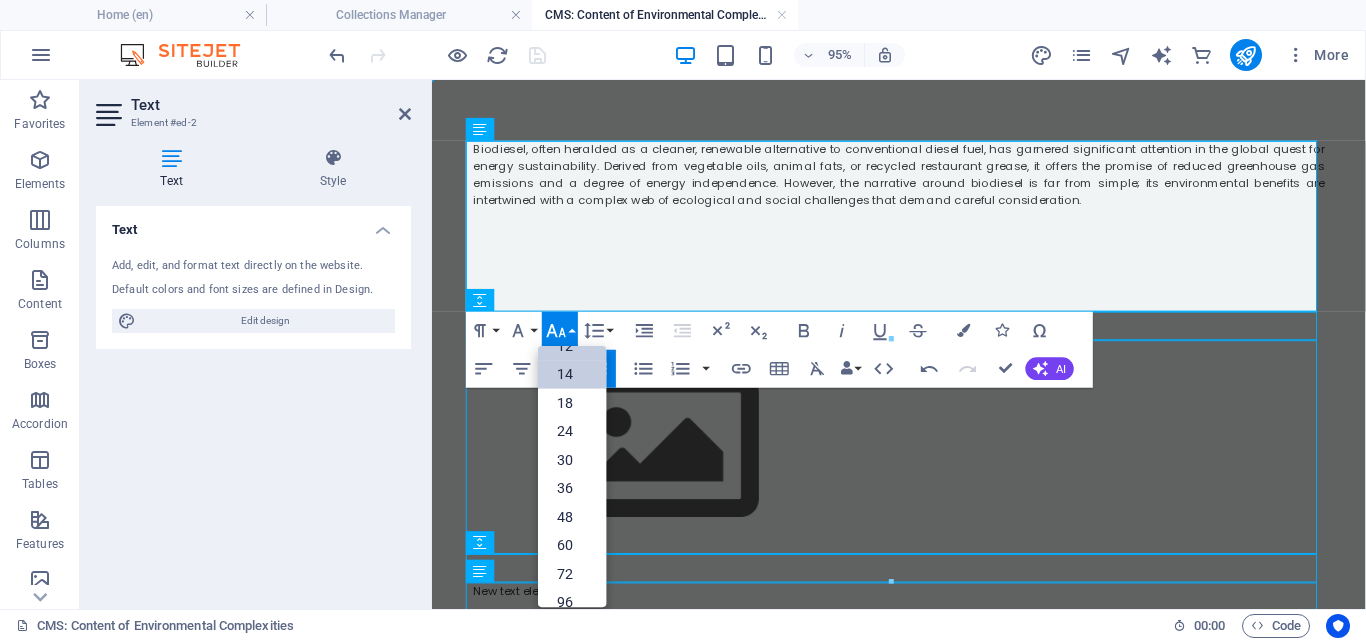 click on "14" at bounding box center (572, 374) 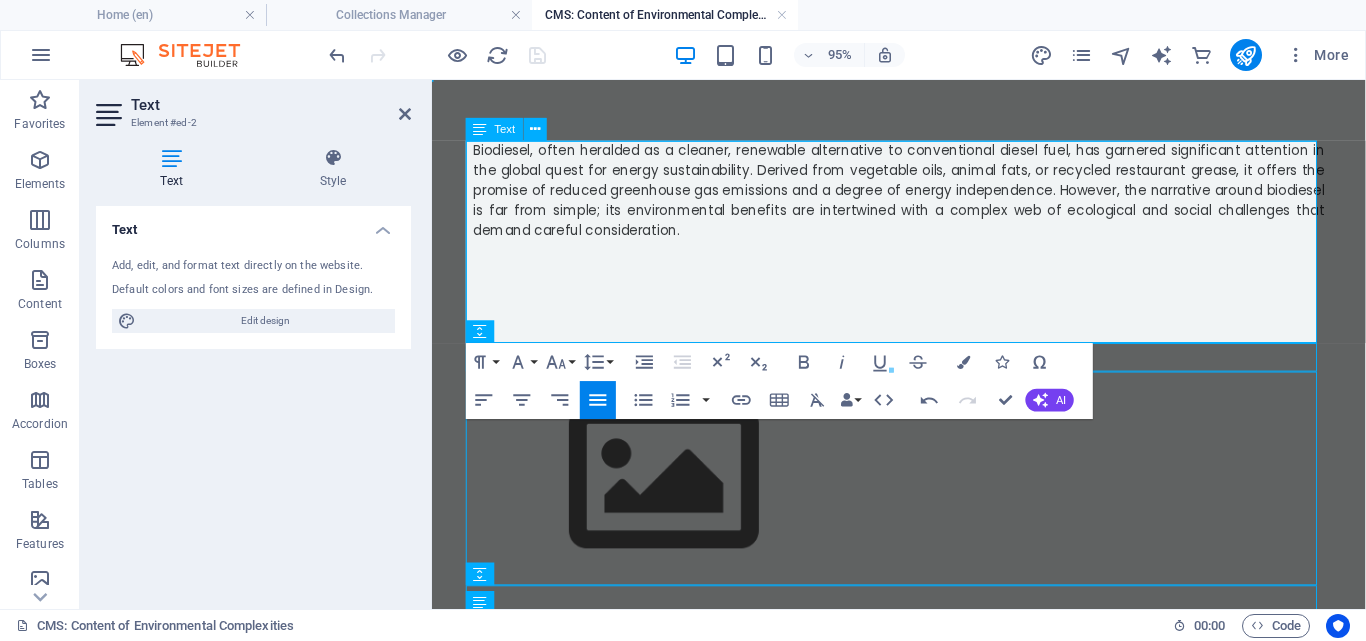 click on "Biodiesel, often heralded as a cleaner, renewable alternative to conventional diesel fuel, has garnered significant attention in the global quest for energy sustainability. Derived from vegetable oils, animal fats, or recycled restaurant grease, it offers the promise of reduced greenhouse gas emissions and a degree of energy independence. However, the narrative around biodiesel is far from simple; its environmental benefits are intertwined with a complex web of ecological and social challenges that demand careful consideration." at bounding box center [924, 196] 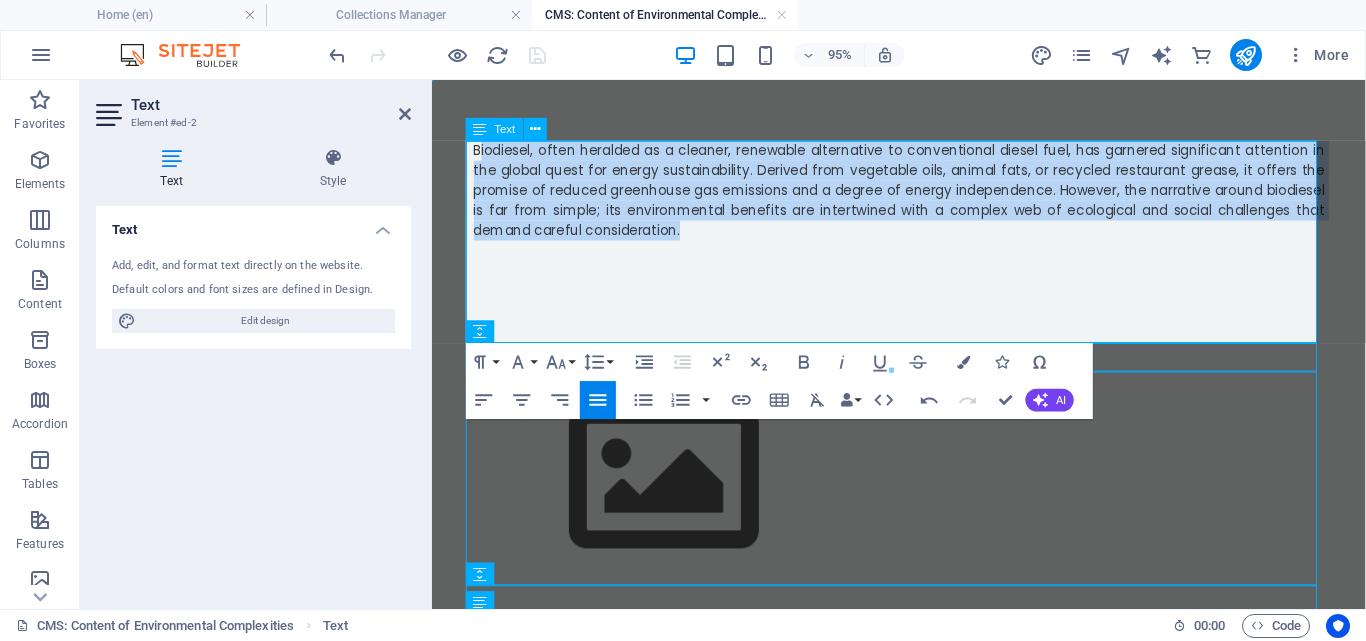 drag, startPoint x: 720, startPoint y: 246, endPoint x: 477, endPoint y: 161, distance: 257.43738 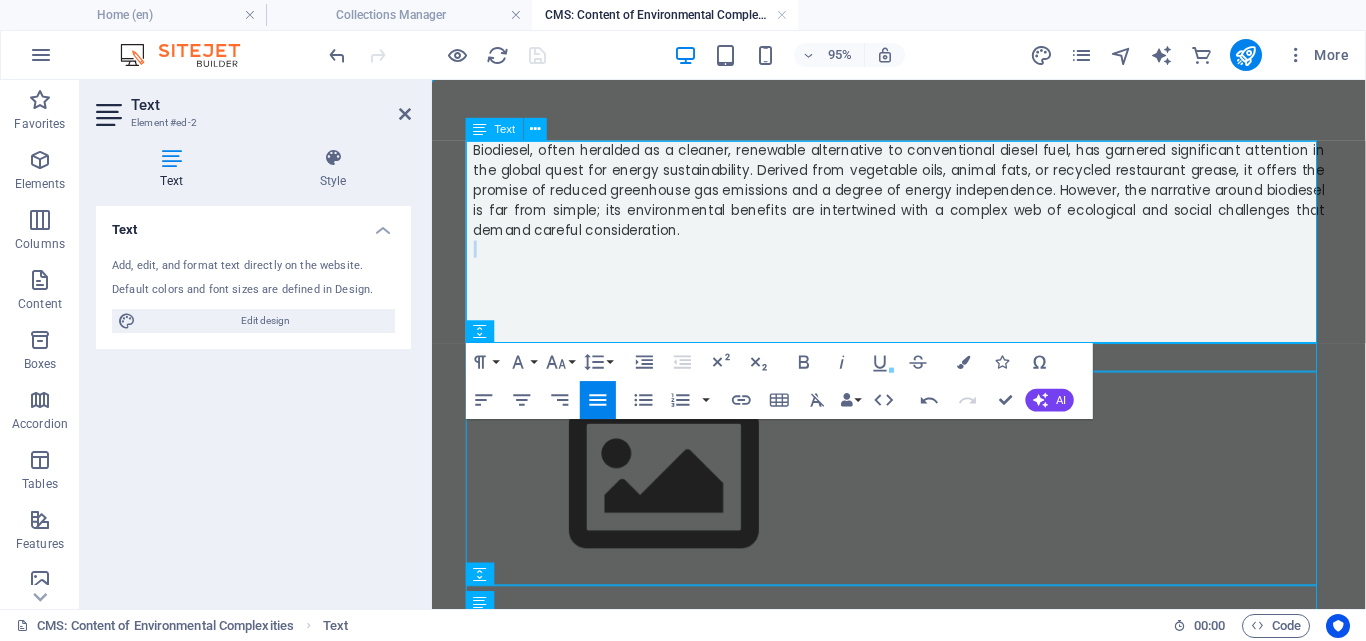drag, startPoint x: 690, startPoint y: 265, endPoint x: 691, endPoint y: 245, distance: 20.024984 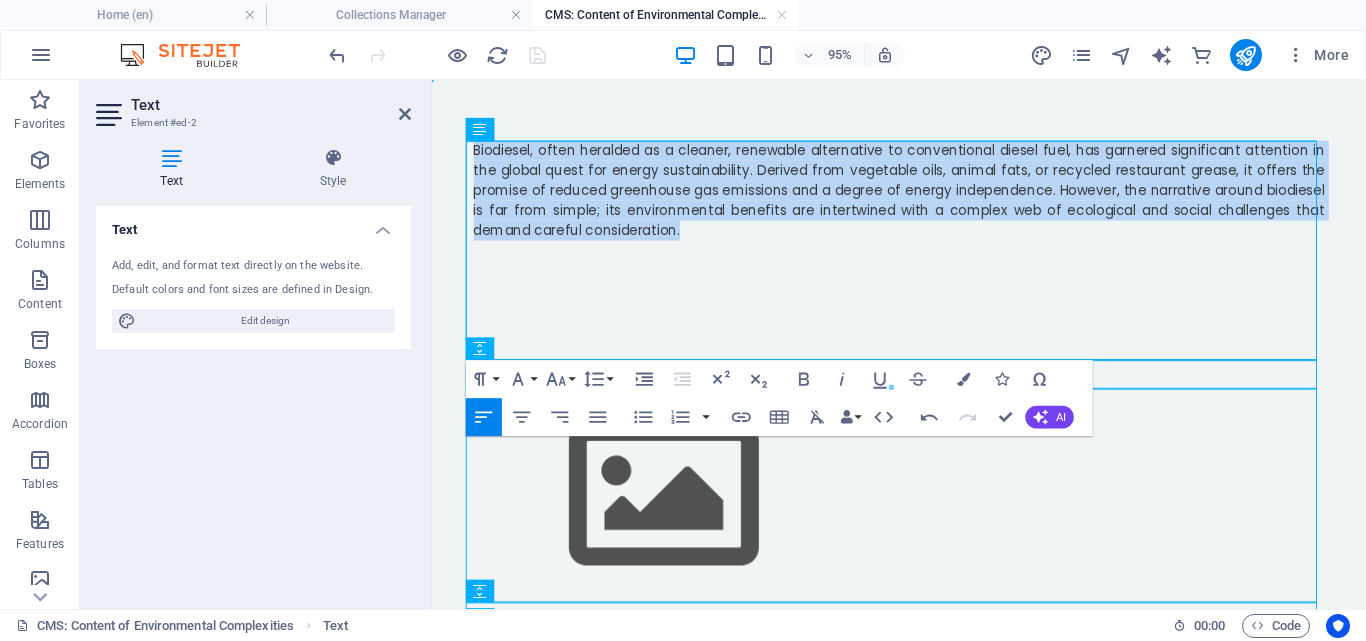 drag, startPoint x: 686, startPoint y: 237, endPoint x: 858, endPoint y: 213, distance: 173.66635 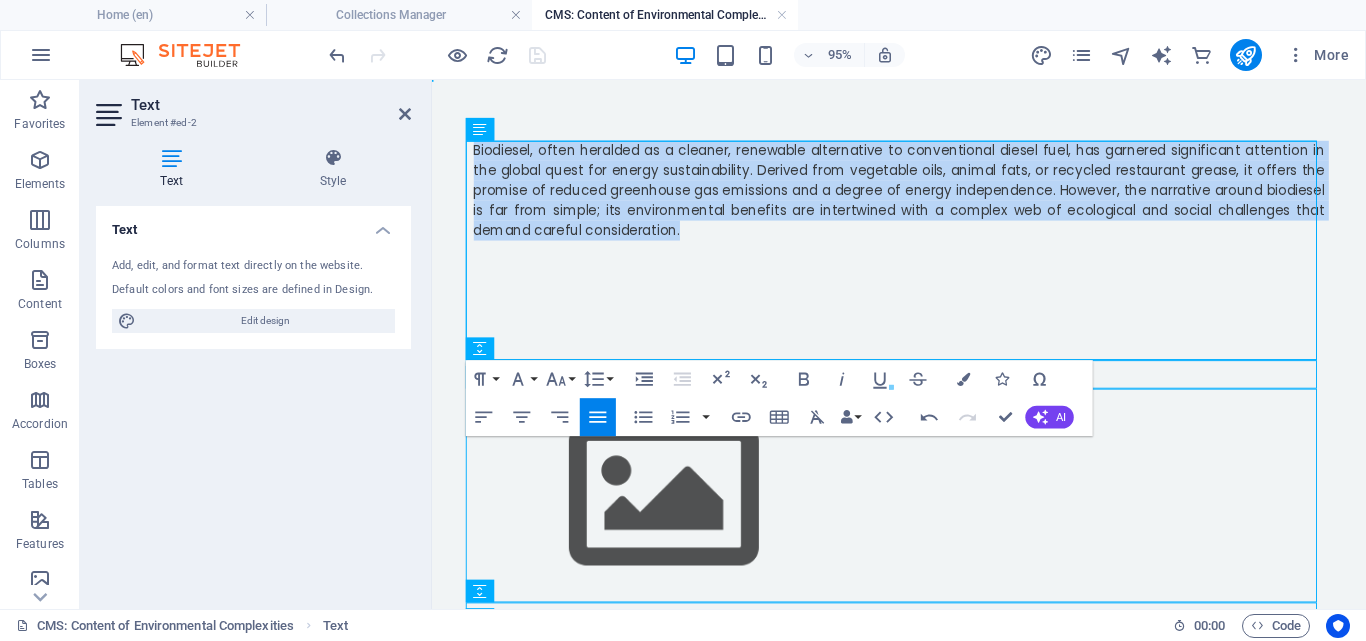 click at bounding box center (891, 388) 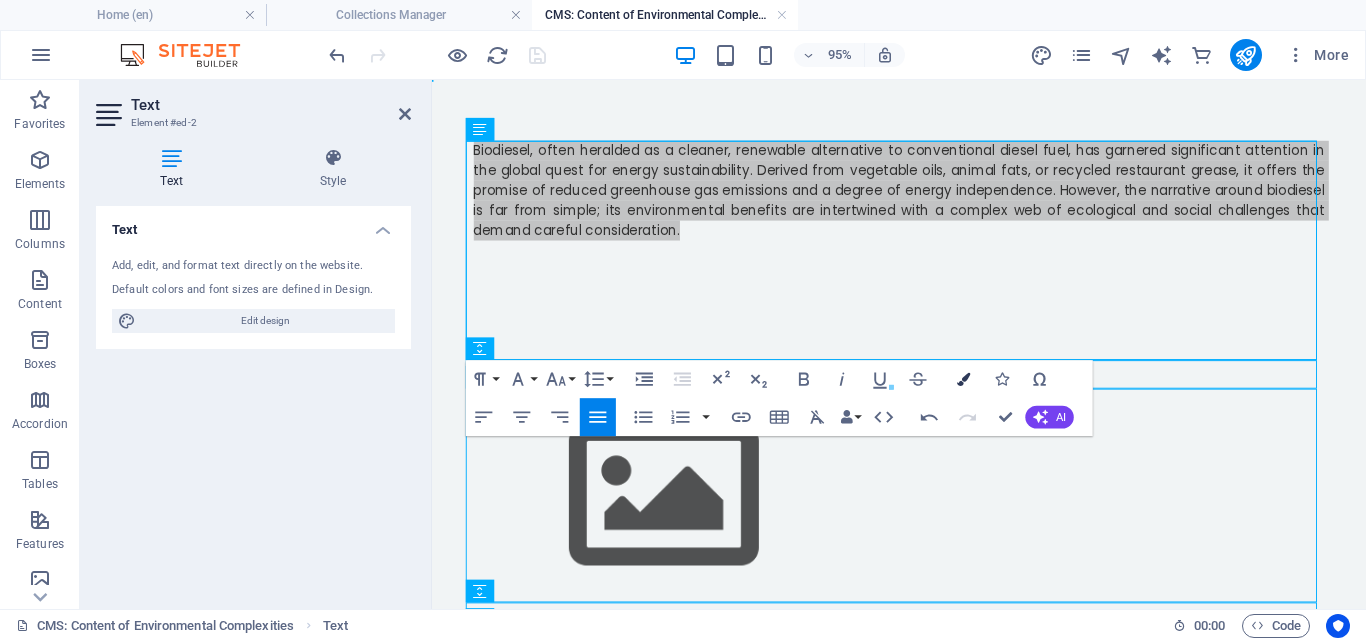 click at bounding box center [963, 379] 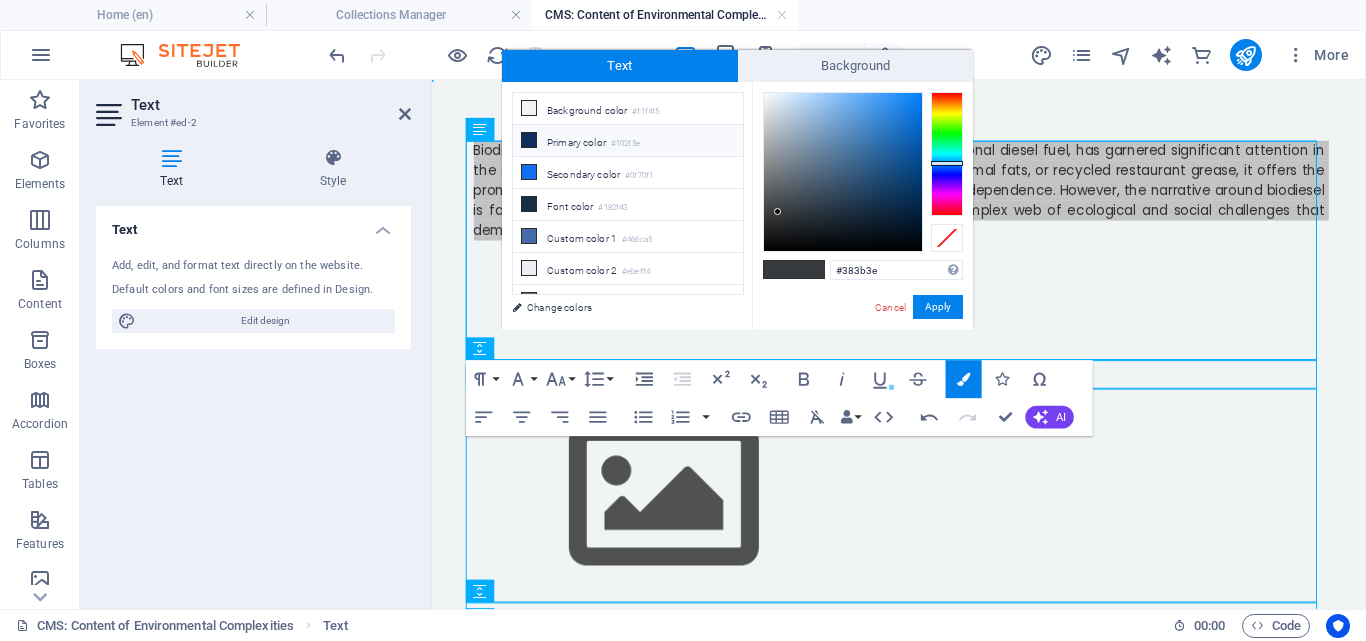 click on "Primary color
#102f5e" at bounding box center [628, 141] 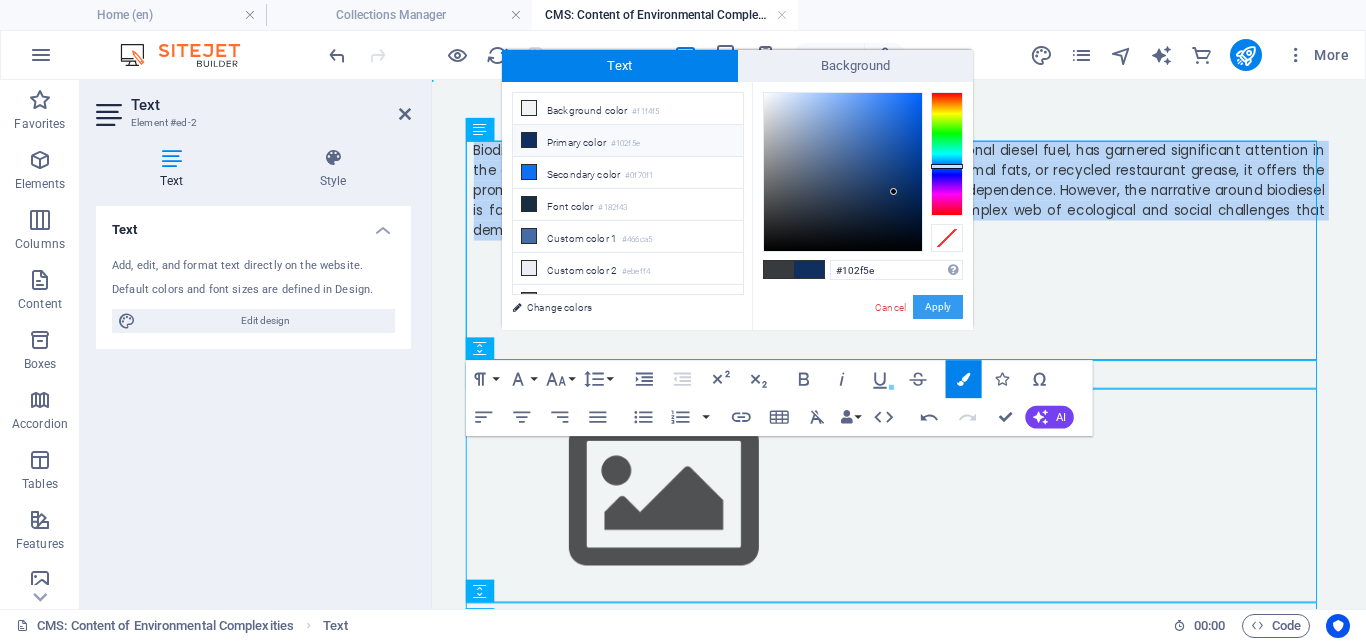 click on "Apply" at bounding box center (938, 307) 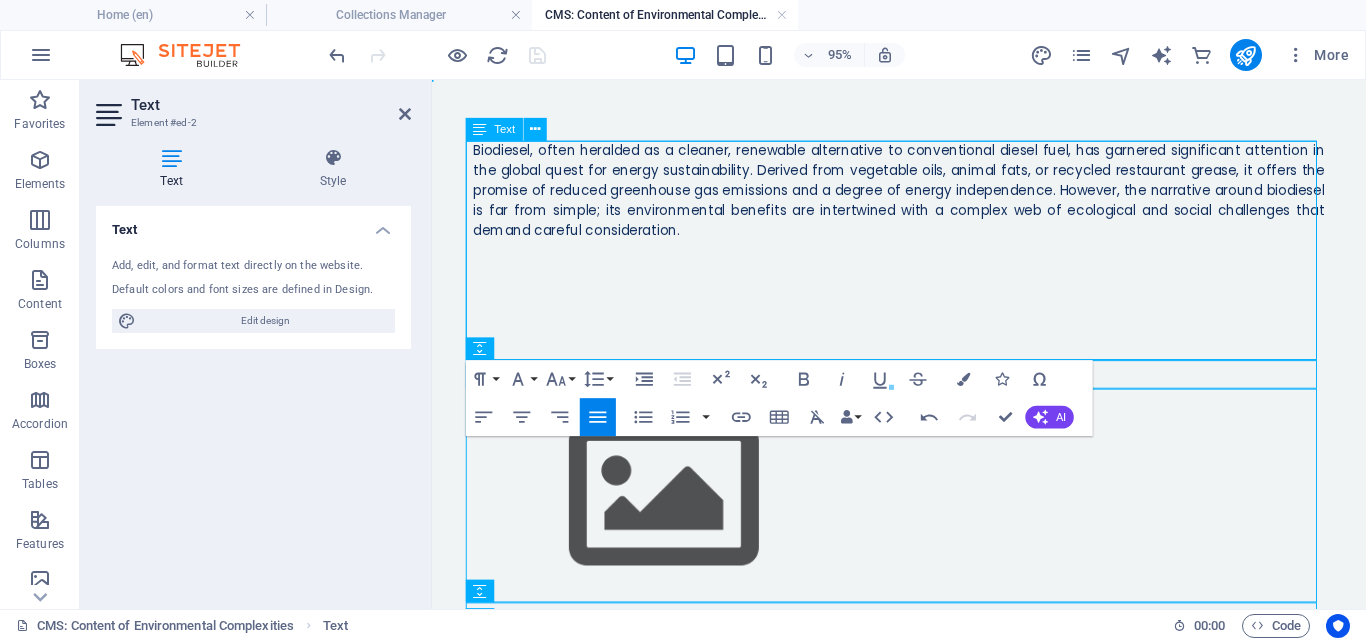 click on "Biodiesel, often heralded as a cleaner, renewable alternative to conventional diesel fuel, has garnered significant attention in the global quest for energy sustainability. Derived from vegetable oils, animal fats, or recycled restaurant grease, it offers the promise of reduced greenhouse gas emissions and a degree of energy independence. However, the narrative around biodiesel is far from simple; its environmental benefits are intertwined with a complex web of ecological and social challenges that demand careful consideration." at bounding box center [924, 196] 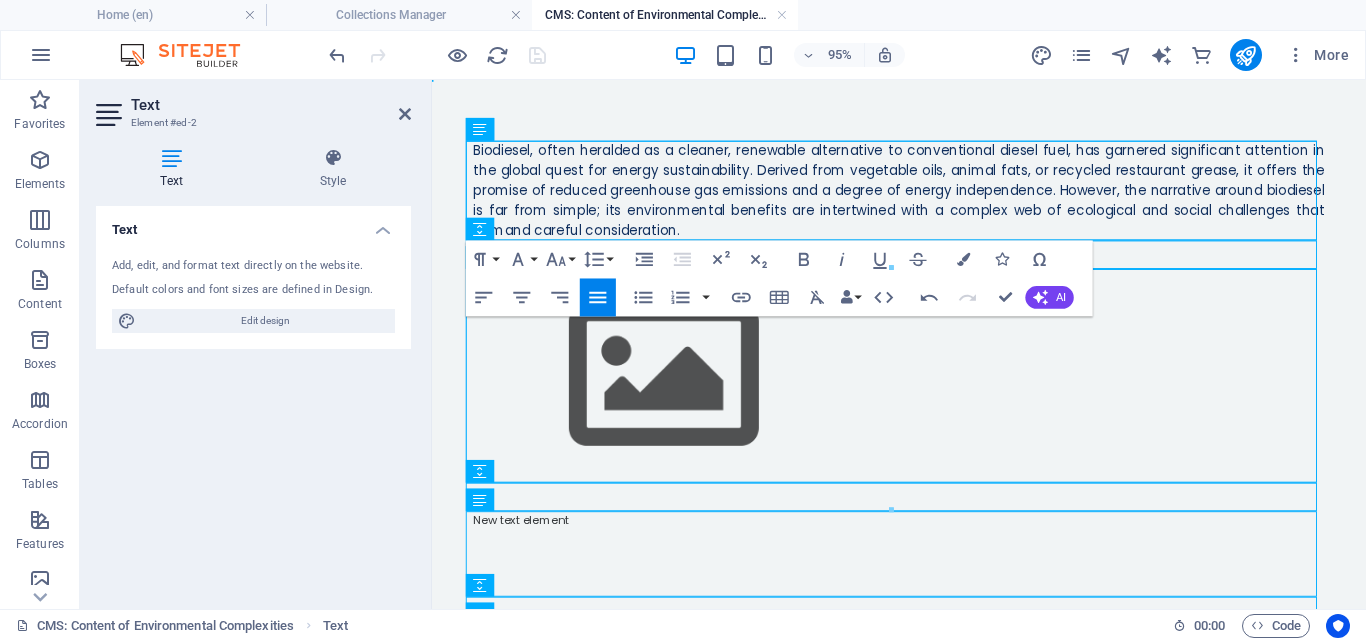 click at bounding box center [924, 391] 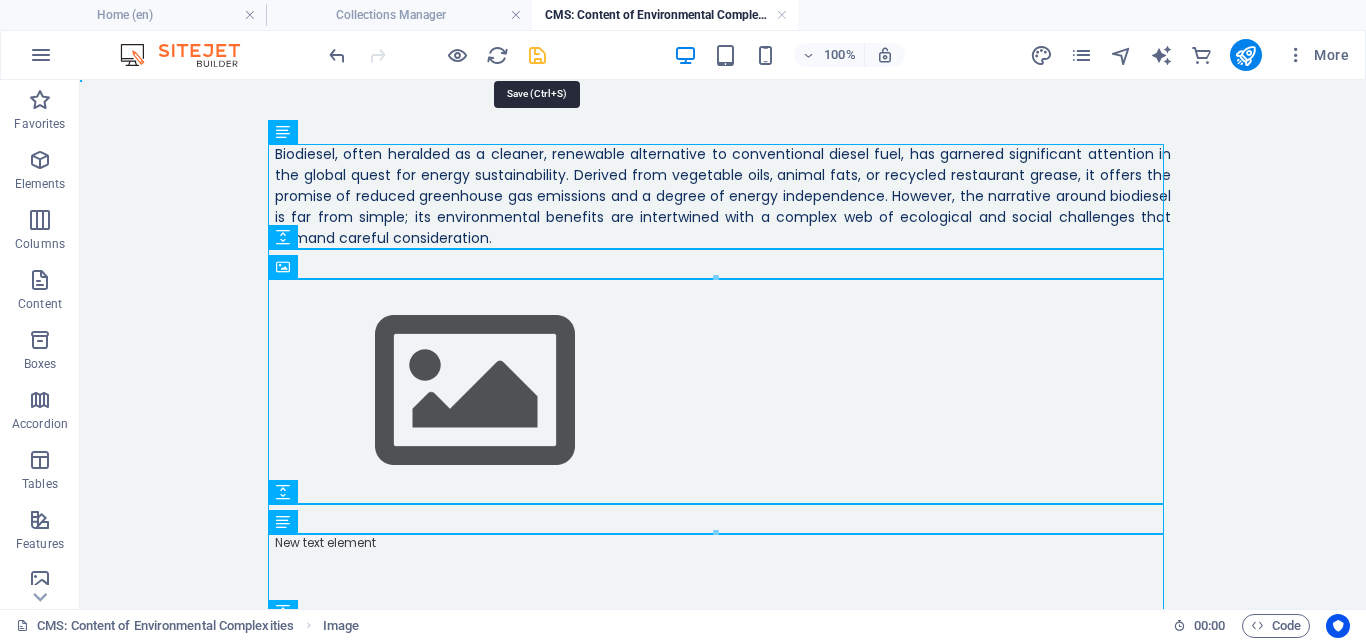 click at bounding box center [537, 55] 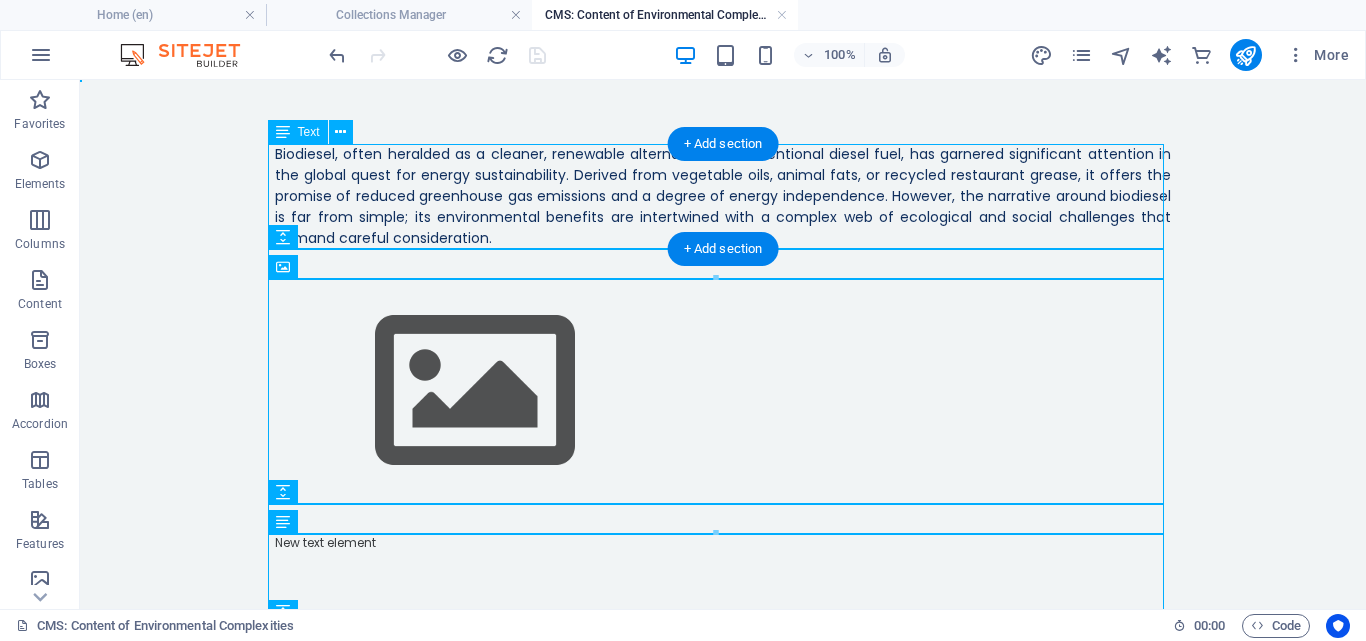 click on "Biodiesel, often heralded as a cleaner, renewable alternative to conventional diesel fuel, has garnered significant attention in the global quest for energy sustainability. Derived from vegetable oils, animal fats, or recycled restaurant grease, it offers the promise of reduced greenhouse gas emissions and a degree of energy independence. However, the narrative around biodiesel is far from simple; its environmental benefits are intertwined with a complex web of ecological and social challenges that demand careful consideration." at bounding box center [723, 196] 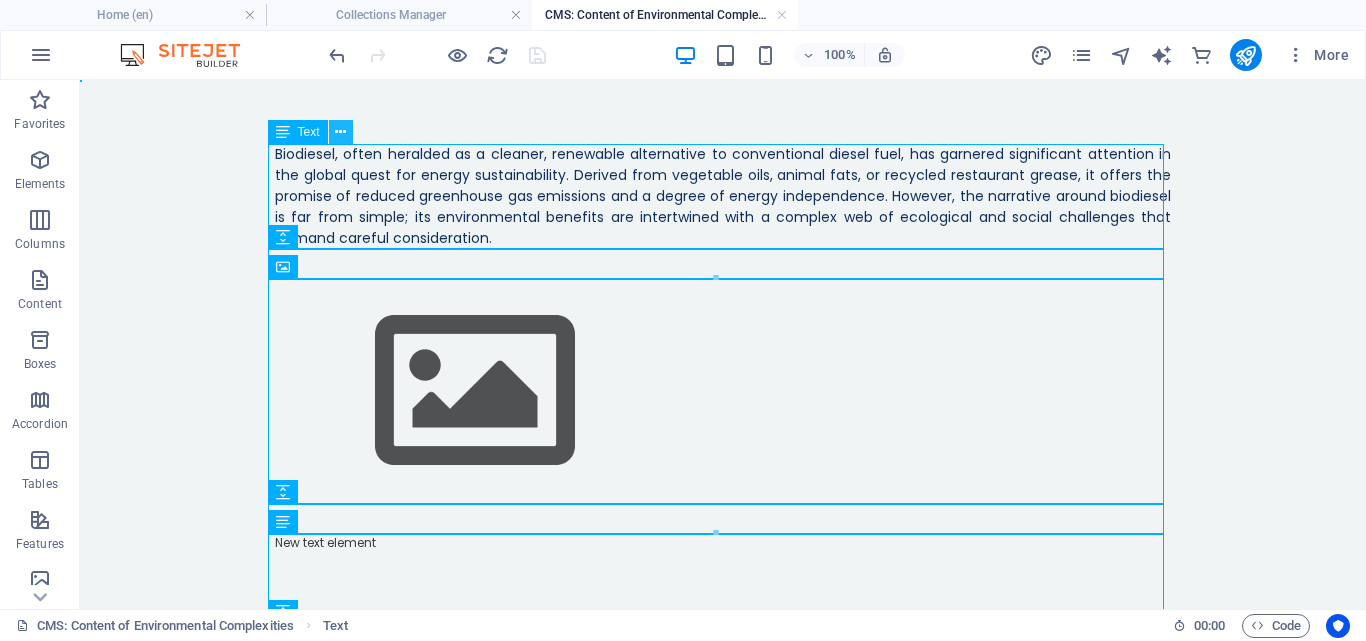click at bounding box center (340, 132) 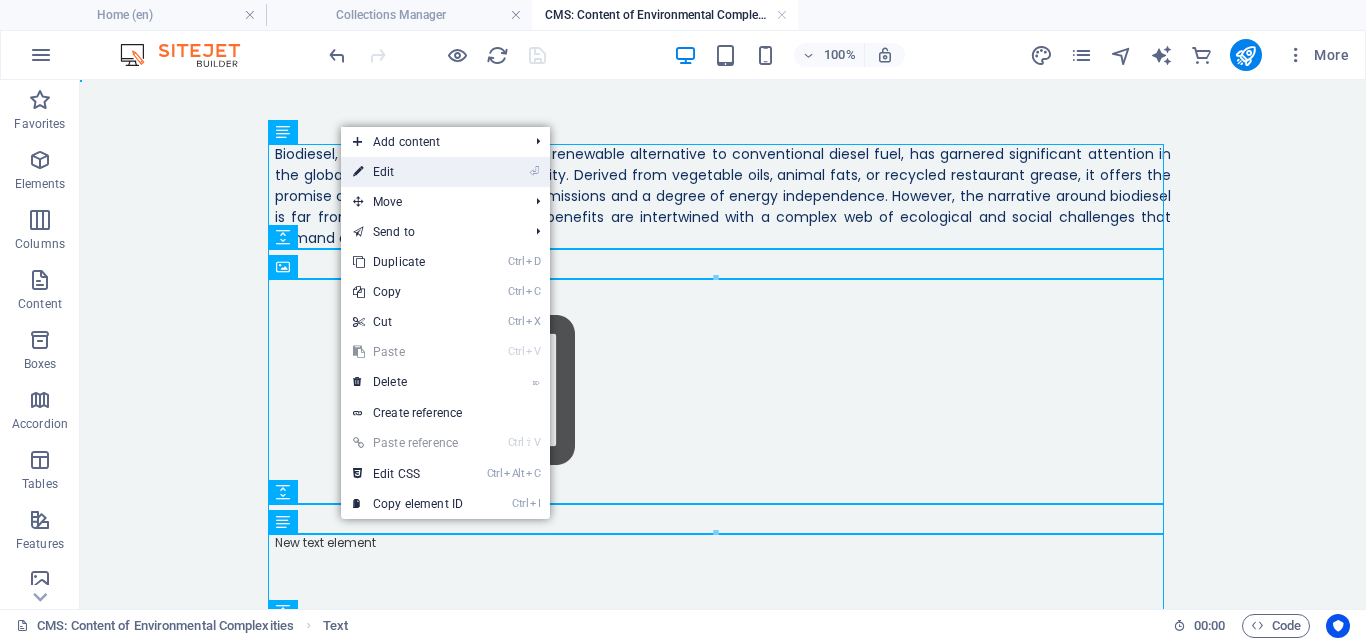 click on "⏎  Edit" at bounding box center [408, 172] 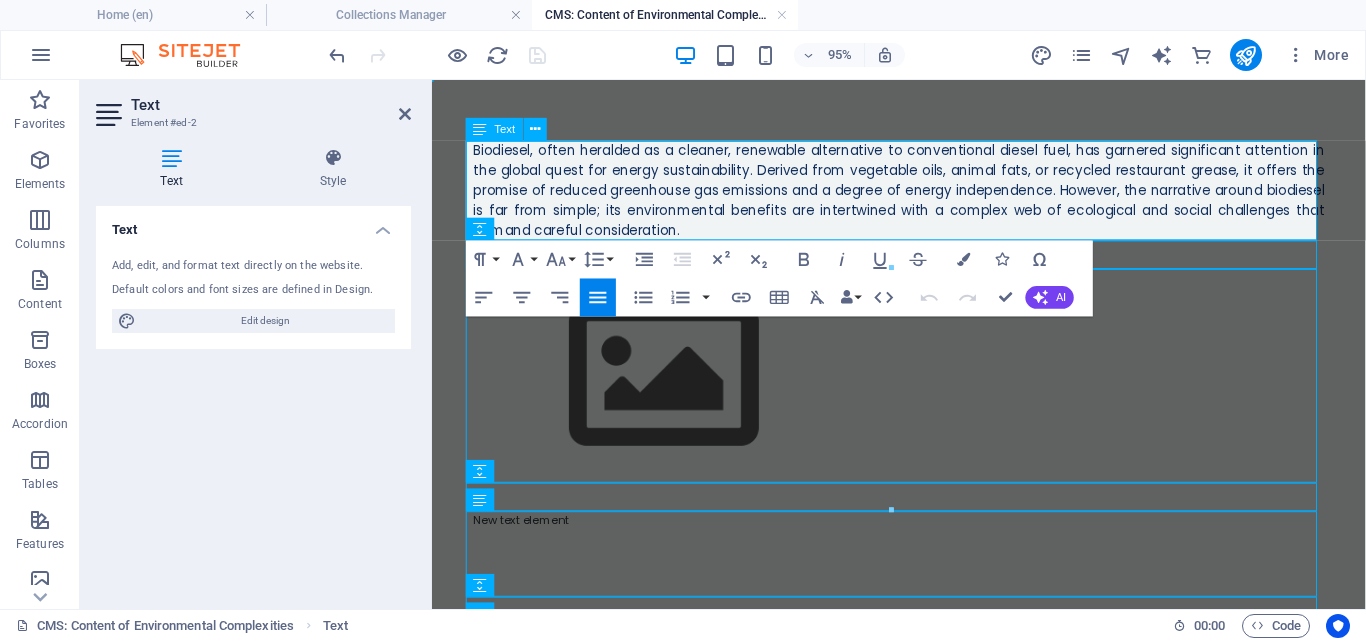 click on "Biodiesel, often heralded as a cleaner, renewable alternative to conventional diesel fuel, has garnered significant attention in the global quest for energy sustainability. Derived from vegetable oils, animal fats, or recycled restaurant grease, it offers the promise of reduced greenhouse gas emissions and a degree of energy independence. However, the narrative around biodiesel is far from simple; its environmental benefits are intertwined with a complex web of ecological and social challenges that demand careful consideration." at bounding box center (924, 196) 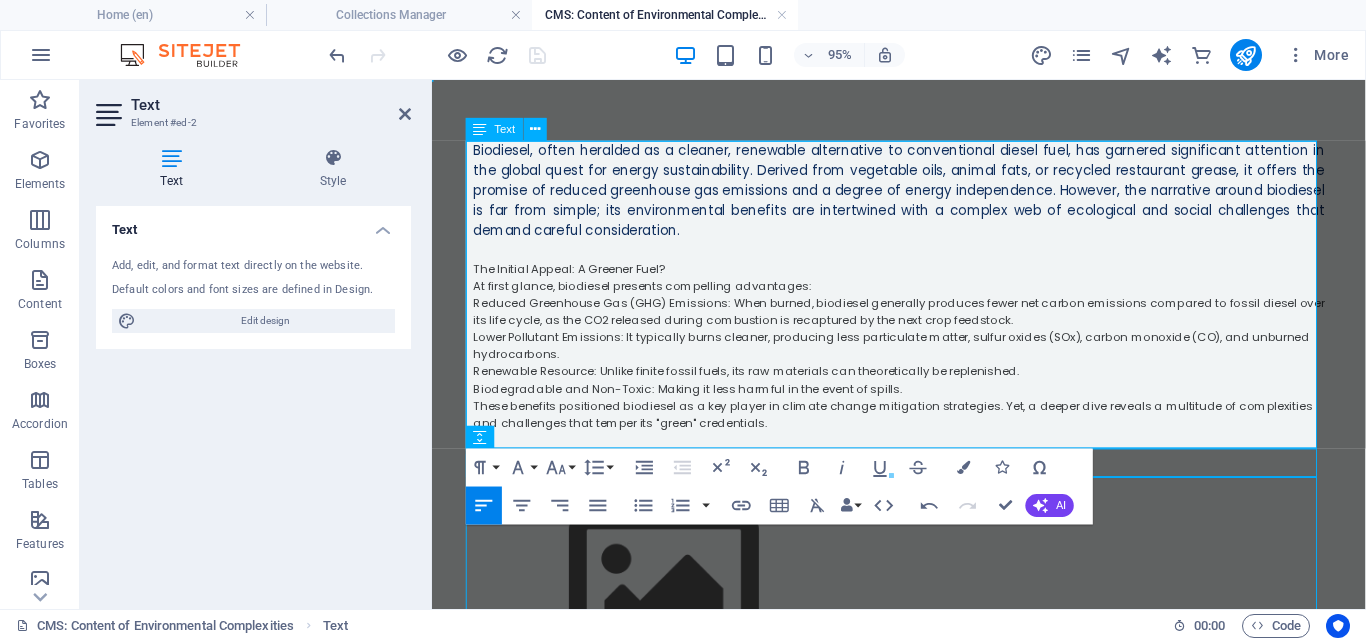 scroll, scrollTop: 11973, scrollLeft: 0, axis: vertical 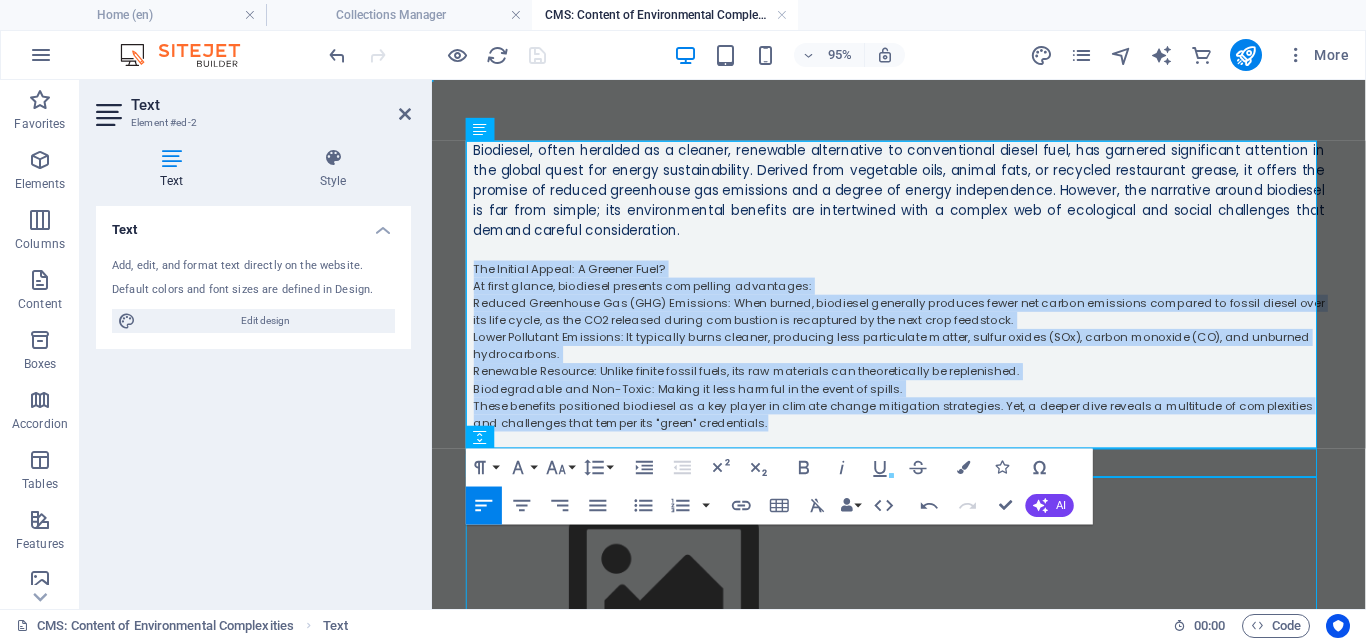 drag, startPoint x: 778, startPoint y: 439, endPoint x: 846, endPoint y: 346, distance: 115.2085 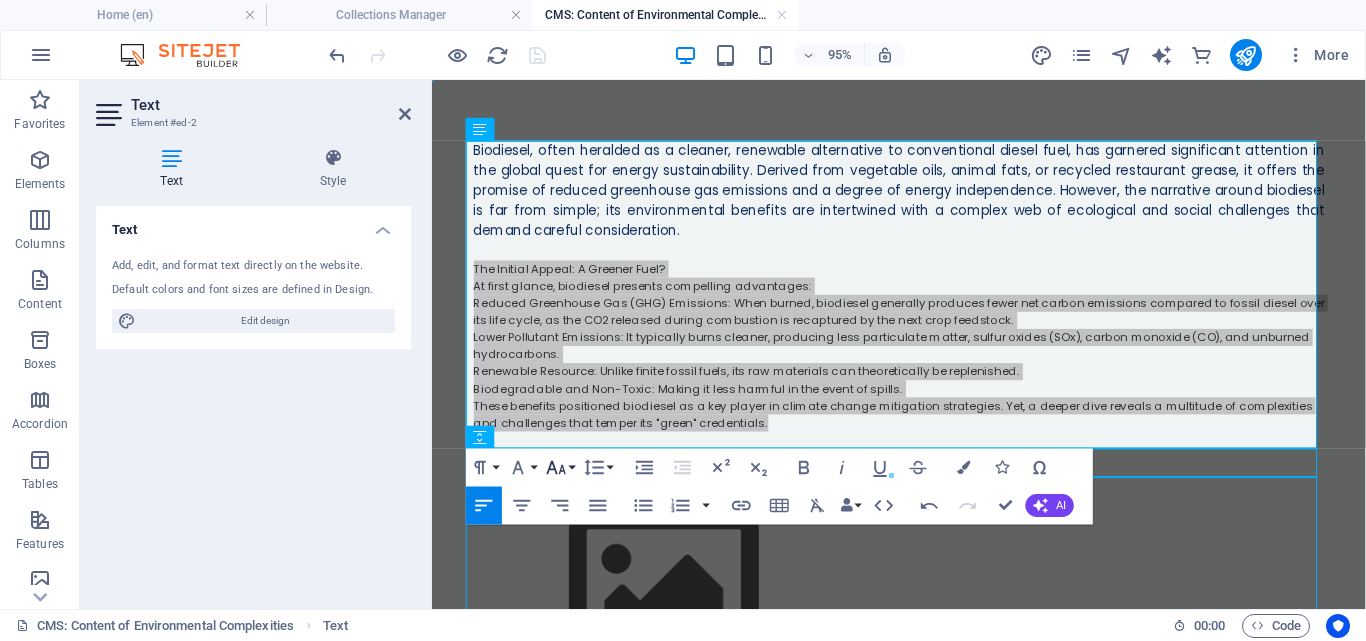 click on "Font Size" at bounding box center [560, 468] 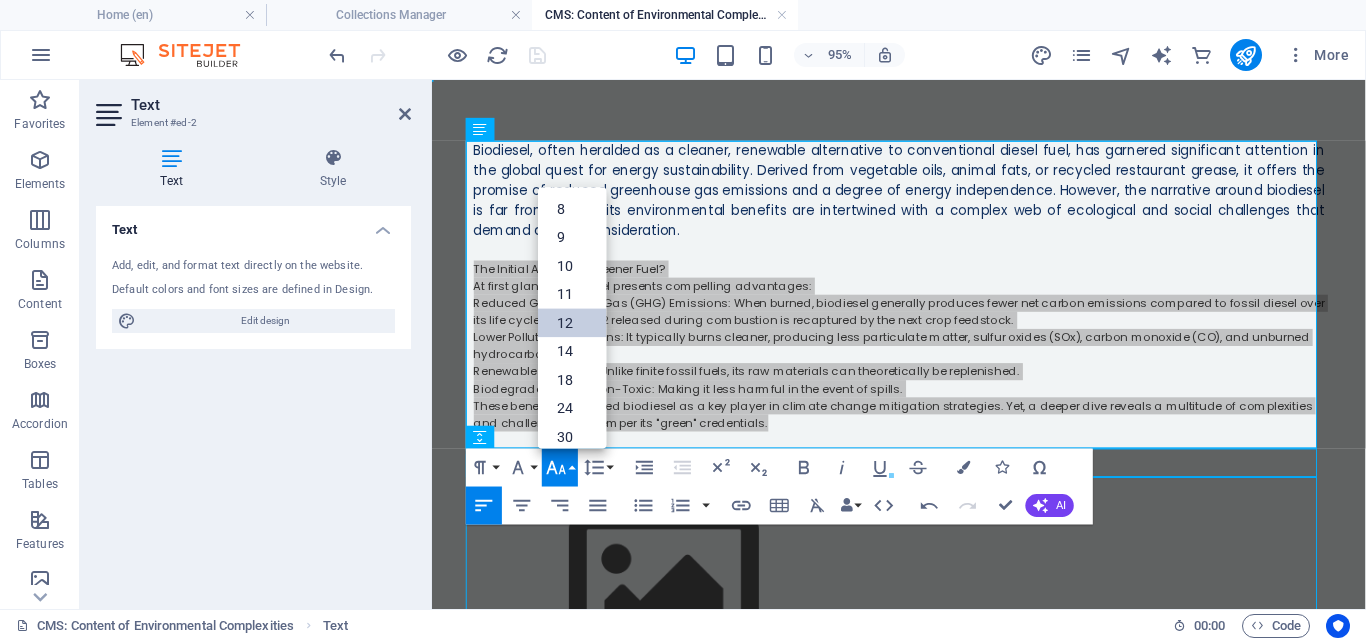 scroll, scrollTop: 143, scrollLeft: 0, axis: vertical 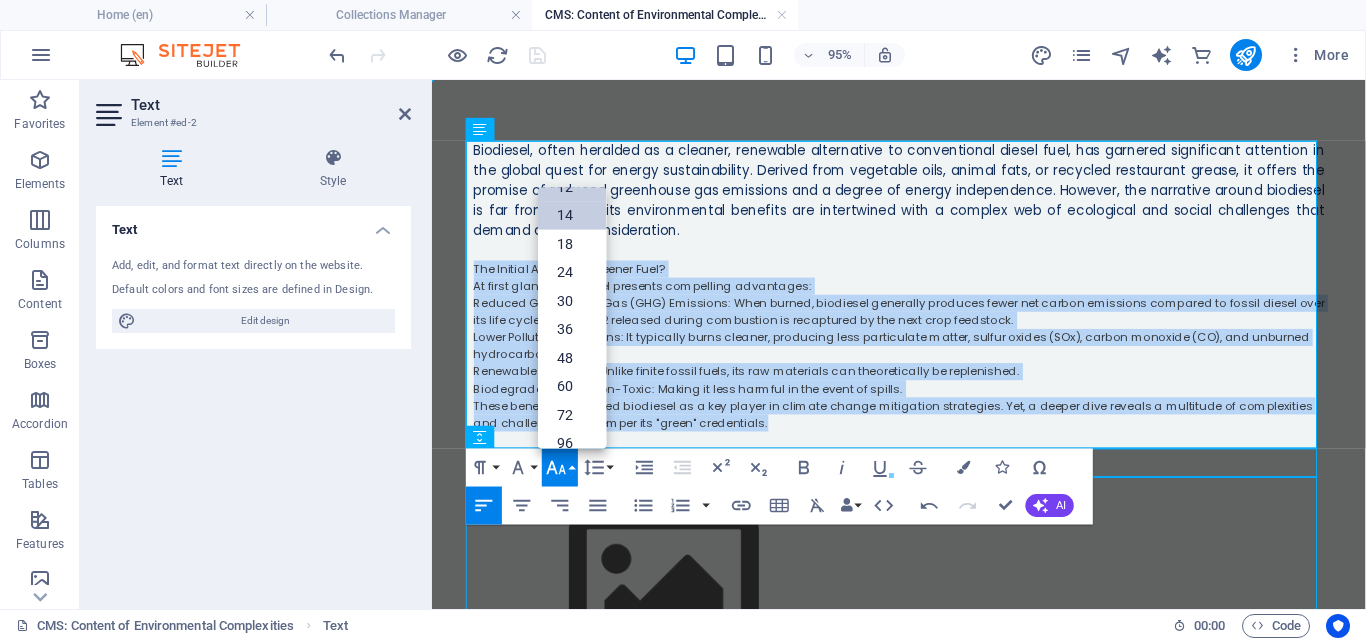 click on "14" at bounding box center (572, 216) 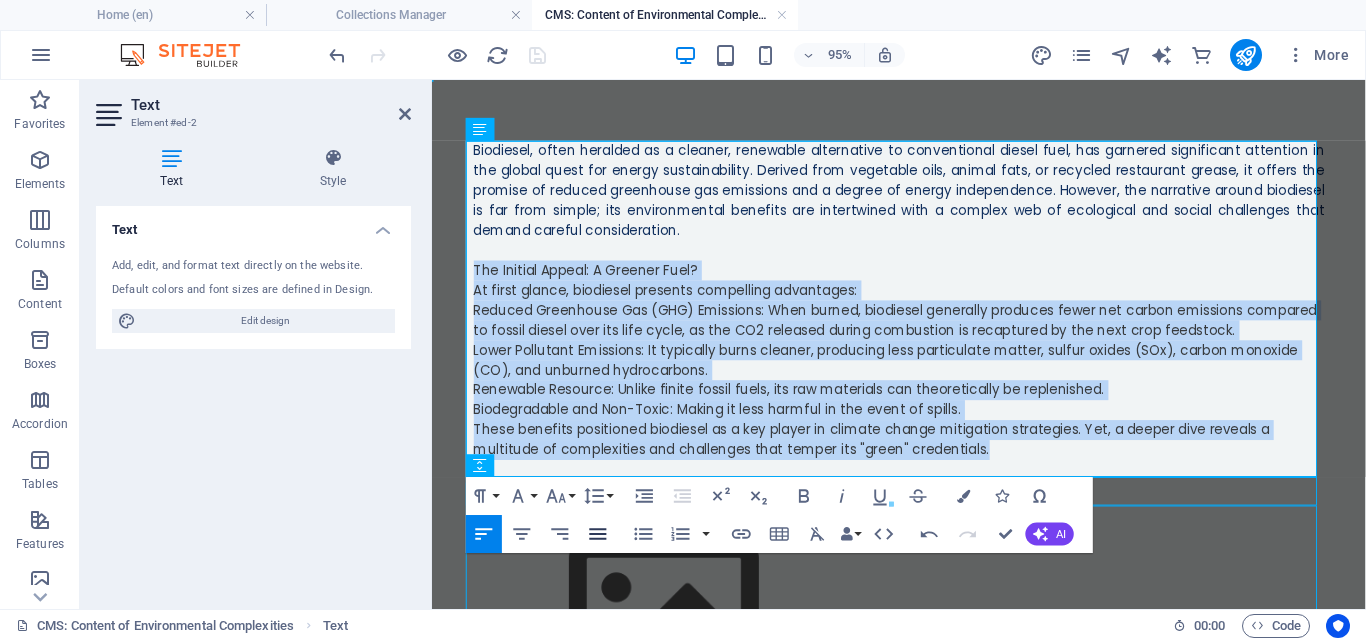 click 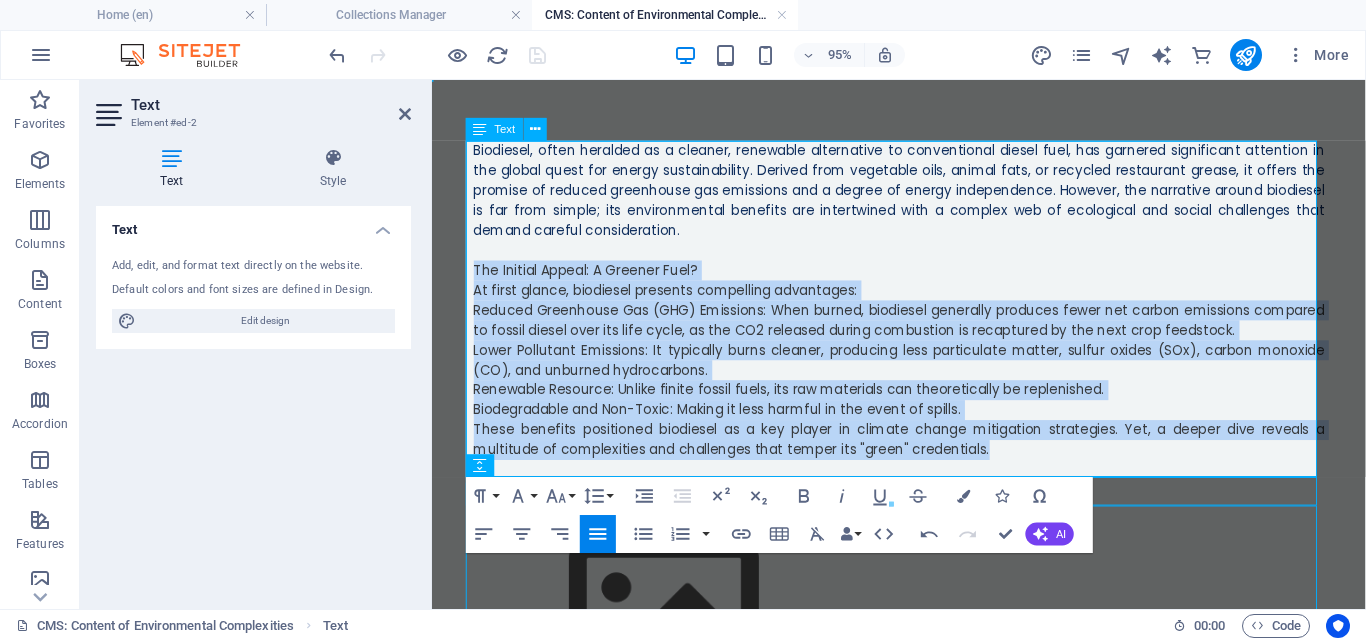 click on "The Initial Appeal: A Greener Fuel?" at bounding box center [924, 280] 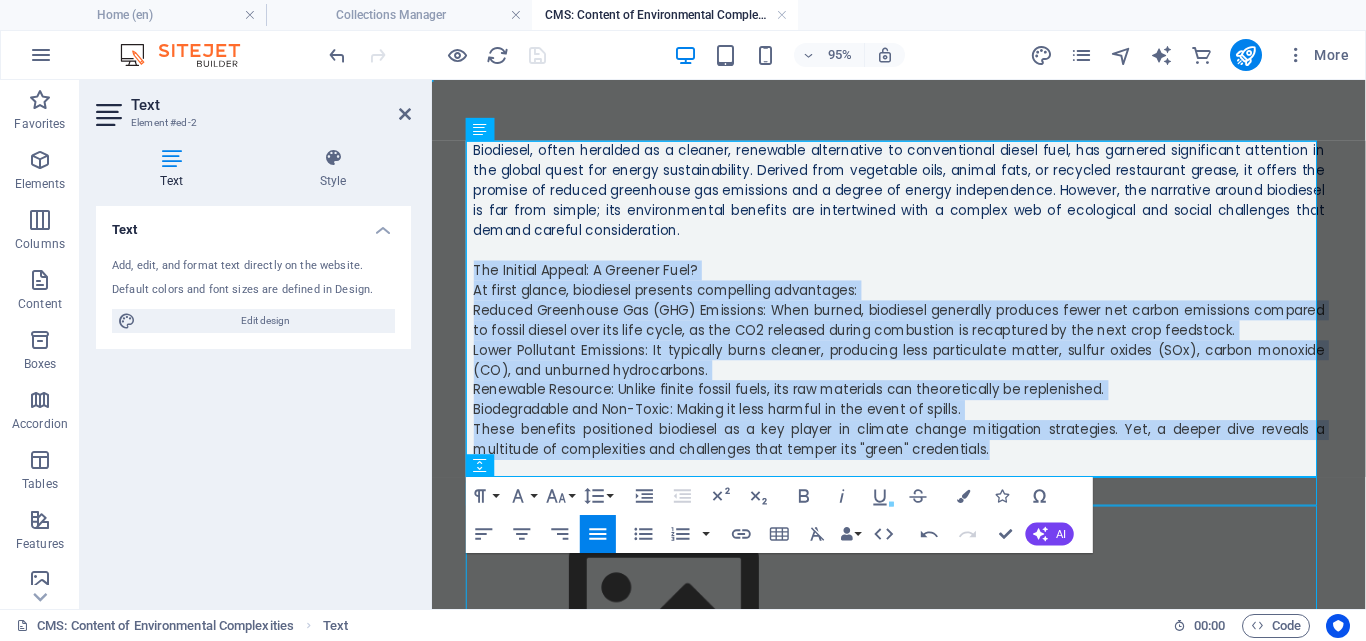 drag, startPoint x: 1053, startPoint y: 472, endPoint x: 461, endPoint y: 277, distance: 623.2889 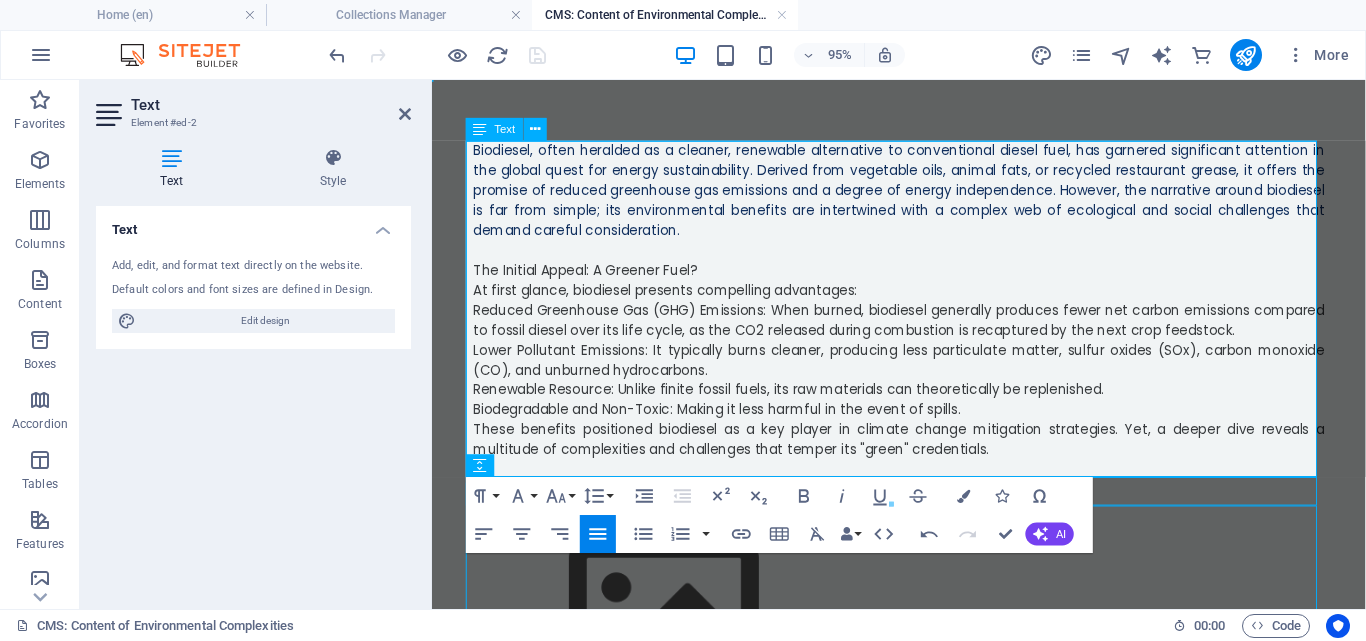 click on "​" at bounding box center (924, 259) 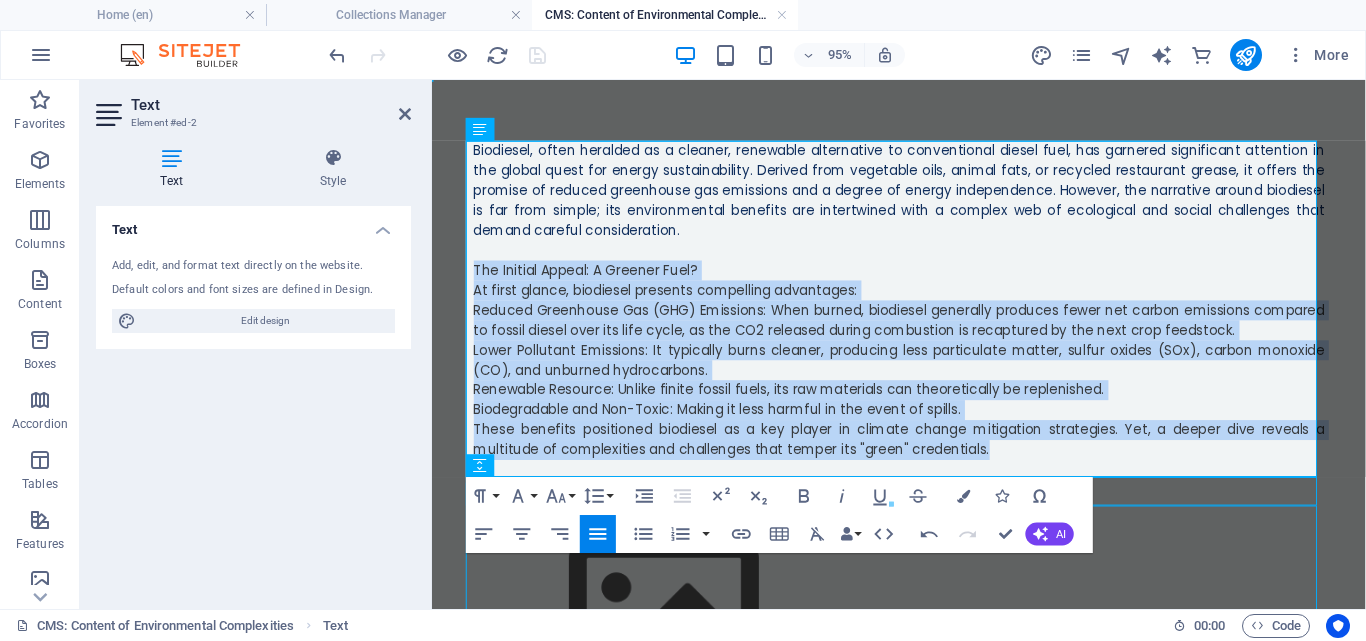 drag, startPoint x: 1018, startPoint y: 467, endPoint x: 442, endPoint y: 274, distance: 607.4743 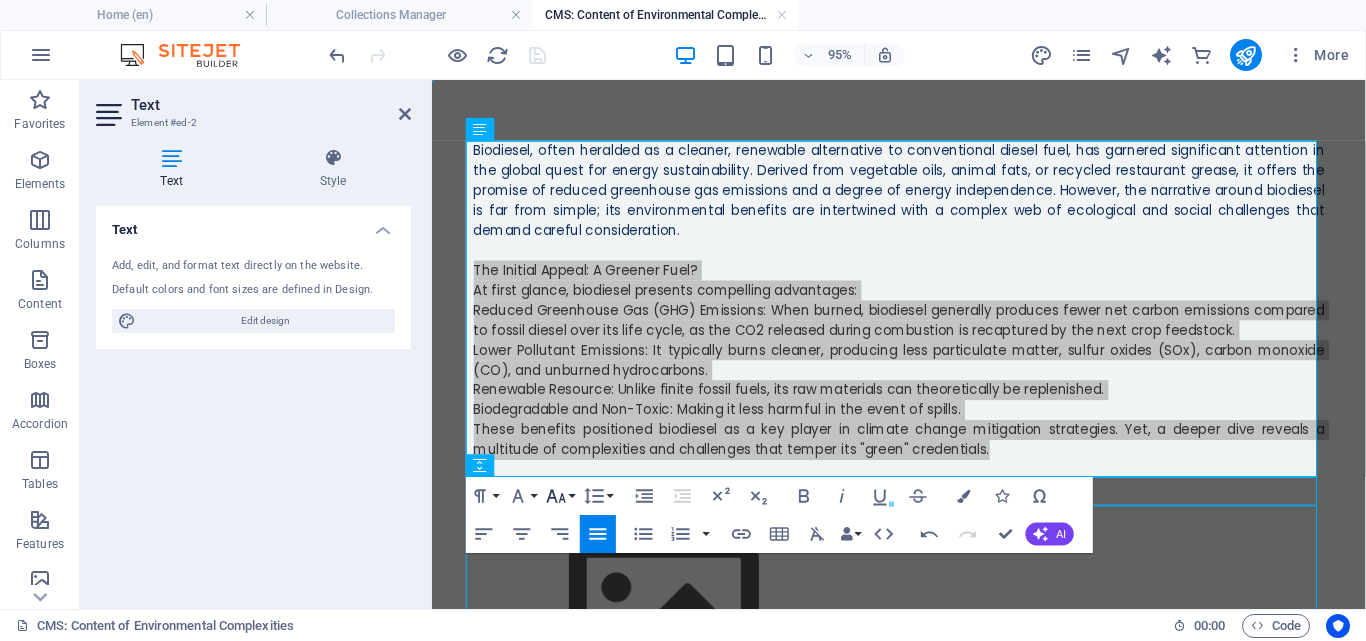 click on "Font Size" at bounding box center [560, 496] 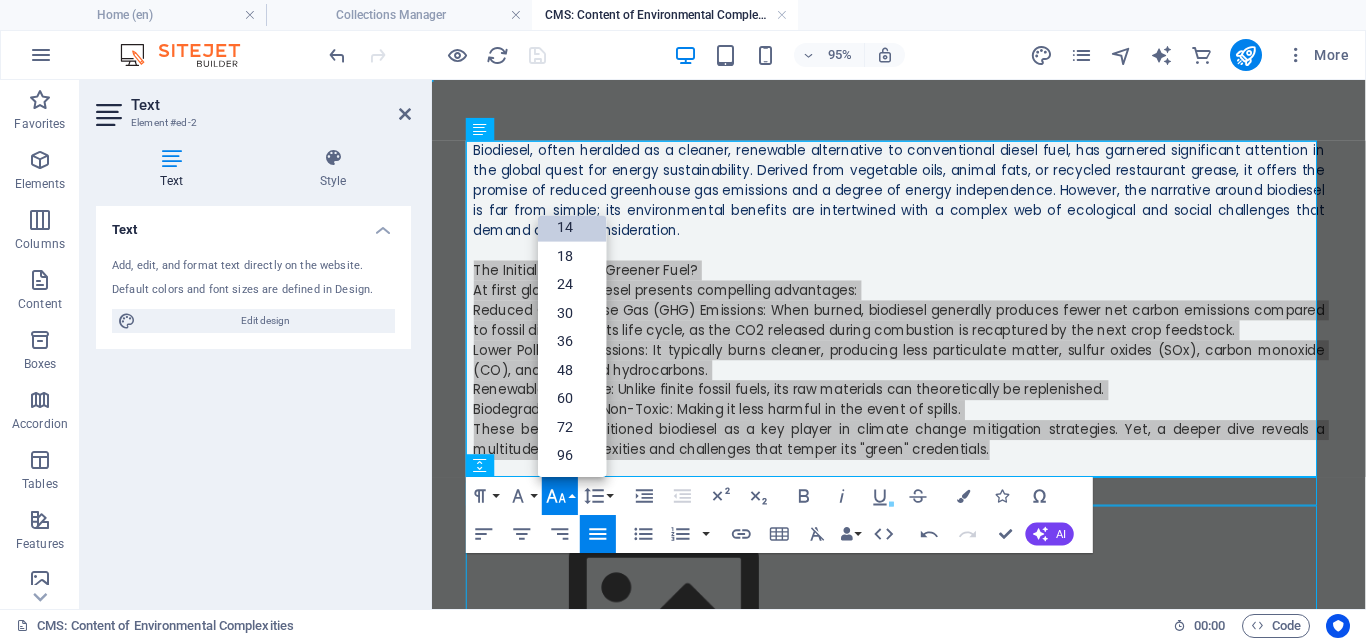 scroll, scrollTop: 161, scrollLeft: 0, axis: vertical 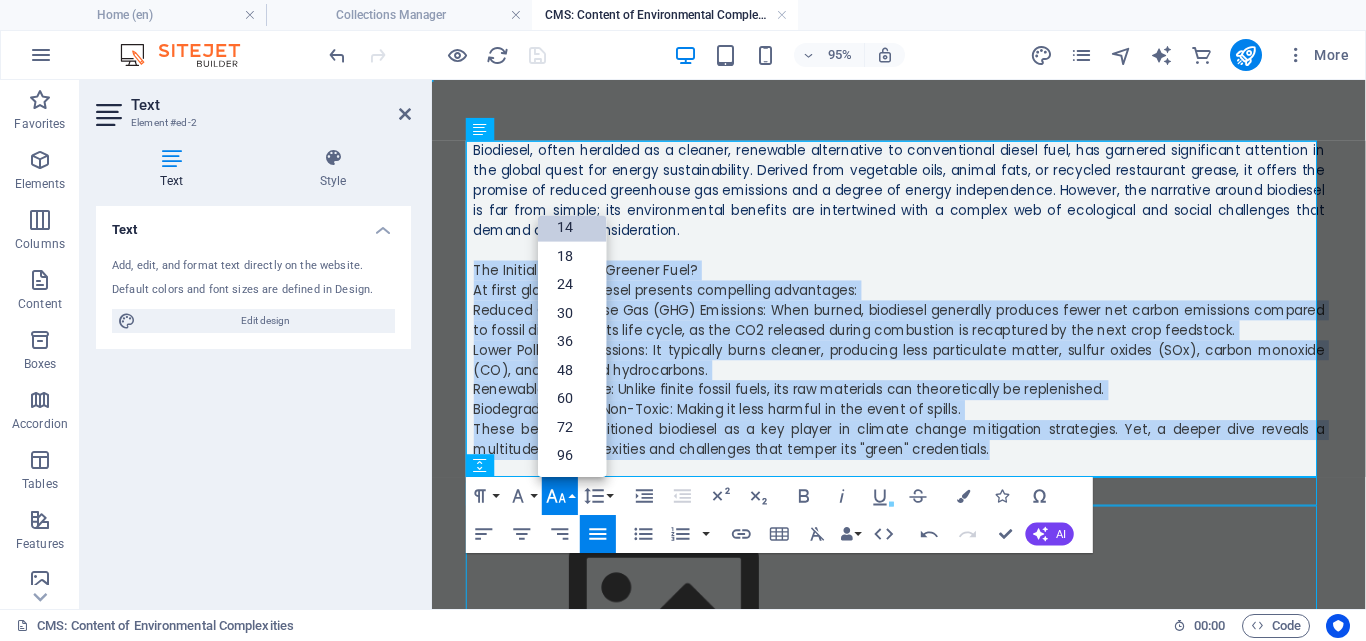 click on "14" at bounding box center [572, 227] 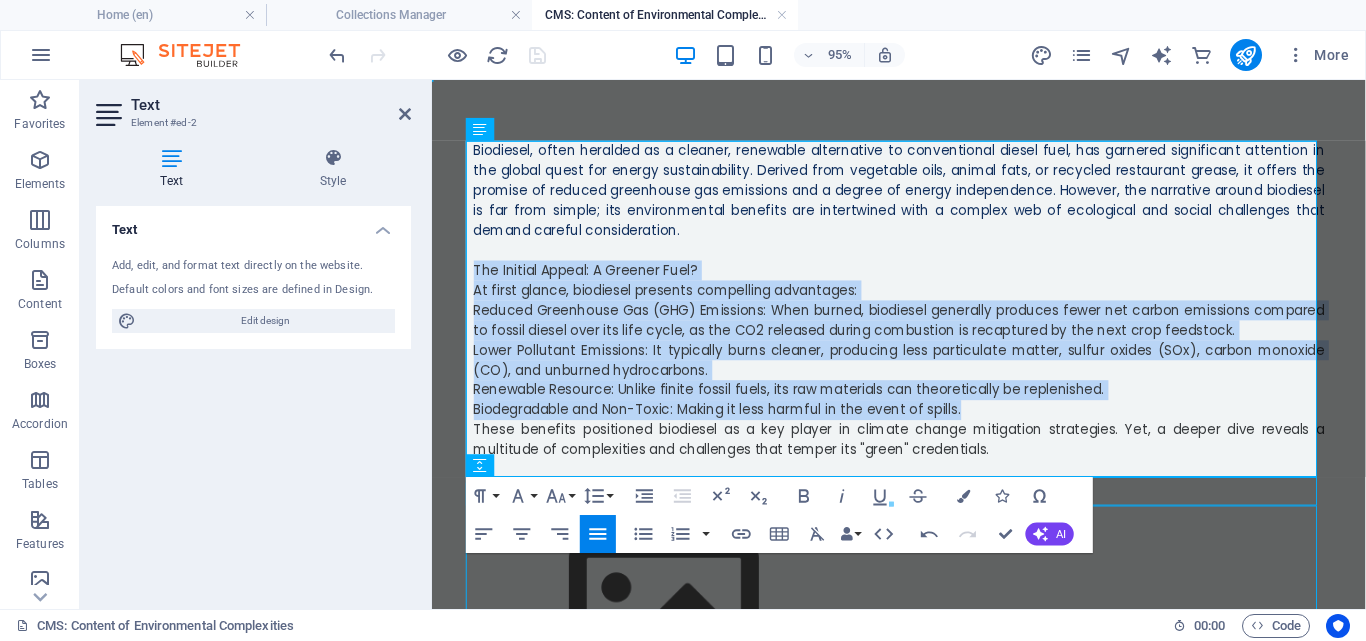 click at bounding box center (891, 505) 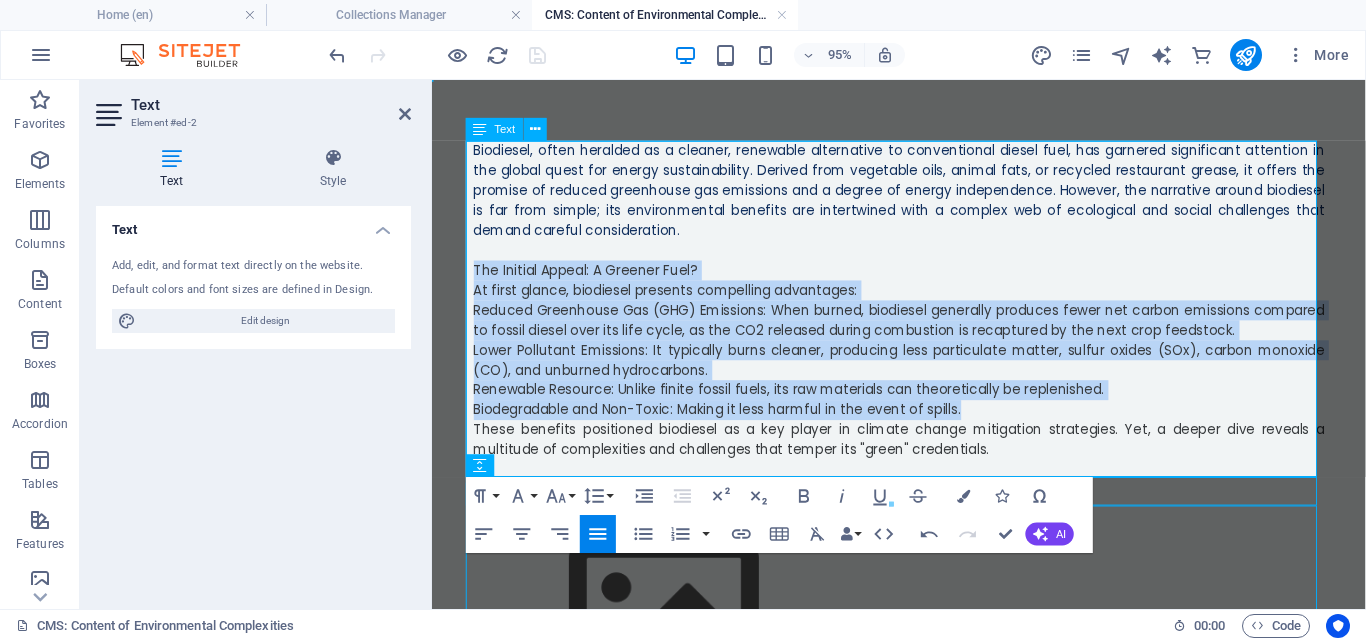 click on "Lower Pollutant Emissions: It typically burns cleaner, producing less particulate matter, sulfur oxides (SOx), carbon monoxide (CO), and unburned hydrocarbons." at bounding box center [924, 375] 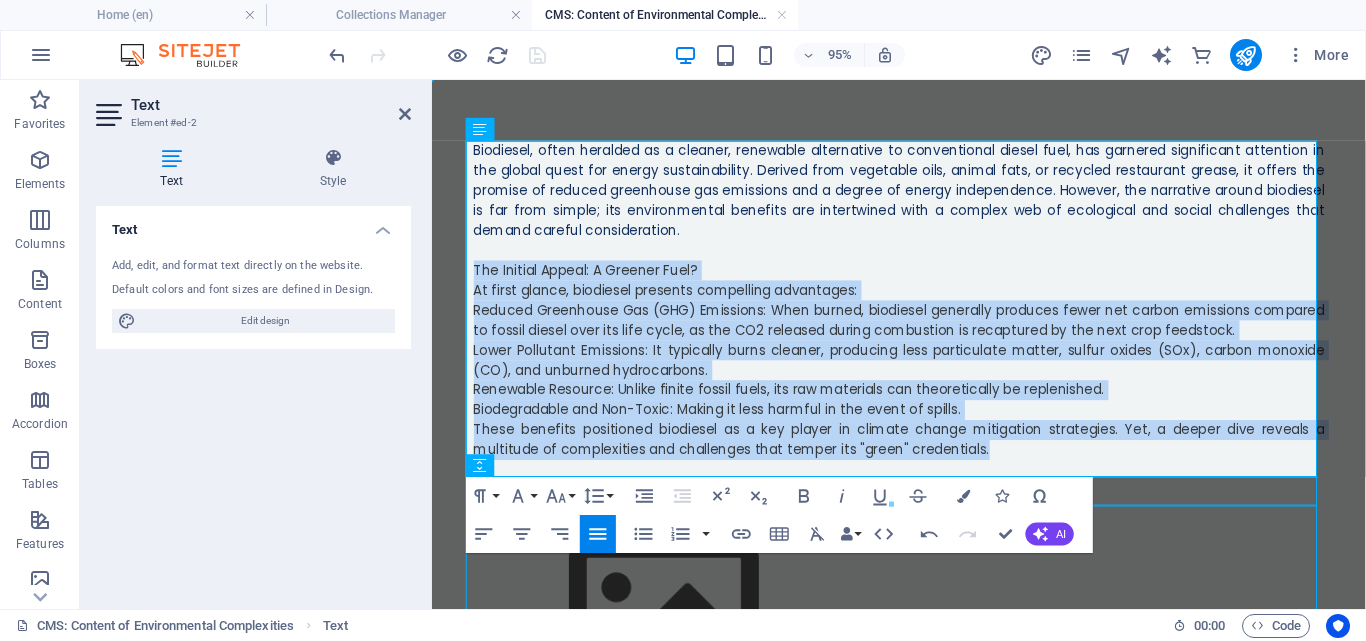 drag, startPoint x: 1004, startPoint y: 463, endPoint x: 446, endPoint y: 272, distance: 589.7839 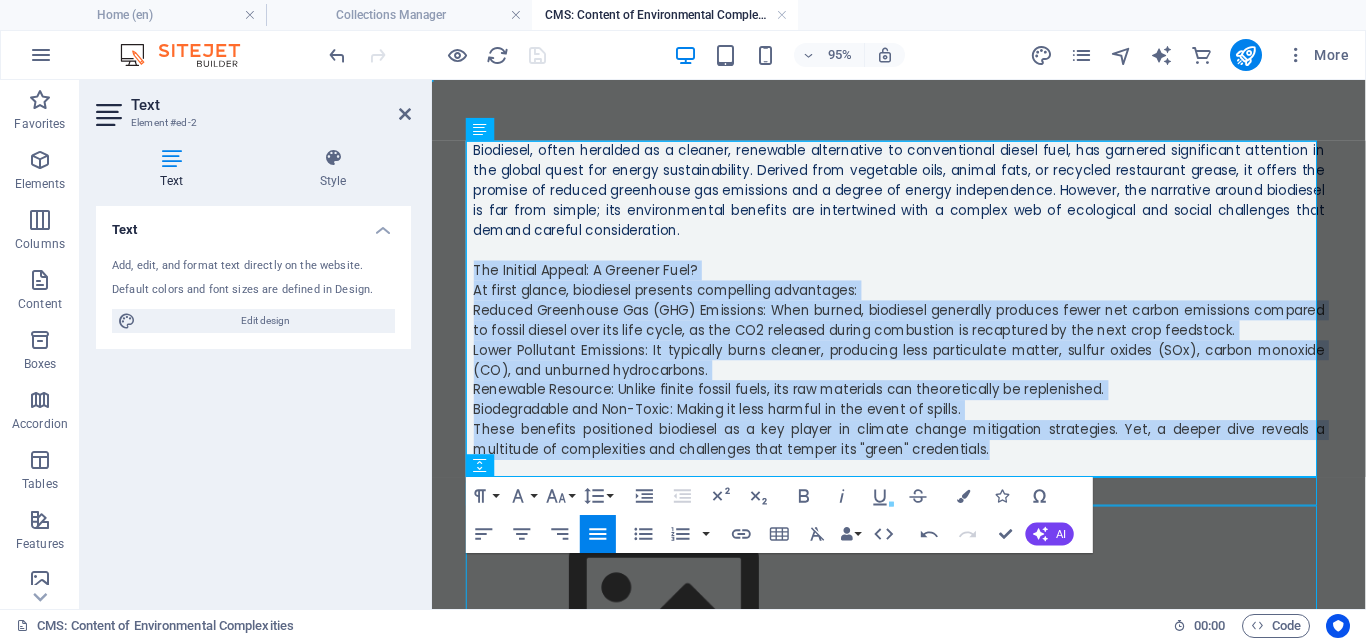 click at bounding box center (891, 505) 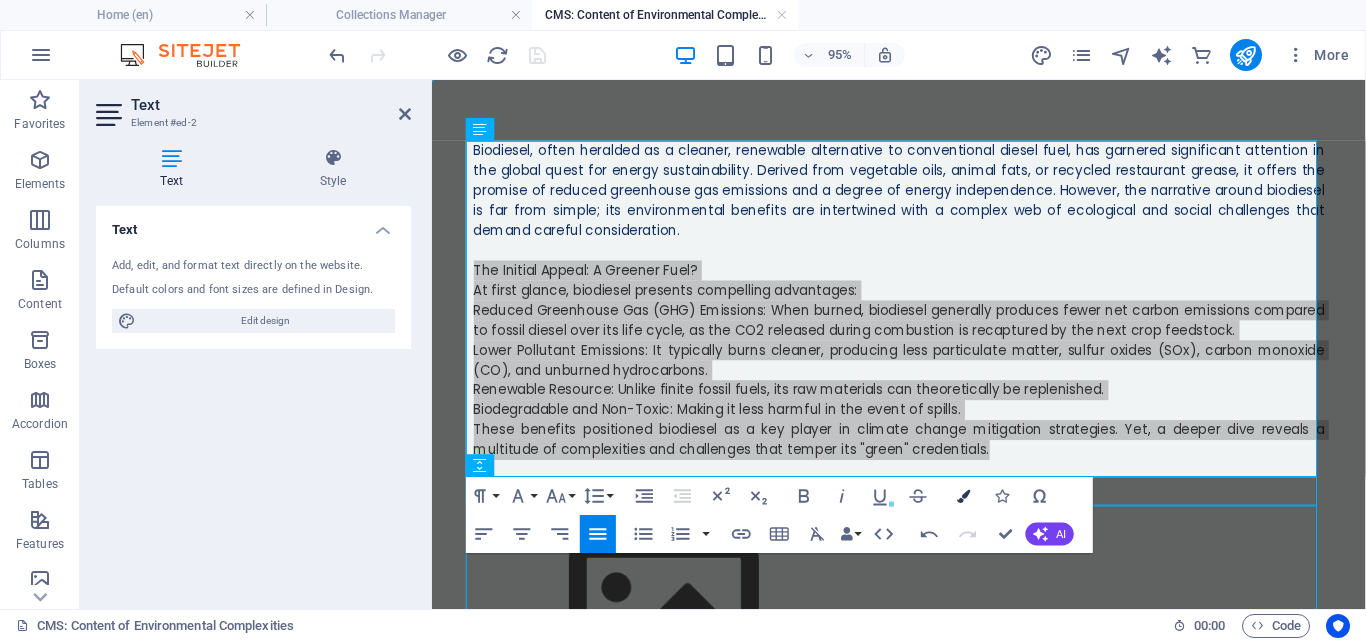 click at bounding box center (963, 495) 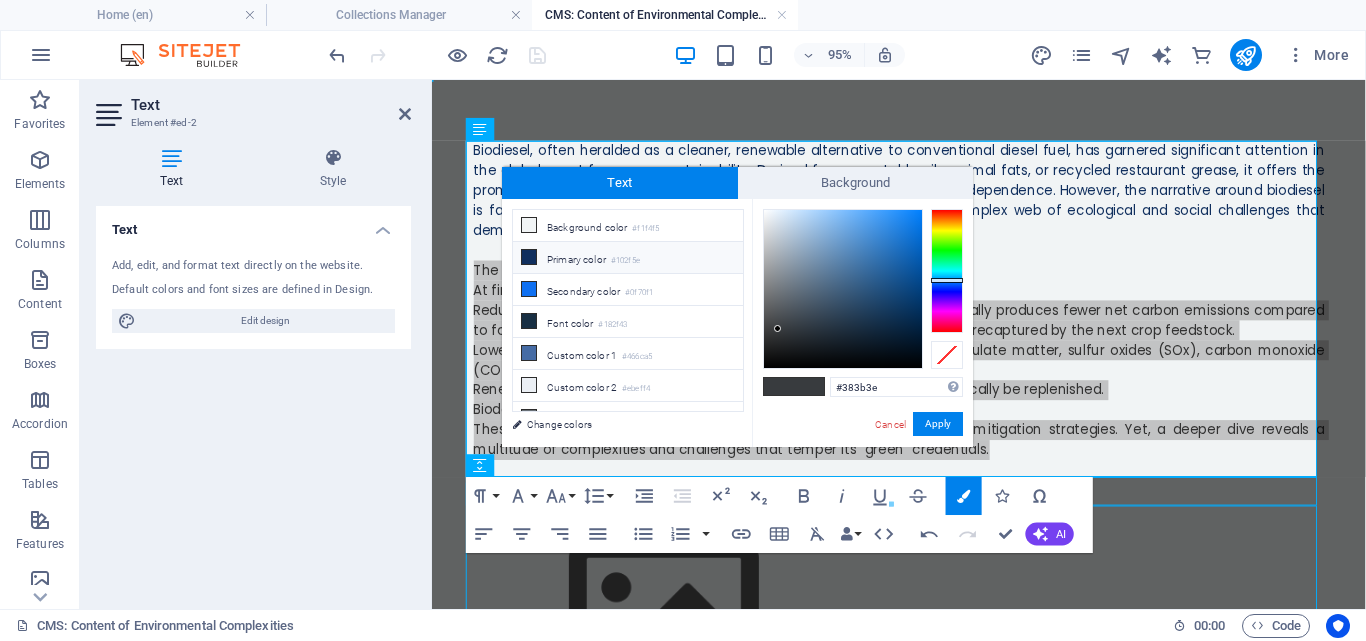 click on "Primary color
#102f5e" at bounding box center [628, 258] 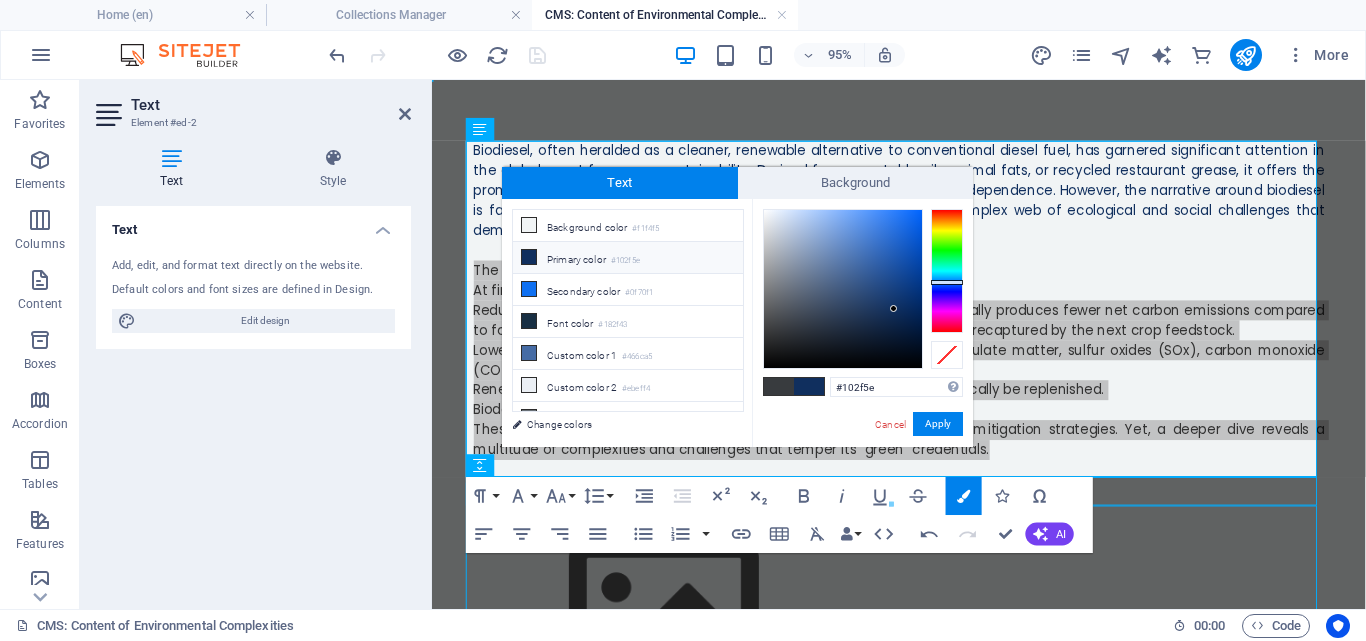 click on "Primary color
#102f5e" at bounding box center (628, 258) 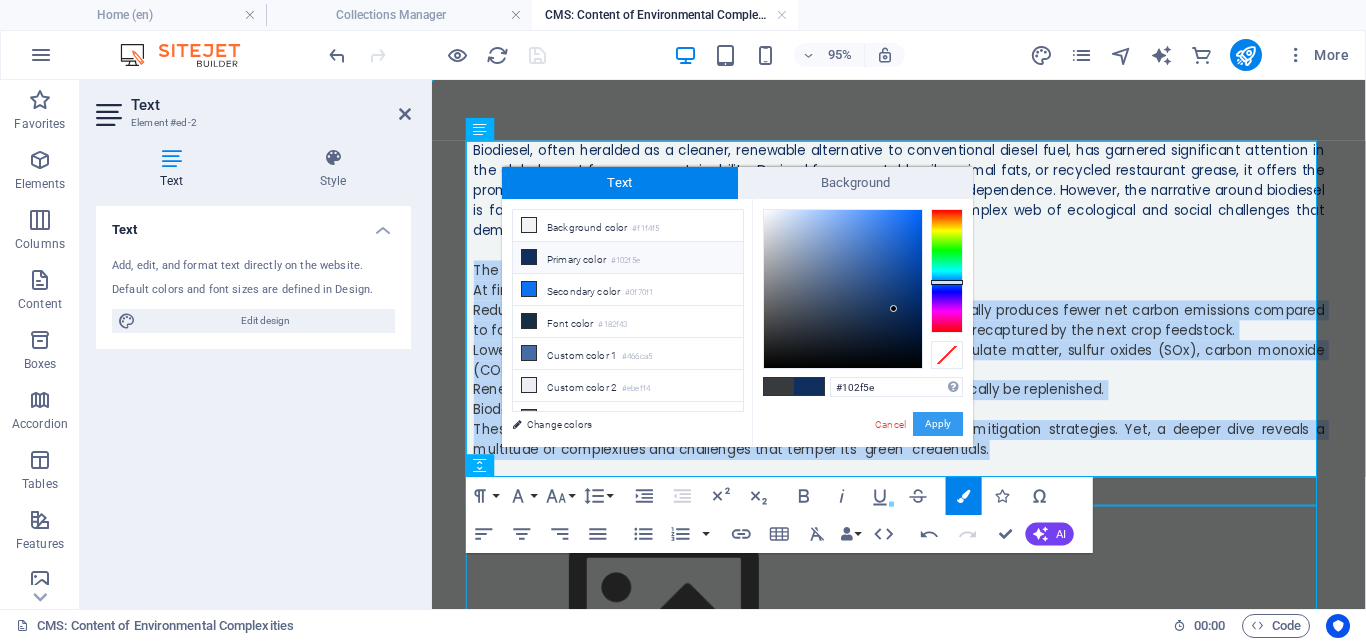click on "Apply" at bounding box center (938, 424) 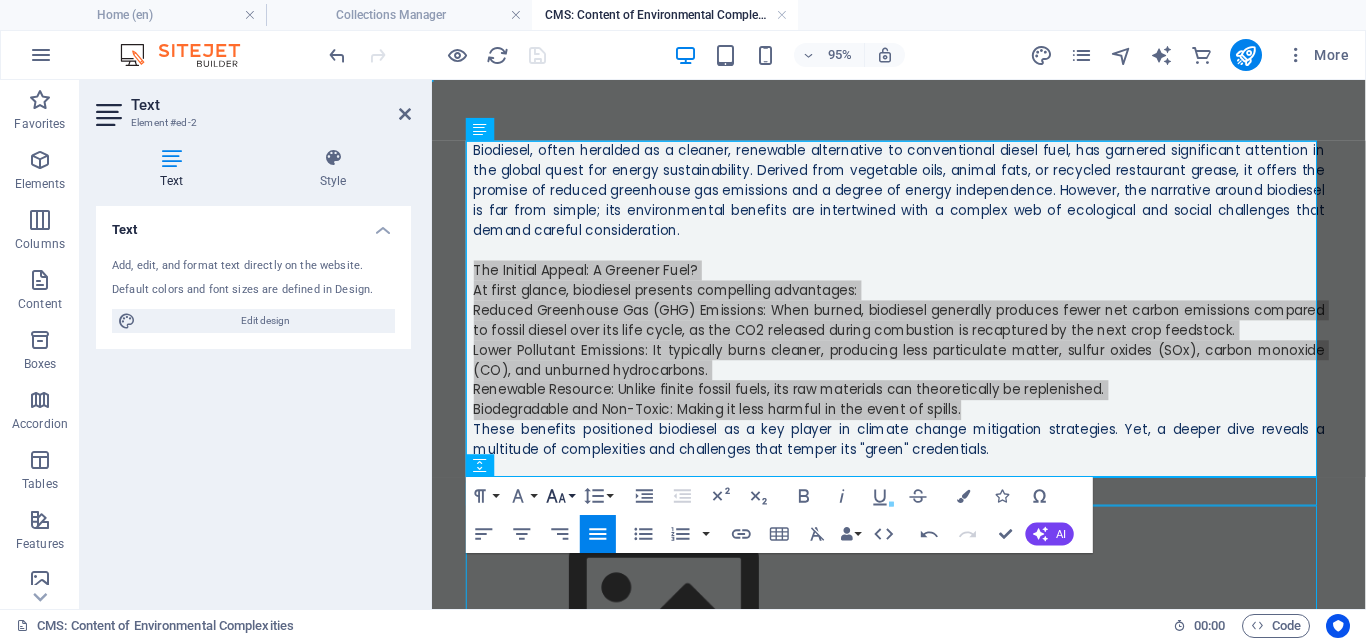 click on "Font Size" at bounding box center [560, 496] 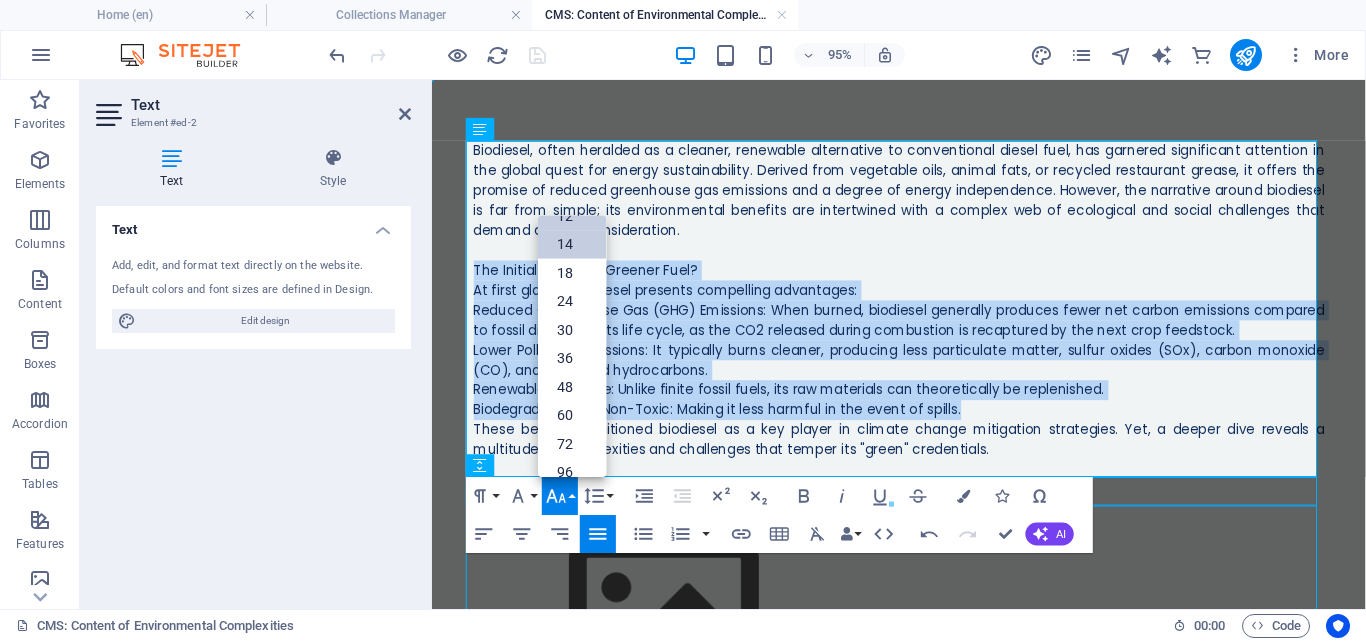 click on "14" at bounding box center [572, 244] 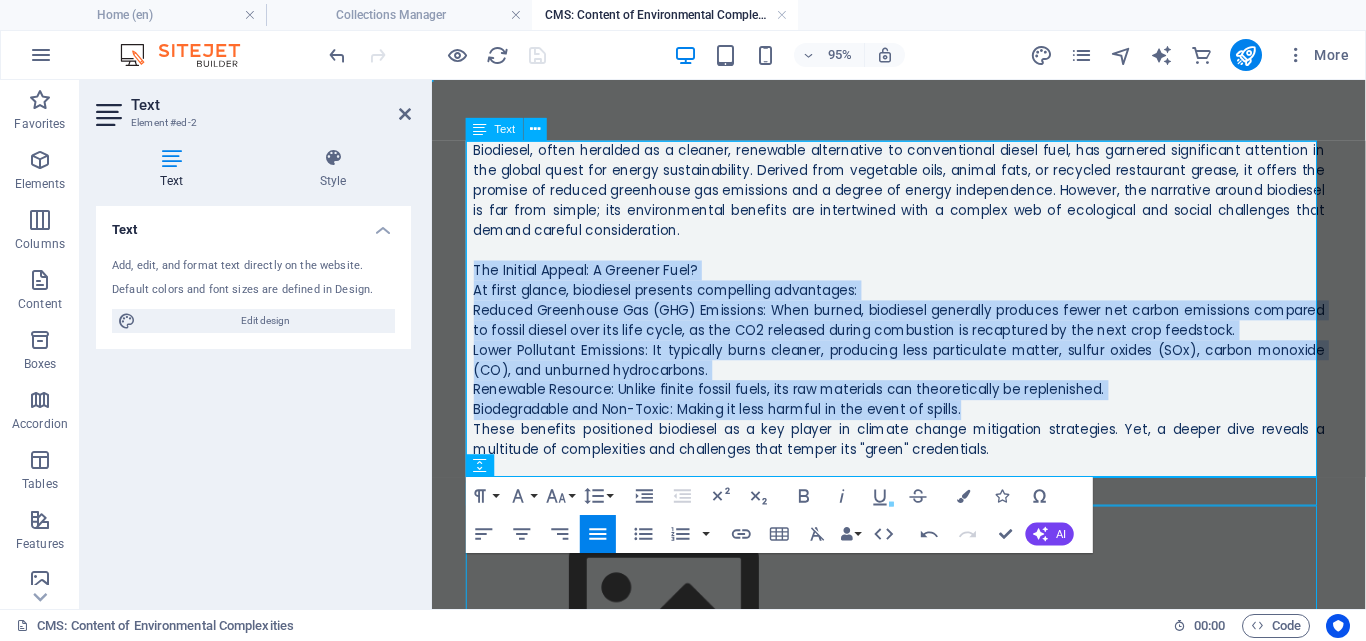 click on "At first glance, biodiesel presents compelling advantages:" at bounding box center [678, 301] 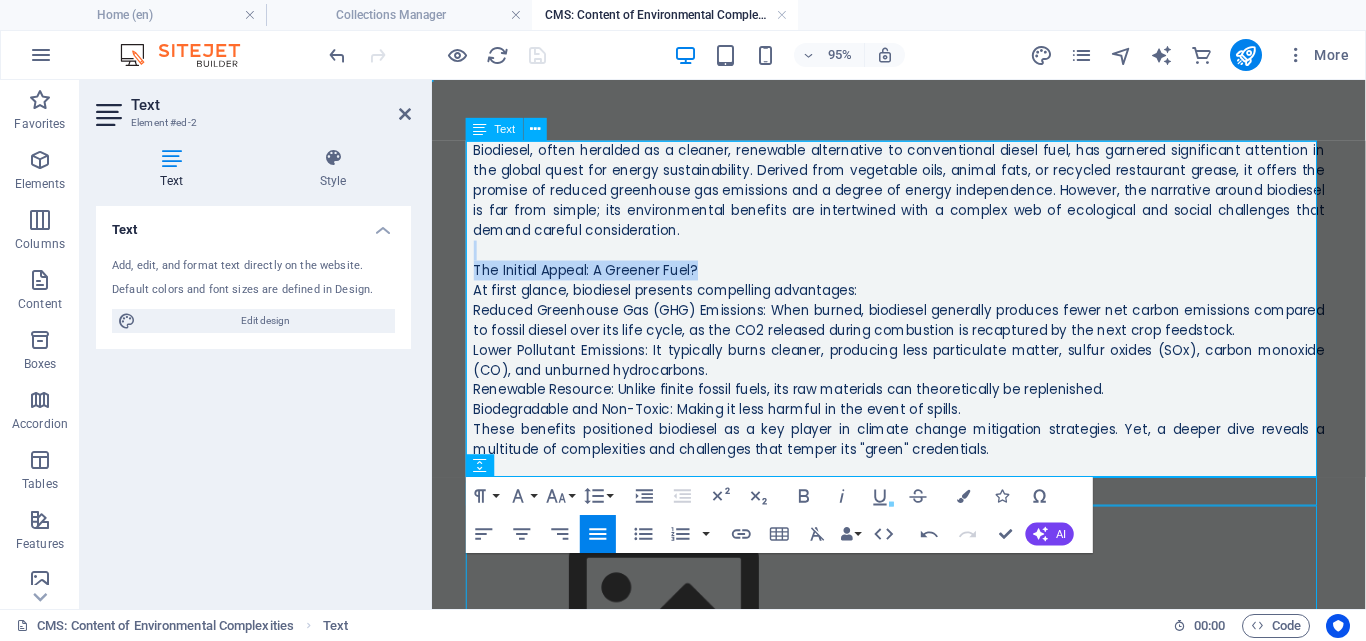 drag, startPoint x: 725, startPoint y: 275, endPoint x: 474, endPoint y: 250, distance: 252.24194 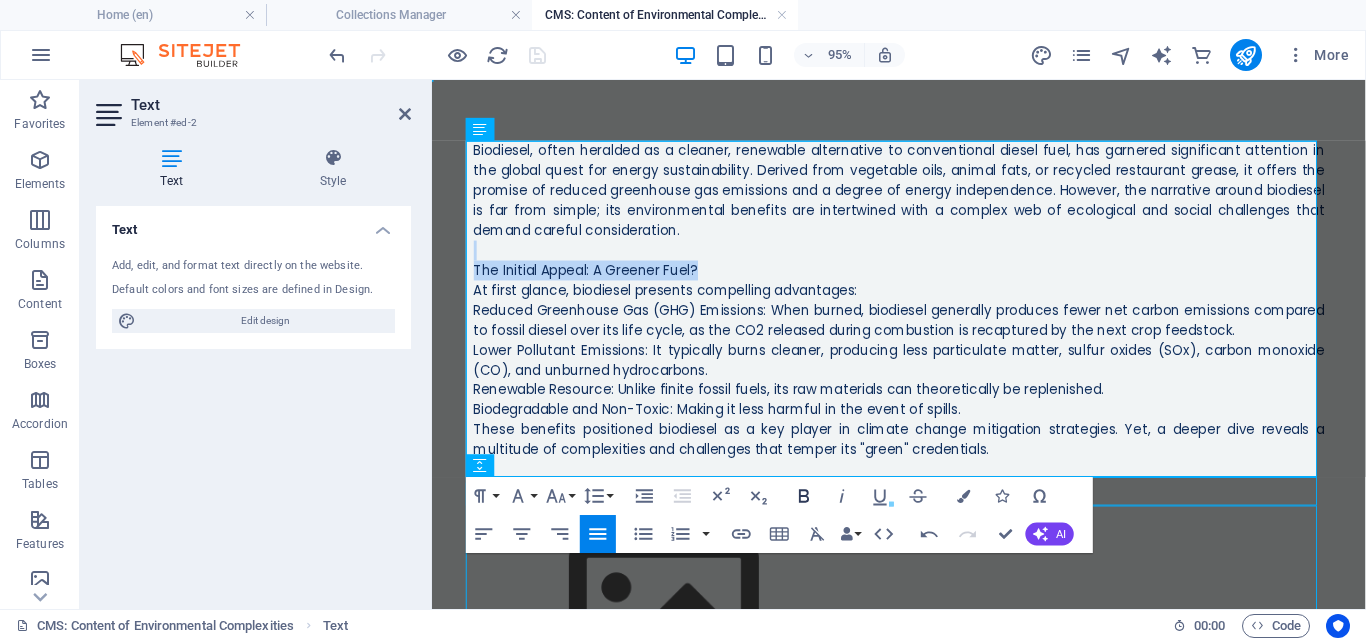 click 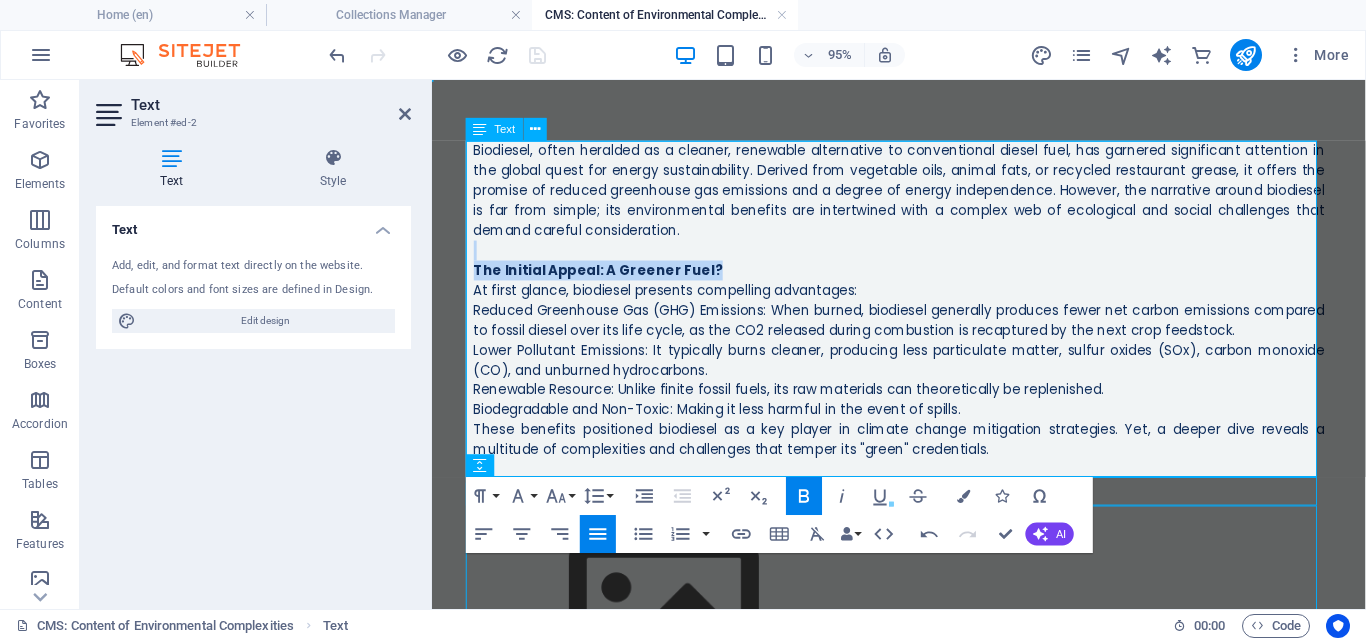 click on "The Initial Appeal: A Greener Fuel?" at bounding box center [924, 280] 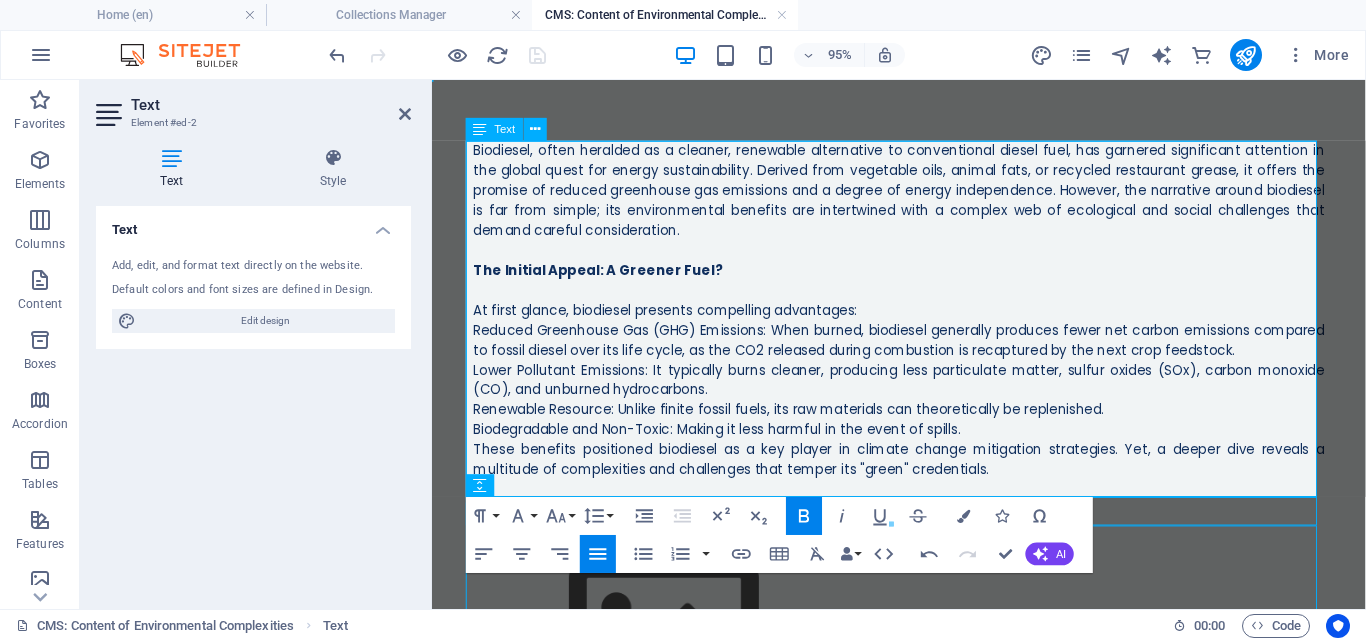 click on "Reduced Greenhouse Gas (GHG) Emissions: When burned, biodiesel generally produces fewer net carbon emissions compared to fossil diesel over its life cycle, as the CO2 released during combustion is recaptured by the next crop feedstock." at bounding box center (924, 353) 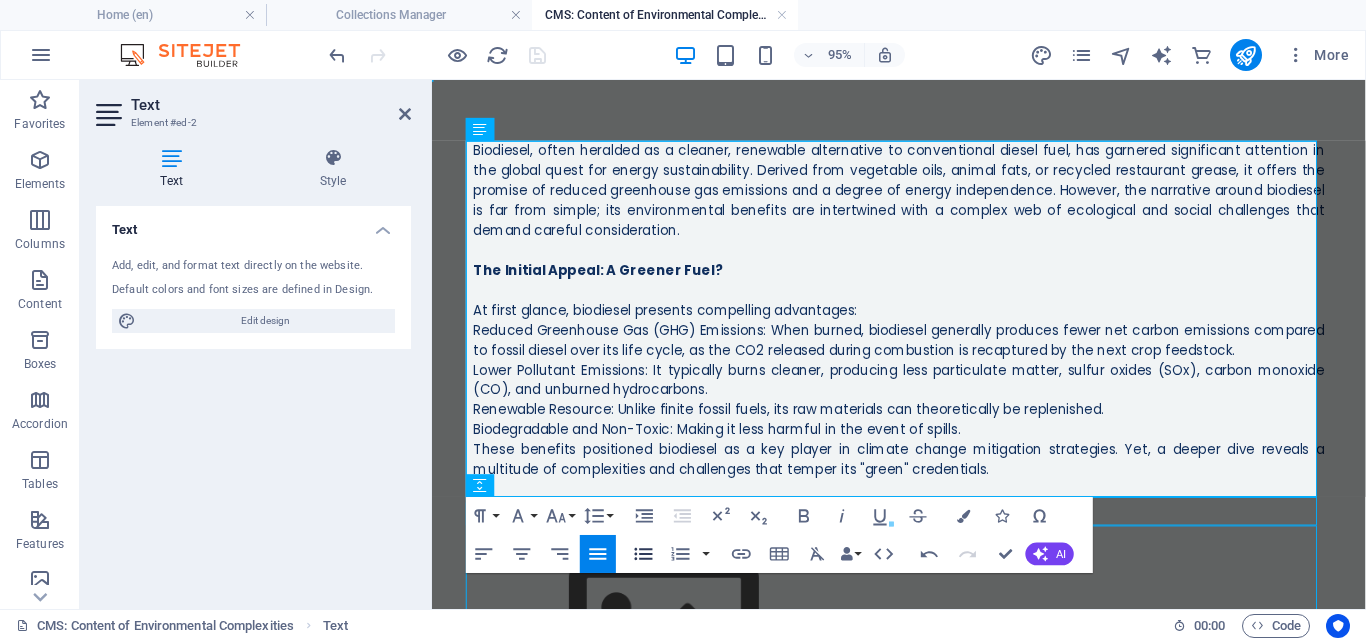 click 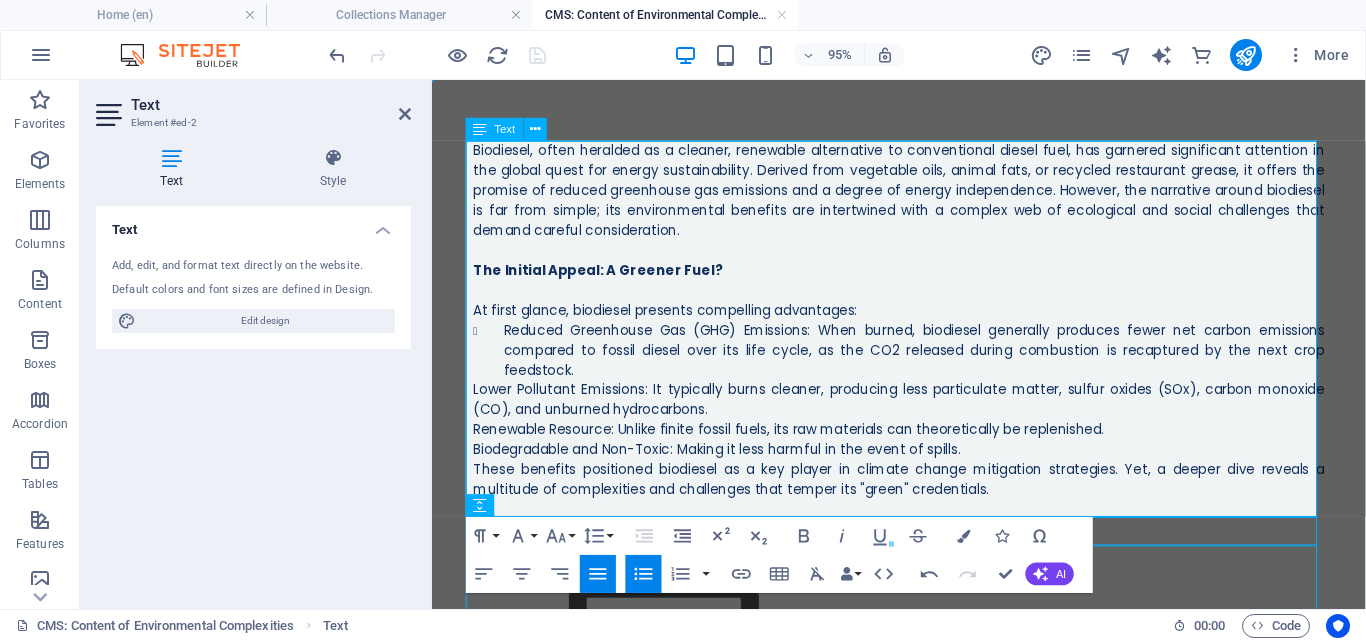 click on "Lower Pollutant Emissions: It typically burns cleaner, producing less particulate matter, sulfur oxides (SOx), carbon monoxide (CO), and unburned hydrocarbons." at bounding box center [924, 416] 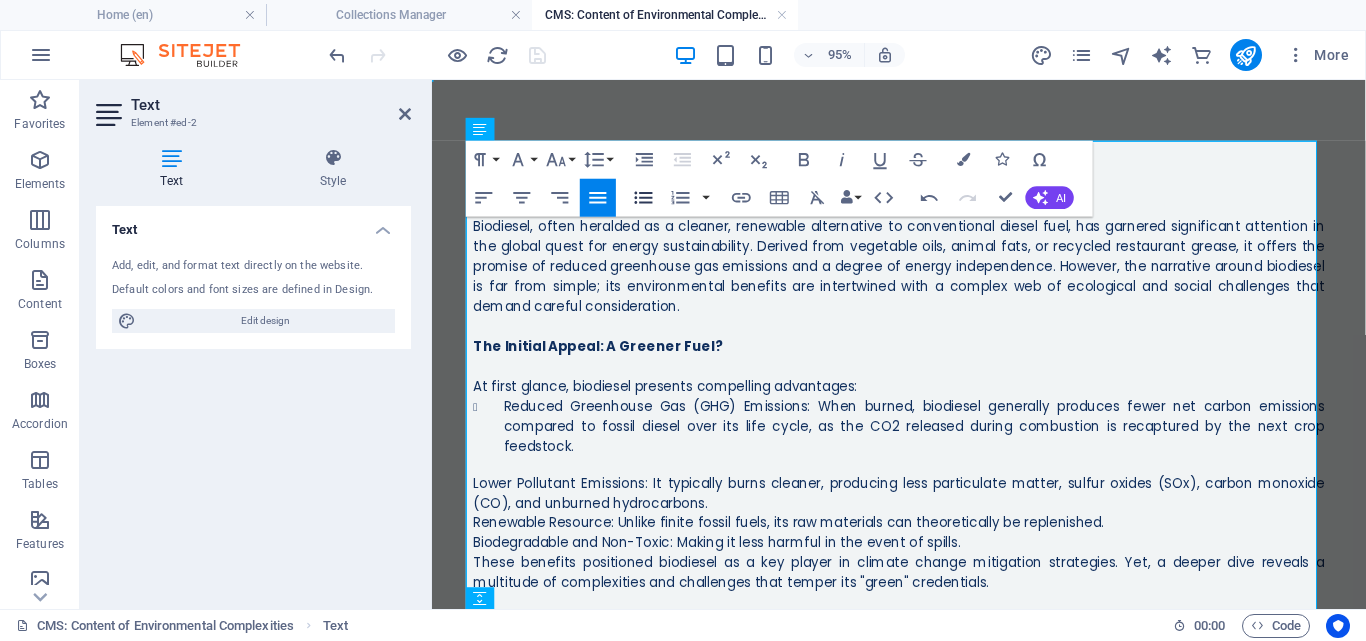 click 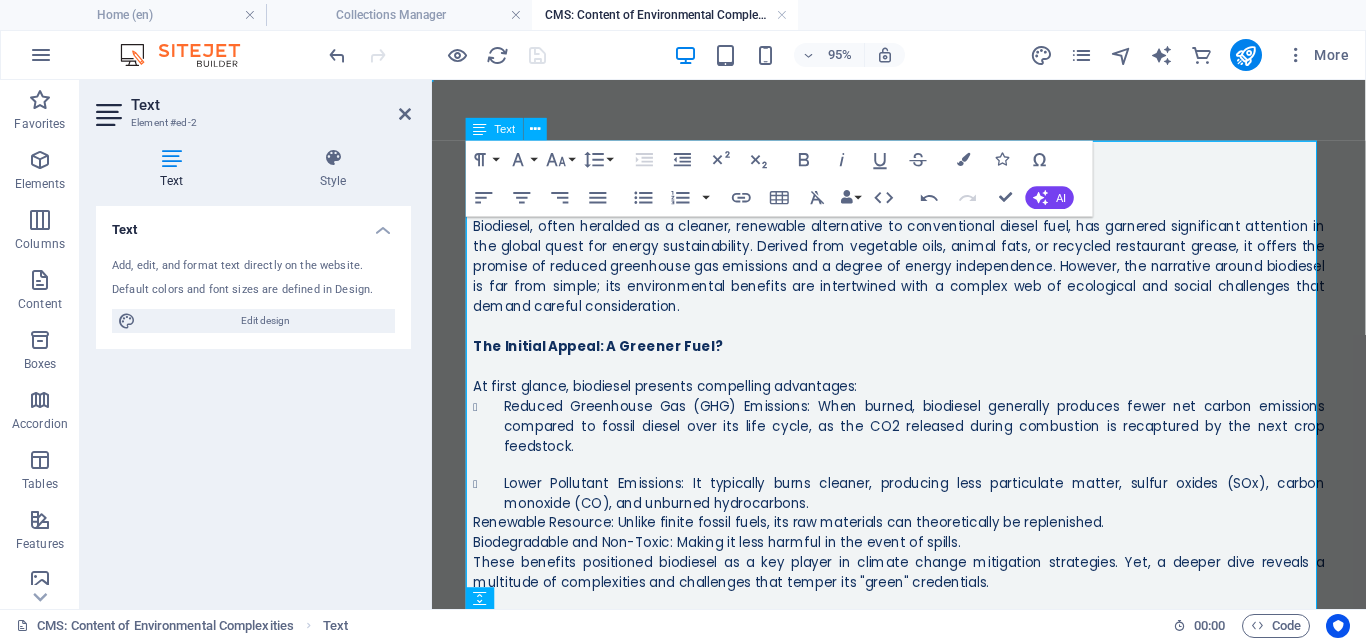 click on "Lower Pollutant Emissions: It typically burns cleaner, producing less particulate matter, sulfur oxides (SOx), carbon monoxide (CO), and unburned hydrocarbons." at bounding box center [940, 515] 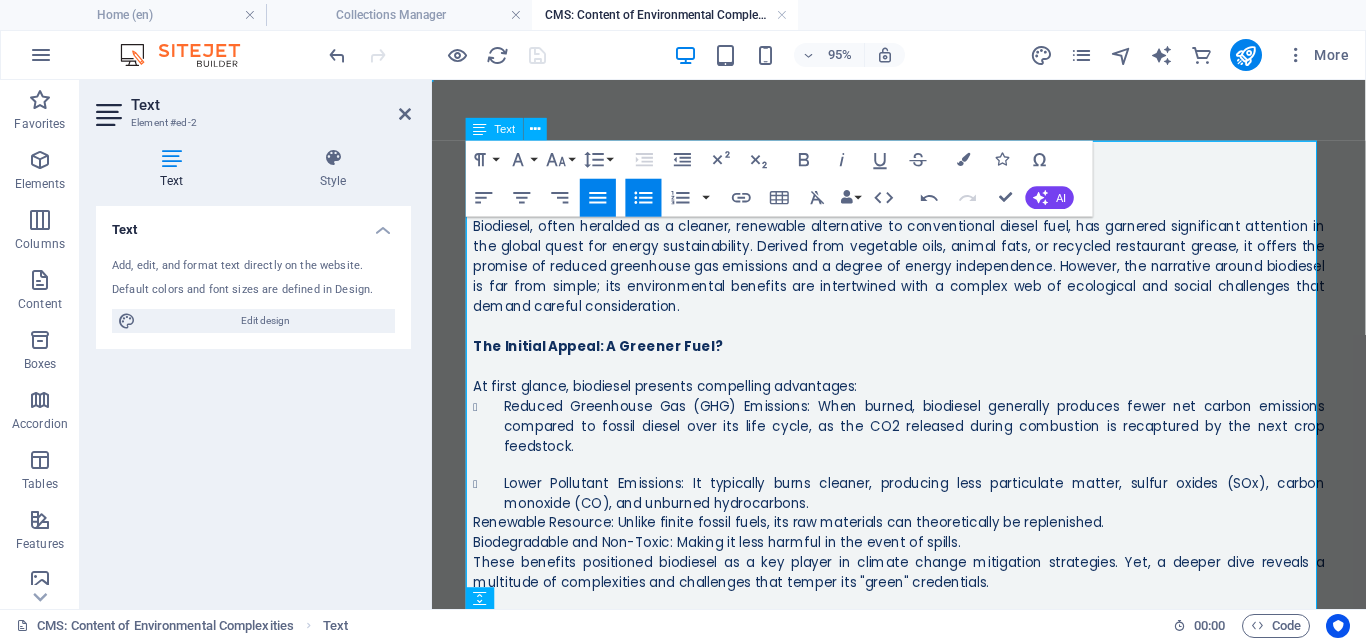 click on "Renewable Resource: Unlike finite fossil fuels, its raw materials can theoretically be replenished." at bounding box center [808, 546] 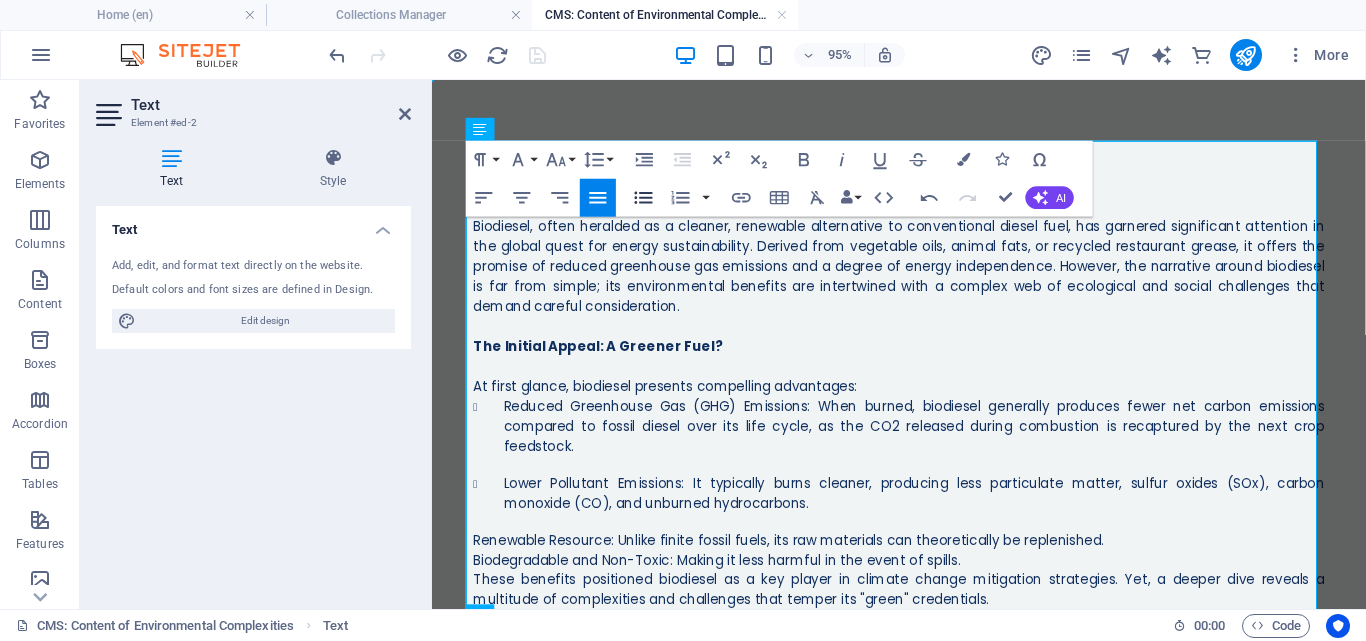 click 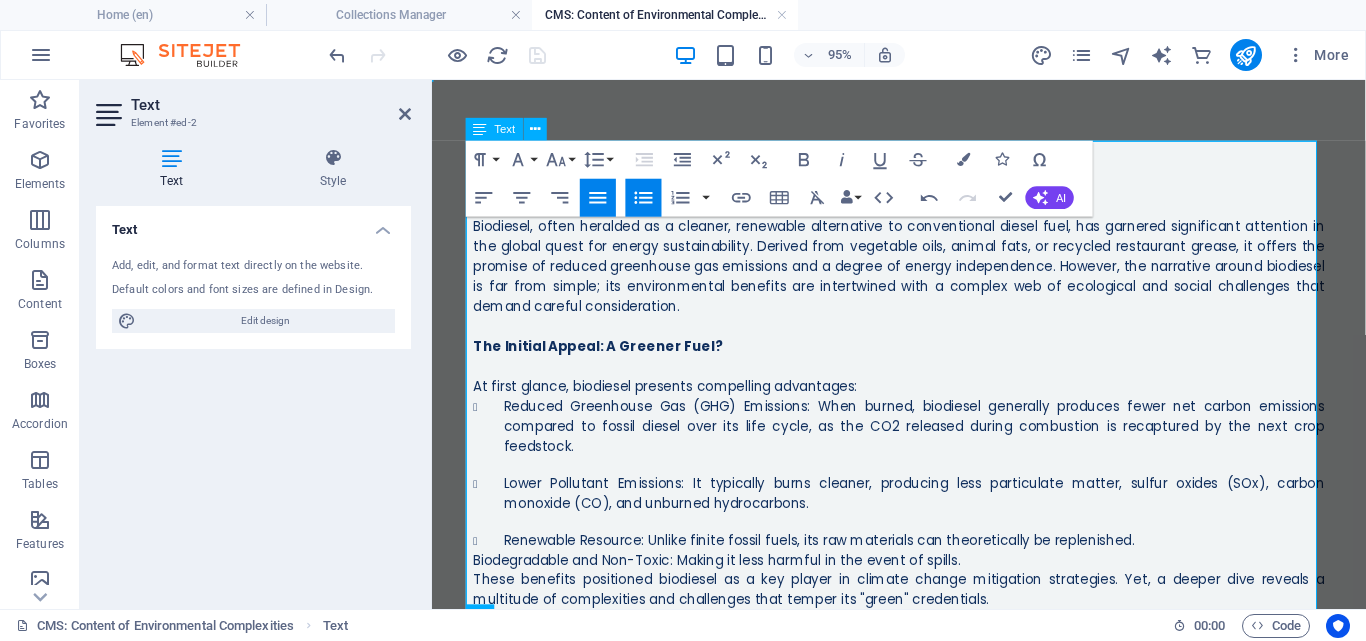 click on "Renewable Resource: Unlike finite fossil fuels, its raw materials can theoretically be replenished." at bounding box center [940, 564] 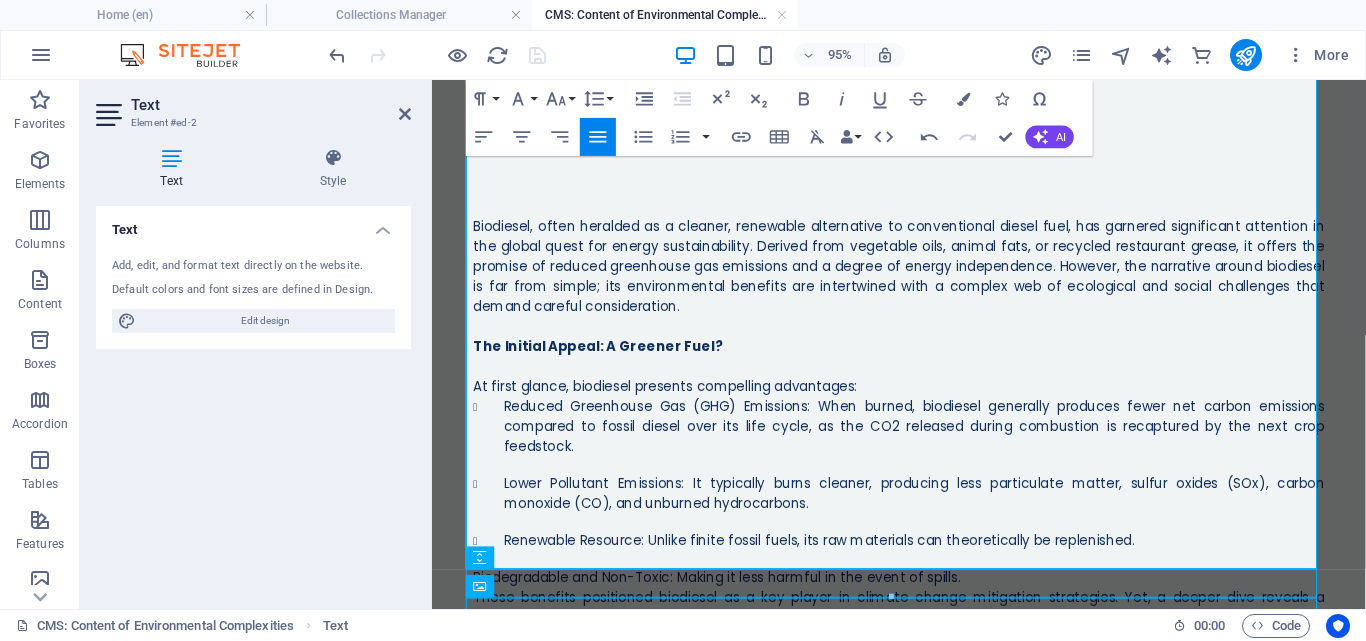 scroll, scrollTop: 209, scrollLeft: 0, axis: vertical 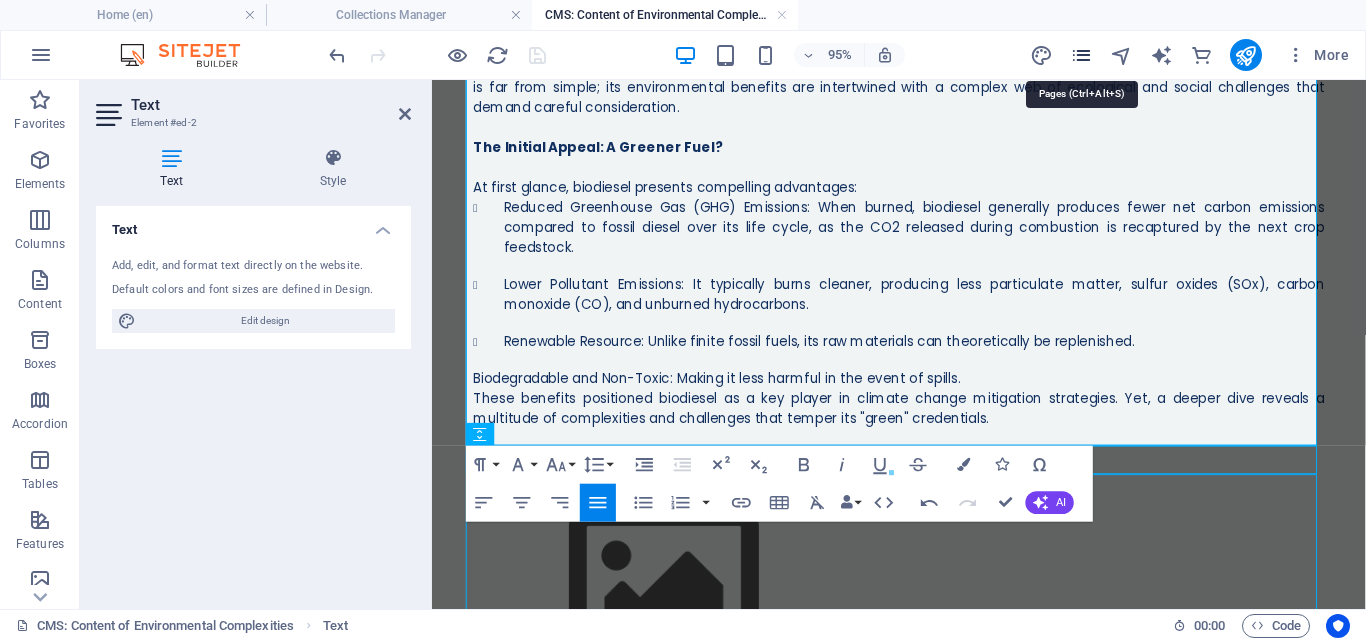 click at bounding box center (1081, 55) 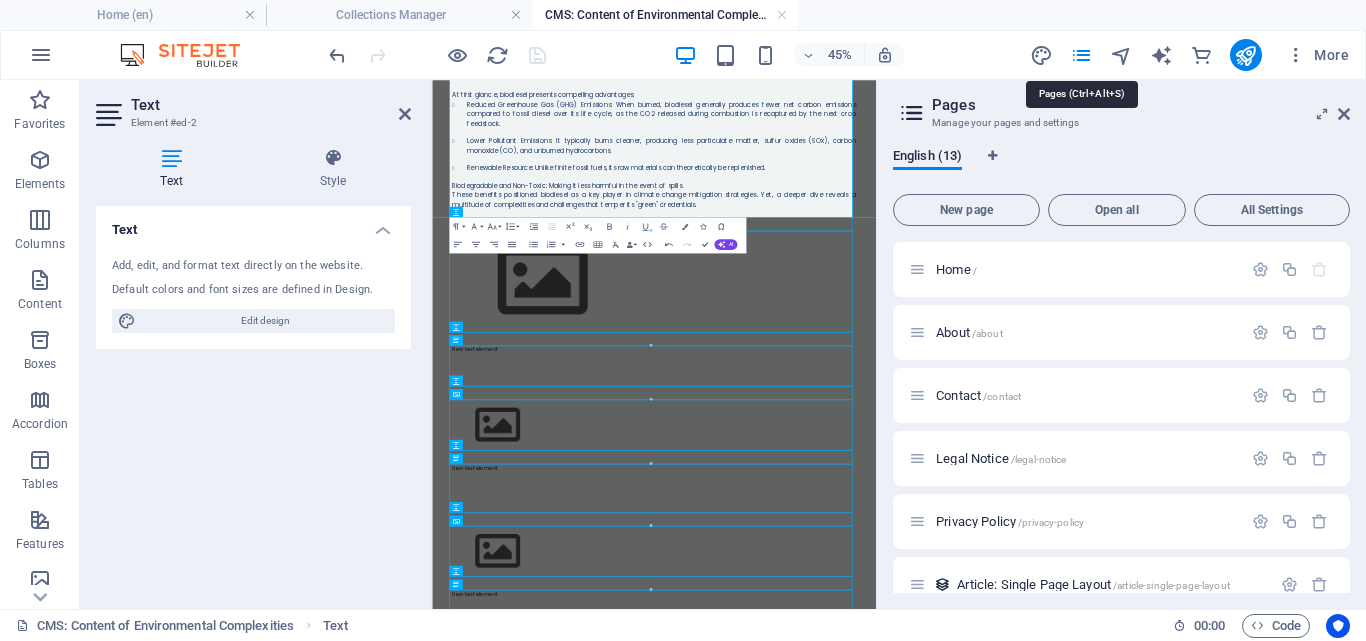 scroll, scrollTop: 11354, scrollLeft: 0, axis: vertical 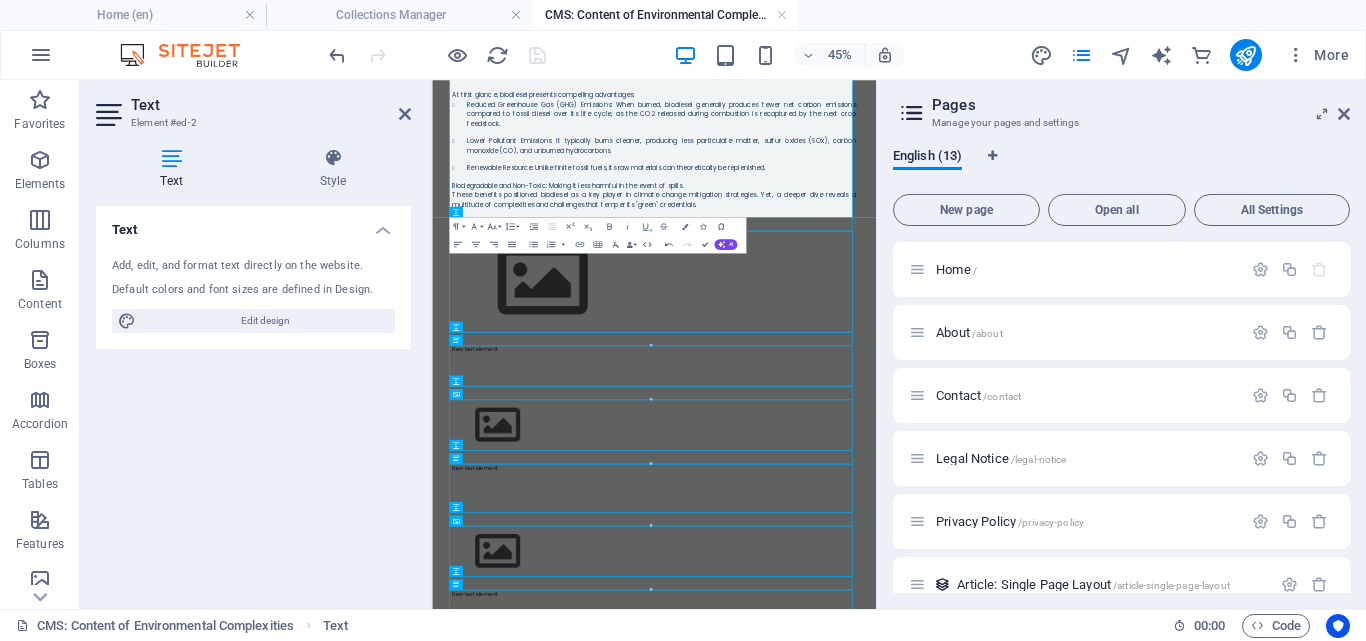click at bounding box center [926, 527] 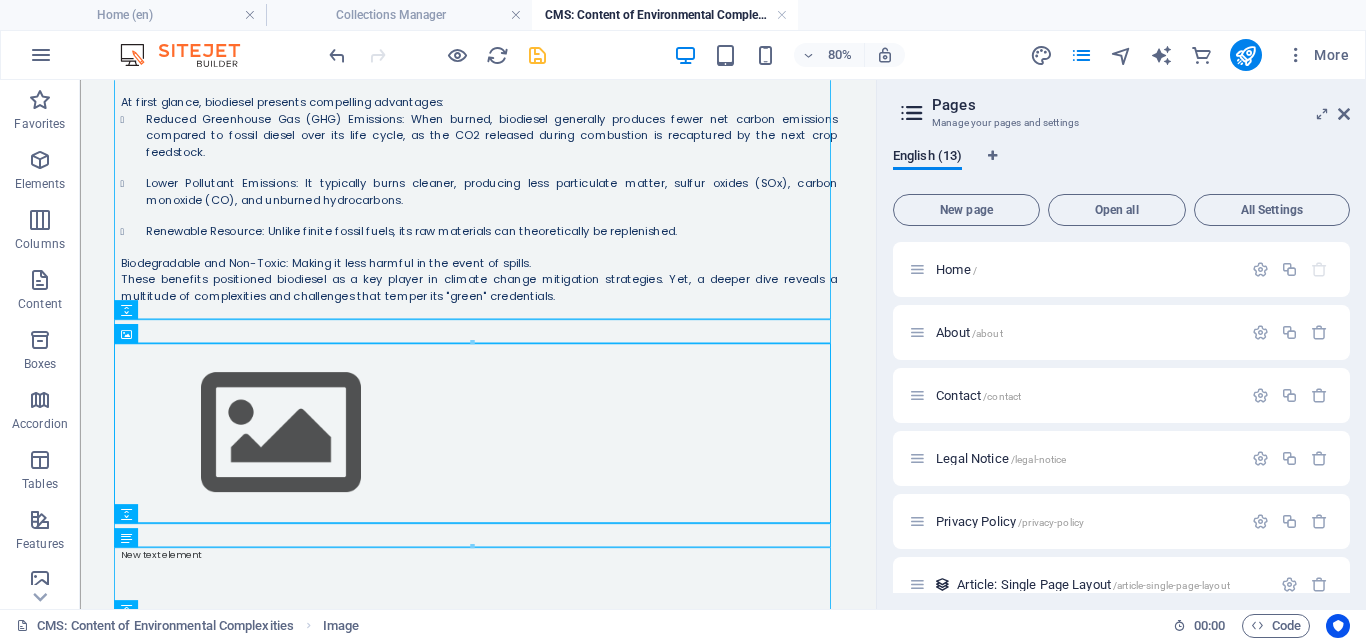 scroll, scrollTop: 0, scrollLeft: 0, axis: both 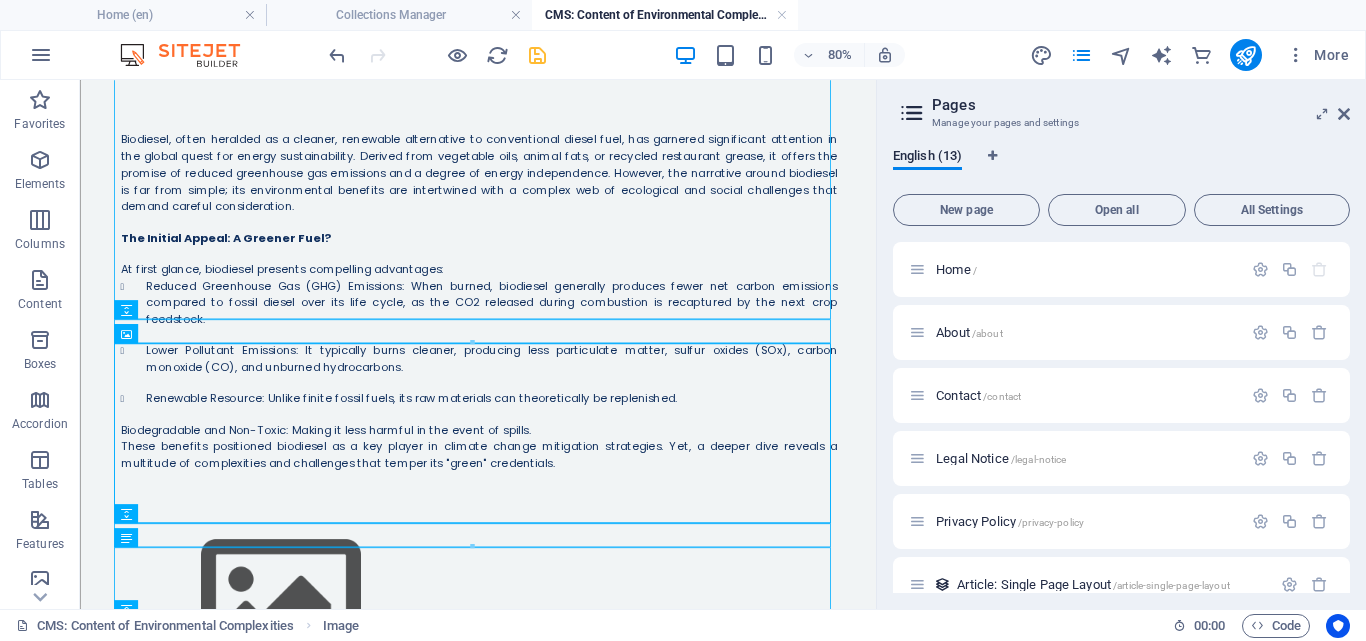 drag, startPoint x: 1068, startPoint y: 347, endPoint x: 931, endPoint y: 141, distance: 247.39644 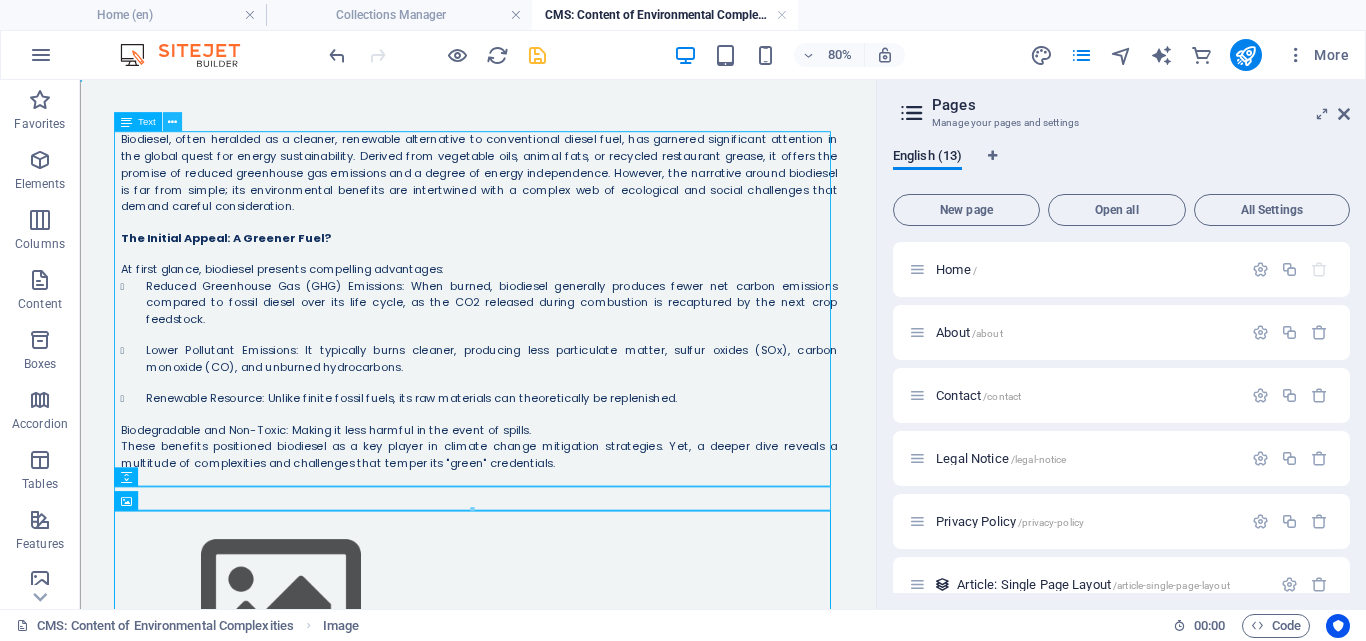 click at bounding box center (172, 121) 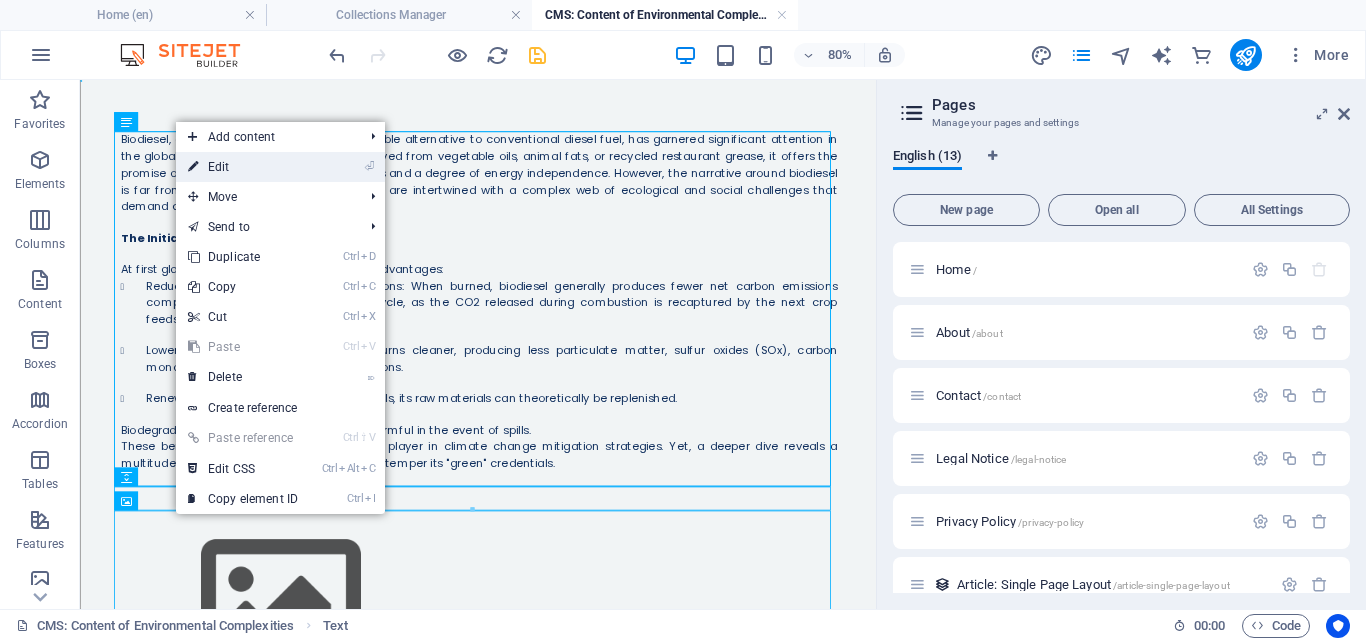 click on "⏎  Edit" at bounding box center [243, 167] 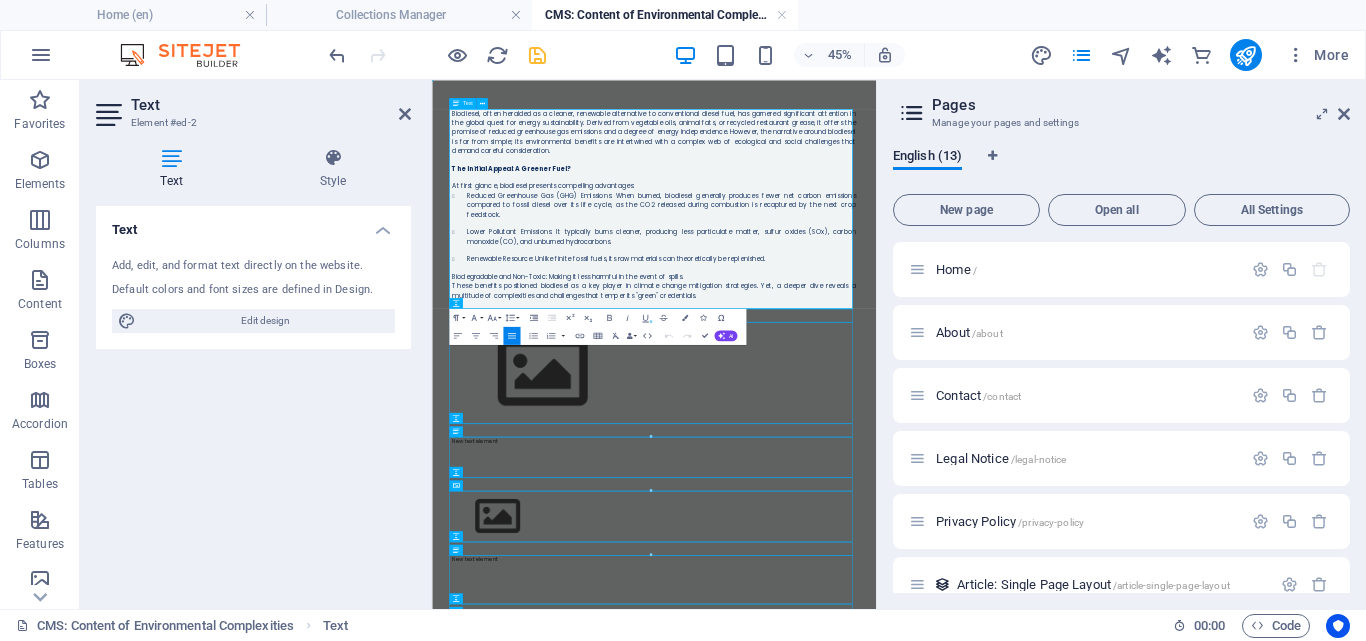 click on "These benefits positioned biodiesel as a key player in climate change mitigation strategies. Yet, a deeper dive reveals a multitude of complexities and challenges that temper its "green" credentials." at bounding box center [926, 549] 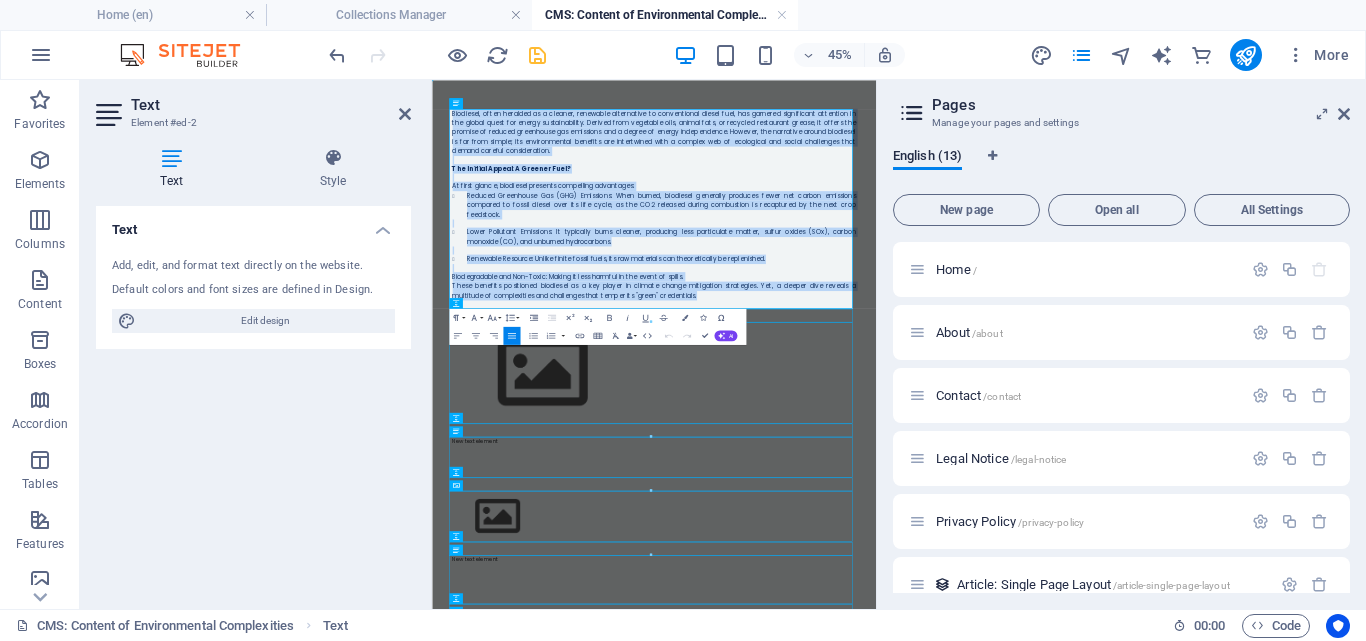 drag, startPoint x: 1036, startPoint y: 557, endPoint x: 826, endPoint y: 152, distance: 456.20718 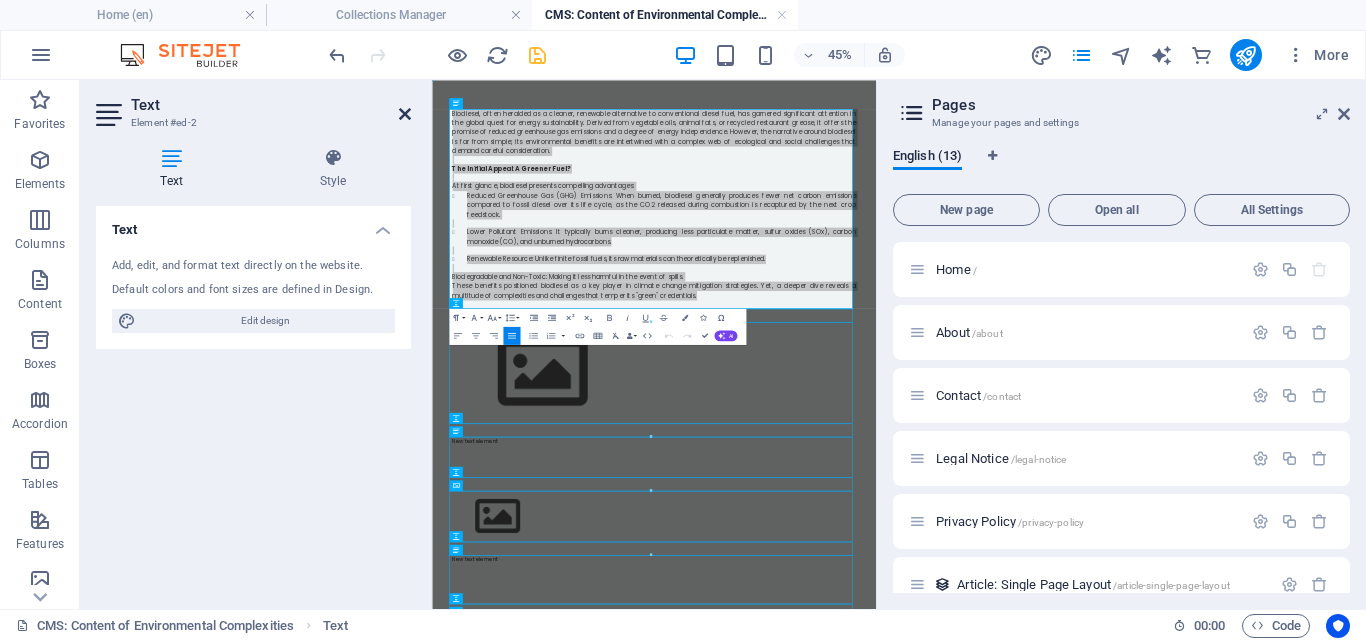 click at bounding box center [405, 114] 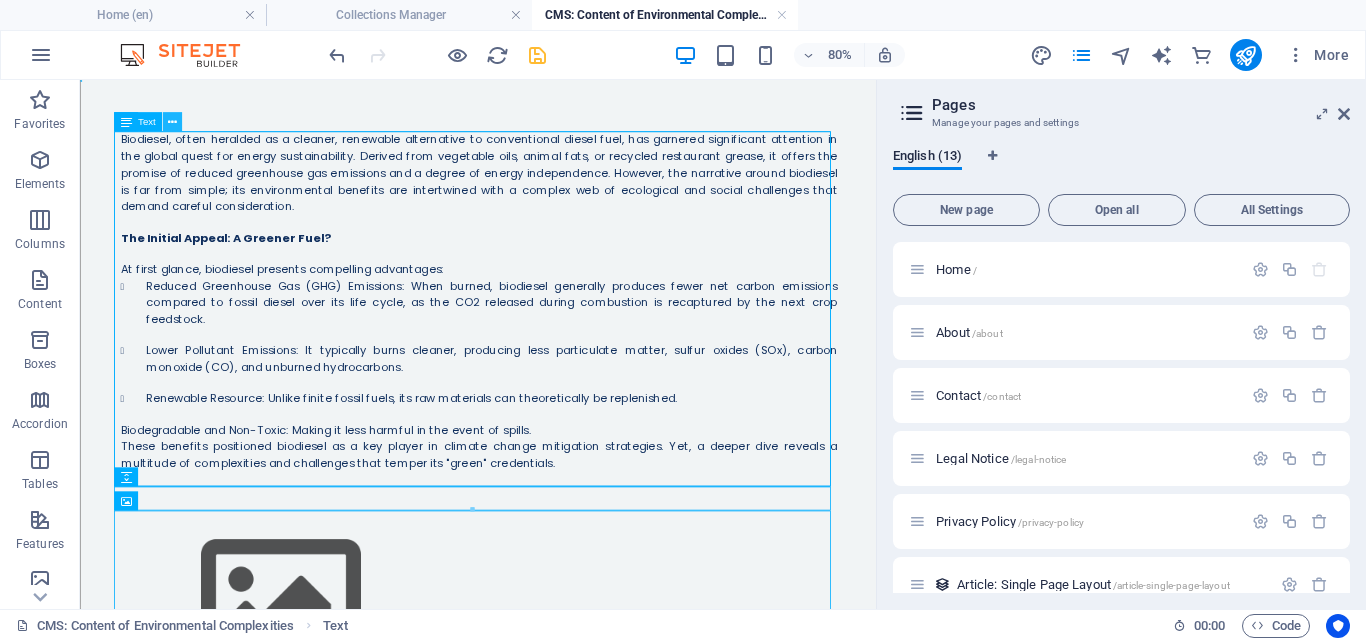 click at bounding box center (171, 121) 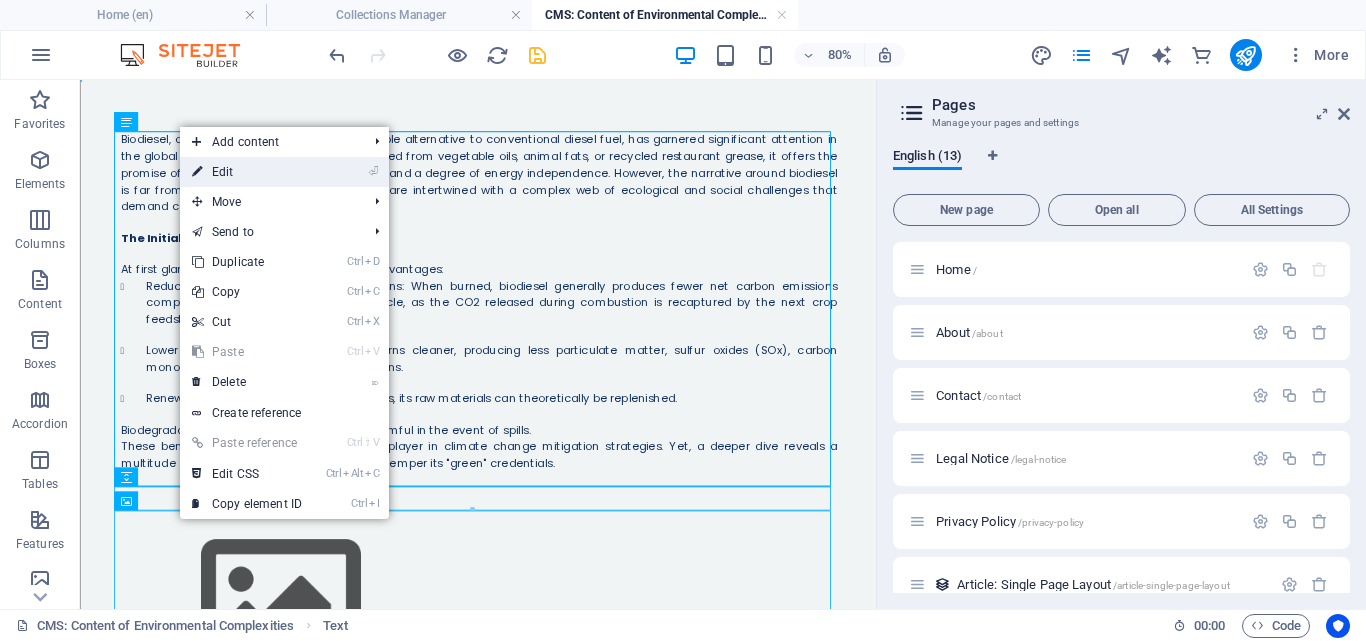 click on "⏎  Edit" at bounding box center (247, 172) 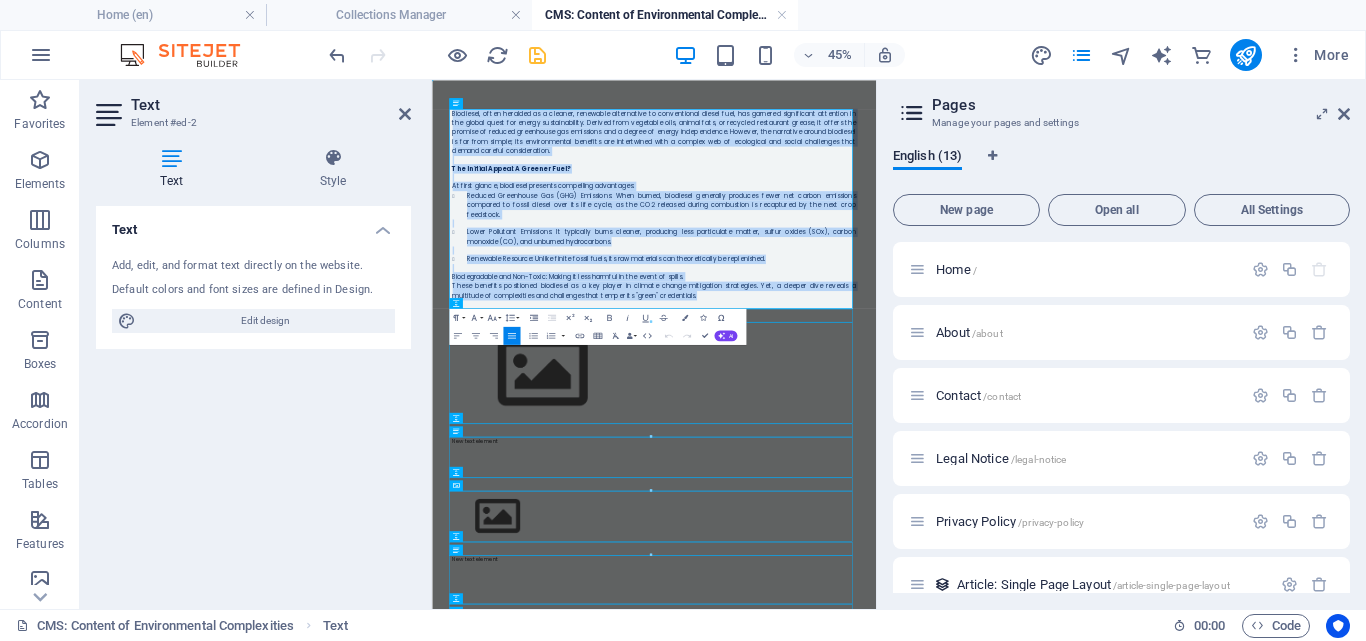 drag, startPoint x: 1018, startPoint y: 568, endPoint x: 229, endPoint y: 77, distance: 929.3019 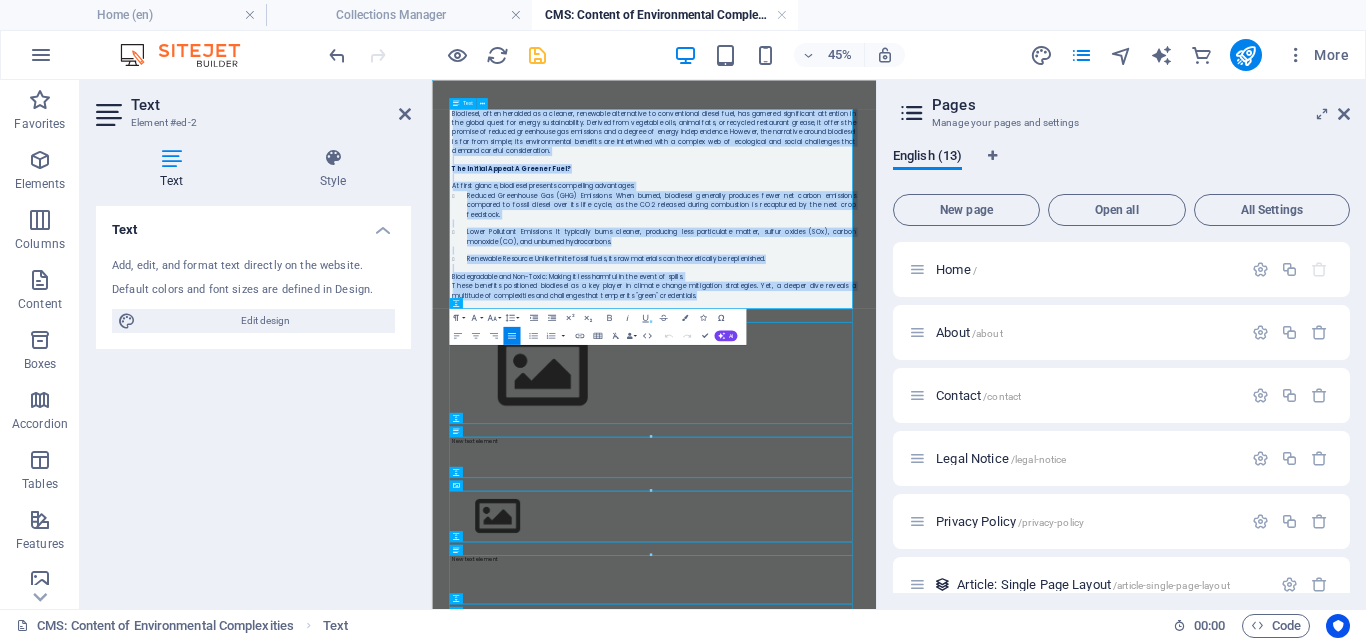 click on "These benefits positioned biodiesel as a key player in climate change mitigation strategies. Yet, a deeper dive reveals a multitude of complexities and challenges that temper its "green" credentials." at bounding box center (926, 549) 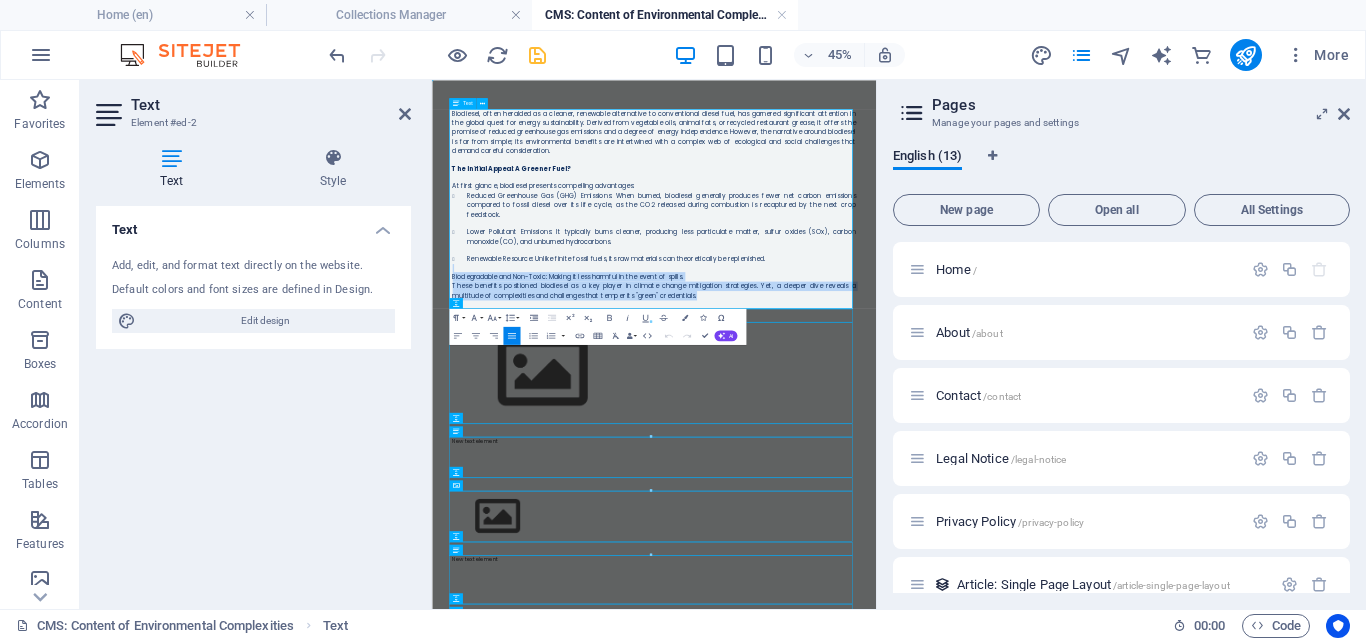 drag, startPoint x: 1034, startPoint y: 559, endPoint x: 620, endPoint y: 375, distance: 453.04745 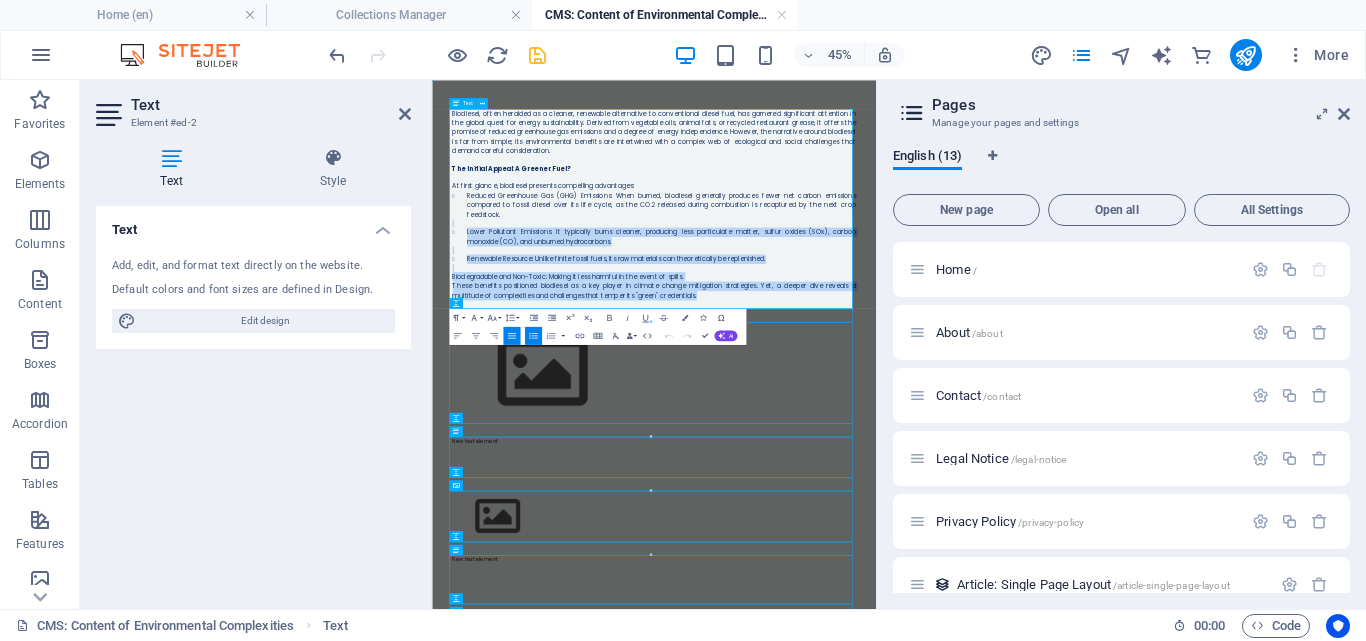 click on "Reduced Greenhouse Gas (GHG) Emissions: When burned, biodiesel generally produces fewer net carbon emissions compared to fossil diesel over its life cycle, as the CO2 released during combustion is recaptured by the next crop feedstock." at bounding box center (942, 358) 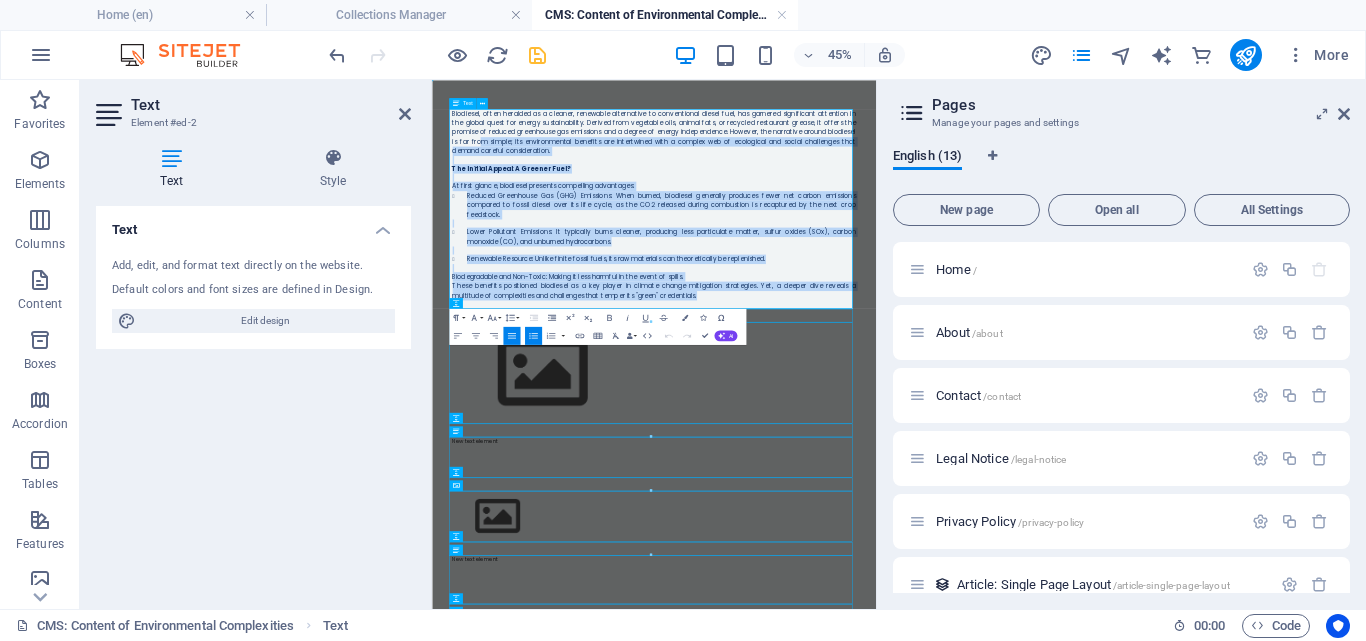 drag, startPoint x: 1038, startPoint y: 555, endPoint x: 527, endPoint y: 206, distance: 618.80695 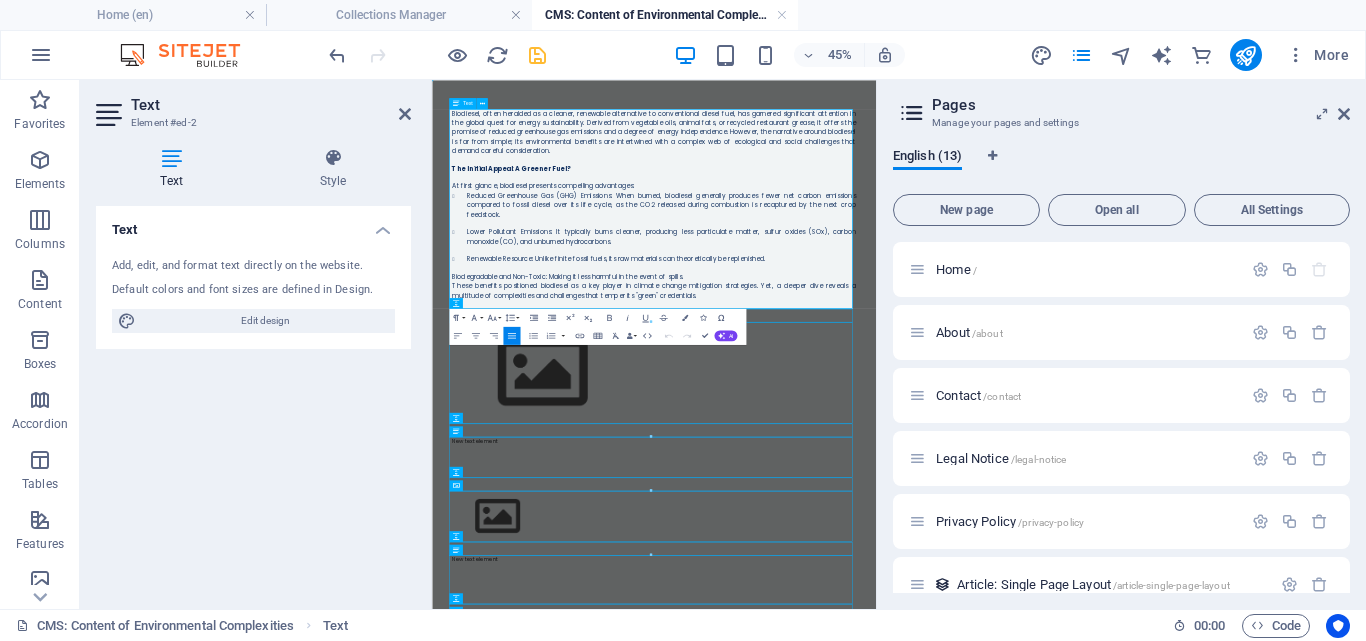 click at bounding box center (926, 579) 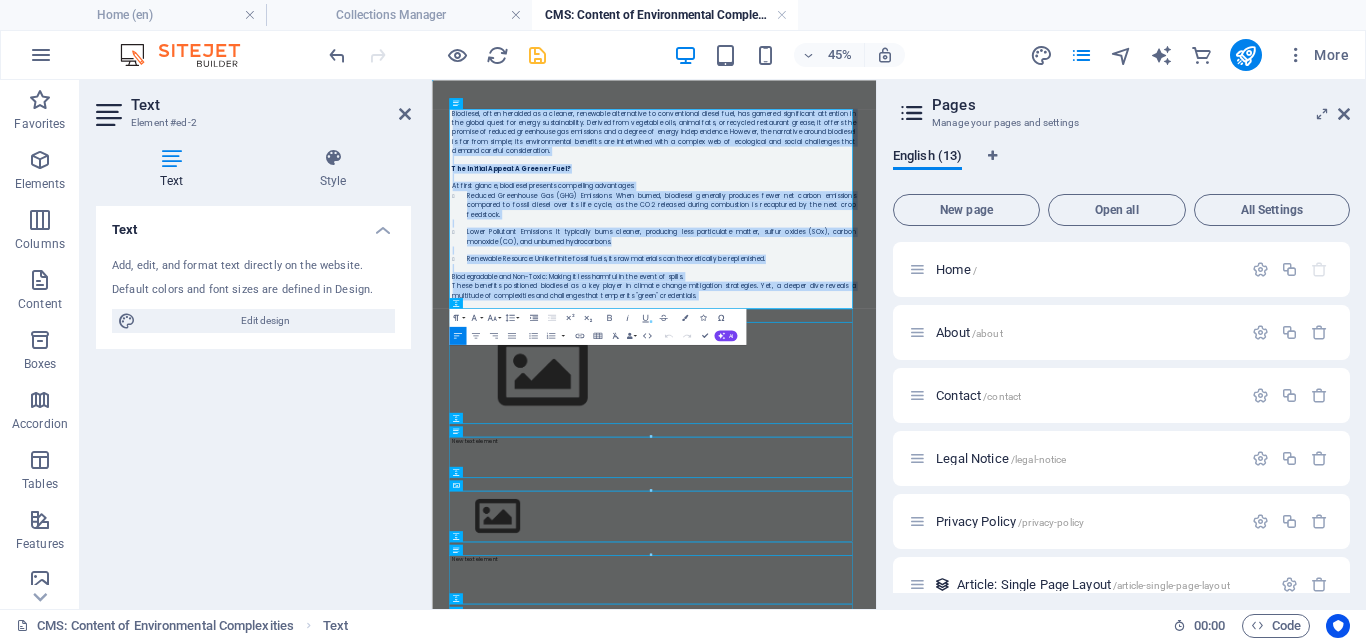 drag, startPoint x: 1036, startPoint y: 571, endPoint x: 349, endPoint y: 104, distance: 830.6973 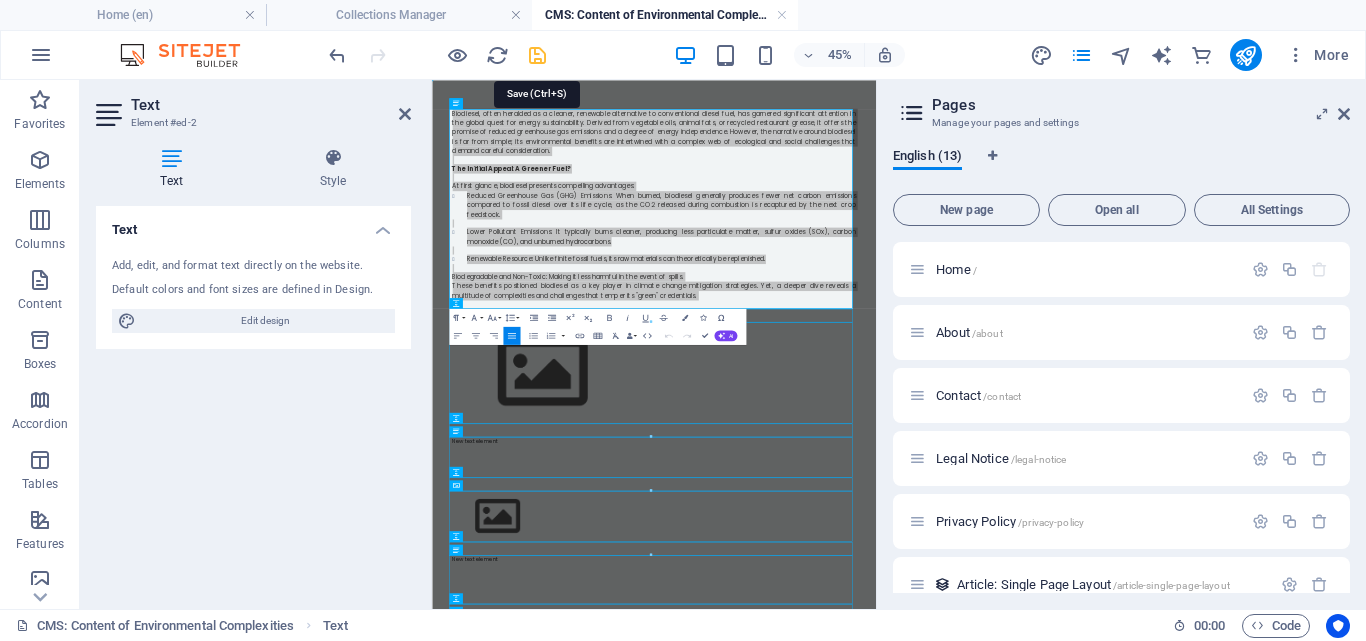 click at bounding box center [537, 55] 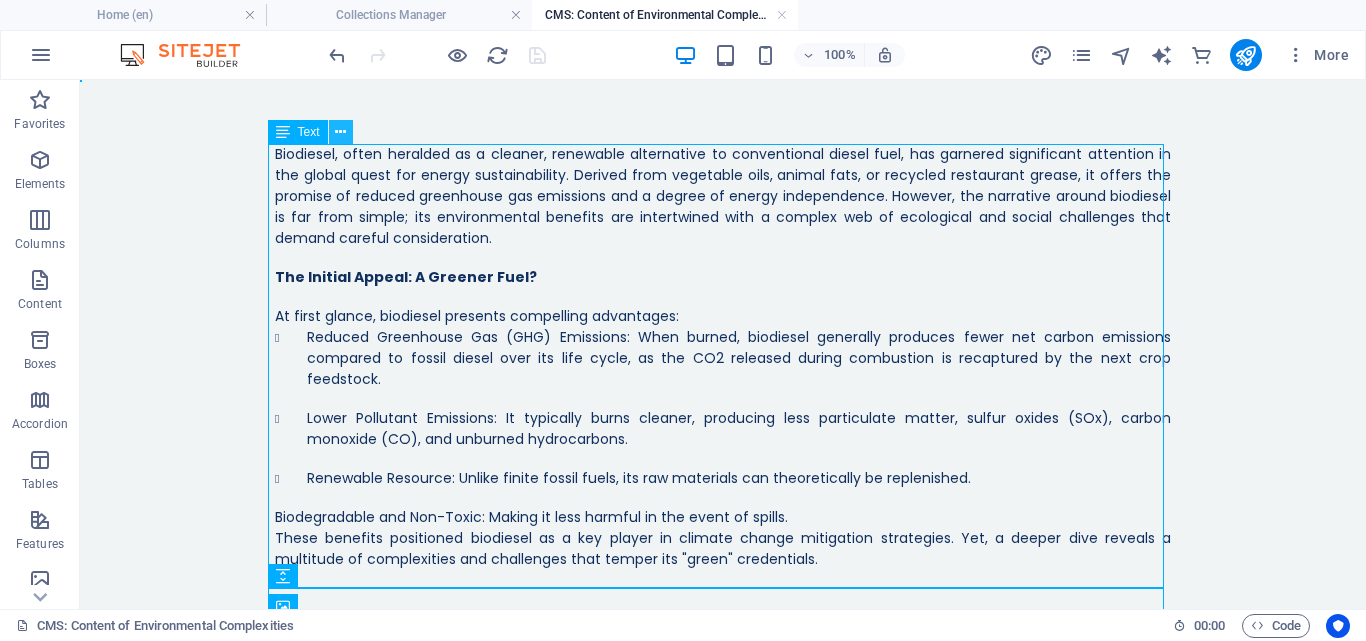 click at bounding box center (340, 132) 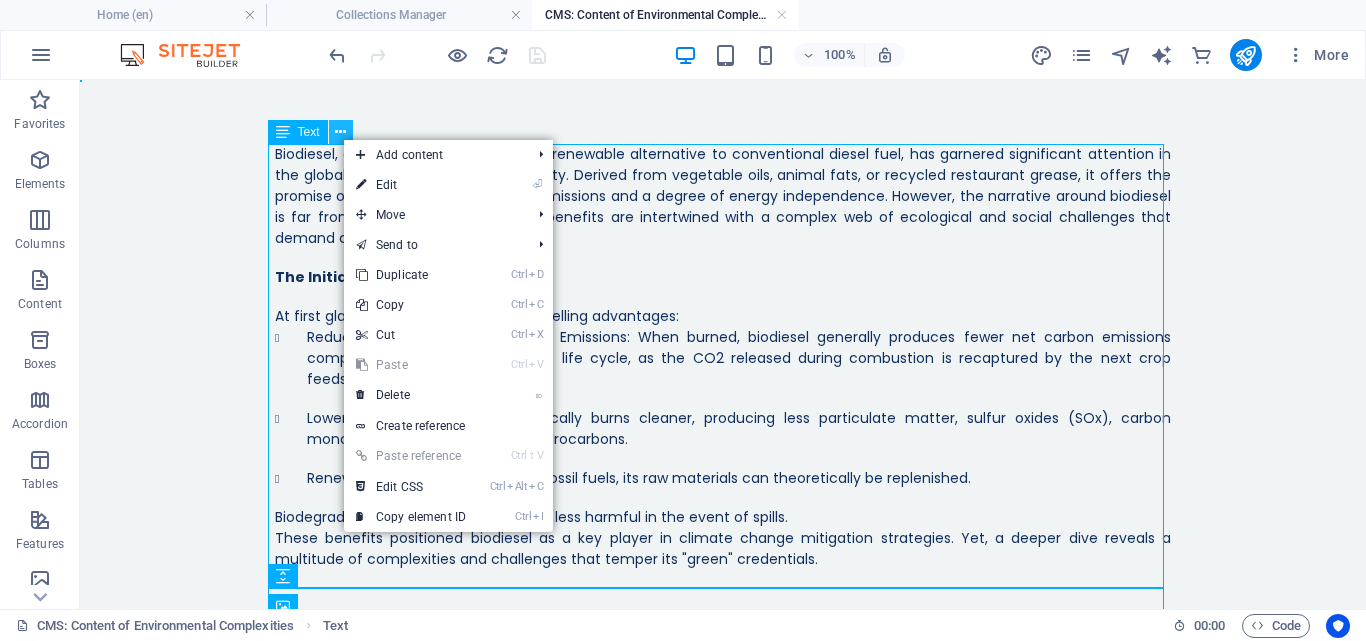 click at bounding box center (340, 132) 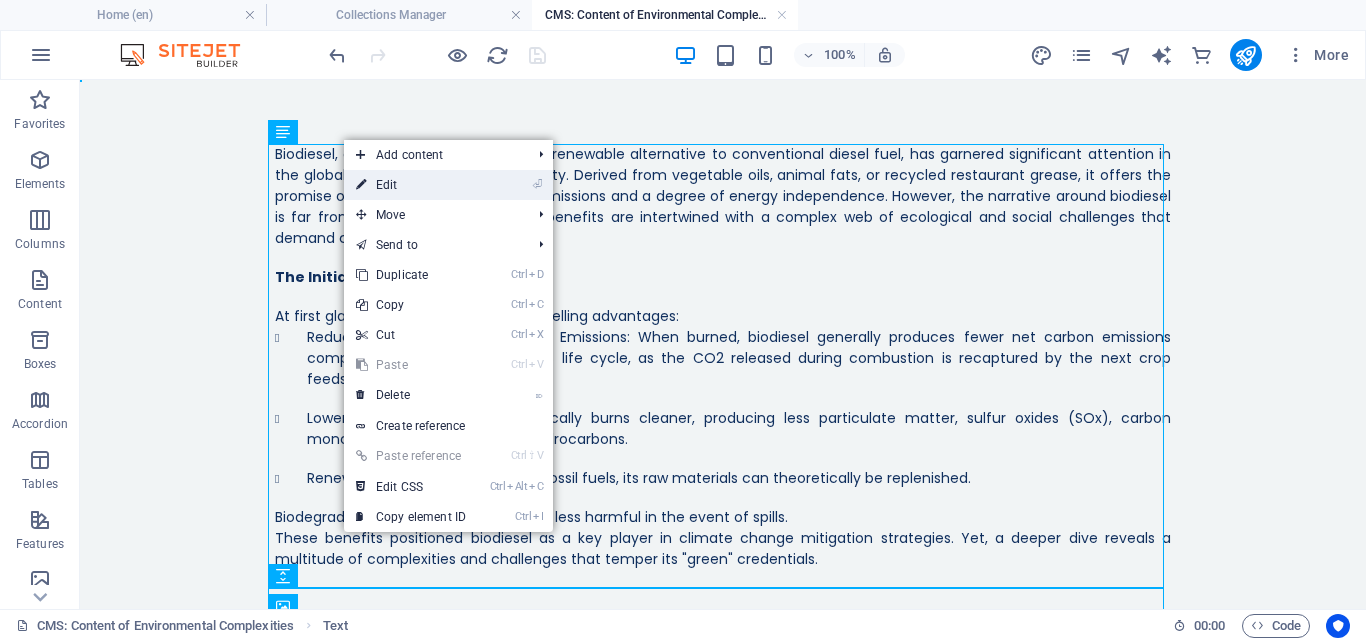 click on "⏎  Edit" at bounding box center [411, 185] 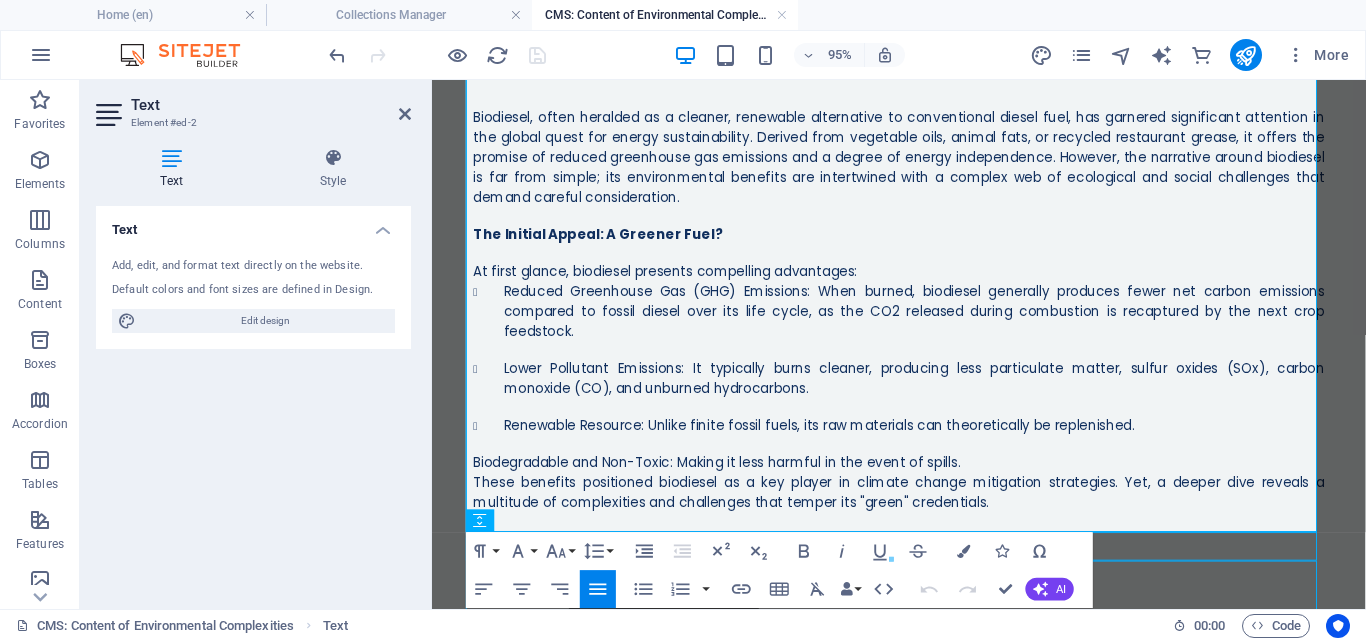 scroll, scrollTop: 112, scrollLeft: 0, axis: vertical 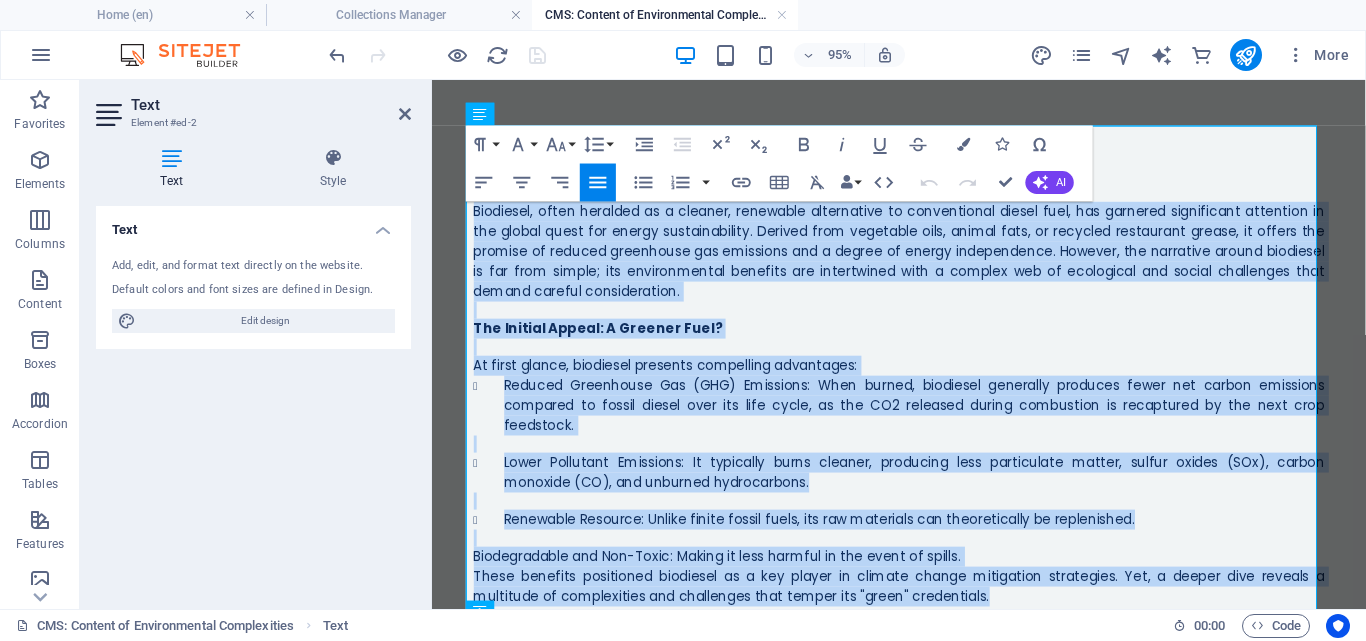 drag, startPoint x: 1001, startPoint y: 531, endPoint x: 439, endPoint y: 102, distance: 707.02545 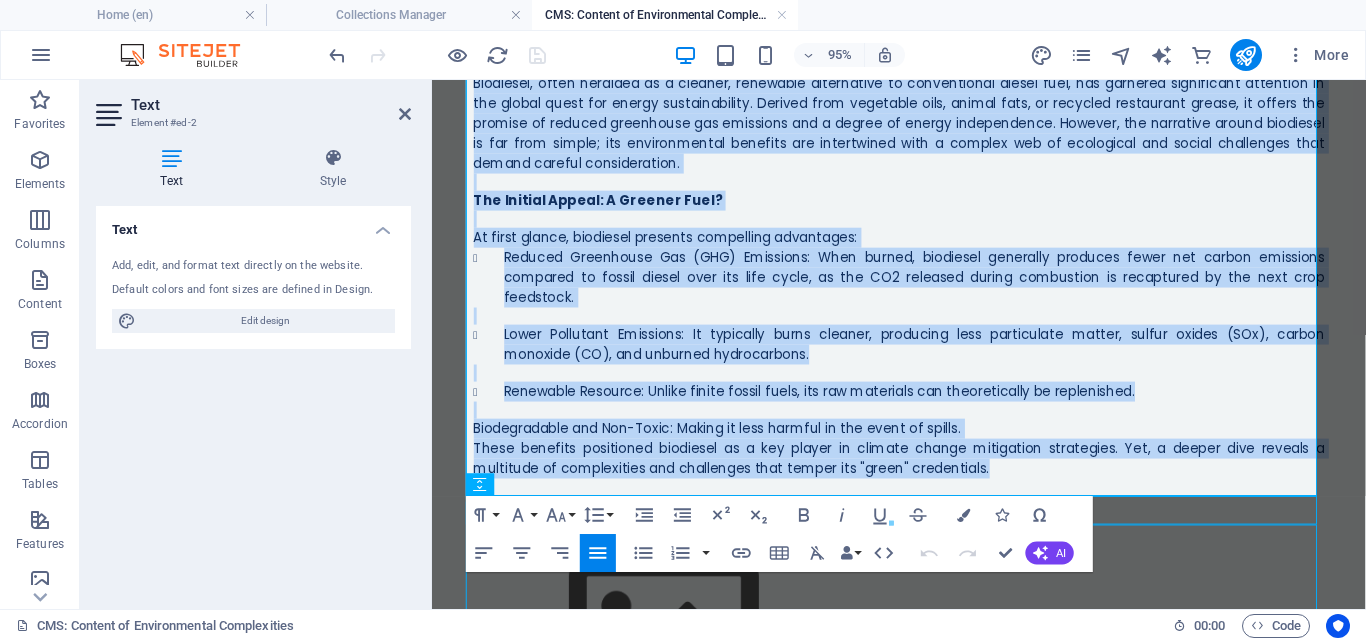 scroll, scrollTop: 82, scrollLeft: 0, axis: vertical 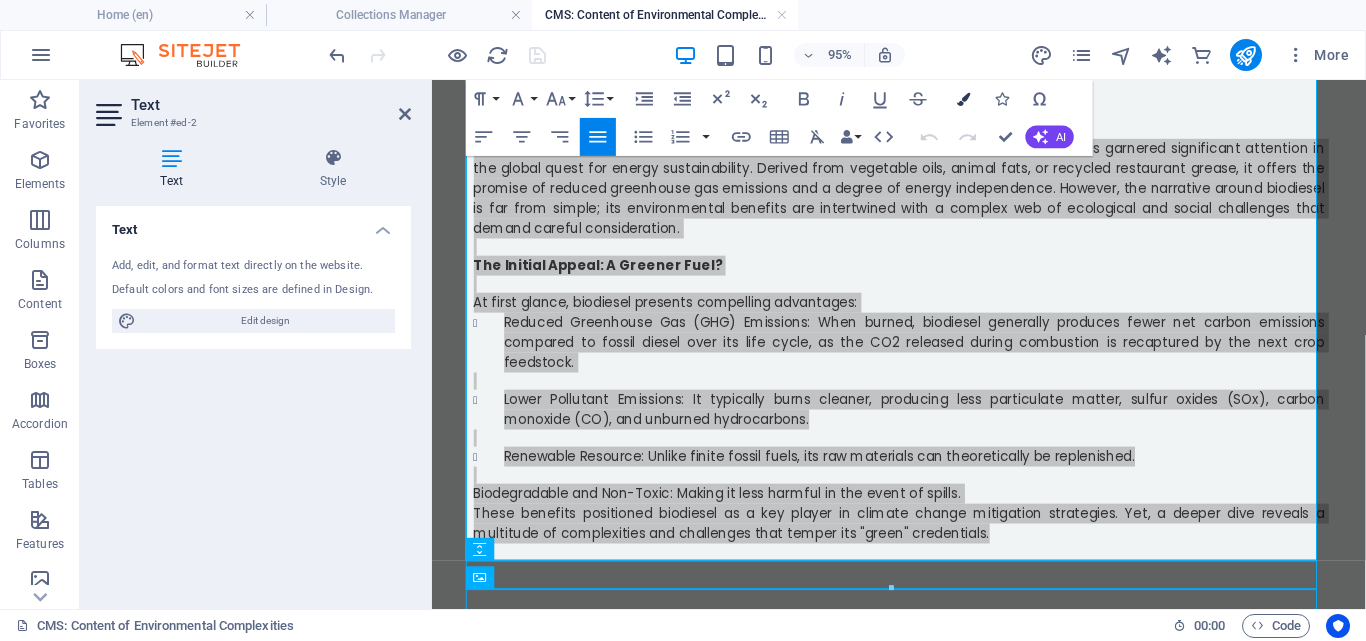 click on "Colors" at bounding box center [964, 99] 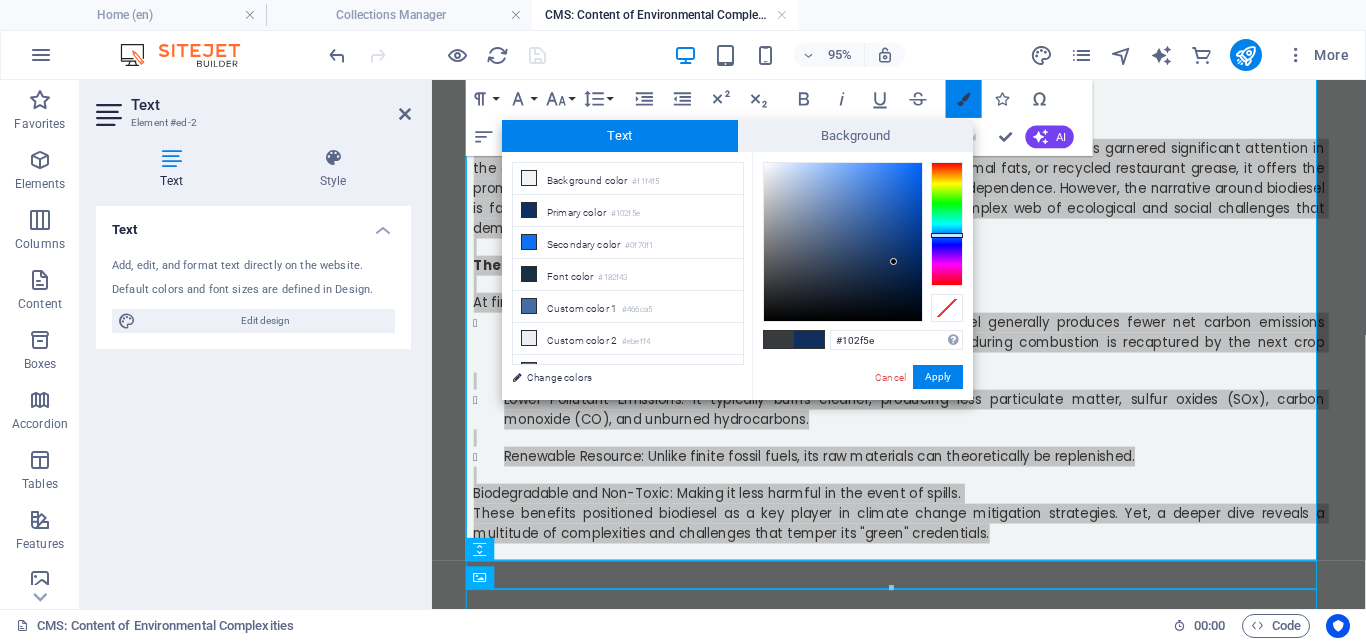 click on "Colors" at bounding box center (964, 99) 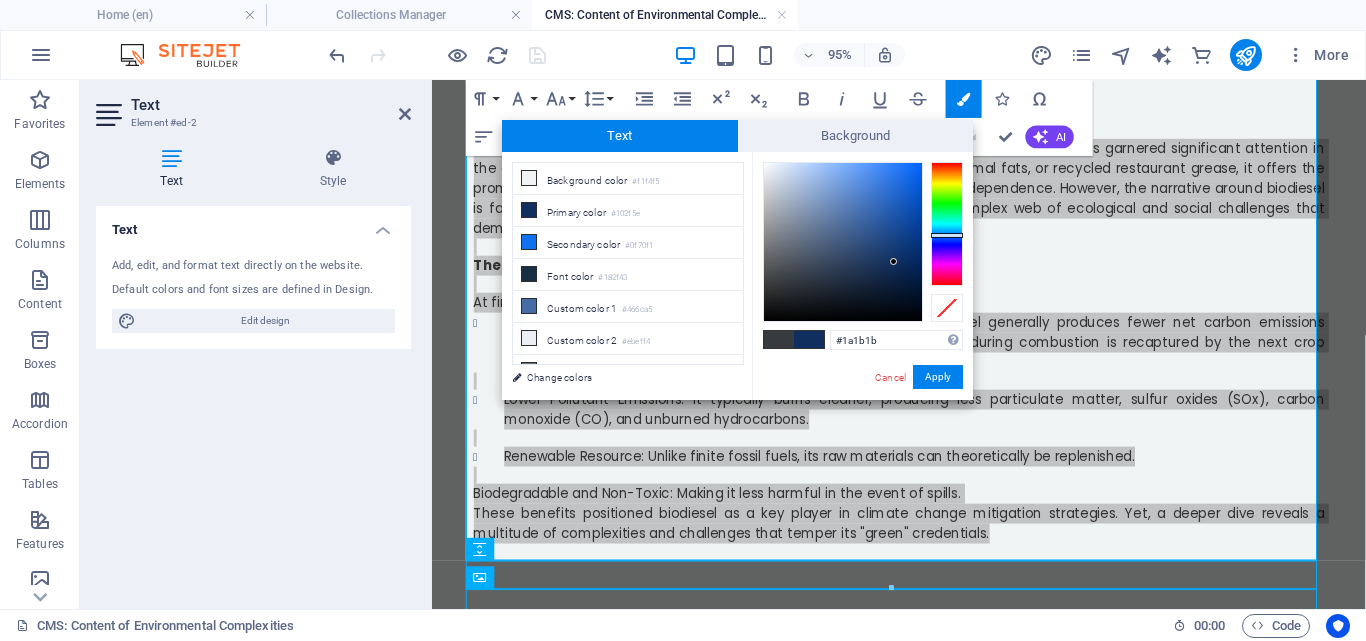 click at bounding box center [843, 242] 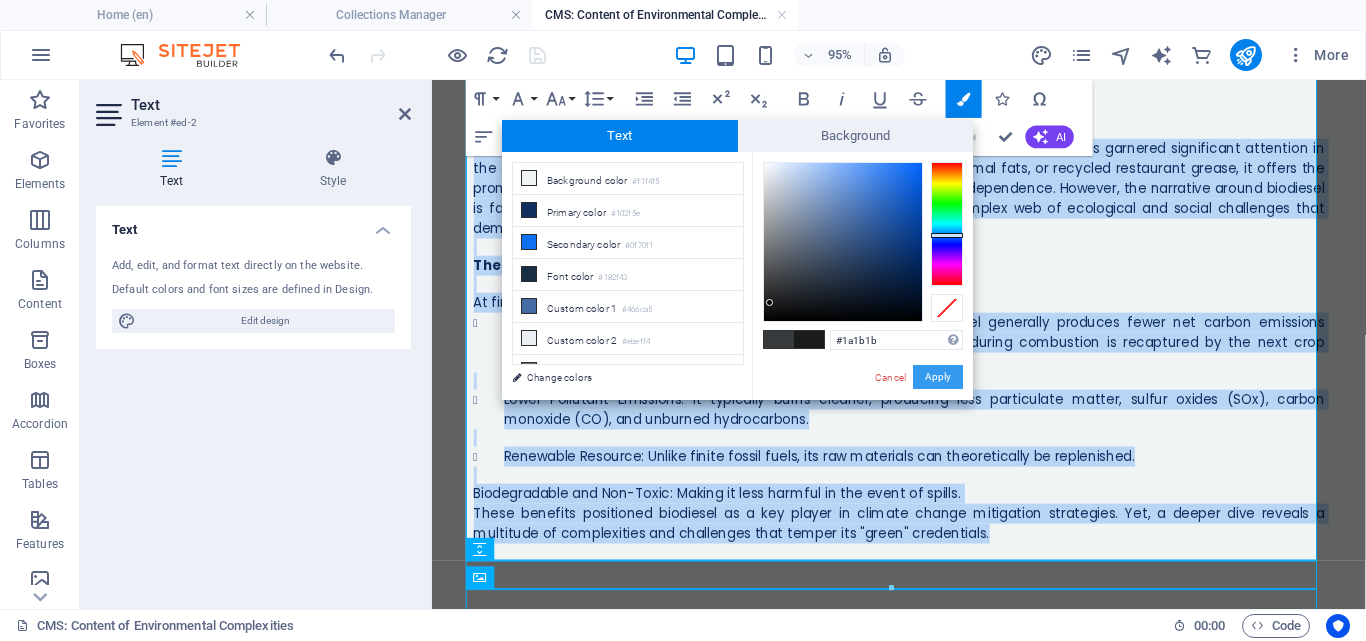 click on "Apply" at bounding box center [938, 377] 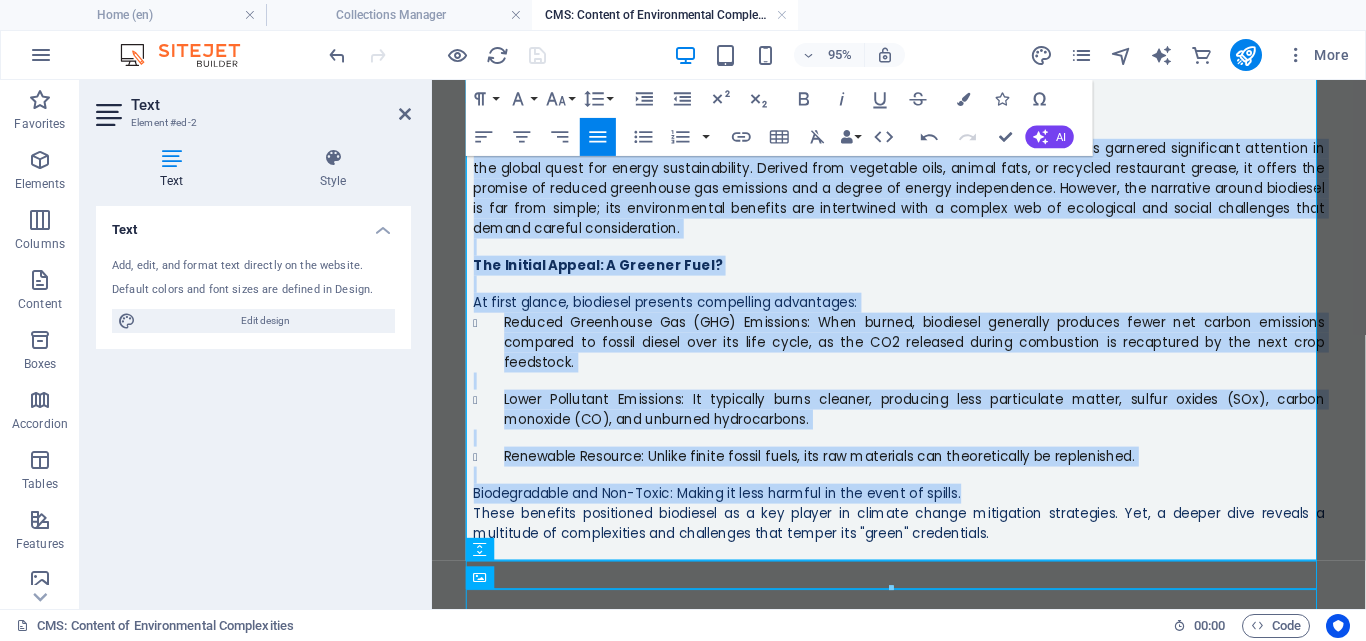 click at bounding box center [924, 295] 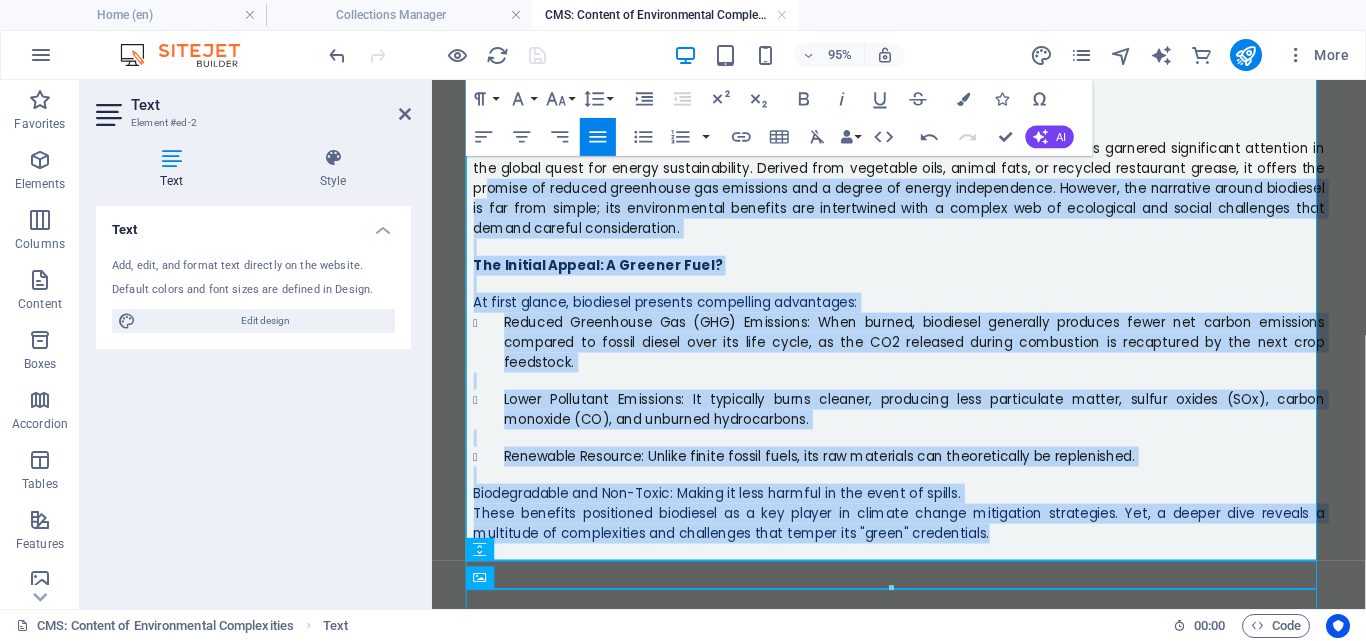 drag, startPoint x: 1017, startPoint y: 556, endPoint x: 484, endPoint y: 190, distance: 646.56396 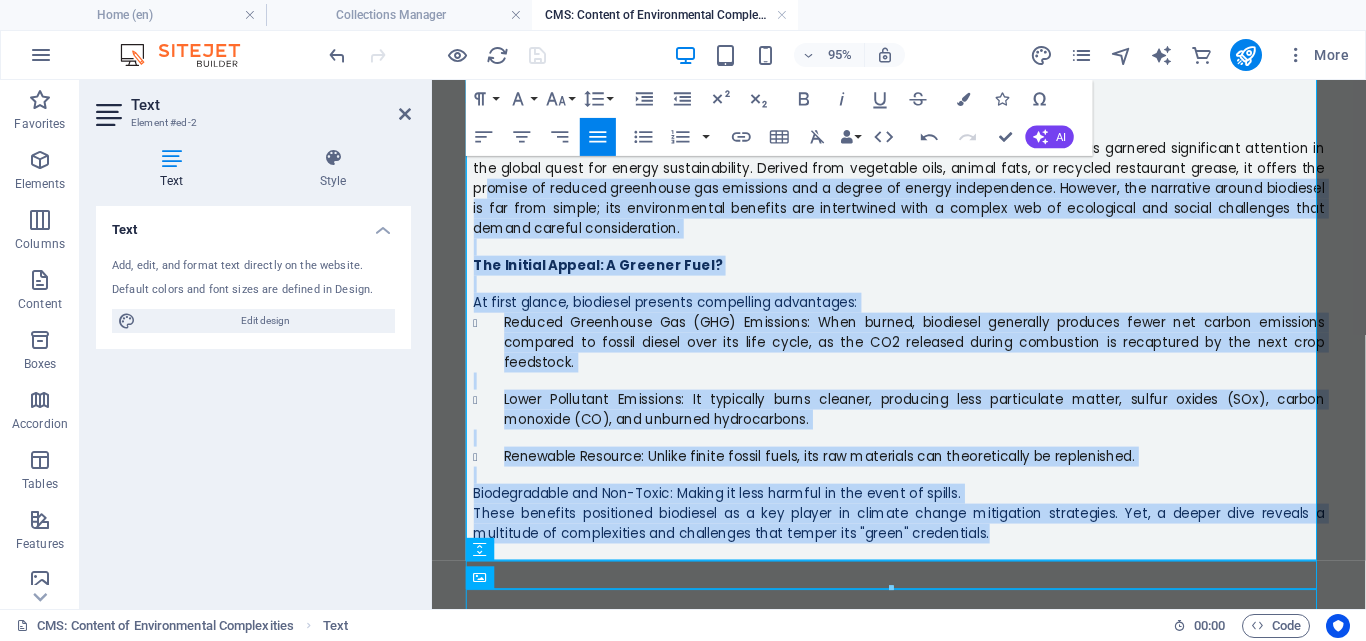 click on "These benefits positioned biodiesel as a key player in climate change mitigation strategies. Yet, a deeper dive reveals a multitude of complexities and challenges that temper its "green" credentials." at bounding box center (924, 547) 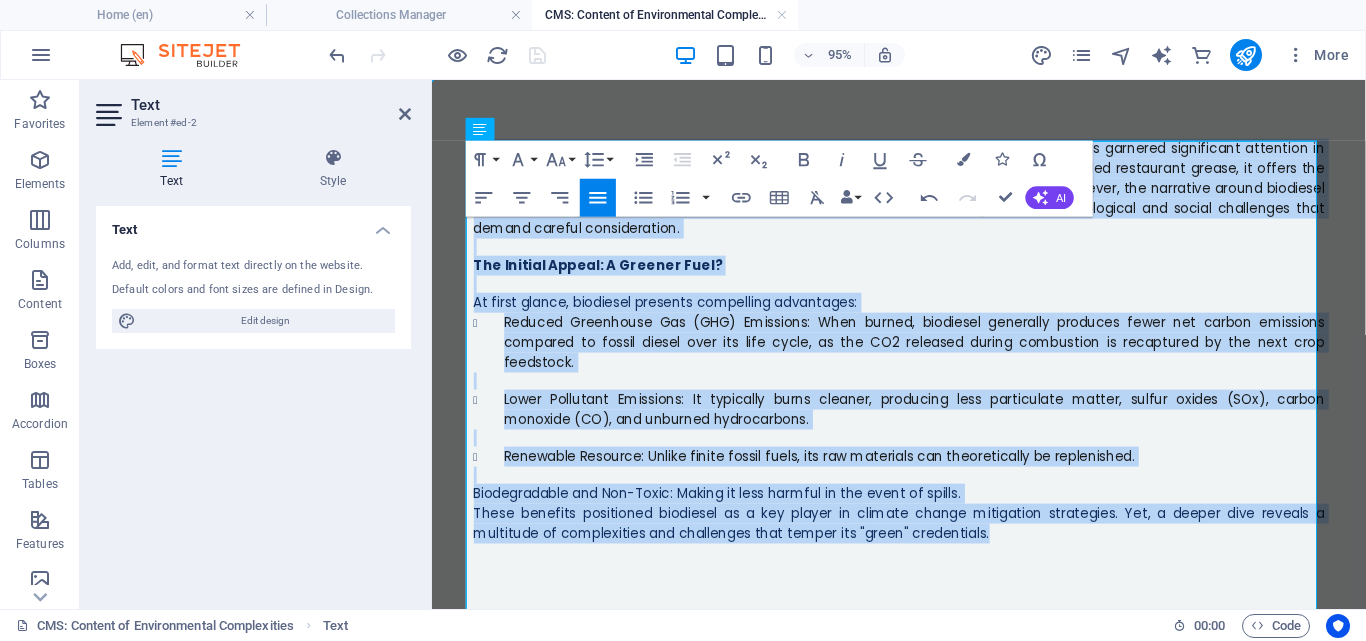 scroll, scrollTop: 0, scrollLeft: 0, axis: both 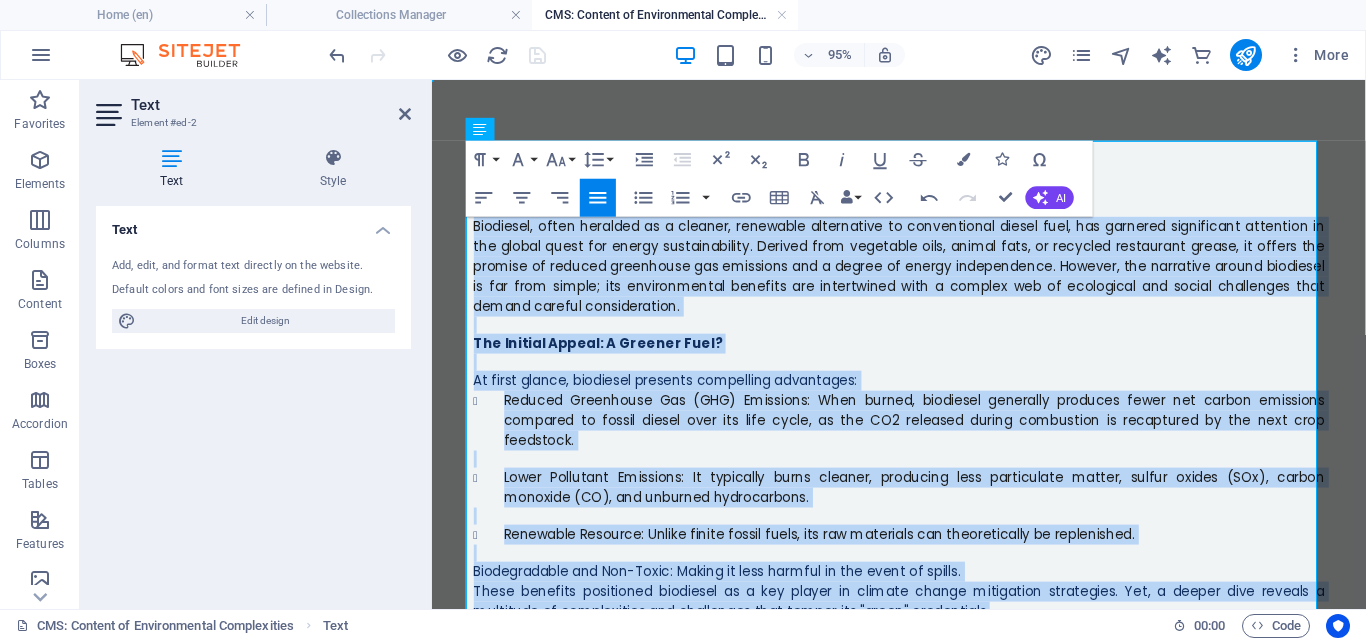 drag, startPoint x: 1014, startPoint y: 555, endPoint x: 274, endPoint y: -47, distance: 953.9413 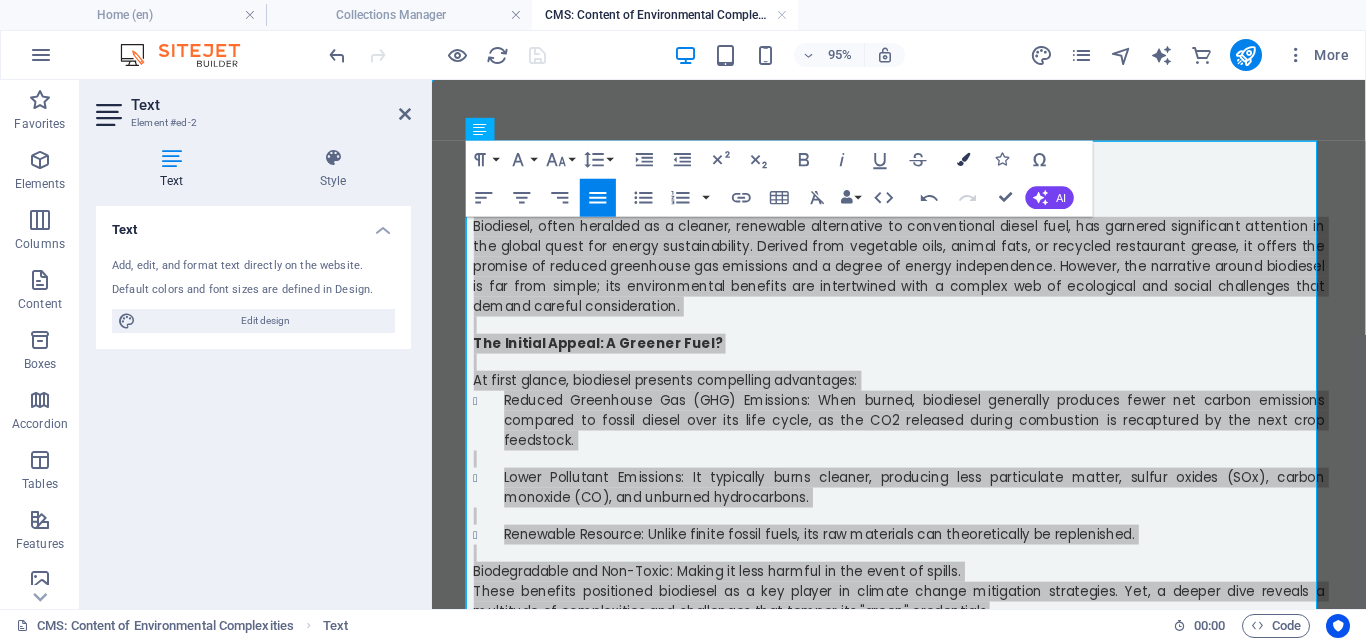 click at bounding box center [963, 159] 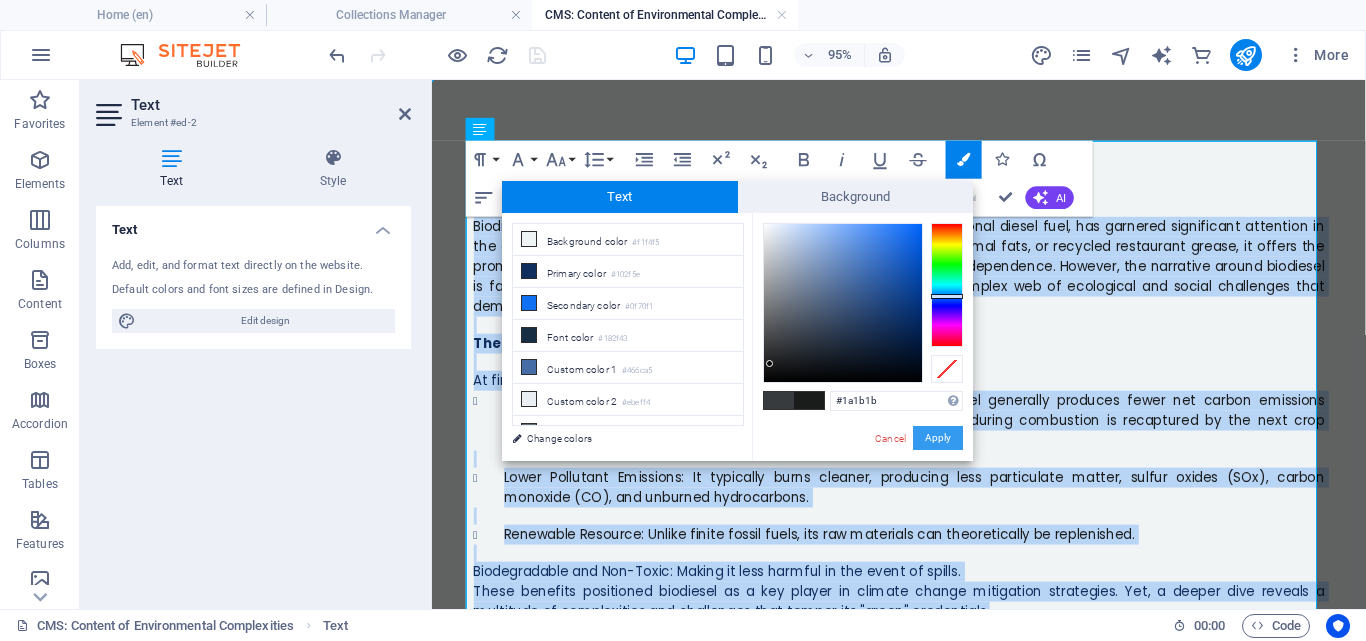 click on "Apply" at bounding box center [938, 438] 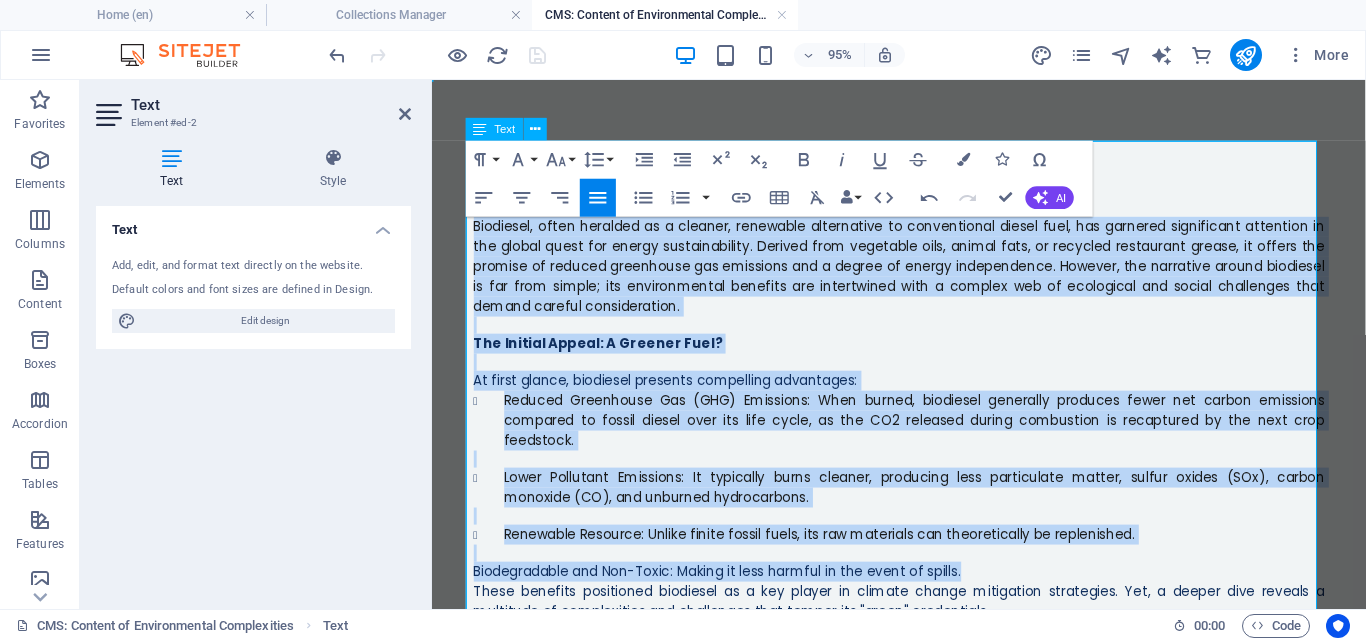 click on "Reduced Greenhouse Gas (GHG) Emissions: When burned, biodiesel generally produces fewer net carbon emissions compared to fossil diesel over its life cycle, as the CO2 released during combustion is recaptured by the next crop feedstock." at bounding box center [940, 438] 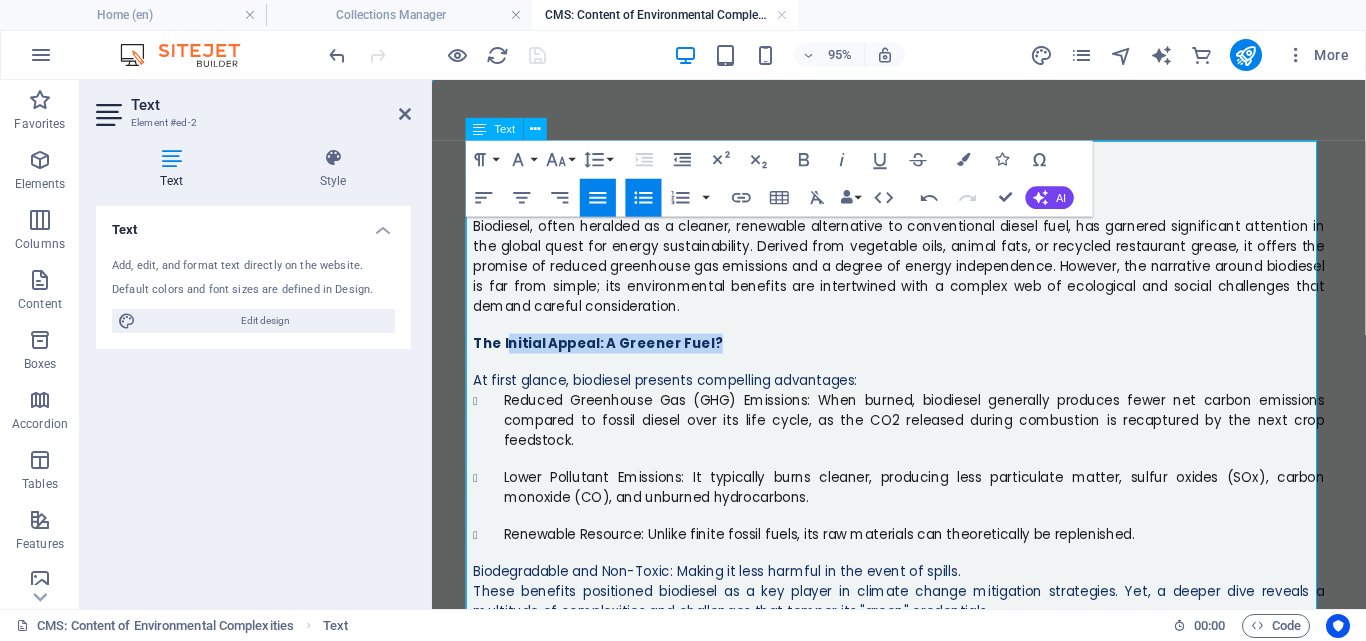 drag, startPoint x: 744, startPoint y: 368, endPoint x: 503, endPoint y: 367, distance: 241.00208 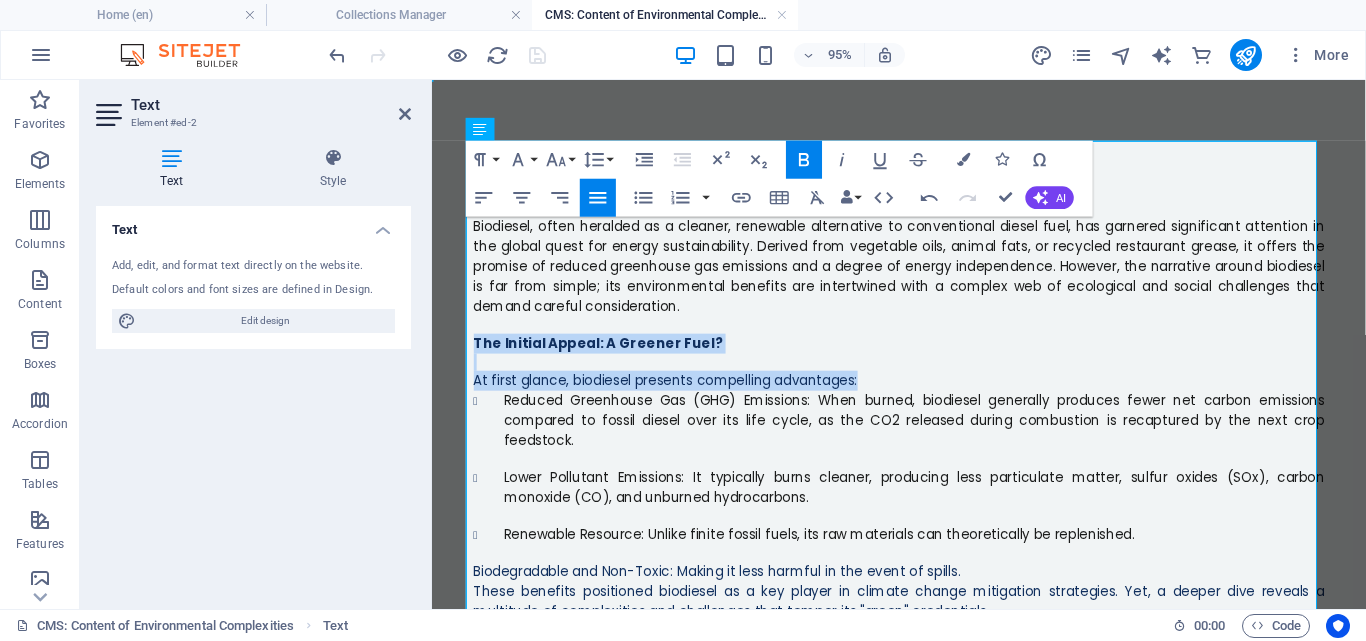 drag, startPoint x: 890, startPoint y: 393, endPoint x: 409, endPoint y: 354, distance: 482.5785 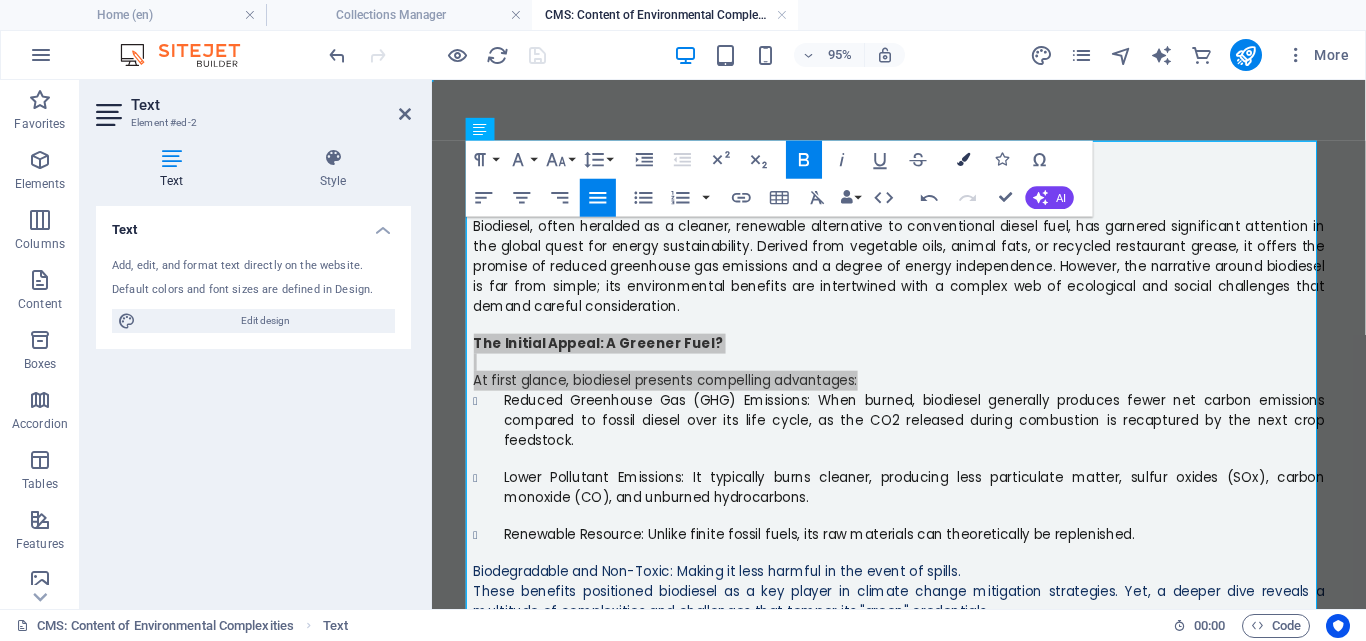click at bounding box center (963, 159) 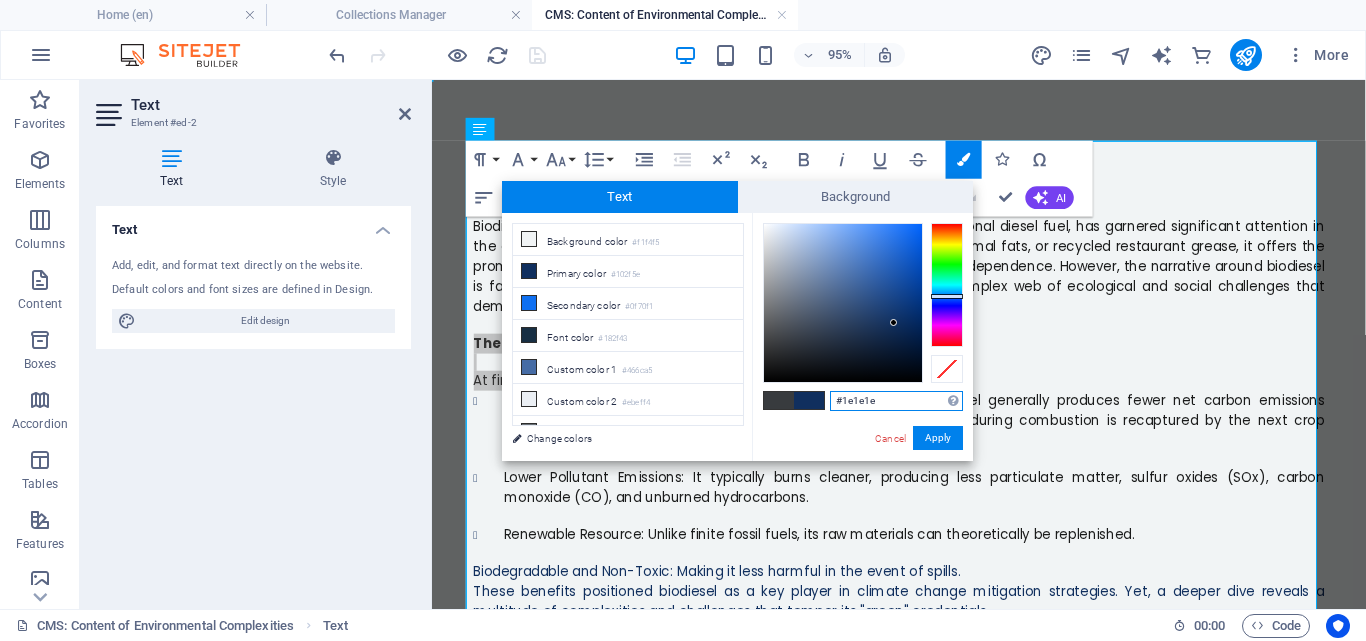 click at bounding box center [843, 303] 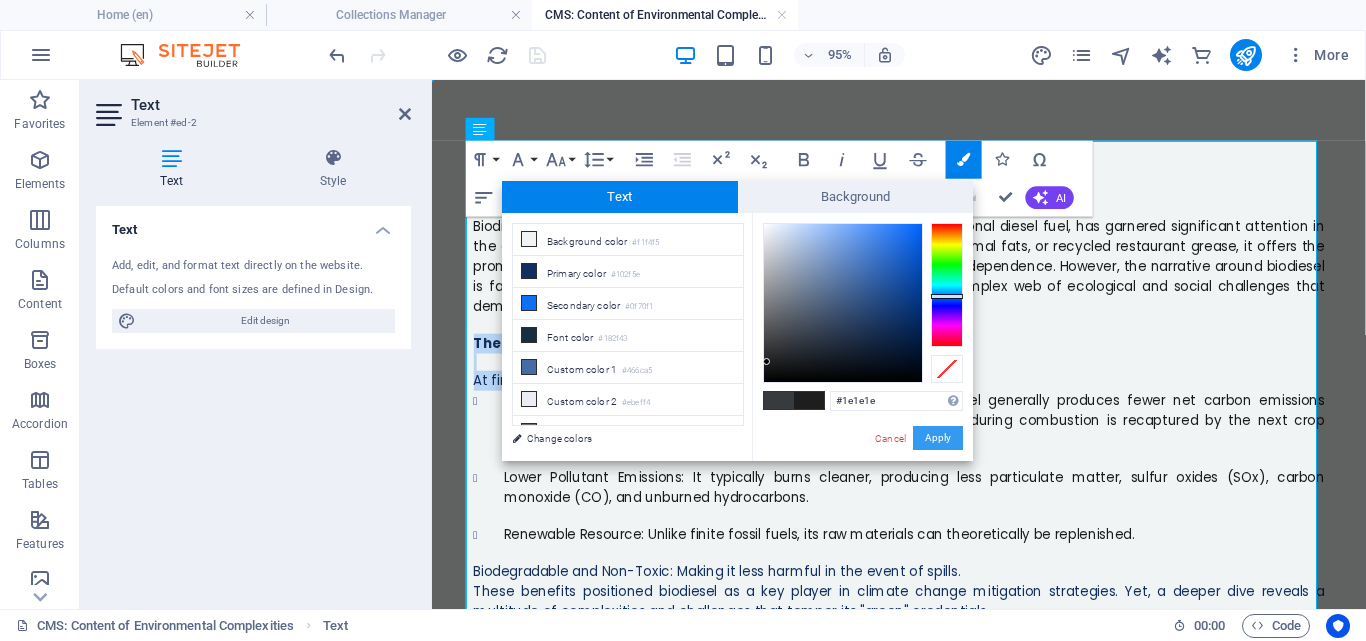 click on "Apply" at bounding box center (938, 438) 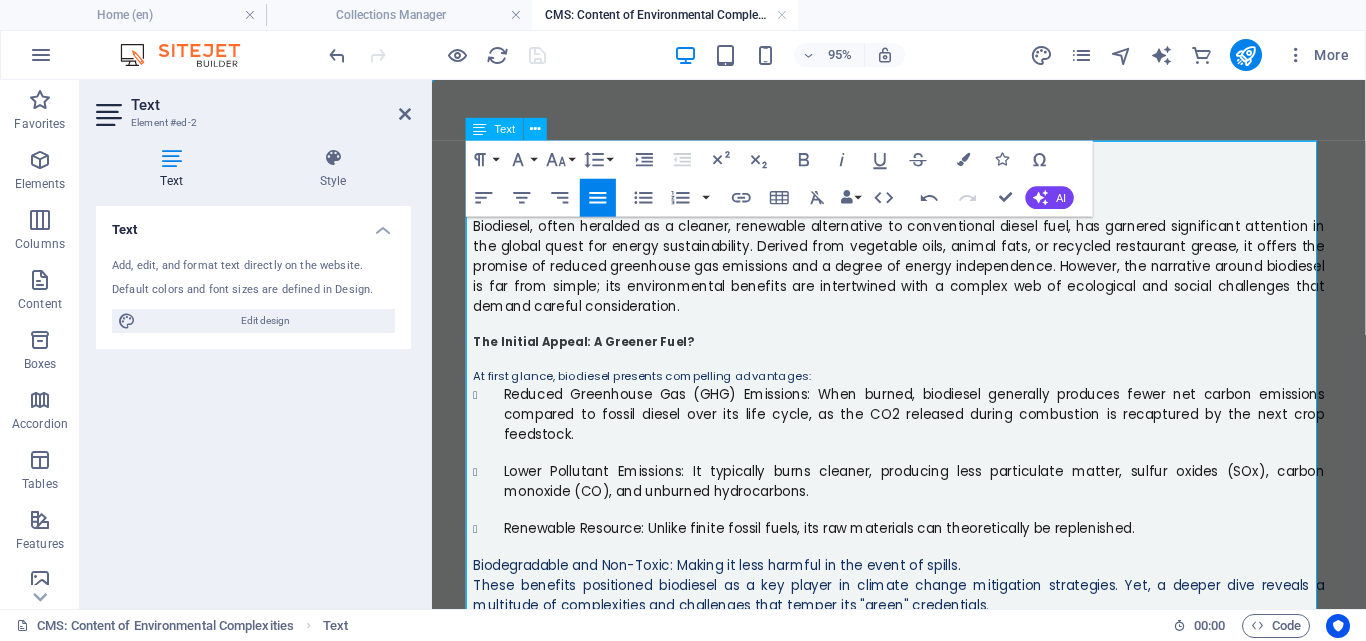 click on "Lower Pollutant Emissions: It typically burns cleaner, producing less particulate matter, sulfur oxides (SOx), carbon monoxide (CO), and unburned hydrocarbons." at bounding box center [940, 502] 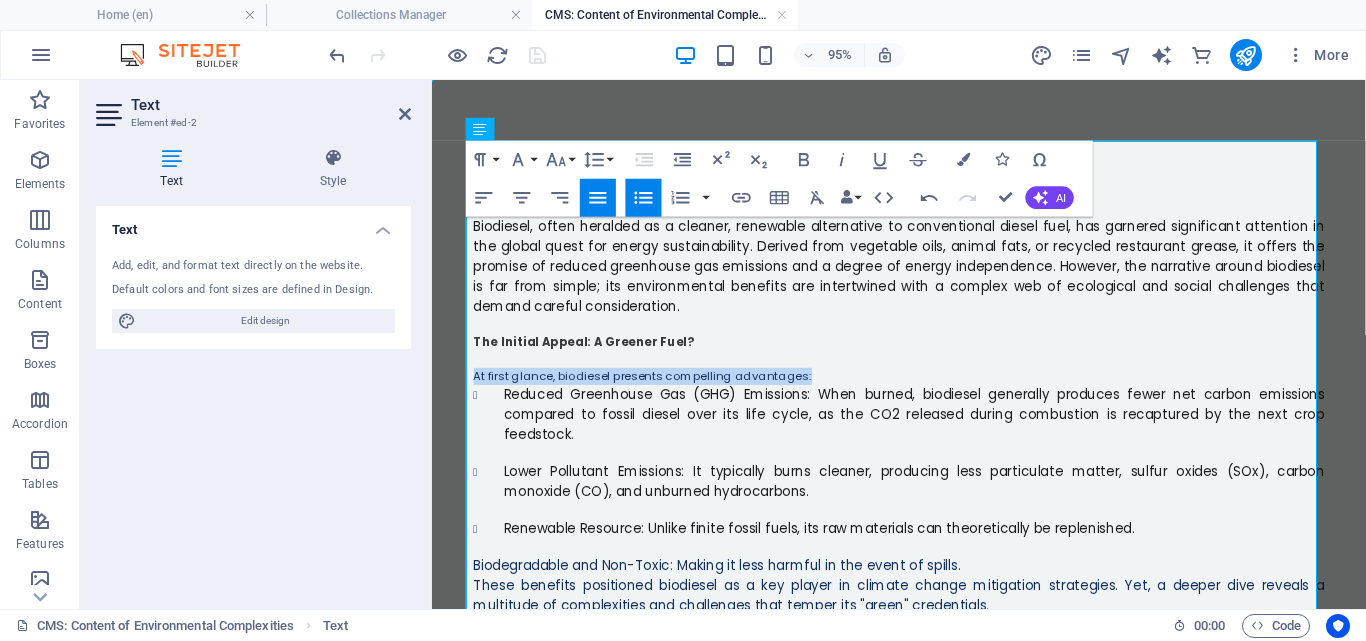 drag, startPoint x: 836, startPoint y: 393, endPoint x: 461, endPoint y: 387, distance: 375.048 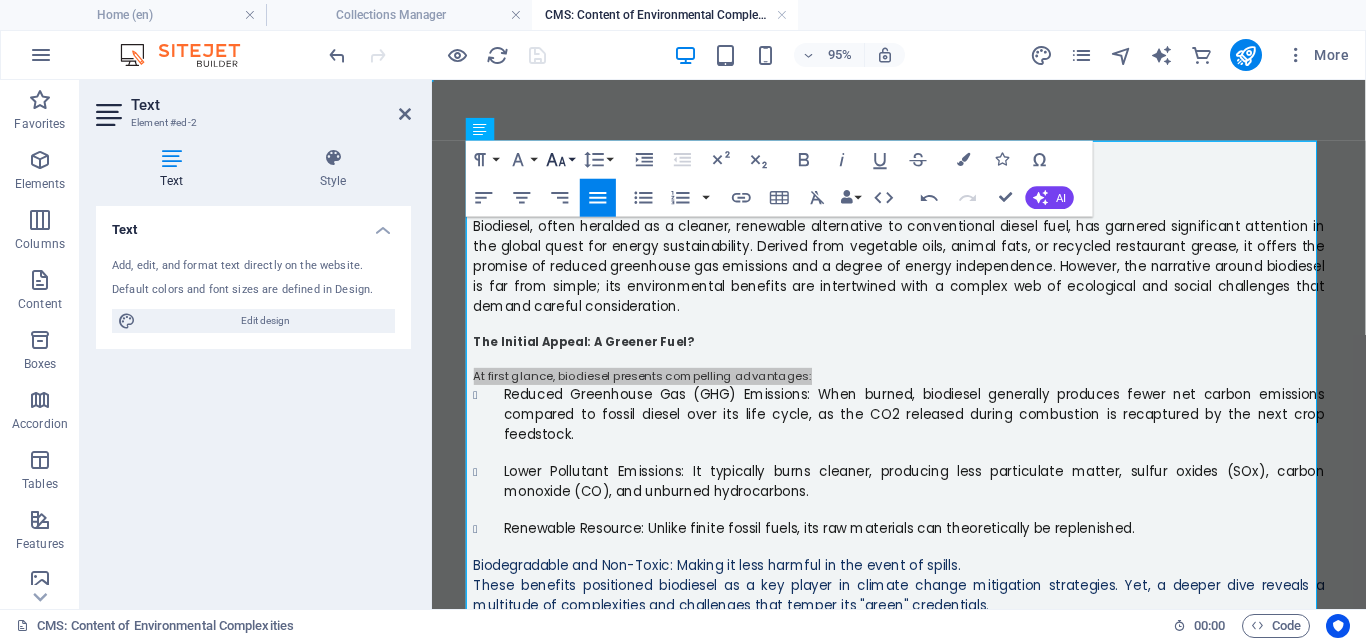 click on "Font Size" at bounding box center (560, 160) 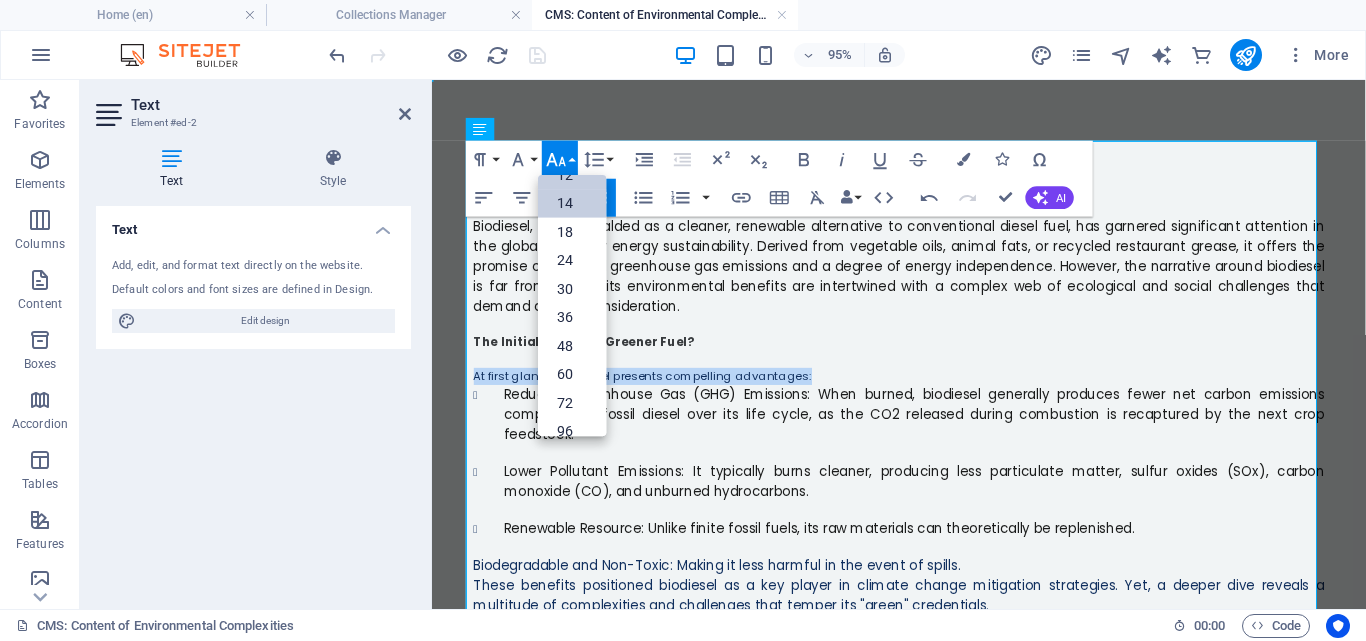 click on "14" at bounding box center (572, 203) 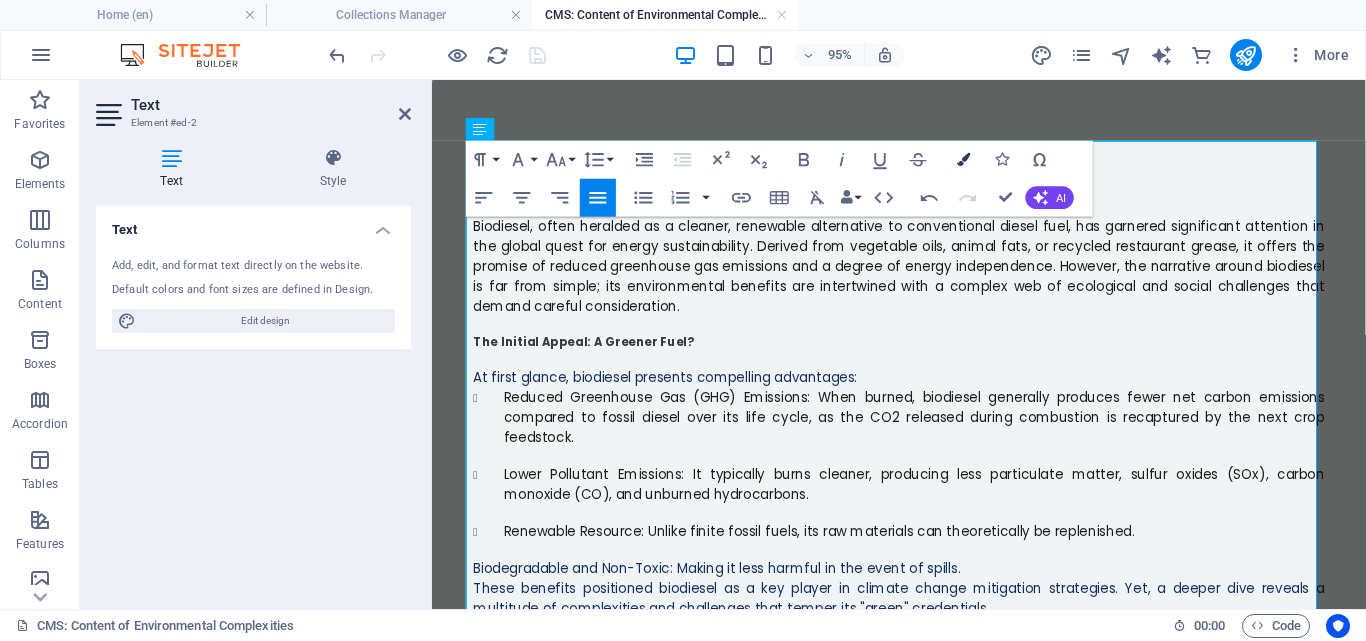 click on "Colors" at bounding box center [964, 160] 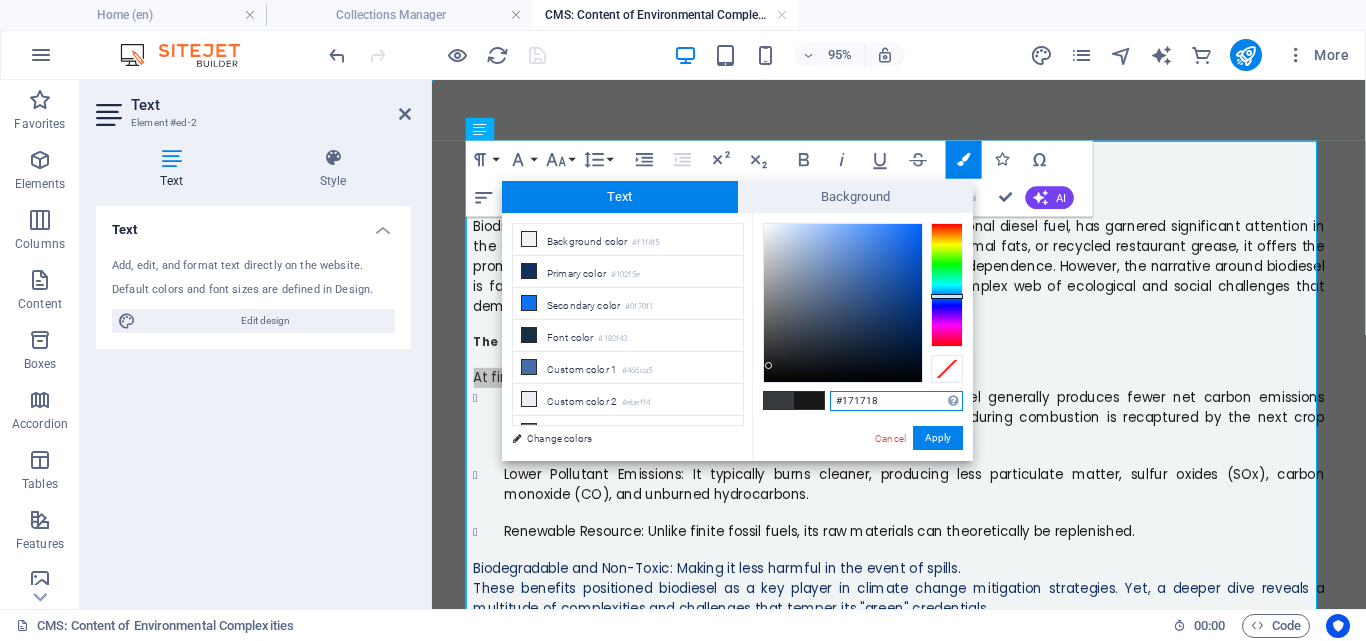 click at bounding box center (843, 303) 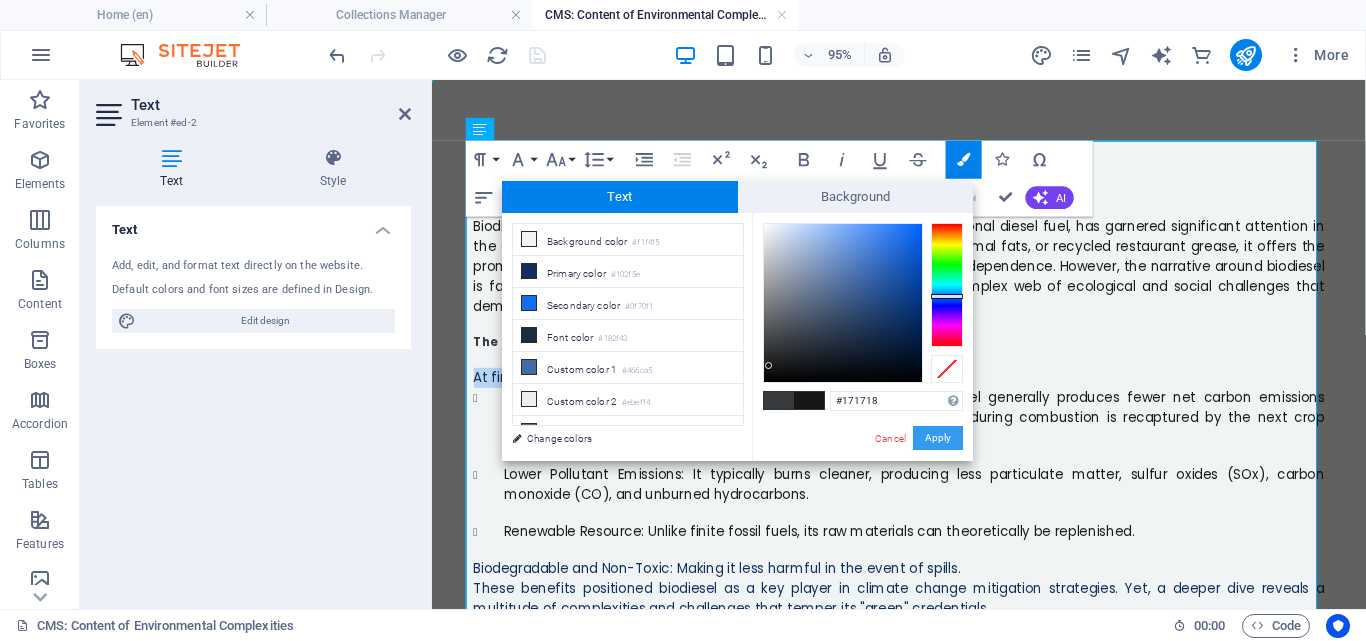 click on "Apply" at bounding box center (938, 438) 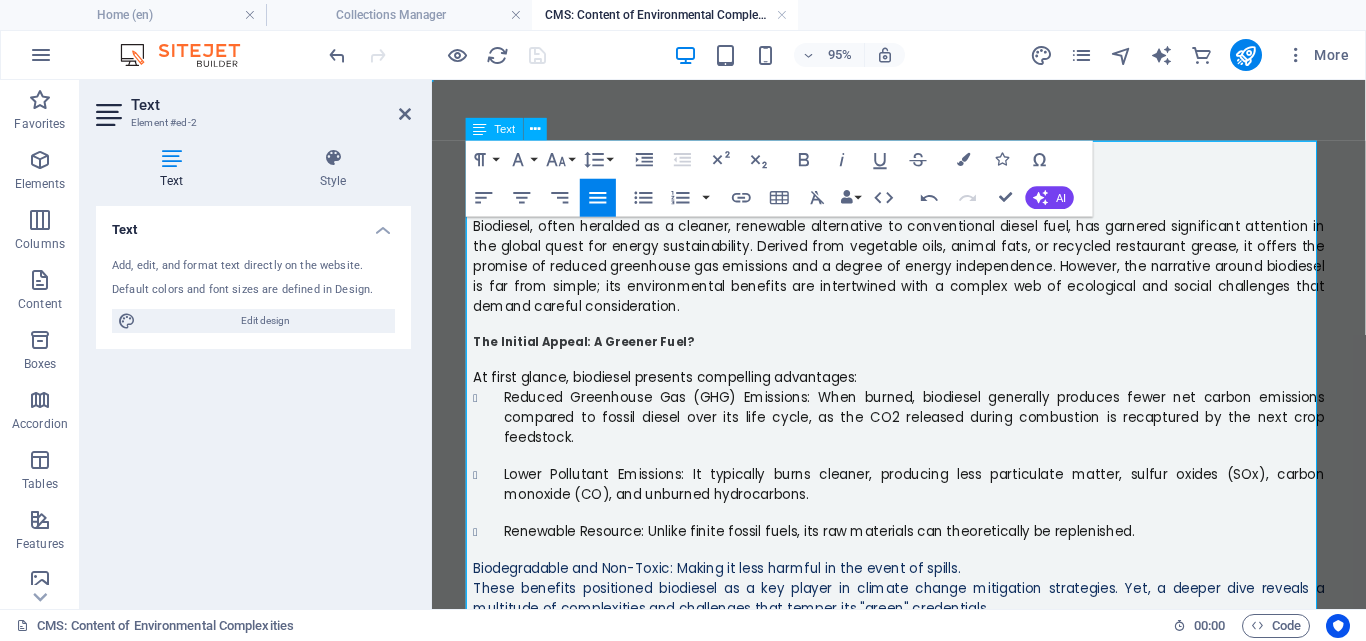 click on "Lower Pollutant Emissions: It typically burns cleaner, producing less particulate matter, sulfur oxides (SOx), carbon monoxide (CO), and unburned hydrocarbons." at bounding box center [940, 505] 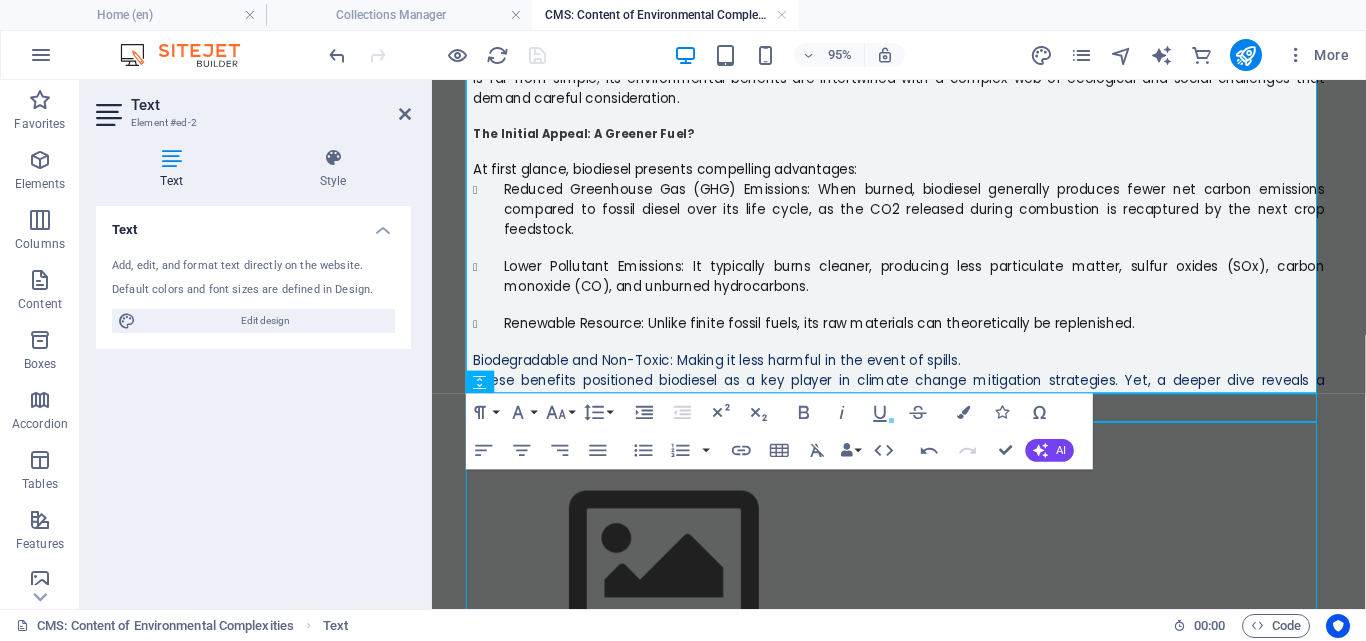scroll, scrollTop: 274, scrollLeft: 0, axis: vertical 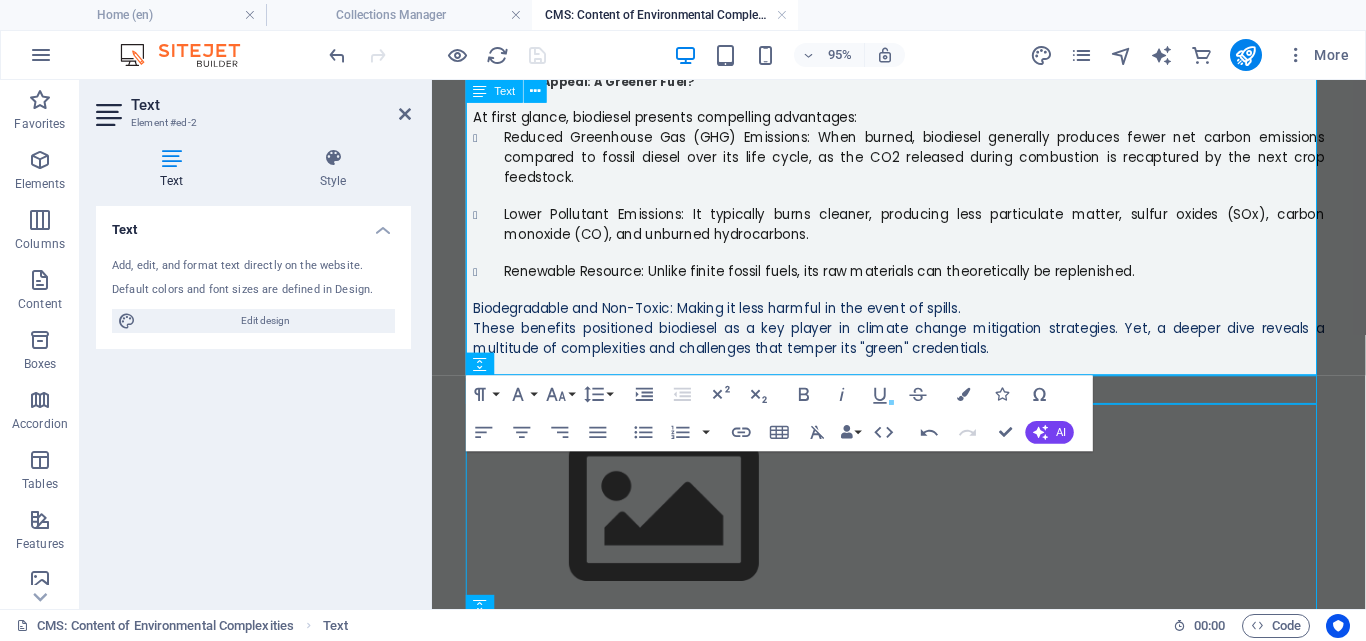 click on "Biodegradable and Non-Toxic: Making it less harmful in the event of spills." at bounding box center [732, 320] 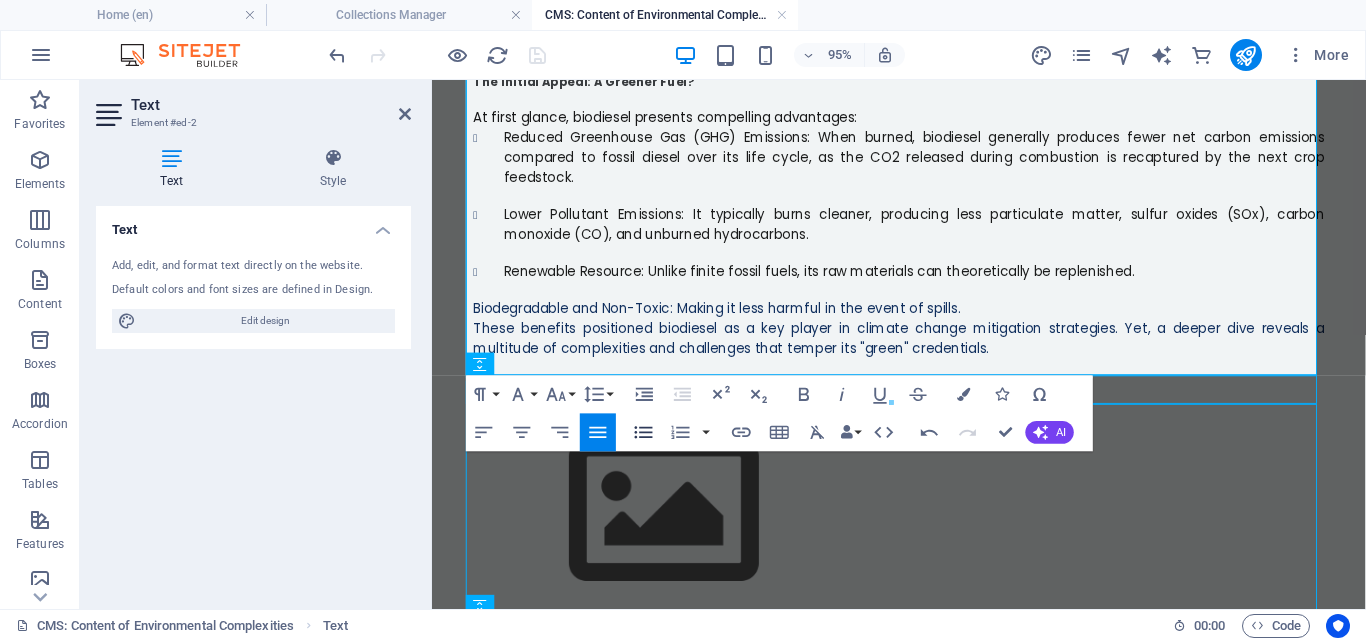 click 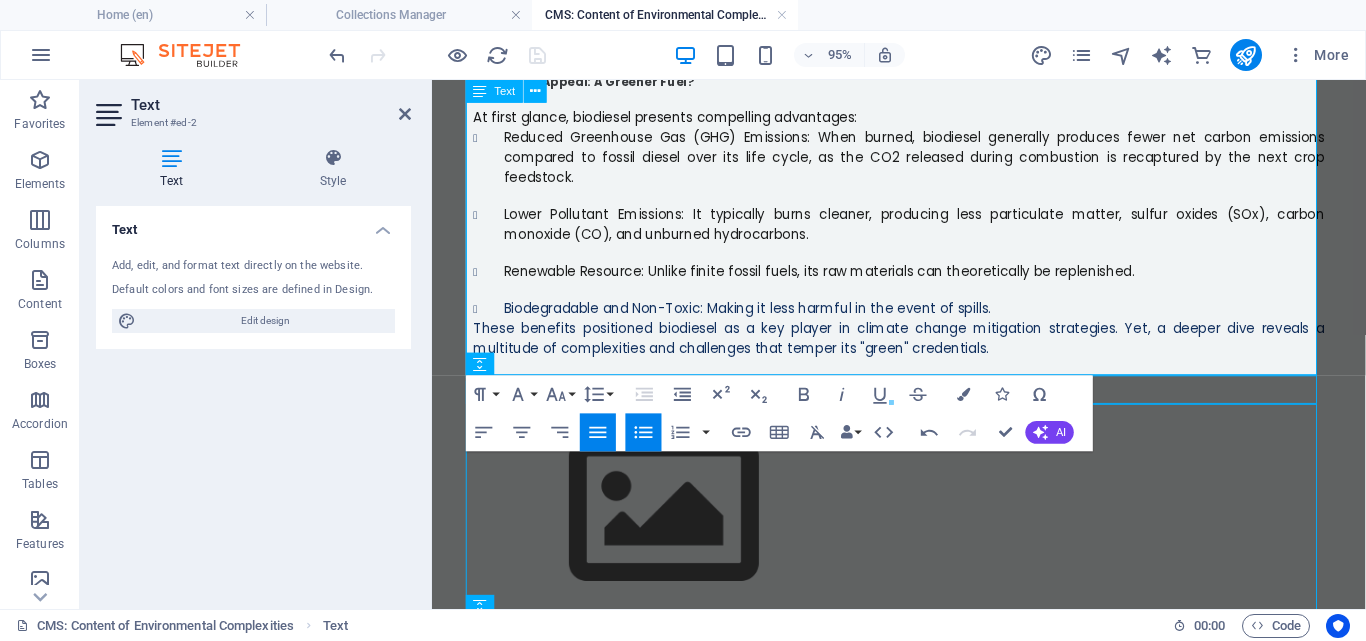 click on "Biodegradable and Non-Toxic: Making it less harmful in the event of spills." at bounding box center (940, 320) 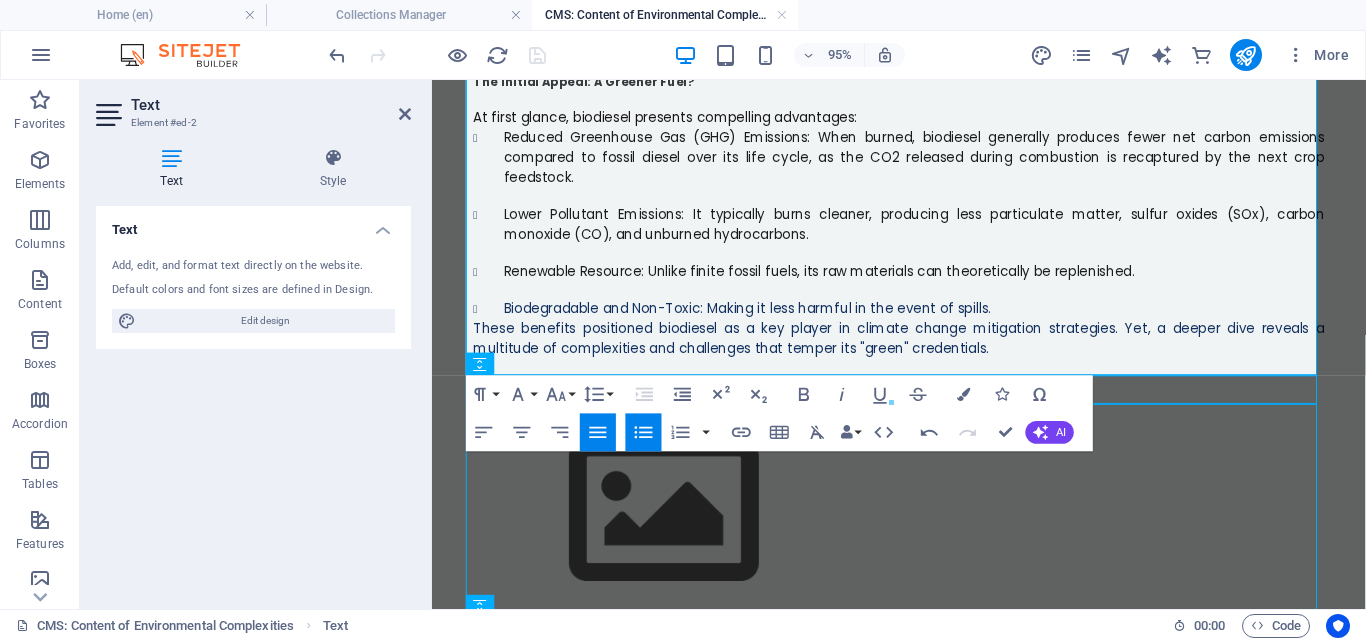 click 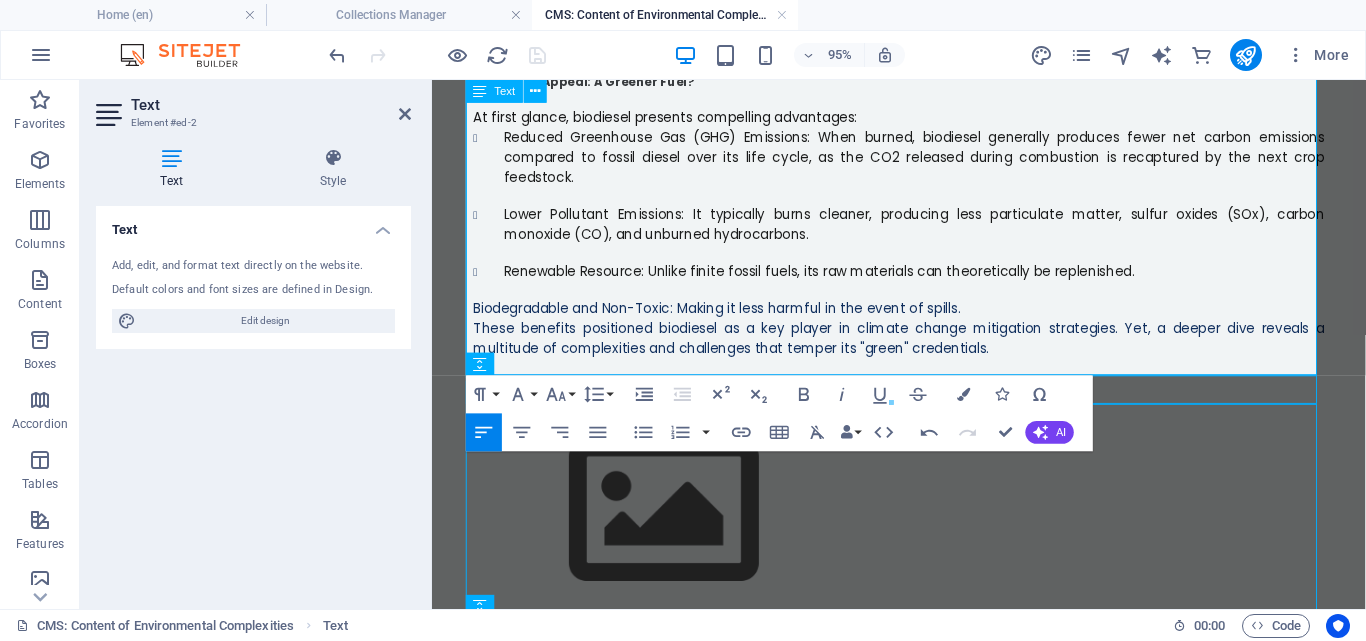 click on "Biodegradable and Non-Toxic: Making it less harmful in the event of spills." at bounding box center [924, 320] 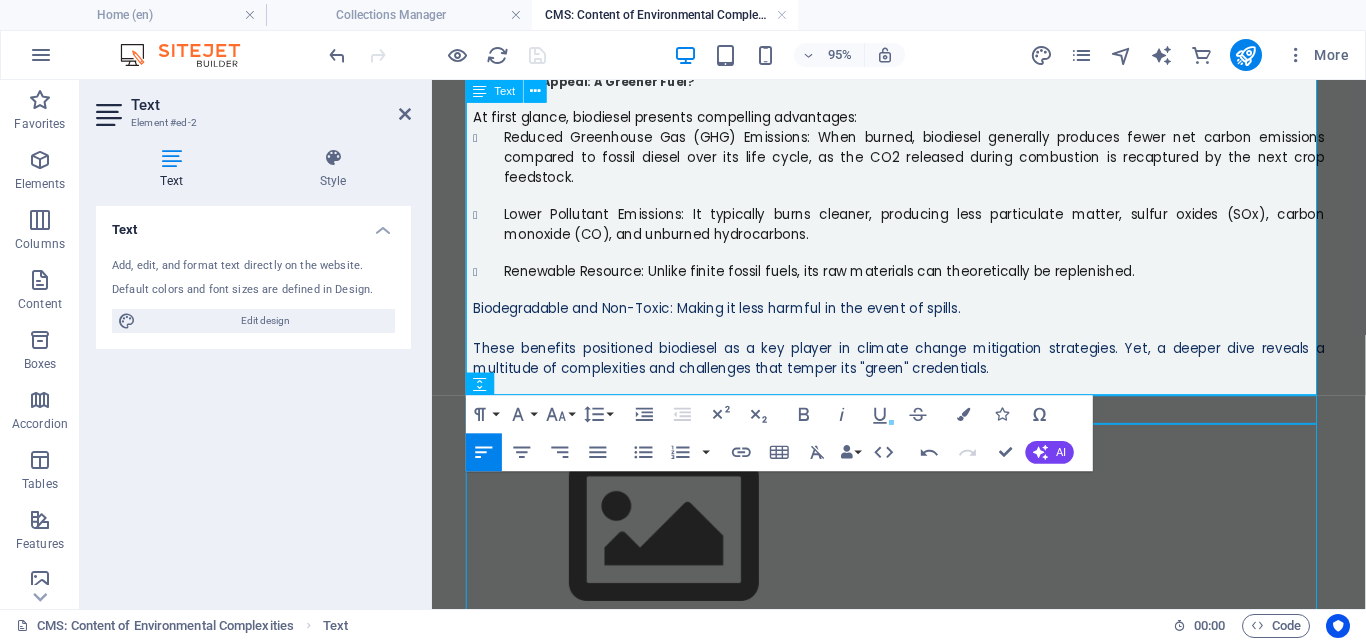 click on "Biodegradable and Non-Toxic: Making it less harmful in the event of spills." at bounding box center (732, 320) 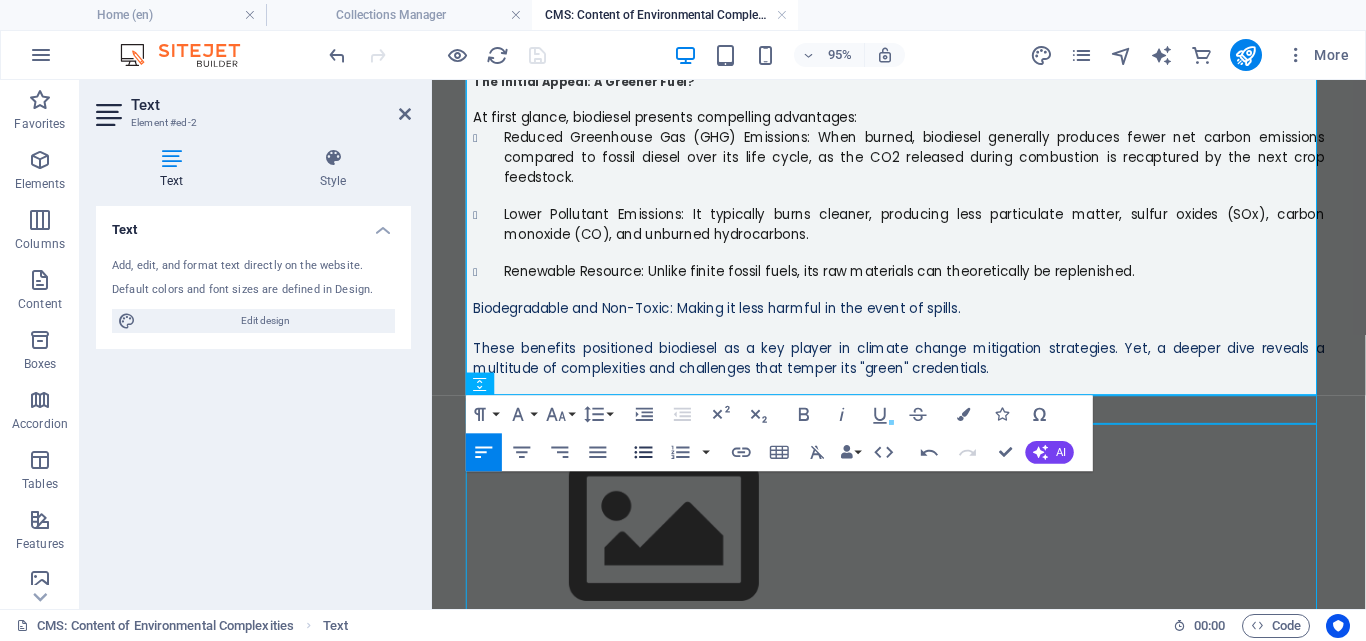click 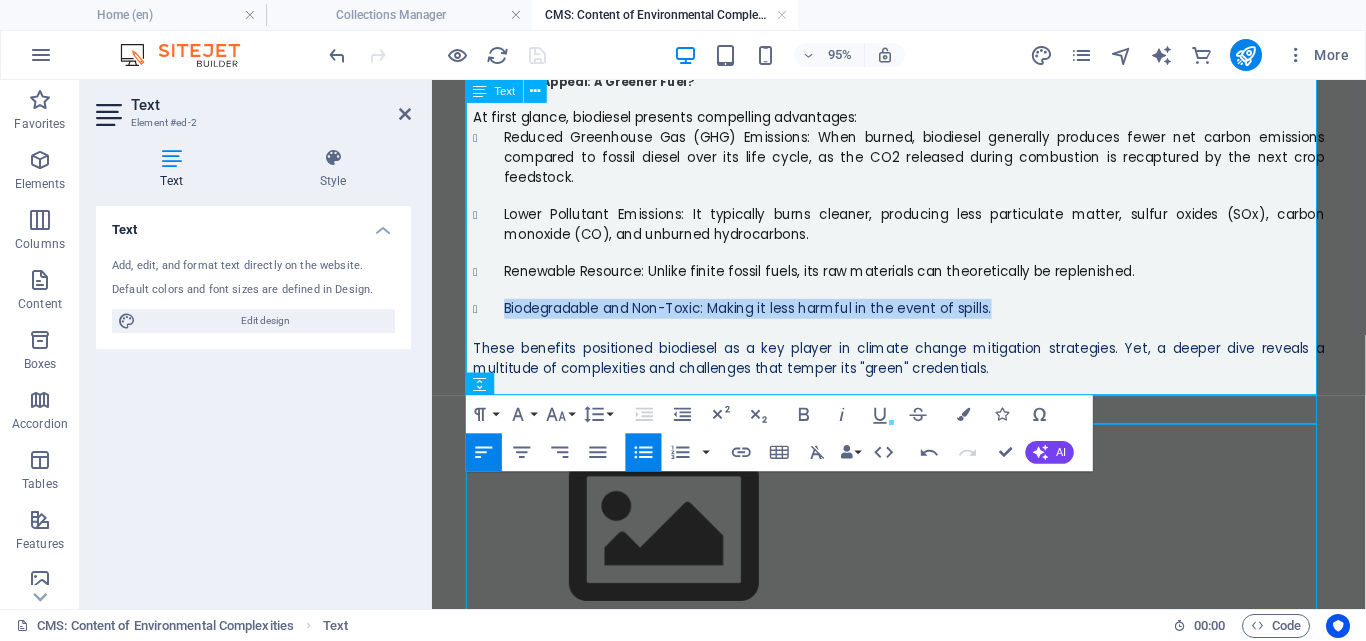 drag, startPoint x: 1044, startPoint y: 332, endPoint x: 493, endPoint y: 316, distance: 551.23224 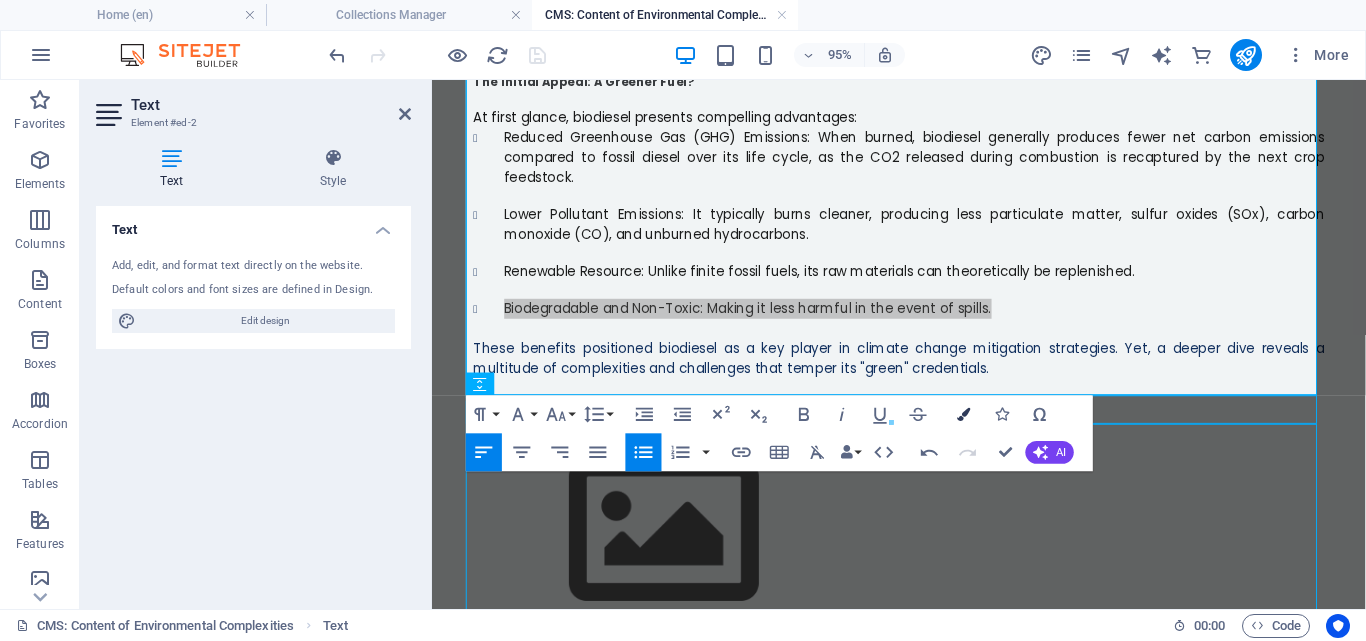 click at bounding box center [963, 414] 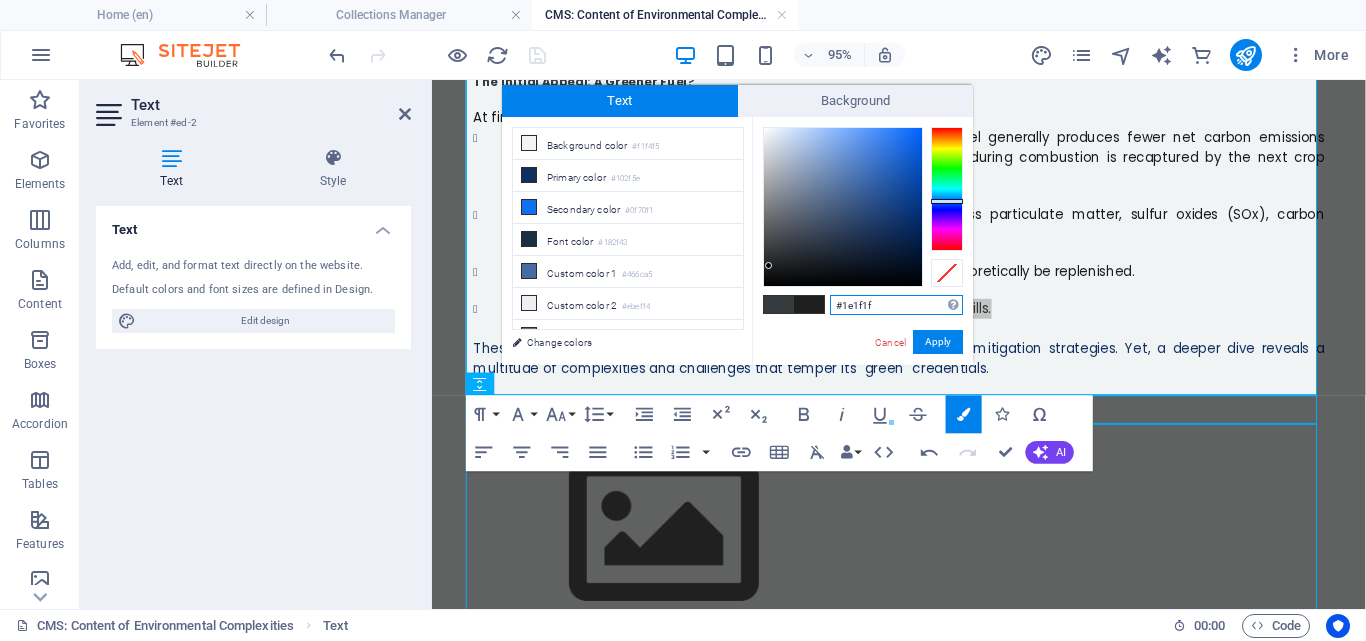 click at bounding box center [843, 207] 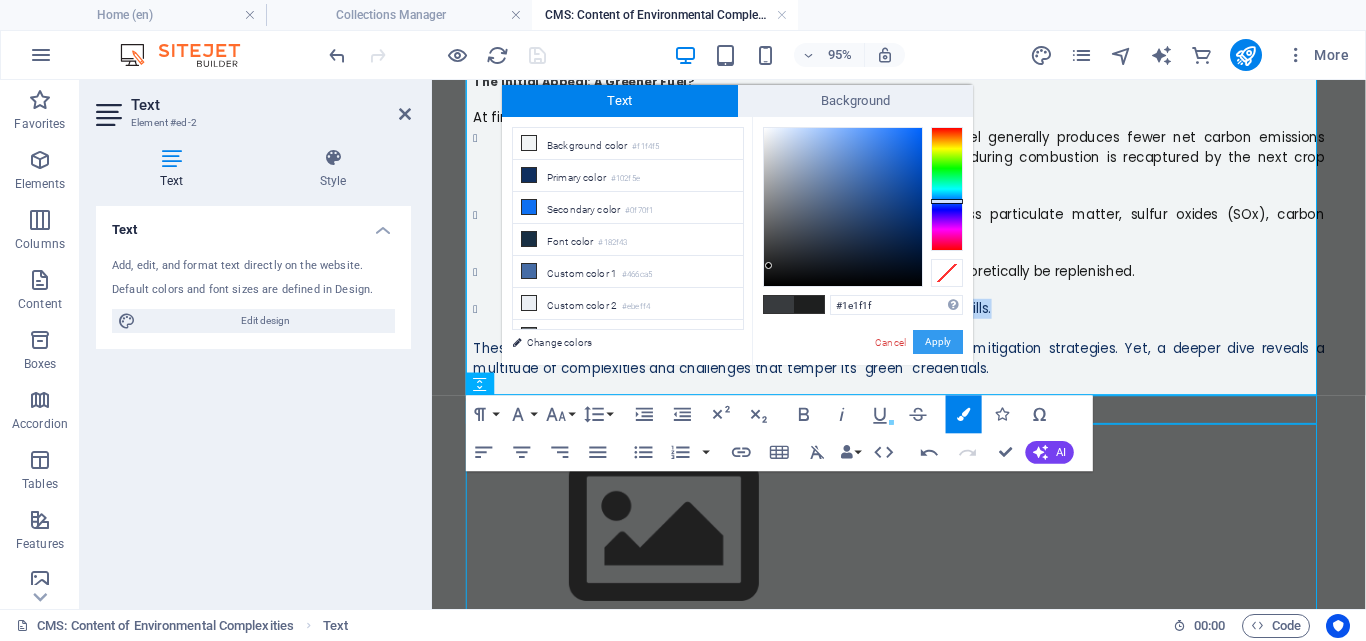 click on "Apply" at bounding box center (938, 342) 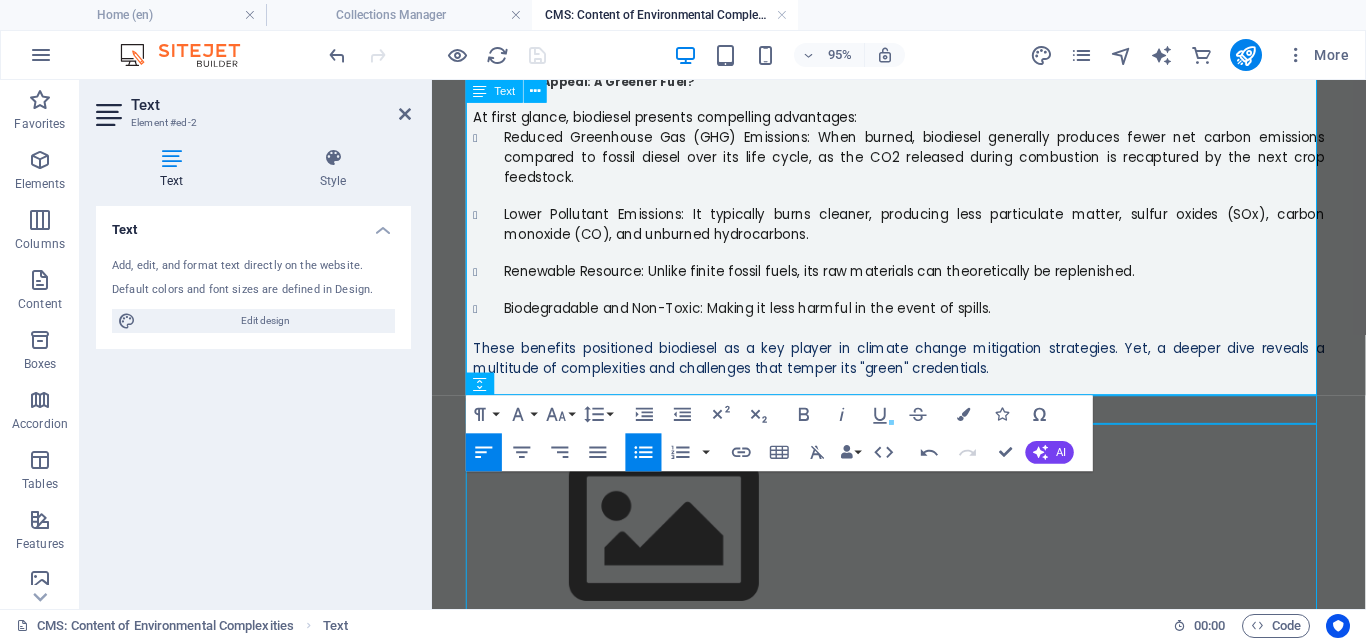 click at bounding box center [924, 262] 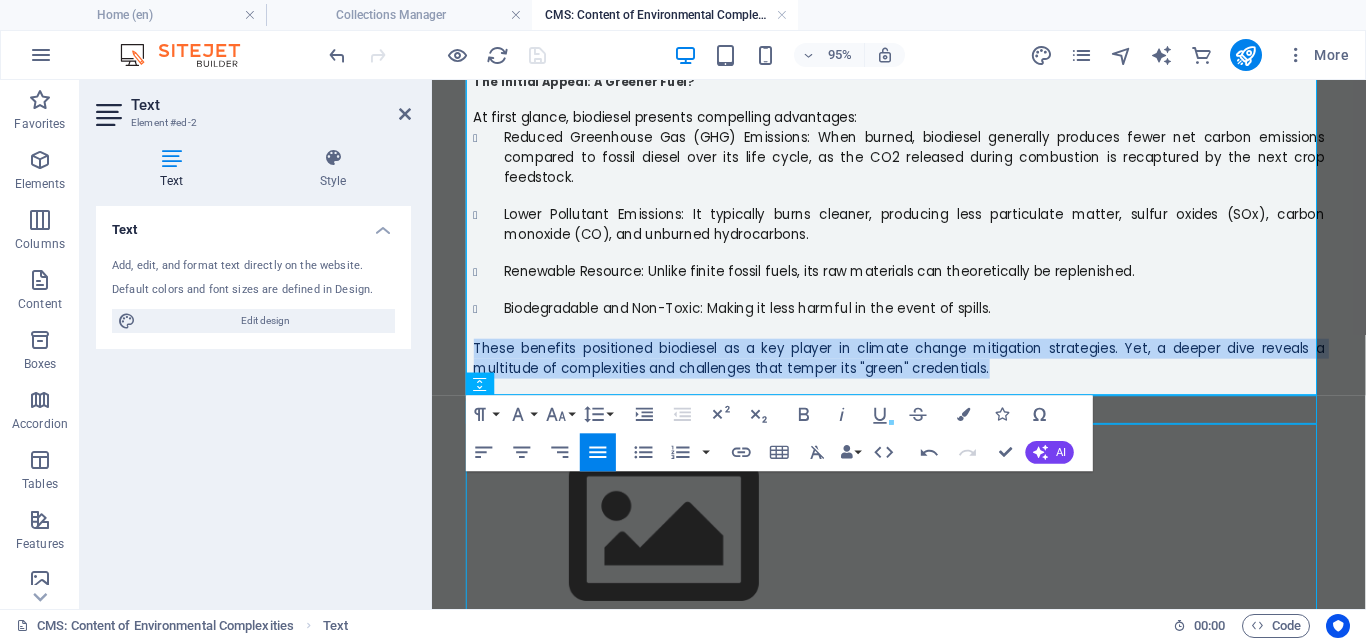 drag, startPoint x: 1014, startPoint y: 383, endPoint x: 439, endPoint y: 361, distance: 575.4207 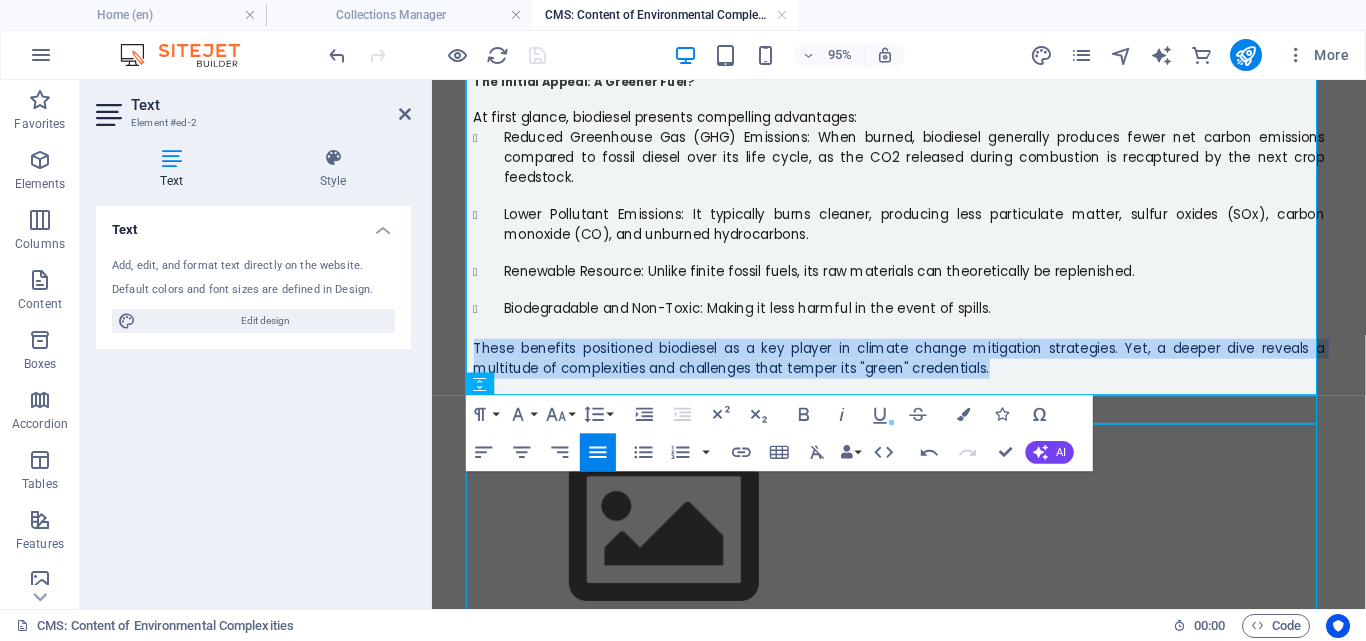 click at bounding box center (891, 423) 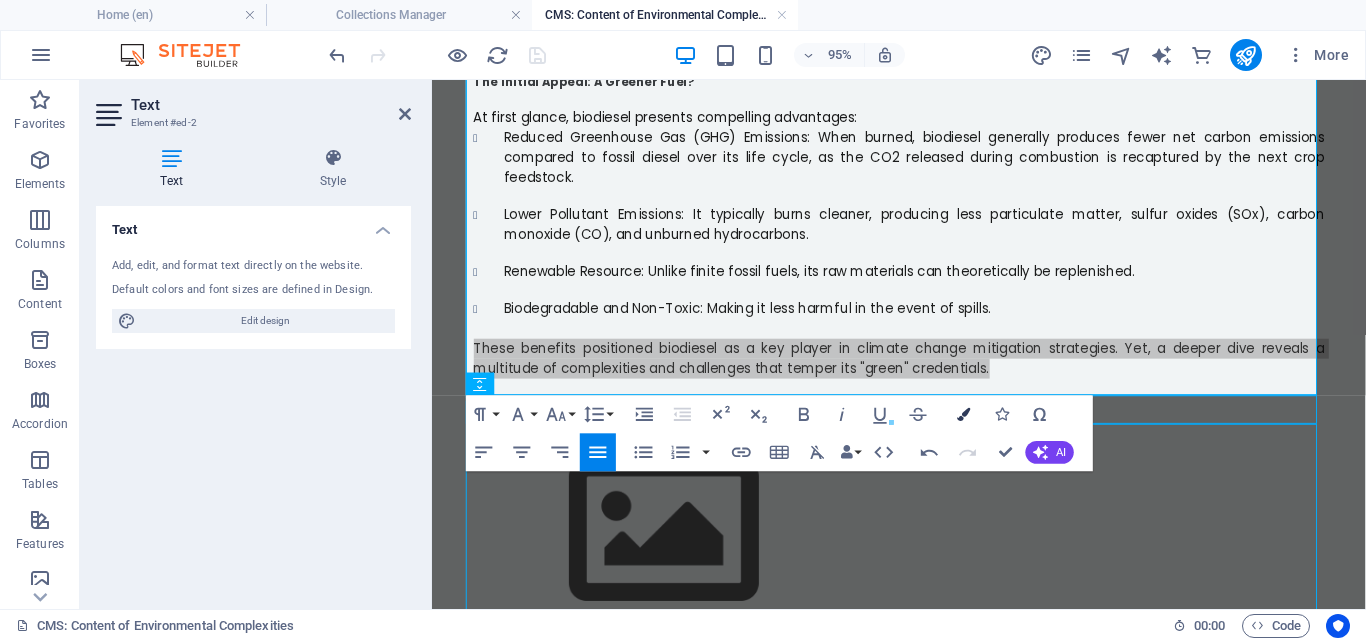 click at bounding box center [963, 414] 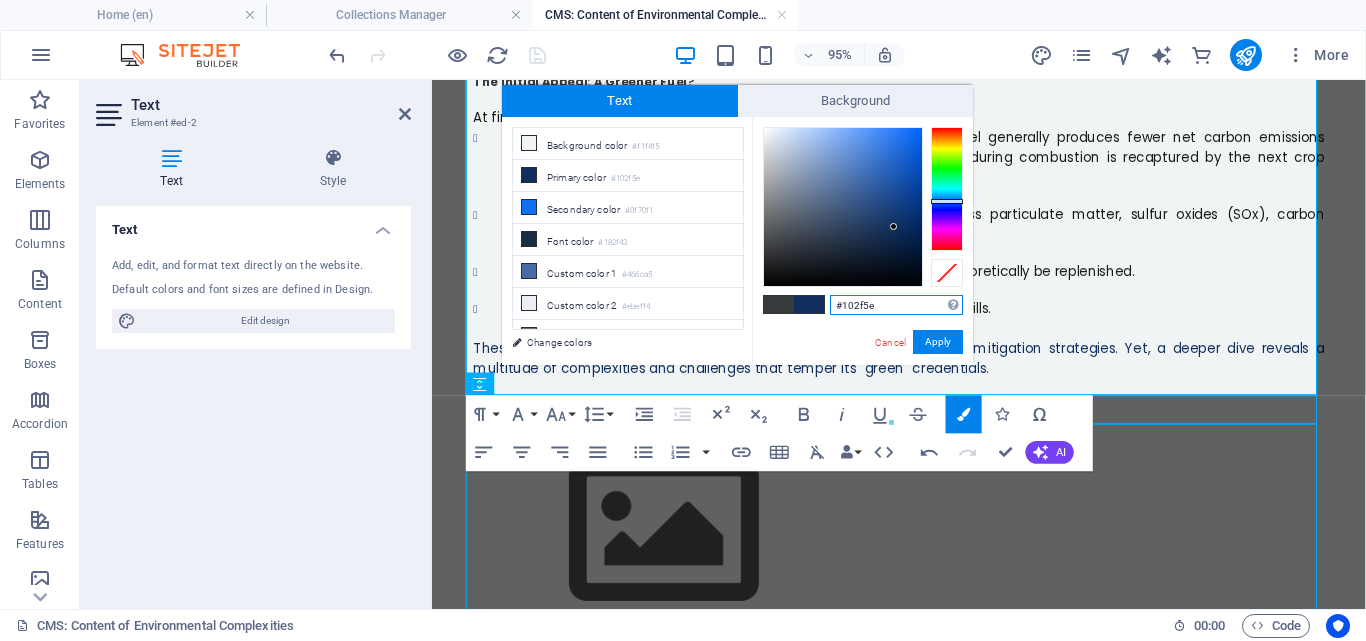 type on "#252627" 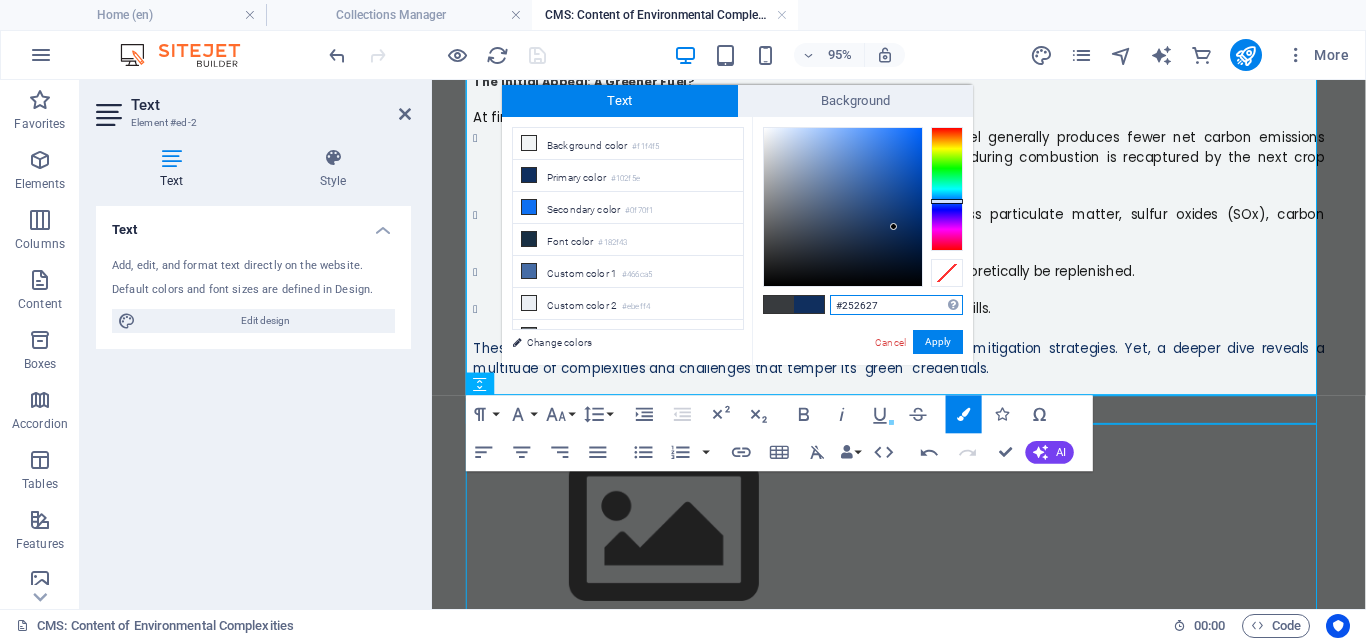 click at bounding box center (843, 207) 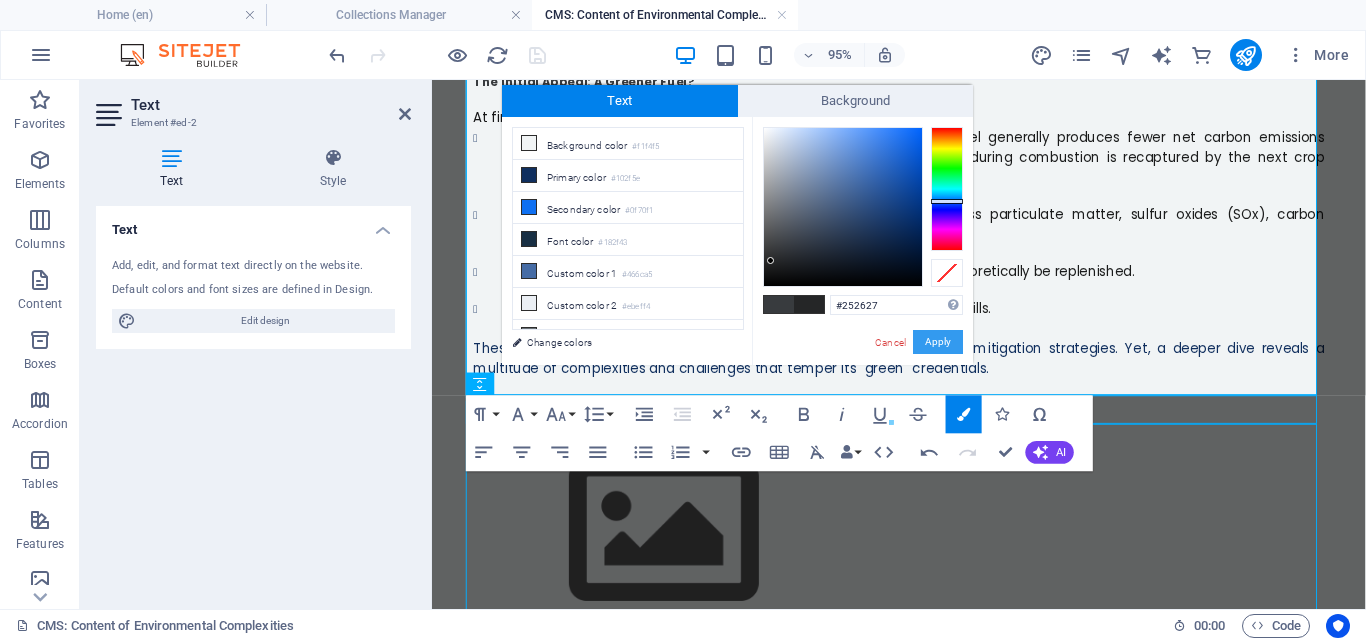click on "Apply" at bounding box center (938, 342) 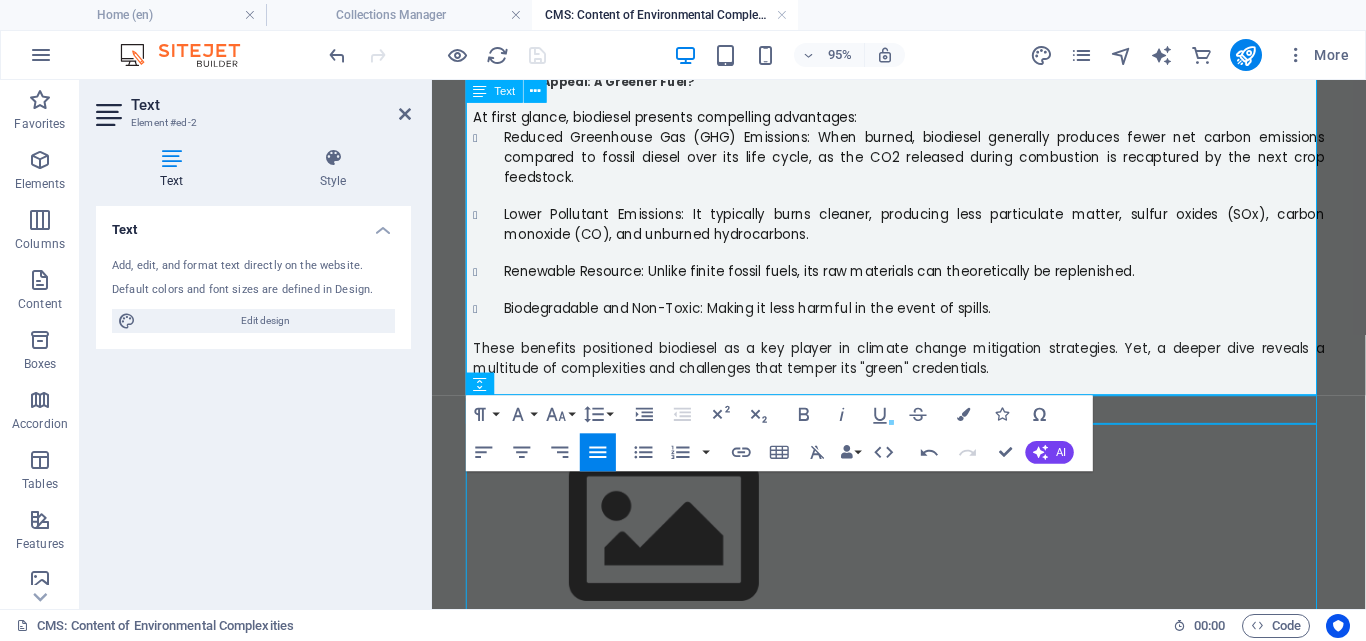 click at bounding box center [924, 403] 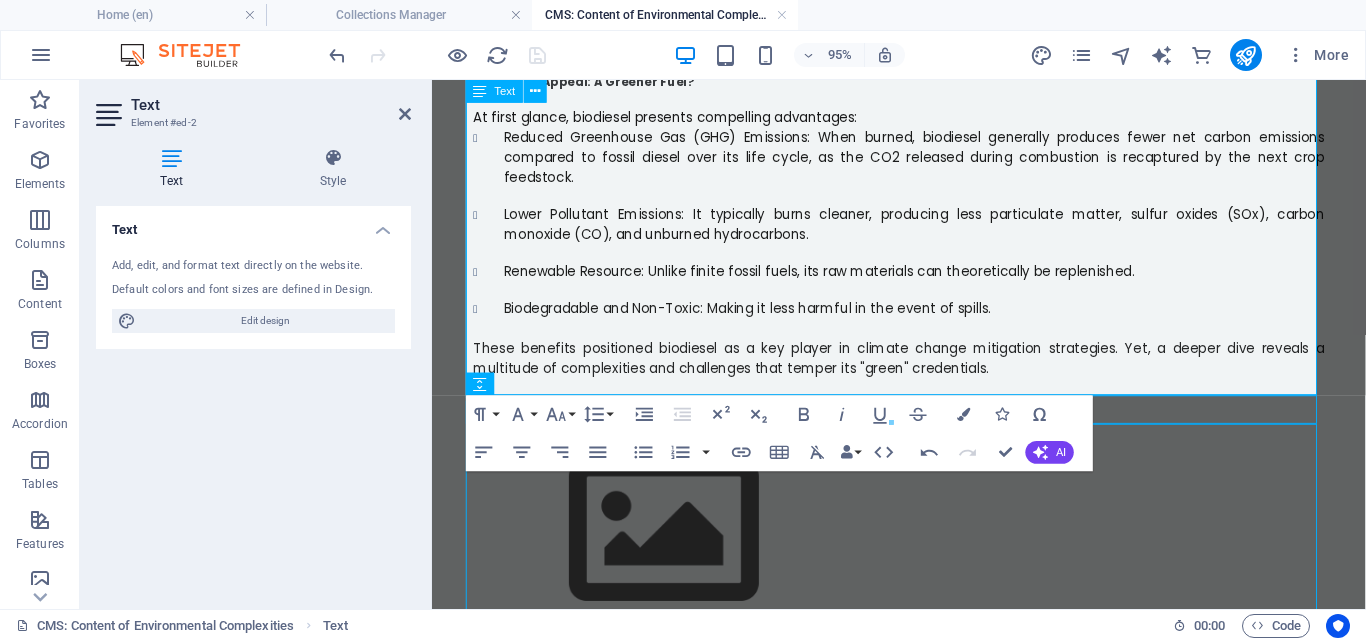 click at bounding box center (924, 403) 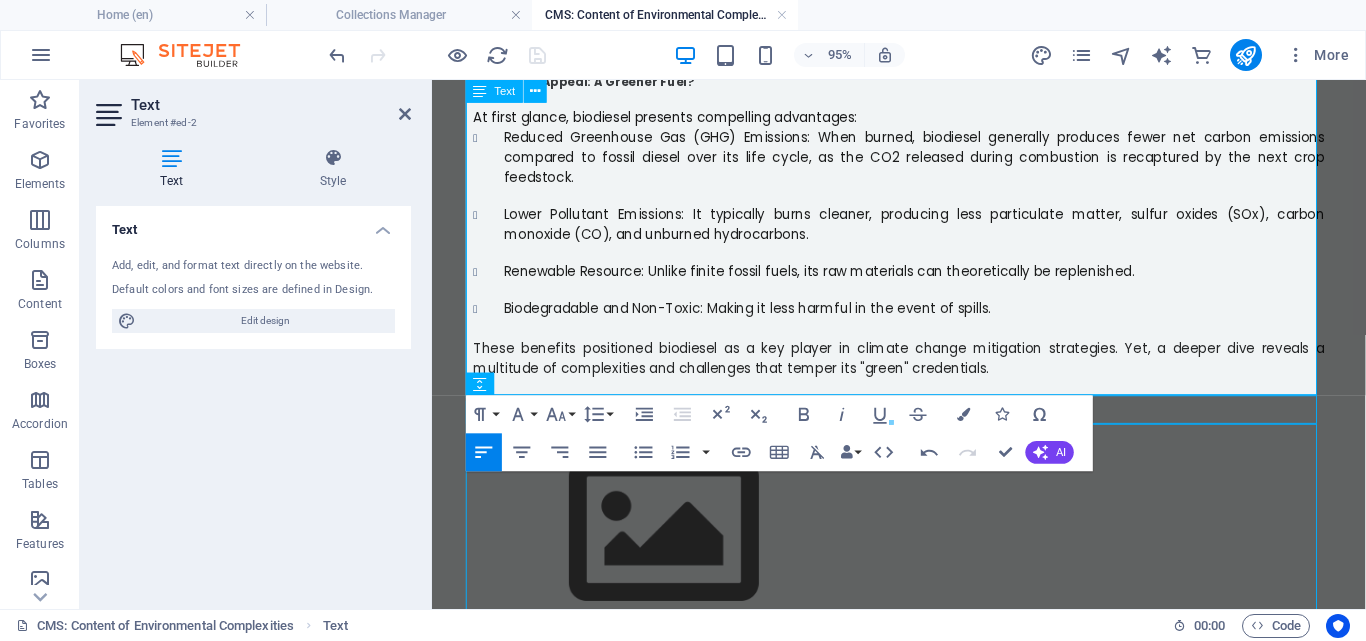 click on "These benefits positioned biodiesel as a key player in climate change mitigation strategies. Yet, a deeper dive reveals a multitude of complexities and challenges that temper its "green" credentials." at bounding box center (924, 373) 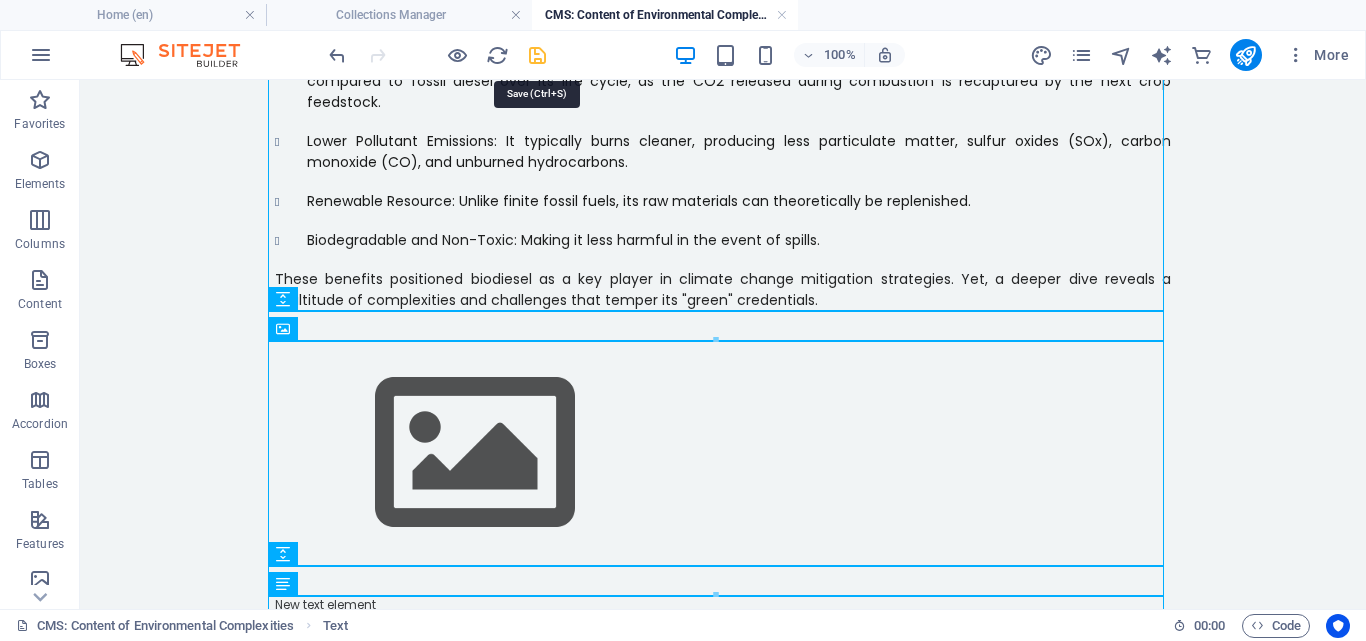 click at bounding box center (537, 55) 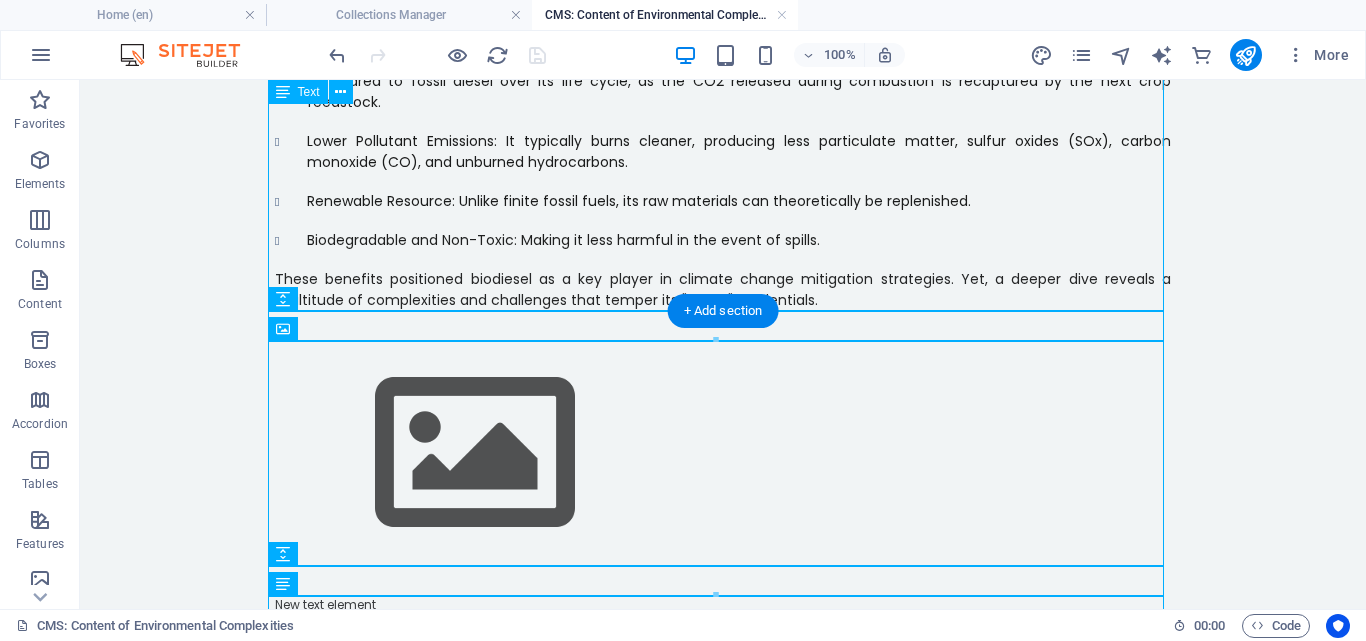 click on "Biodiesel, often heralded as a cleaner, renewable alternative to conventional diesel fuel, has garnered significant attention in the global quest for energy sustainability. Derived from vegetable oils, animal fats, or recycled restaurant grease, it offers the promise of reduced greenhouse gas emissions and a degree of energy independence. However, the narrative around biodiesel is far from simple; its environmental benefits are intertwined with a complex web of ecological and social challenges that demand careful consideration. The Initial Appeal: A Greener Fuel? At first glance, biodiesel presents compelling advantages: Reduced Greenhouse Gas (GHG) Emissions: When burned, biodiesel generally produces fewer net carbon emissions compared to fossil diesel over its life cycle, as the CO2 released during combustion is recaptured by the next crop feedstock. Lower Pollutant Emissions: It typically burns cleaner, producing less particulate matter, sulfur oxides (SOx), carbon monoxide (CO), and unburned hydrocarbons." at bounding box center [723, 90] 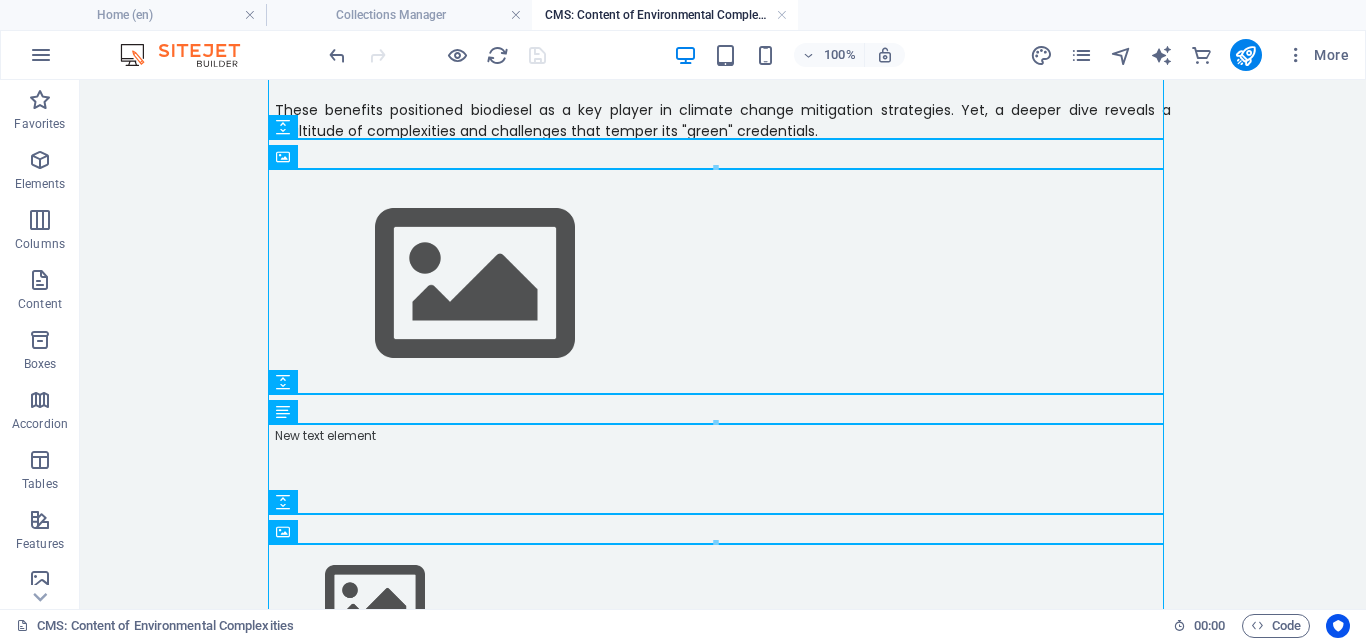 scroll, scrollTop: 446, scrollLeft: 0, axis: vertical 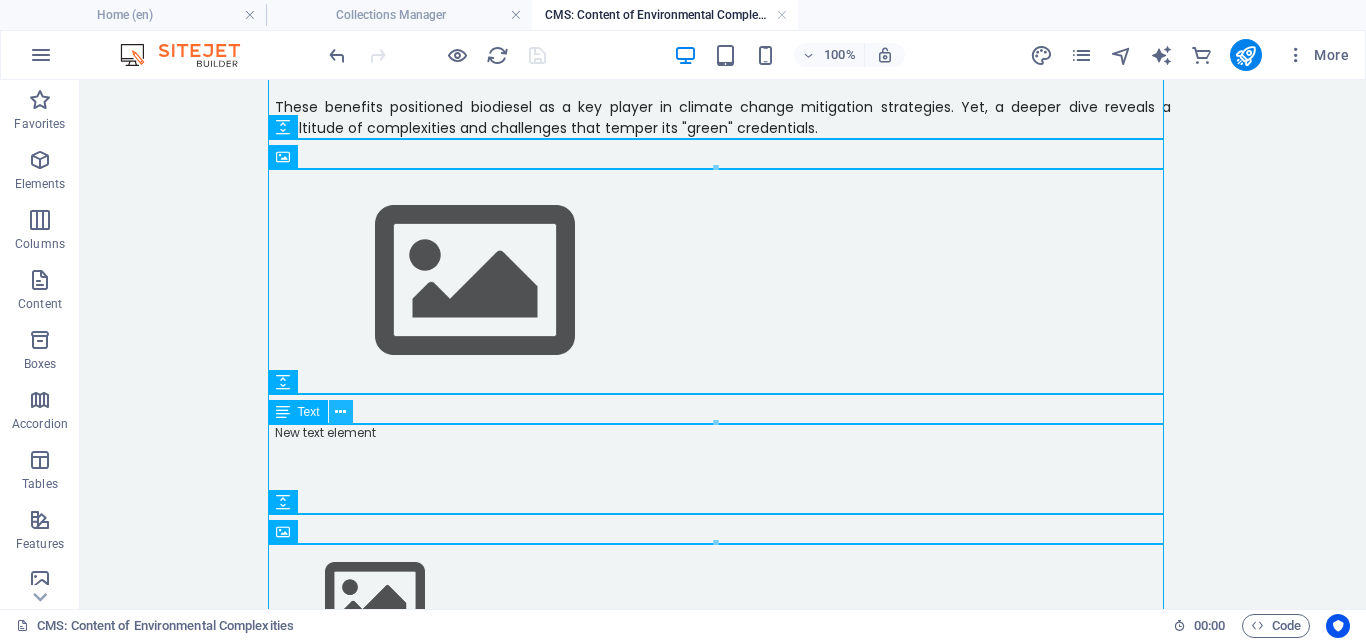 click at bounding box center [340, 412] 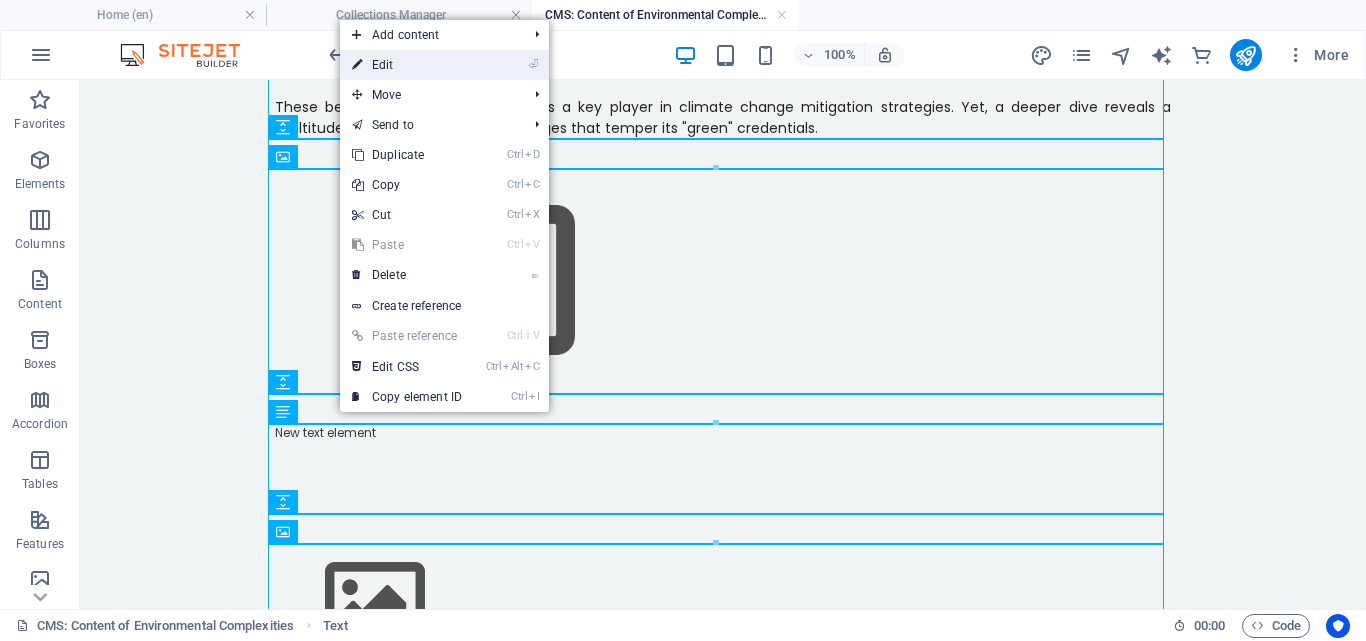 click on "⏎  Edit" at bounding box center [407, 65] 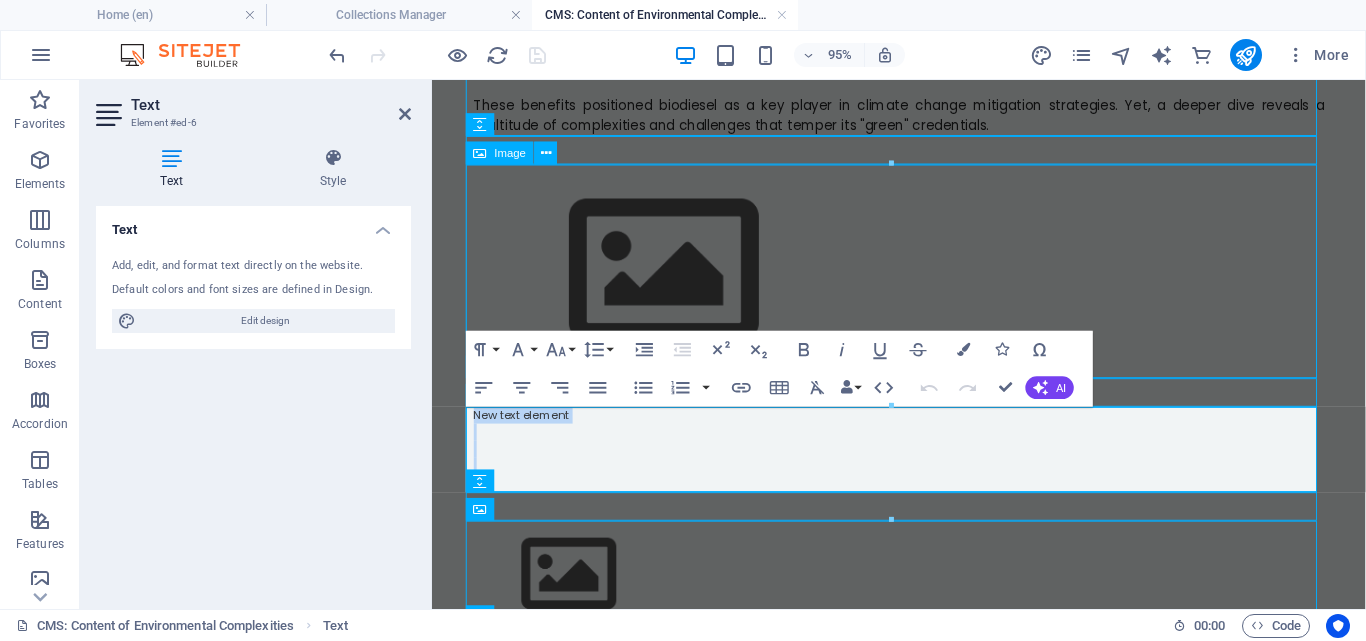 click at bounding box center [924, 281] 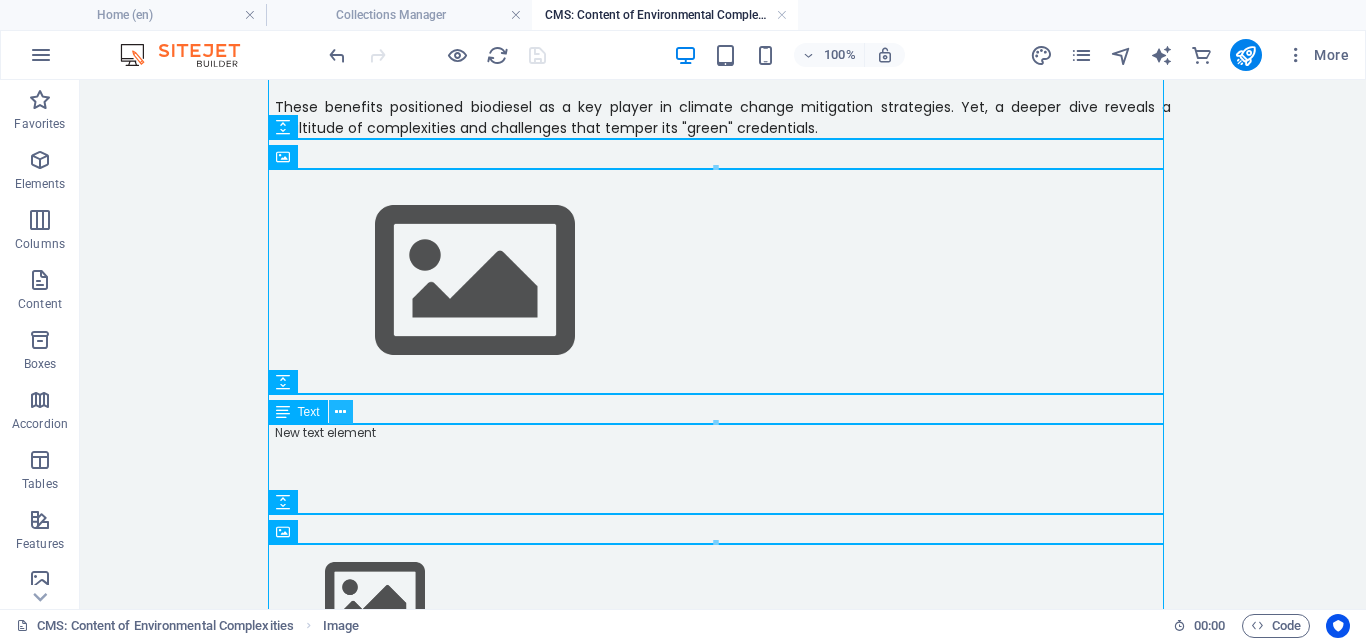 click at bounding box center [340, 412] 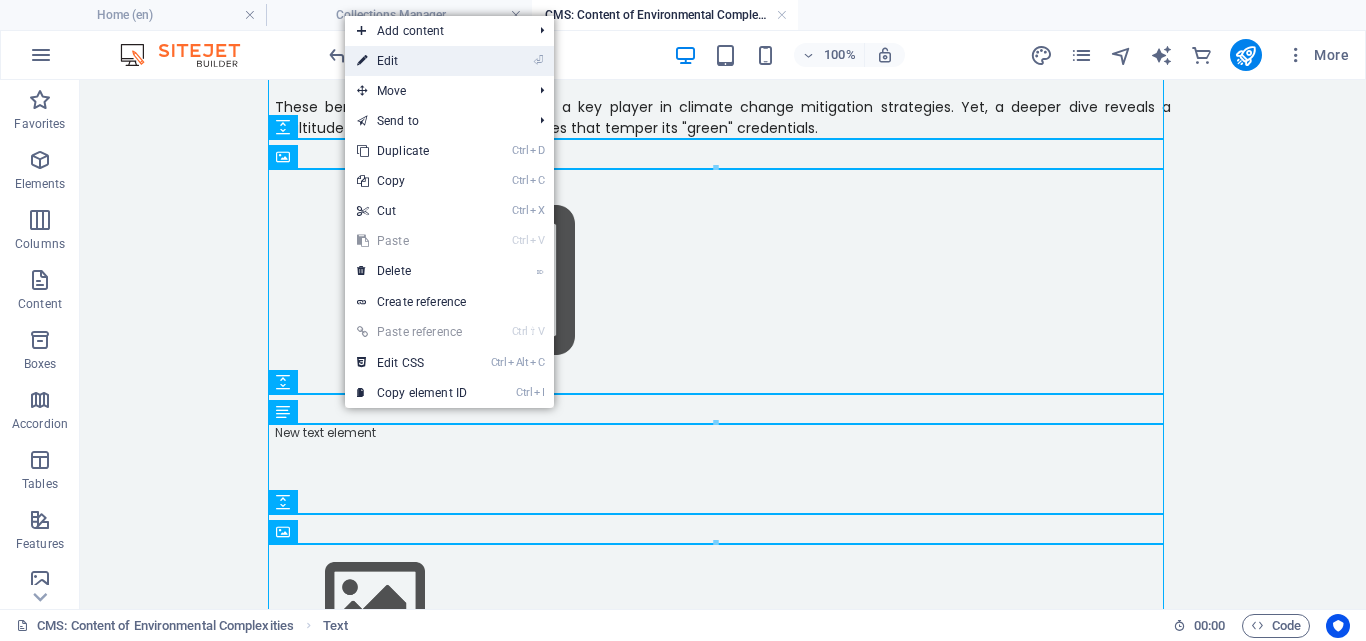 click on "⏎  Edit" at bounding box center (412, 61) 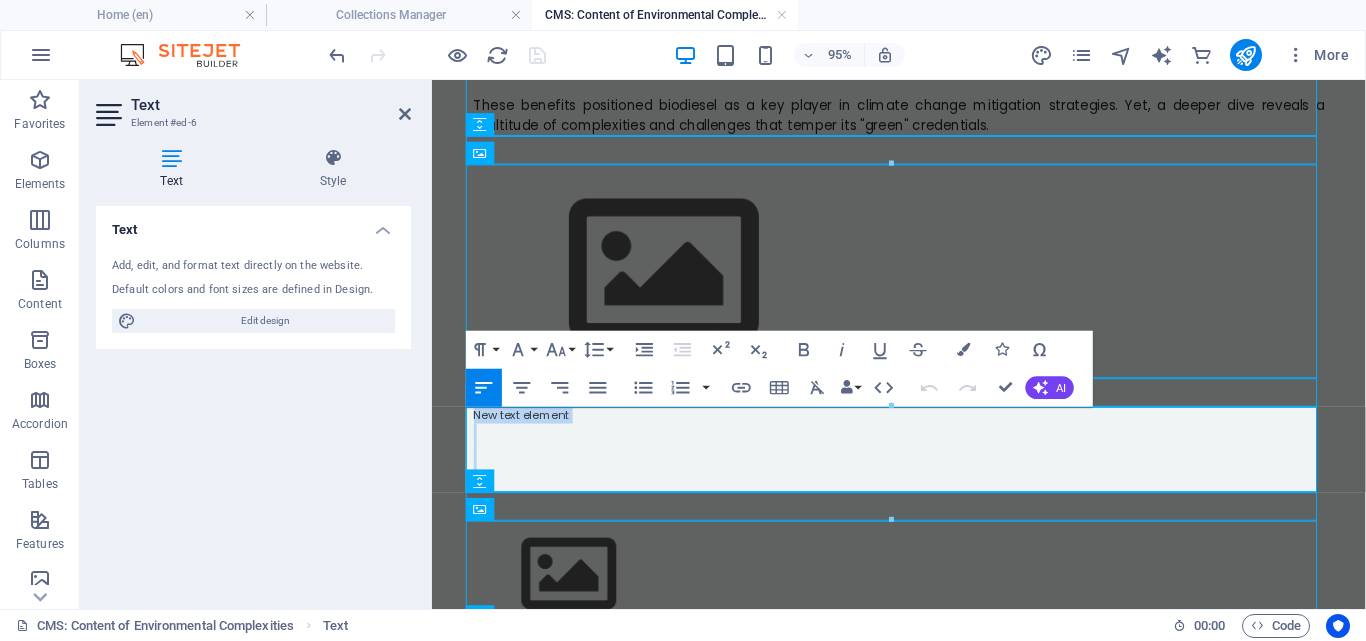 click on "New text element" at bounding box center (924, 433) 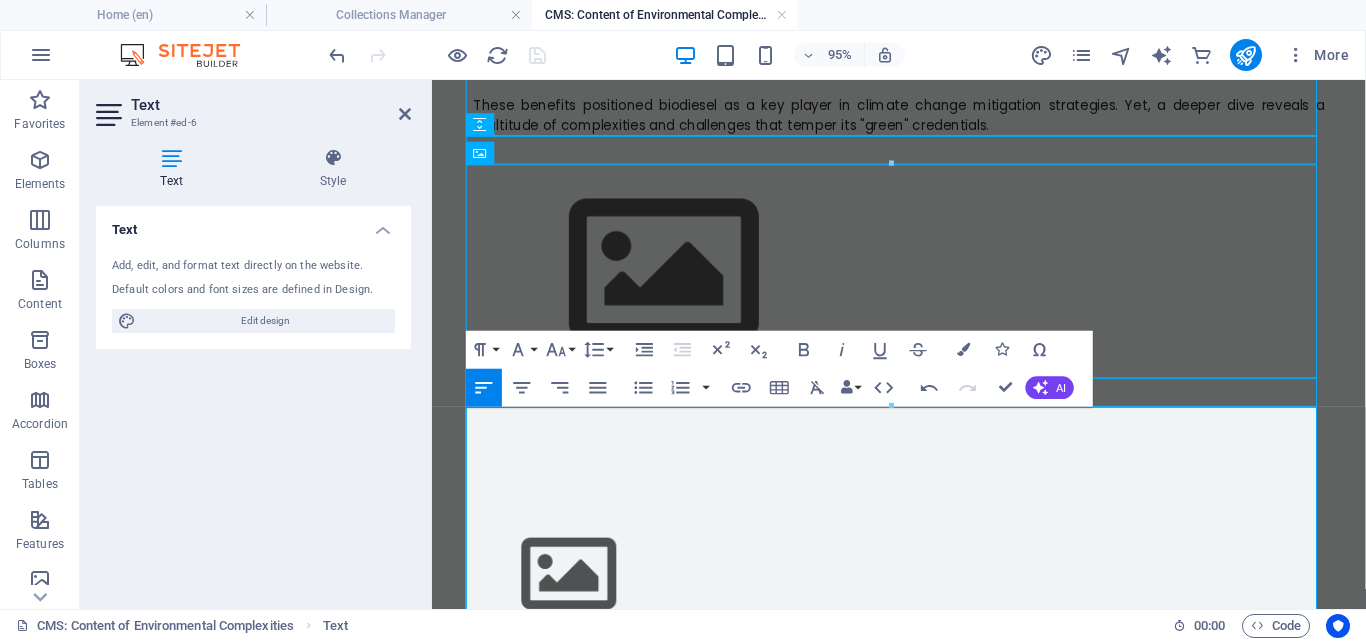 scroll, scrollTop: 65790, scrollLeft: 2, axis: both 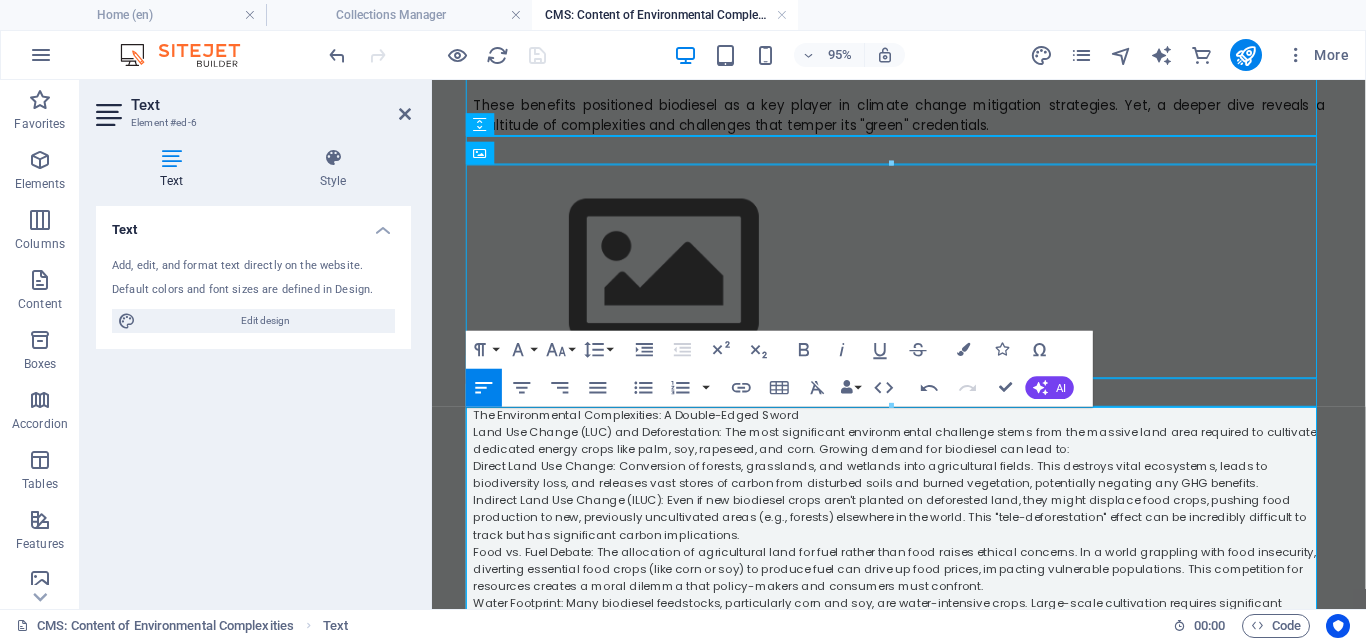 click on "The Environmental Complexities: A Double-Edged Sword" at bounding box center [924, 433] 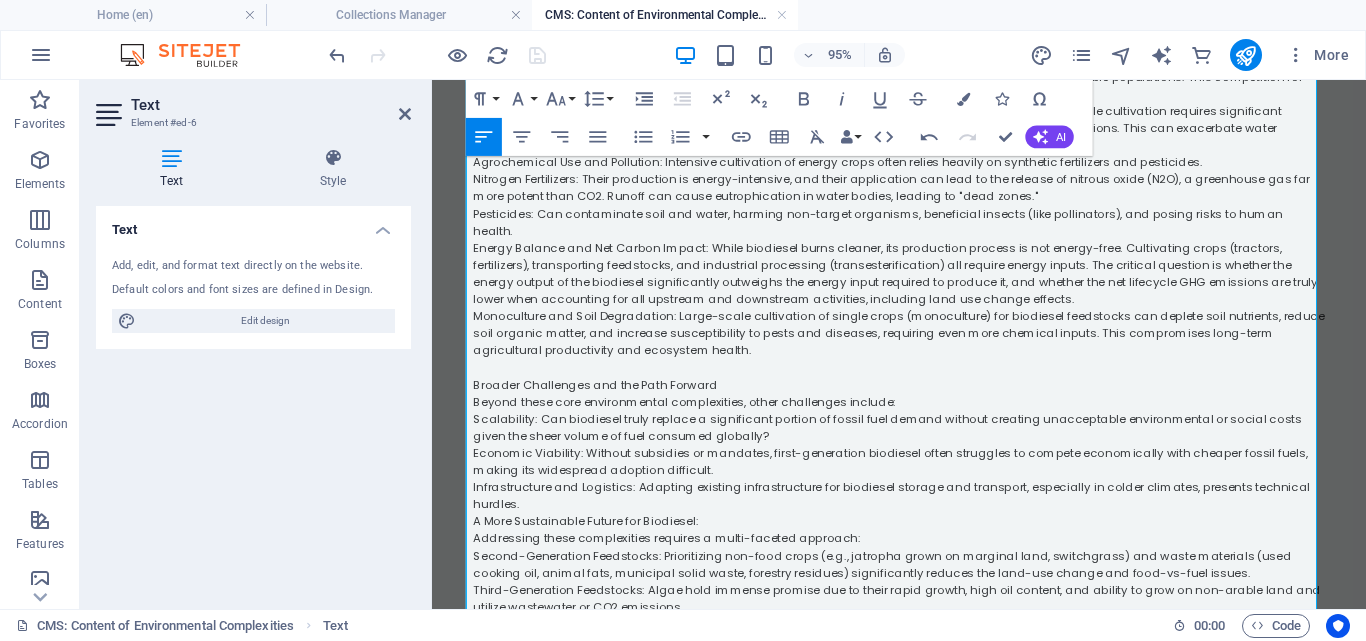 scroll, scrollTop: 959, scrollLeft: 0, axis: vertical 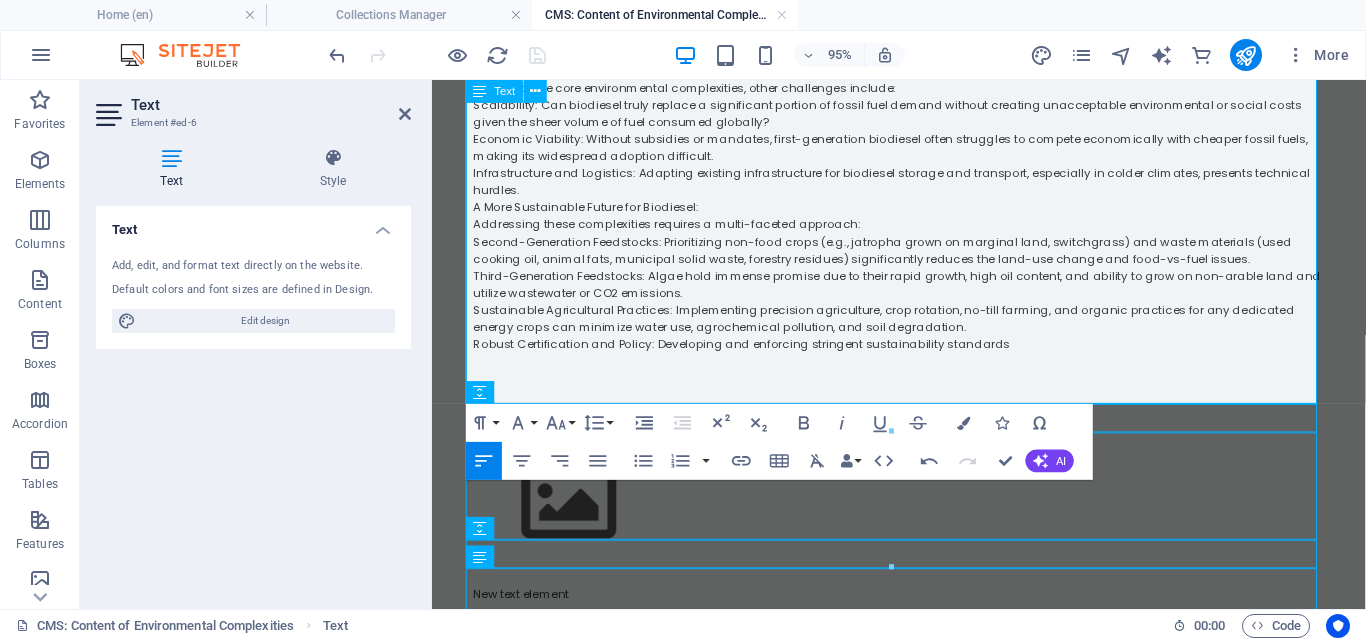 drag, startPoint x: 1036, startPoint y: 343, endPoint x: 481, endPoint y: 195, distance: 574.3945 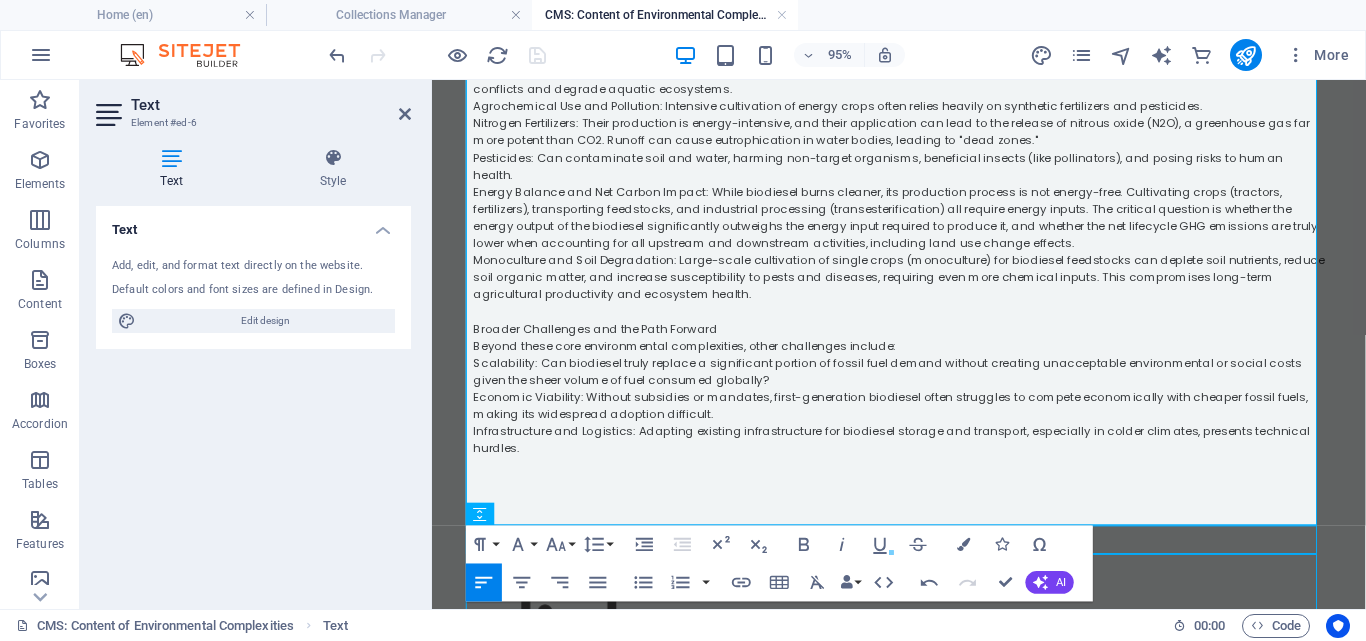 scroll, scrollTop: 1019, scrollLeft: 0, axis: vertical 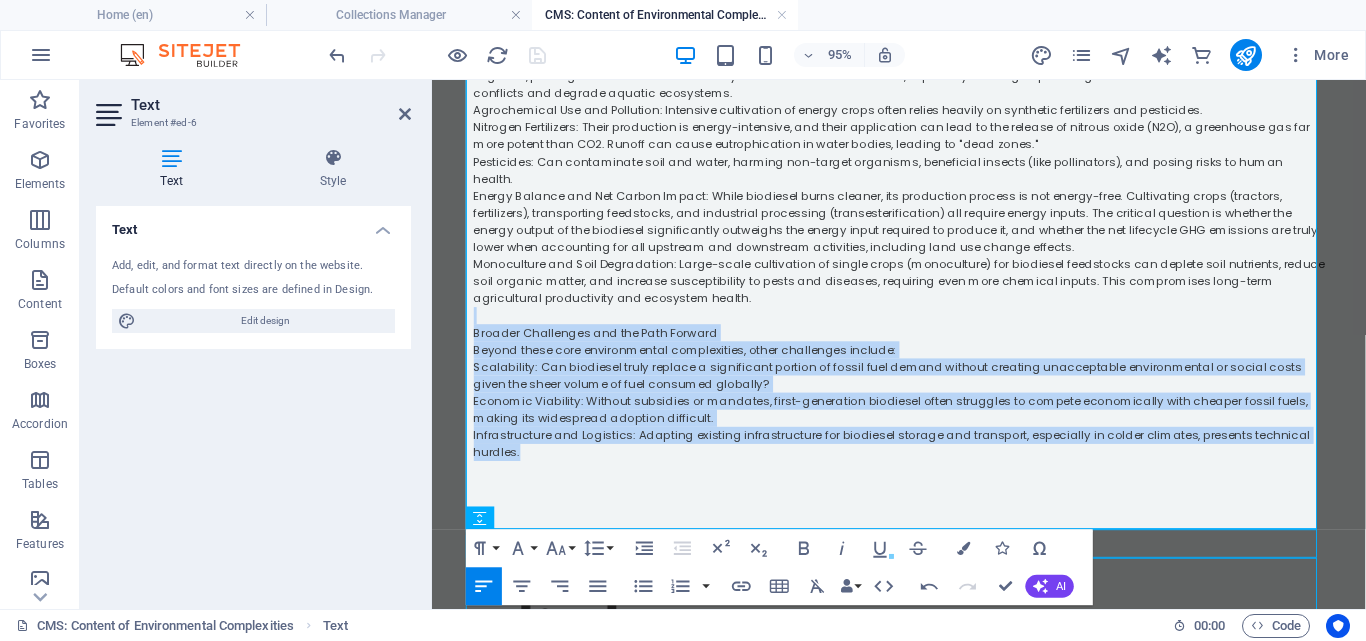 drag, startPoint x: 538, startPoint y: 462, endPoint x: 444, endPoint y: 308, distance: 180.42172 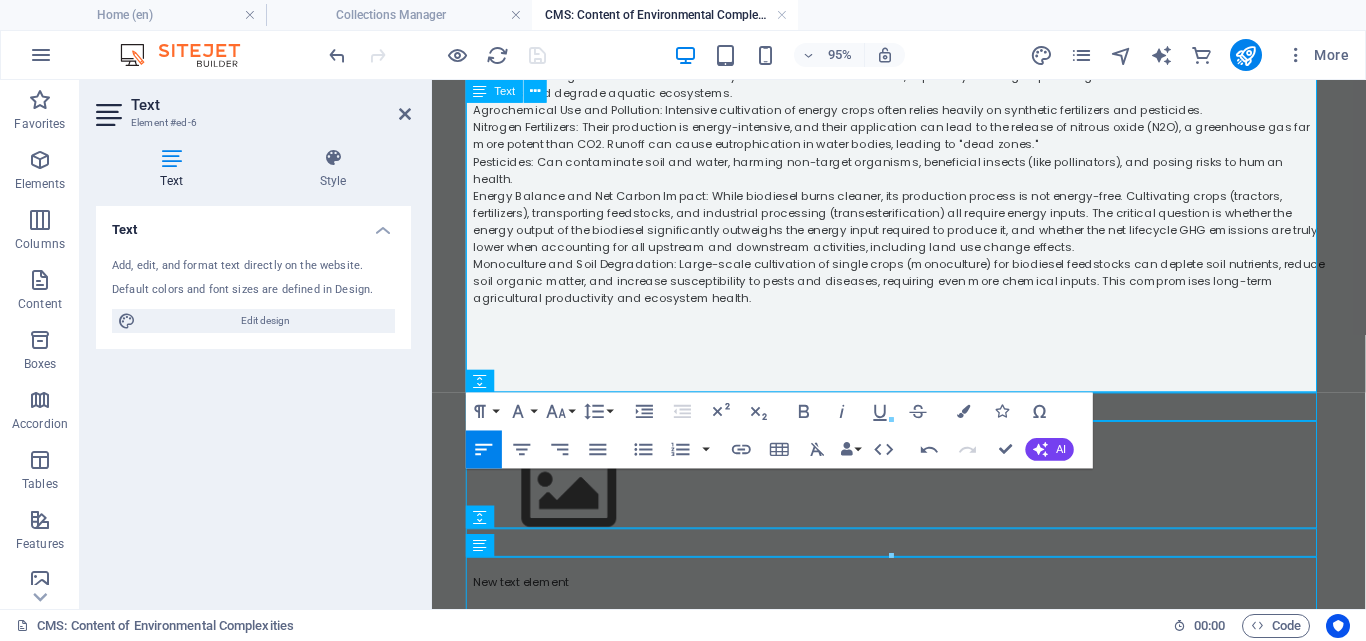 click on "Monoculture and Soil Degradation: Large-scale cultivation of single crops (monoculture) for biodiesel feedstocks can deplete soil nutrients, reduce soil organic matter, and increase susceptibility to pests and diseases, requiring even more chemical inputs. This compromises long-term agricultural productivity and ecosystem health." at bounding box center (924, 292) 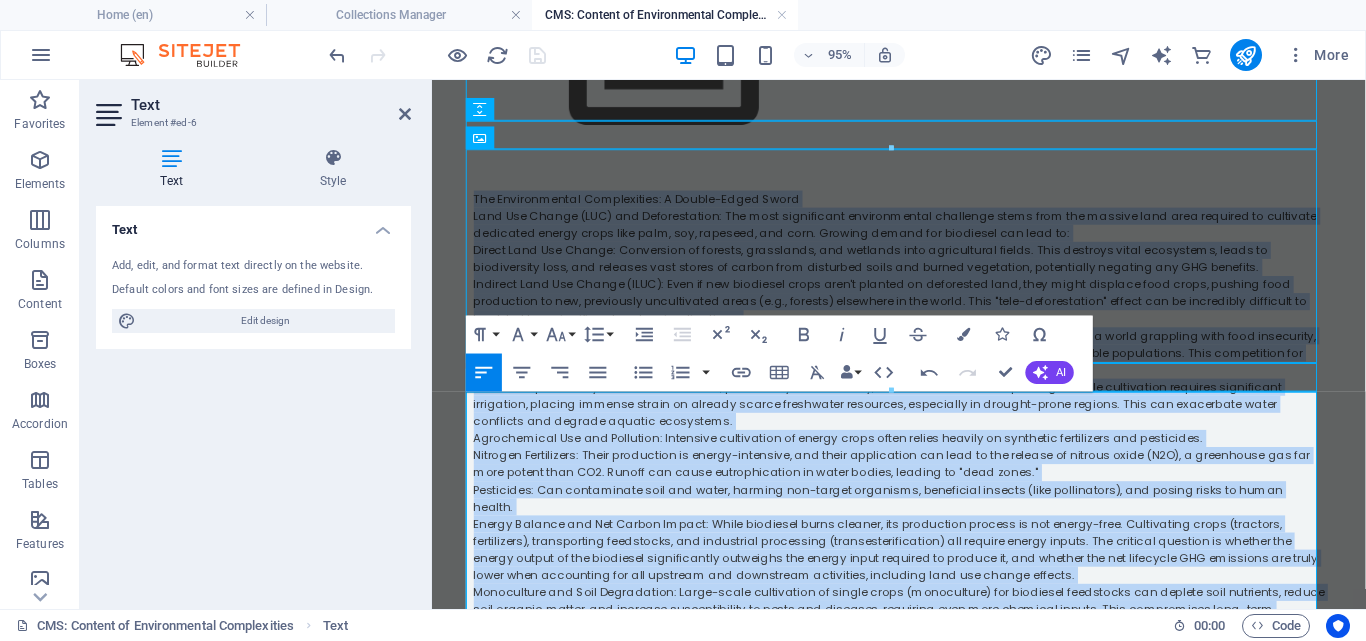 scroll, scrollTop: 462, scrollLeft: 0, axis: vertical 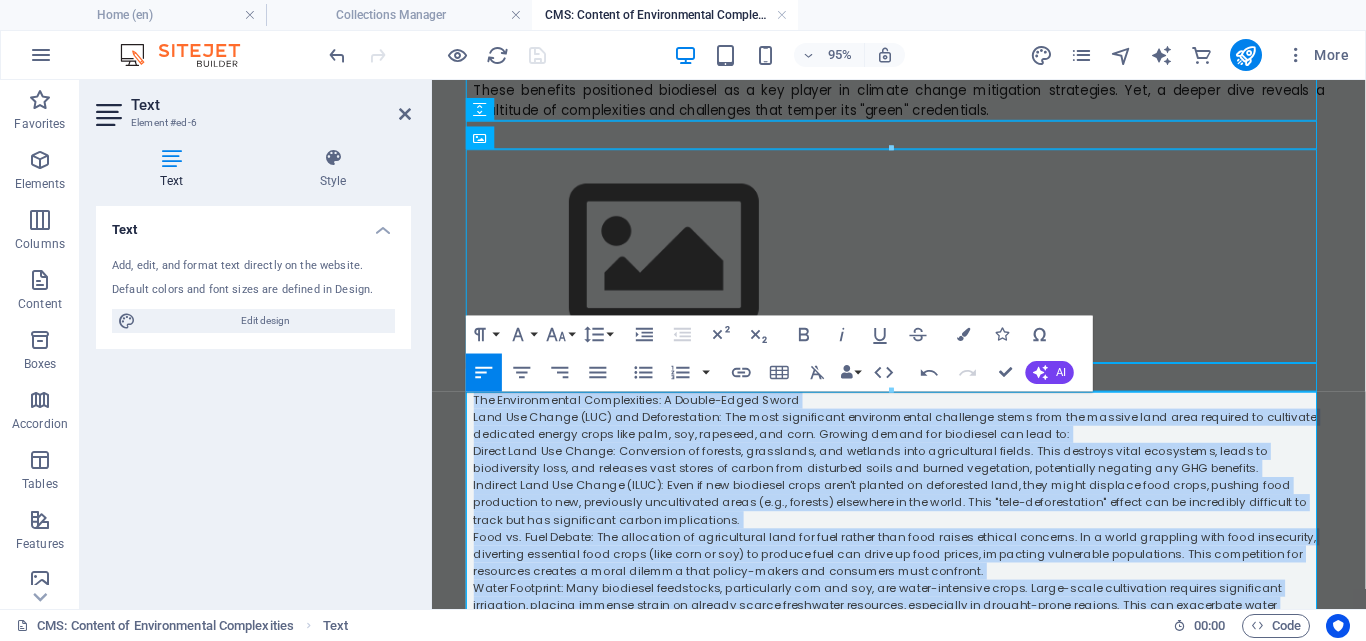 drag, startPoint x: 700, startPoint y: 285, endPoint x: 461, endPoint y: 375, distance: 255.38402 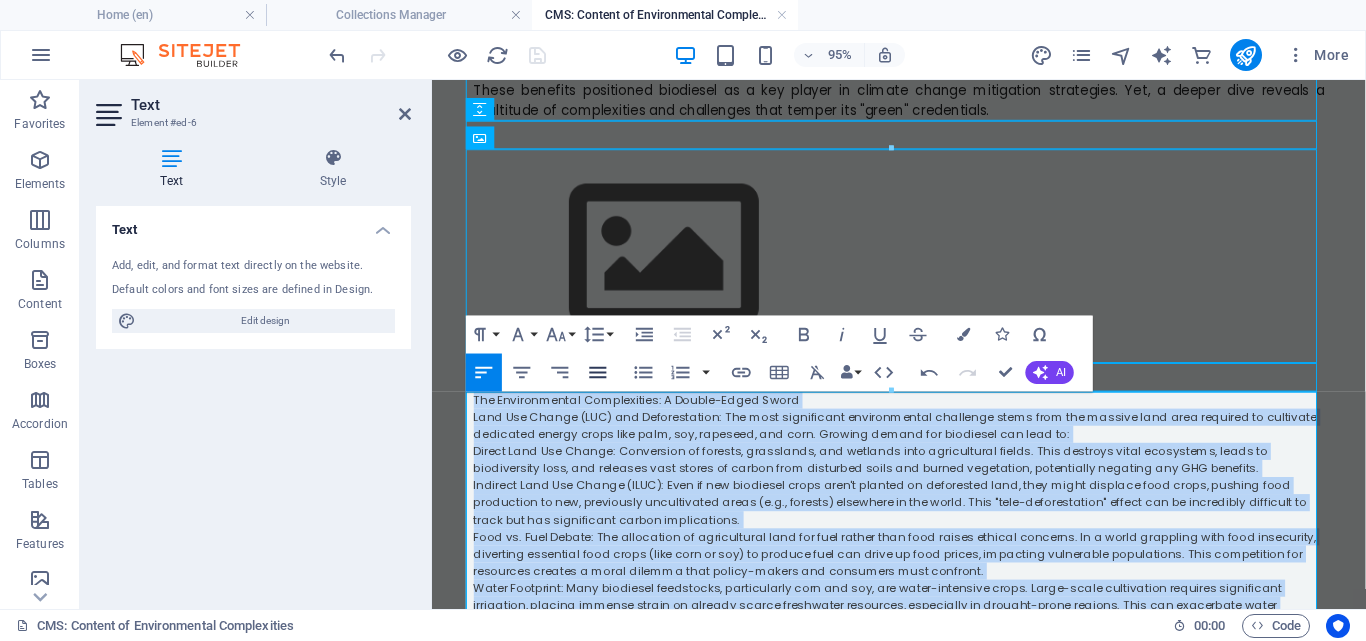 click 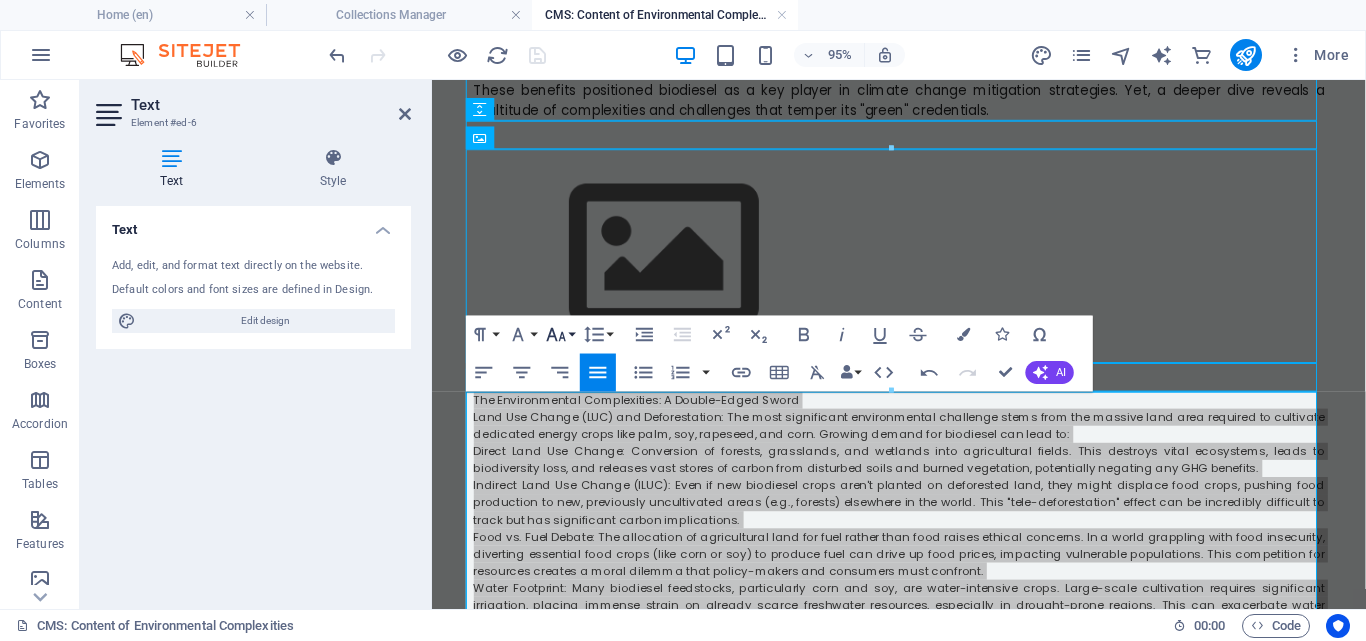 click on "Font Size" at bounding box center [560, 335] 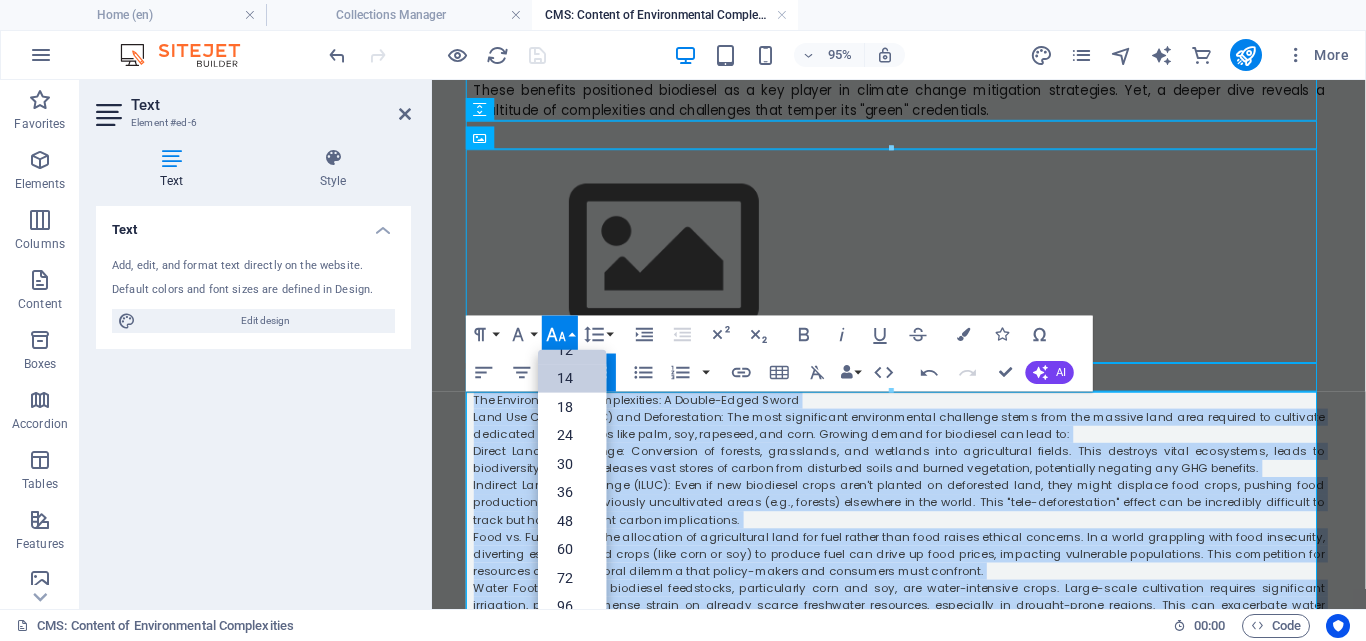click on "14" at bounding box center (572, 378) 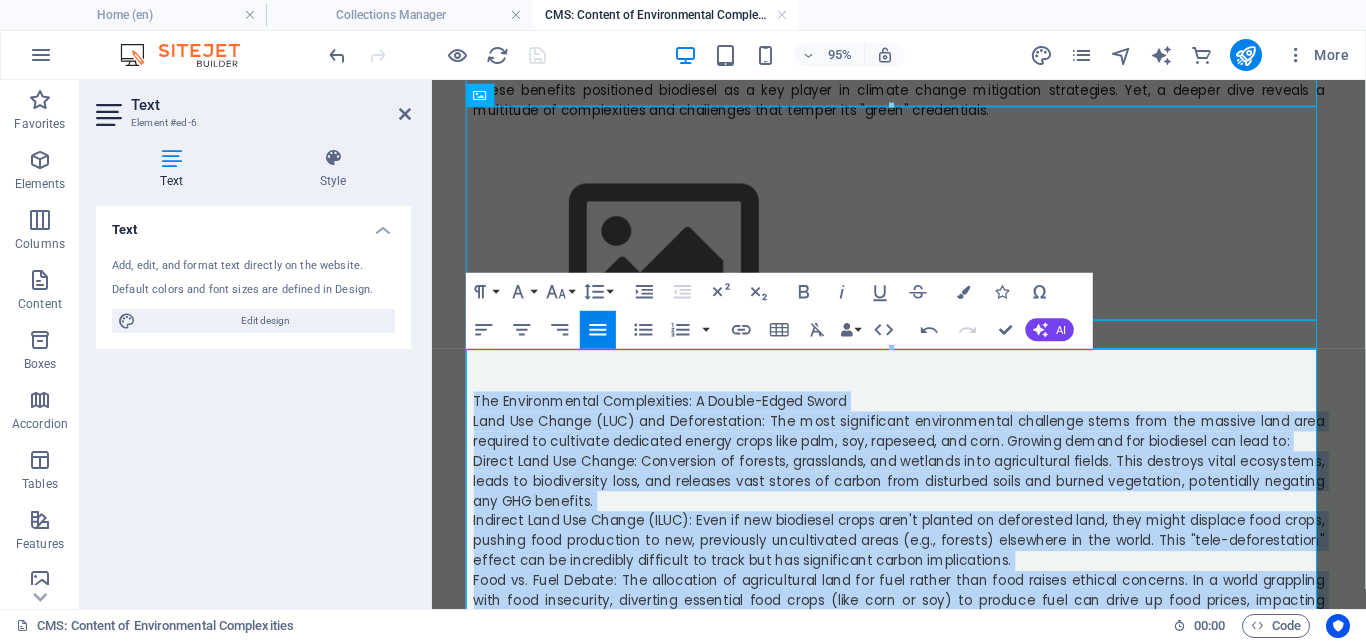 scroll, scrollTop: 511, scrollLeft: 0, axis: vertical 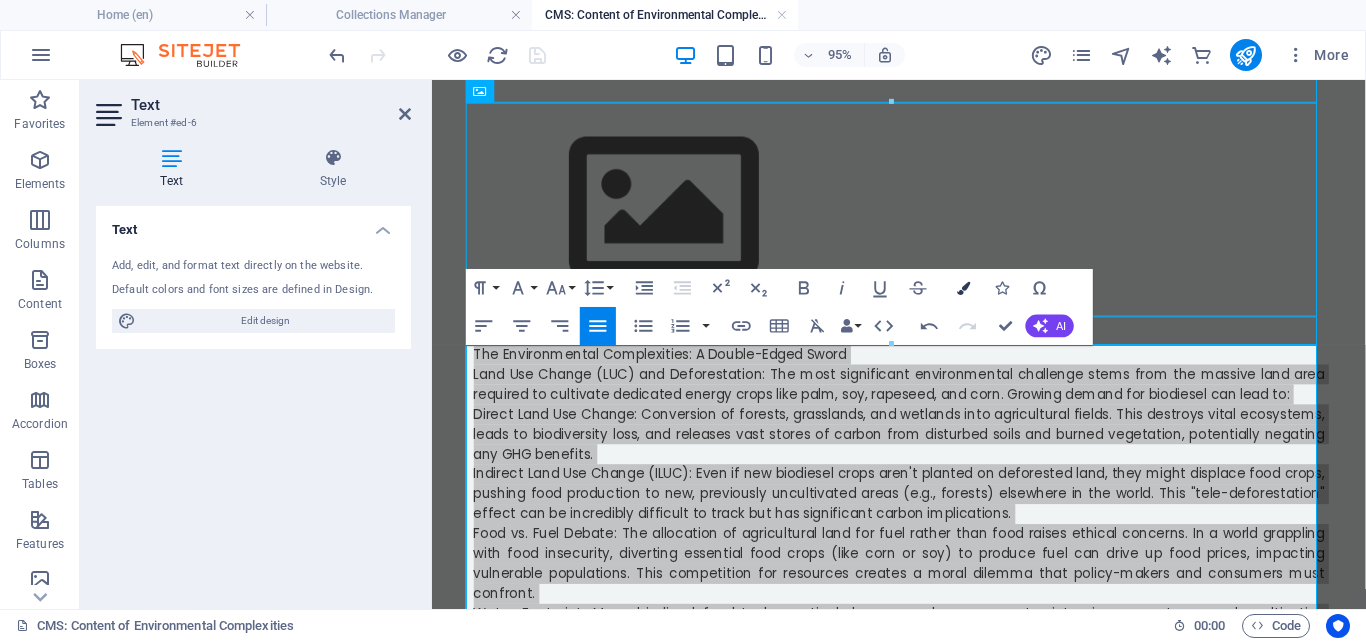 click at bounding box center (963, 287) 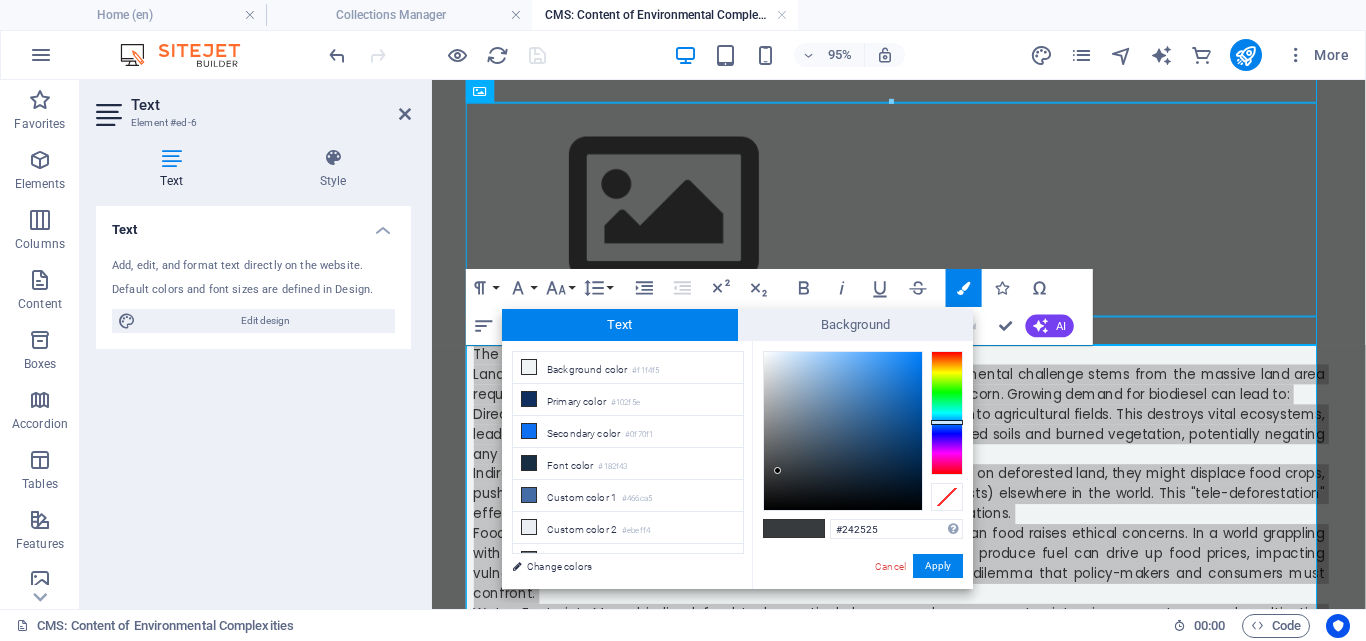 click at bounding box center (843, 431) 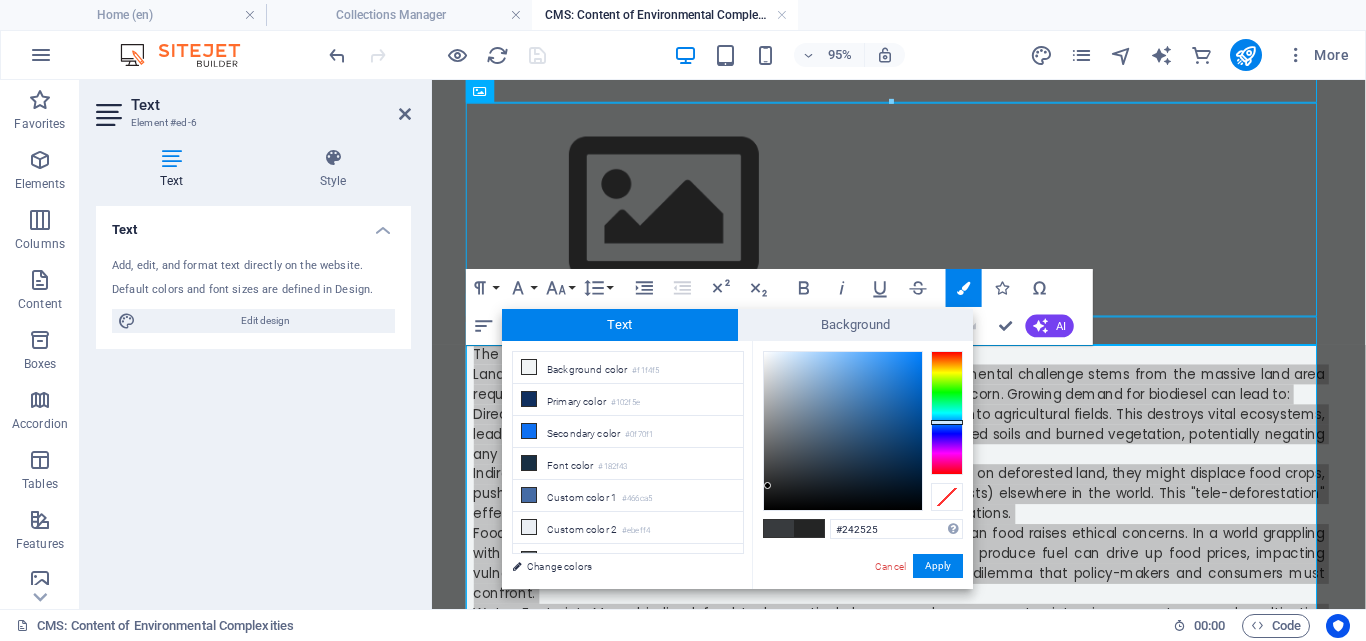 type on "#19191a" 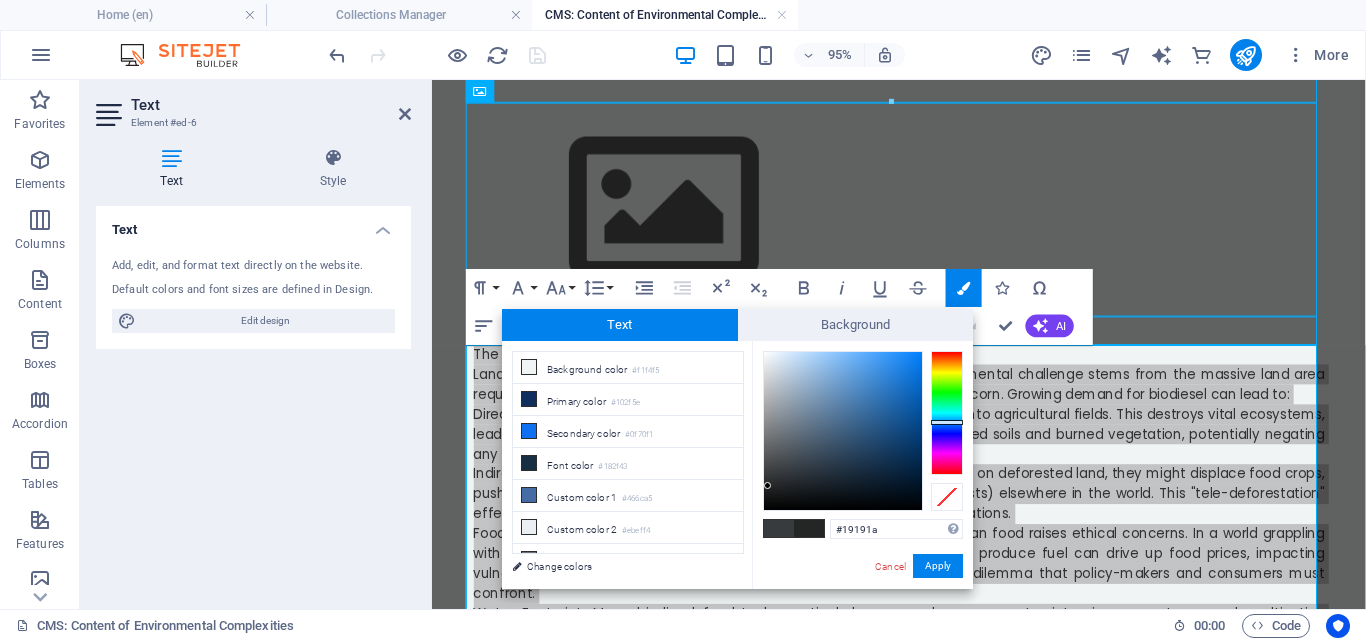 click at bounding box center (843, 431) 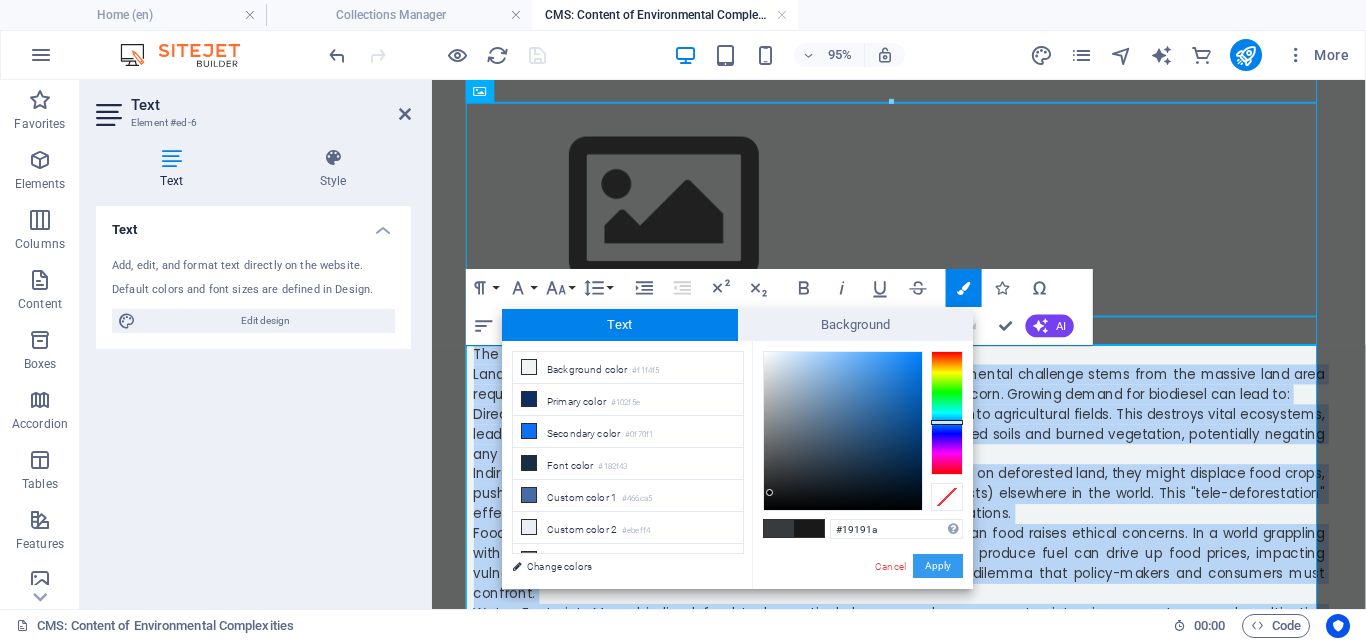click on "Apply" at bounding box center [938, 566] 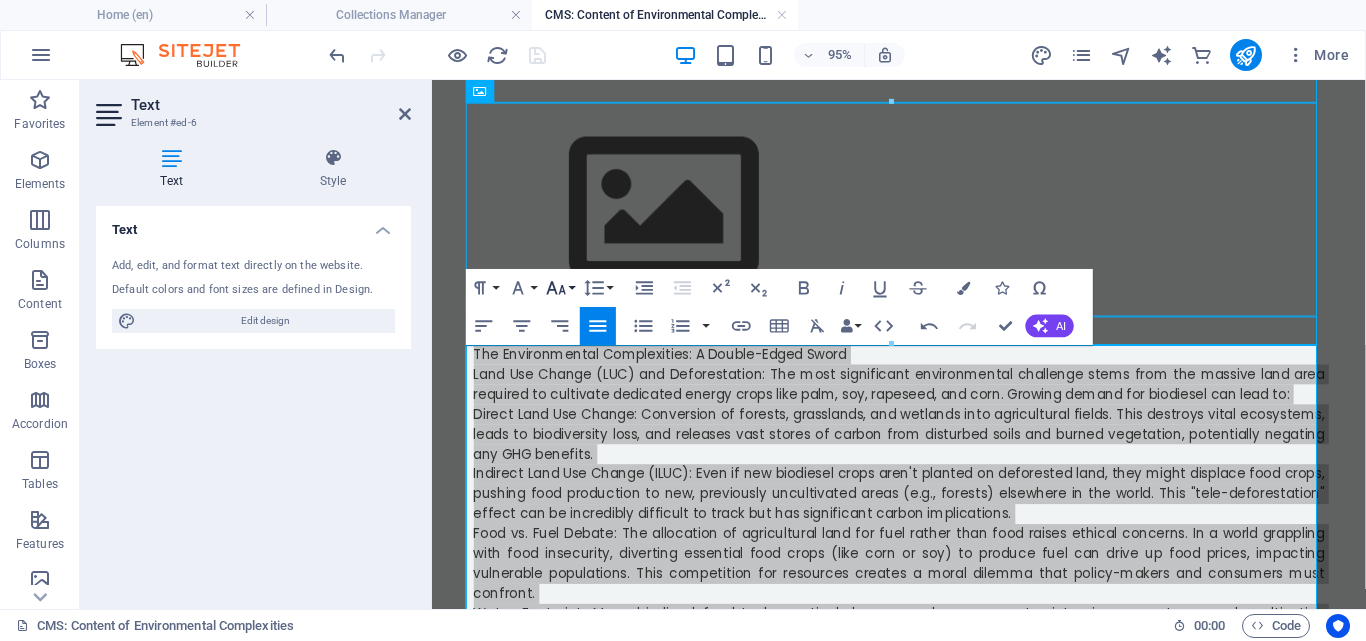 click on "Font Size" at bounding box center [560, 288] 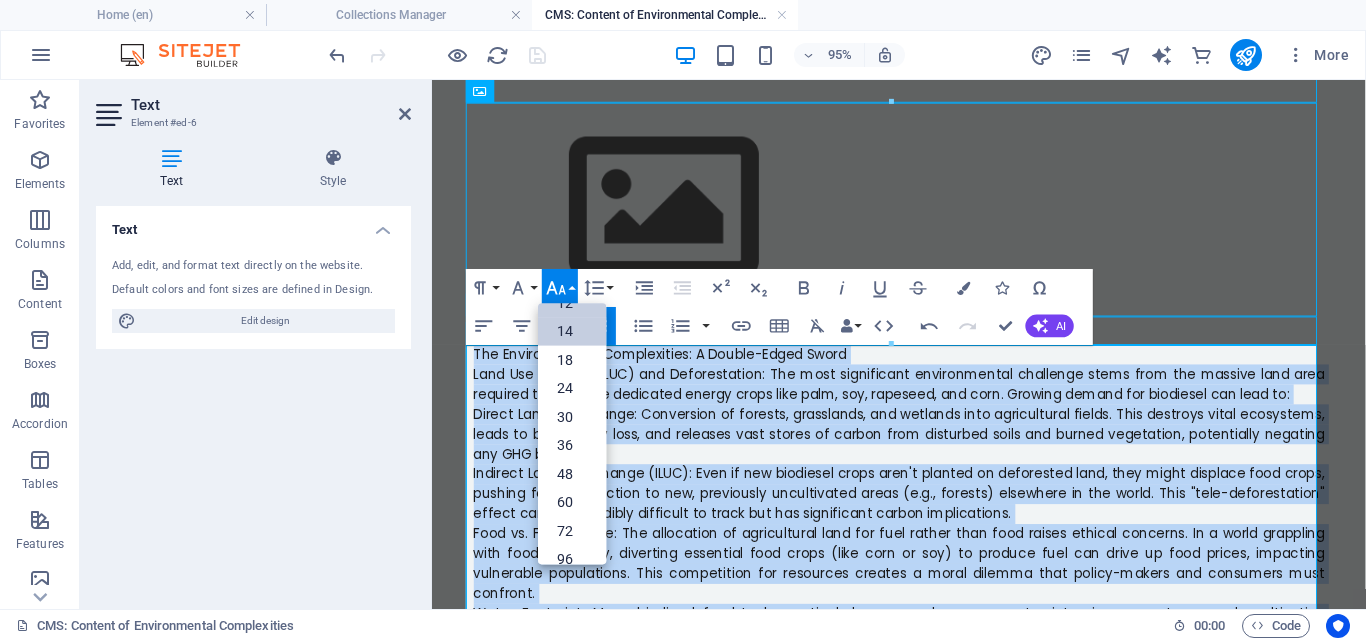 click on "14" at bounding box center (572, 332) 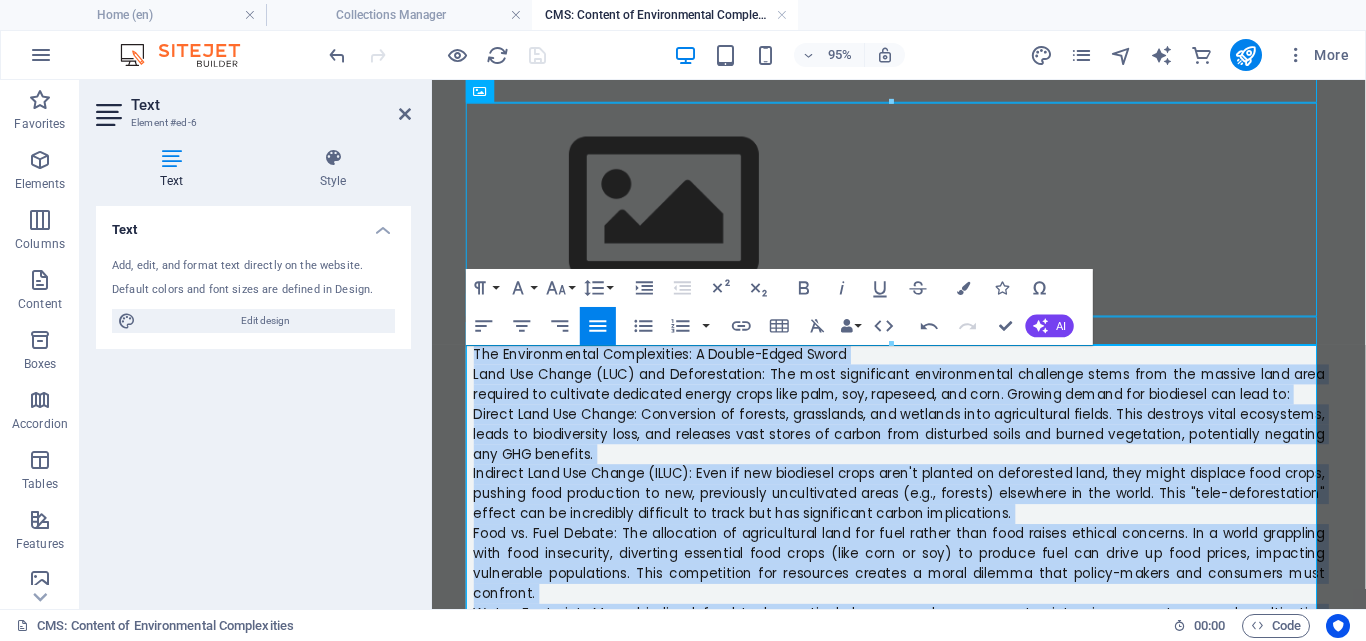 click on "The Environmental Complexities: A Double-Edged Sword" at bounding box center (924, 369) 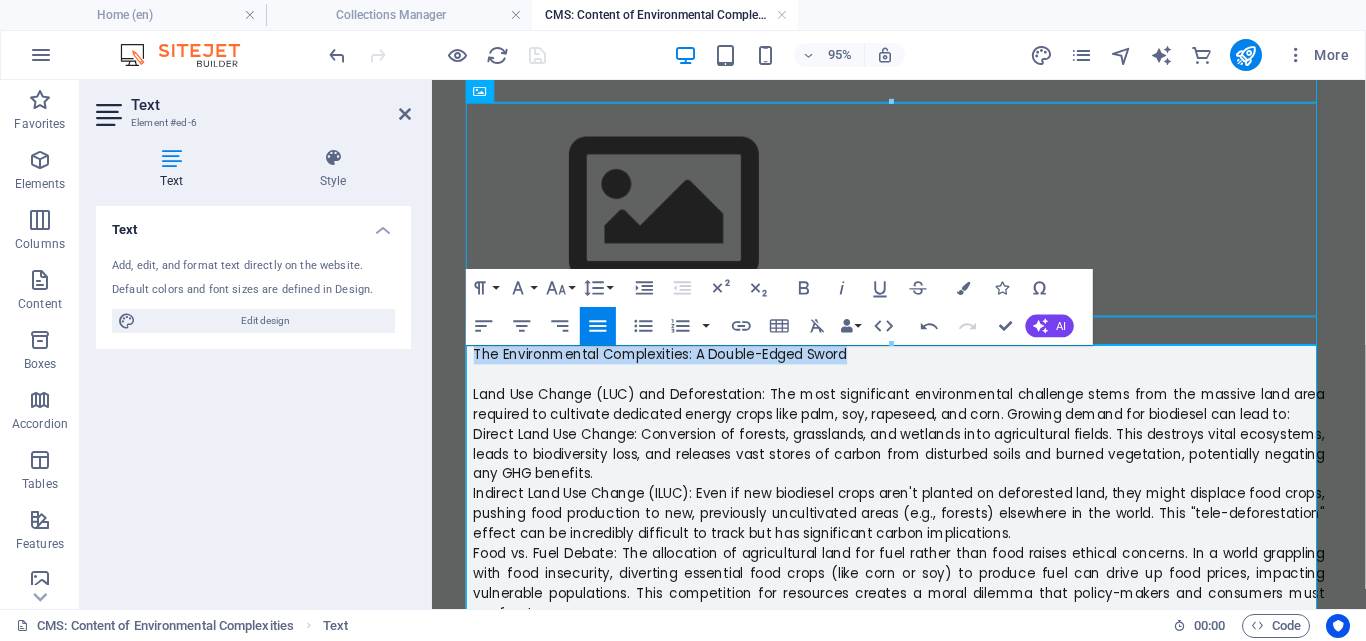drag, startPoint x: 926, startPoint y: 370, endPoint x: 449, endPoint y: 378, distance: 477.06708 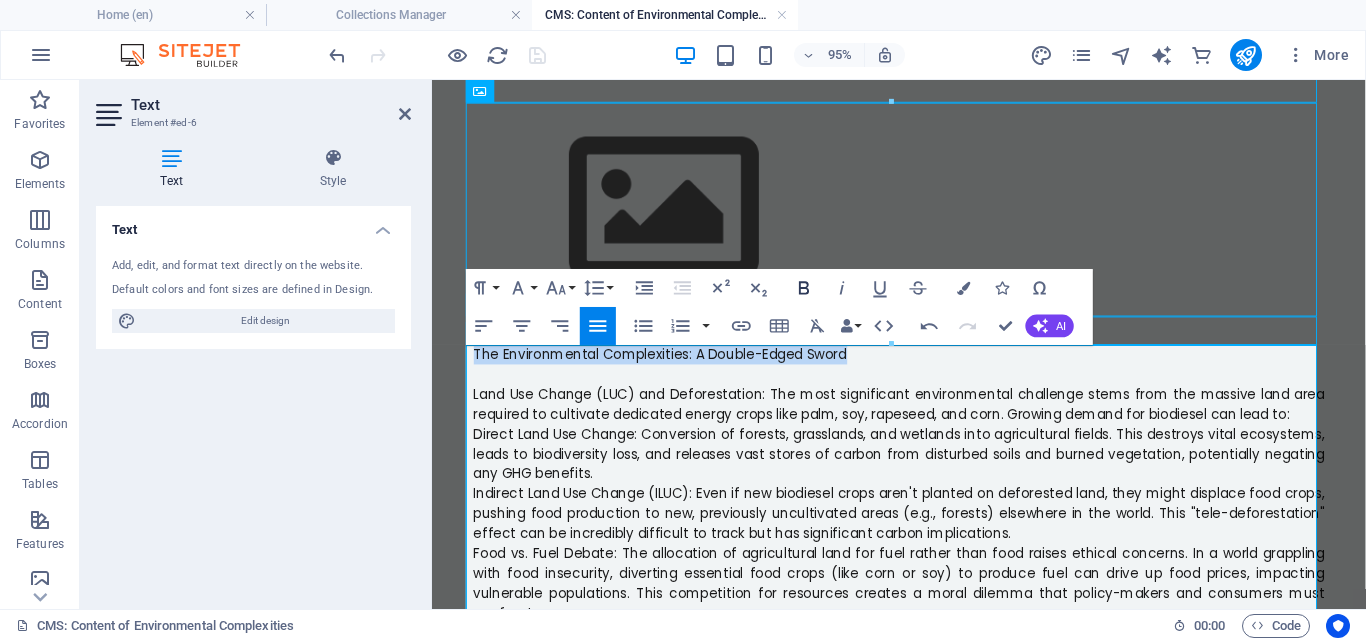 click 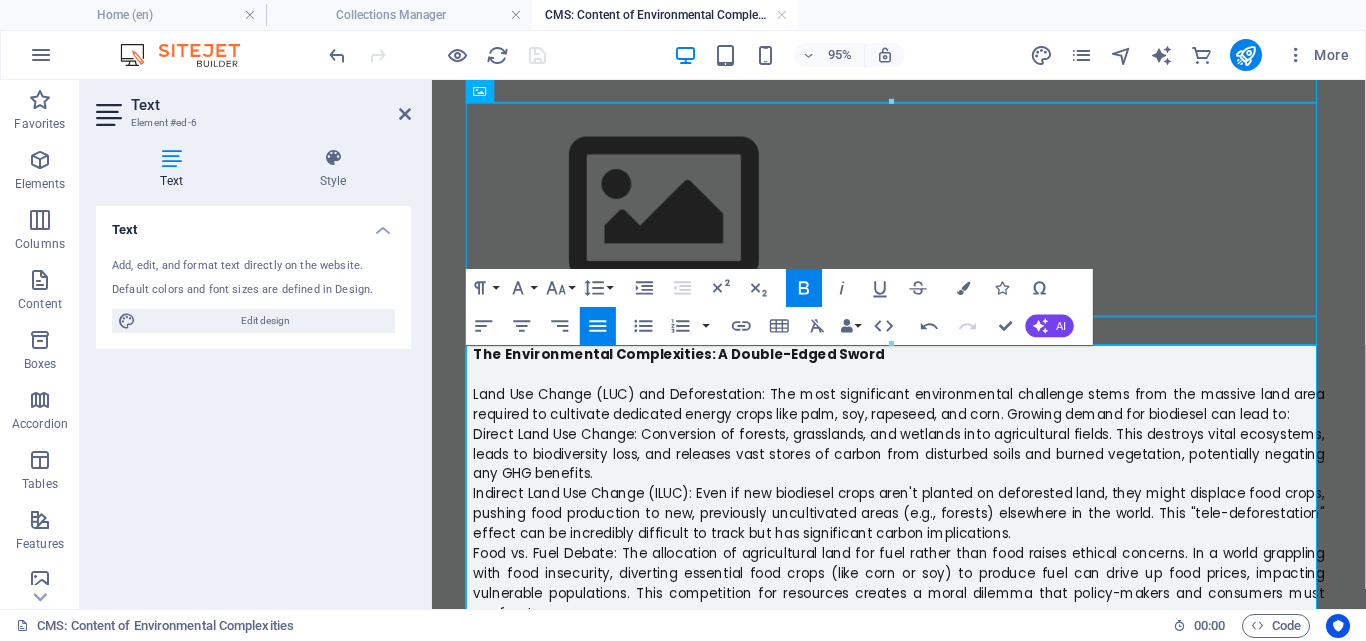 click on "Direct Land Use Change: Conversion of forests, grasslands, and wetlands into agricultural fields. This destroys vital ecosystems, leads to biodiversity loss, and releases vast stores of carbon from disturbed soils and burned vegetation, potentially negating any GHG benefits." at bounding box center (924, 474) 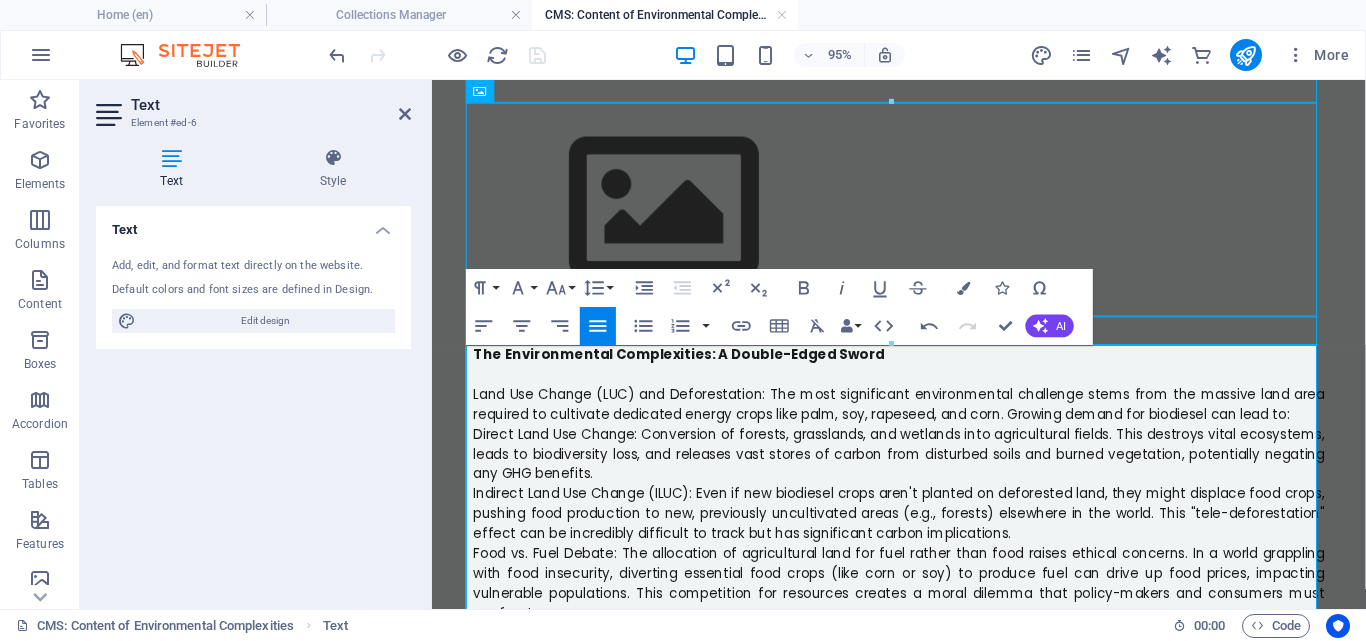 click on "Land Use Change (LUC) and Deforestation: The most significant environmental challenge stems from the massive land area required to cultivate dedicated energy crops like palm, soy, rapeseed, and corn. Growing demand for biodiesel can lead to:" at bounding box center (924, 422) 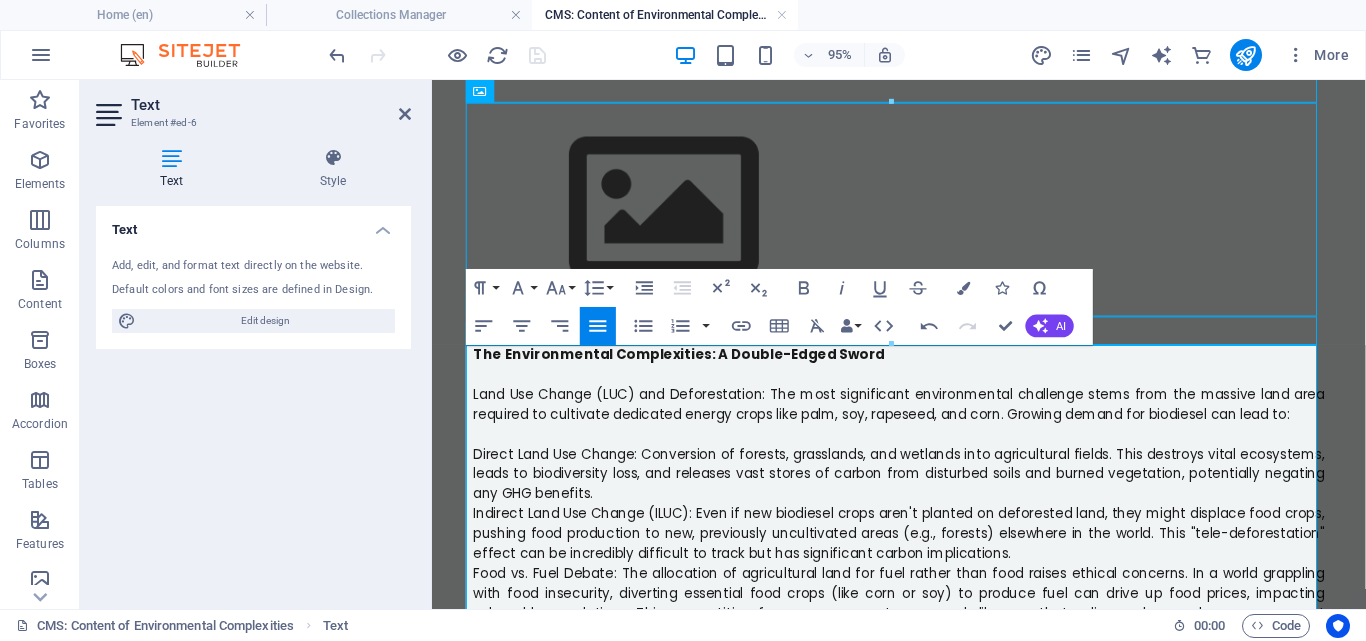 click on "Direct Land Use Change: Conversion of forests, grasslands, and wetlands into agricultural fields. This destroys vital ecosystems, leads to biodiversity loss, and releases vast stores of carbon from disturbed soils and burned vegetation, potentially negating any GHG benefits." at bounding box center (924, 495) 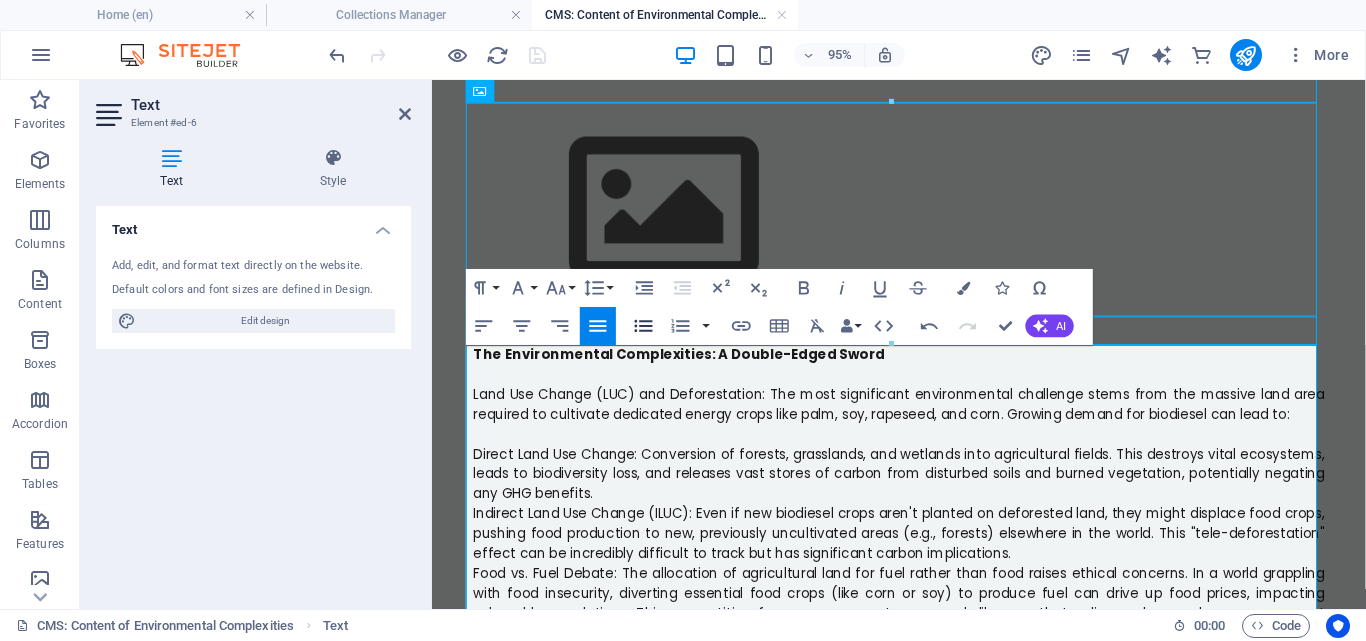 click 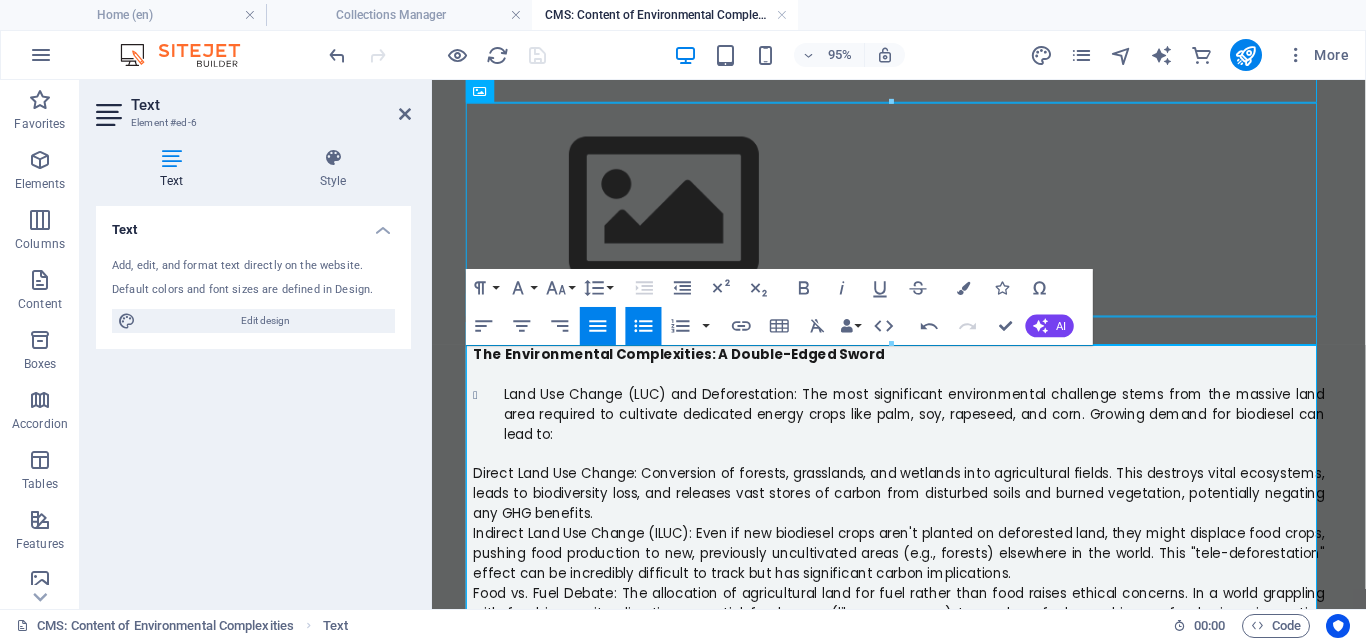 click on "Direct Land Use Change: Conversion of forests, grasslands, and wetlands into agricultural fields. This destroys vital ecosystems, leads to biodiversity loss, and releases vast stores of carbon from disturbed soils and burned vegetation, potentially negating any GHG benefits." at bounding box center (924, 516) 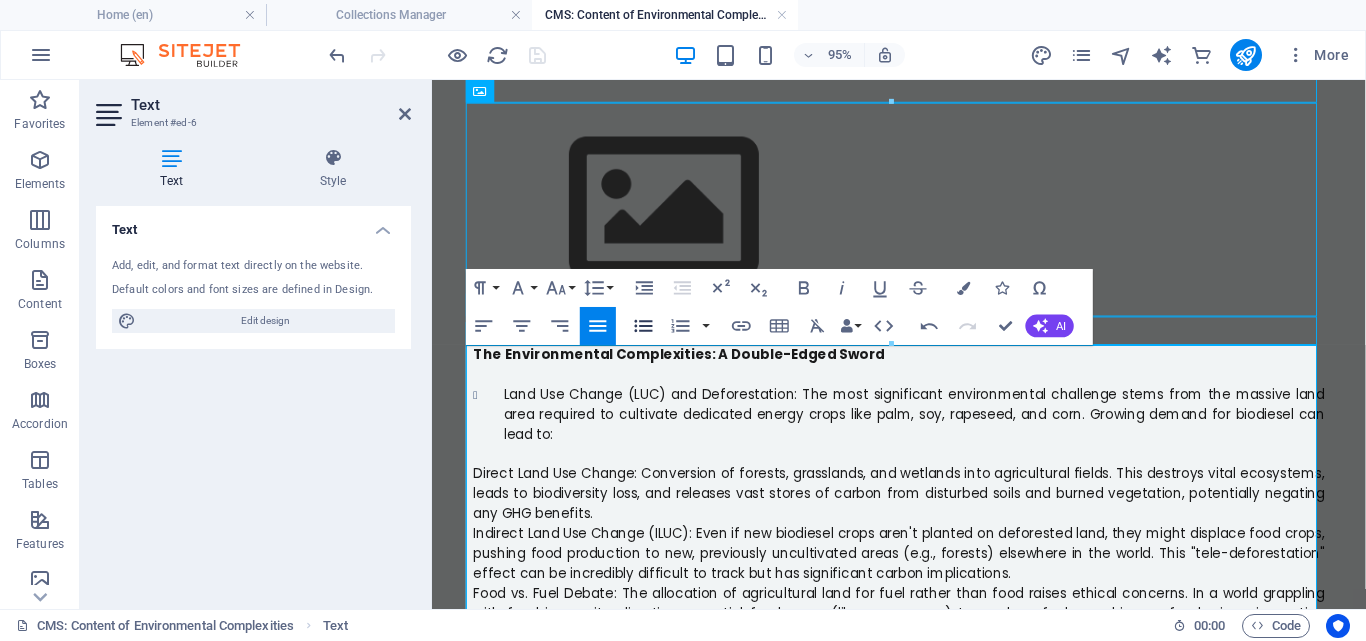 click 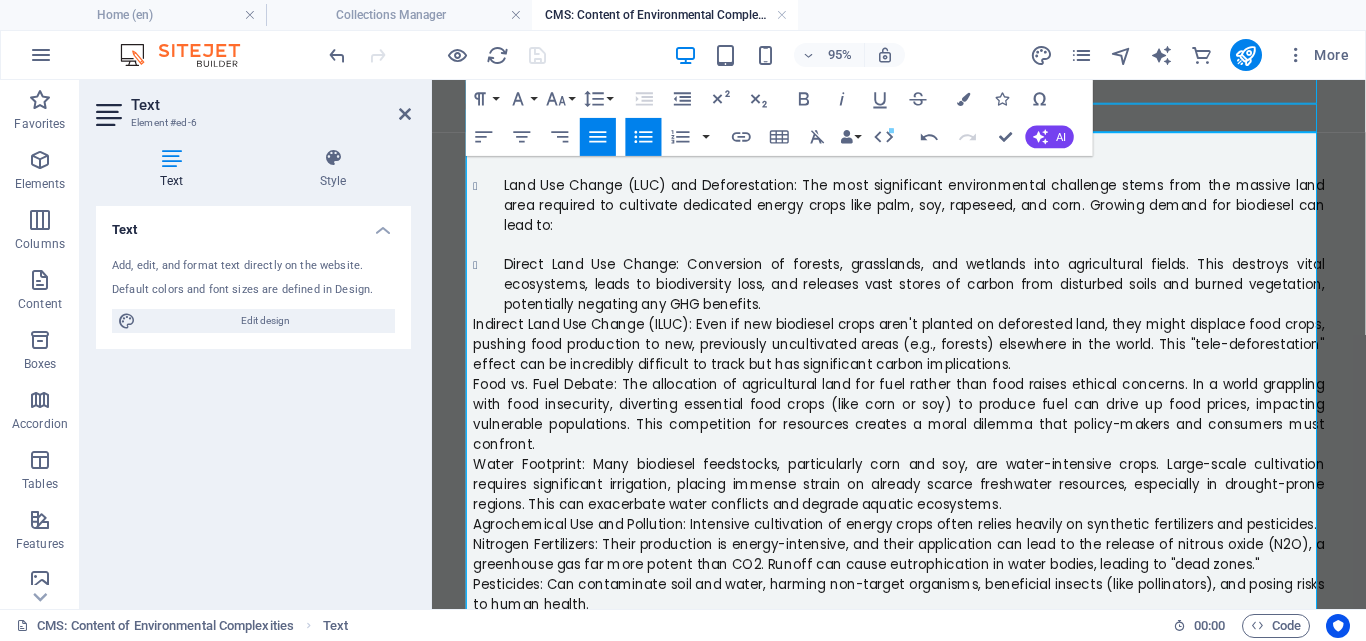 scroll, scrollTop: 735, scrollLeft: 0, axis: vertical 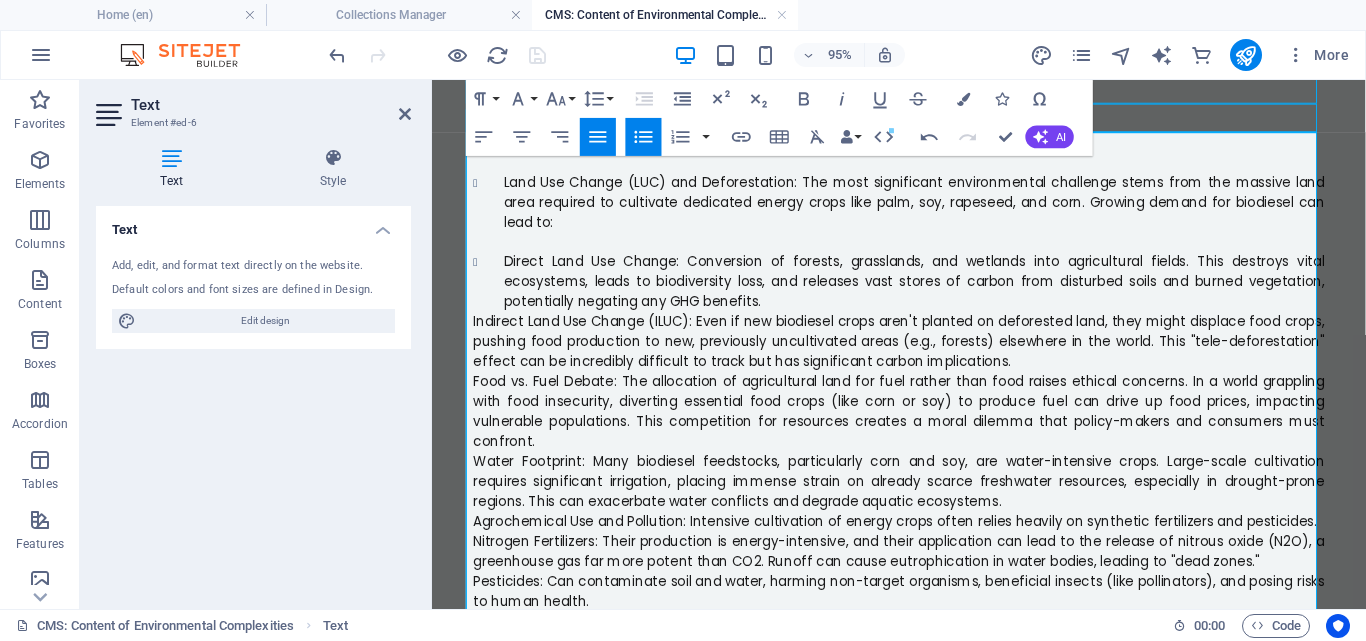 click on "Direct Land Use Change: Conversion of forests, grasslands, and wetlands into agricultural fields. This destroys vital ecosystems, leads to biodiversity loss, and releases vast stores of carbon from disturbed soils and burned vegetation, potentially negating any GHG benefits." at bounding box center [940, 292] 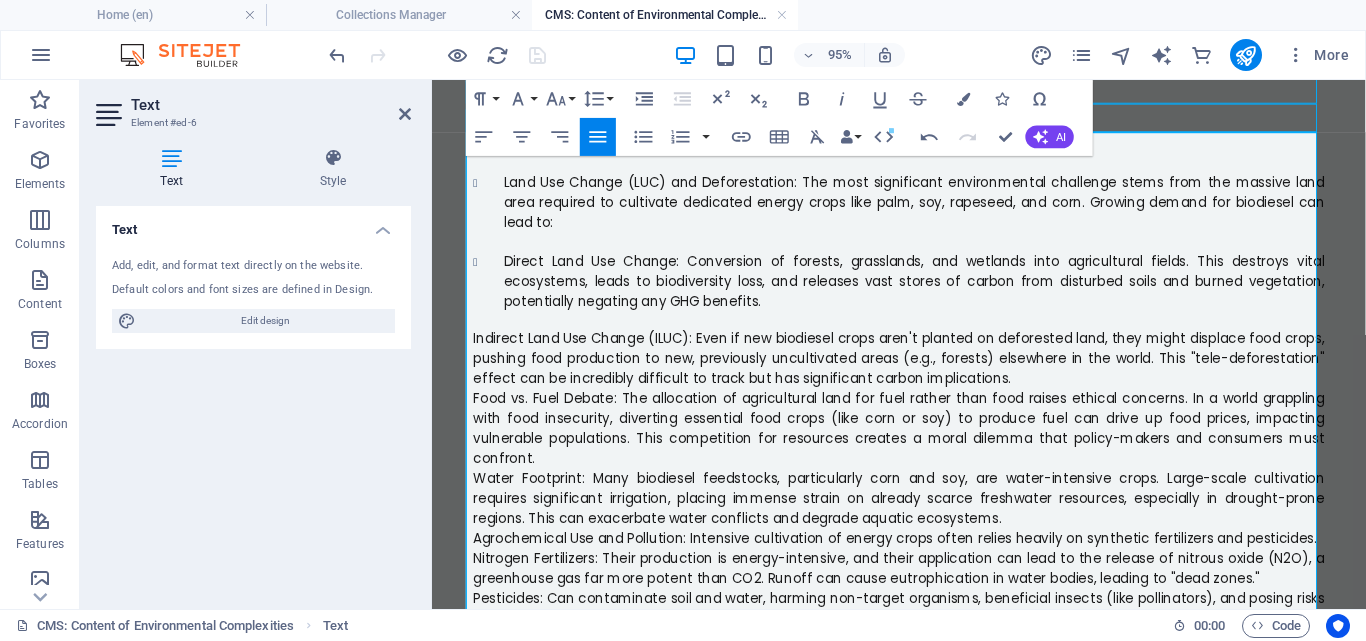 click at bounding box center [891, 131] 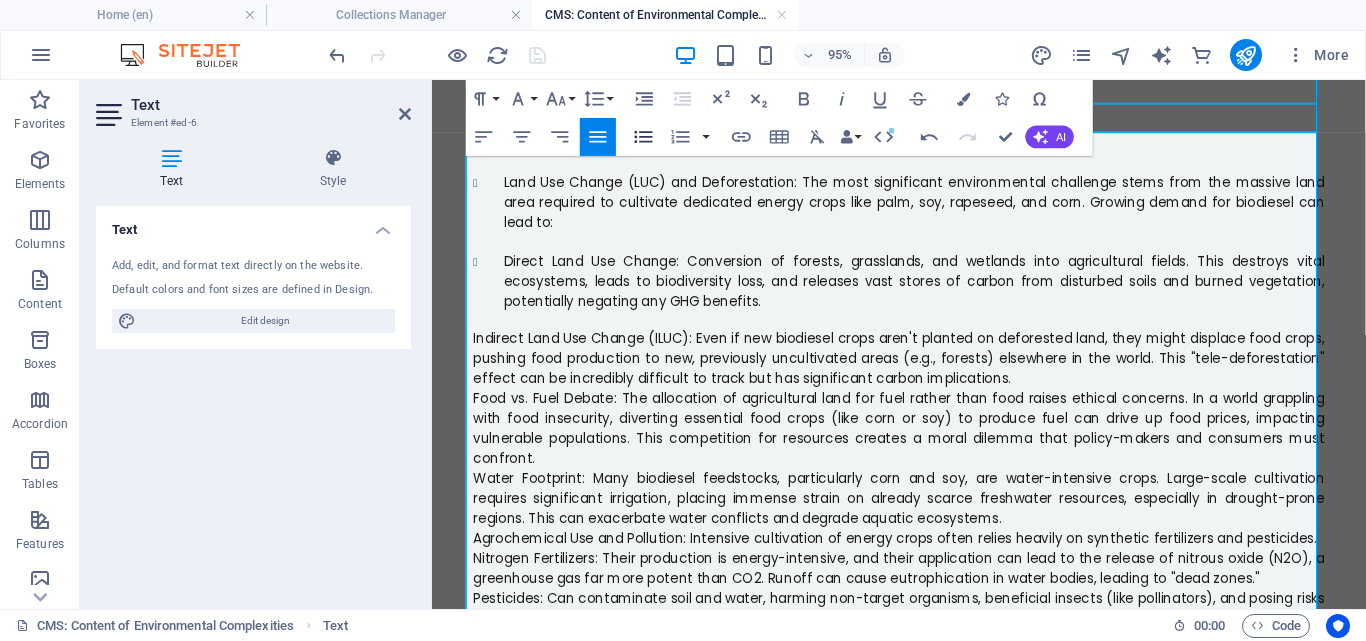 click 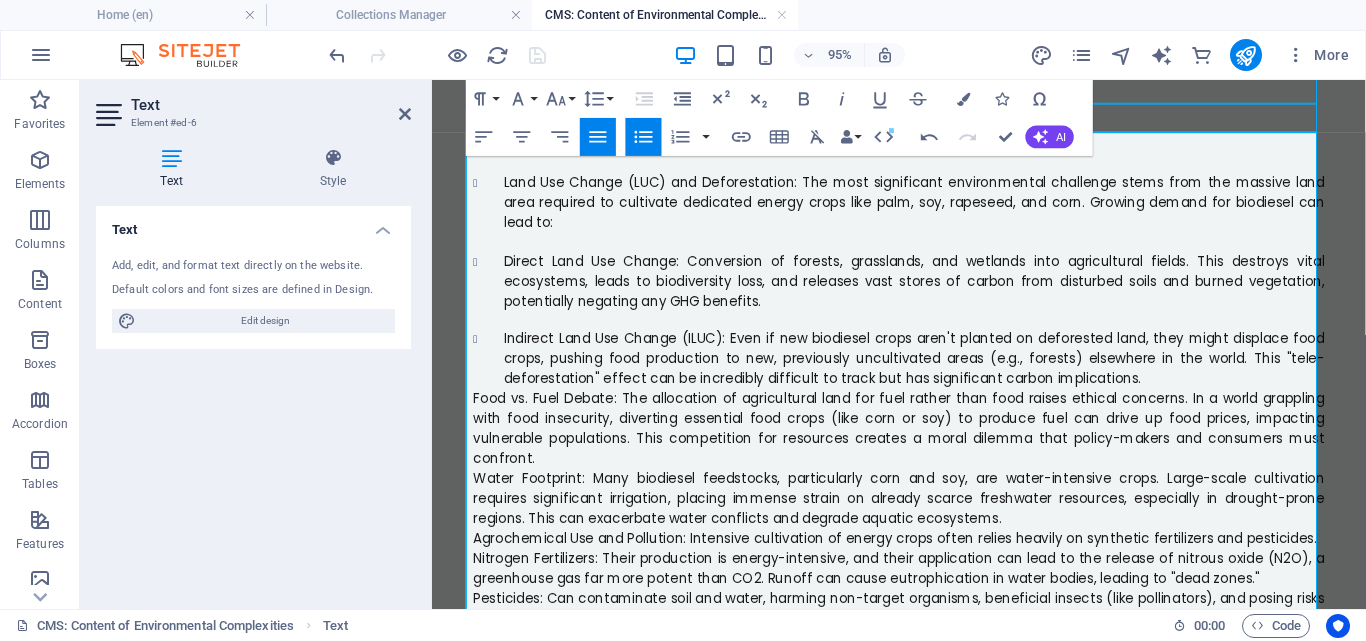 click on "Food vs. Fuel Debate: The allocation of agricultural land for fuel rather than food raises ethical concerns. In a world grappling with food insecurity, diverting essential food crops (like corn or soy) to produce fuel can drive up food prices, impacting vulnerable populations. This competition for resources creates a moral dilemma that policy-makers and consumers must confront." at bounding box center [924, 446] 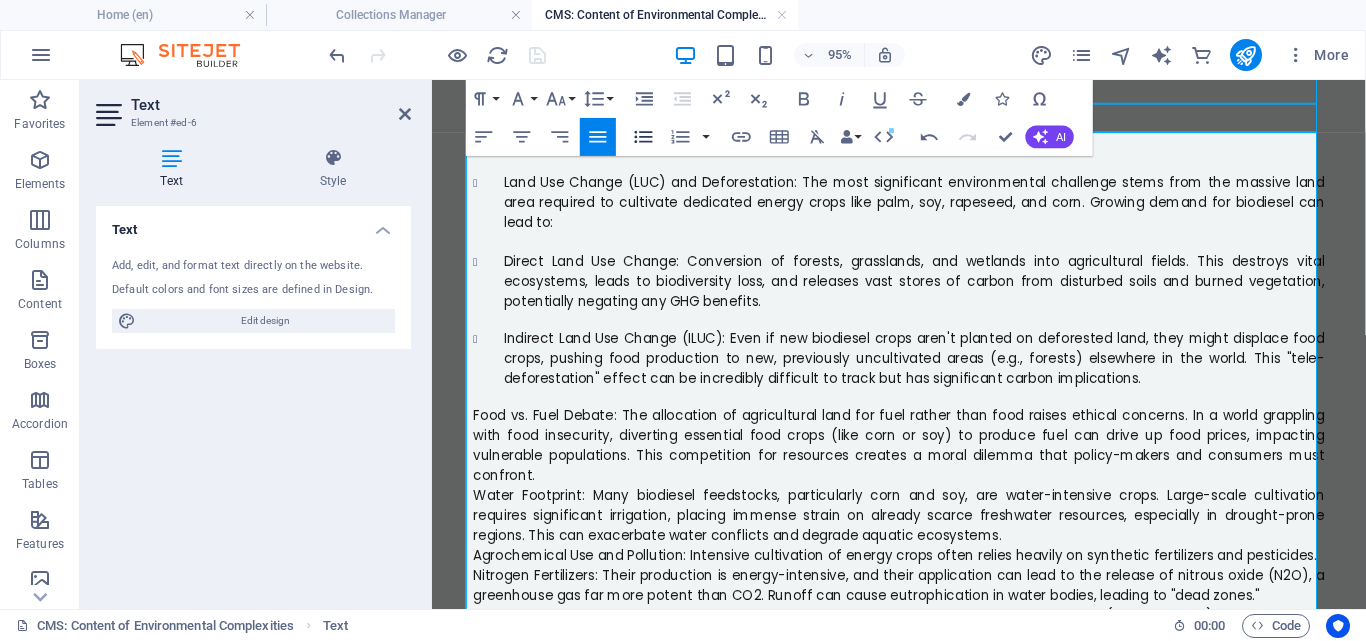 click 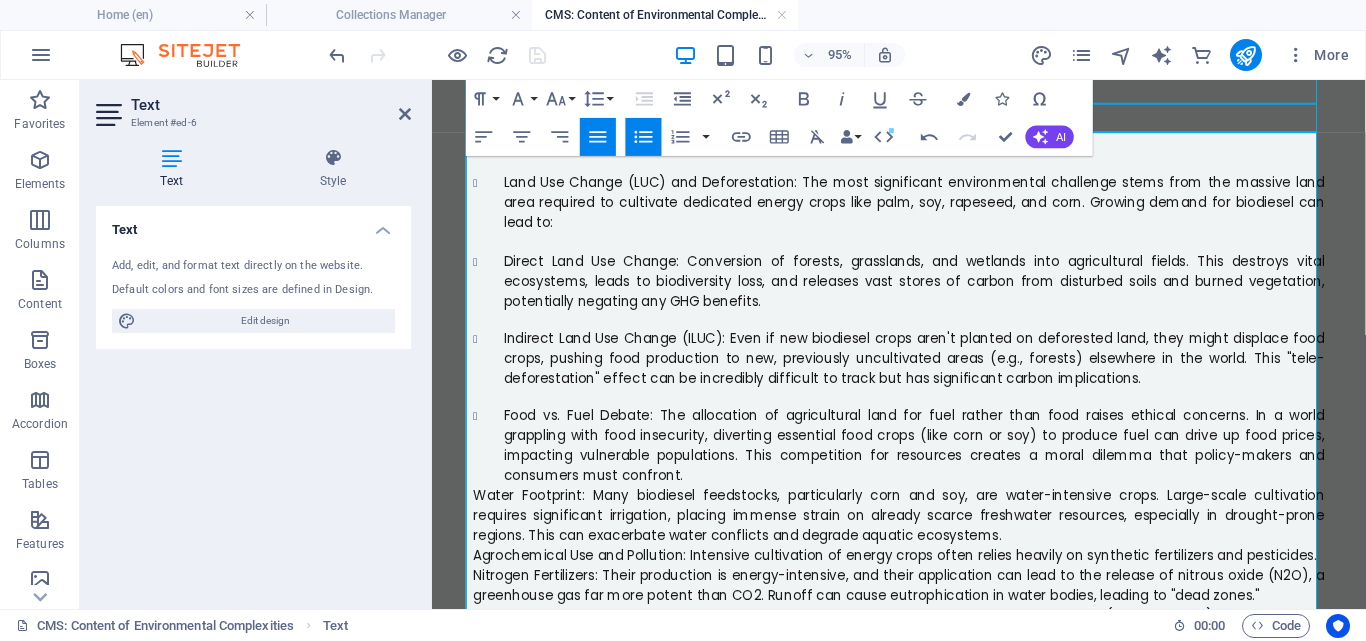 click on "Water Footprint: Many biodiesel feedstocks, particularly corn and soy, are water-intensive crops. Large-scale cultivation requires significant irrigation, placing immense strain on already scarce freshwater resources, especially in drought-prone regions. This can exacerbate water conflicts and degrade aquatic ecosystems." at bounding box center [924, 538] 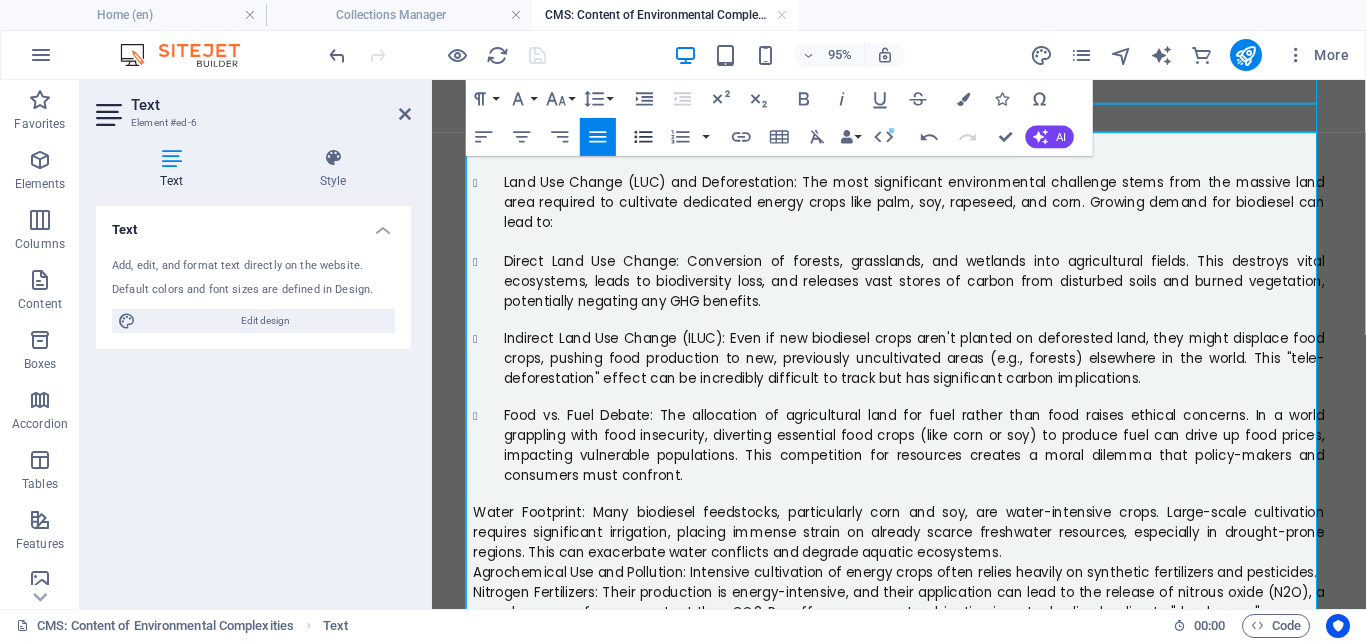 click 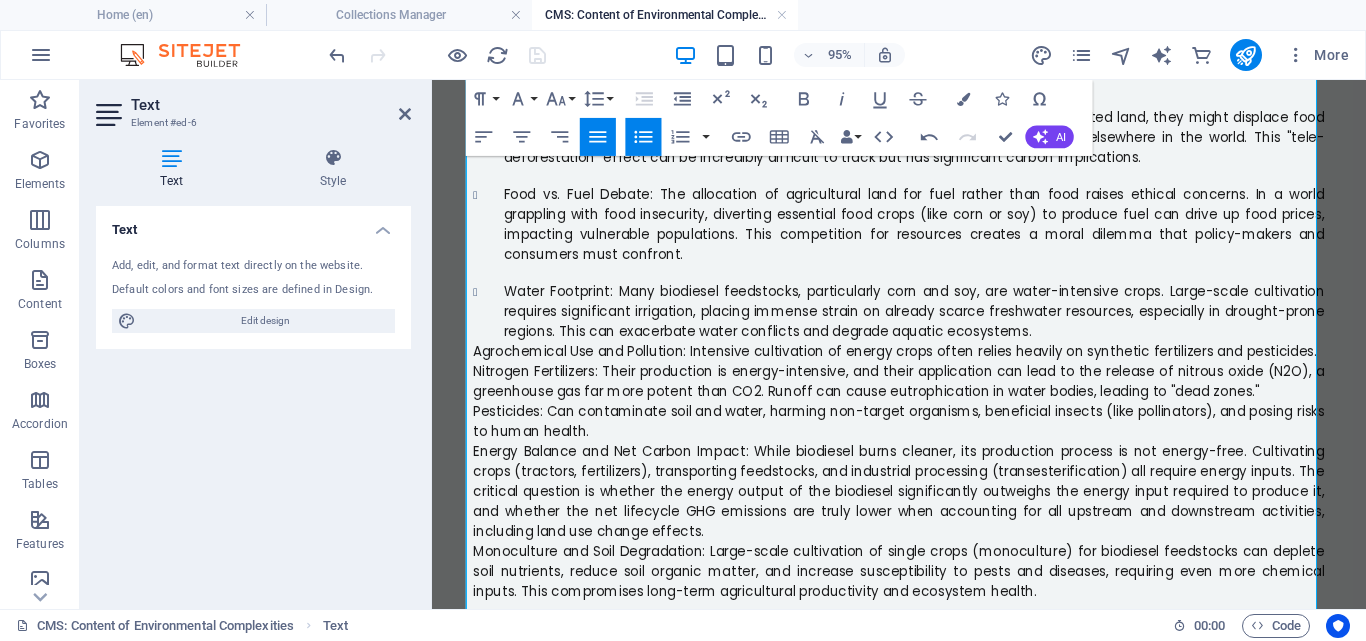 scroll, scrollTop: 951, scrollLeft: 0, axis: vertical 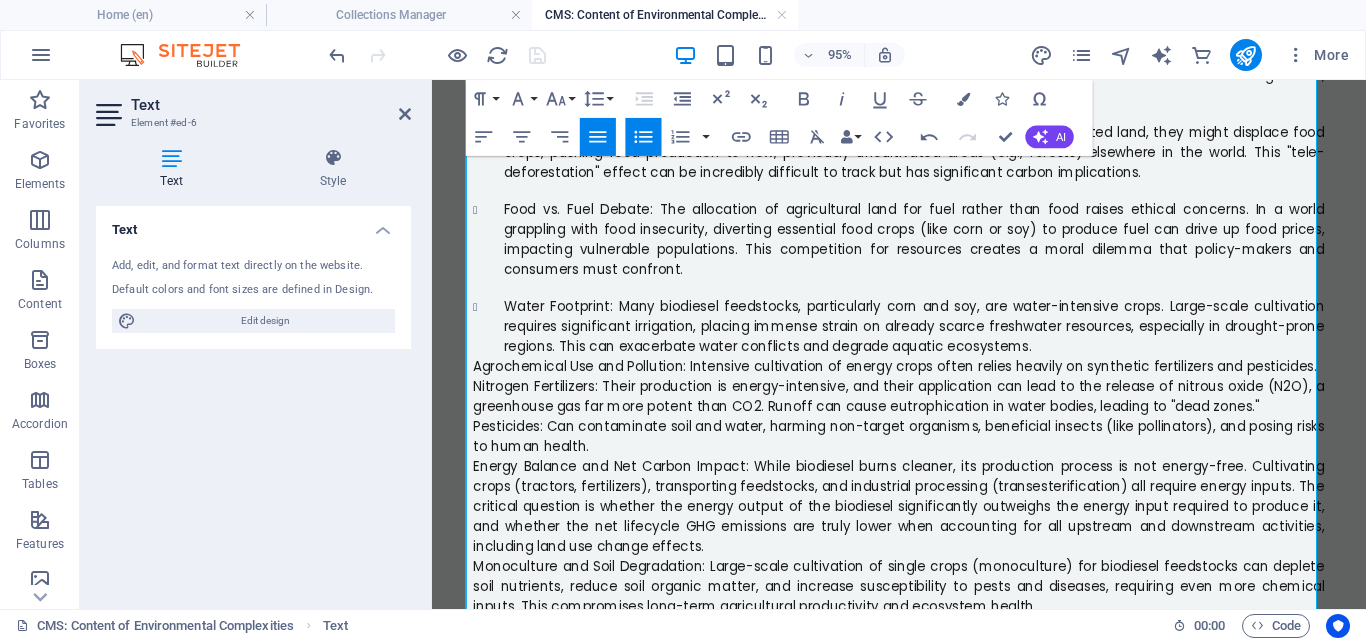 click on "Agrochemical Use and Pollution: Intensive cultivation of energy crops often relies heavily on synthetic fertilizers and pesticides." at bounding box center (920, 382) 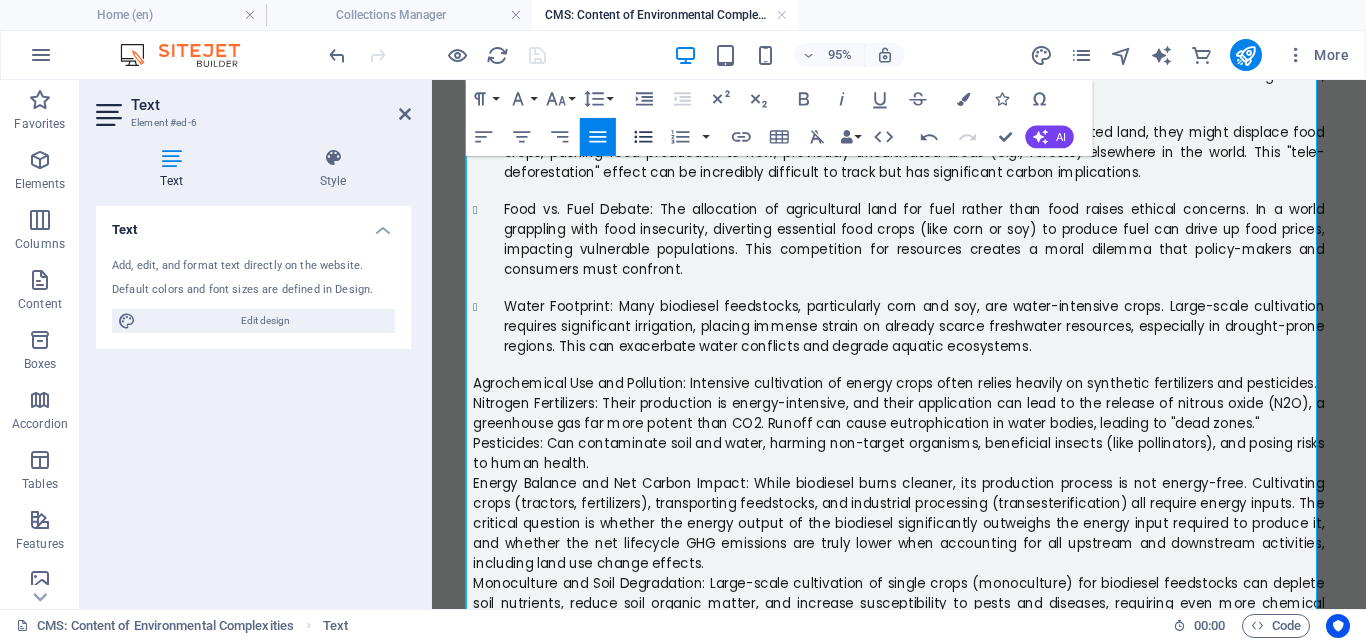 click 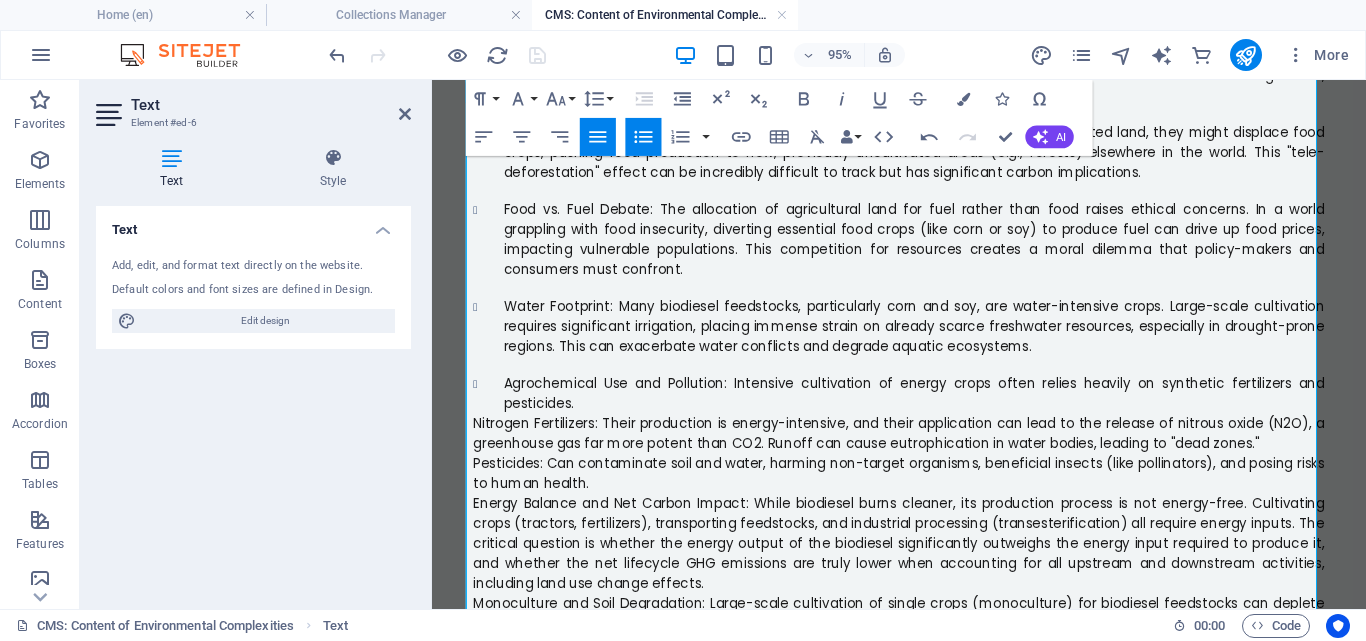 click on "Nitrogen Fertilizers: Their production is energy-intensive, and their application can lead to the release of nitrous oxide (N2O), a greenhouse gas far more potent than CO2. Runoff can cause eutrophication in water bodies, leading to "dead zones."" at bounding box center (924, 452) 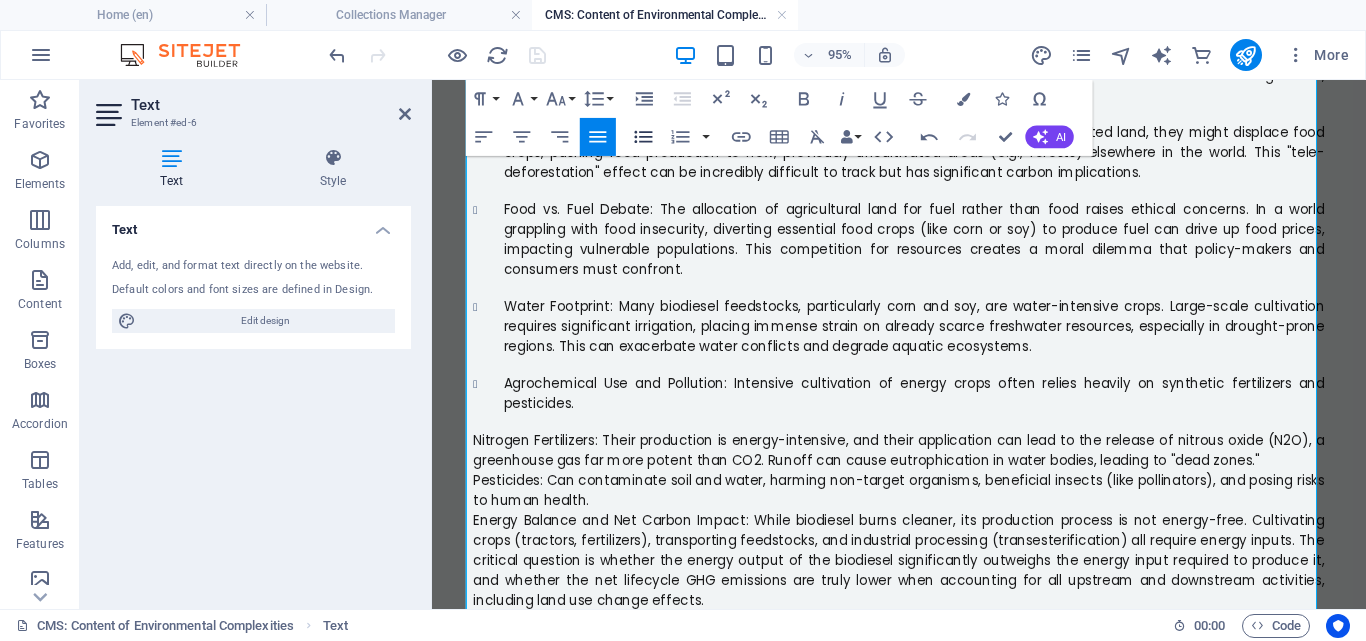 click 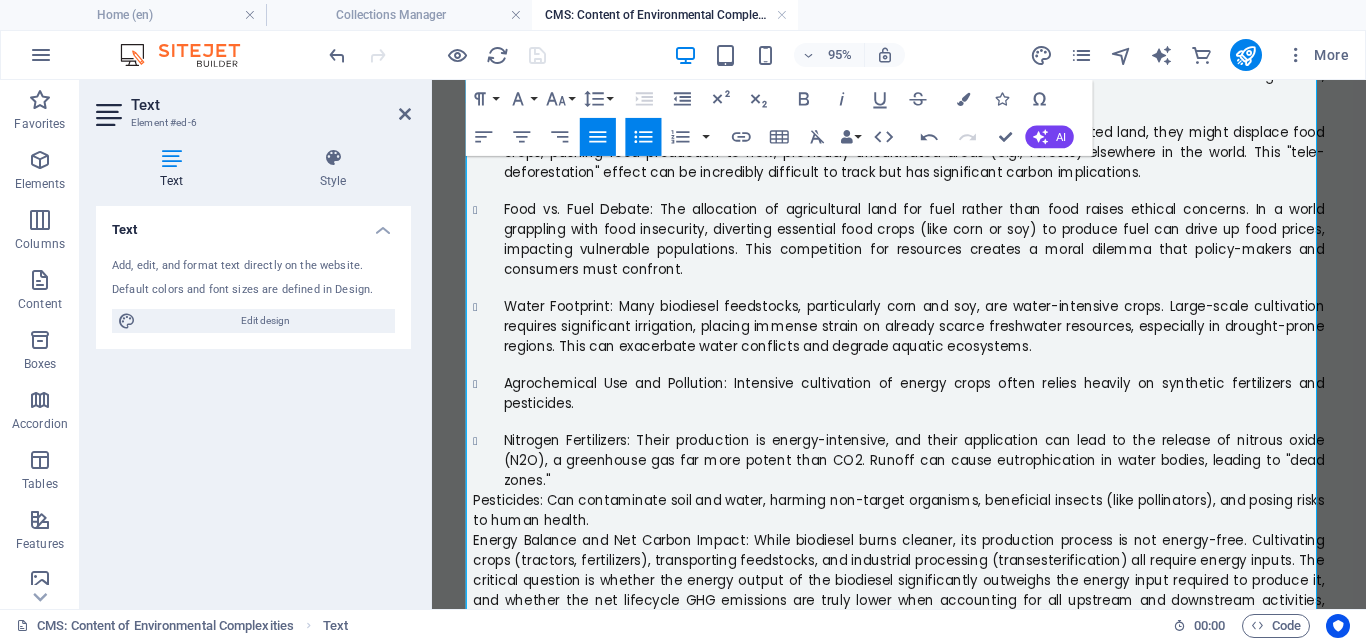 click on "Pesticides: Can contaminate soil and water, harming non-target organisms, beneficial insects (like pollinators), and posing risks to human health." at bounding box center (924, 533) 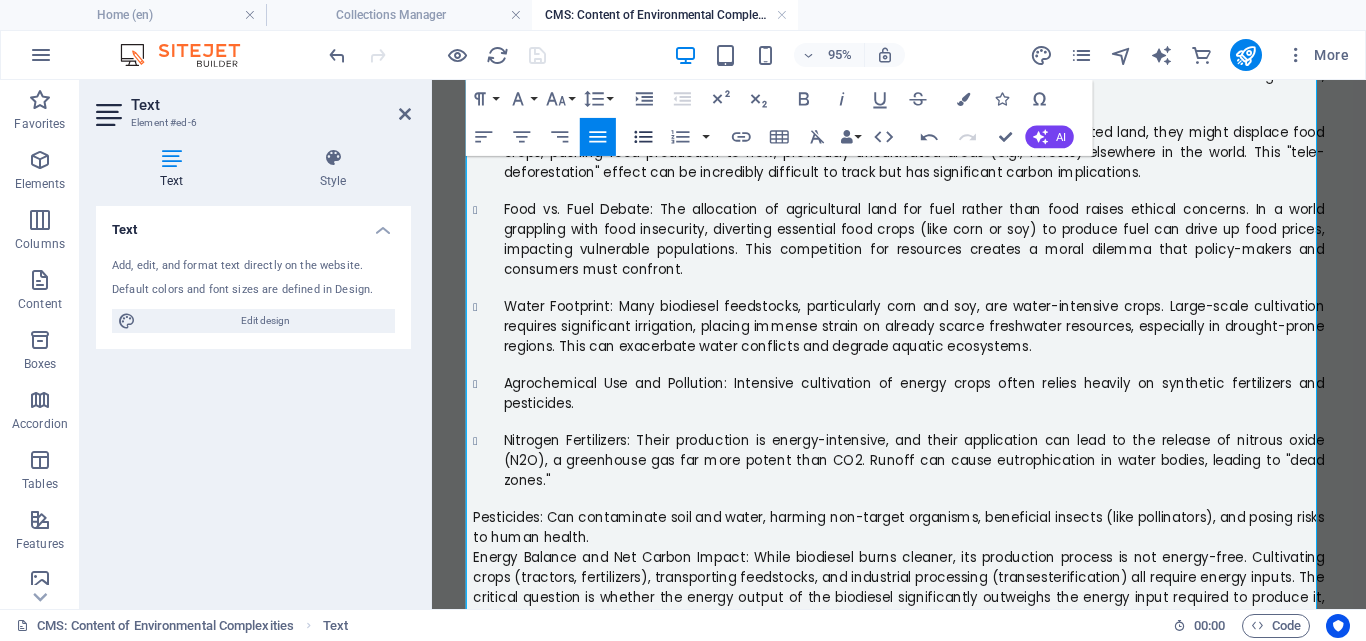 click 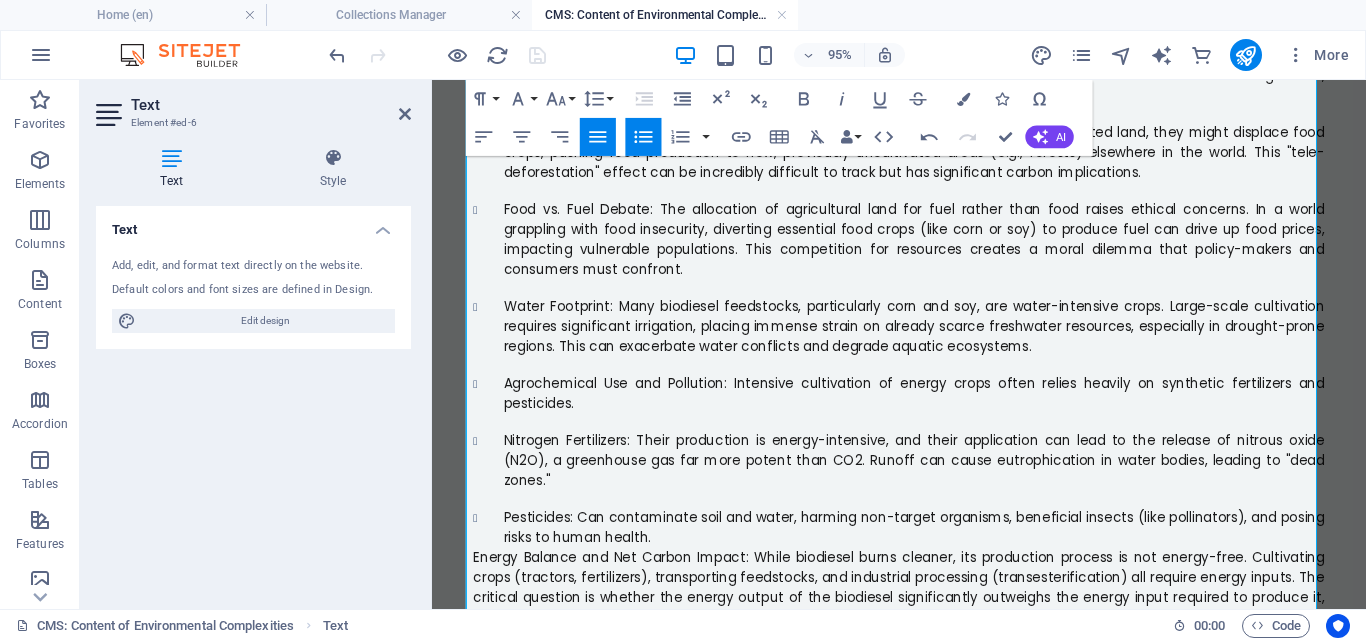 click on "Biodiesel, often heralded as a cleaner, renewable alternative to conventional diesel fuel, has garnered significant attention in the global quest for energy sustainability. Derived from vegetable oils, animal fats, or recycled restaurant grease, it offers the promise of reduced greenhouse gas emissions and a degree of energy independence. However, the narrative around biodiesel is far from simple; its environmental benefits are intertwined with a complex web of ecological and social challenges that demand careful consideration. The Initial Appeal: A Greener Fuel? At first glance, biodiesel presents compelling advantages: Reduced Greenhouse Gas (GHG) Emissions: When burned, biodiesel generally produces fewer net carbon emissions compared to fossil diesel over its life cycle, as the CO2 released during combustion is recaptured by the next crop feedstock. Lower Pollutant Emissions: It typically burns cleaner, producing less particulate matter, sulfur oxides (SOx), carbon monoxide (CO), and unburned hydrocarbons." at bounding box center [924, 292] 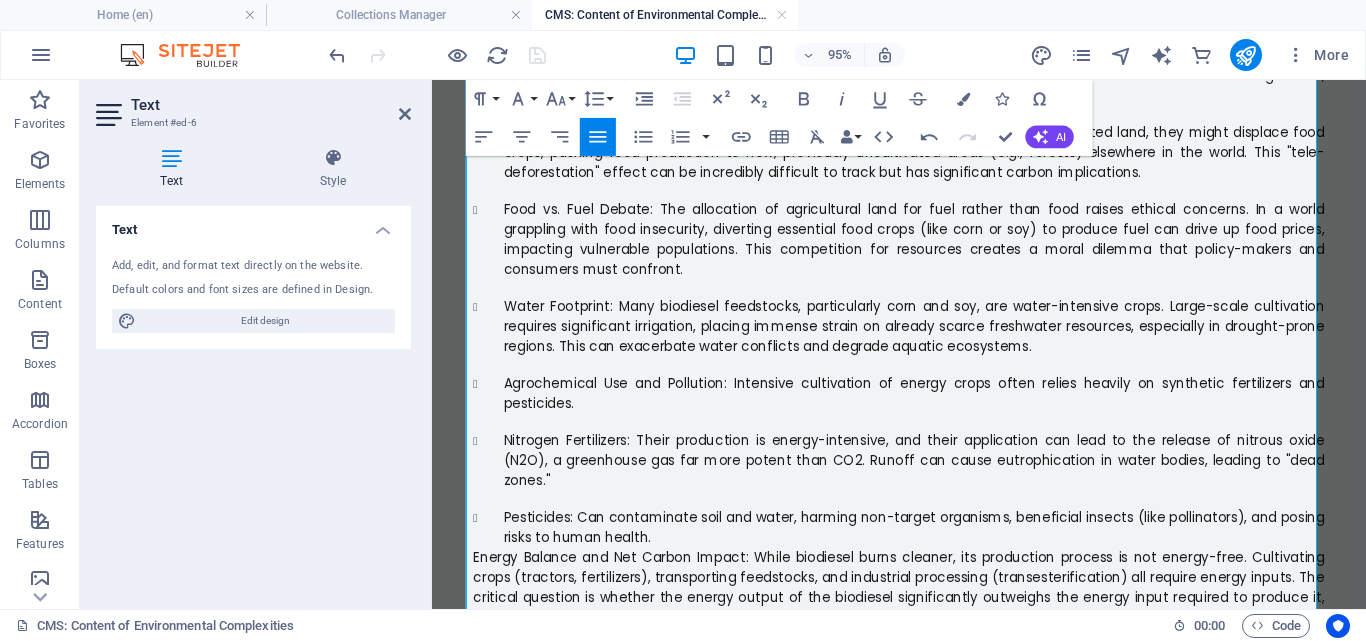 click on "Energy Balance and Net Carbon Impact: While biodiesel burns cleaner, its production process is not energy-free. Cultivating crops (tractors, fertilizers), transporting feedstocks, and industrial processing (transesterification) all require energy inputs. The critical question is whether the energy output of the biodiesel significantly outweighs the energy input required to produce it, and whether the net lifecycle GHG emissions are truly lower when accounting for all upstream and downstream activities, including land use change effects." at bounding box center [924, 625] 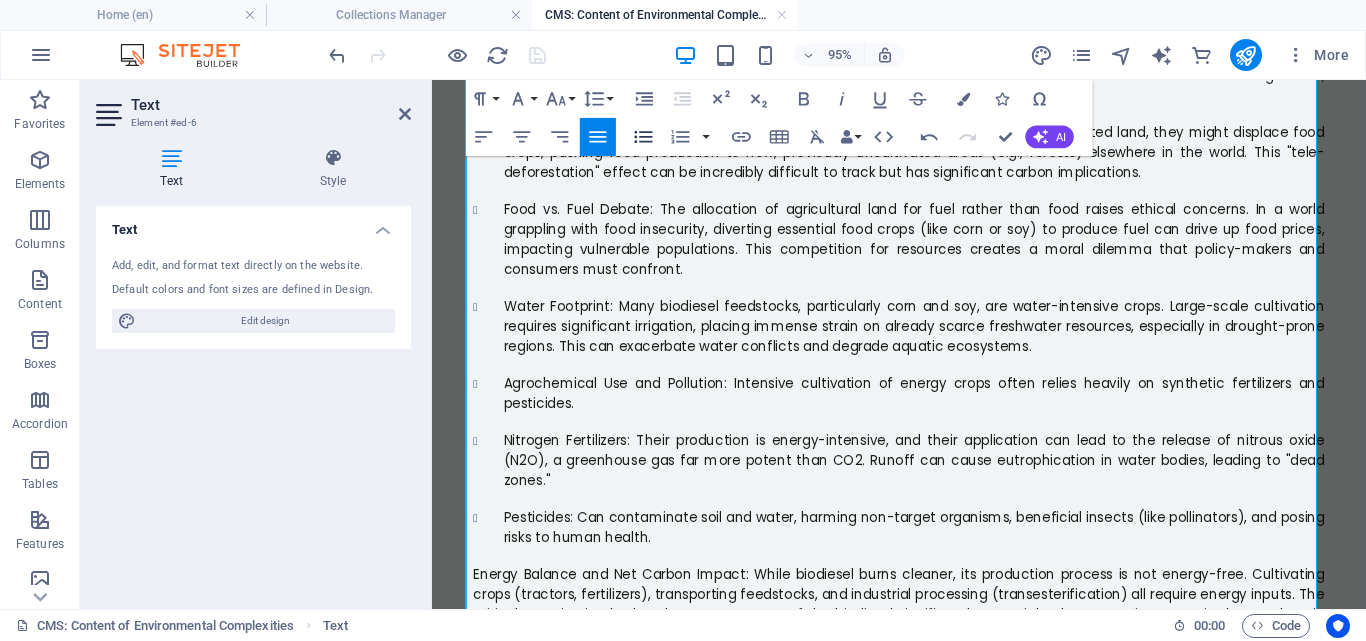 click 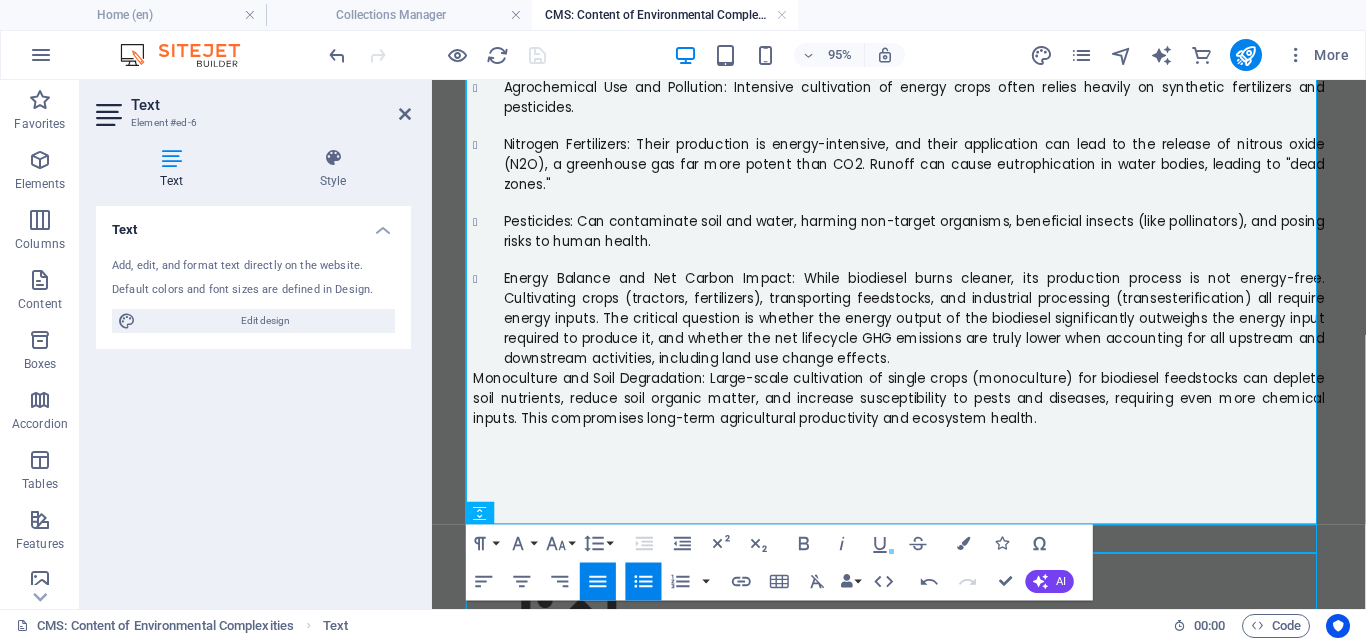 scroll, scrollTop: 1272, scrollLeft: 0, axis: vertical 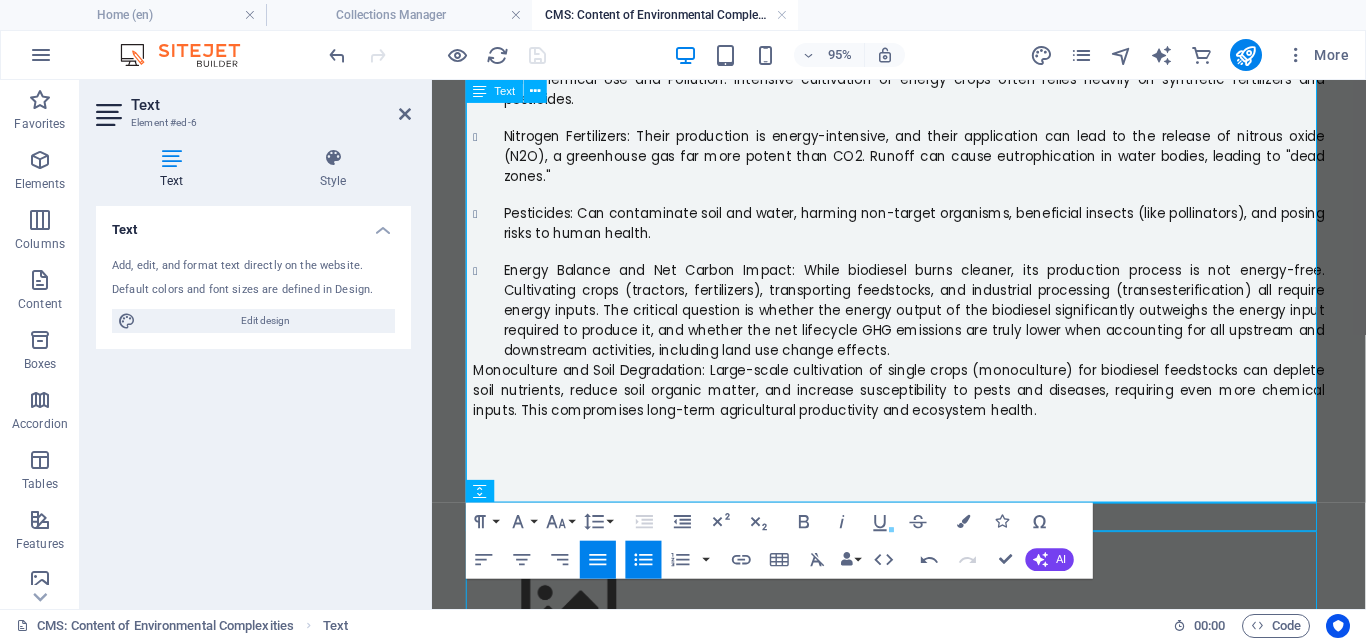 click on "Monoculture and Soil Degradation: Large-scale cultivation of single crops (monoculture) for biodiesel feedstocks can deplete soil nutrients, reduce soil organic matter, and increase susceptibility to pests and diseases, requiring even more chemical inputs. This compromises long-term agricultural productivity and ecosystem health." at bounding box center (924, 406) 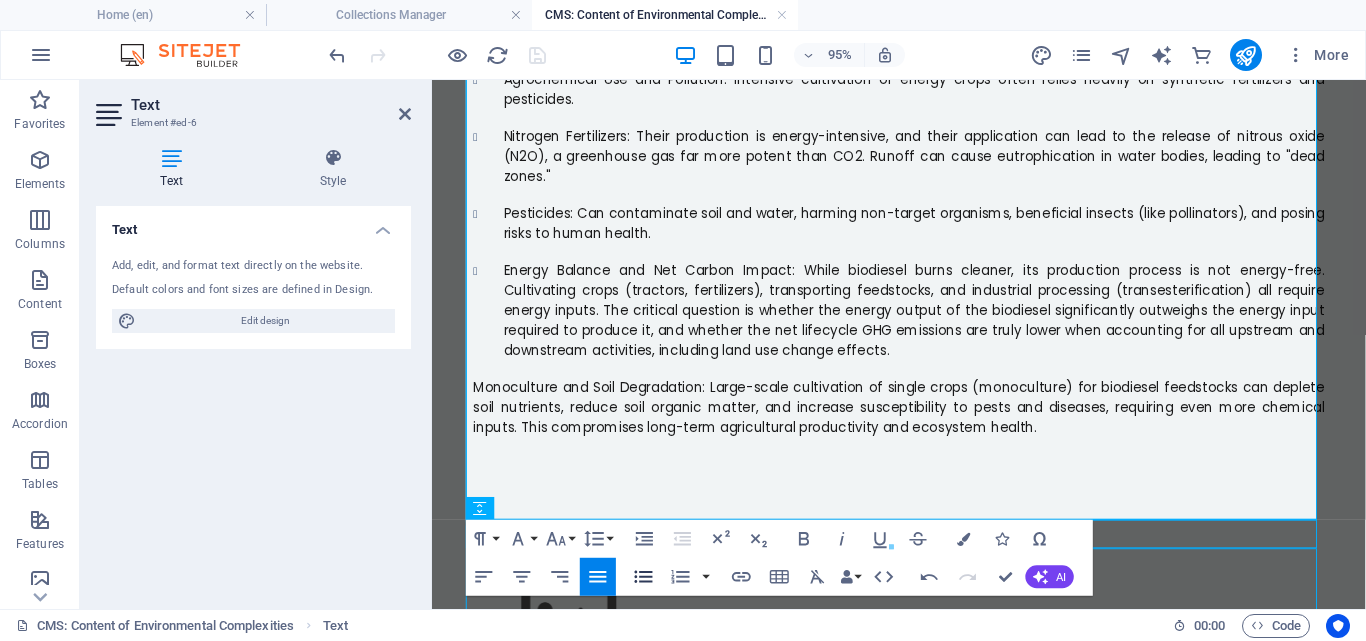 click 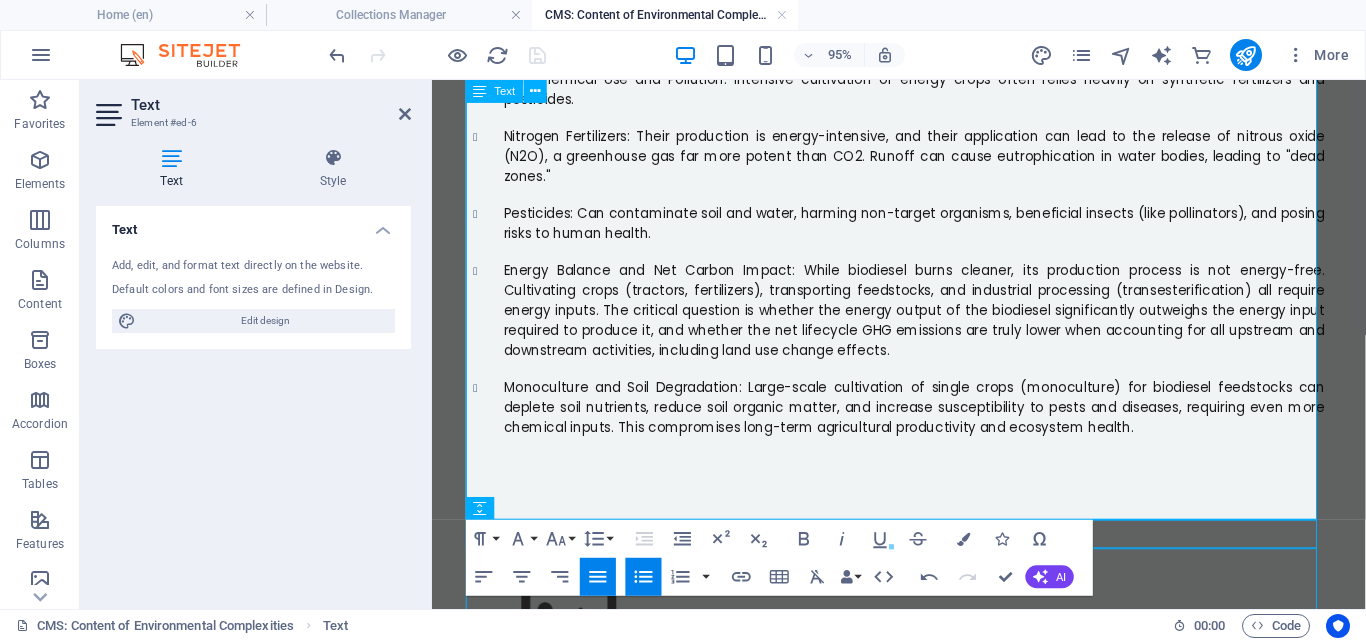 drag, startPoint x: 1178, startPoint y: 424, endPoint x: 1171, endPoint y: 414, distance: 12.206555 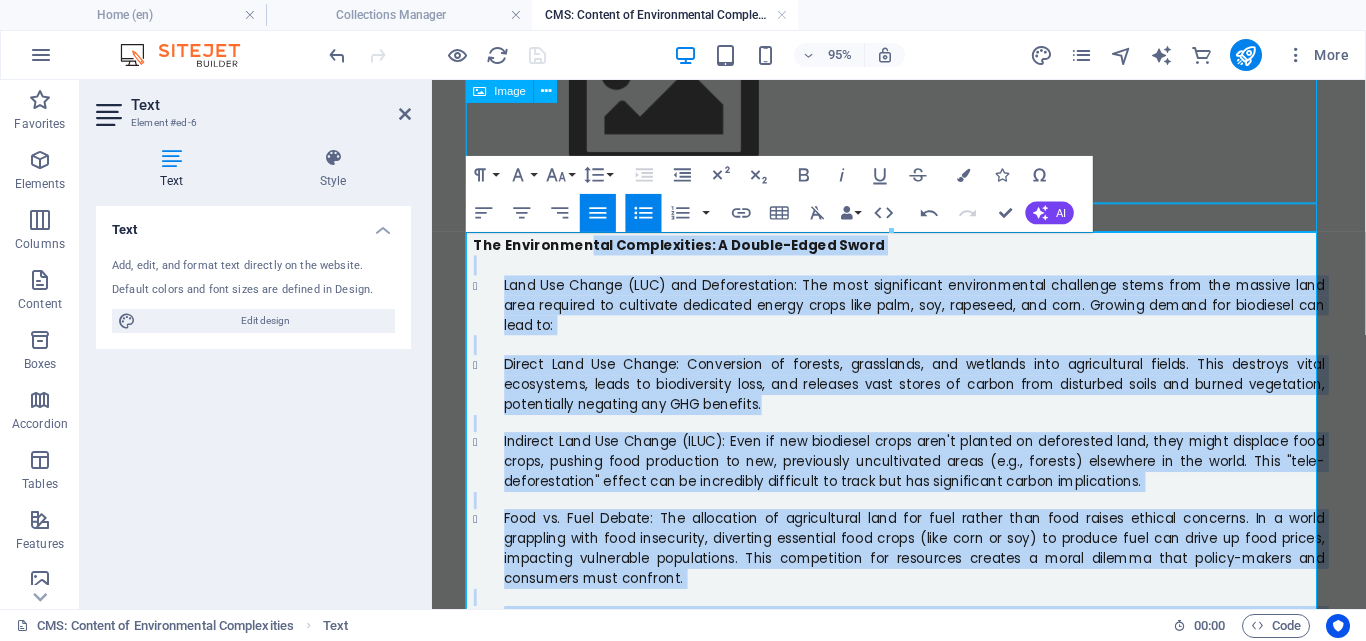 scroll, scrollTop: 613, scrollLeft: 0, axis: vertical 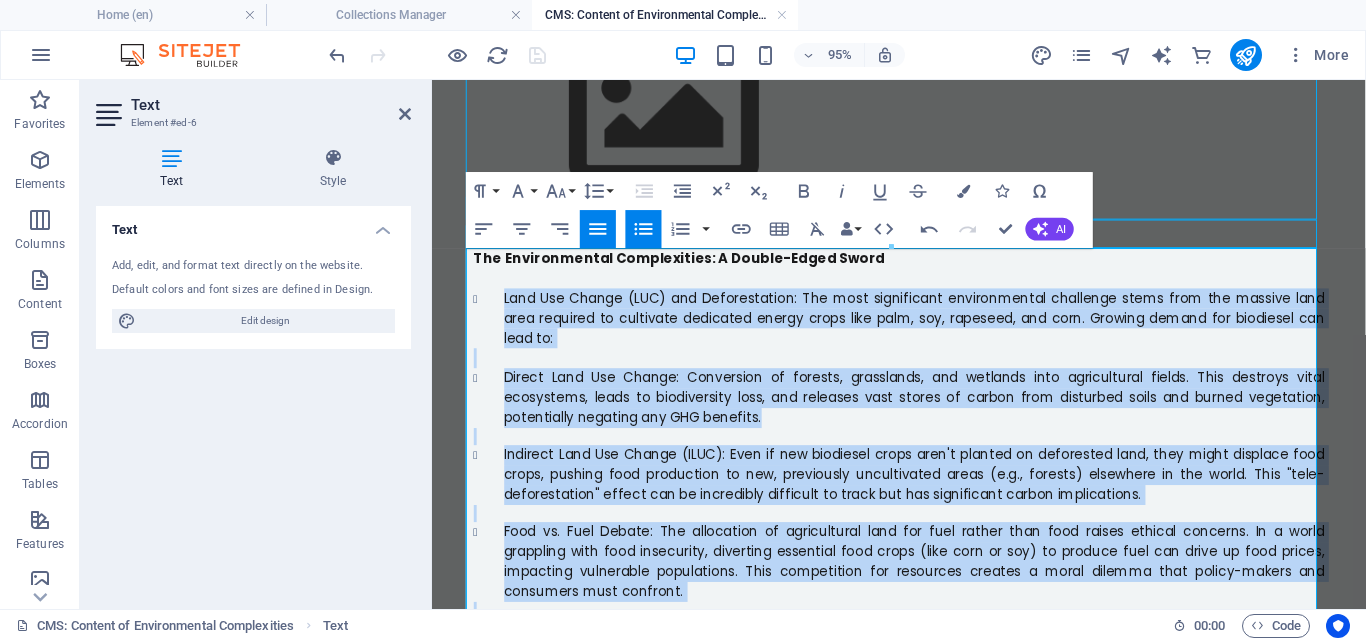 drag, startPoint x: 1165, startPoint y: 418, endPoint x: 484, endPoint y: 315, distance: 688.74524 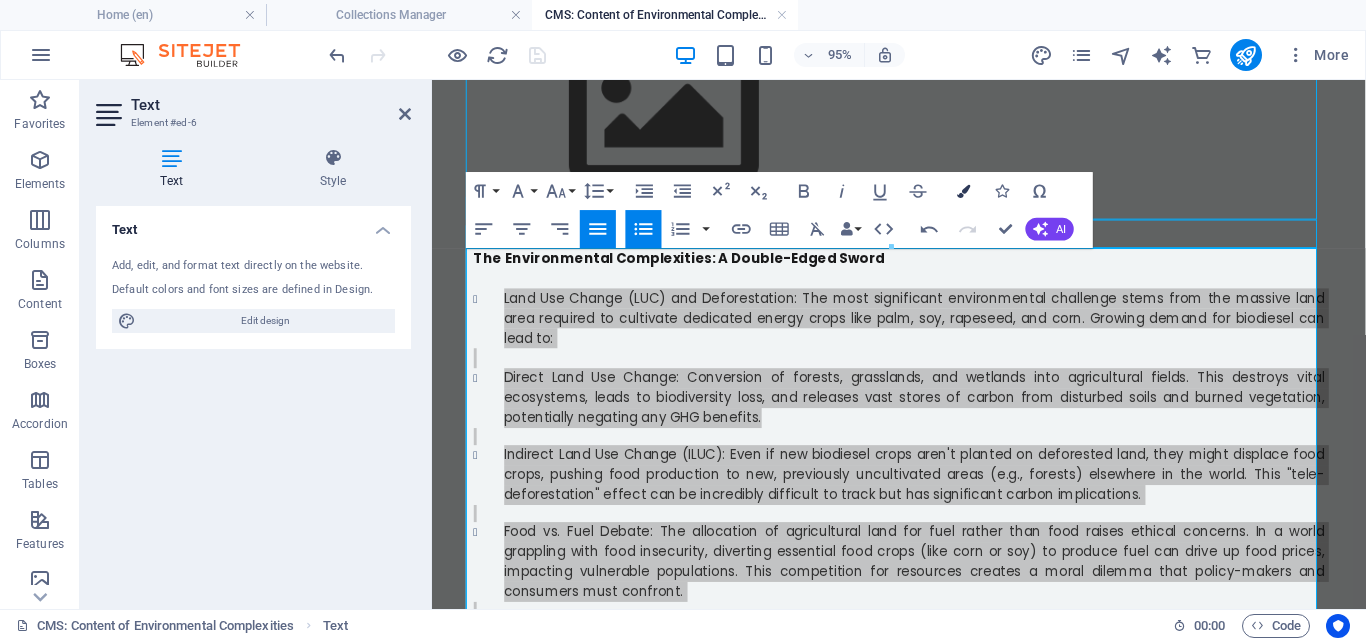 click at bounding box center (963, 191) 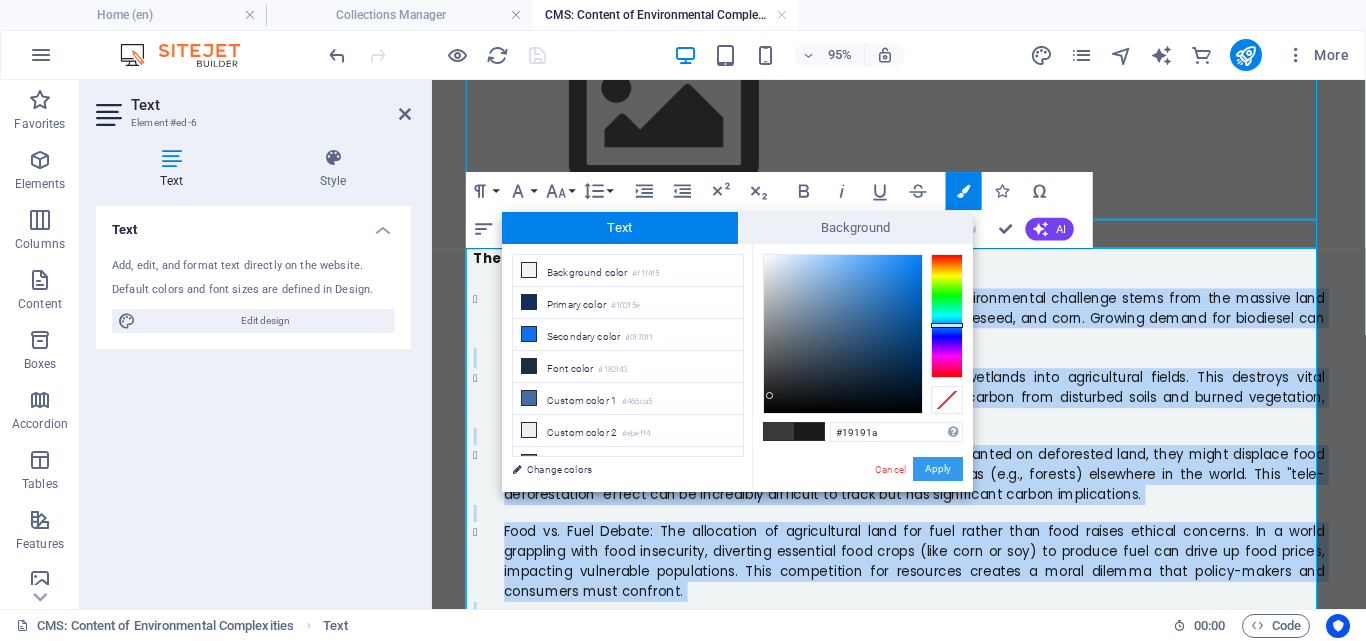 click on "Apply" at bounding box center (938, 469) 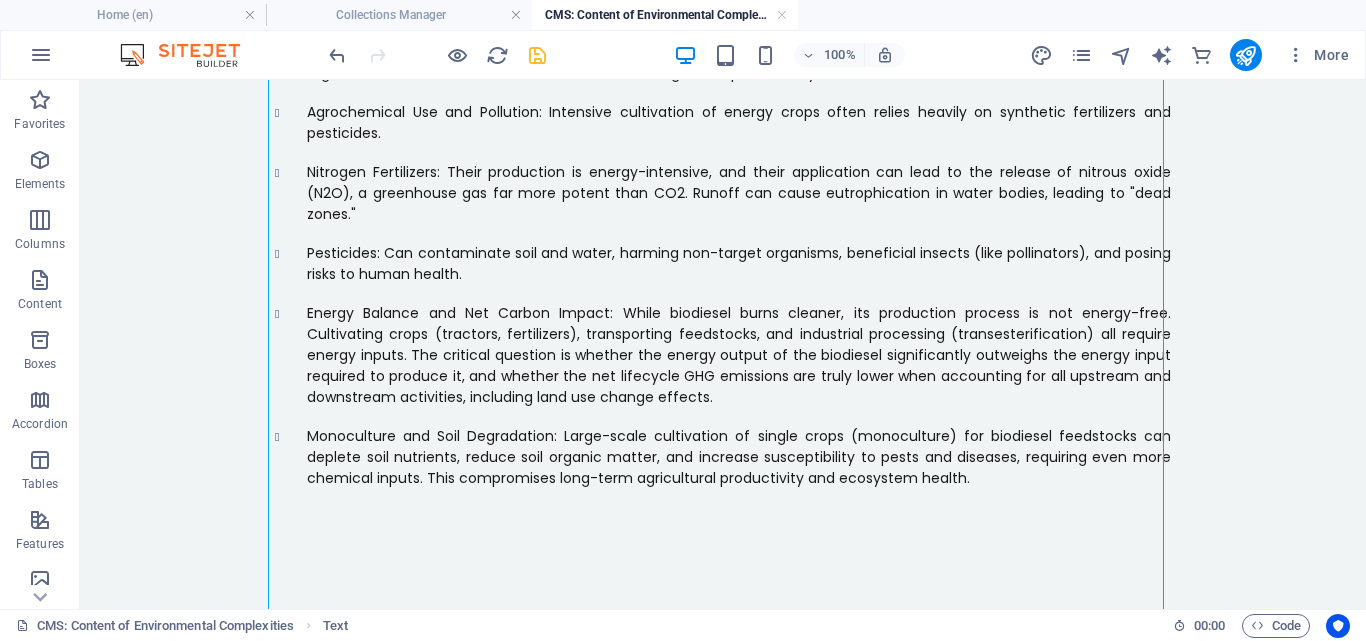 scroll, scrollTop: 1248, scrollLeft: 0, axis: vertical 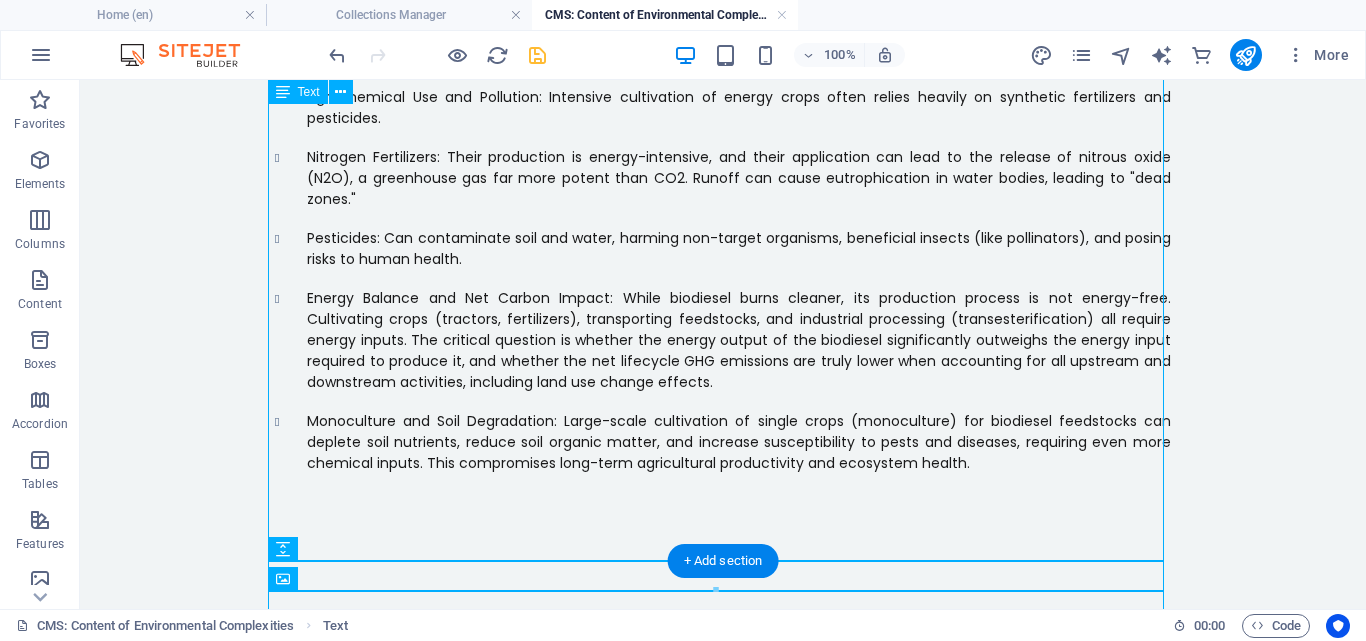 click on "The Environmental Complexities: A Double-Edged Sword Land Use Change (LUC) and Deforestation: The most significant environmental challenge stems from the massive land area required to cultivate dedicated energy crops like palm, soy, rapeseed, and corn. Growing demand for biodiesel can lead to: Direct Land Use Change: Conversion of forests, grasslands, and wetlands into agricultural fields. This destroys vital ecosystems, leads to biodiversity loss, and releases vast stores of carbon from disturbed soils and burned vegetation, potentially negating any GHG benefits. Indirect Land Use Change (ILUC): Even if new biodiesel crops aren't planted on deforested land, they might displace food crops, pushing food production to new, previously uncultivated areas (e.g., forests) elsewhere in the world. This "tele-deforestation" effect can be incredibly difficult to track but has significant carbon implications." at bounding box center [723, 102] 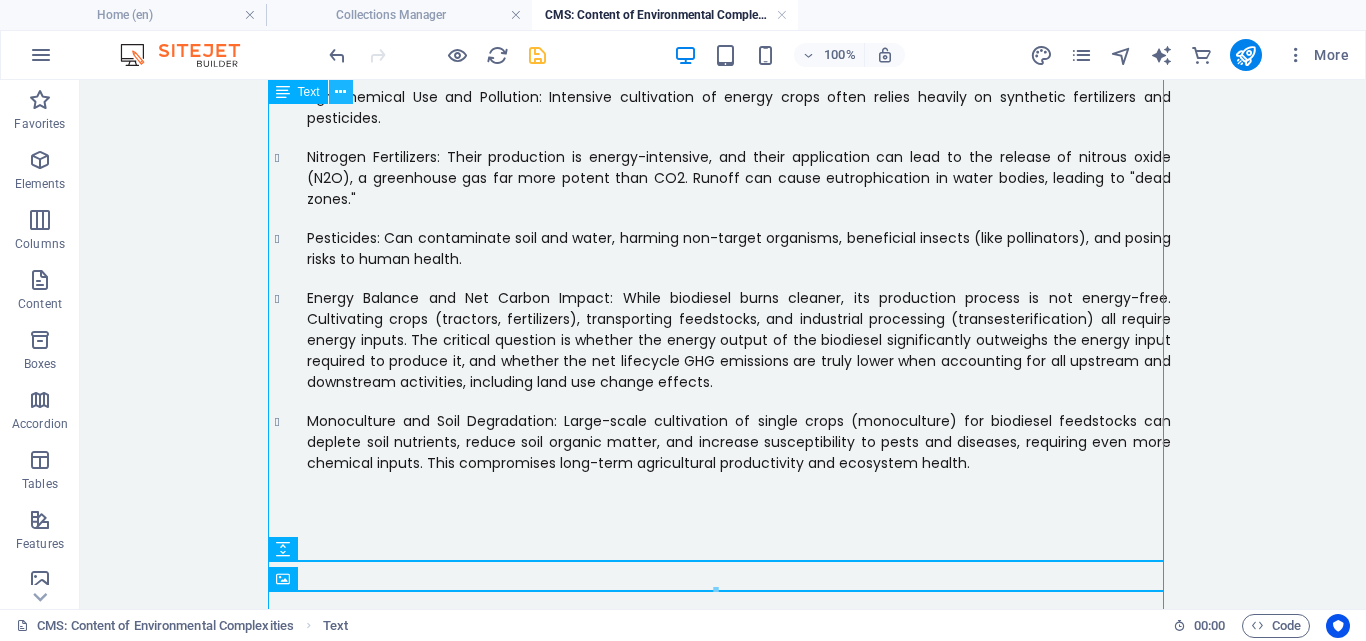 click at bounding box center (340, 92) 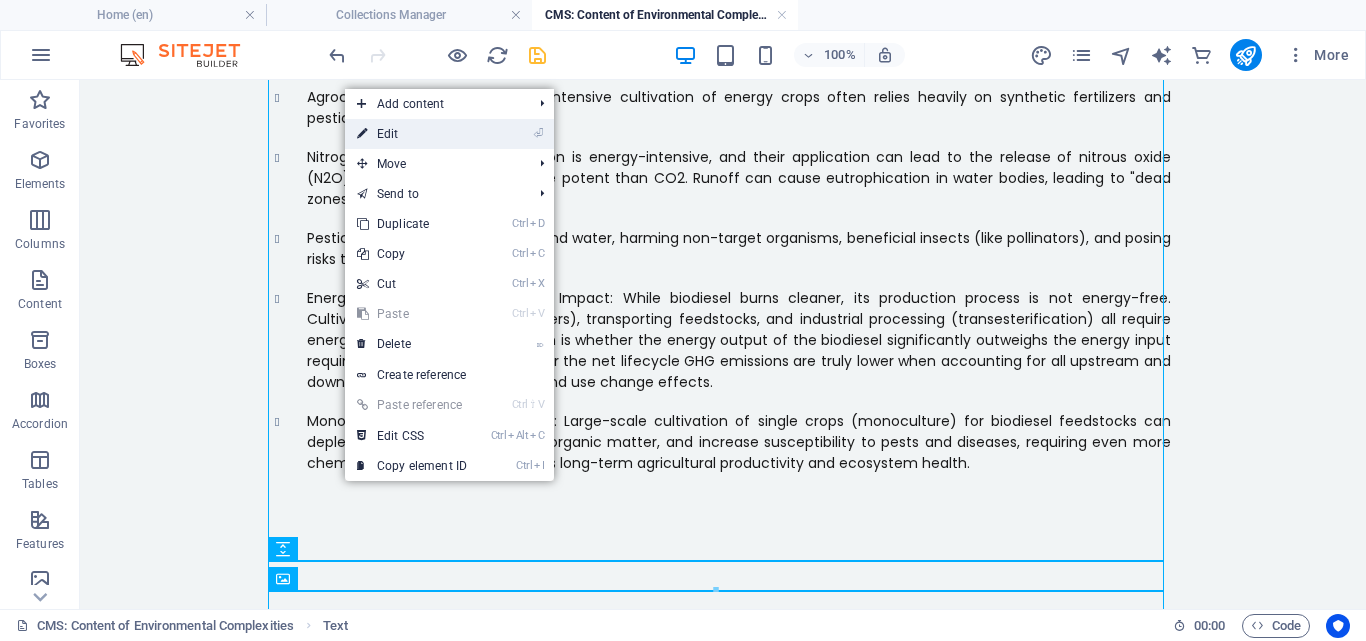 click on "⏎  Edit" at bounding box center (412, 134) 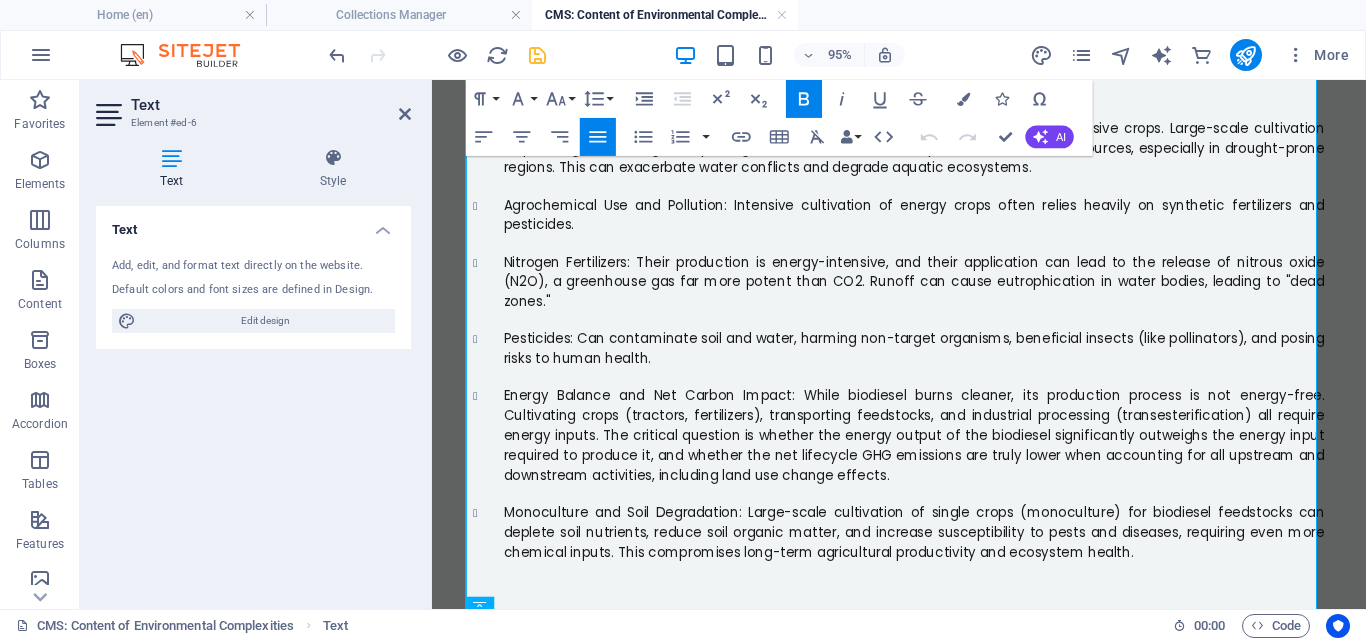 scroll, scrollTop: 1183, scrollLeft: 0, axis: vertical 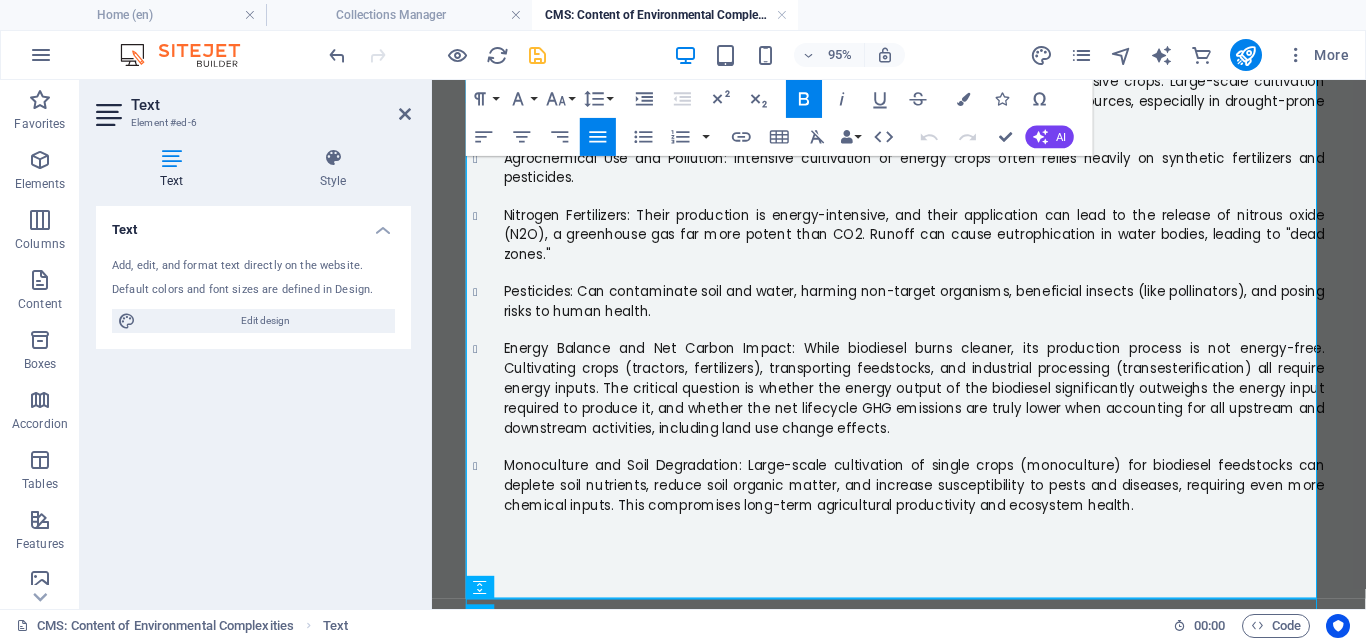 click on "Monoculture and Soil Degradation: Large-scale cultivation of single crops (monoculture) for biodiesel feedstocks can deplete soil nutrients, reduce soil organic matter, and increase susceptibility to pests and diseases, requiring even more chemical inputs. This compromises long-term agricultural productivity and ecosystem health." at bounding box center [940, 507] 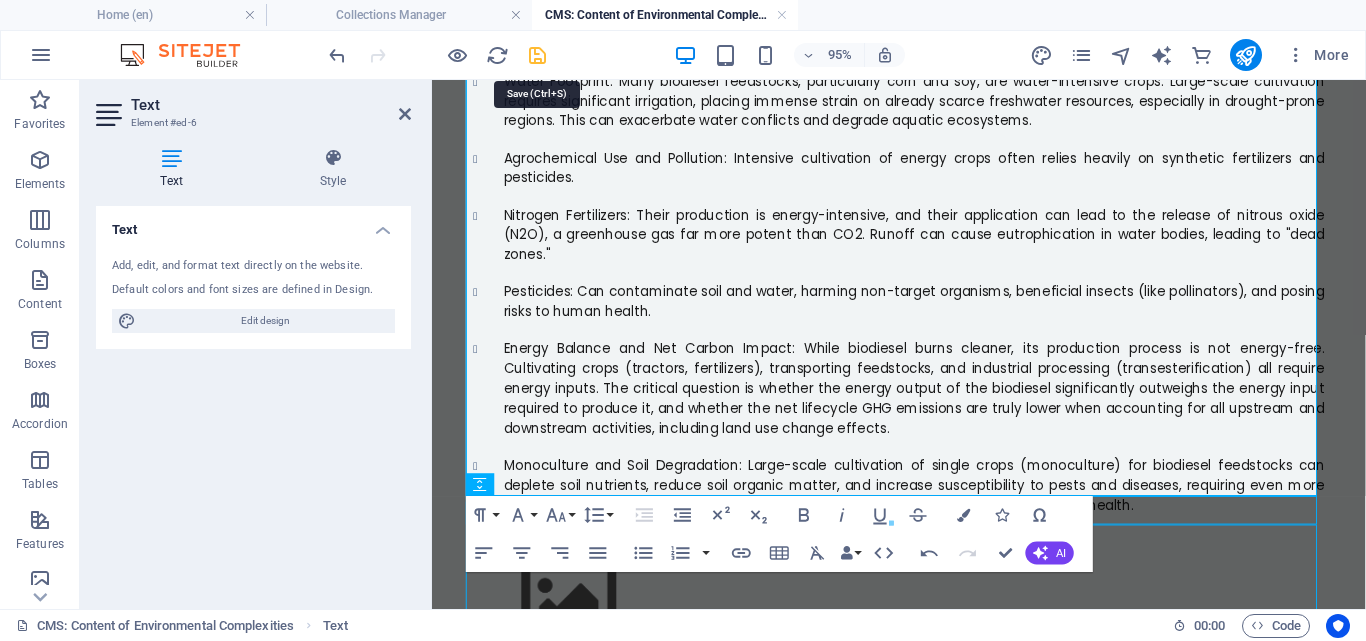 click at bounding box center (537, 55) 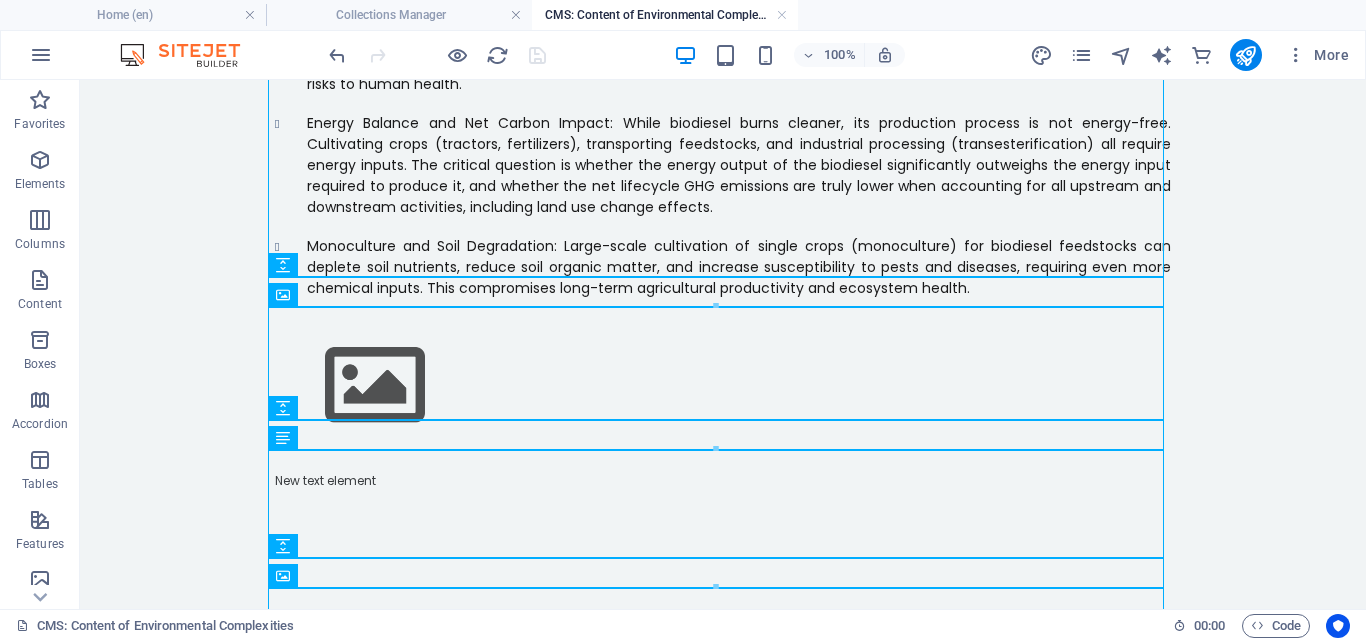 scroll, scrollTop: 1424, scrollLeft: 0, axis: vertical 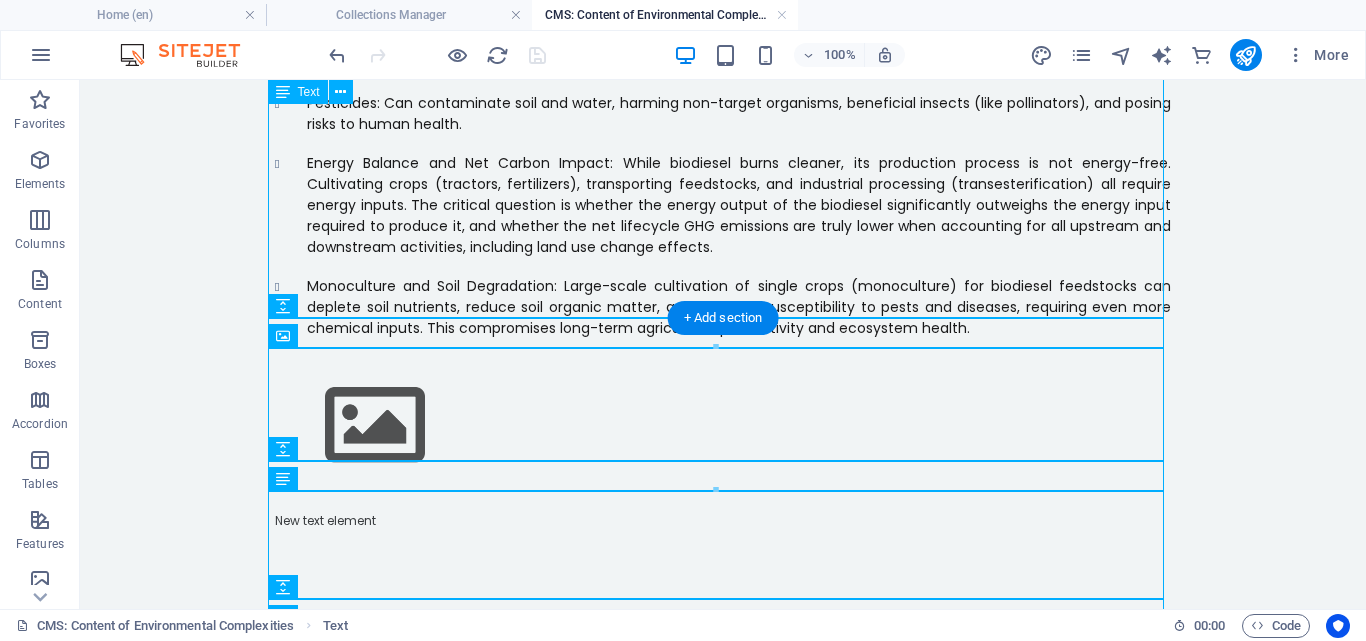 drag, startPoint x: 958, startPoint y: 310, endPoint x: 825, endPoint y: 276, distance: 137.2771 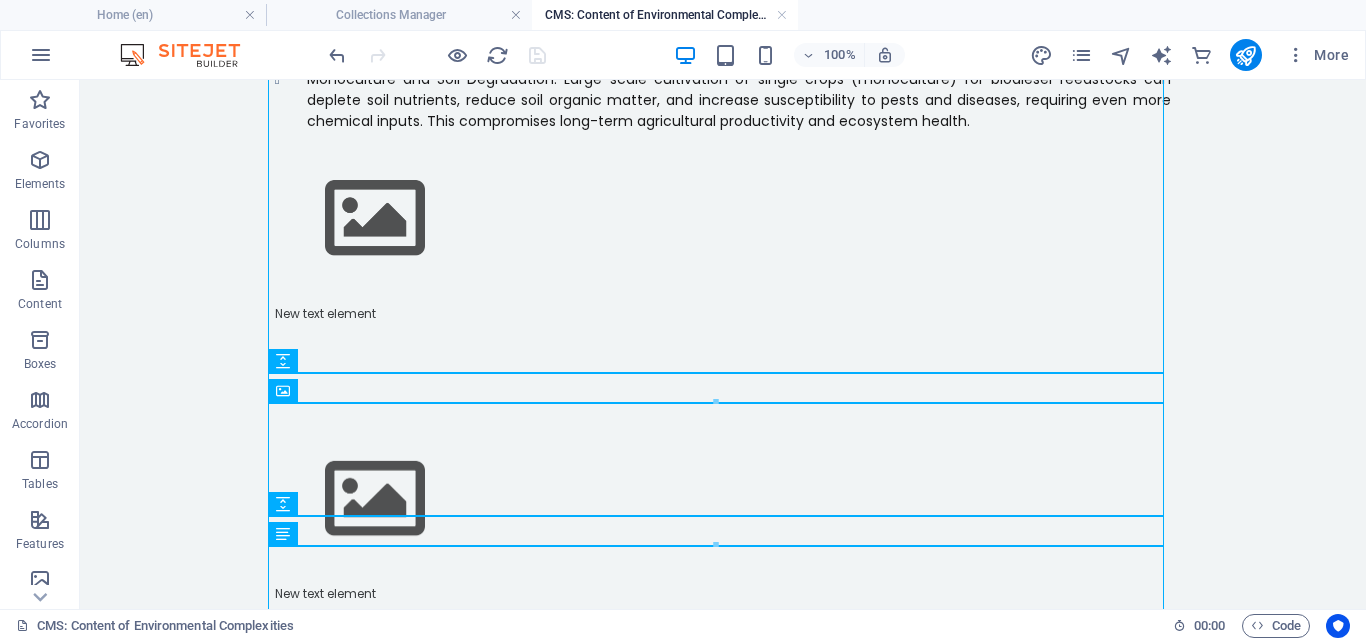 scroll, scrollTop: 1238, scrollLeft: 0, axis: vertical 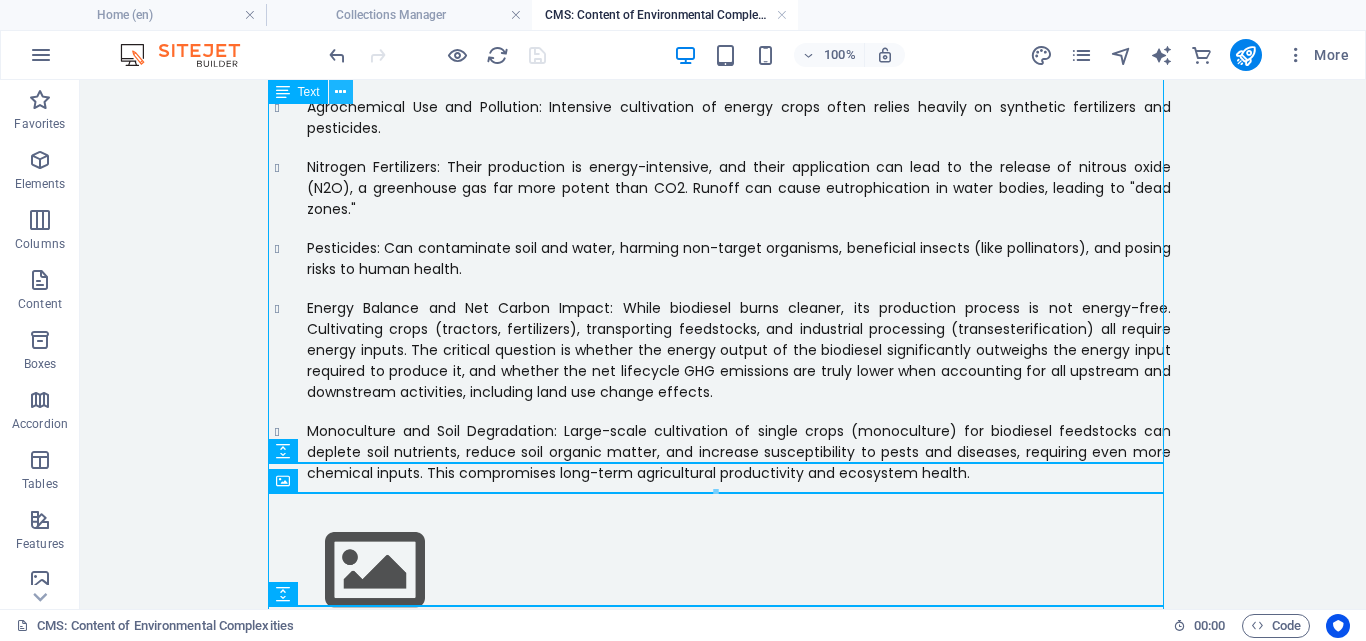 click at bounding box center (340, 92) 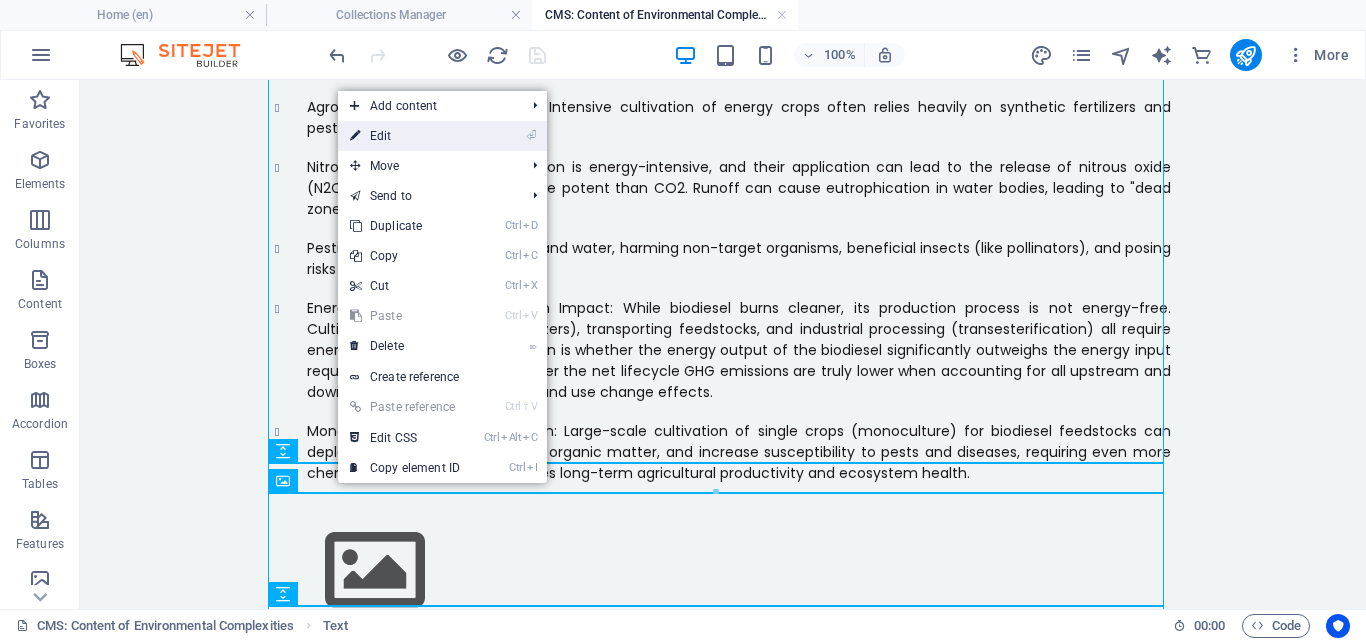 click on "⏎  Edit" at bounding box center [405, 136] 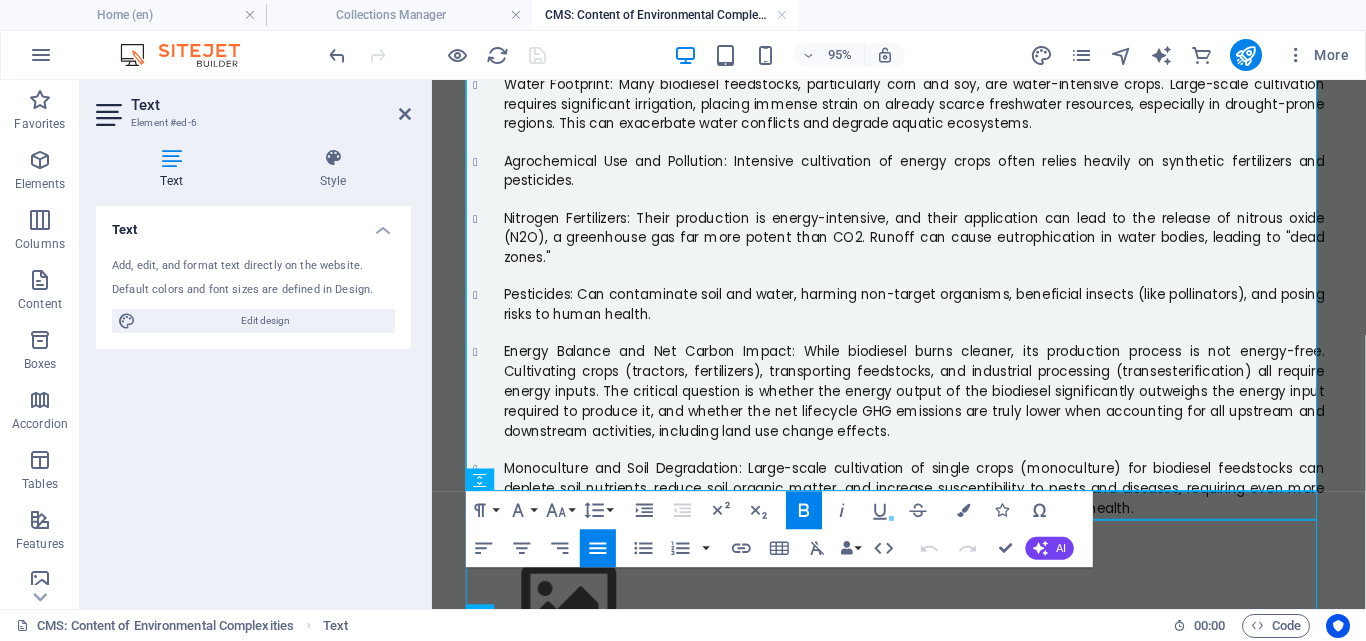 scroll, scrollTop: 1210, scrollLeft: 0, axis: vertical 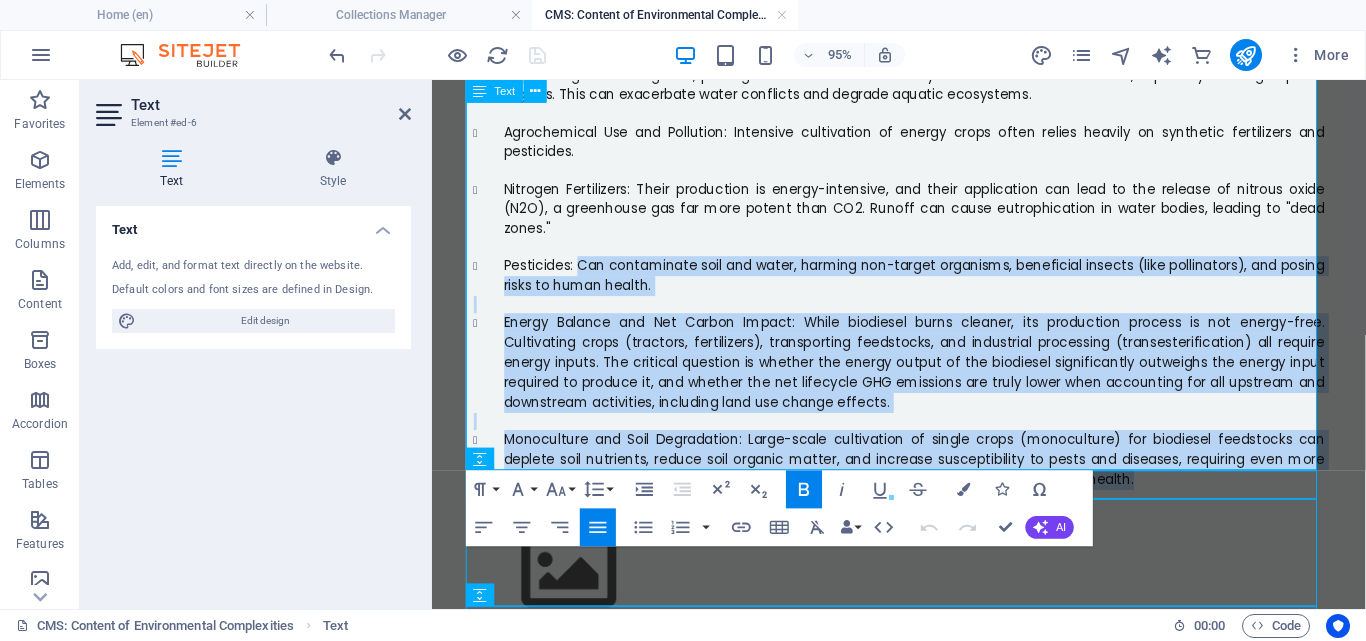drag, startPoint x: 1173, startPoint y: 481, endPoint x: 755, endPoint y: 249, distance: 478.06696 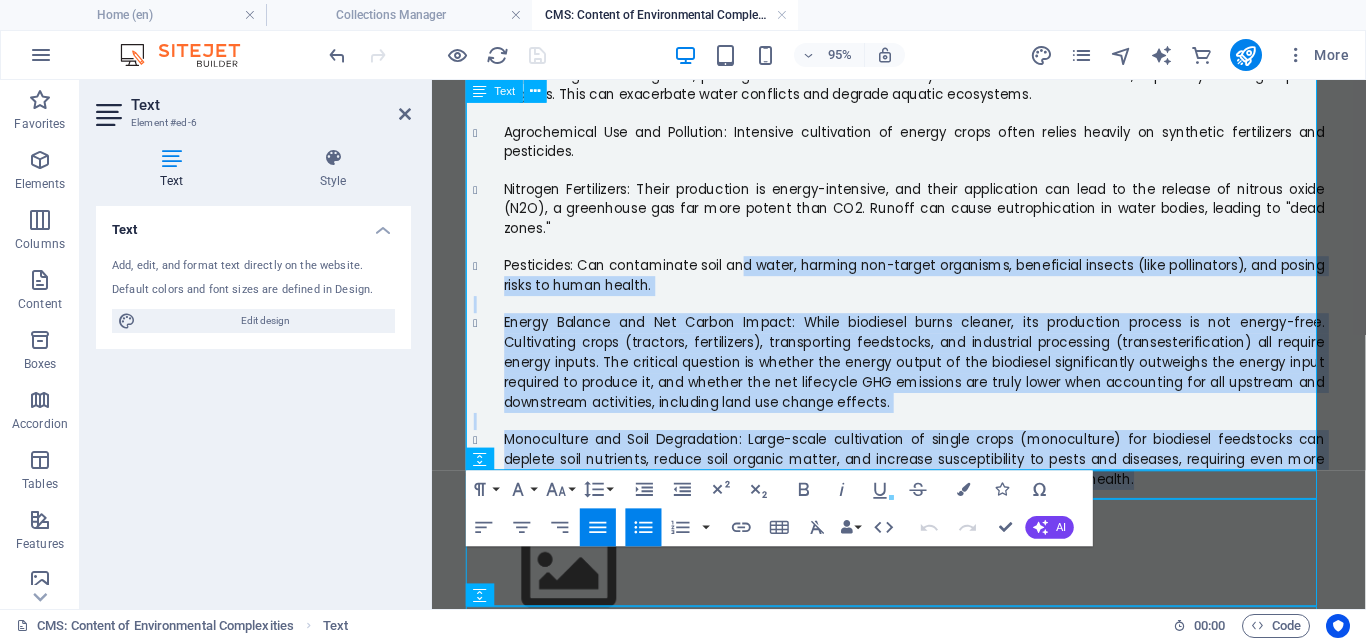 click on "Monoculture and Soil Degradation: Large-scale cultivation of single crops (monoculture) for biodiesel feedstocks can deplete soil nutrients, reduce soil organic matter, and increase susceptibility to pests and diseases, requiring even more chemical inputs. This compromises long-term agricultural productivity and ecosystem health." at bounding box center [940, 480] 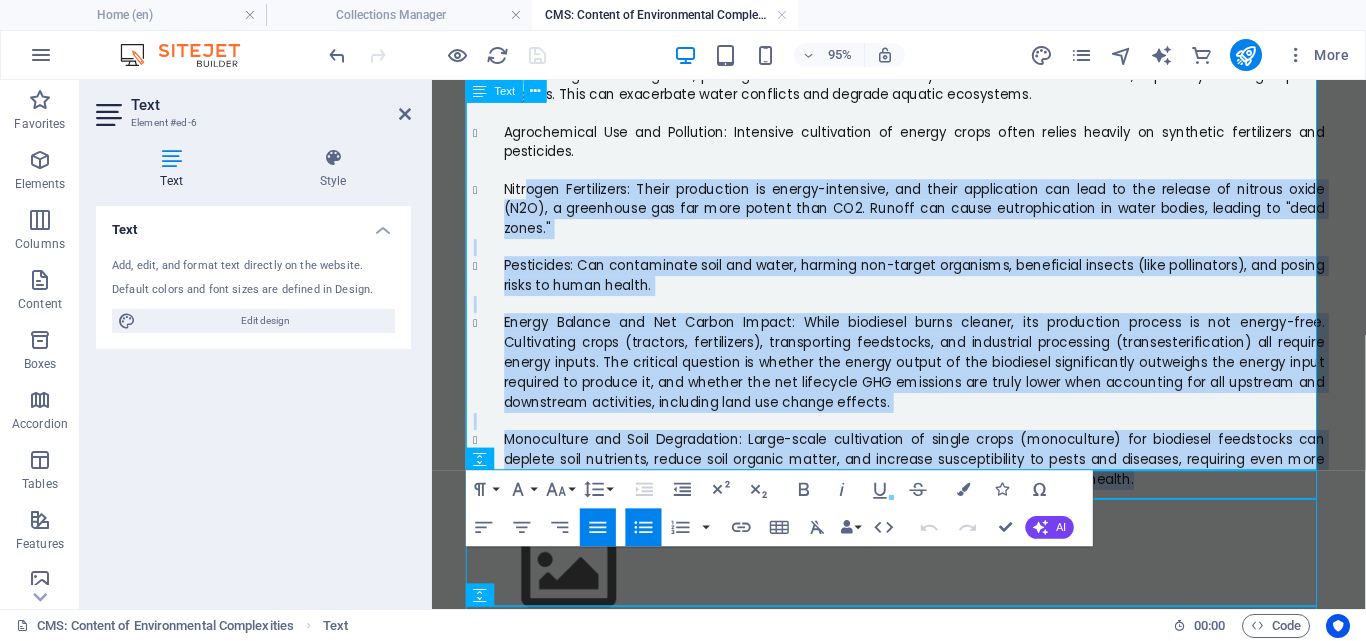 drag, startPoint x: 1183, startPoint y: 483, endPoint x: 527, endPoint y: 195, distance: 716.4356 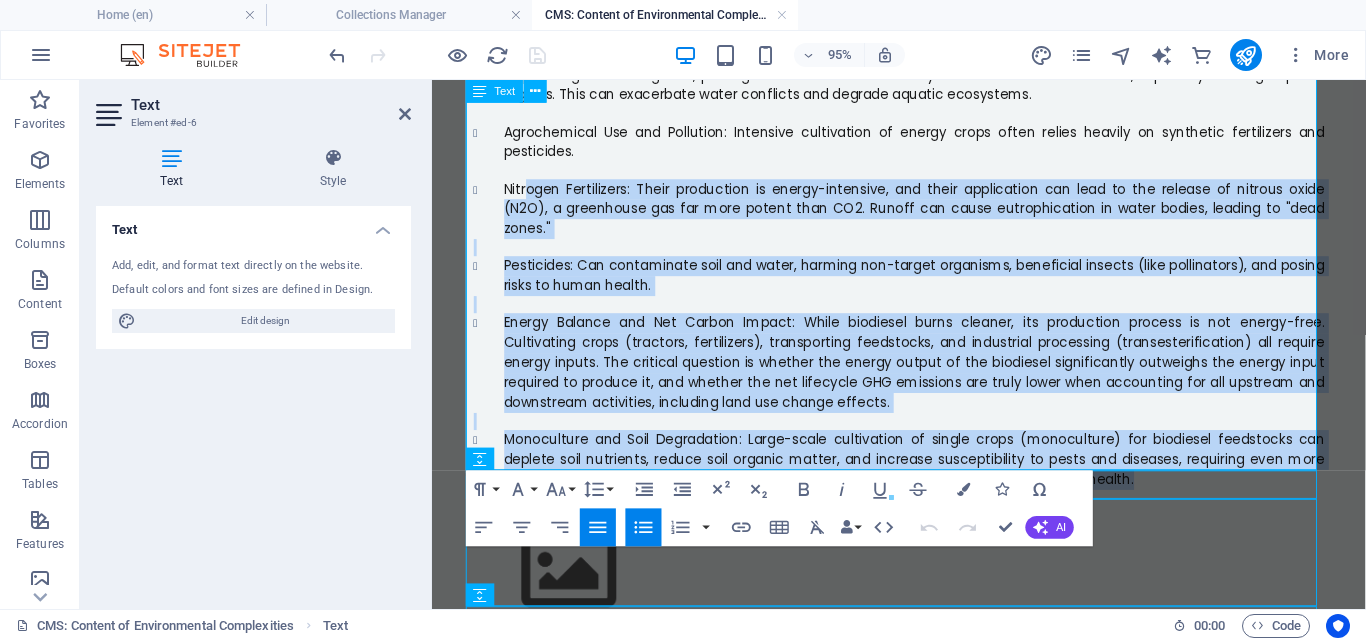 click on "Monoculture and Soil Degradation: Large-scale cultivation of single crops (monoculture) for biodiesel feedstocks can deplete soil nutrients, reduce soil organic matter, and increase susceptibility to pests and diseases, requiring even more chemical inputs. This compromises long-term agricultural productivity and ecosystem health." at bounding box center [940, 480] 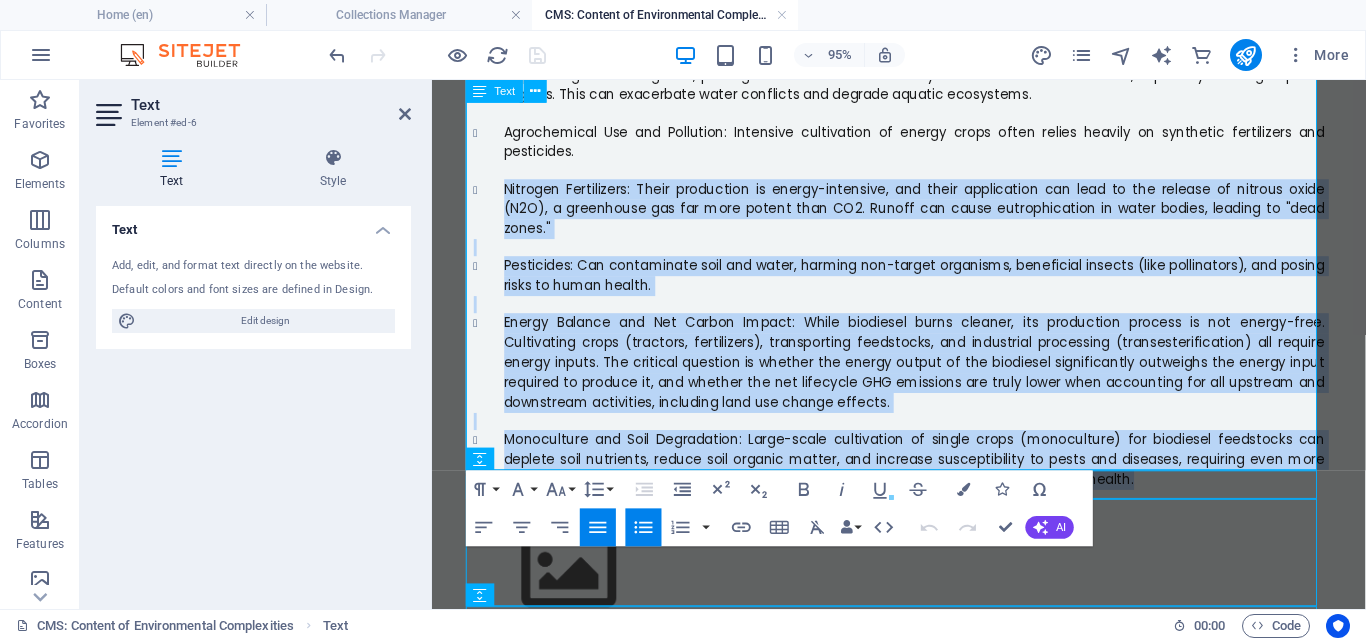 drag, startPoint x: 1171, startPoint y: 484, endPoint x: 482, endPoint y: 195, distance: 747.15594 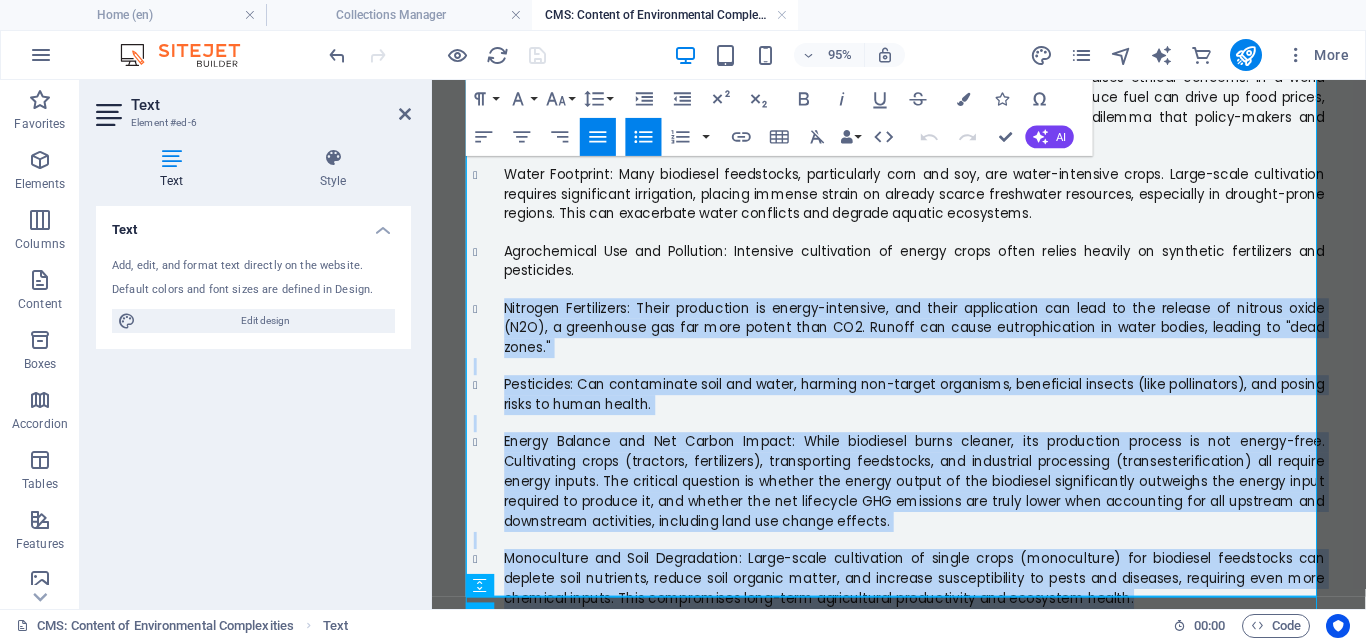 scroll, scrollTop: 1077, scrollLeft: 0, axis: vertical 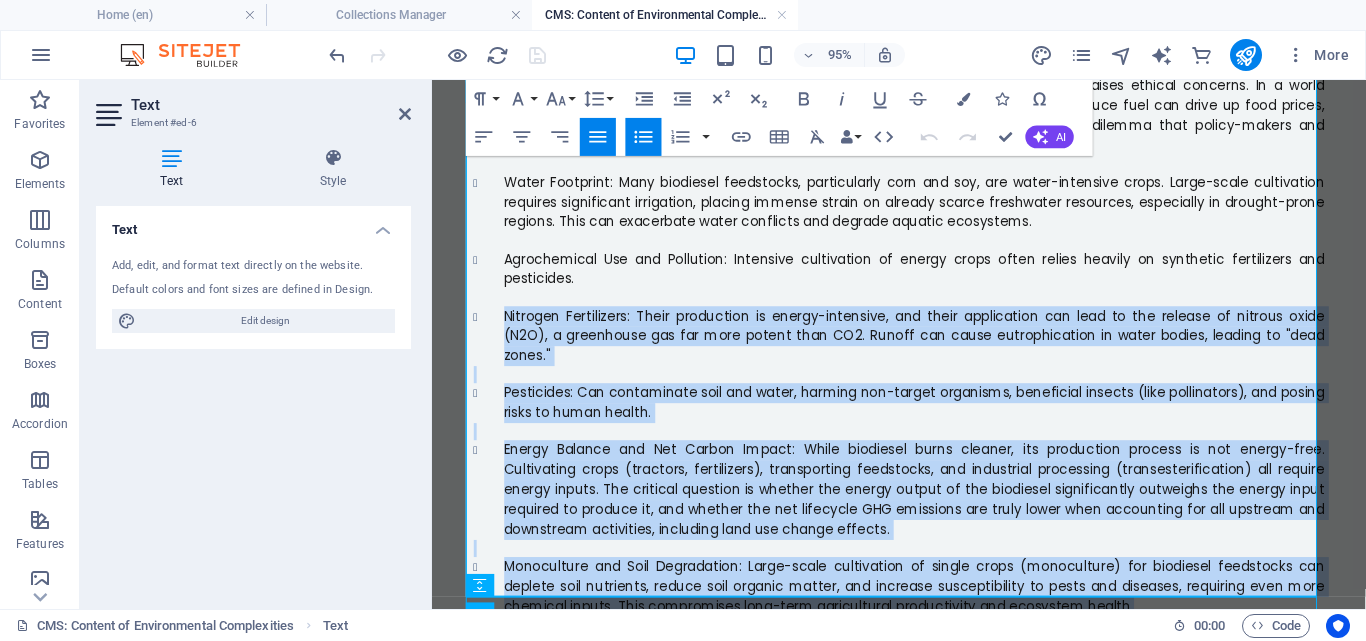 click on "Monoculture and Soil Degradation: Large-scale cultivation of single crops (monoculture) for biodiesel feedstocks can deplete soil nutrients, reduce soil organic matter, and increase susceptibility to pests and diseases, requiring even more chemical inputs. This compromises long-term agricultural productivity and ecosystem health." at bounding box center (940, 613) 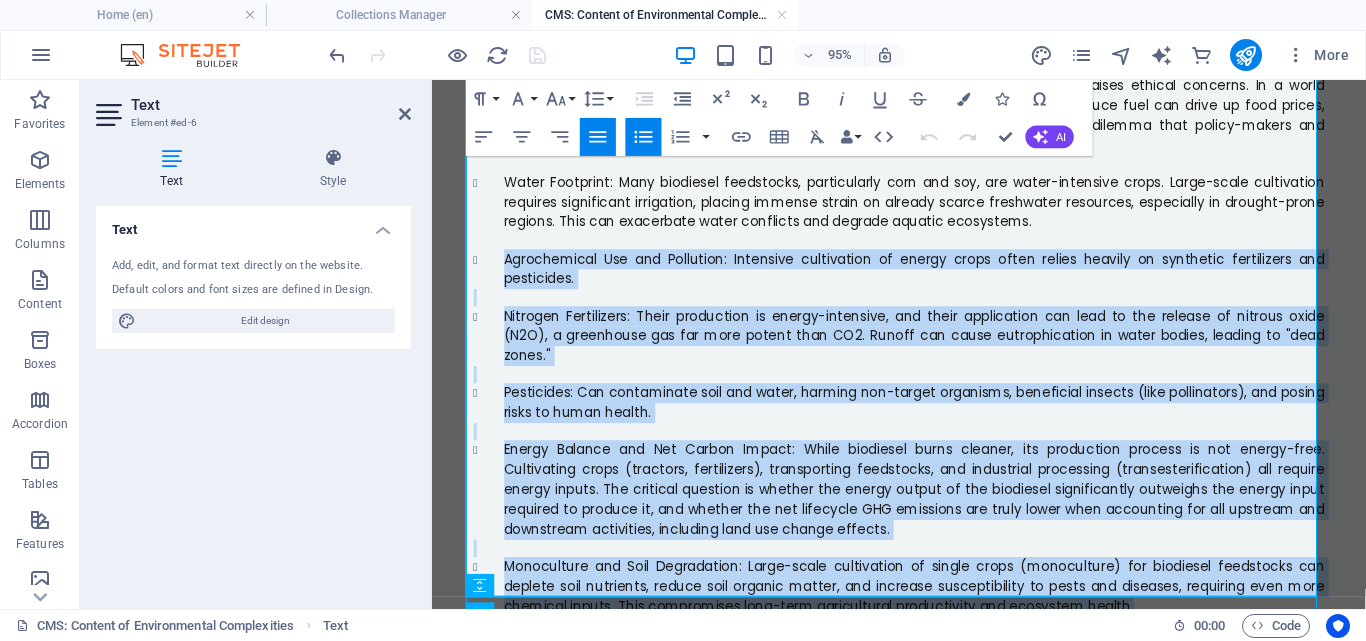 drag, startPoint x: 1161, startPoint y: 611, endPoint x: 489, endPoint y: 265, distance: 755.8439 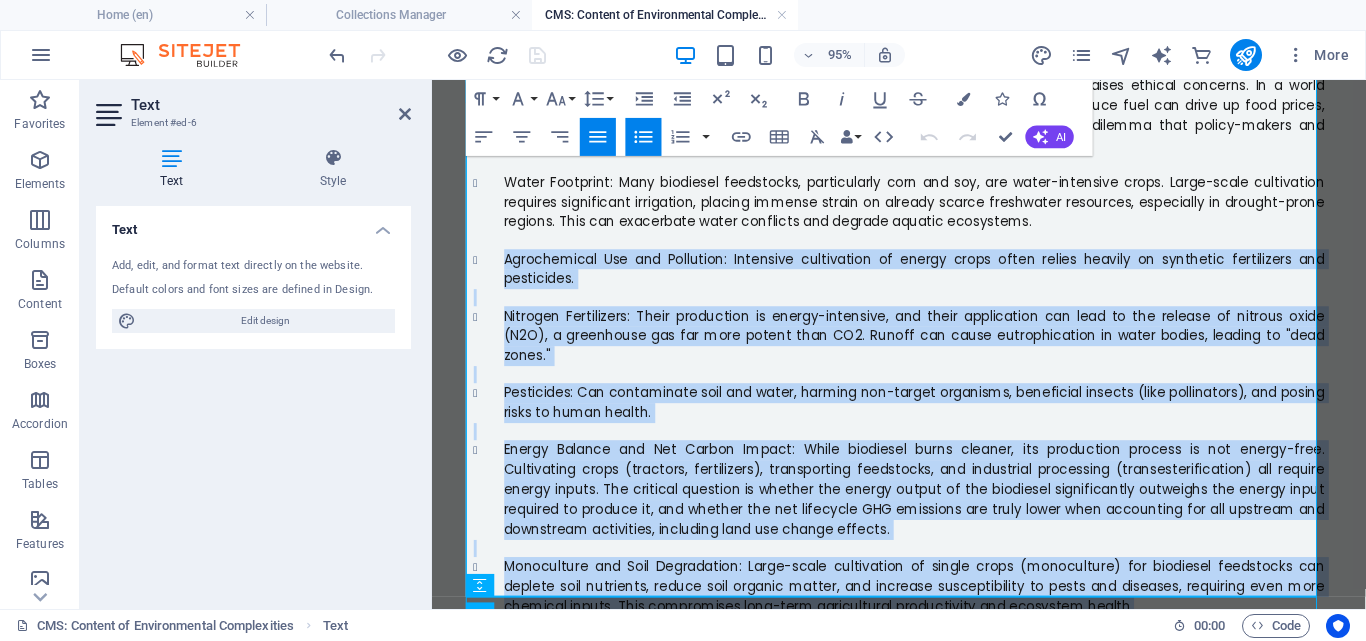 copy on "Agrochemical Use and Pollution: Intensive cultivation of energy crops often relies heavily on synthetic fertilizers and pesticides. Nitrogen Fertilizers: Their production is energy-intensive, and their application can lead to the release of nitrous oxide (N2O), a greenhouse gas far more potent than CO2. Runoff can cause eutrophication in water bodies, leading to "dead zones." Pesticides: Can contaminate soil and water, harming non-target organisms, beneficial insects (like pollinators), and posing risks to human health. Energy Balance and Net Carbon Impact: While biodiesel burns cleaner, its production process is not energy-free. Cultivating crops (tractors, fertilizers), transporting feedstocks, and industrial processing (transesterification) all require energy inputs. The critical question is whether the energy output of the biodiesel significantly outweighs the energy input required to produce it, and whether the net lifecycle GHG emissions are truly lower when accounting for all upstream and downstream..." 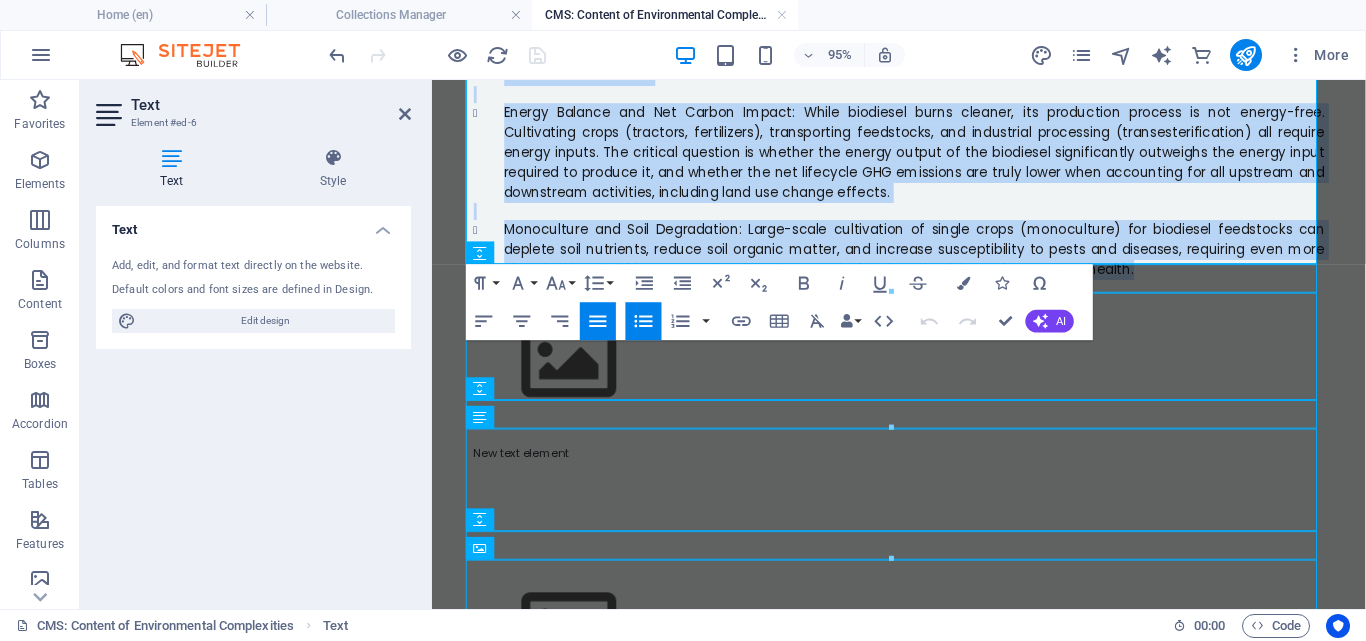 scroll, scrollTop: 1458, scrollLeft: 0, axis: vertical 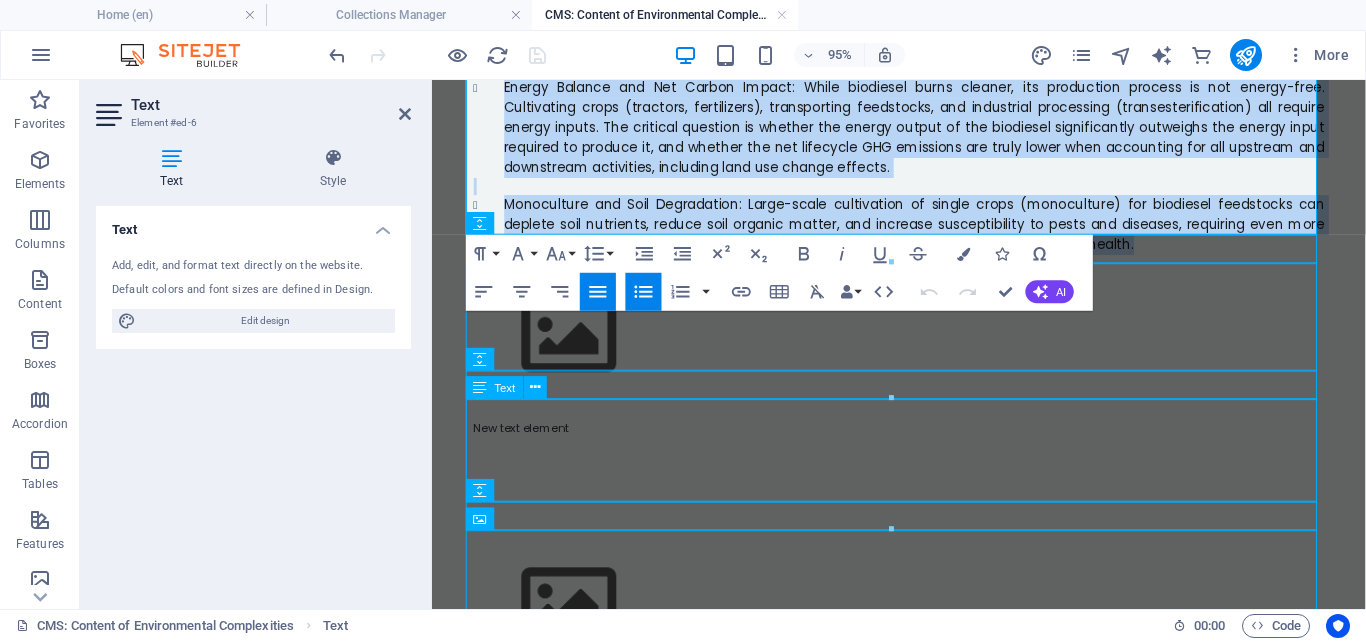 click on "New text element" at bounding box center [924, 491] 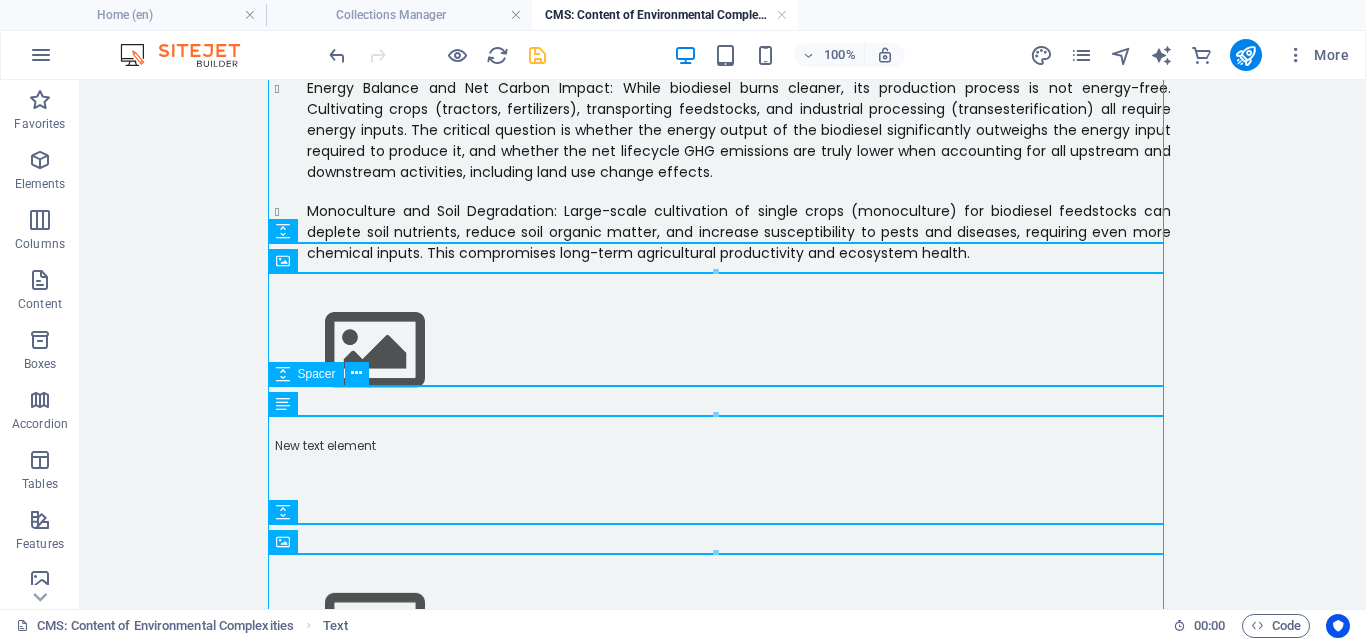 click at bounding box center (723, 422) 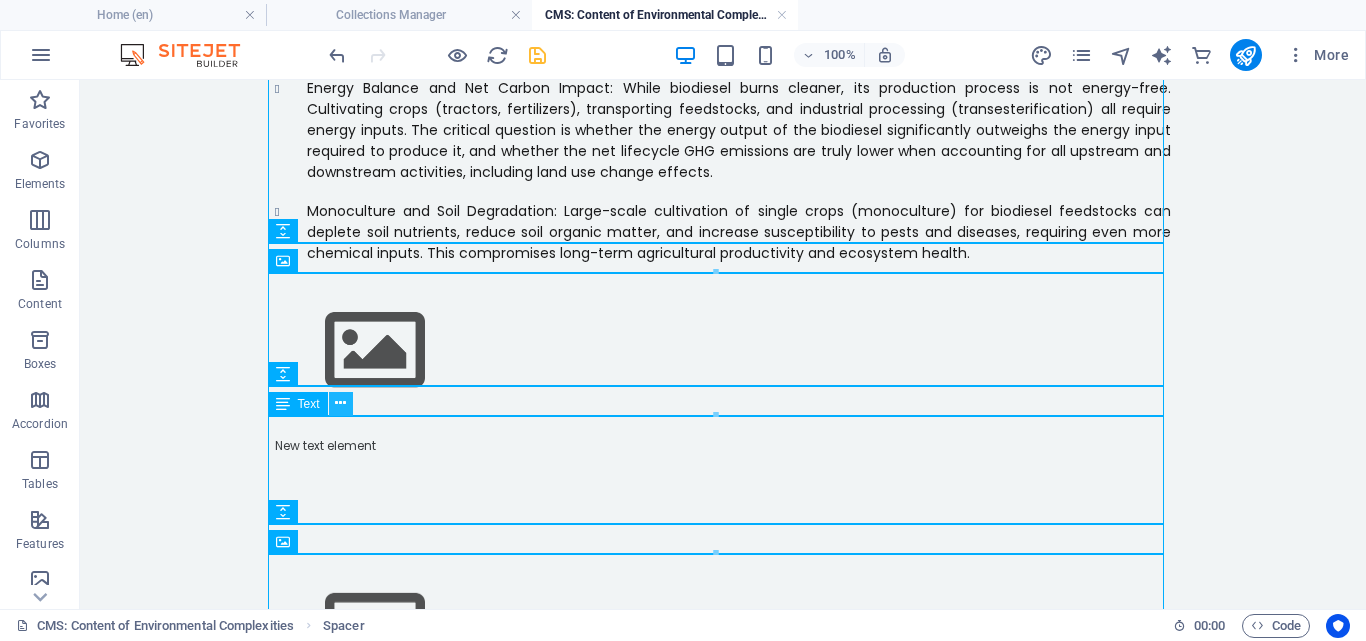 click at bounding box center [341, 404] 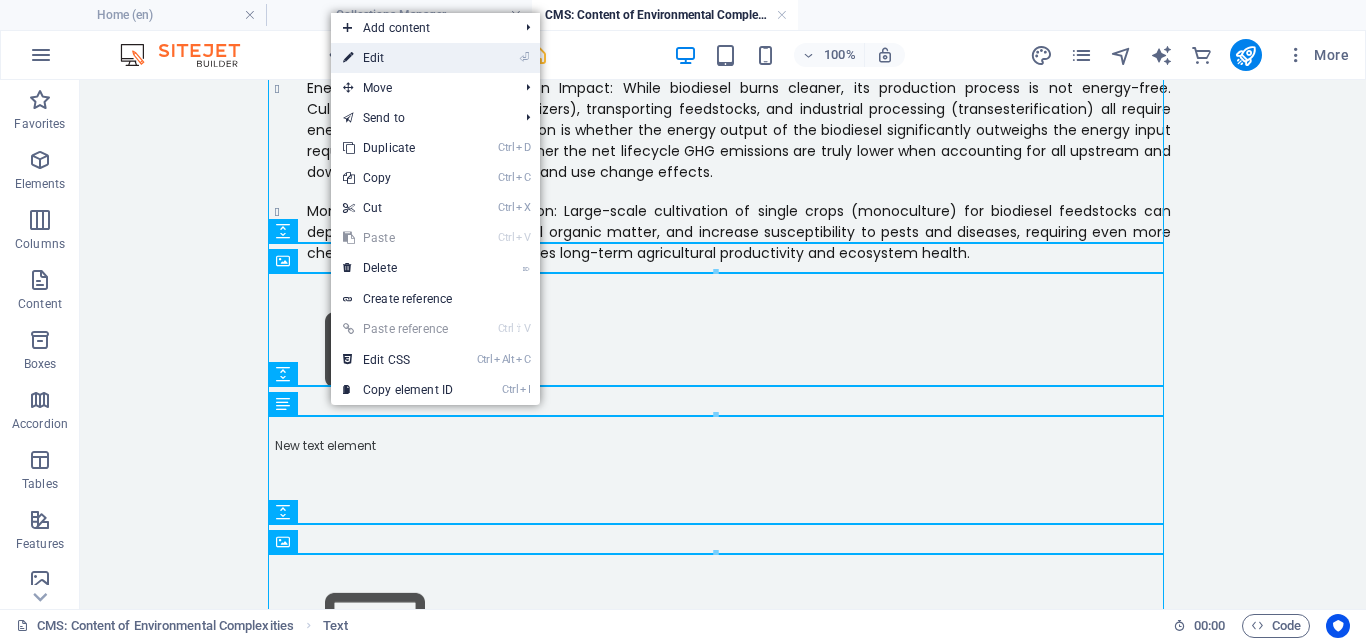click on "⏎  Edit" at bounding box center [398, 58] 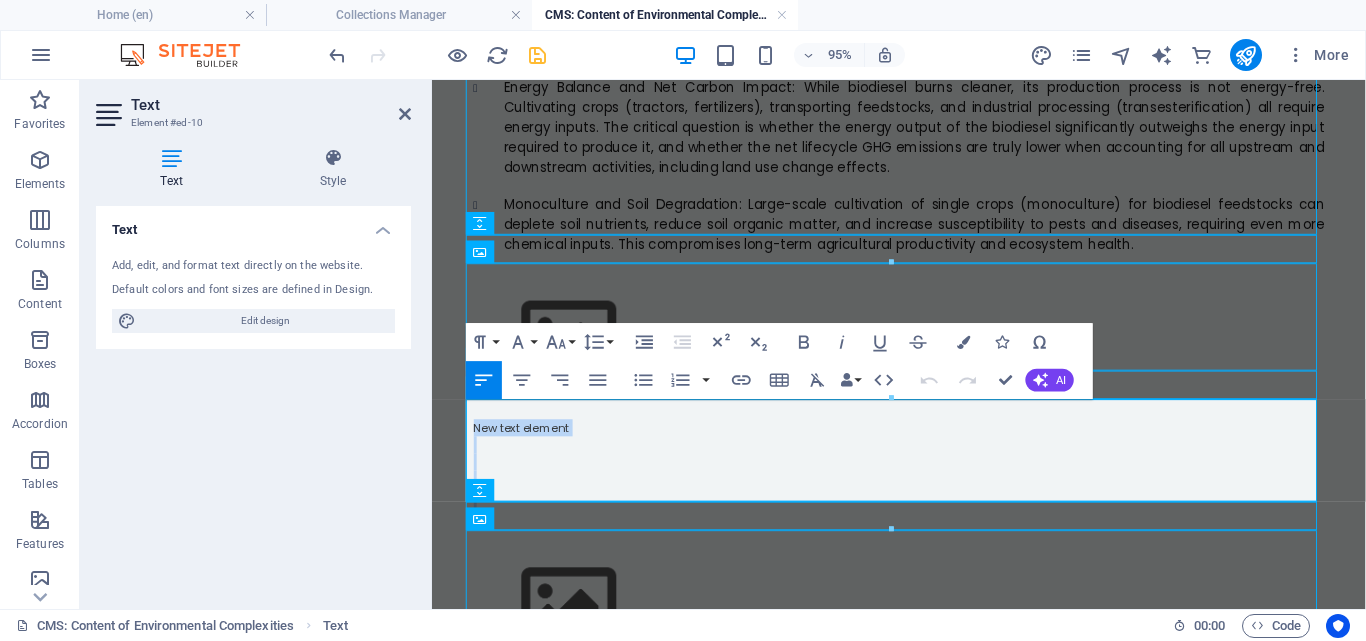 click at bounding box center [924, 464] 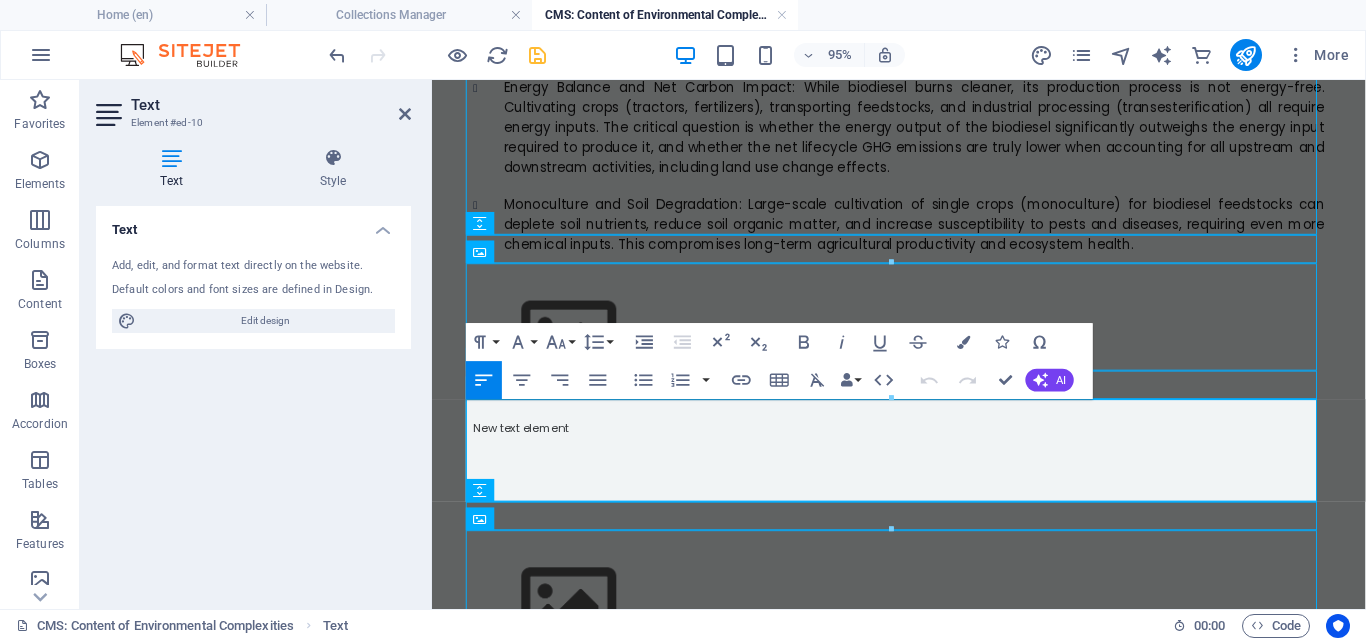 click on "New text element" at bounding box center [924, 446] 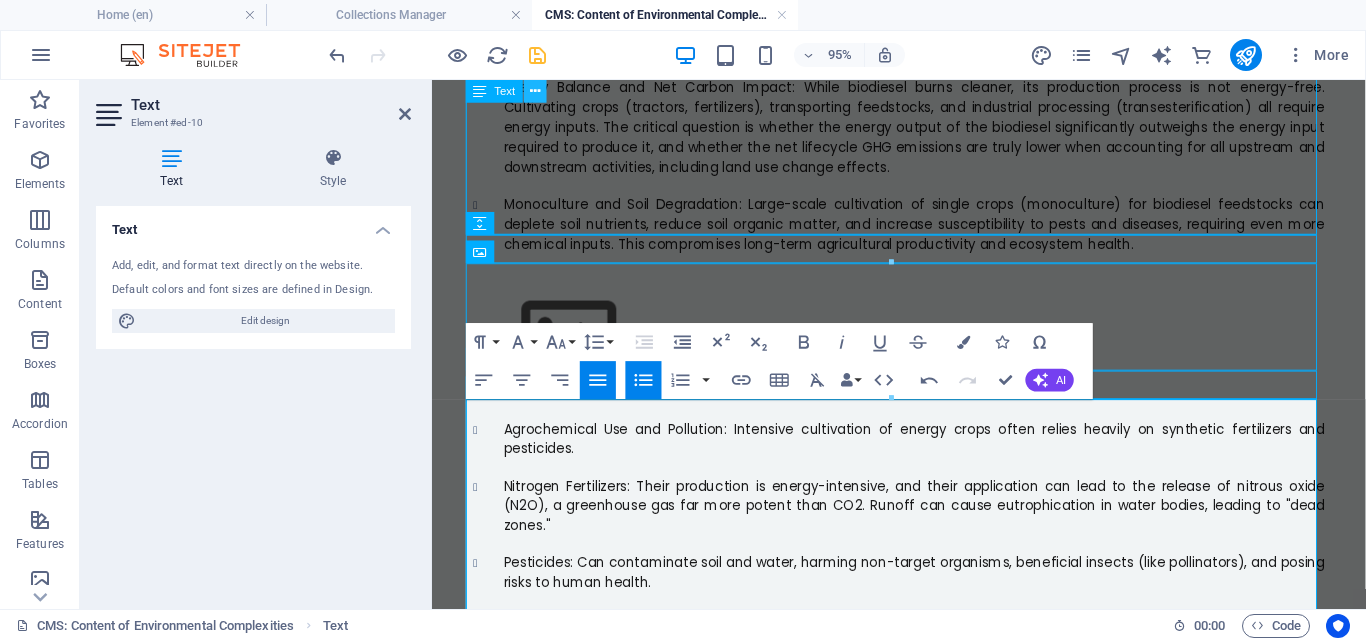click at bounding box center [535, 91] 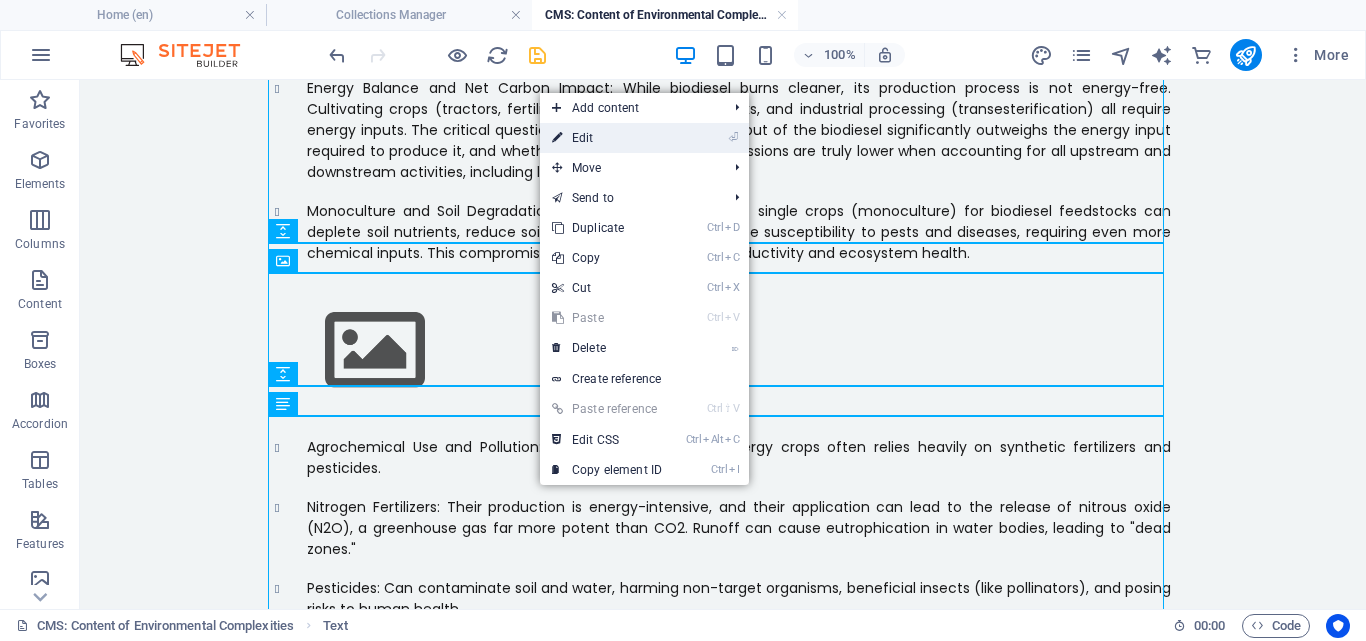 click on "⏎  Edit" at bounding box center (607, 138) 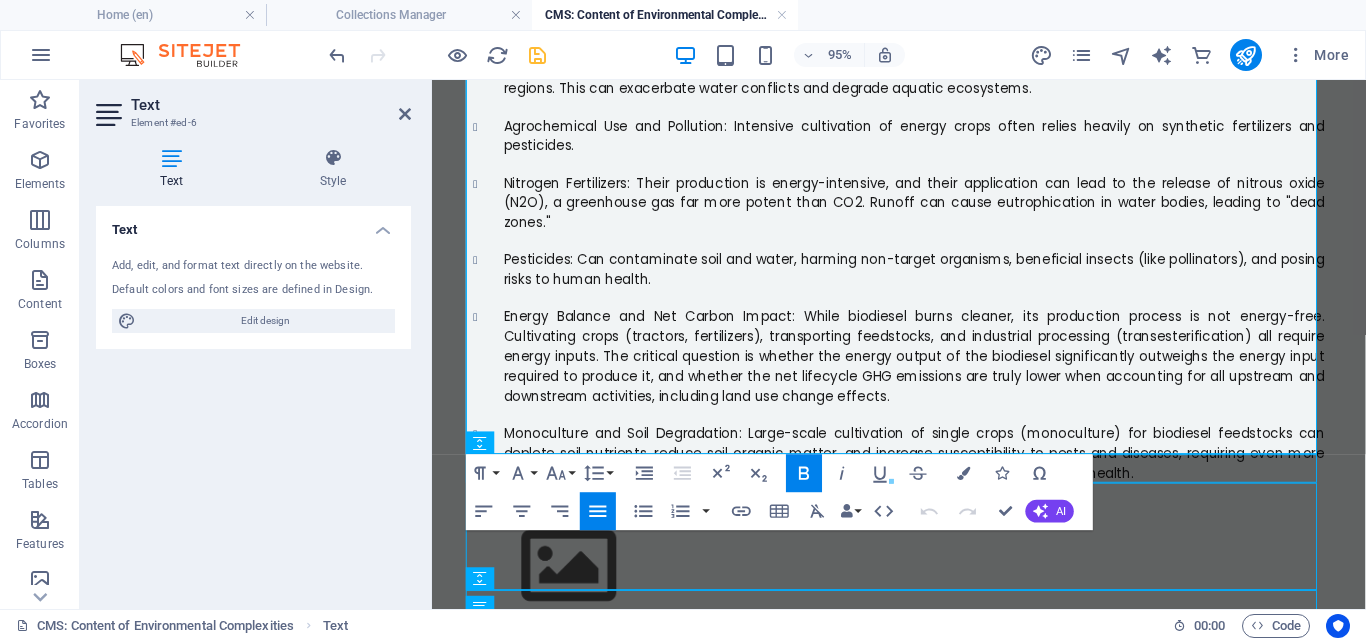 scroll, scrollTop: 1183, scrollLeft: 0, axis: vertical 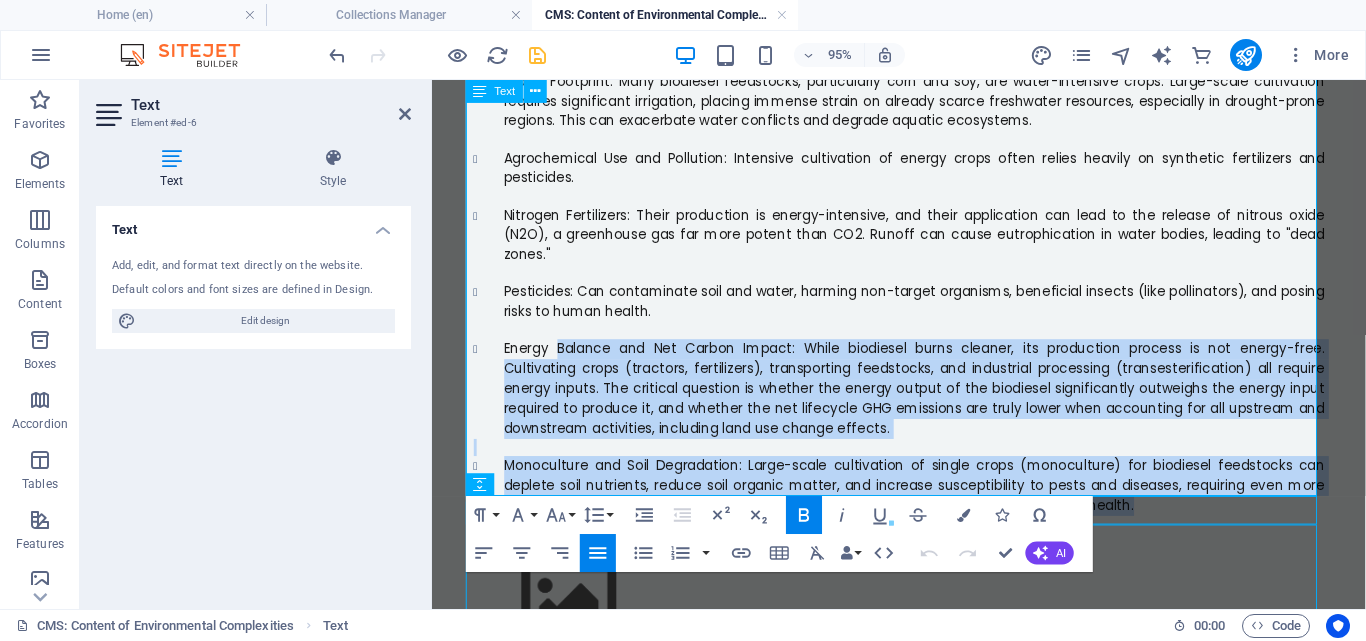 drag, startPoint x: 1163, startPoint y: 502, endPoint x: 550, endPoint y: 335, distance: 635.3409 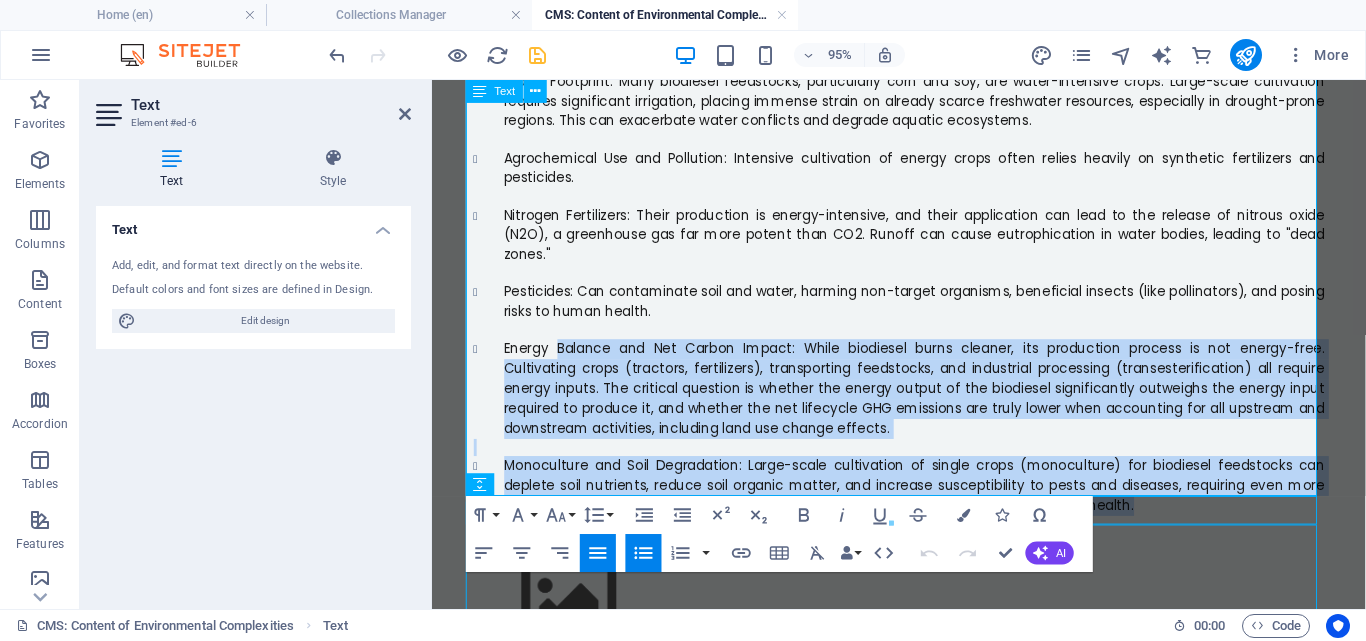 type 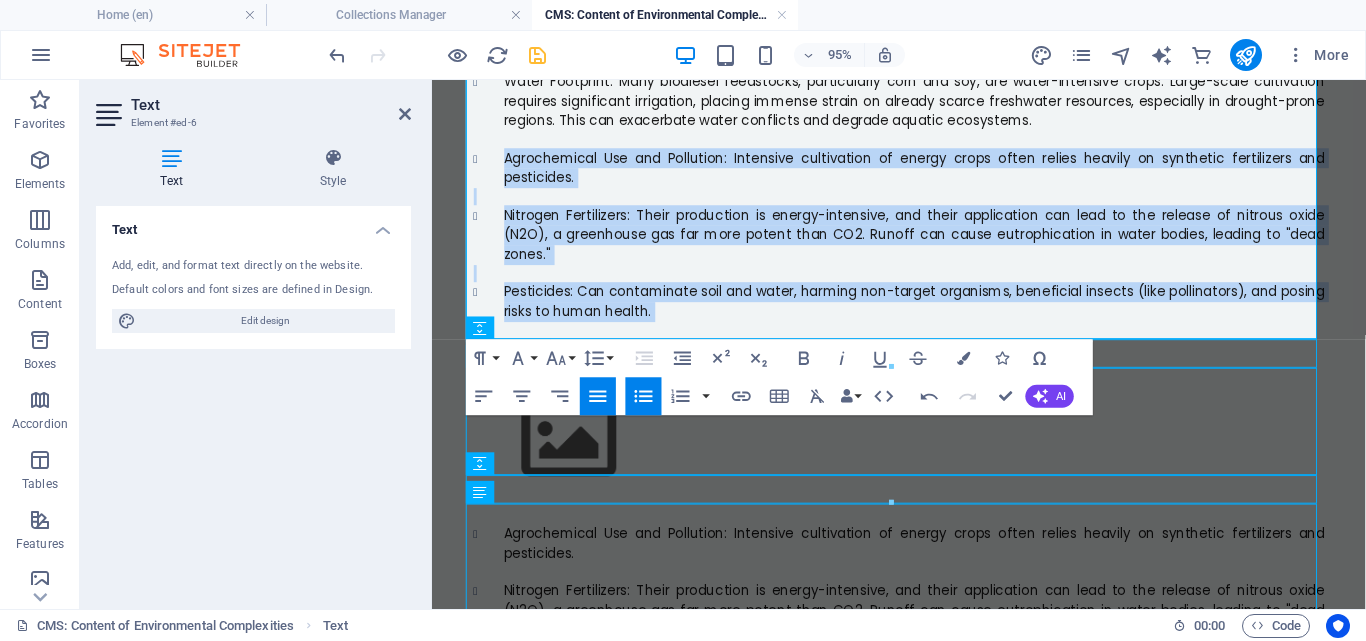 drag, startPoint x: 557, startPoint y: 338, endPoint x: 465, endPoint y: 166, distance: 195.05896 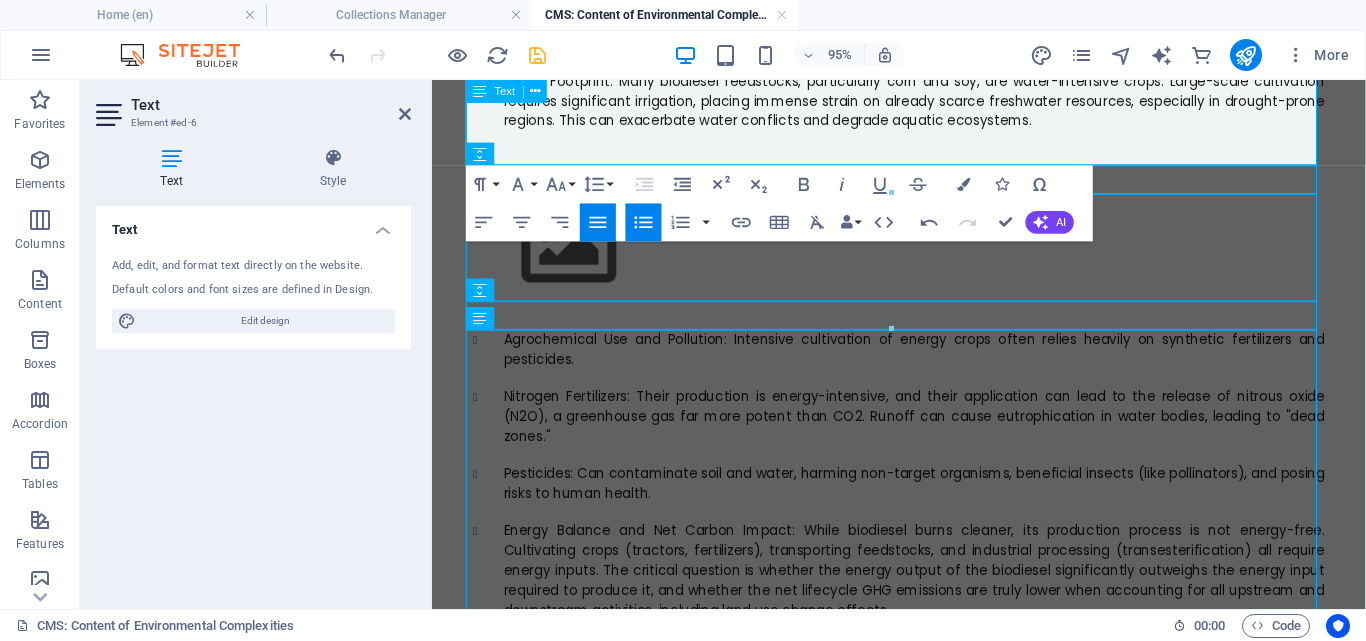 click on "Water Footprint: Many biodiesel feedstocks, particularly corn and soy, are water-intensive crops. Large-scale cultivation requires significant irrigation, placing immense strain on already scarce freshwater resources, especially in drought-prone regions. This can exacerbate water conflicts and degrade aquatic ecosystems." at bounding box center (940, 102) 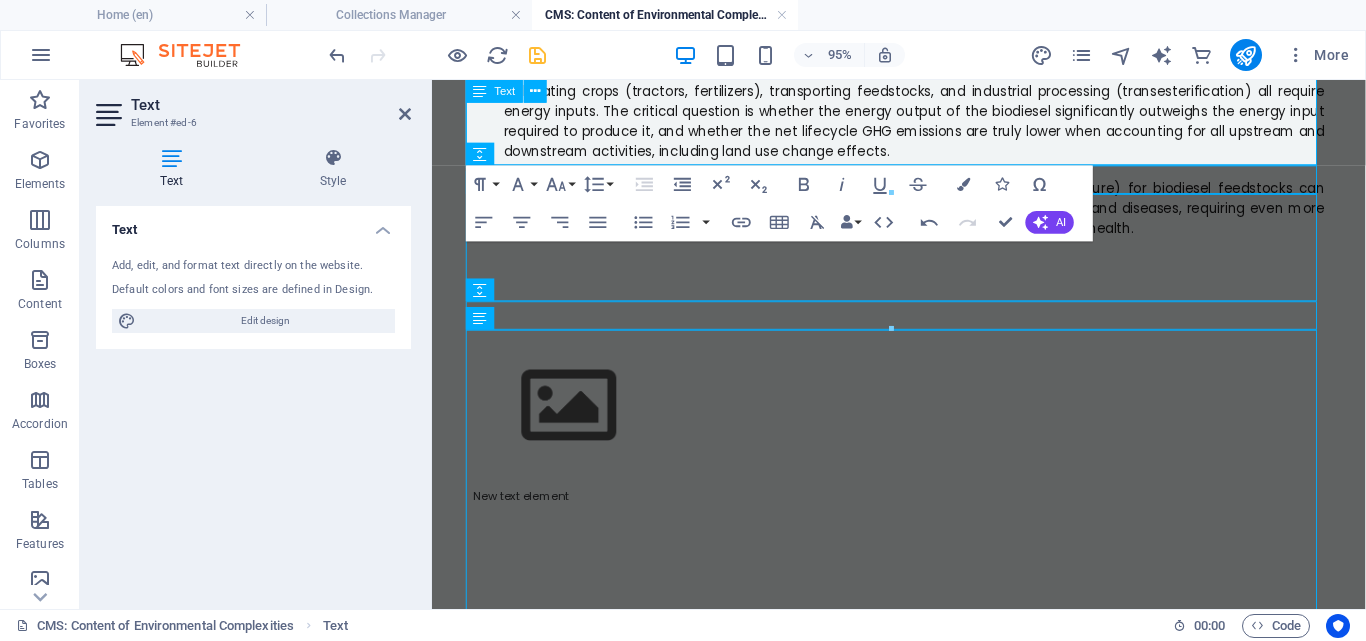 scroll, scrollTop: 700, scrollLeft: 0, axis: vertical 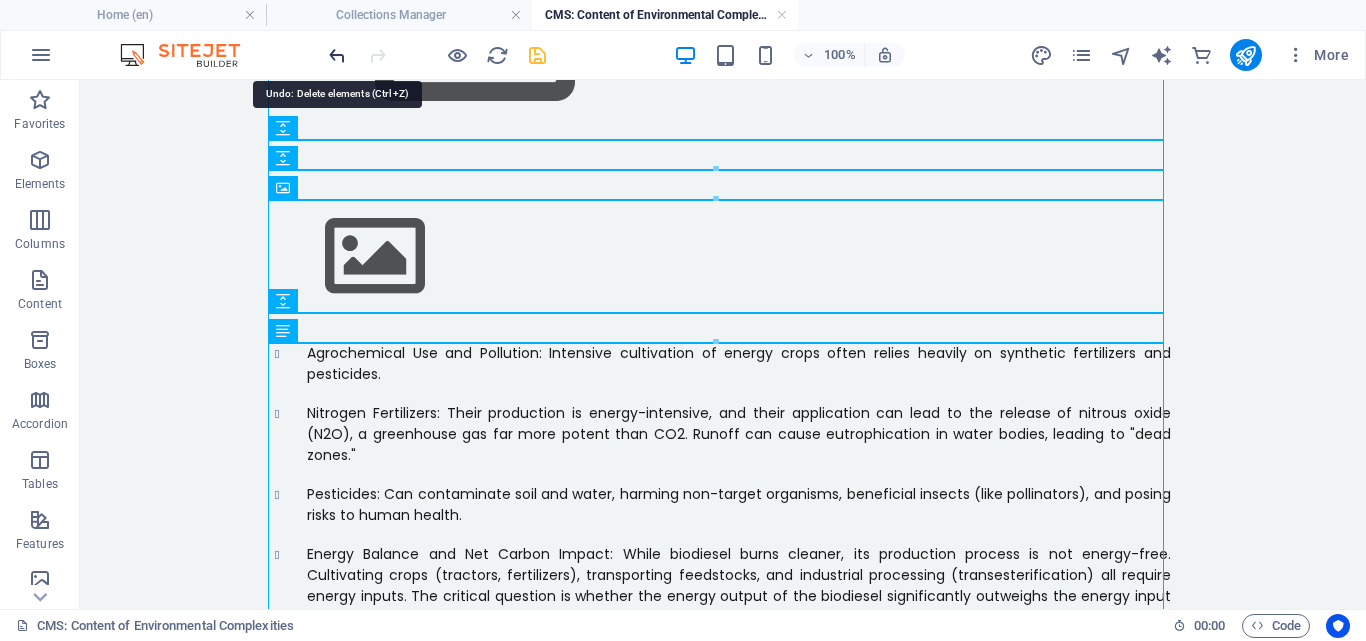 click at bounding box center (337, 55) 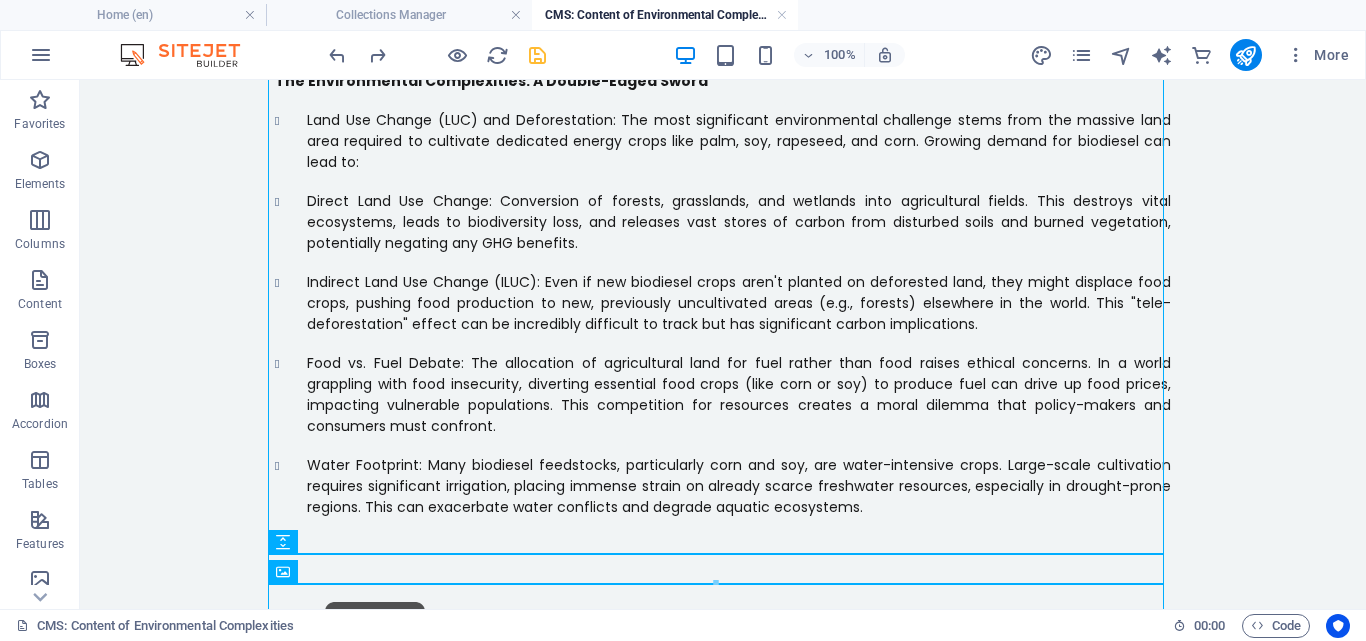 scroll, scrollTop: 832, scrollLeft: 0, axis: vertical 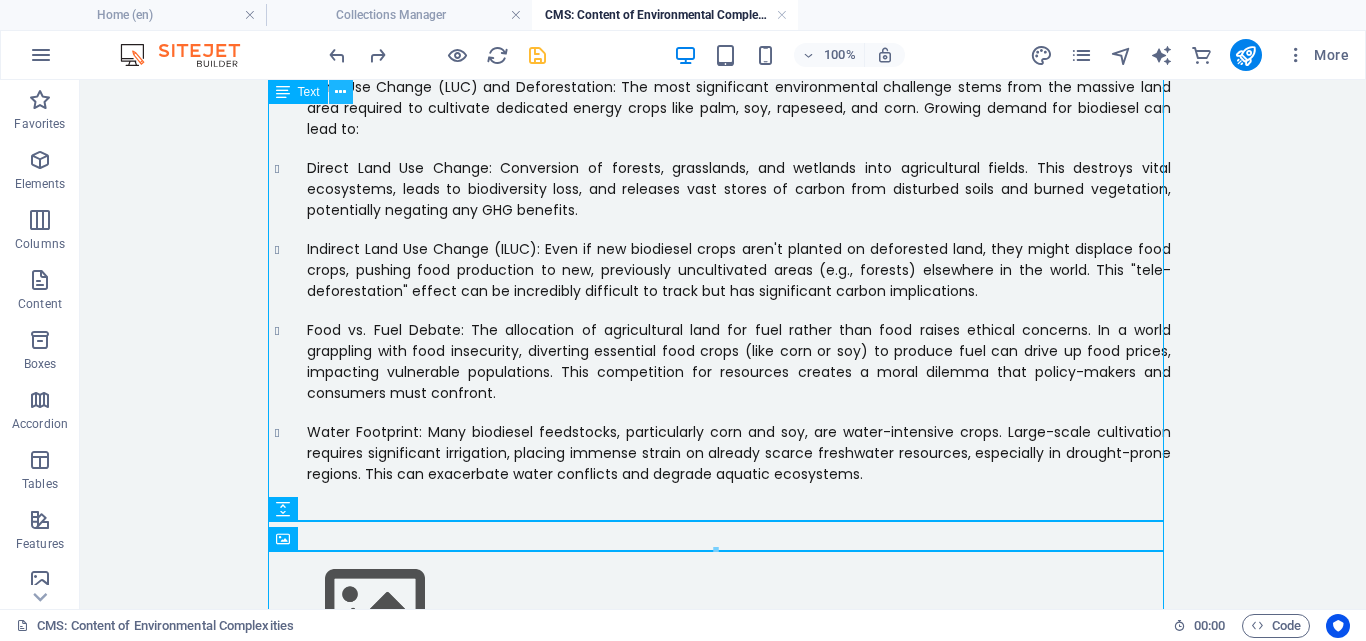 click at bounding box center [341, 92] 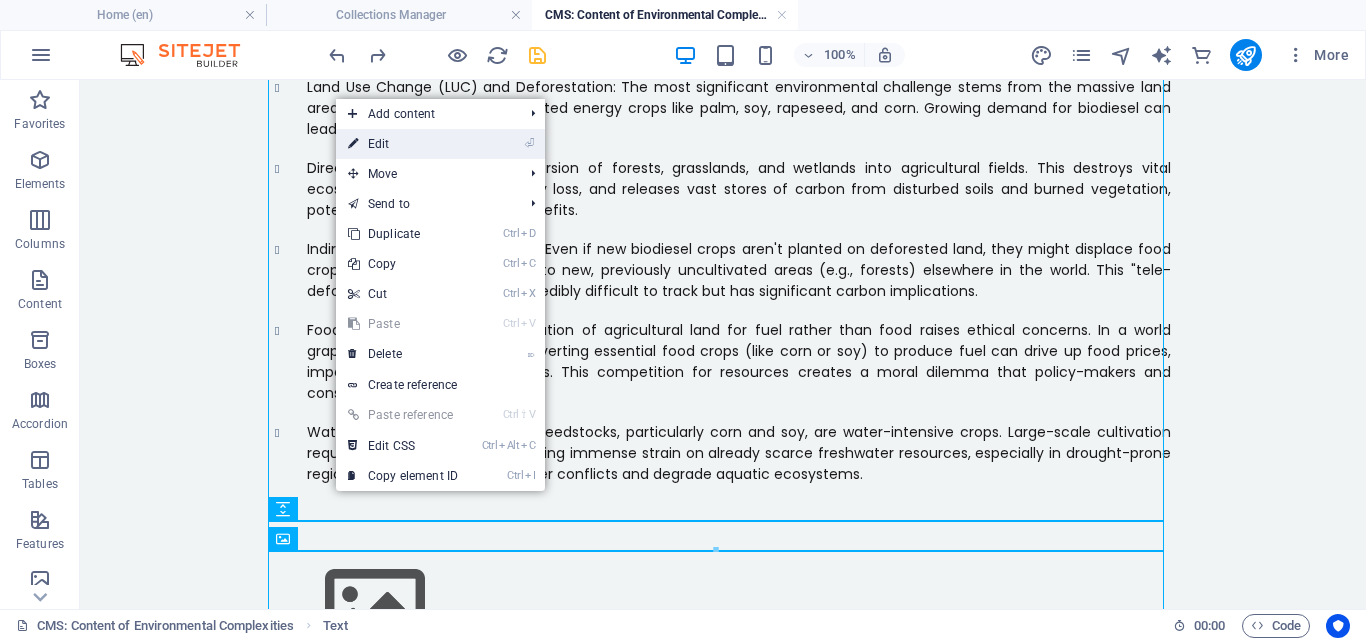 click on "⏎  Edit" at bounding box center (403, 144) 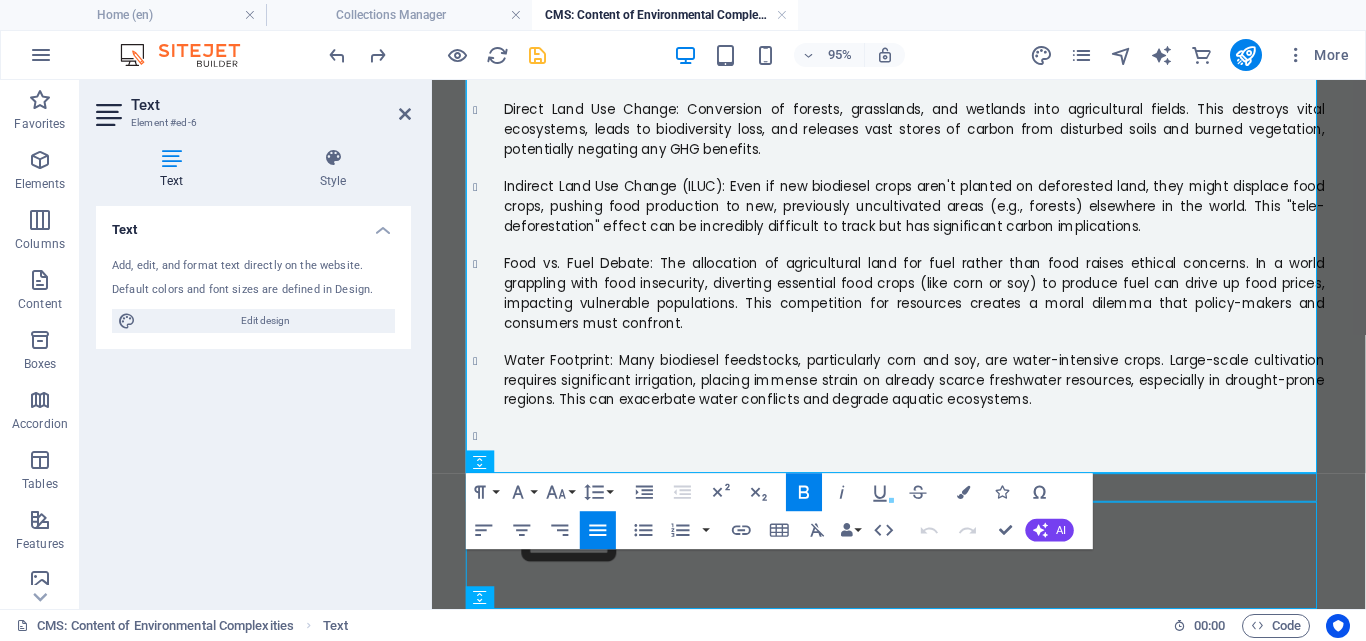 scroll, scrollTop: 898, scrollLeft: 0, axis: vertical 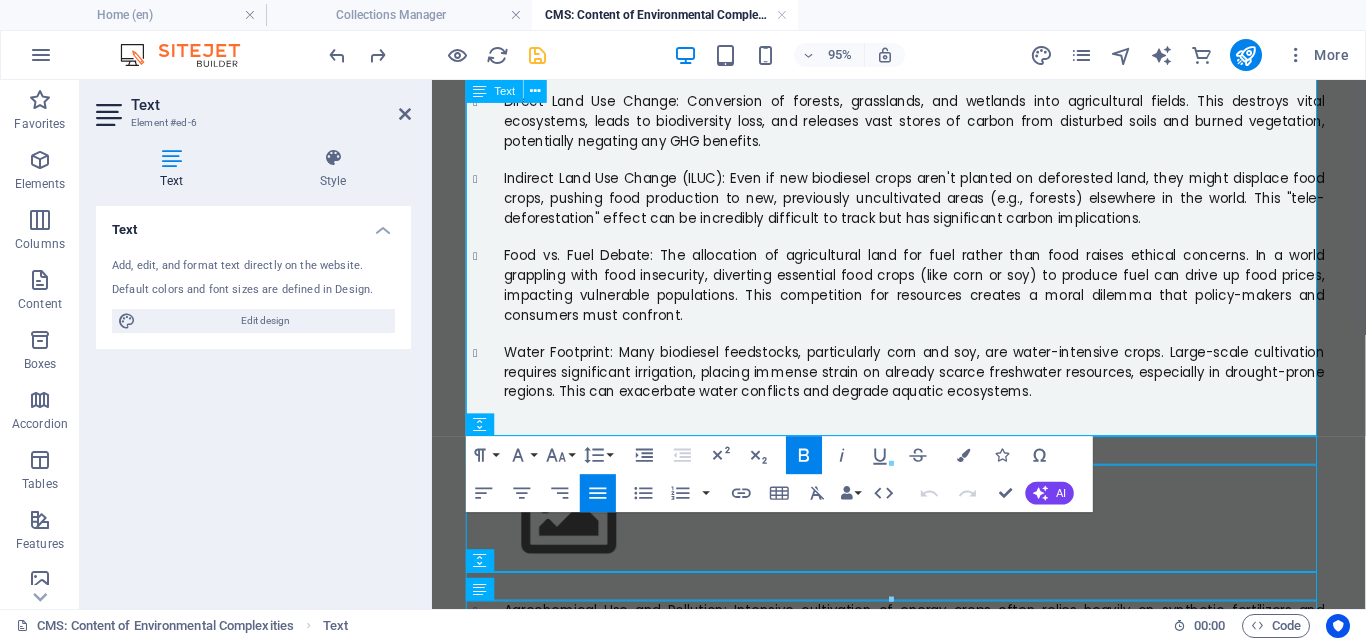 click on "Water Footprint: Many biodiesel feedstocks, particularly corn and soy, are water-intensive crops. Large-scale cultivation requires significant irrigation, placing immense strain on already scarce freshwater resources, especially in drought-prone regions. This can exacerbate water conflicts and degrade aquatic ecosystems." at bounding box center [940, 387] 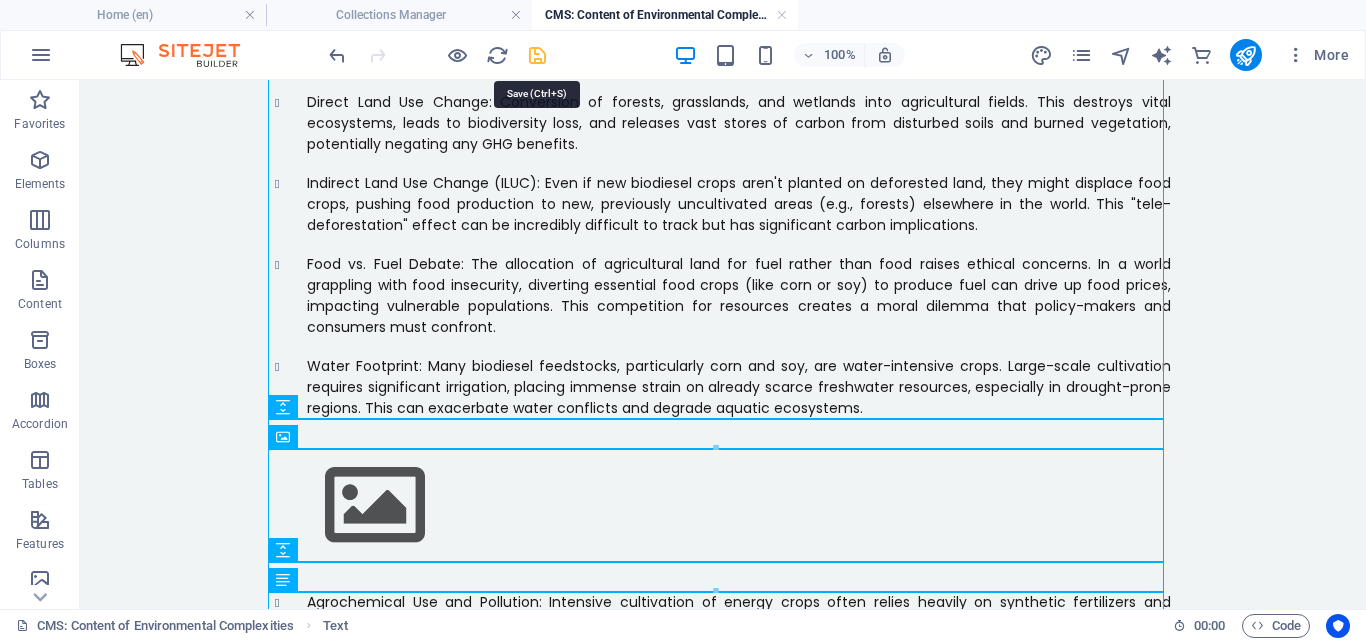 click at bounding box center (537, 55) 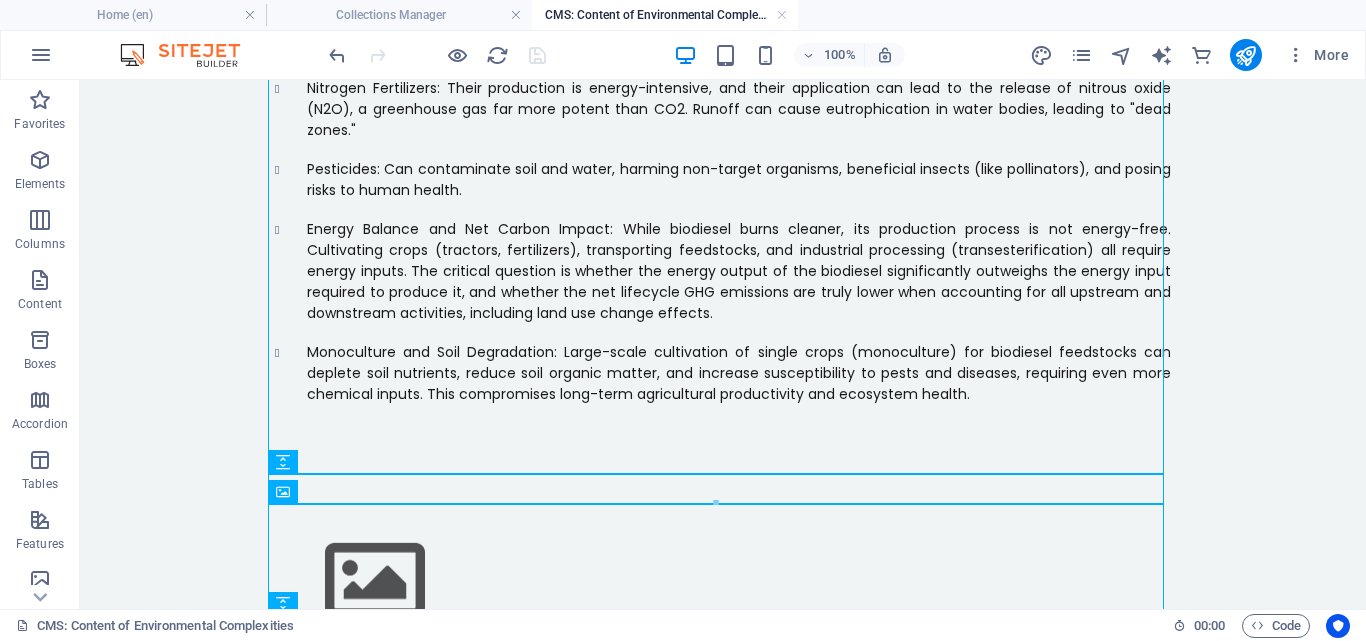scroll, scrollTop: 1539, scrollLeft: 0, axis: vertical 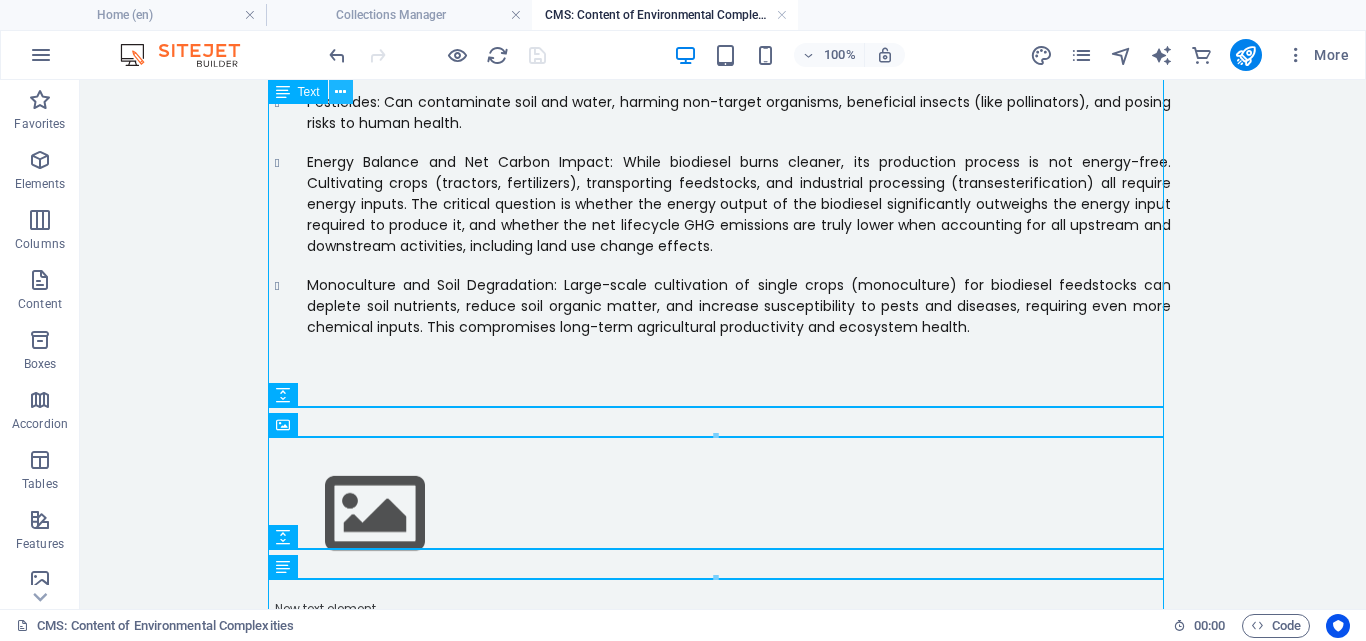 click at bounding box center [340, 92] 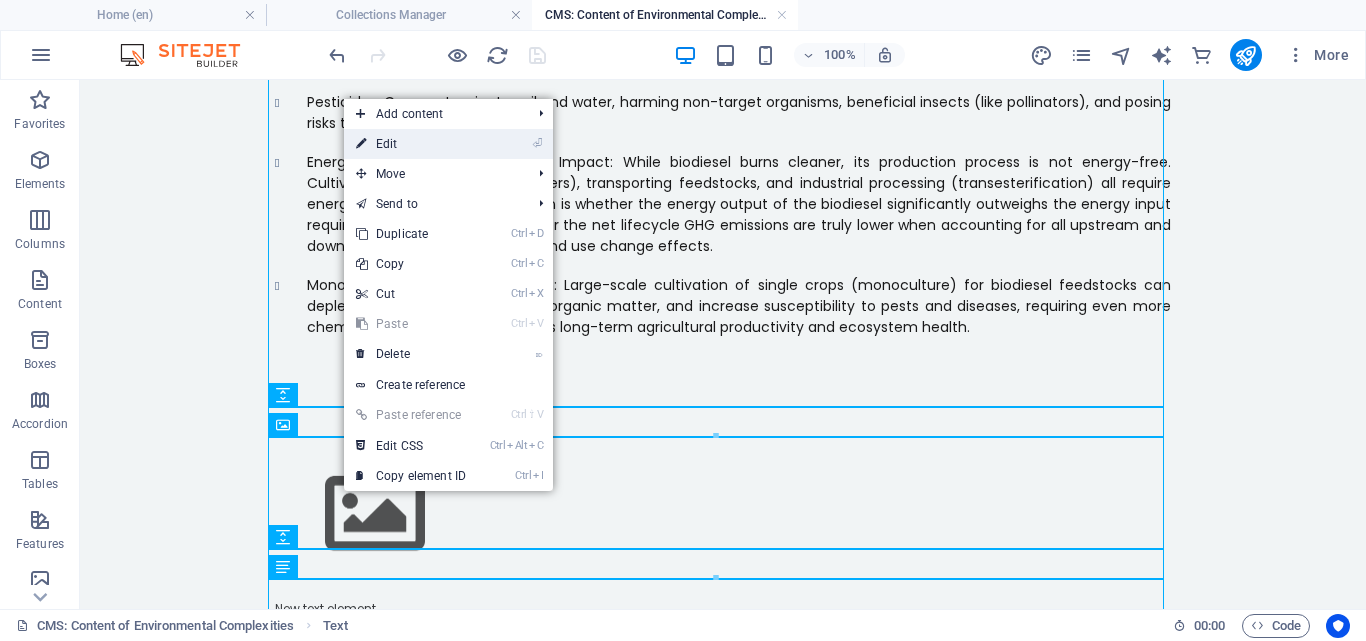click on "⏎  Edit" at bounding box center [411, 144] 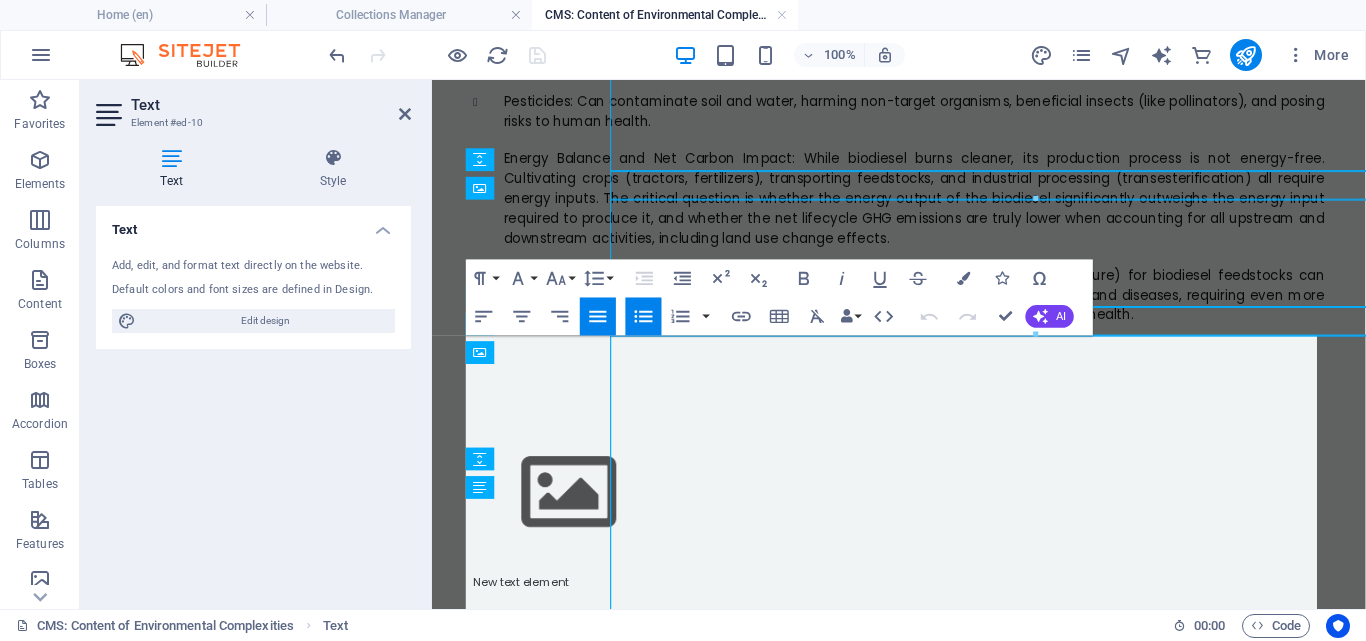 scroll, scrollTop: 1141, scrollLeft: 0, axis: vertical 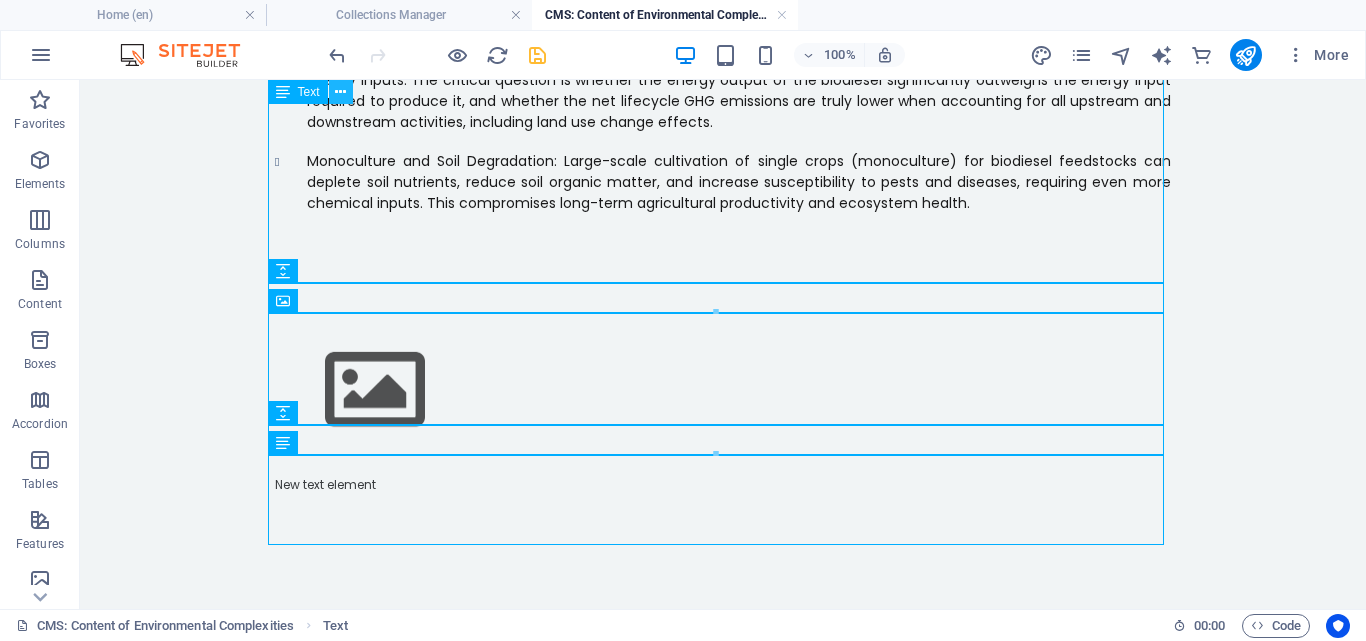 click at bounding box center [340, 92] 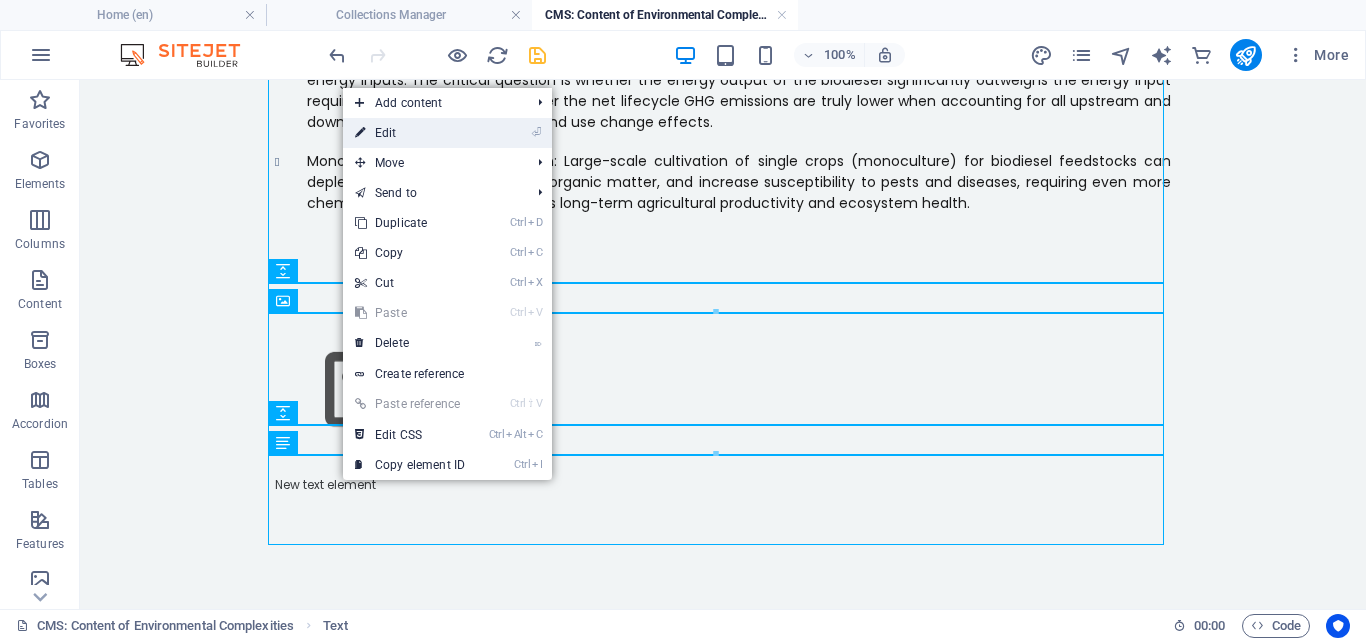 click on "⏎  Edit" at bounding box center (410, 133) 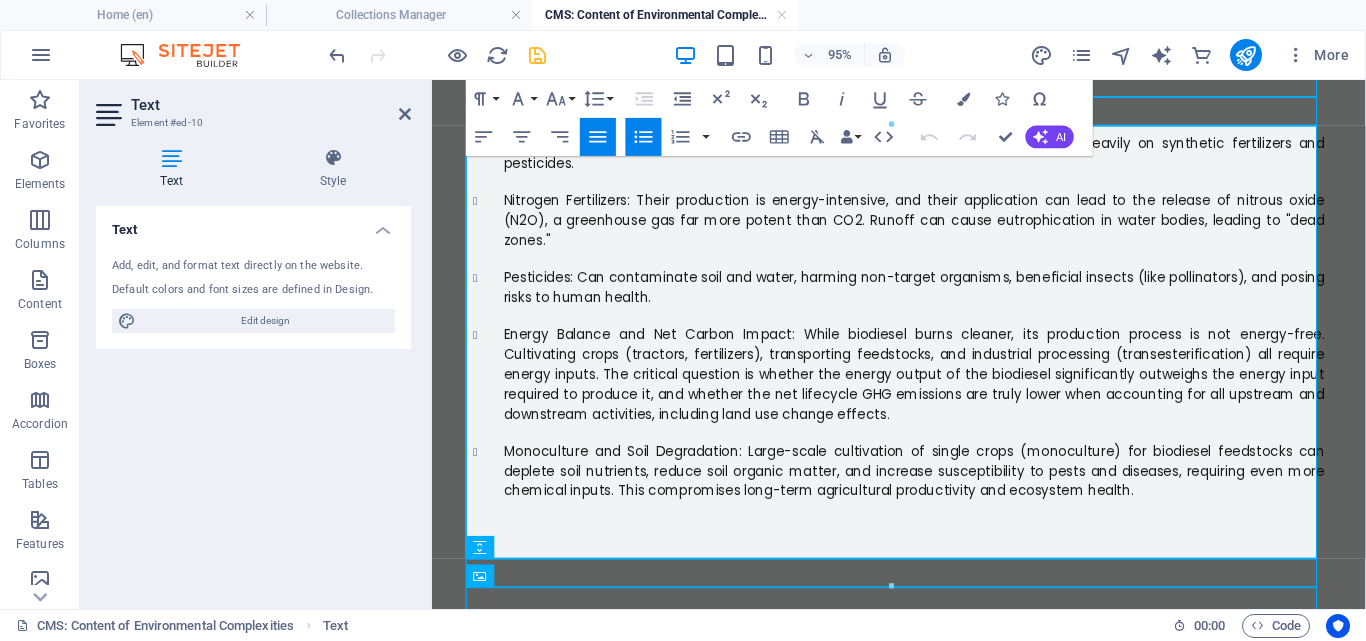 scroll, scrollTop: 1371, scrollLeft: 0, axis: vertical 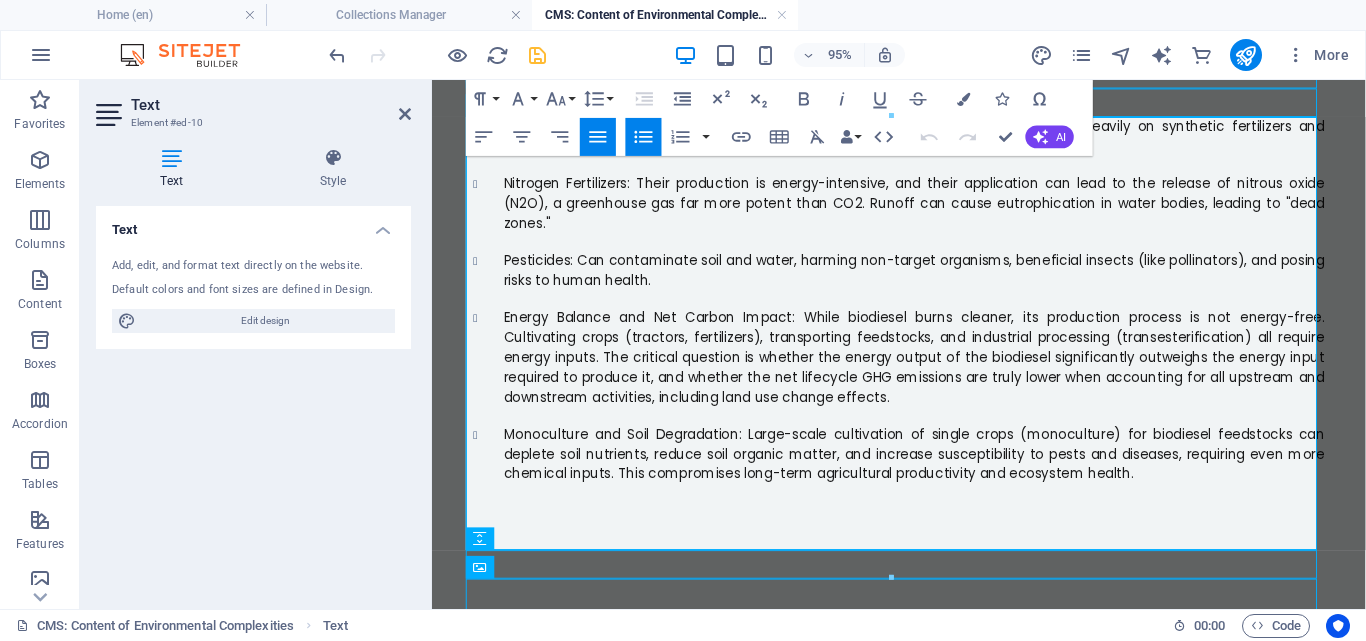 click on "Monoculture and Soil Degradation: Large-scale cultivation of single crops (monoculture) for biodiesel feedstocks can deplete soil nutrients, reduce soil organic matter, and increase susceptibility to pests and diseases, requiring even more chemical inputs. This compromises long-term agricultural productivity and ecosystem health." at bounding box center (940, 474) 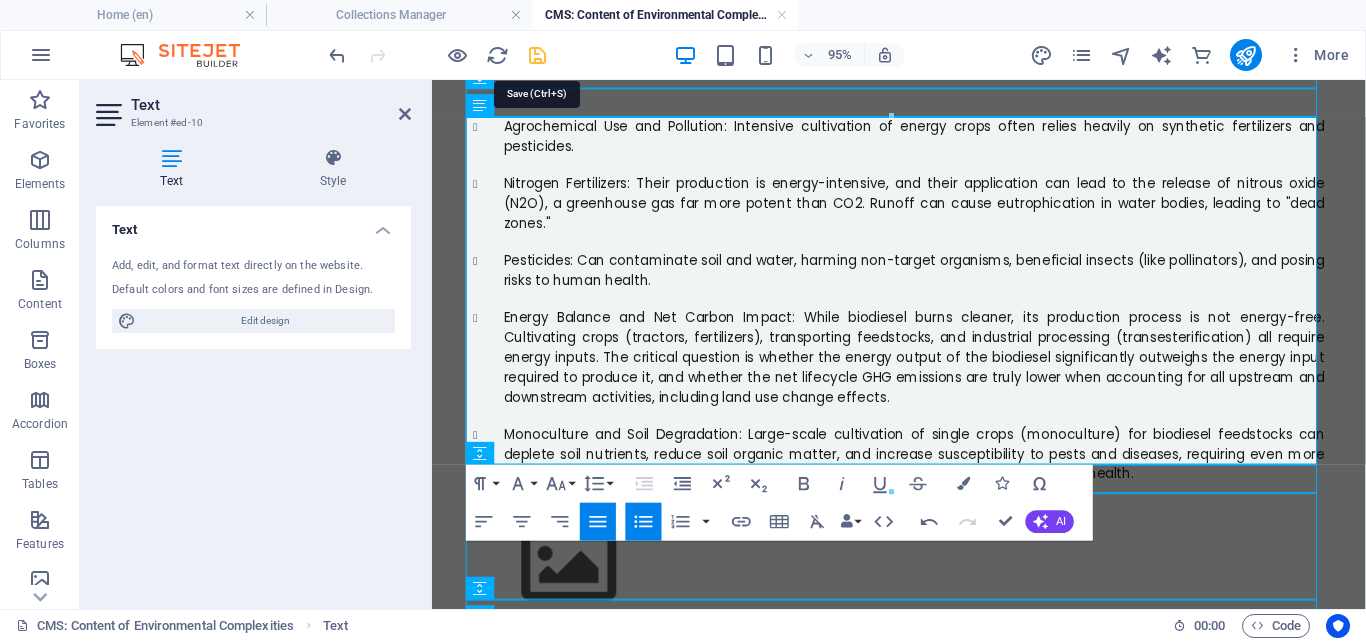 click at bounding box center [537, 55] 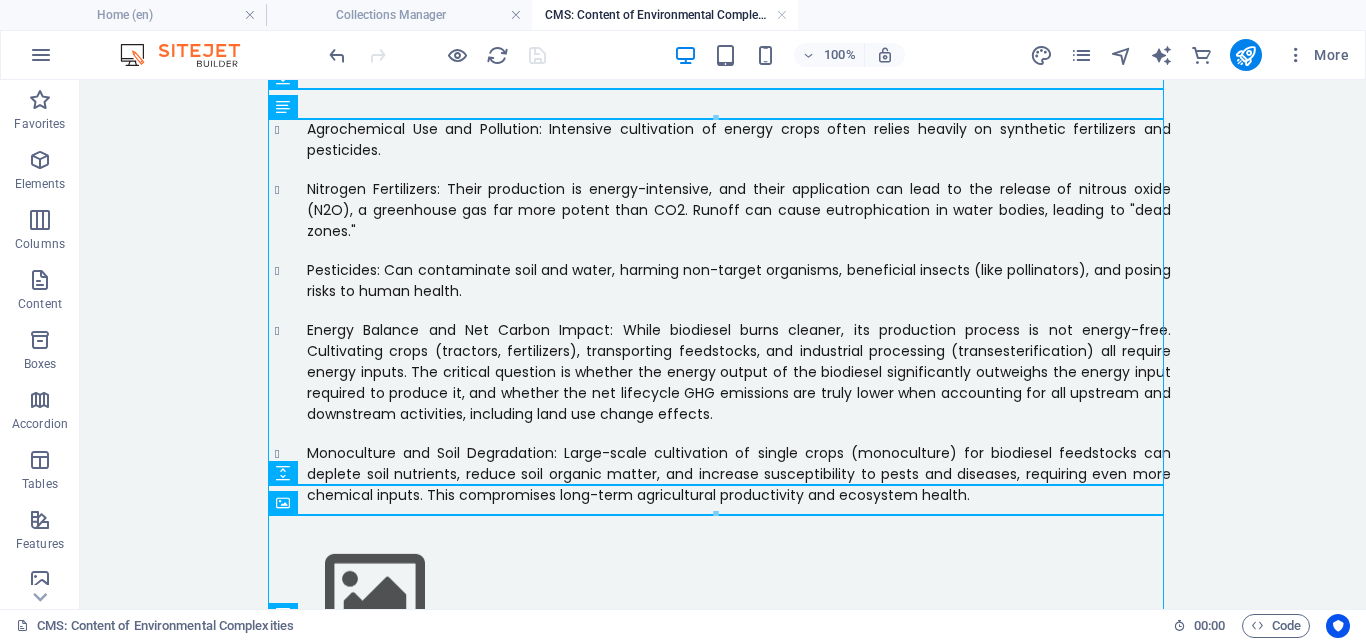 scroll, scrollTop: 1573, scrollLeft: 0, axis: vertical 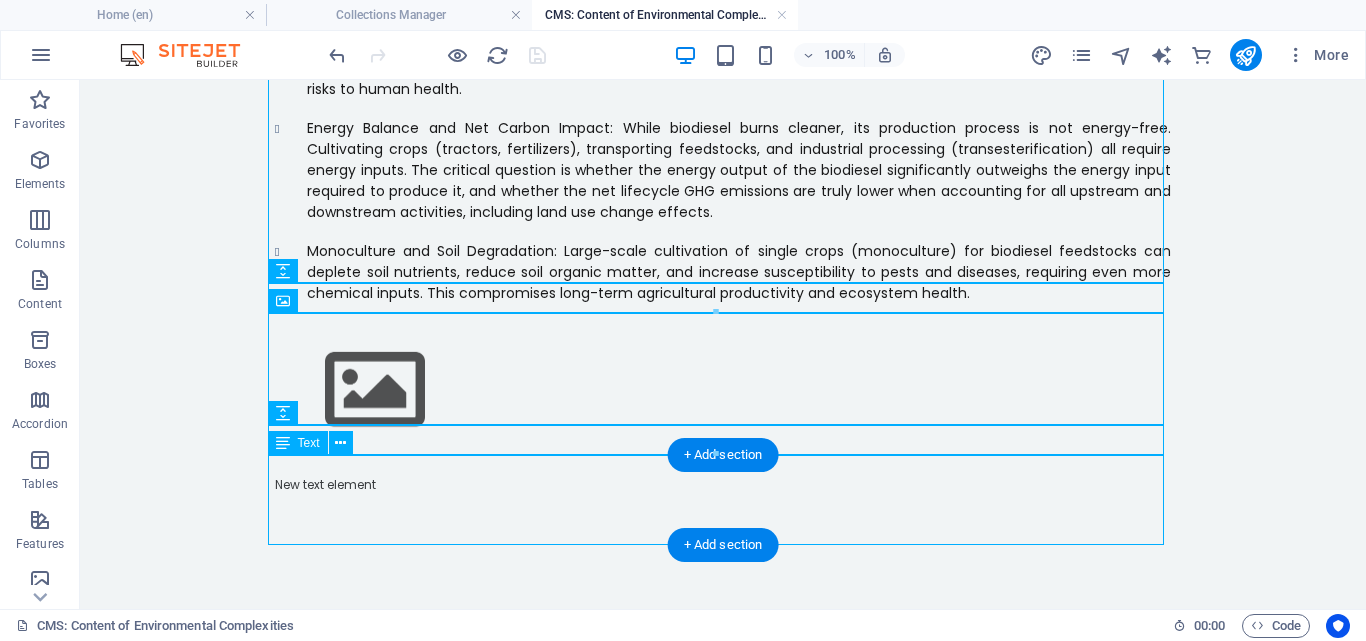 click on "New text element" at bounding box center [723, 521] 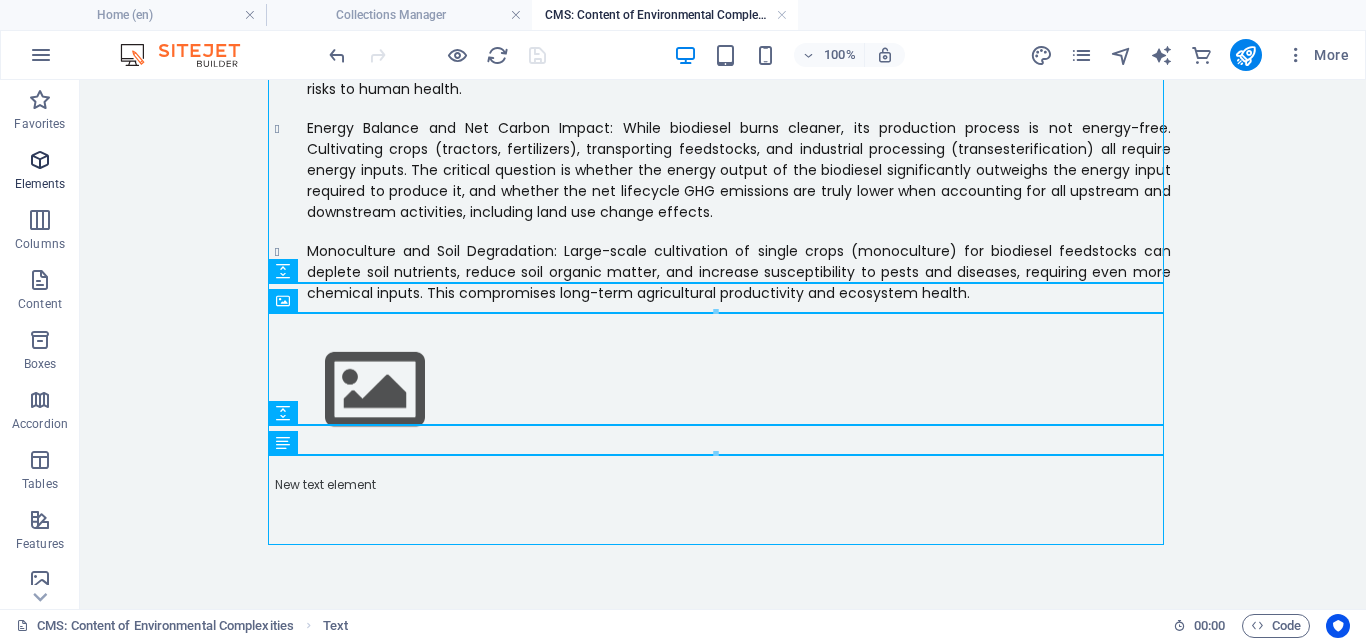 click on "Elements" at bounding box center (40, 184) 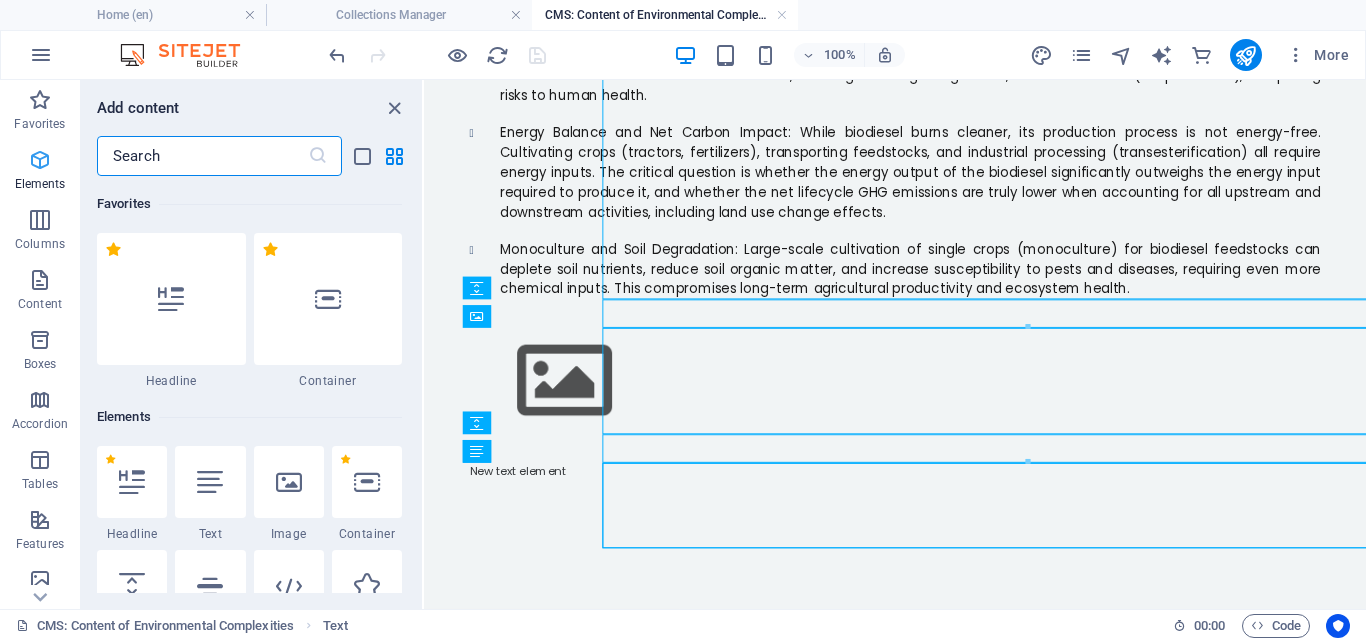 scroll, scrollTop: 1545, scrollLeft: 0, axis: vertical 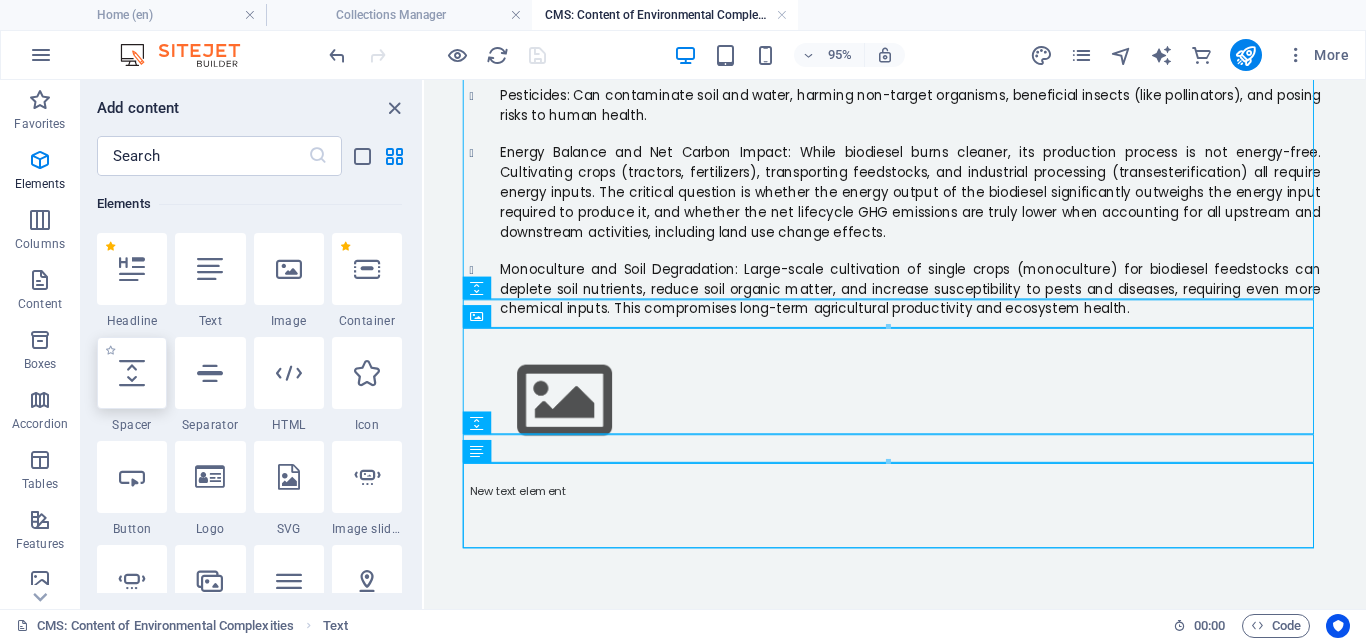 click at bounding box center [132, 373] 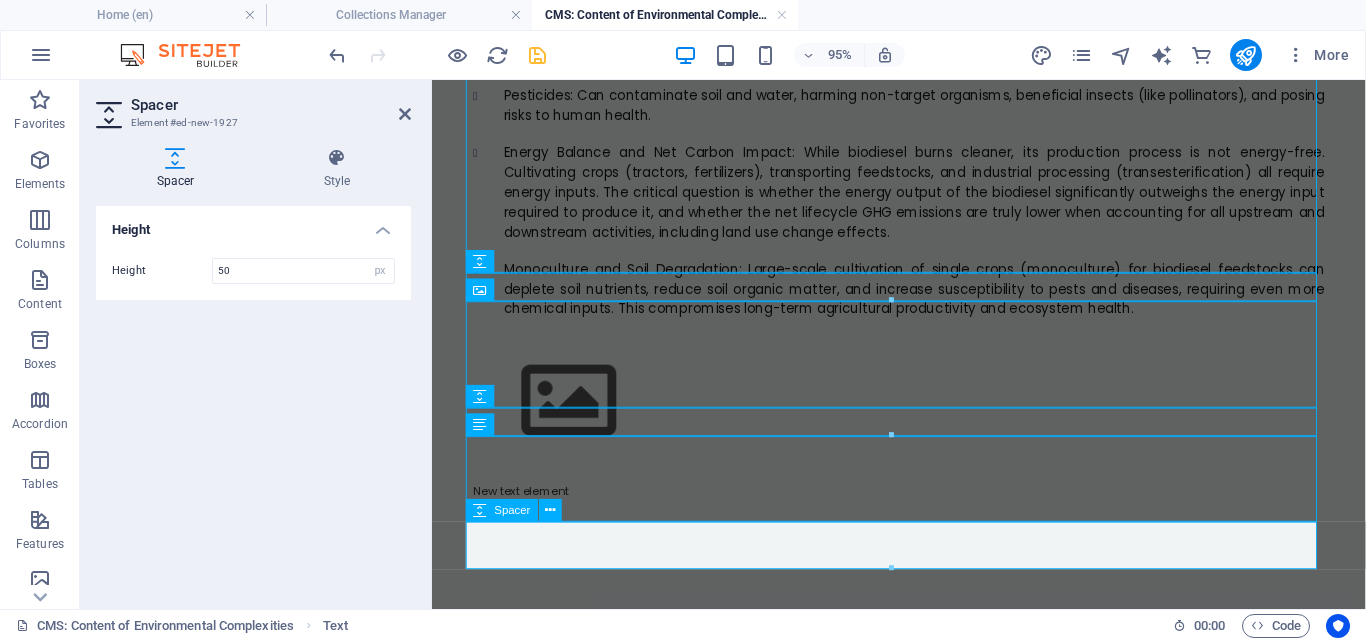 scroll, scrollTop: 1573, scrollLeft: 0, axis: vertical 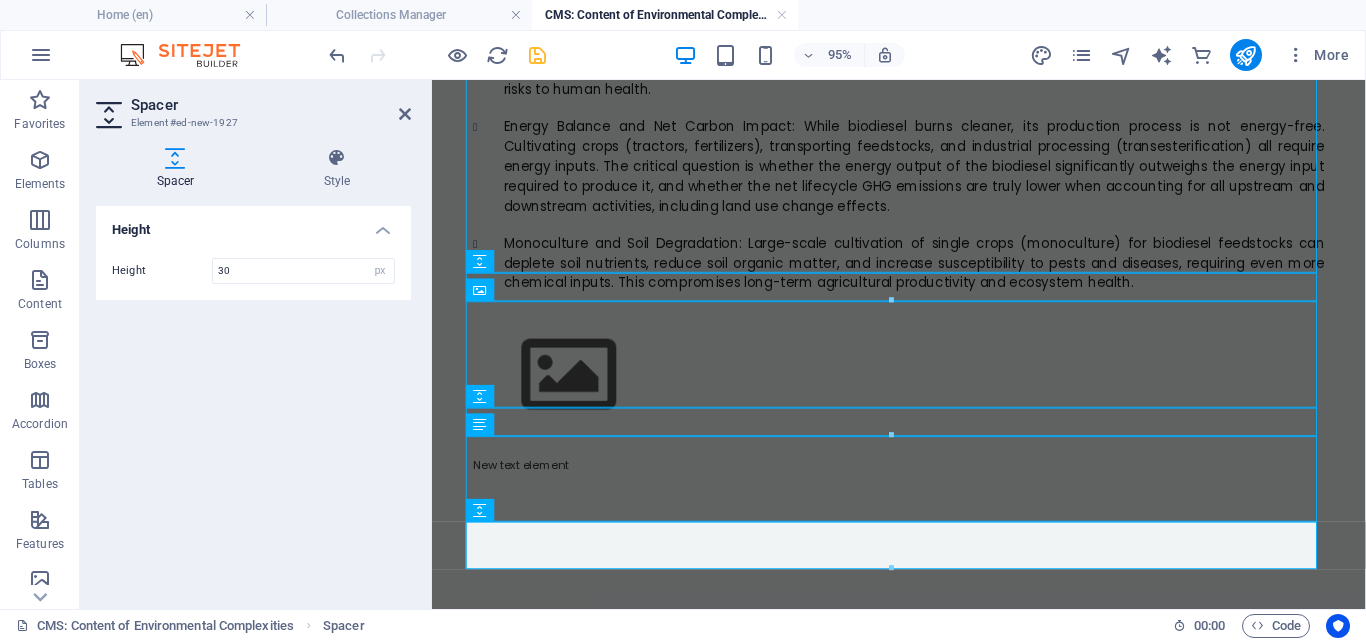 type on "30" 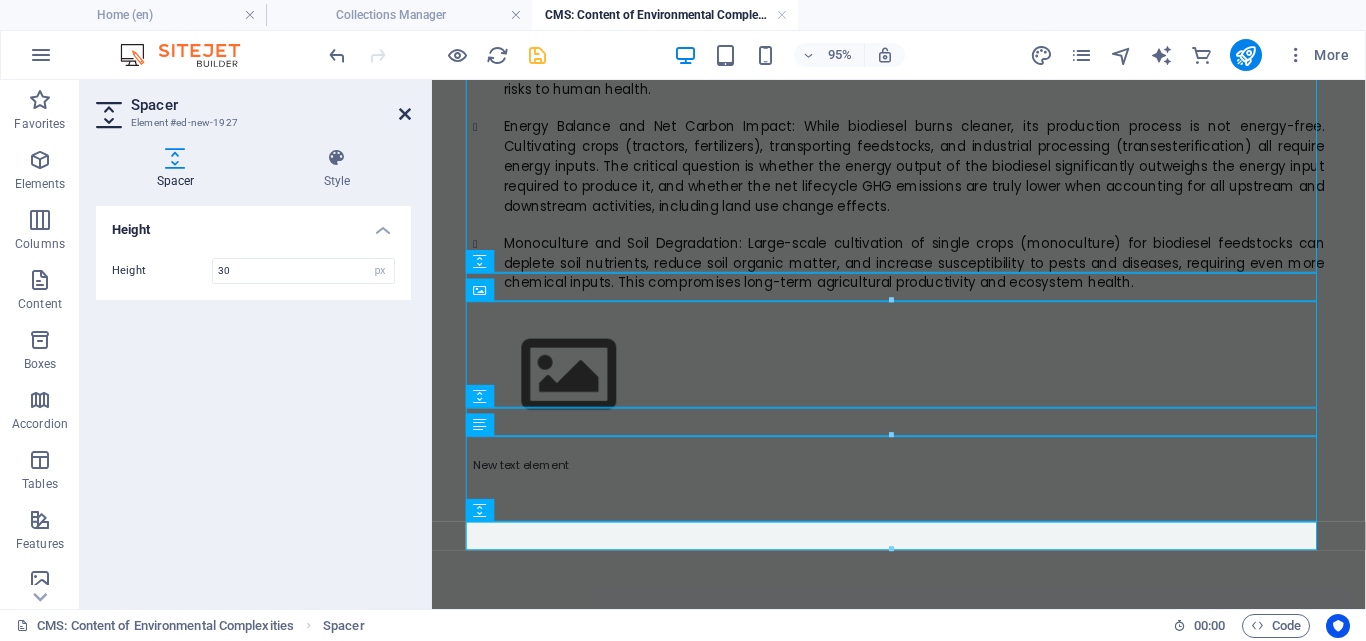 click at bounding box center (405, 114) 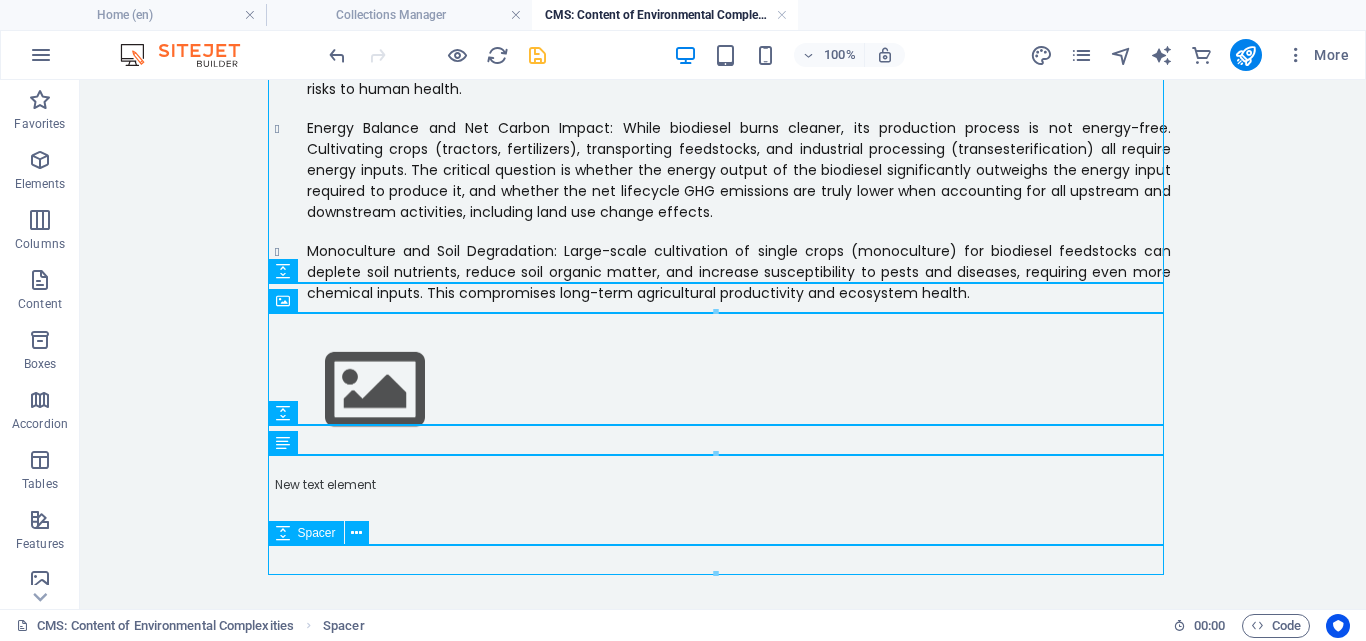 click at bounding box center [723, 581] 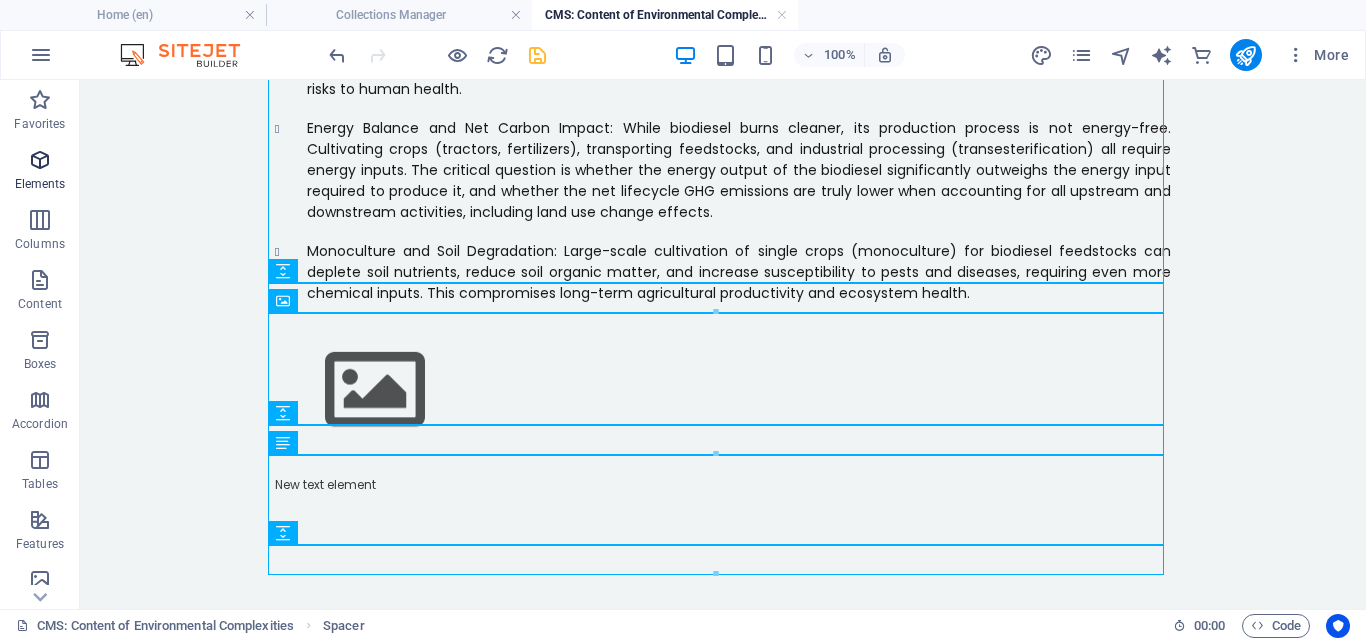 click on "Elements" at bounding box center (40, 172) 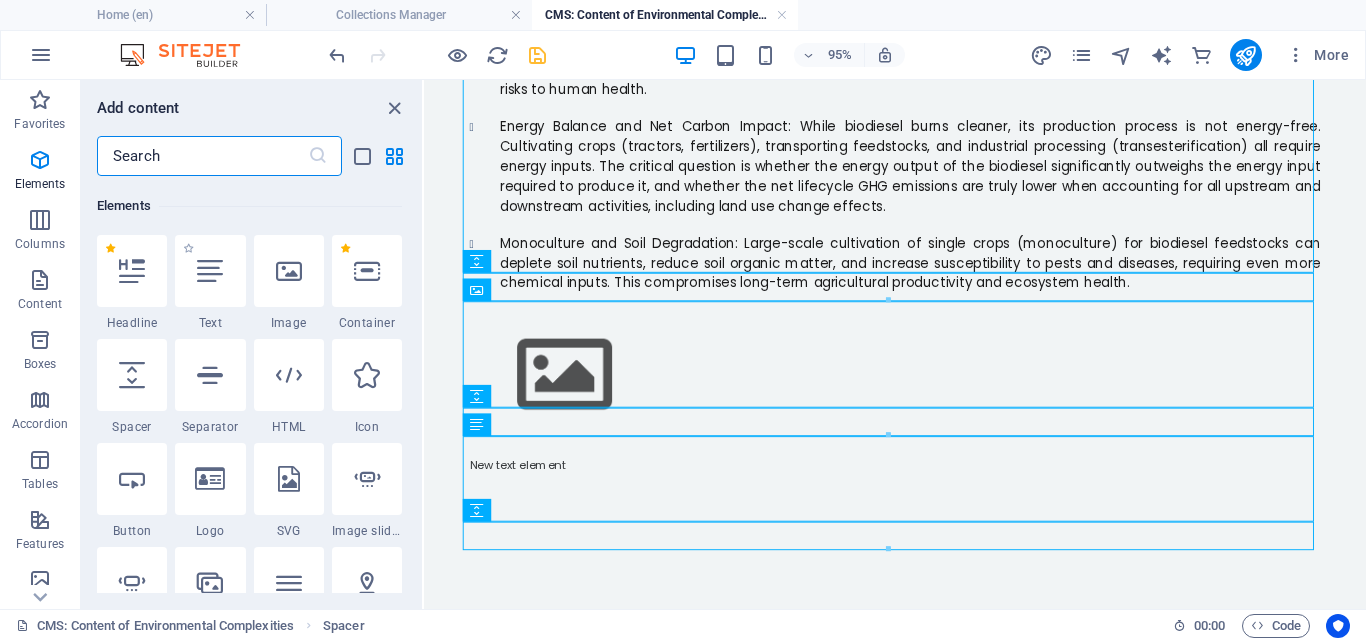 scroll, scrollTop: 213, scrollLeft: 0, axis: vertical 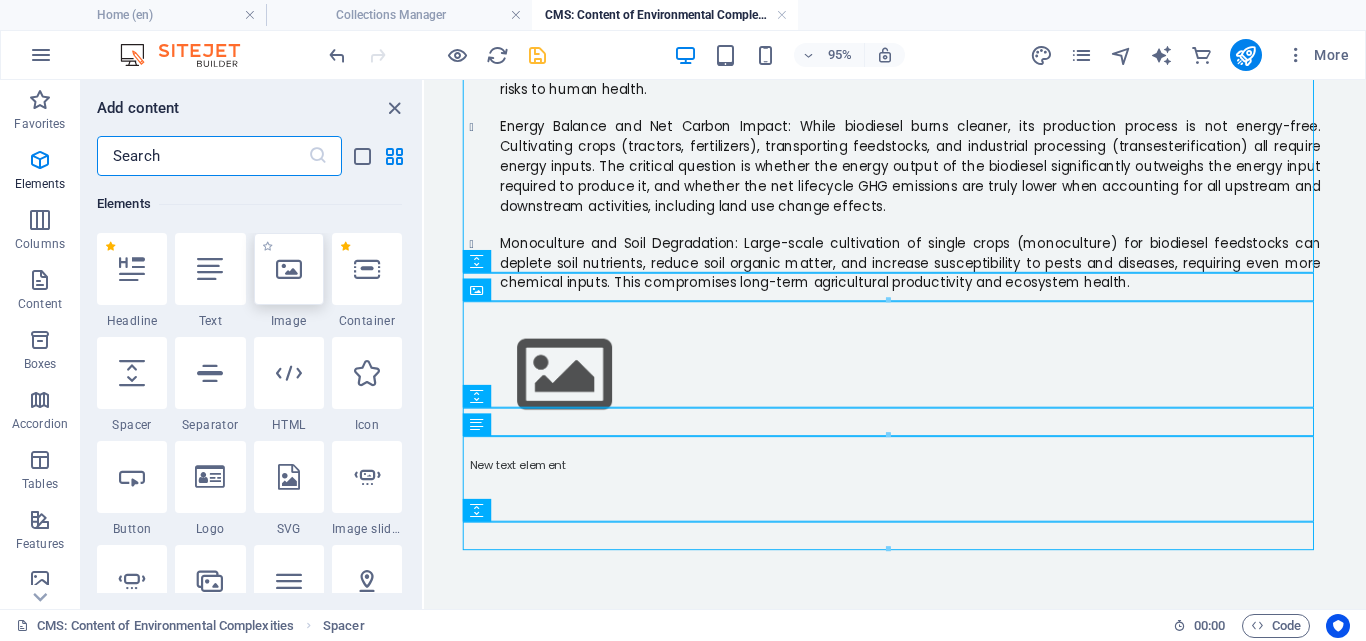 click at bounding box center (289, 269) 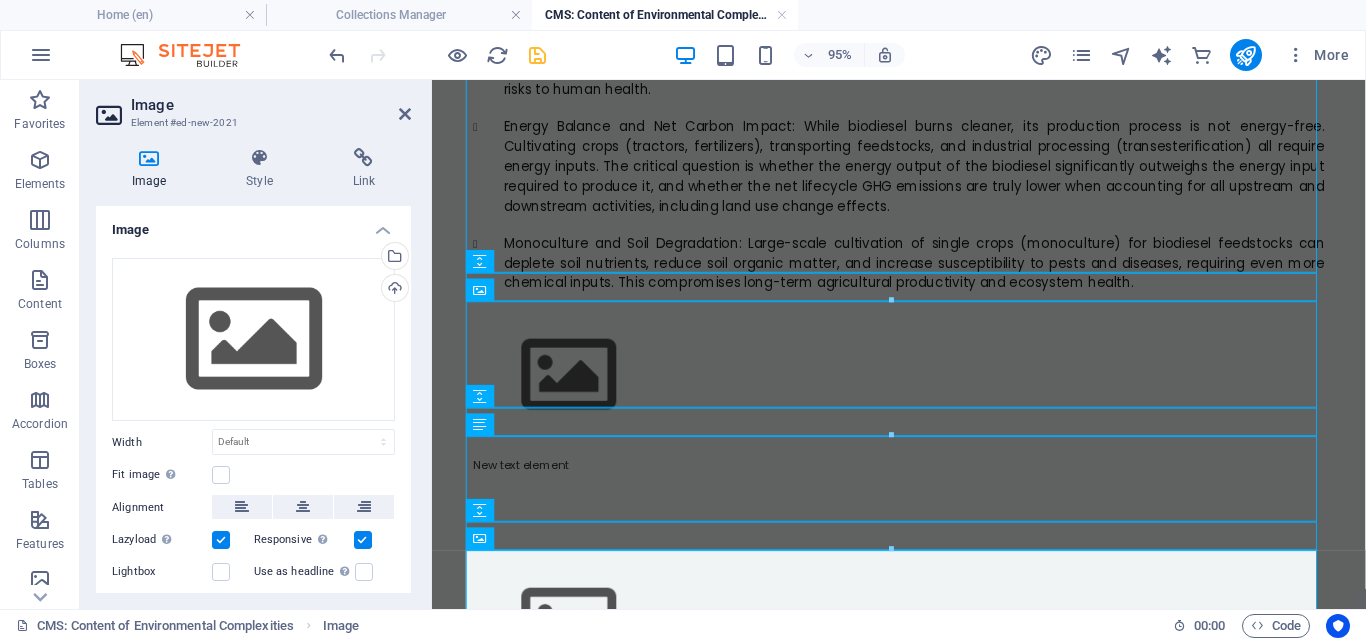 click at bounding box center [221, 540] 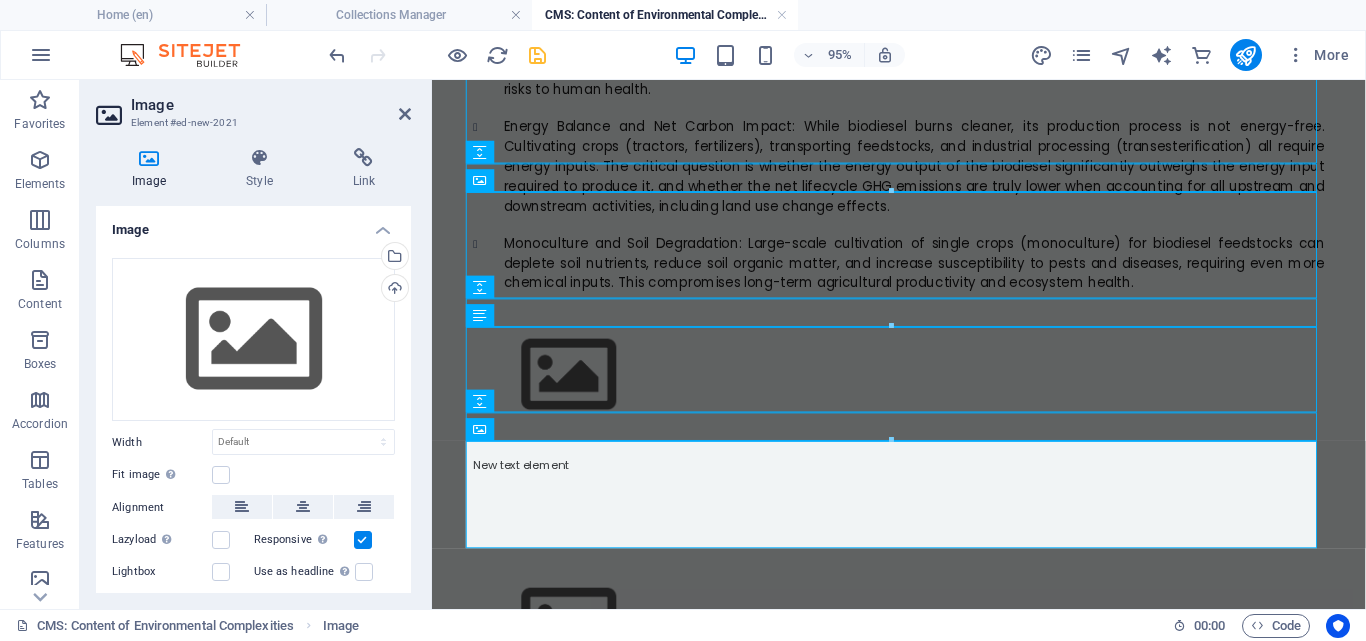 scroll, scrollTop: 1688, scrollLeft: 0, axis: vertical 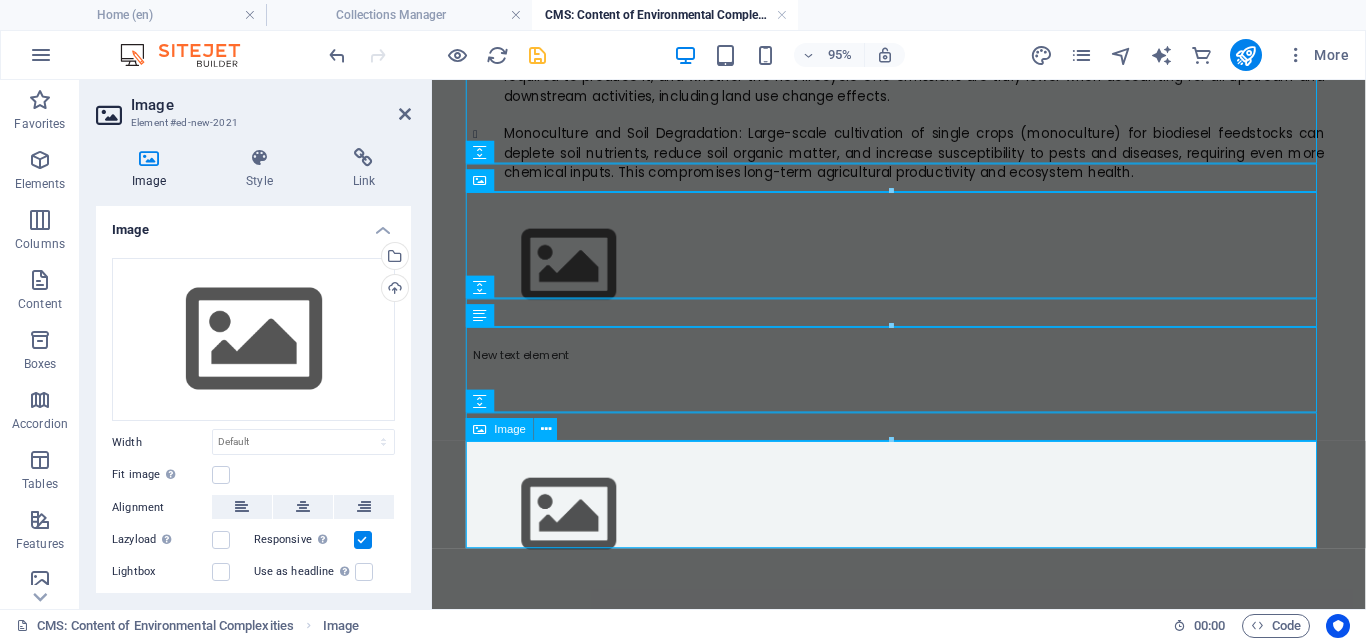 click at bounding box center [924, 537] 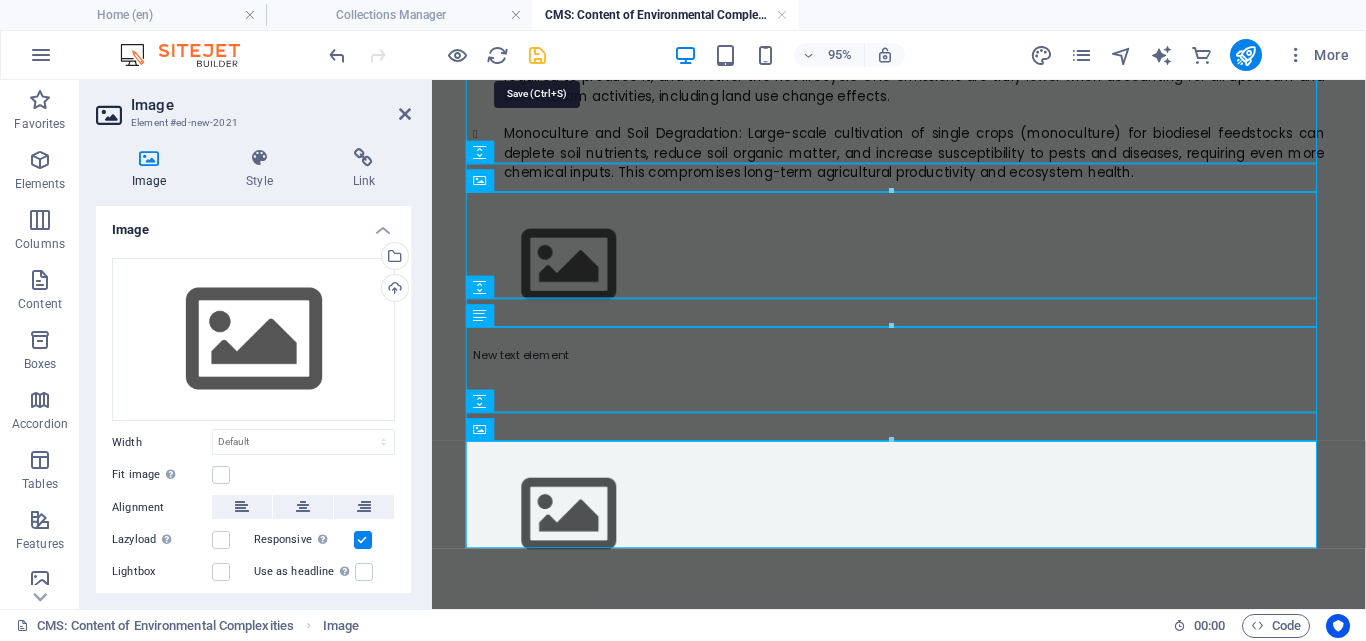click at bounding box center [537, 55] 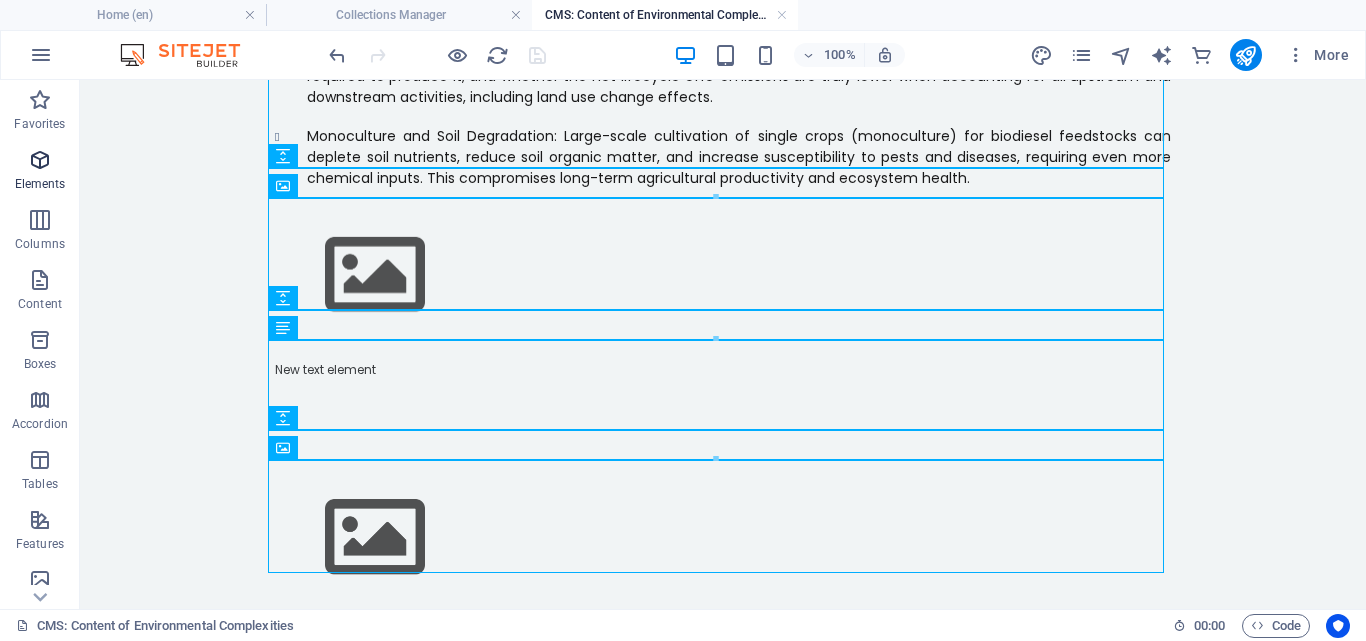 click at bounding box center (40, 160) 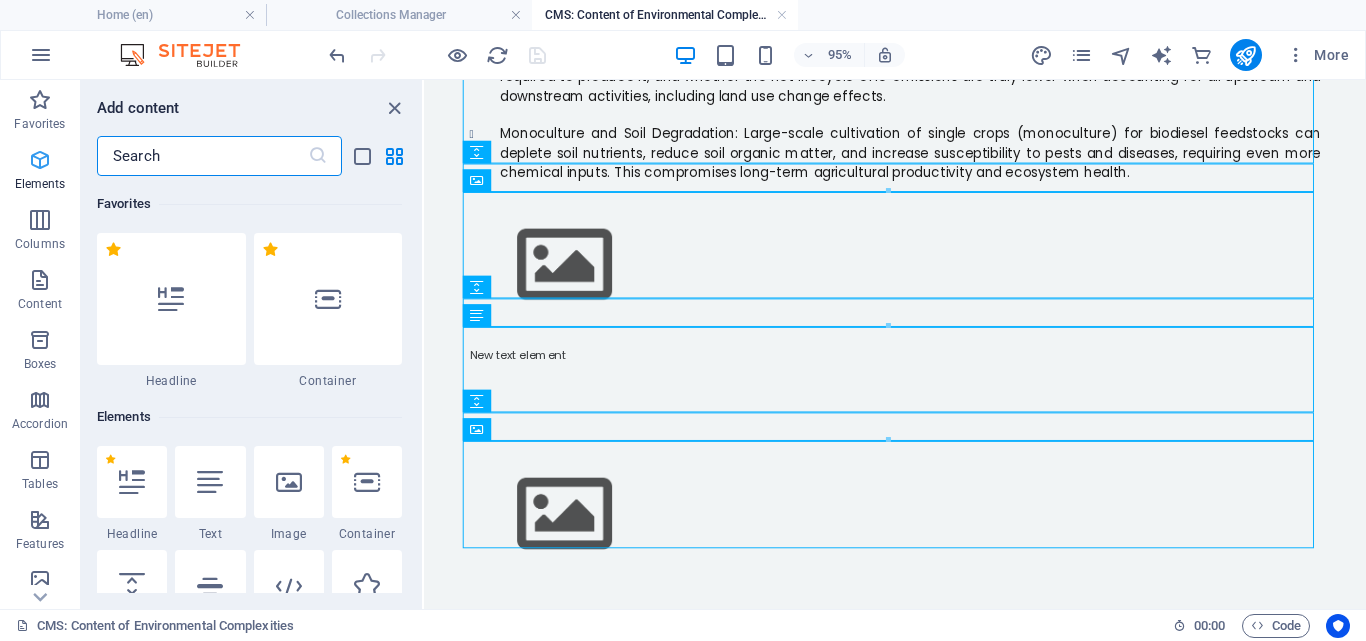 scroll, scrollTop: 213, scrollLeft: 0, axis: vertical 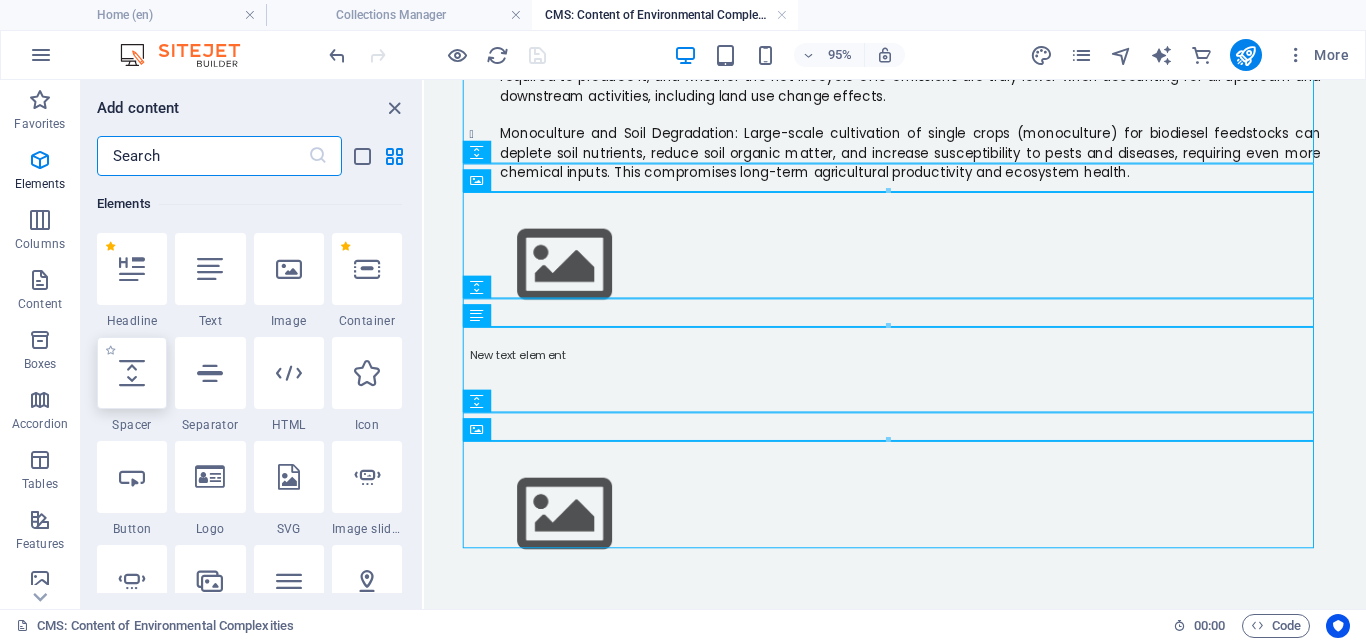 click at bounding box center (132, 373) 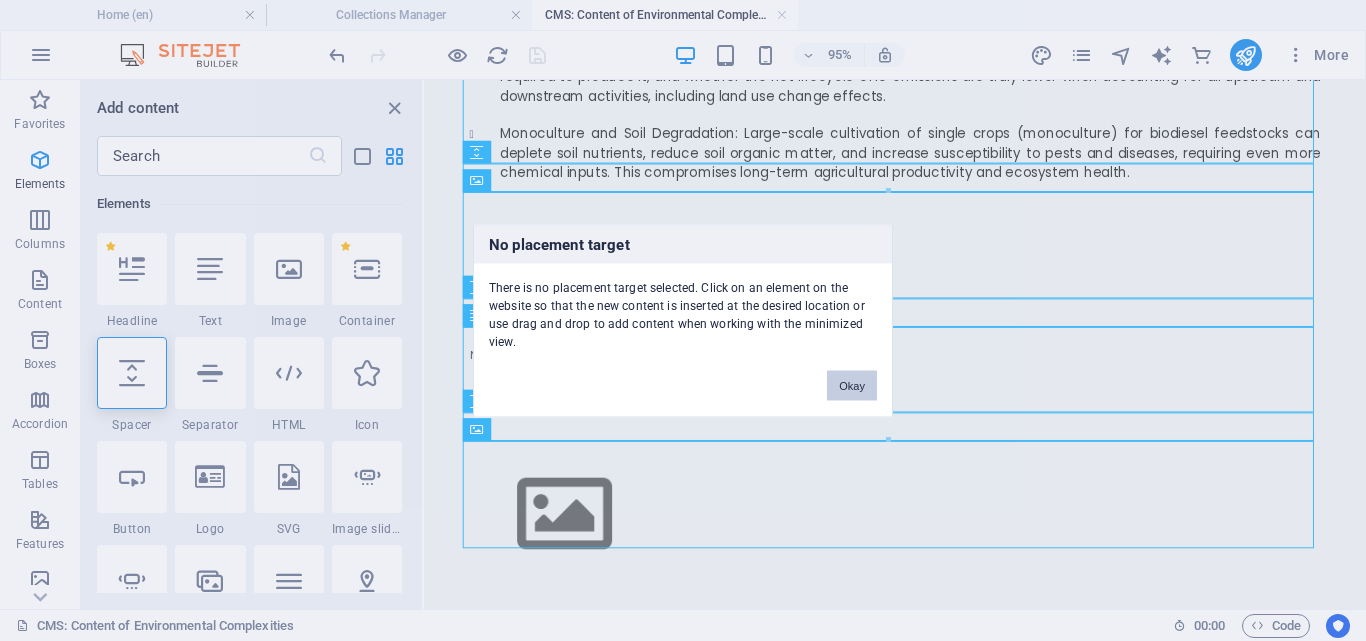 click on "Okay" at bounding box center (852, 385) 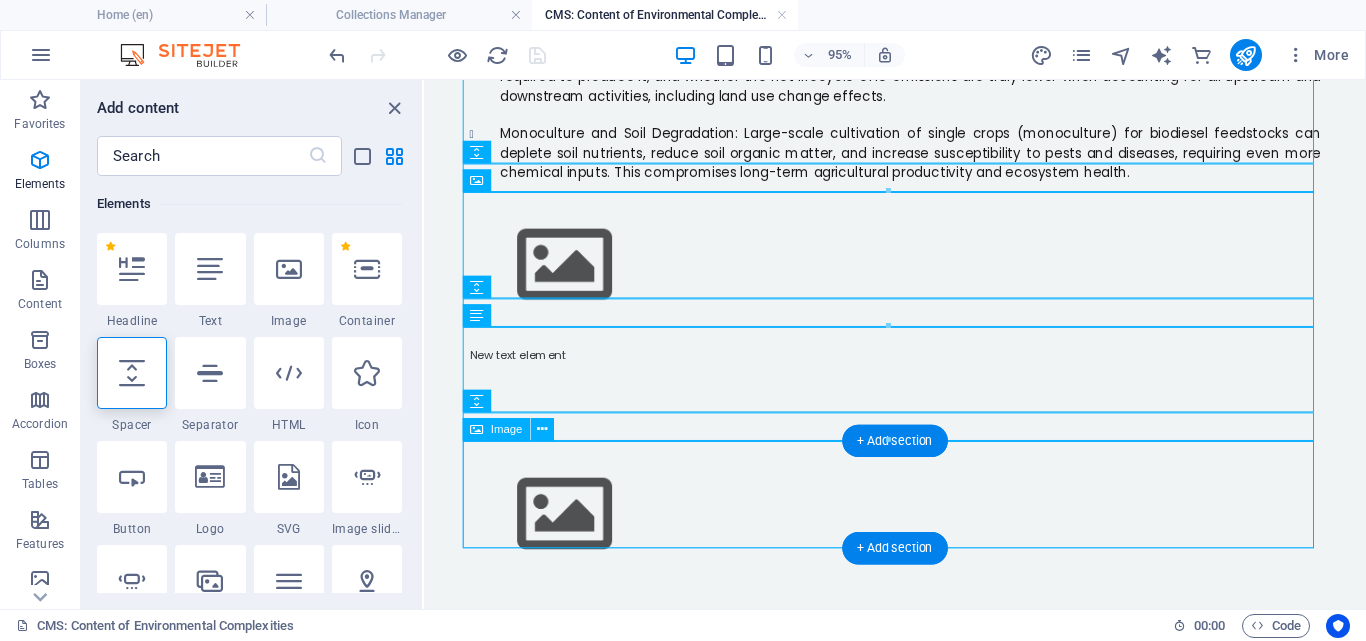 click at bounding box center [920, 537] 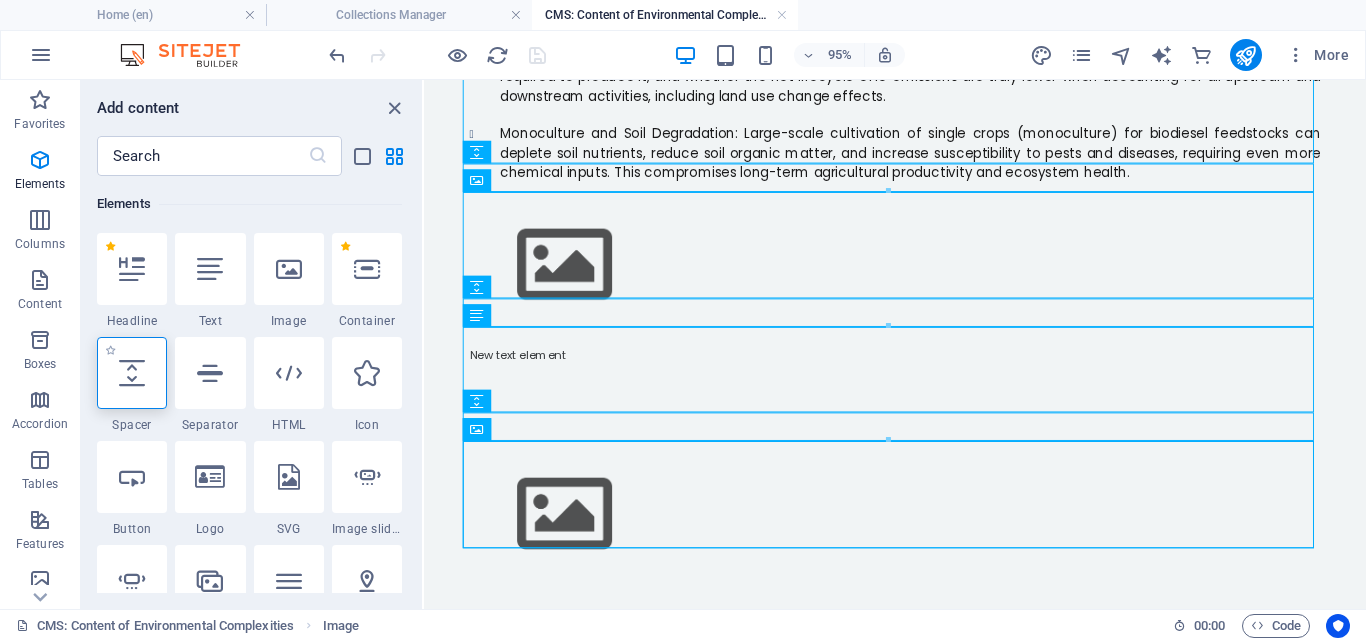 click at bounding box center [132, 373] 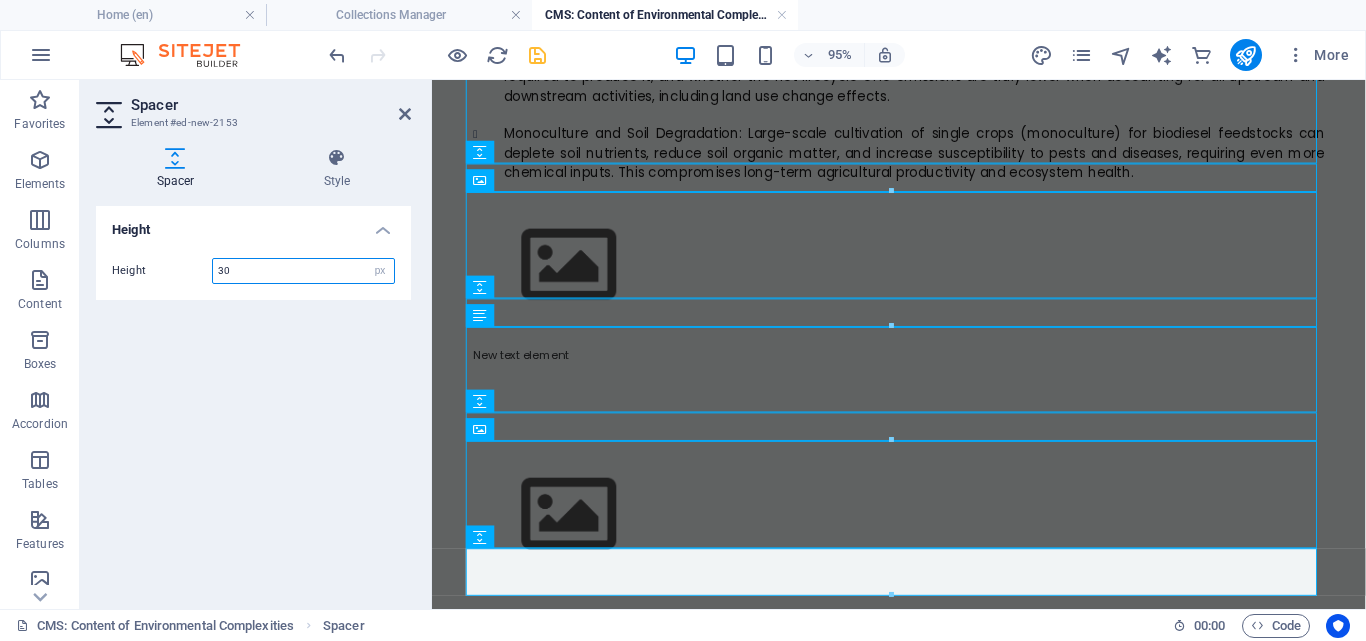 type on "30" 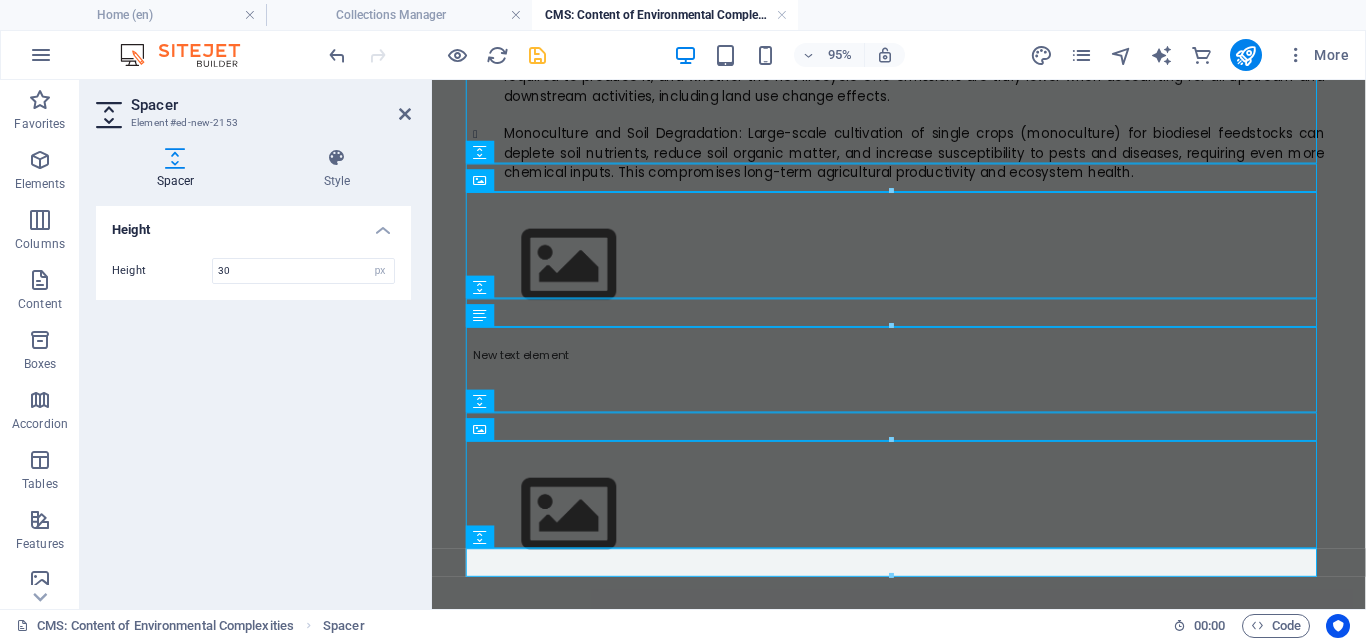 scroll, scrollTop: 1718, scrollLeft: 0, axis: vertical 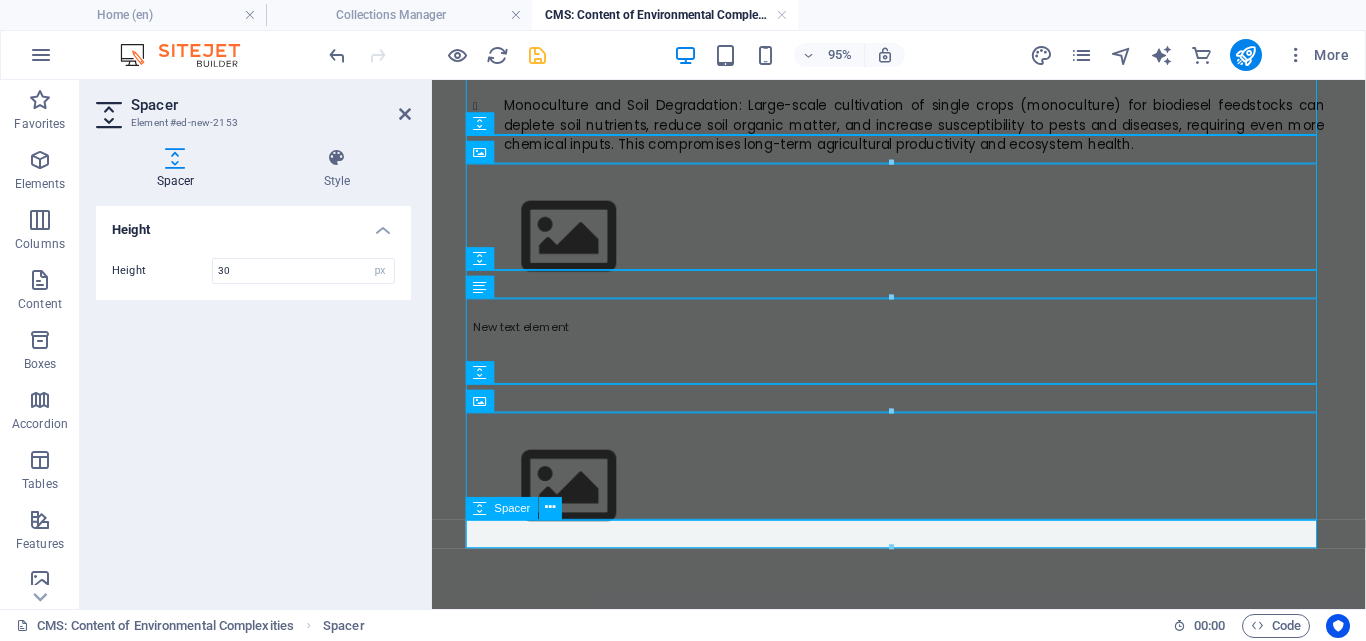 click at bounding box center [924, 579] 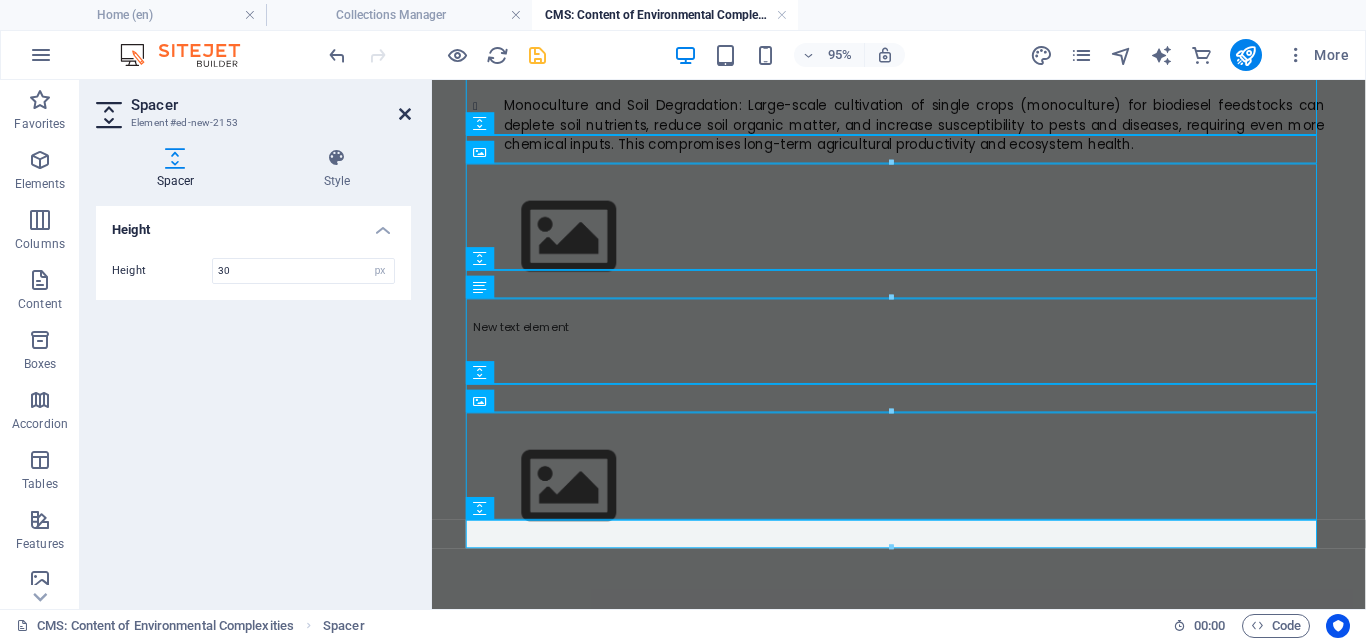 click at bounding box center (405, 114) 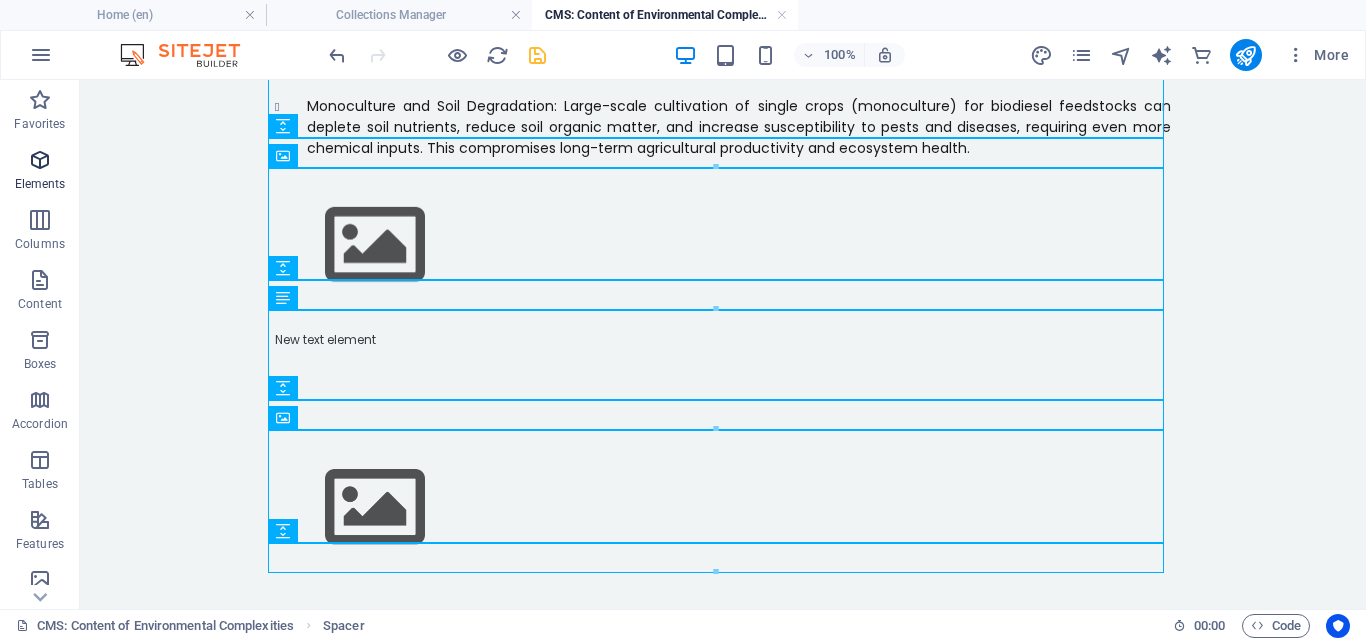 click on "Elements" at bounding box center [40, 184] 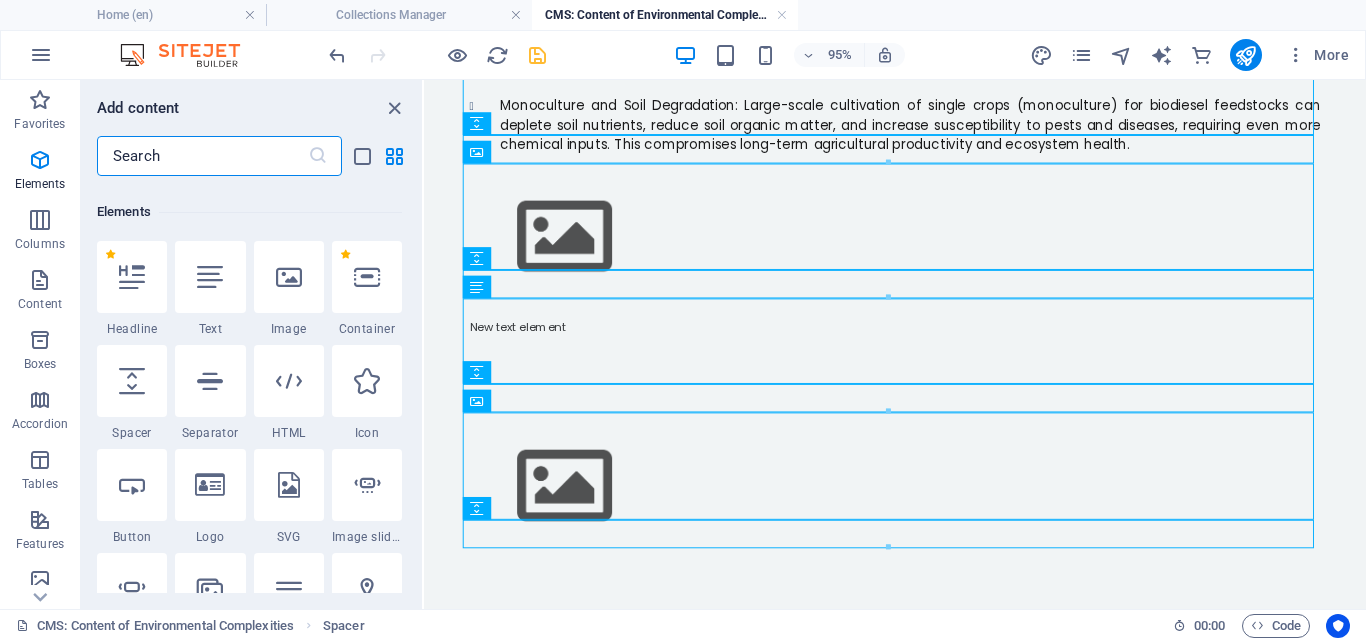scroll, scrollTop: 213, scrollLeft: 0, axis: vertical 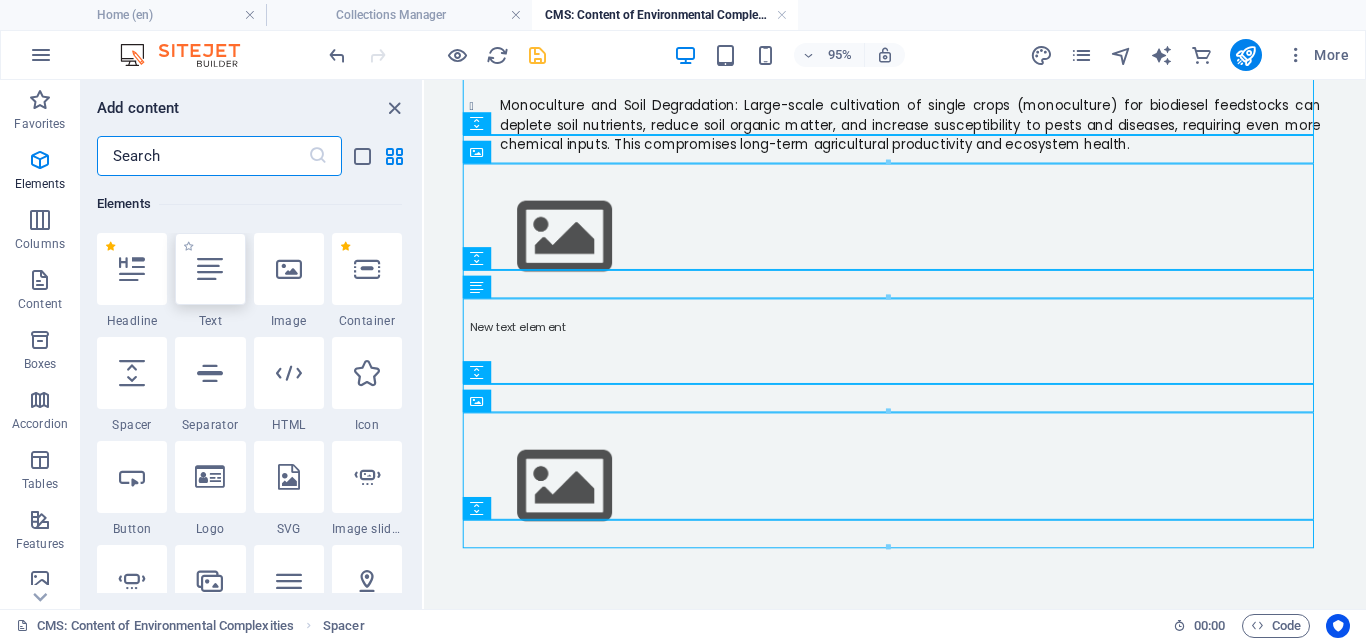 click at bounding box center [210, 269] 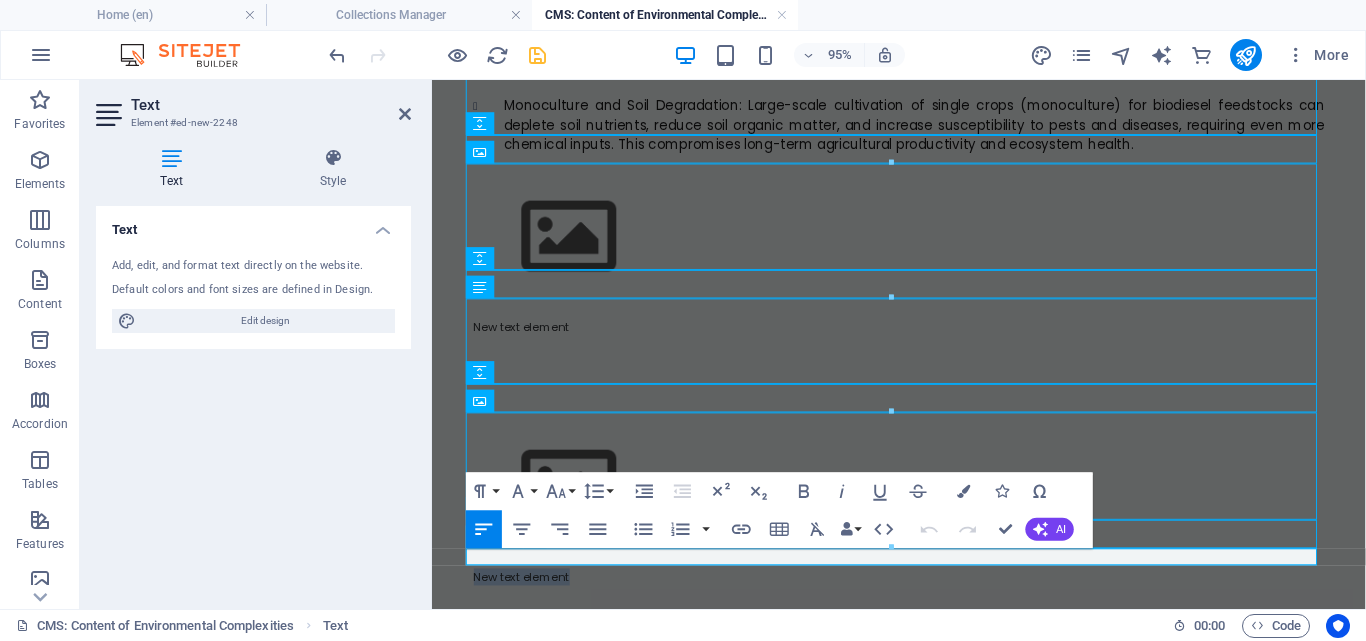 click on "New text element" at bounding box center [924, 603] 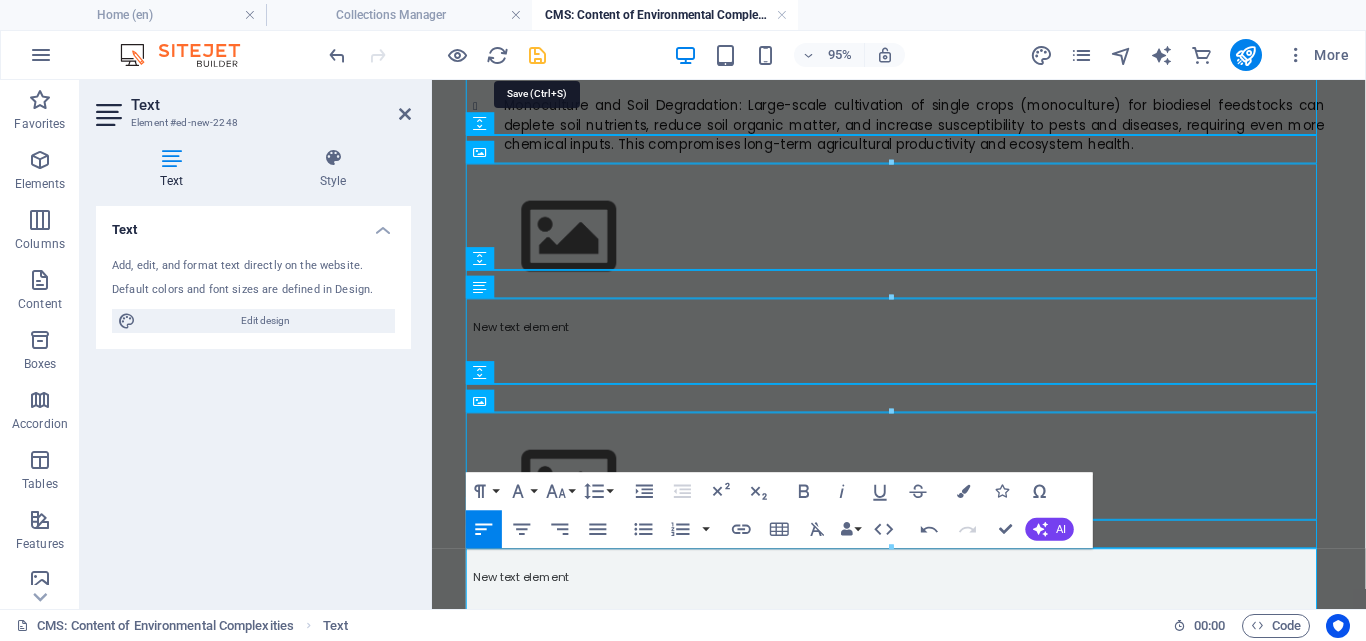 click at bounding box center [537, 55] 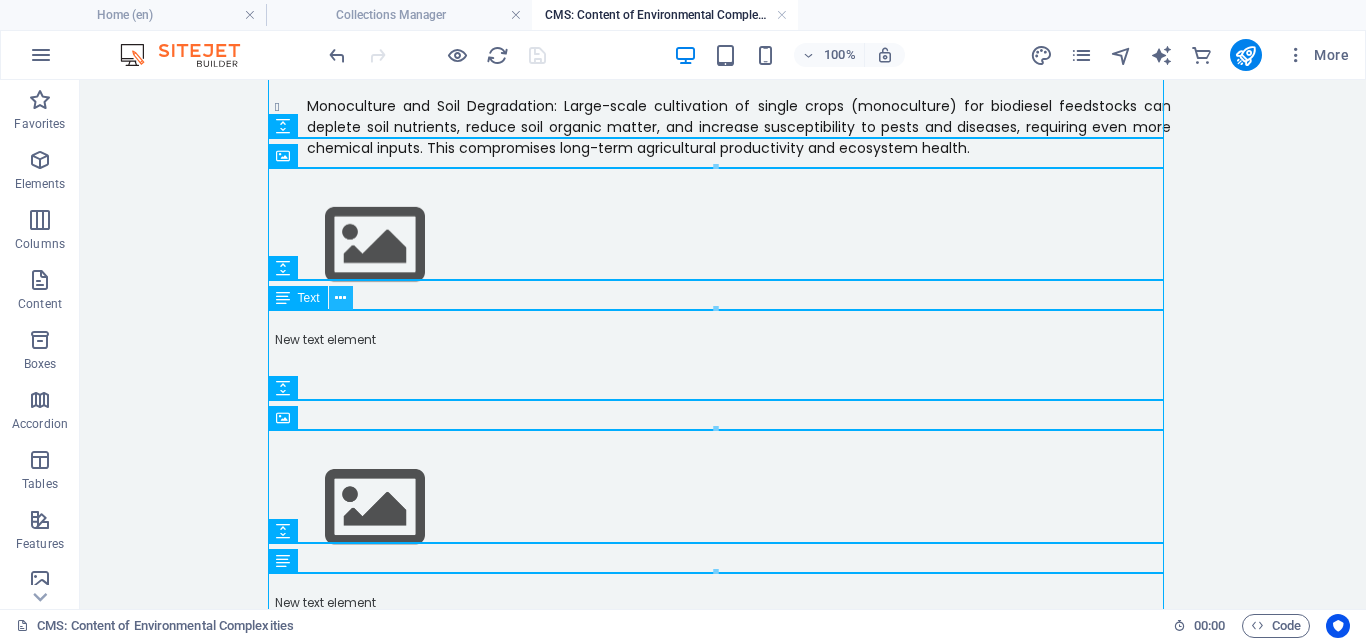 click at bounding box center [340, 298] 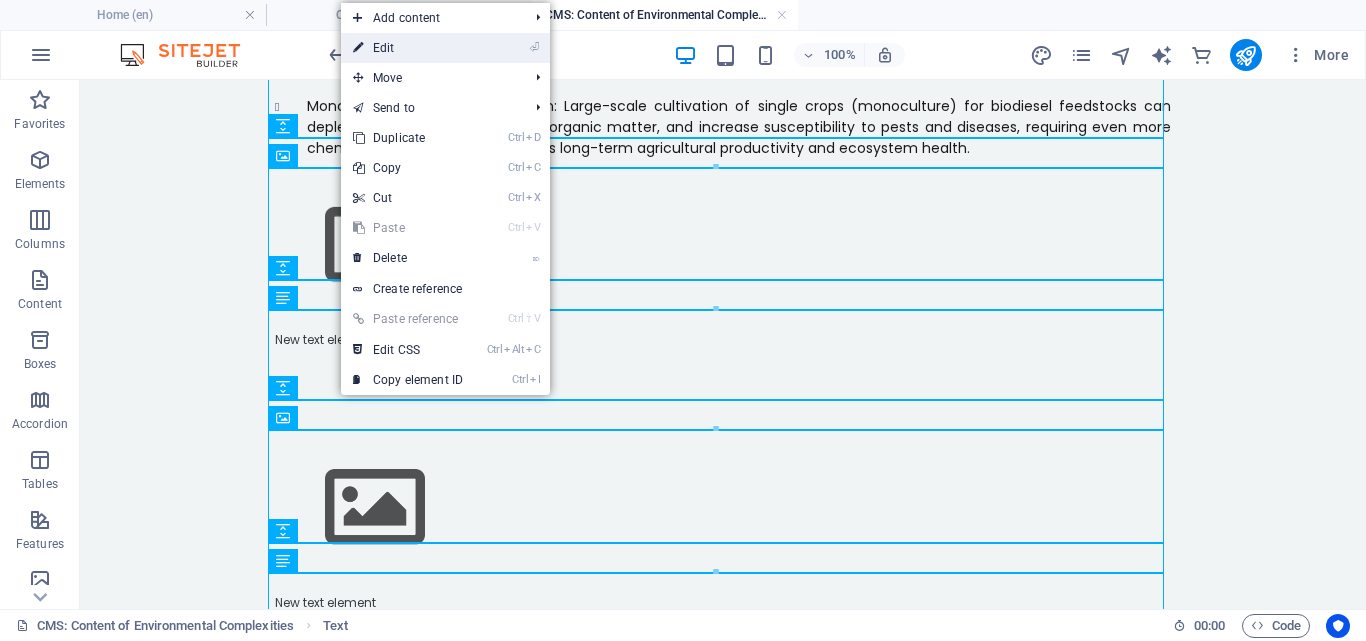 click on "⏎  Edit" at bounding box center [408, 48] 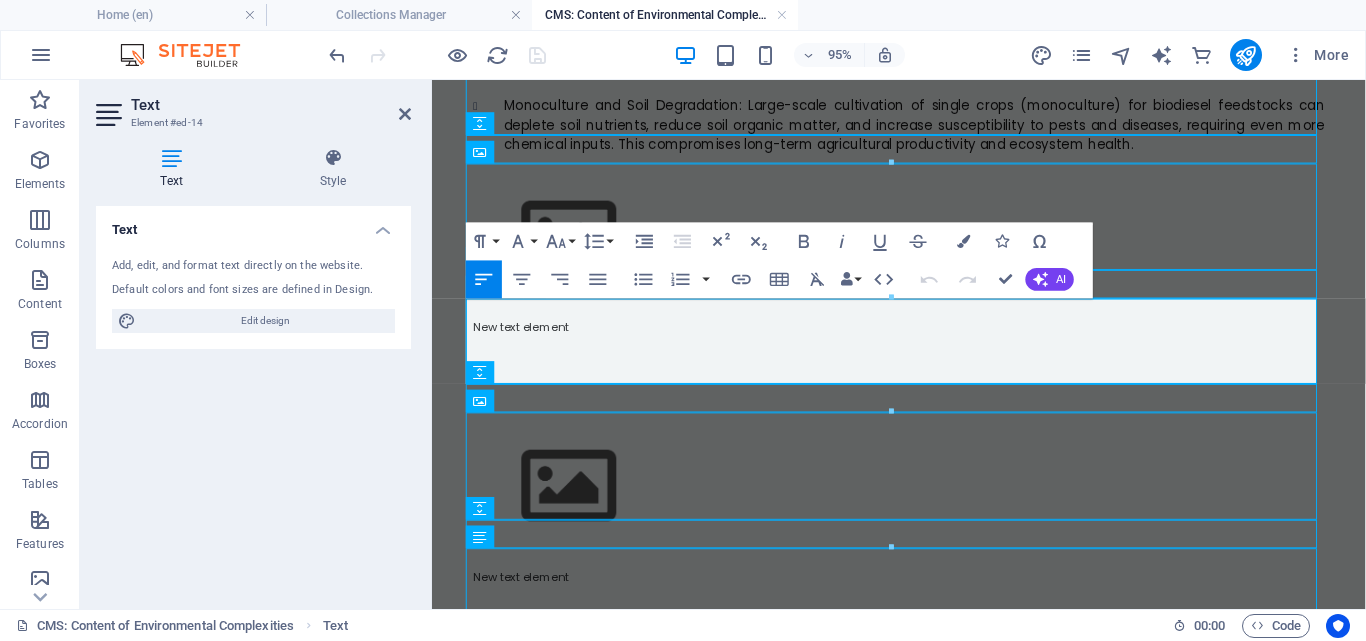 click on "New text element" at bounding box center (924, 340) 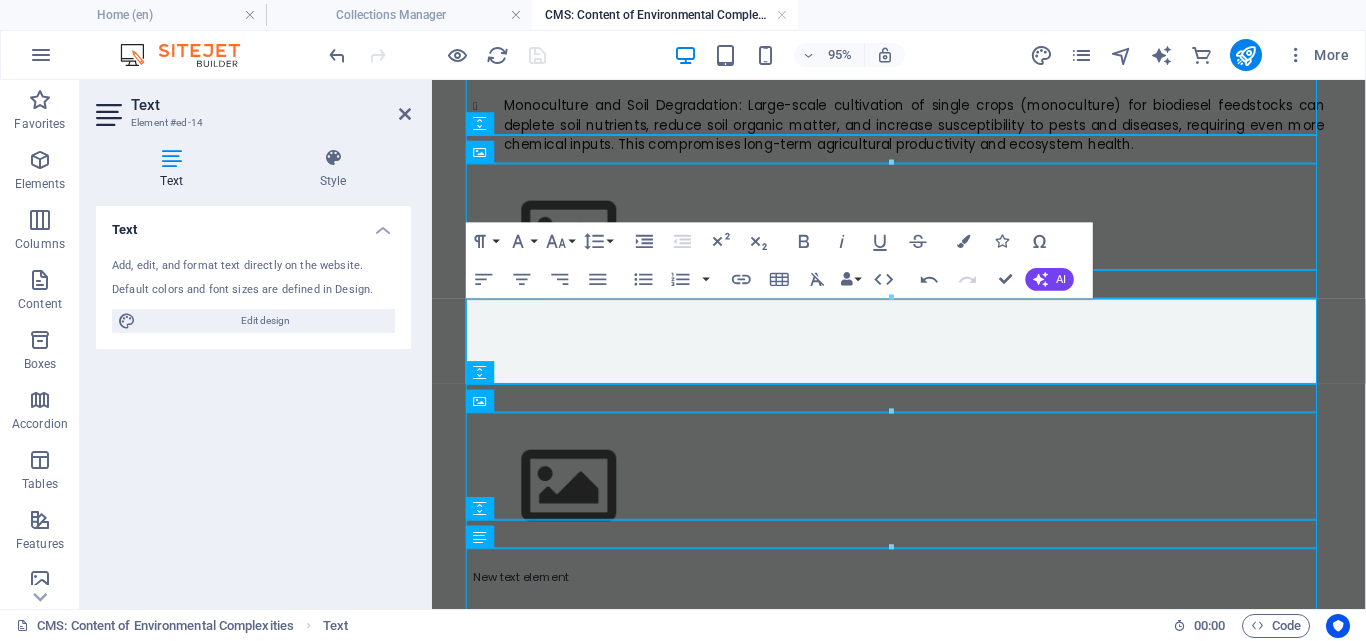 click on "​" at bounding box center (924, 340) 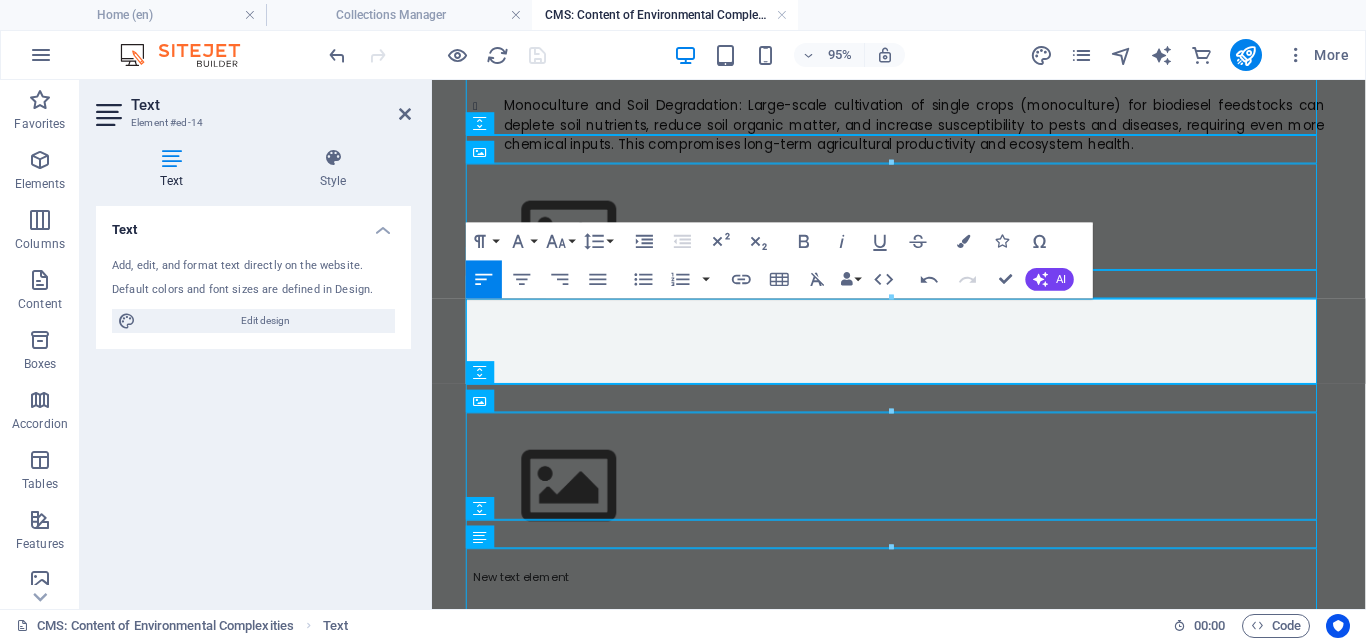 click on "​" at bounding box center [924, 340] 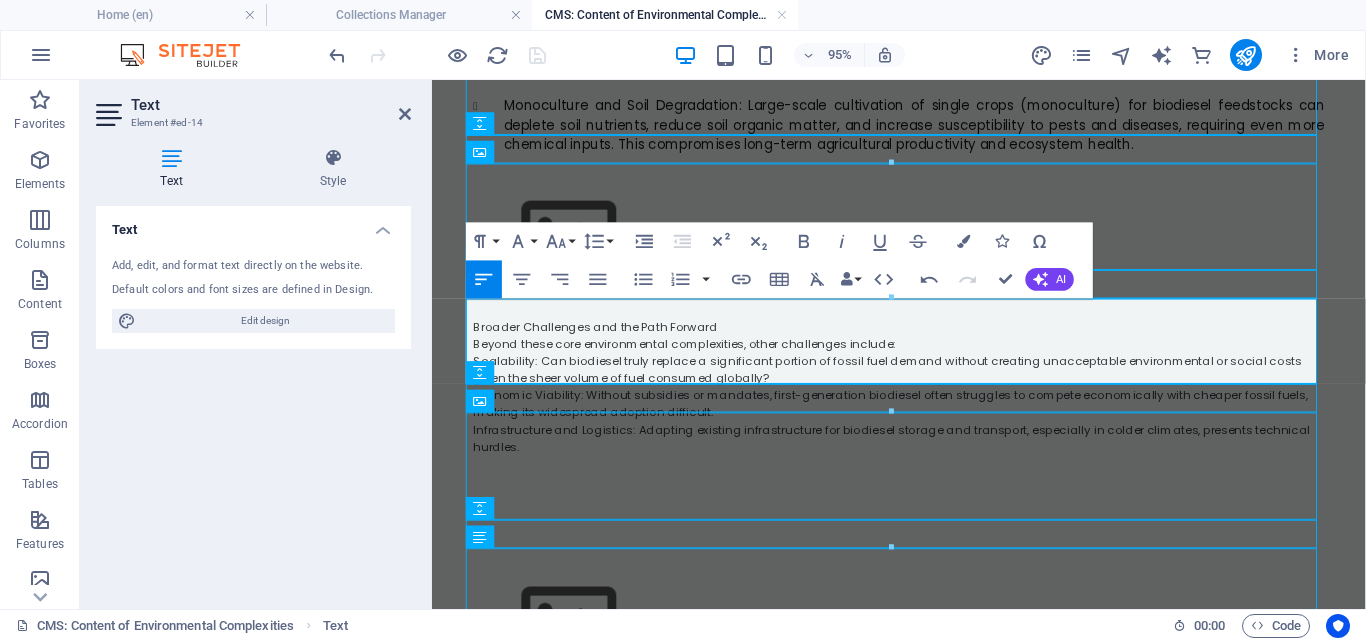 scroll, scrollTop: 9067, scrollLeft: 0, axis: vertical 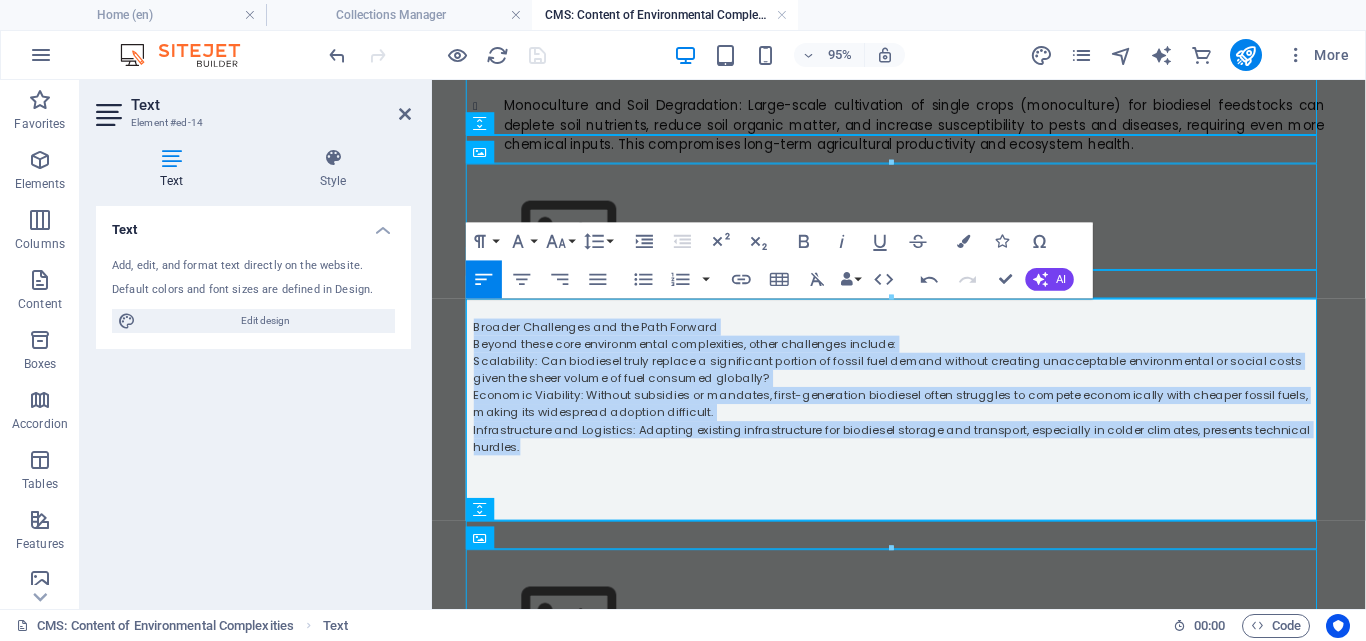 drag, startPoint x: 520, startPoint y: 447, endPoint x: 451, endPoint y: 319, distance: 145.41321 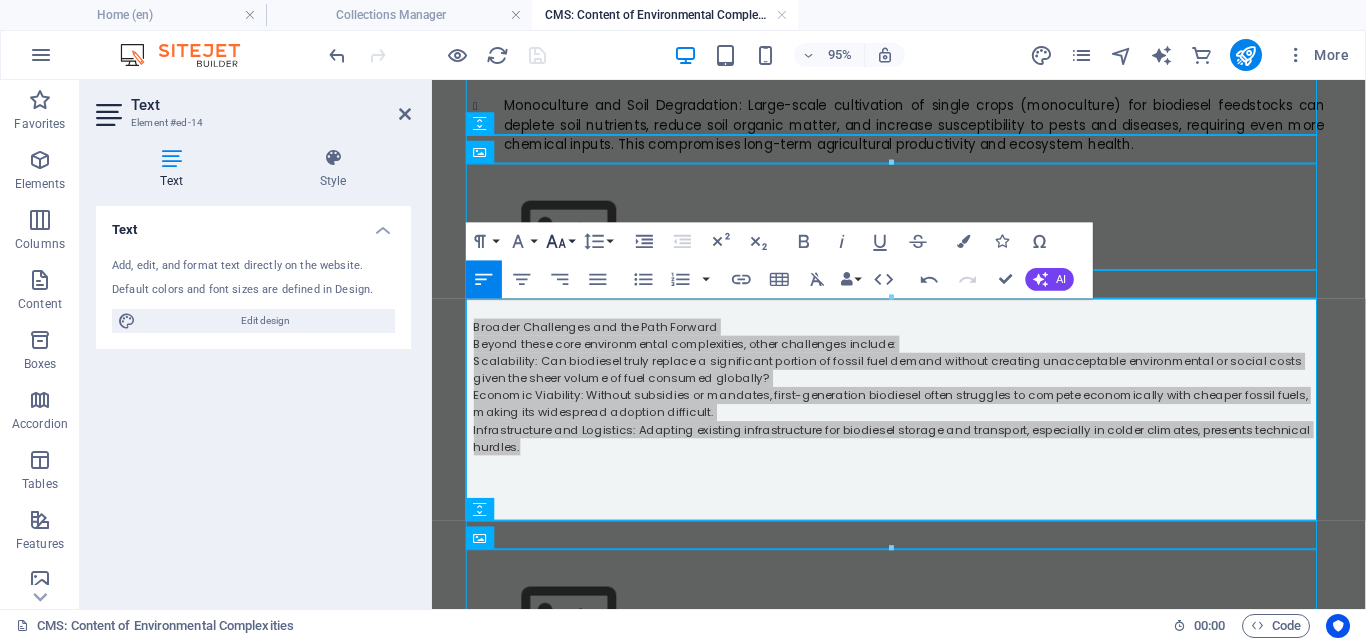 click on "Font Size" at bounding box center (560, 242) 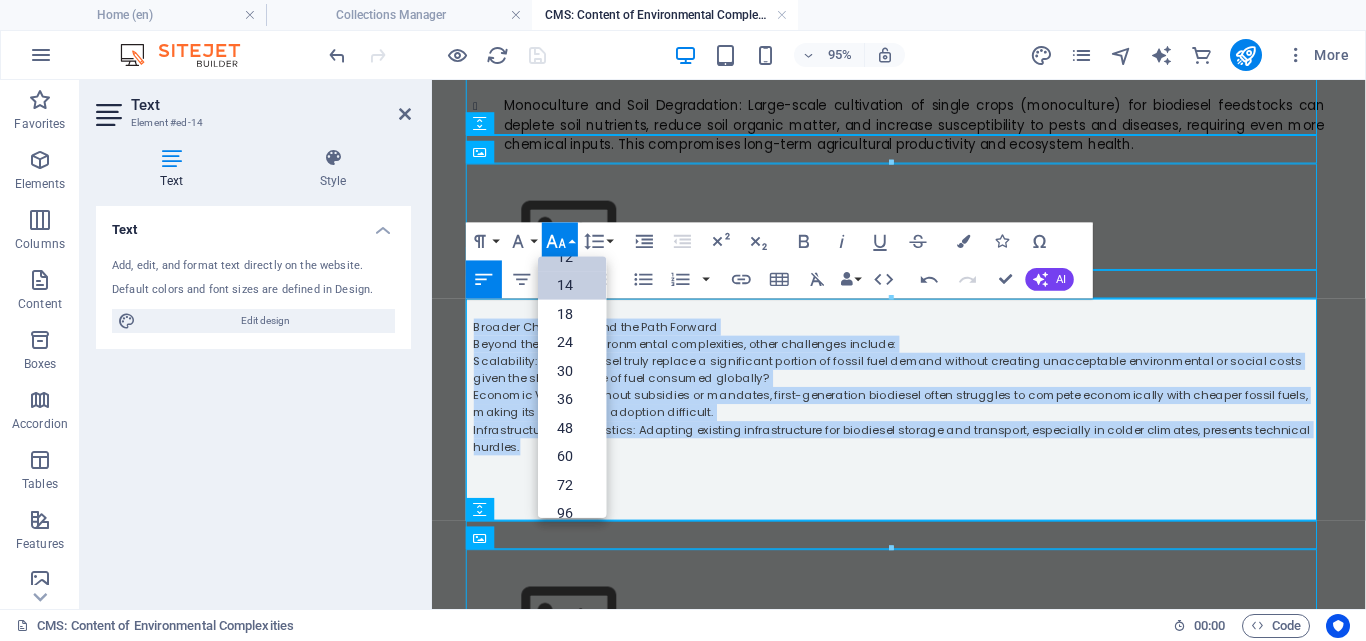 click on "14" at bounding box center [572, 285] 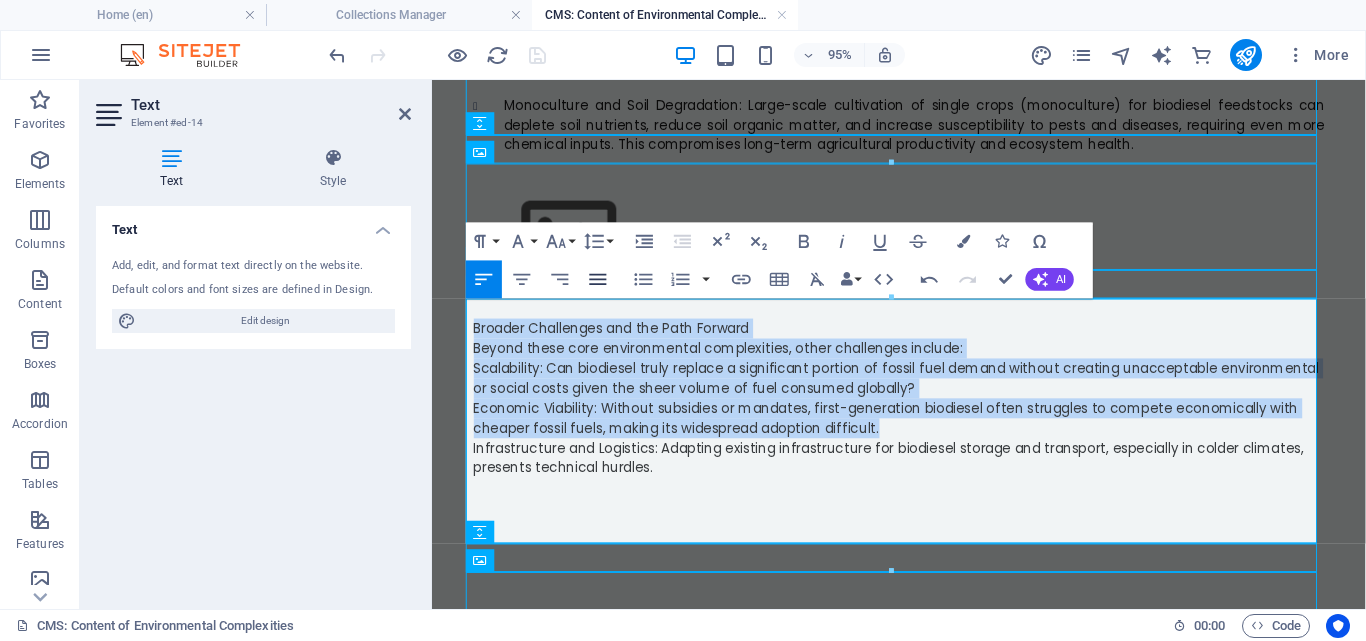 click 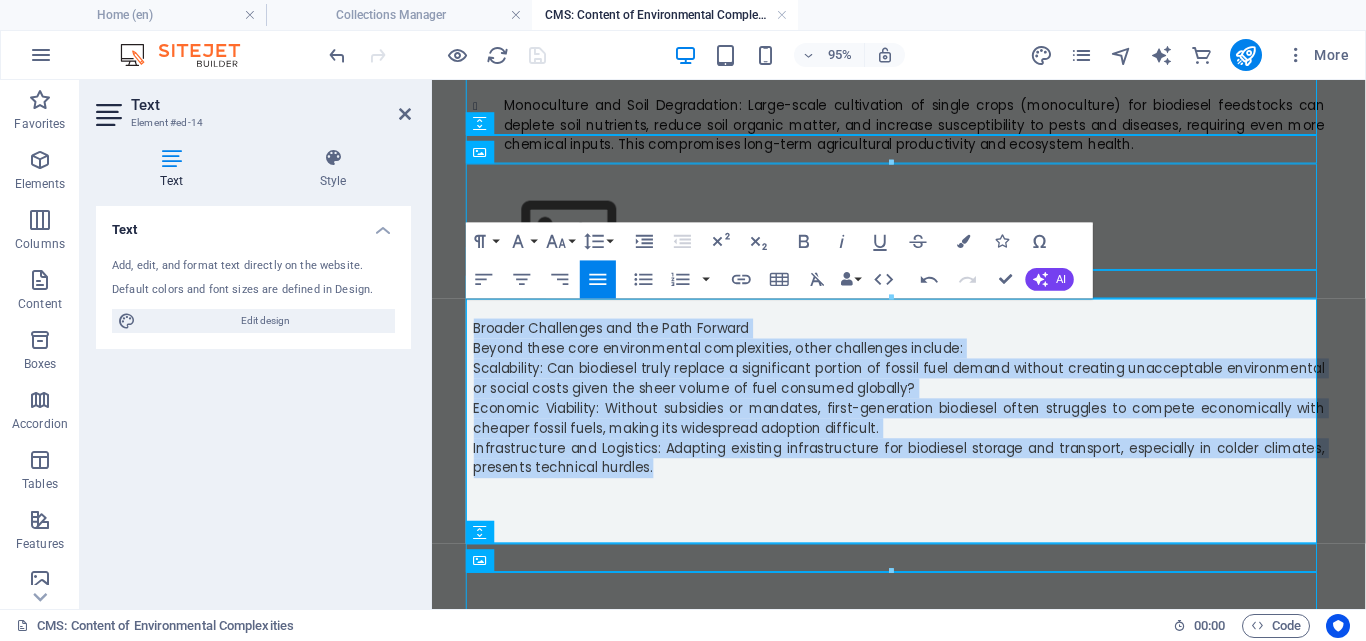 click on "Broader Challenges and the Path Forward" at bounding box center [924, 341] 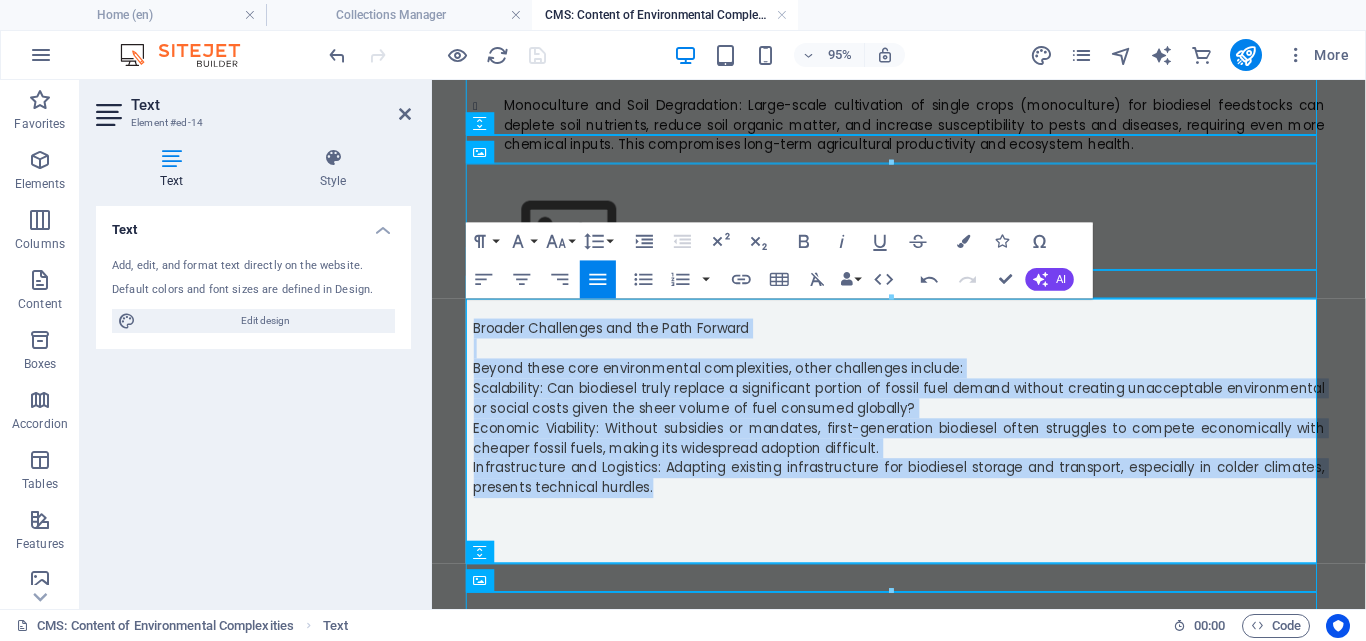 drag, startPoint x: 663, startPoint y: 479, endPoint x: 448, endPoint y: 303, distance: 277.85068 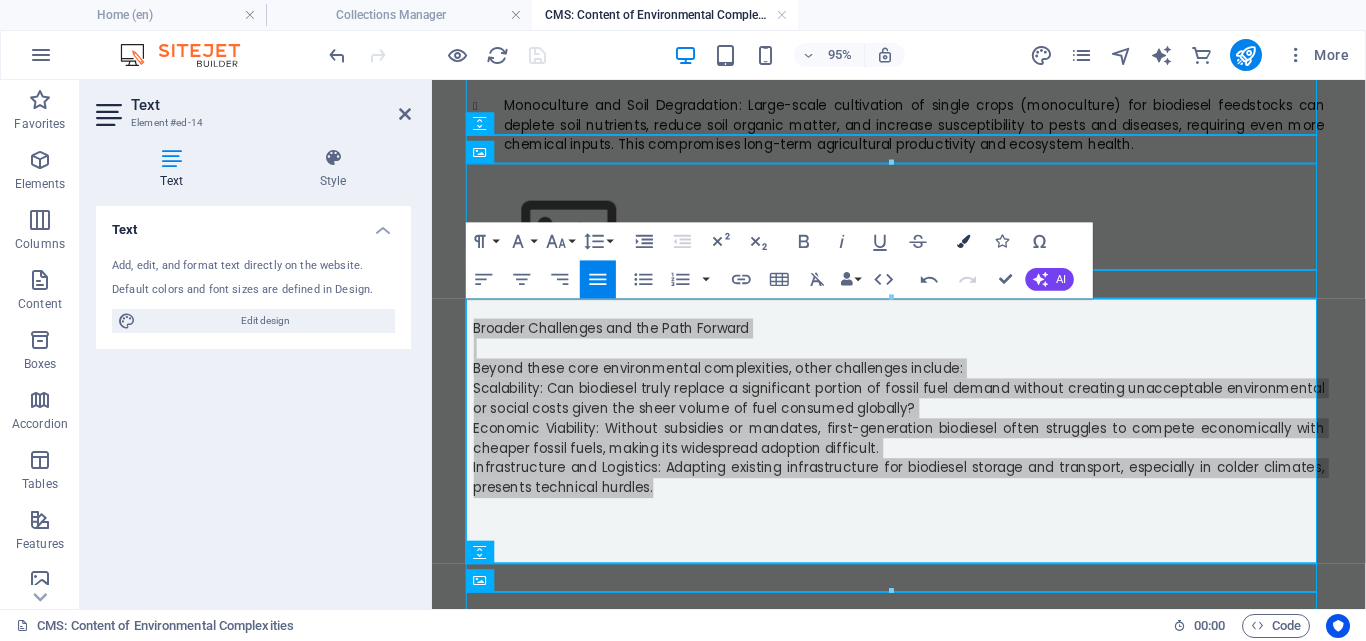 click on "Colors" at bounding box center (964, 242) 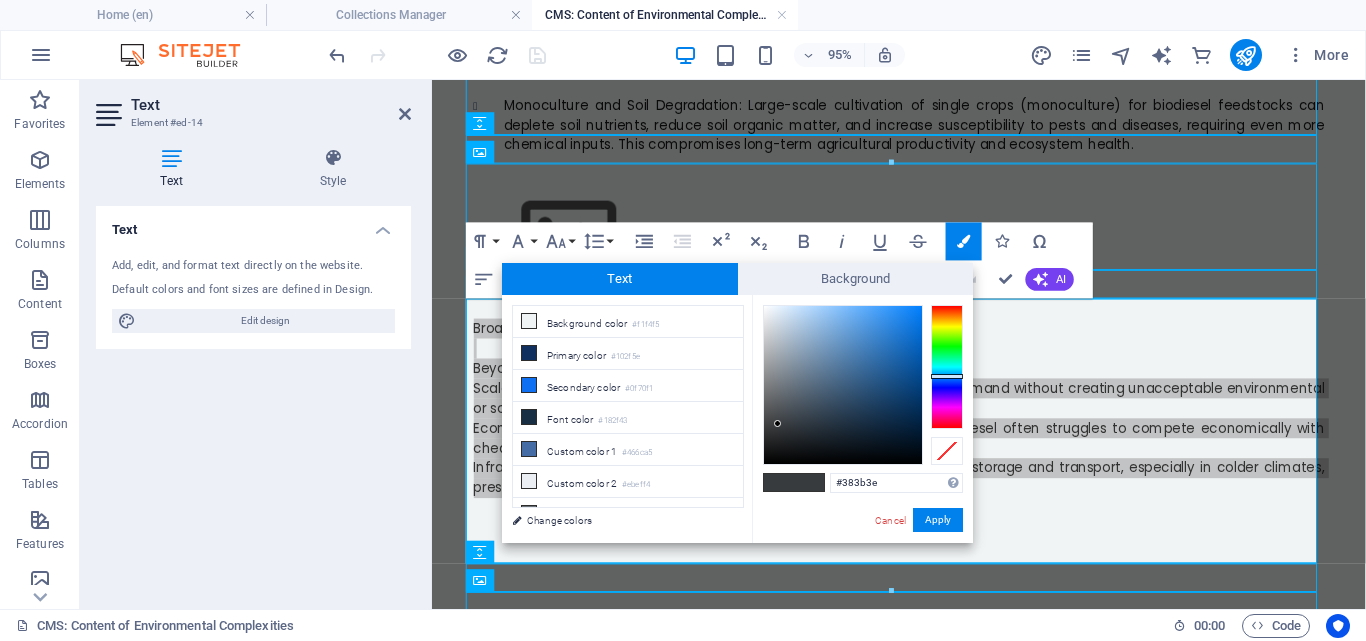 type on "#1c1d1e" 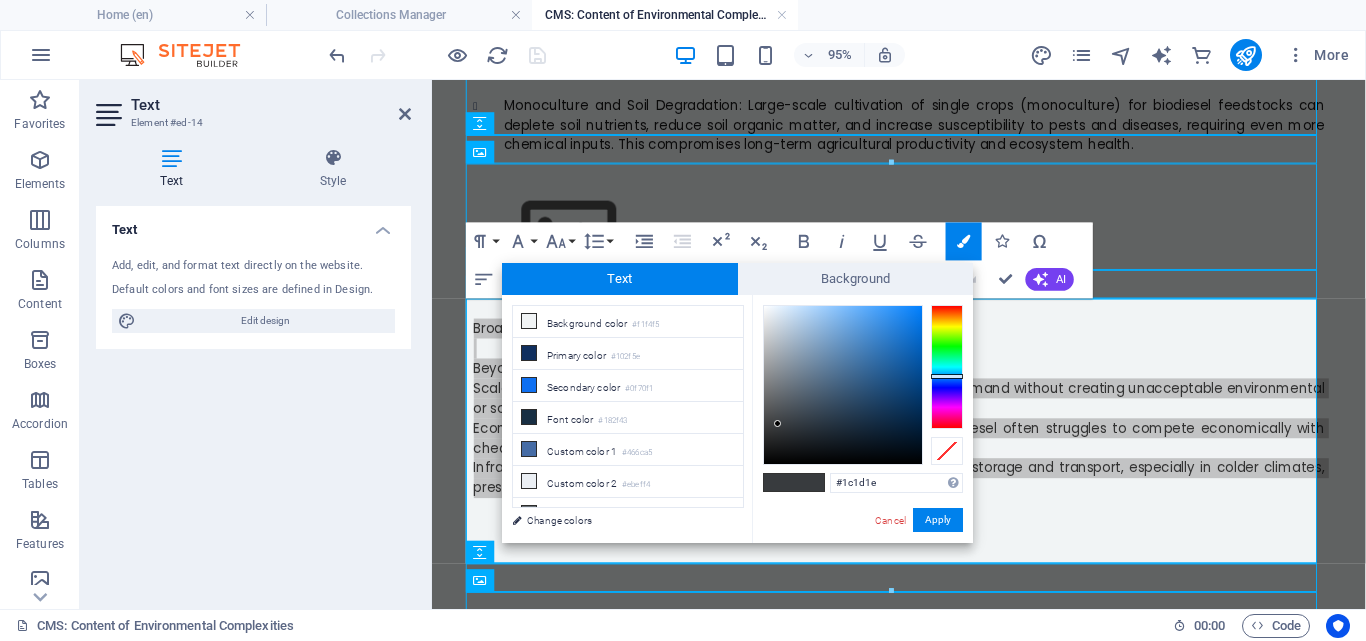 click at bounding box center [843, 385] 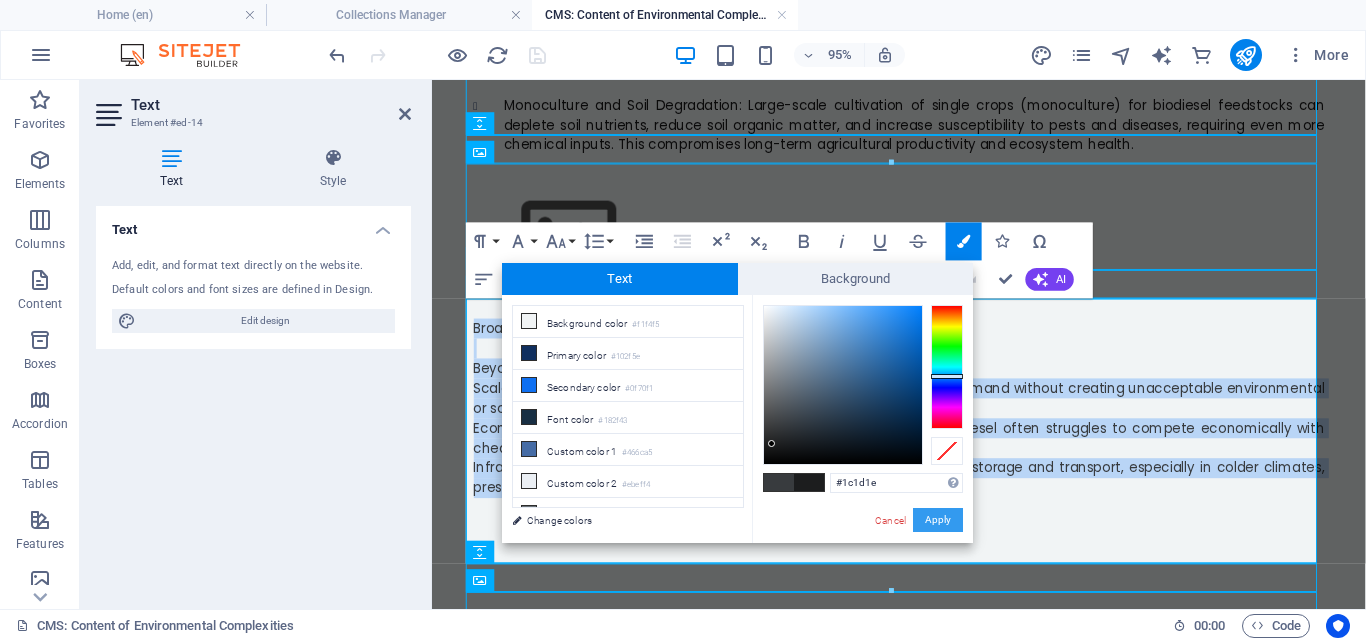 click on "Apply" at bounding box center [938, 520] 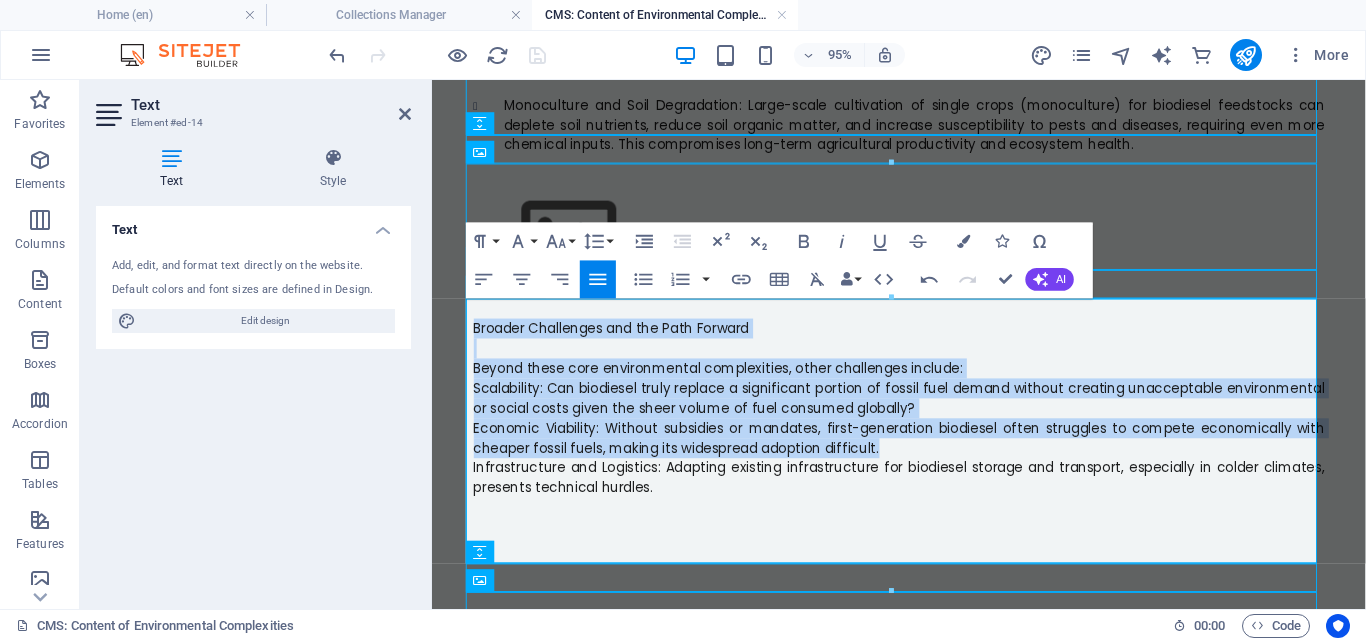 click on "Infrastructure and Logistics: Adapting existing infrastructure for biodiesel storage and transport, especially in colder climates, presents technical hurdles." at bounding box center [924, 498] 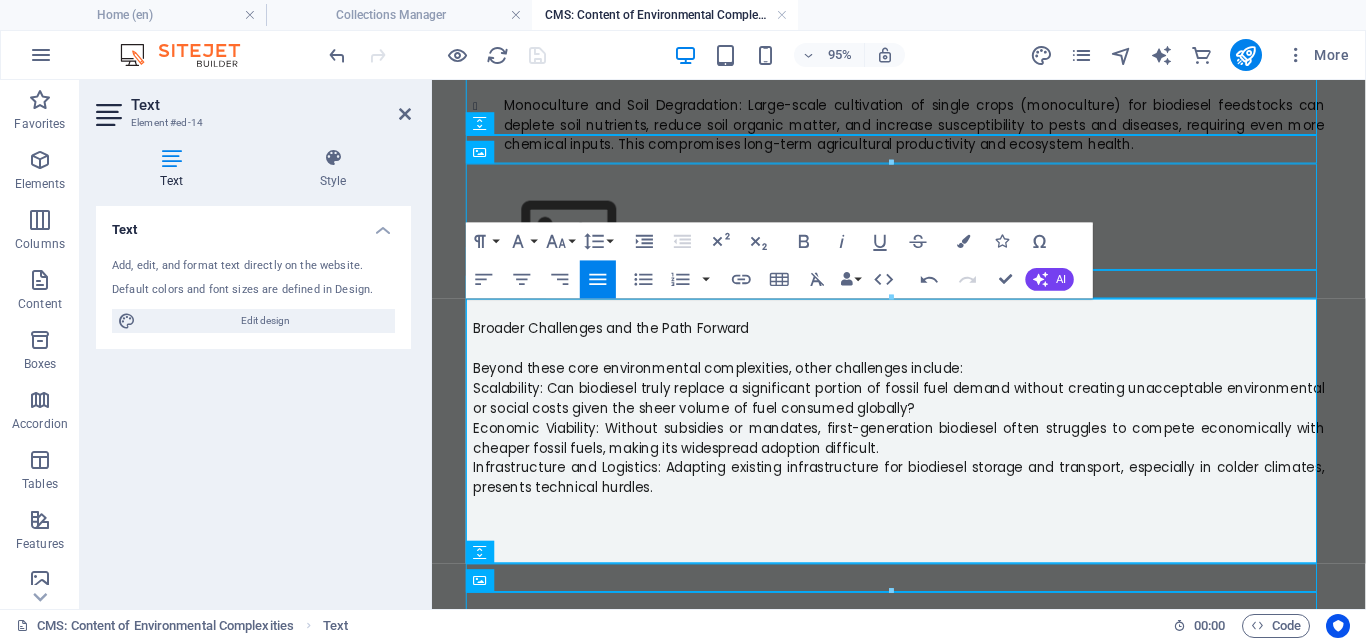 click on "Scalability: Can biodiesel truly replace a significant portion of fossil fuel demand without creating unacceptable environmental or social costs given the sheer volume of fuel consumed globally?" at bounding box center [924, 414] 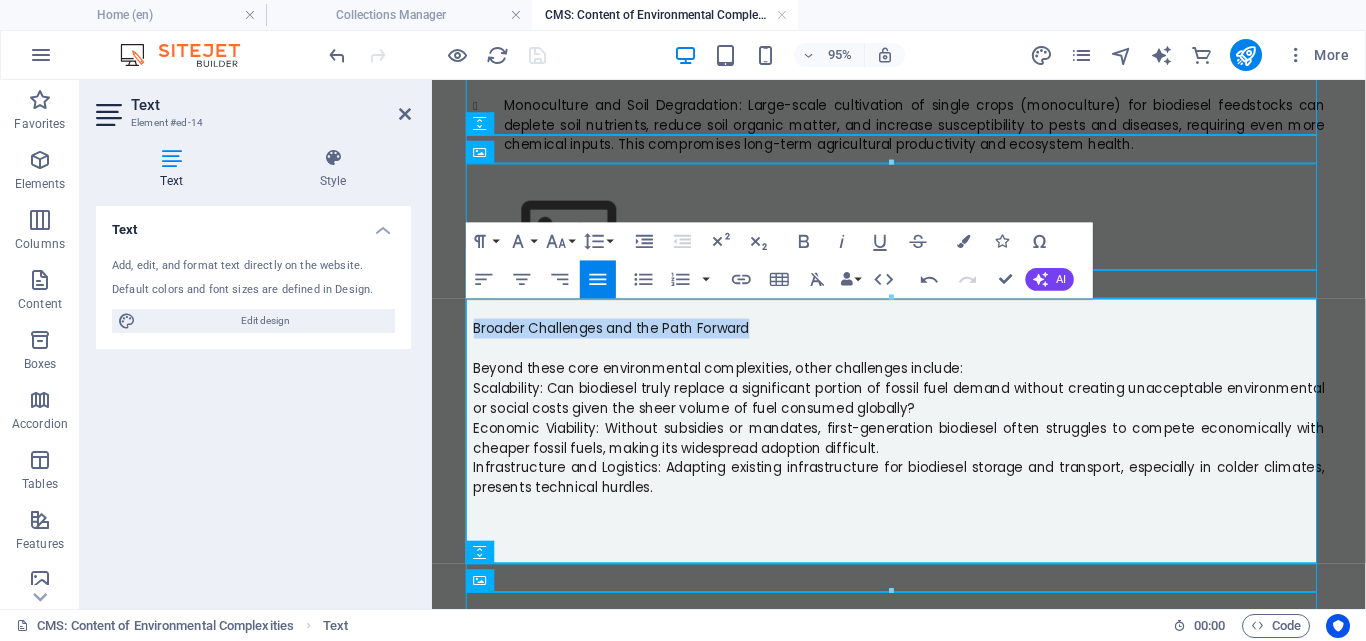 drag, startPoint x: 769, startPoint y: 317, endPoint x: 794, endPoint y: 380, distance: 67.77905 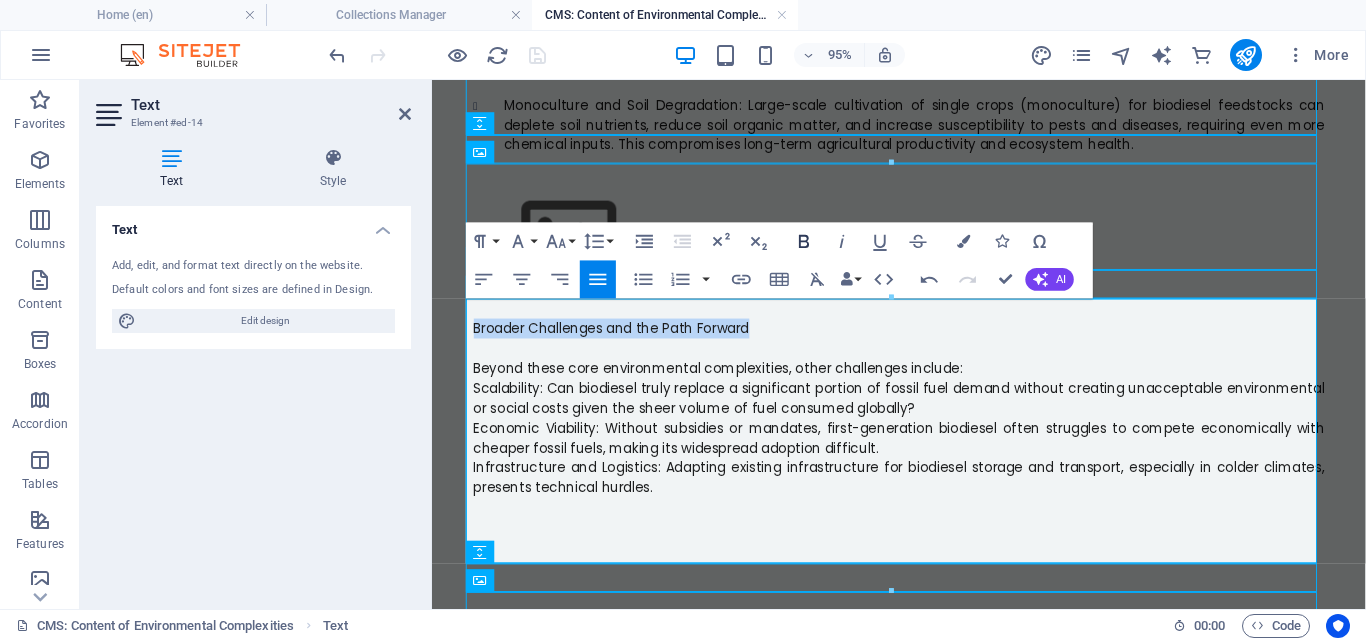 click 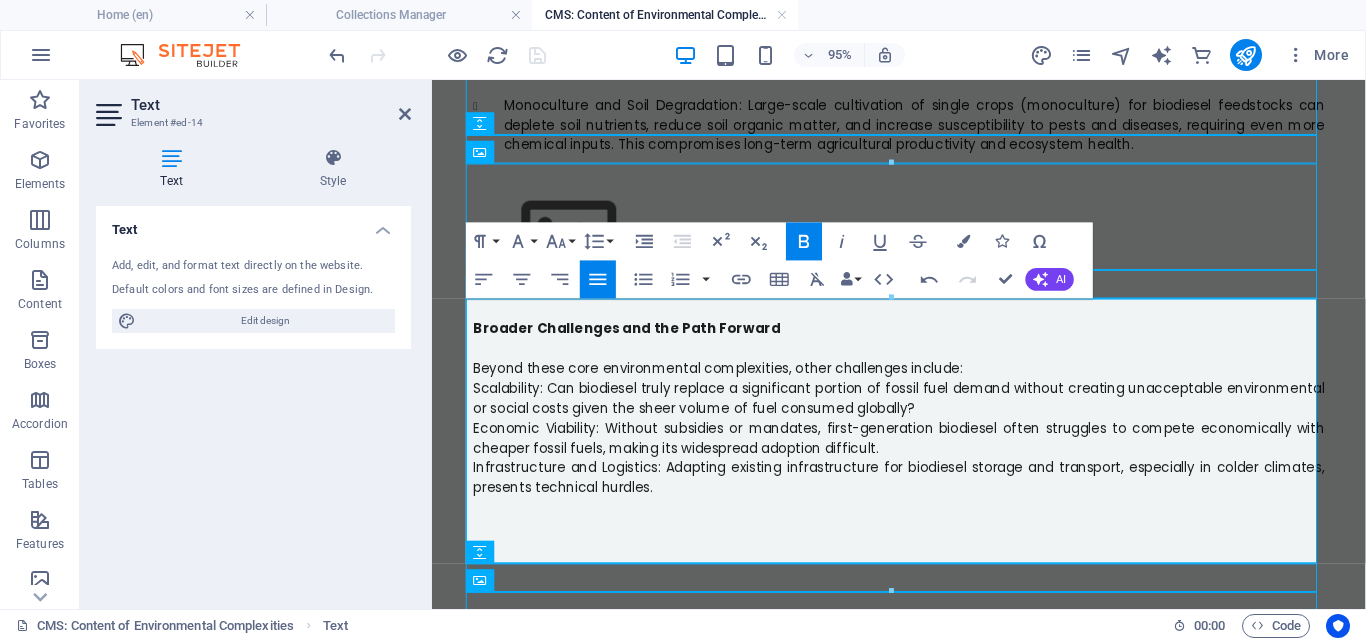 click on "Beyond these core environmental complexities, other challenges include:" at bounding box center [924, 383] 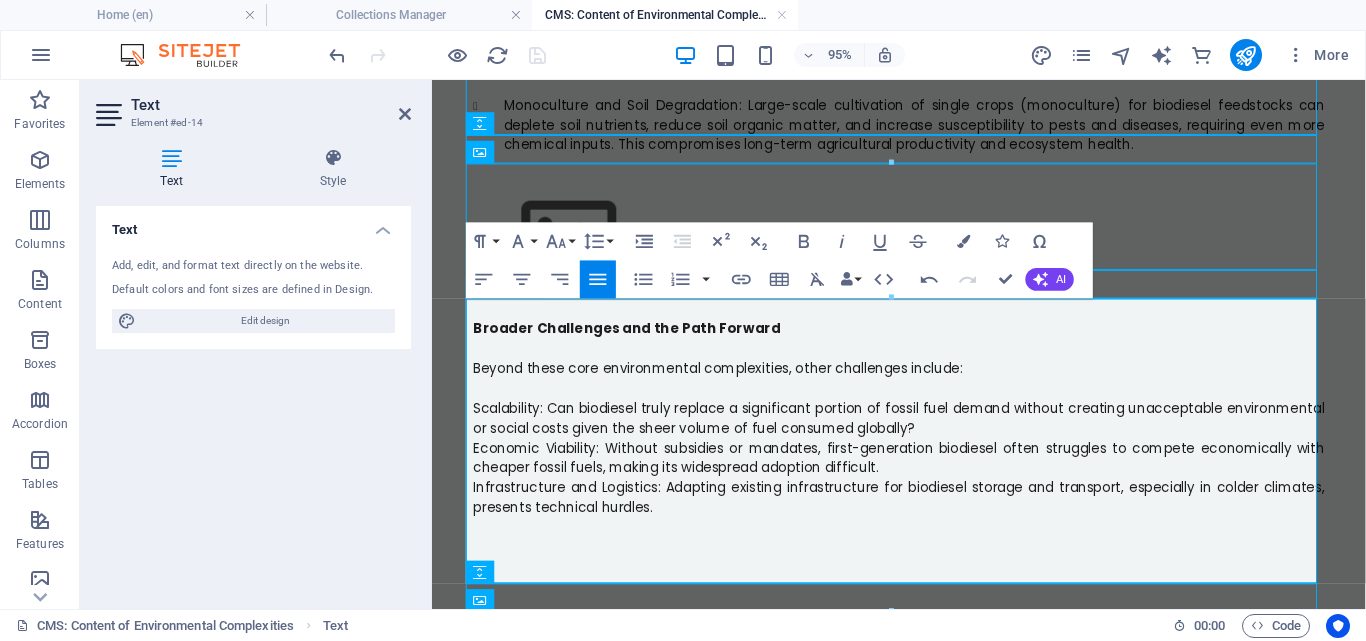 click on "Scalability: Can biodiesel truly replace a significant portion of fossil fuel demand without creating unacceptable environmental or social costs given the sheer volume of fuel consumed globally?" at bounding box center [924, 435] 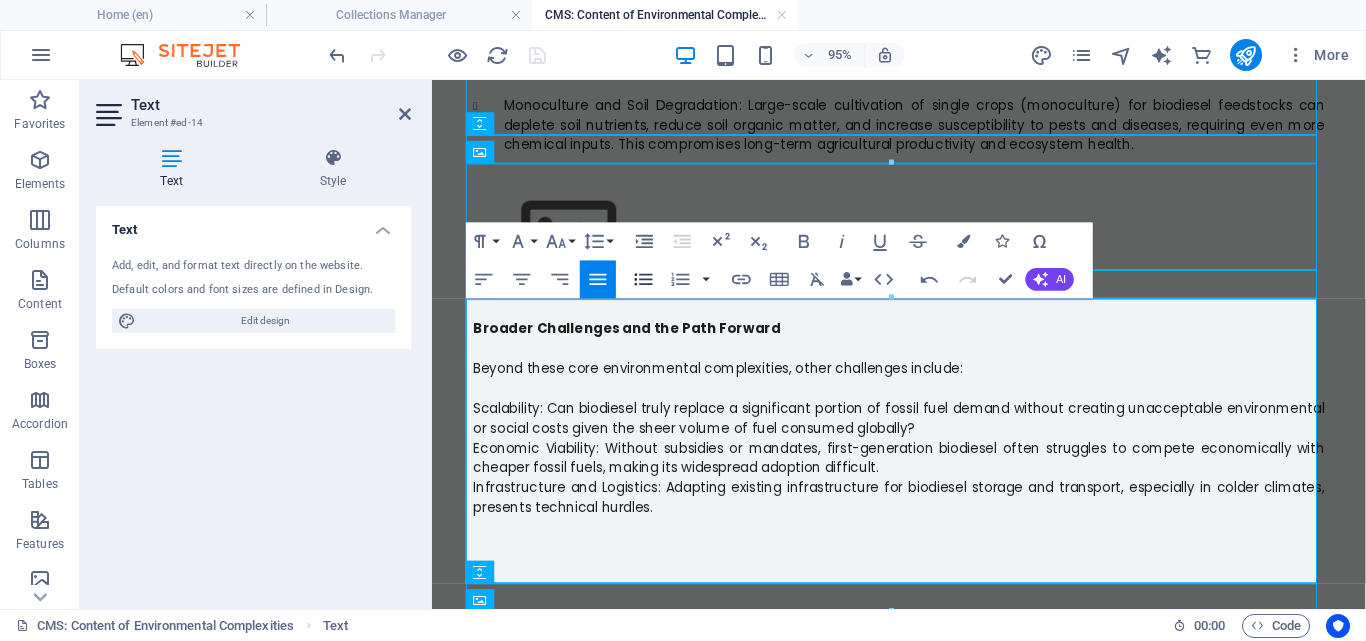 click 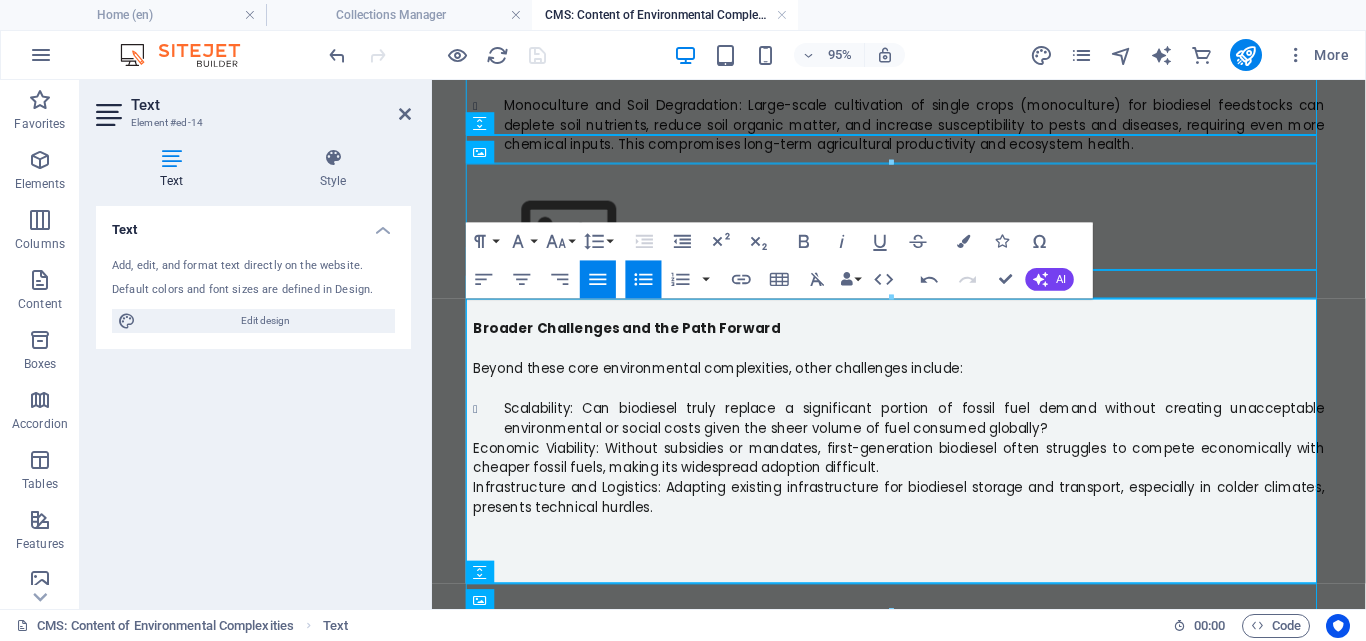 click on "Biodiesel, often heralded as a cleaner, renewable alternative to conventional diesel fuel, has garnered significant attention in the global quest for energy sustainability. Derived from vegetable oils, animal fats, or recycled restaurant grease, it offers the promise of reduced greenhouse gas emissions and a degree of energy independence. However, the narrative around biodiesel is far from simple; its environmental benefits are intertwined with a complex web of ecological and social challenges that demand careful consideration. The Initial Appeal: A Greener Fuel? At first glance, biodiesel presents compelling advantages: Reduced Greenhouse Gas (GHG) Emissions: When burned, biodiesel generally produces fewer net carbon emissions compared to fossil diesel over its life cycle, as the CO2 released during combustion is recaptured by the next crop feedstock. Lower Pollutant Emissions: It typically burns cleaner, producing less particulate matter, sulfur oxides (SOx), carbon monoxide (CO), and unburned hydrocarbons." at bounding box center [924, -340] 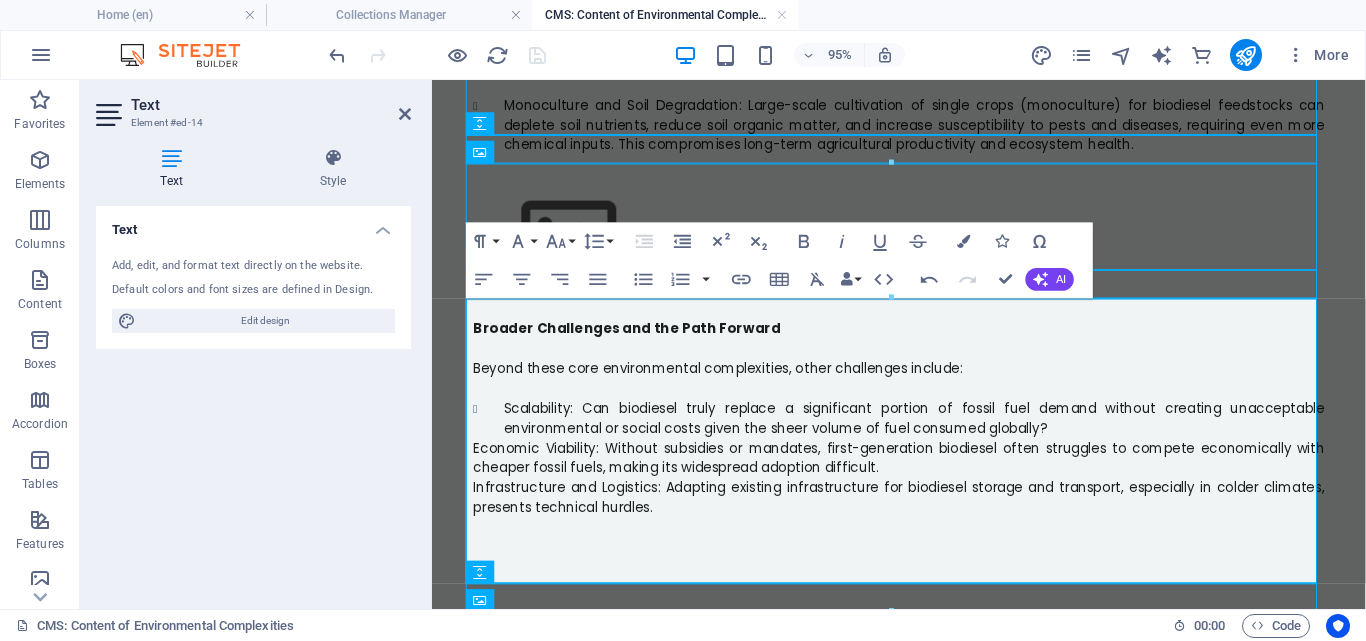 click on "Economic Viability: Without subsidies or mandates, first-generation biodiesel often struggles to compete economically with cheaper fossil fuels, making its widespread adoption difficult." at bounding box center [924, 477] 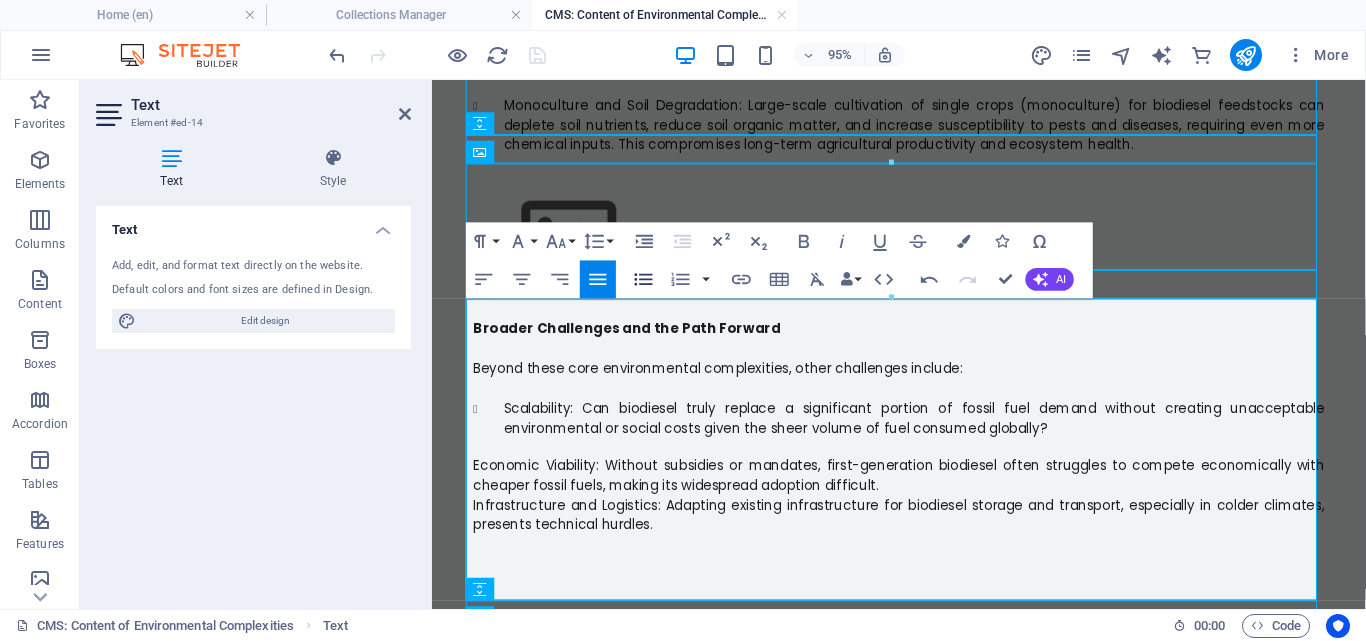 click 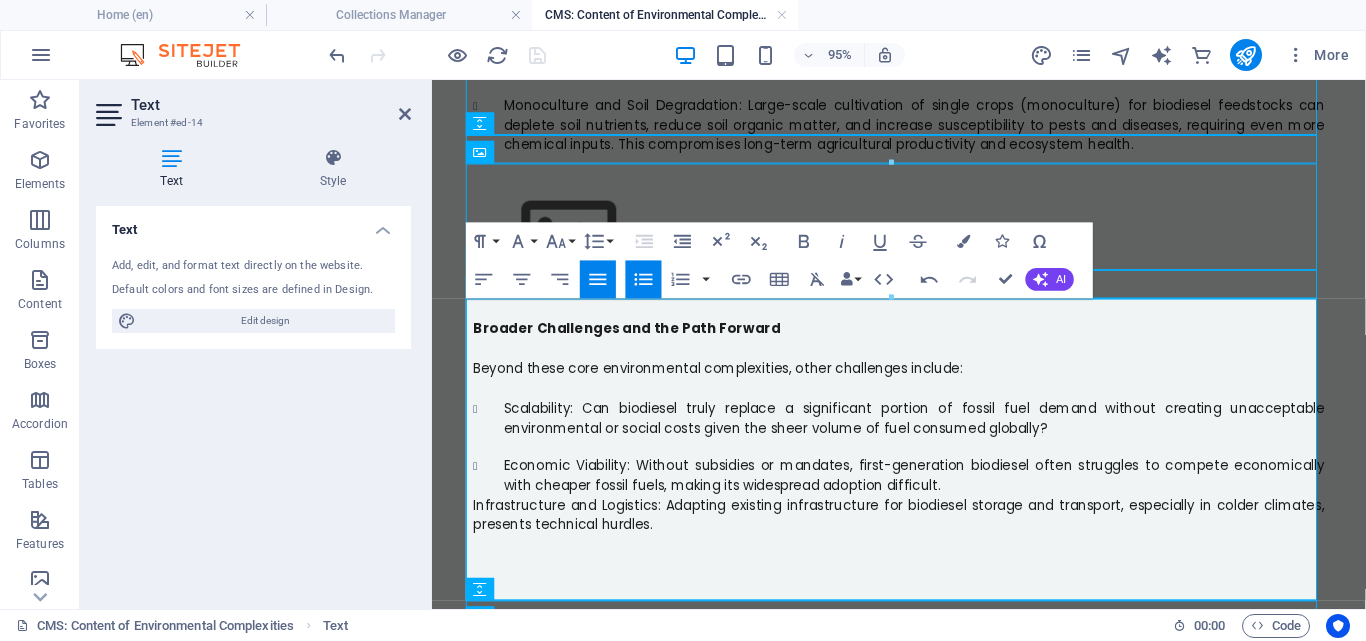 click on "Infrastructure and Logistics: Adapting existing infrastructure for biodiesel storage and transport, especially in colder climates, presents technical hurdles." at bounding box center [924, 537] 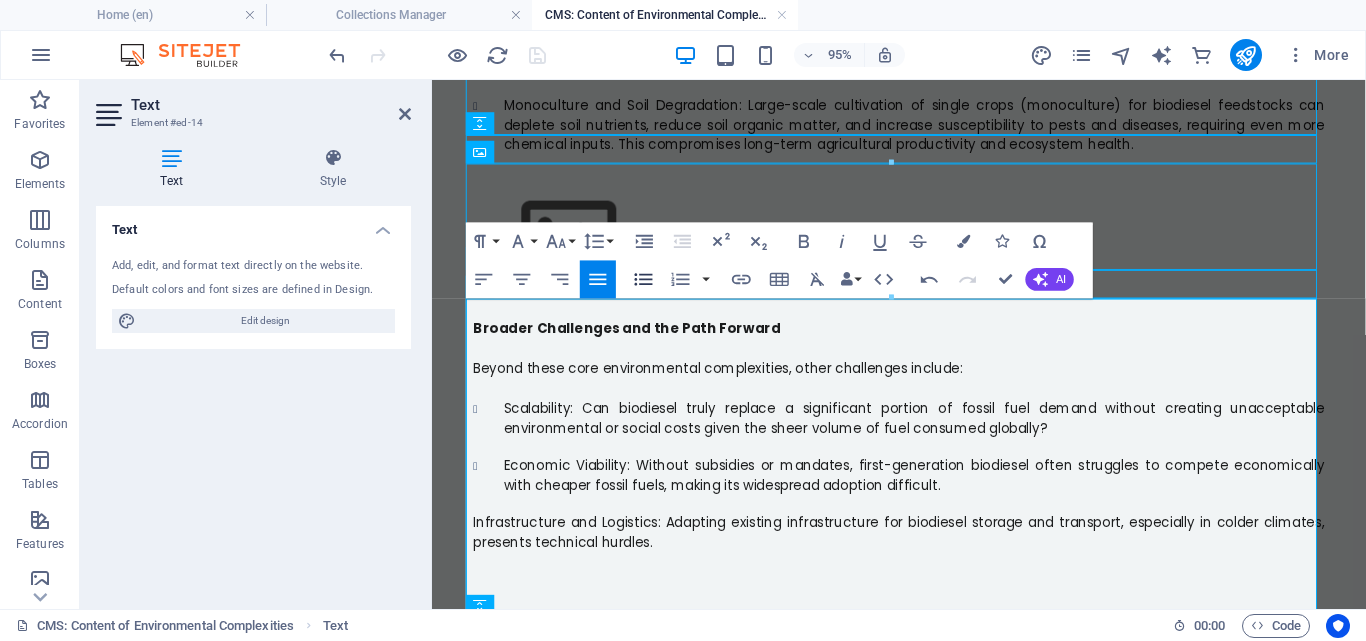 click 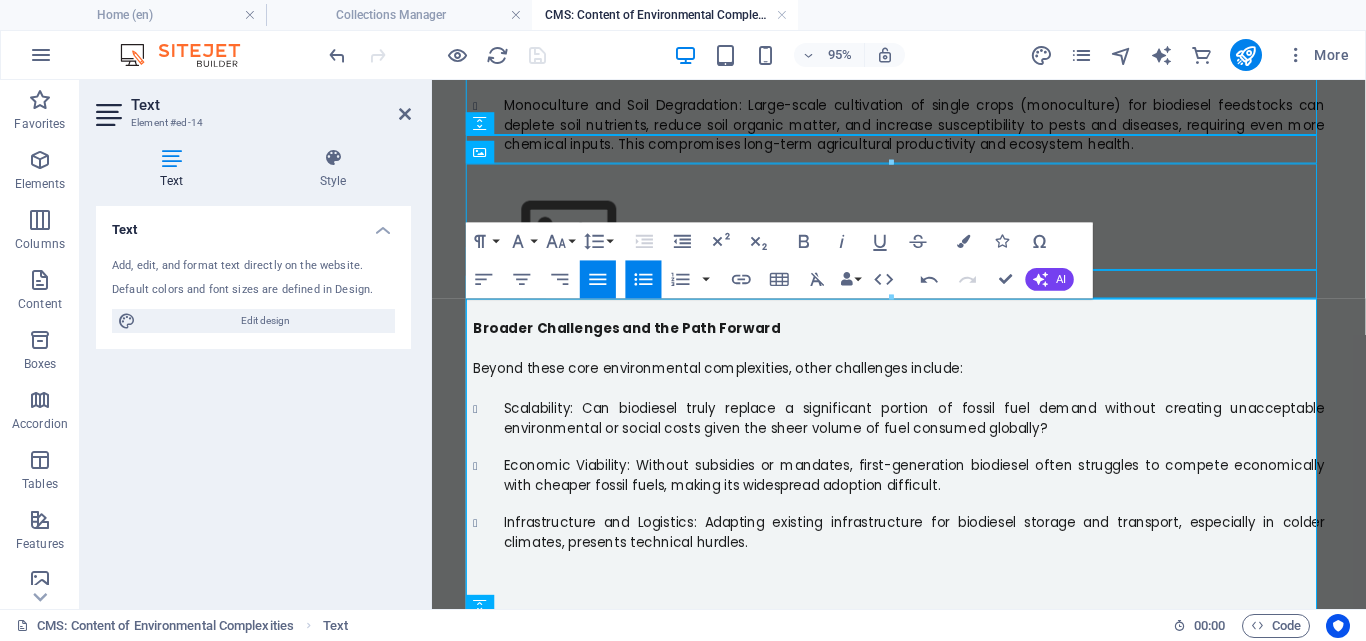 click on "Infrastructure and Logistics: Adapting existing infrastructure for biodiesel storage and transport, especially in colder climates, presents technical hurdles." at bounding box center (940, 556) 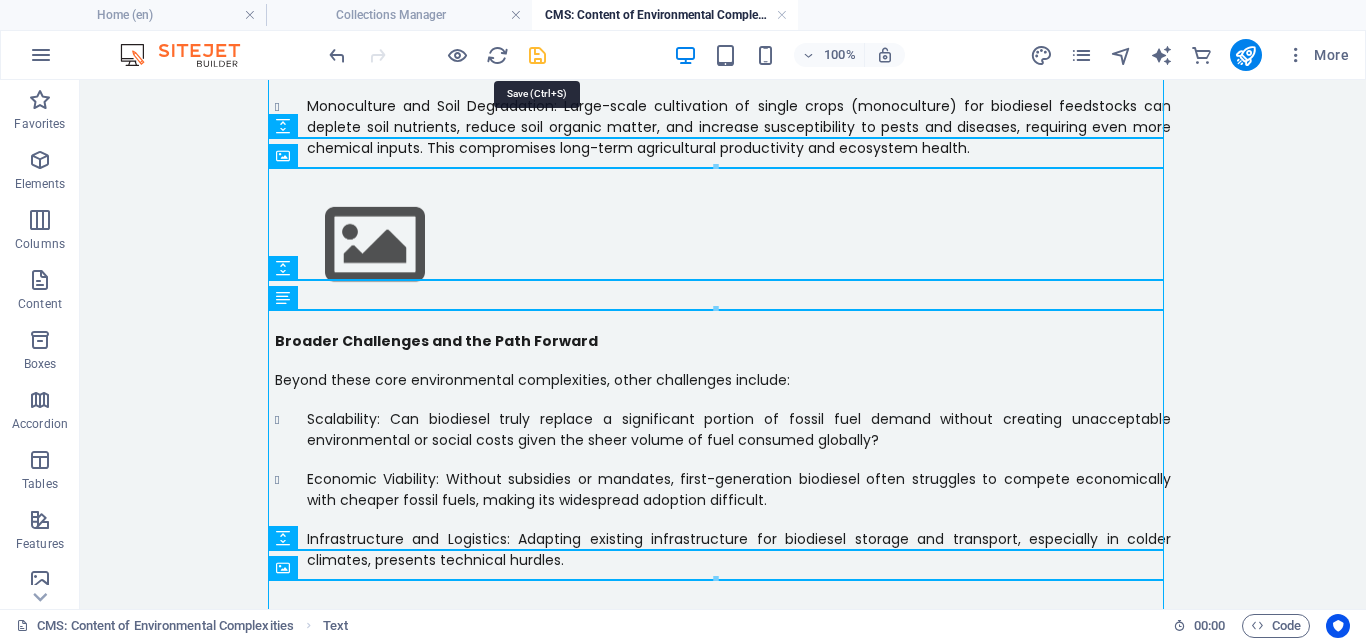 click at bounding box center [537, 55] 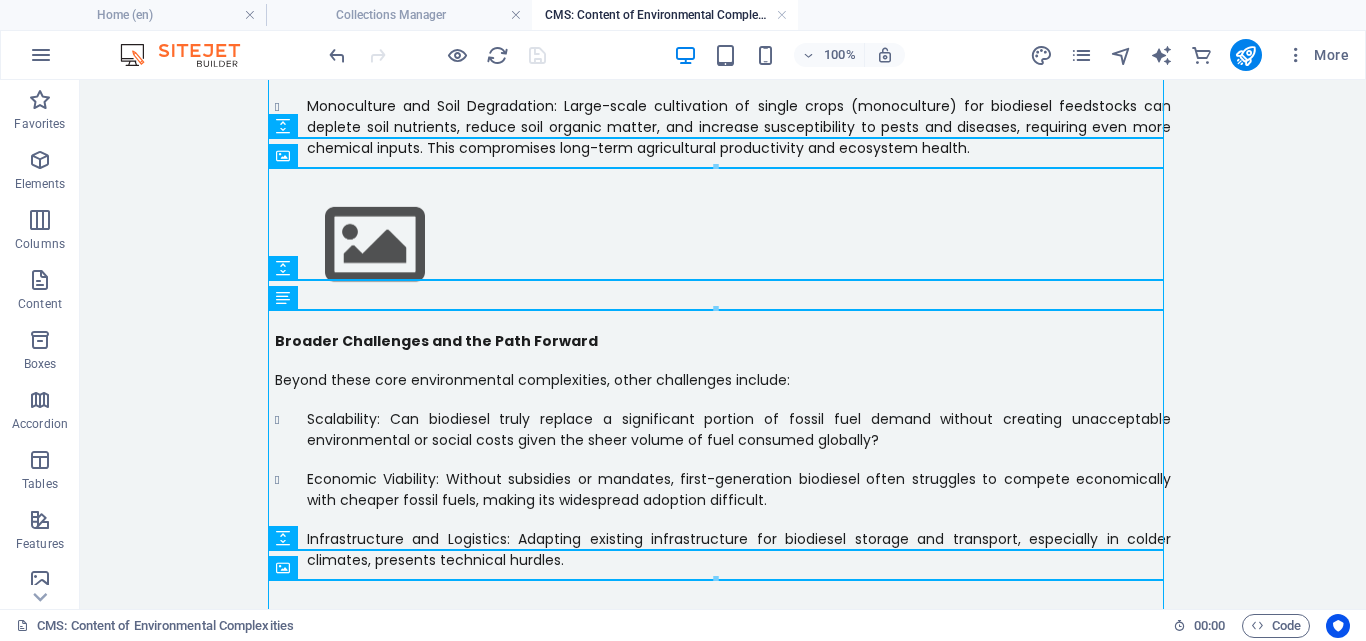 scroll, scrollTop: 1986, scrollLeft: 0, axis: vertical 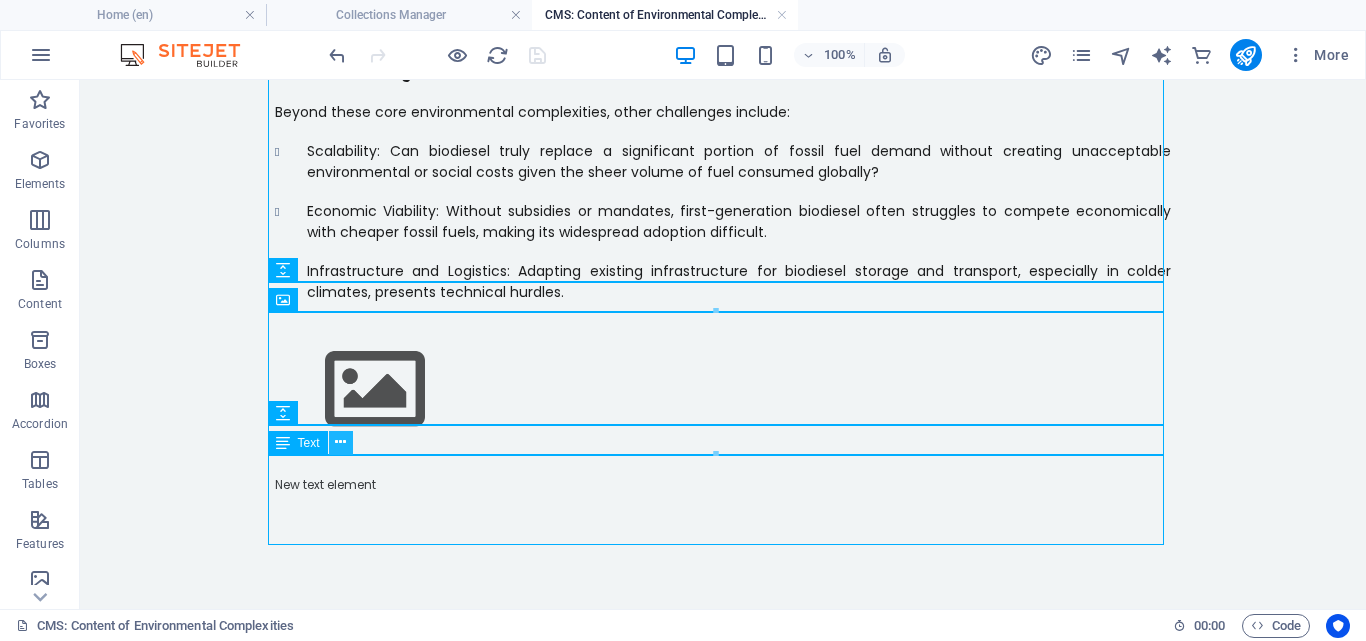 click at bounding box center [340, 442] 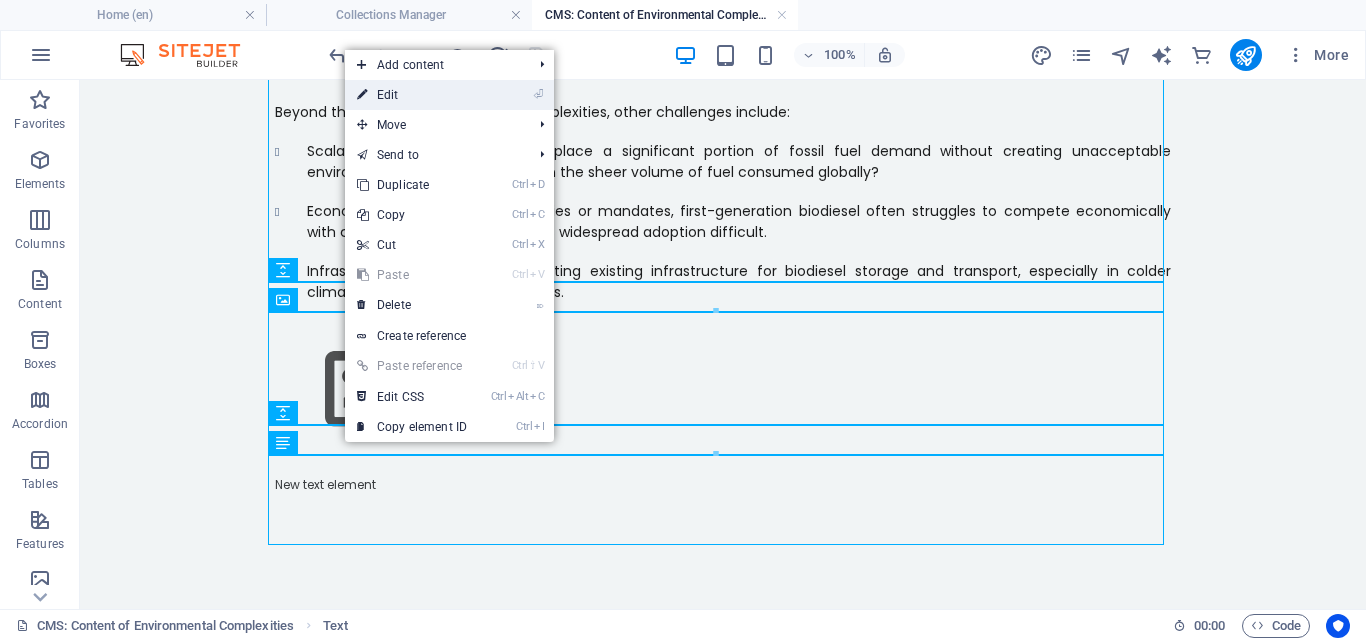 click on "⏎  Edit" at bounding box center (412, 95) 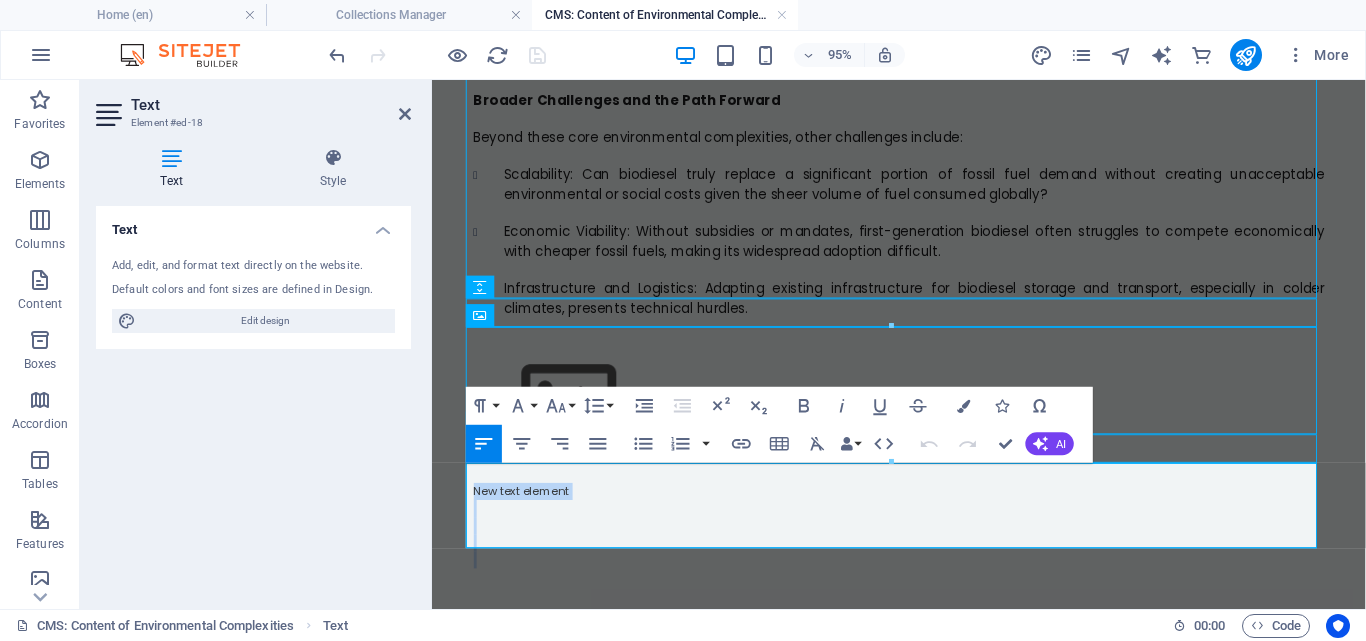 click on "New text element" at bounding box center [924, 513] 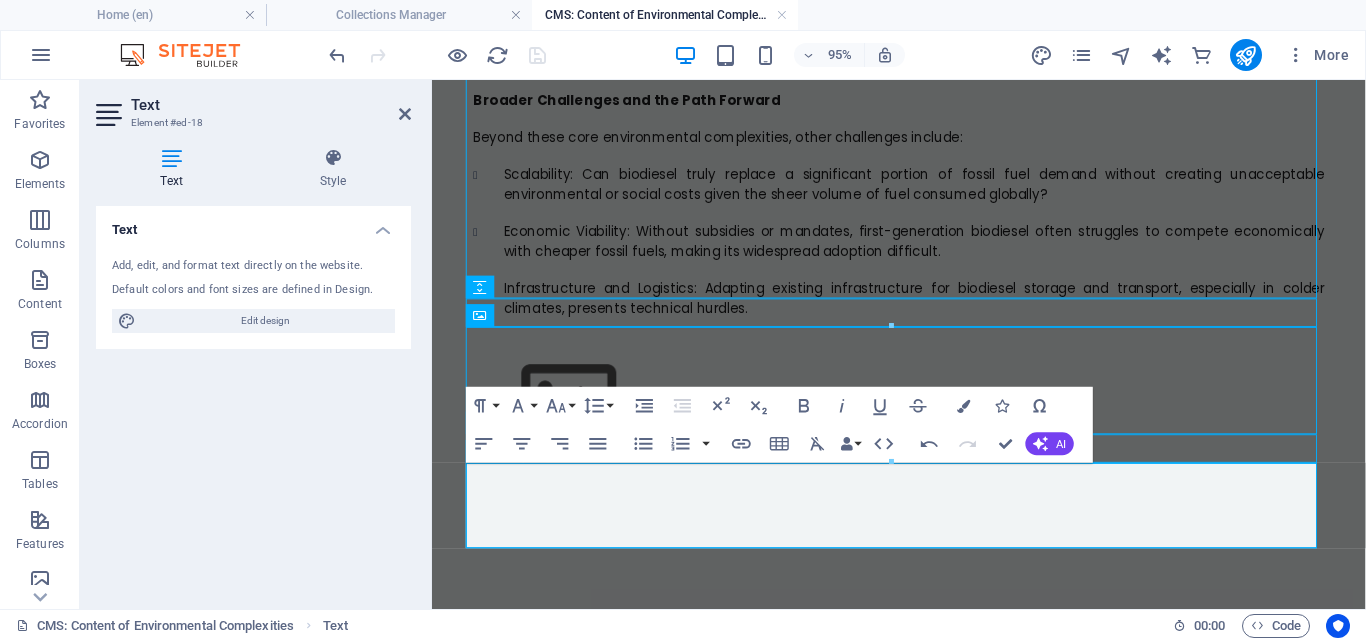 click at bounding box center [924, 531] 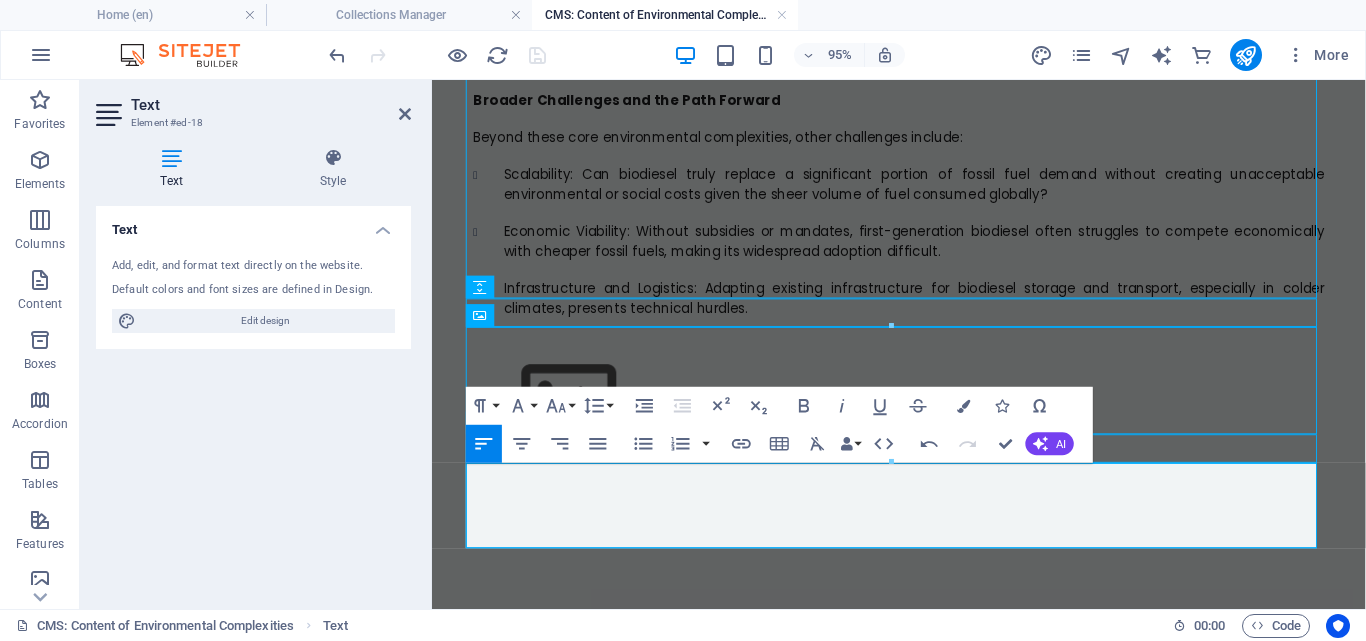 click at bounding box center [924, 531] 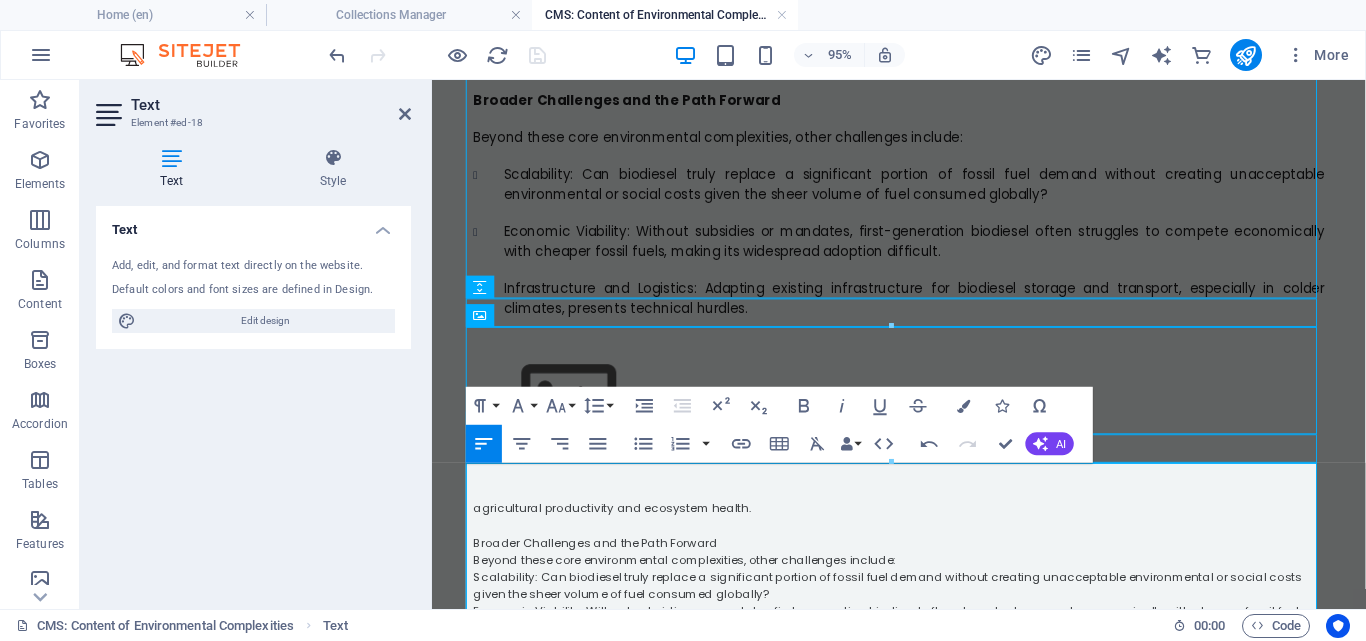 click on "agricultural productivity and ecosystem health." at bounding box center [924, 531] 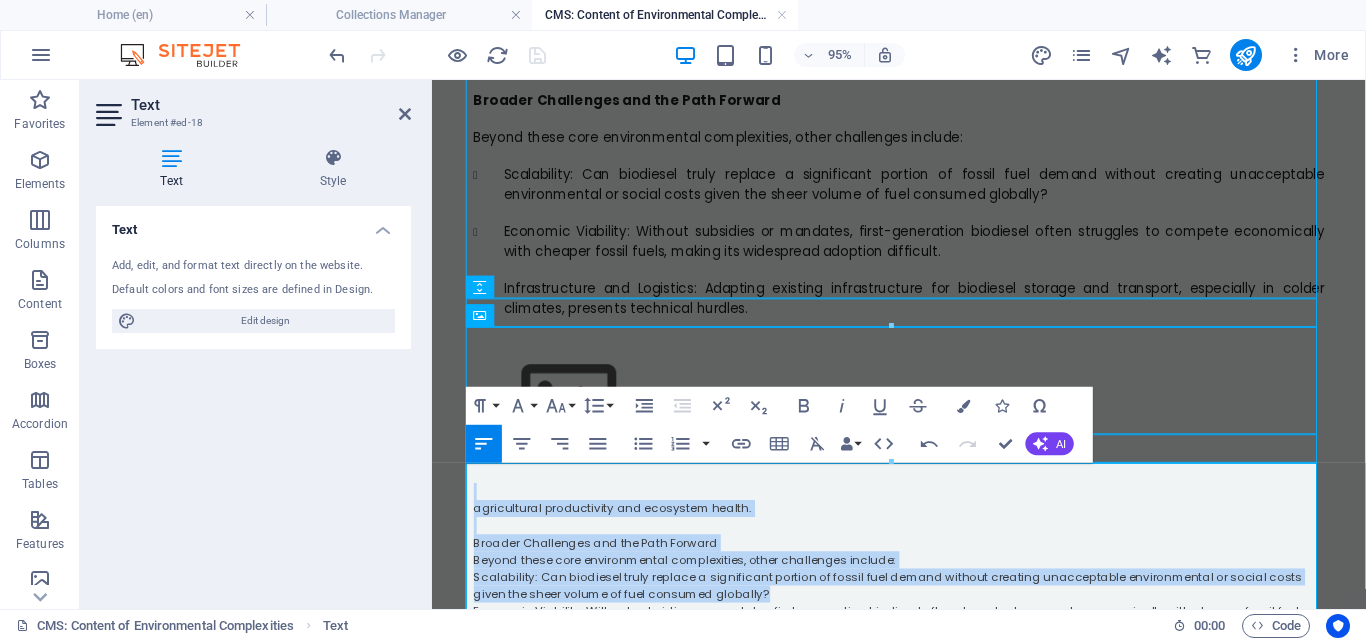 drag, startPoint x: 743, startPoint y: 598, endPoint x: 838, endPoint y: 522, distance: 121.65936 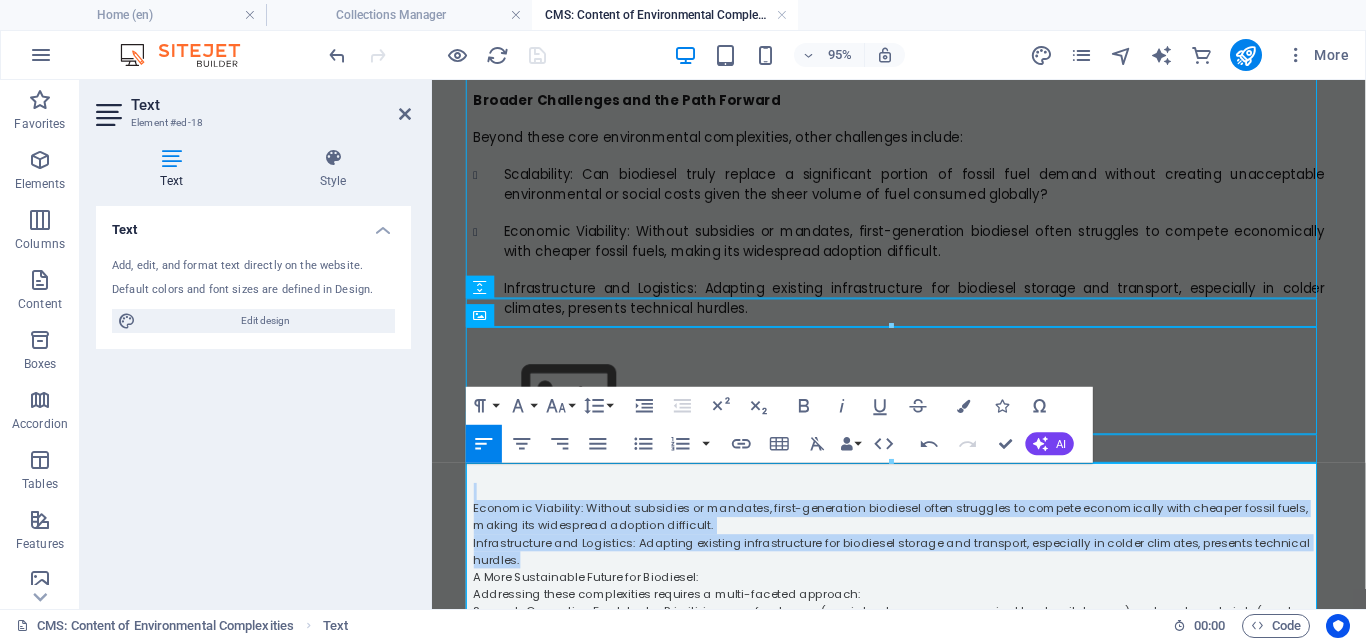 drag, startPoint x: 529, startPoint y: 569, endPoint x: 459, endPoint y: 497, distance: 100.41912 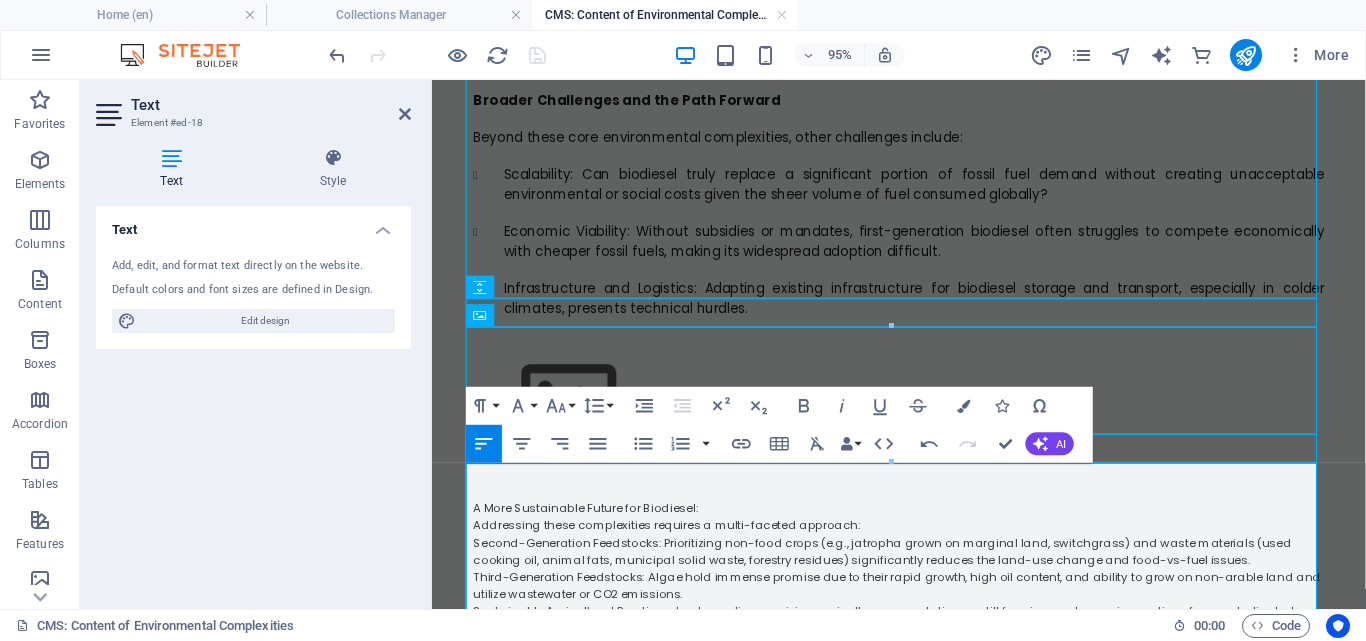 click at bounding box center [924, 513] 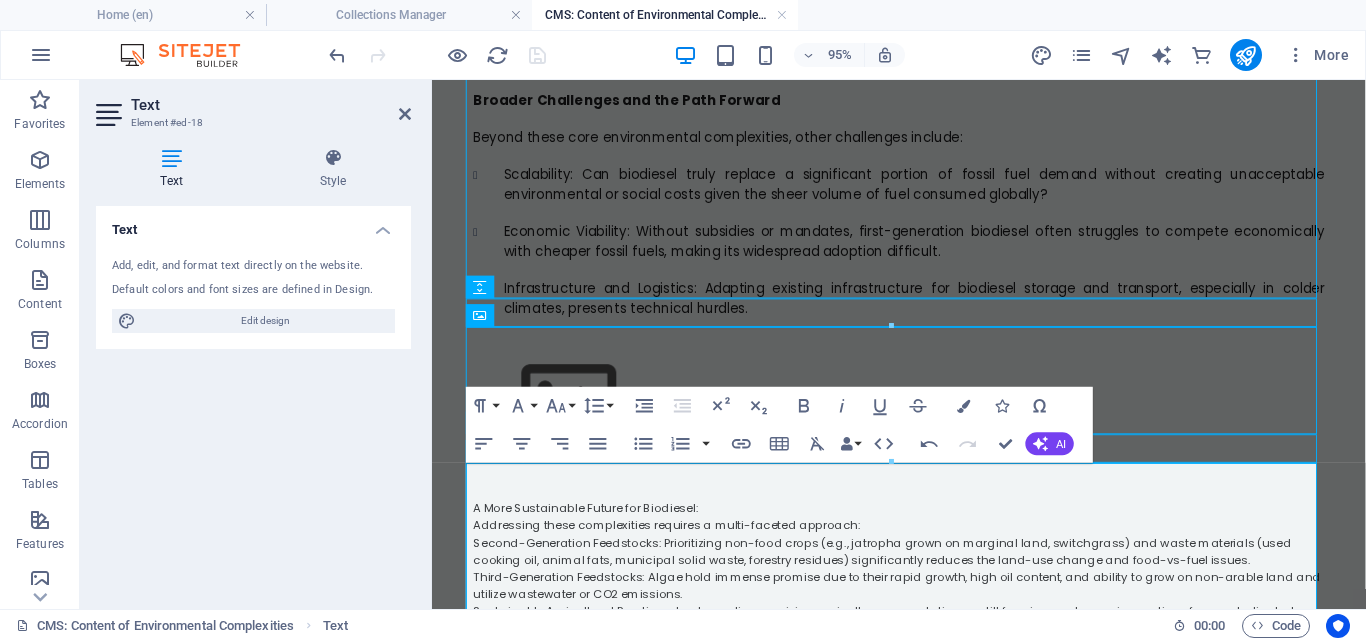 scroll, scrollTop: 1896, scrollLeft: 0, axis: vertical 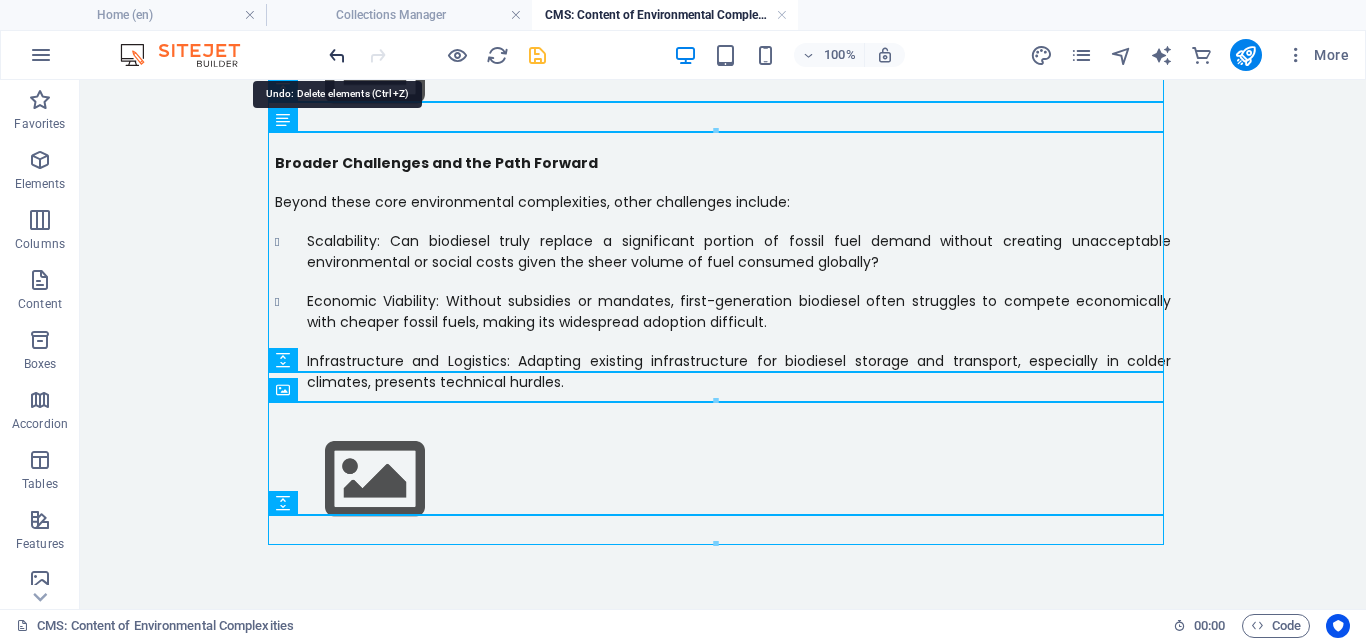 click at bounding box center (337, 55) 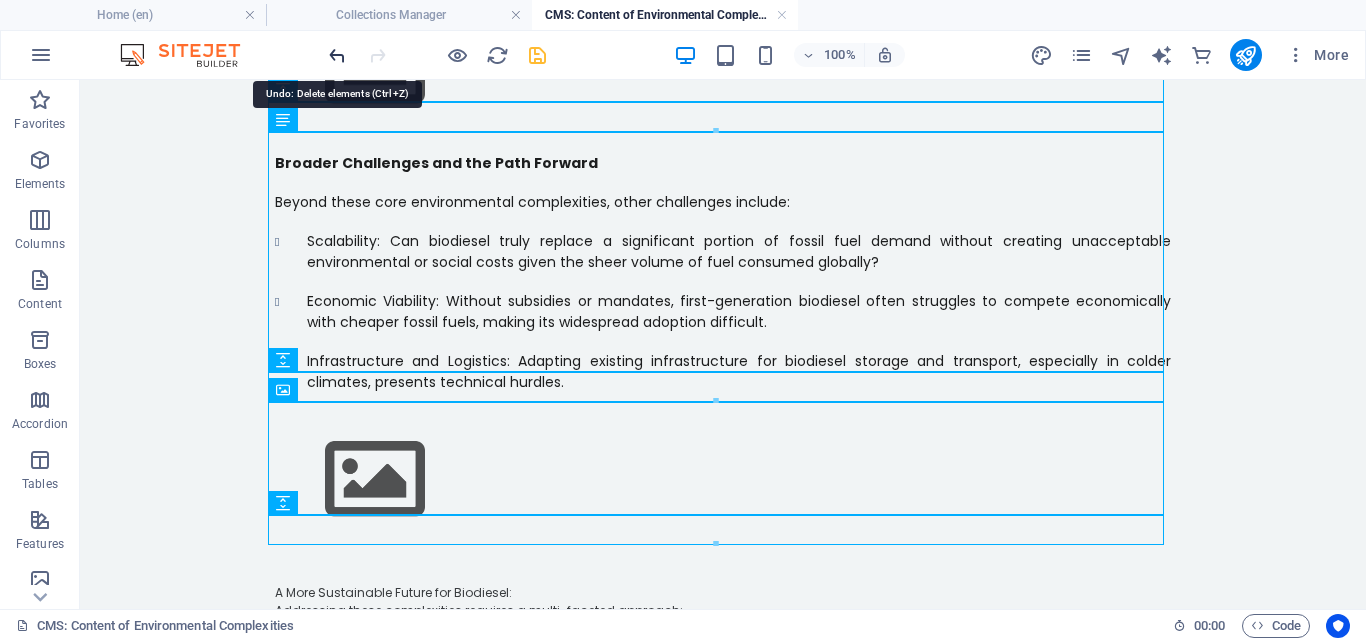 scroll, scrollTop: 1958, scrollLeft: 0, axis: vertical 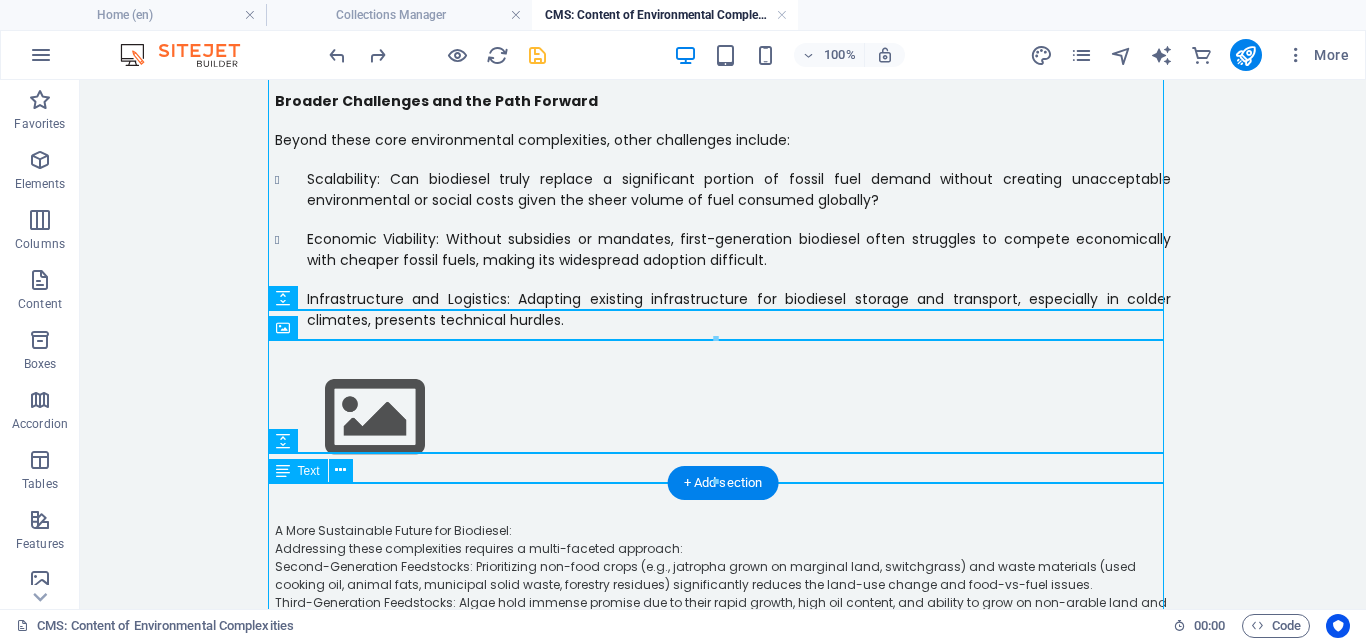 click on "A More Sustainable Future for Biodiesel: Addressing these complexities requires a multi-faceted approach: Second-Generation Feedstocks: Prioritizing non-food crops (e.g., jatropha grown on marginal land, switchgrass) and waste materials (used cooking oil, animal fats, municipal solid waste, forestry residues) significantly reduces the land-use change and food-vs-fuel issues. Third-Generation Feedstocks: Algae hold immense promise due to their rapid growth, high oil content, and ability to grow on non-arable land and utilize wastewater or CO2 emissions. Sustainable Agricultural Practices: Implementing precision agriculture, crop rotation, no-till farming, and organic practices for any dedicated energy crops can minimize water use, agrochemical pollution, and soil degradation. Life Cycle Assessment (LCA): Comprehensive LCAs are essential to accurately measure the true environmental footprint of different biodiesel pathways, from "well-to-wheel," accounting for all direct and indirect impacts. Conclusion:" at bounding box center (723, 738) 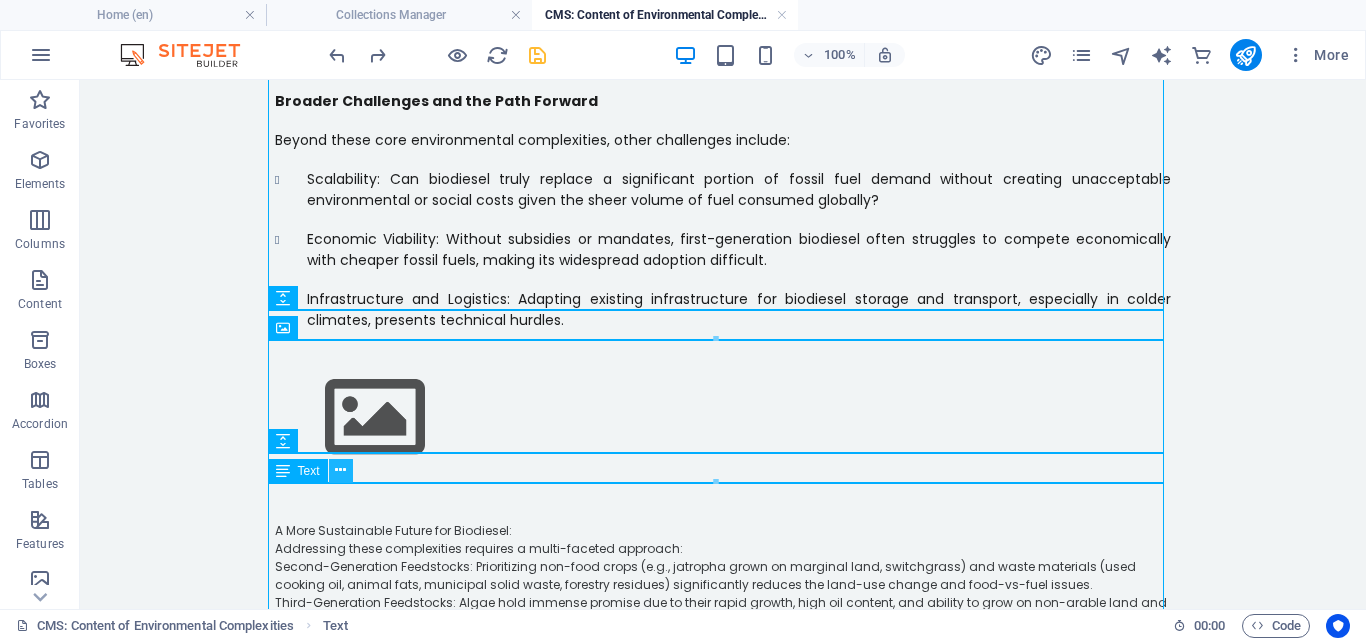 click at bounding box center [340, 470] 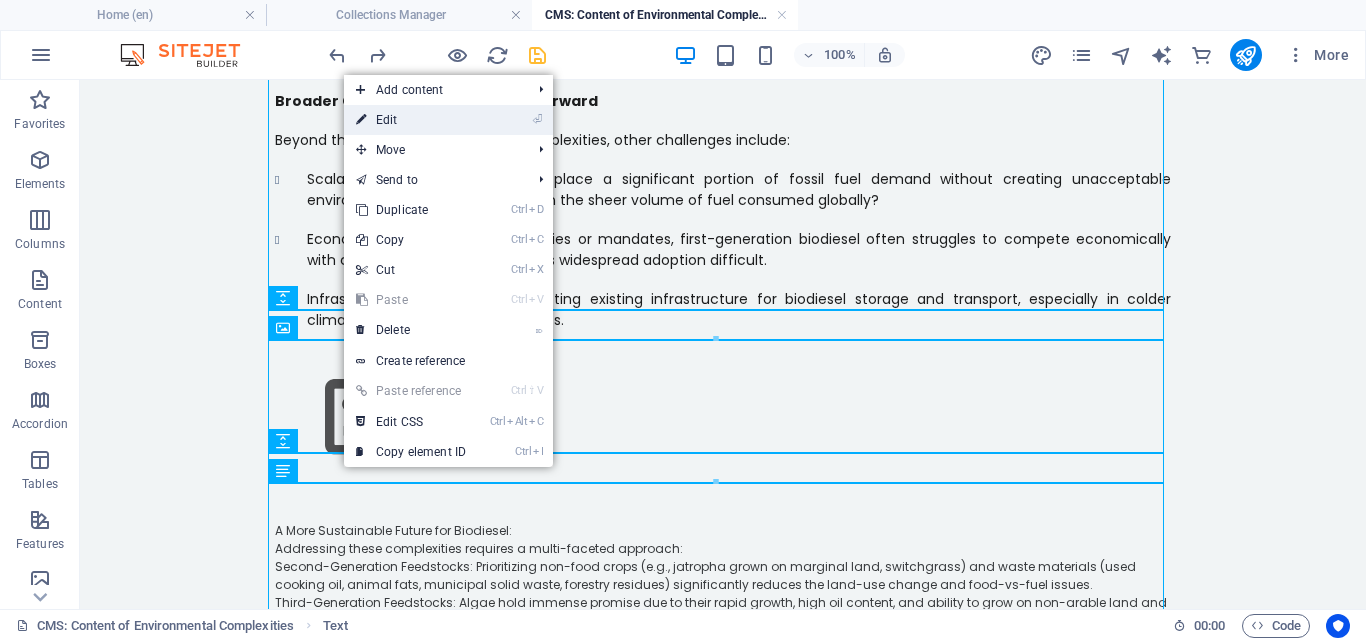 click on "⏎  Edit" at bounding box center (411, 120) 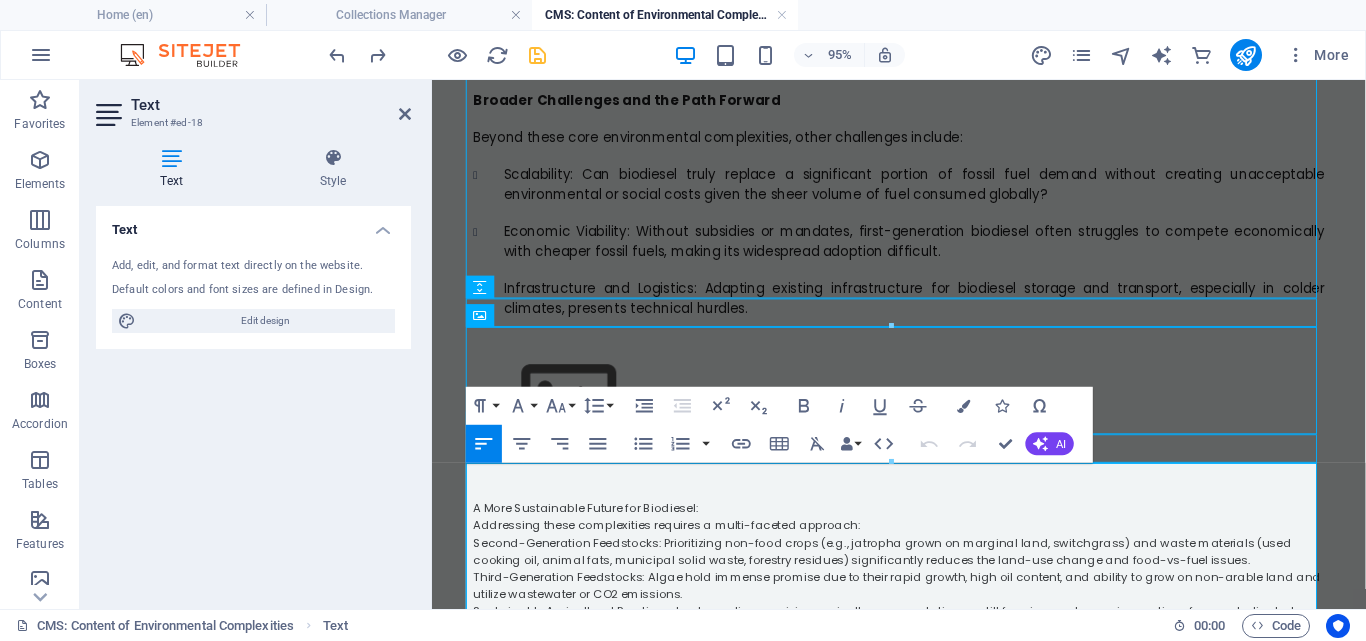 click on "A More Sustainable Future for Biodiesel:" at bounding box center [924, 531] 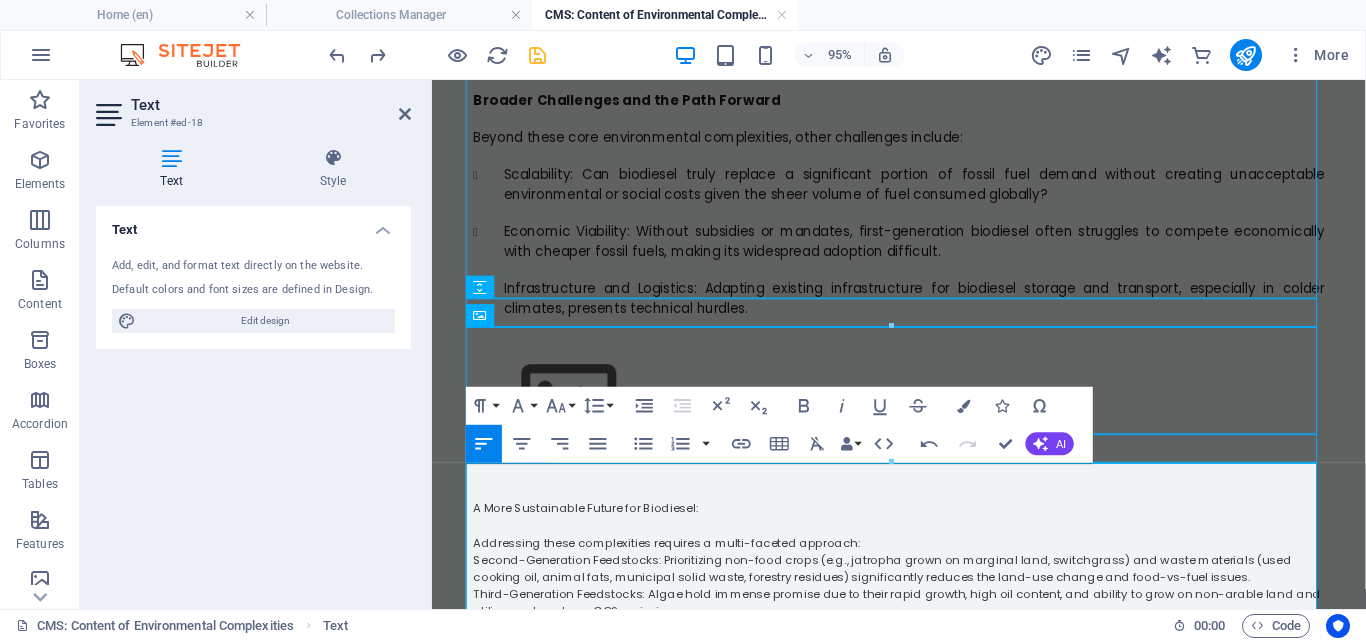 click at bounding box center (924, 513) 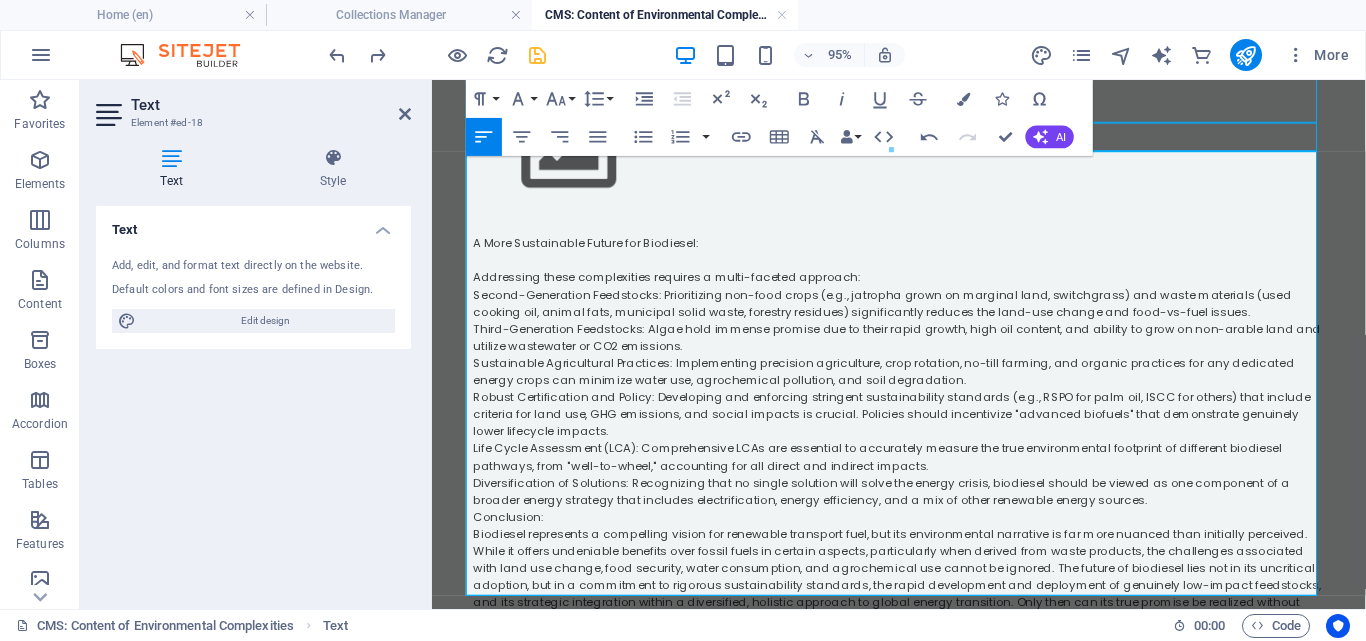 scroll, scrollTop: 2336, scrollLeft: 0, axis: vertical 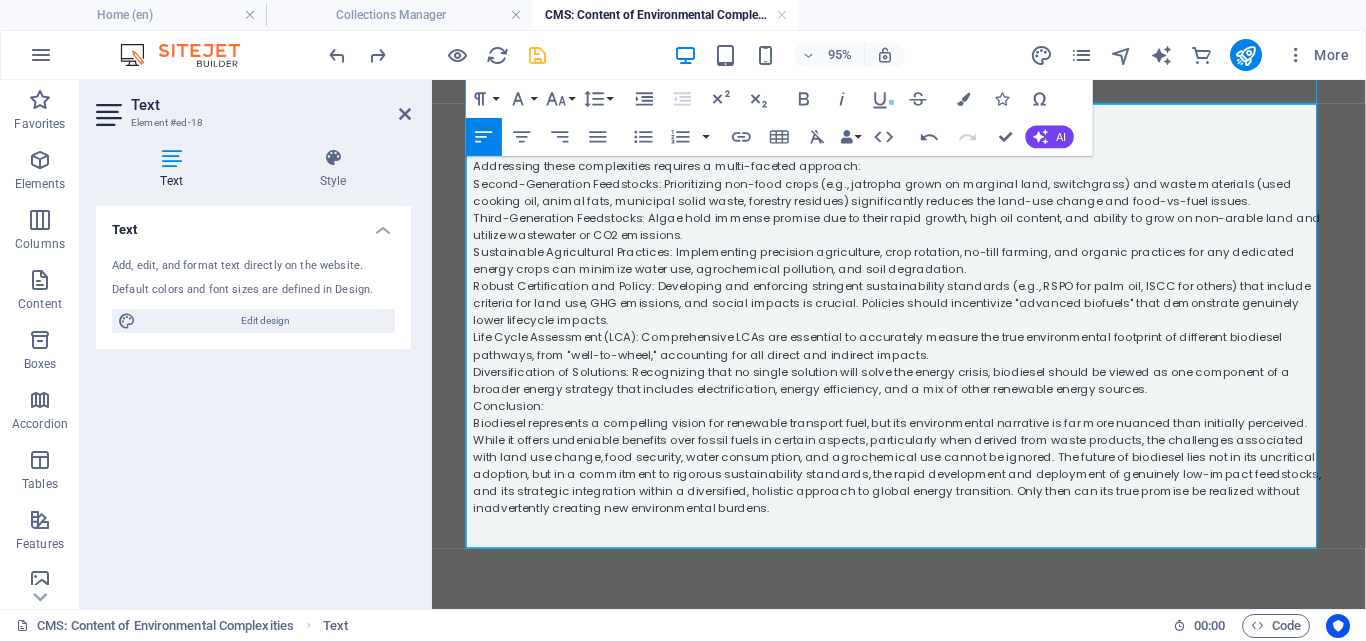 click on "Diversification of Solutions: Recognizing that no single solution will solve the energy crisis, biodiesel should be viewed as one component of a broader energy strategy that includes electrification, energy efficiency, and a mix of other renewable energy sources." at bounding box center [924, 396] 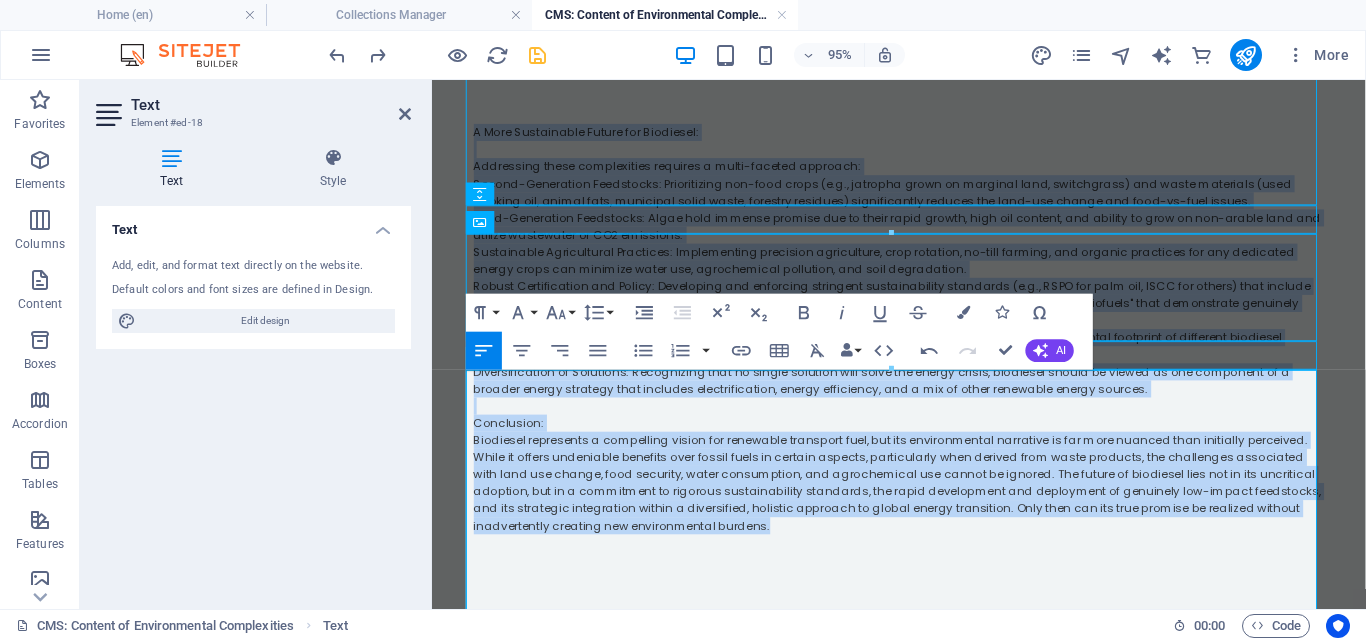 scroll, scrollTop: 1928, scrollLeft: 0, axis: vertical 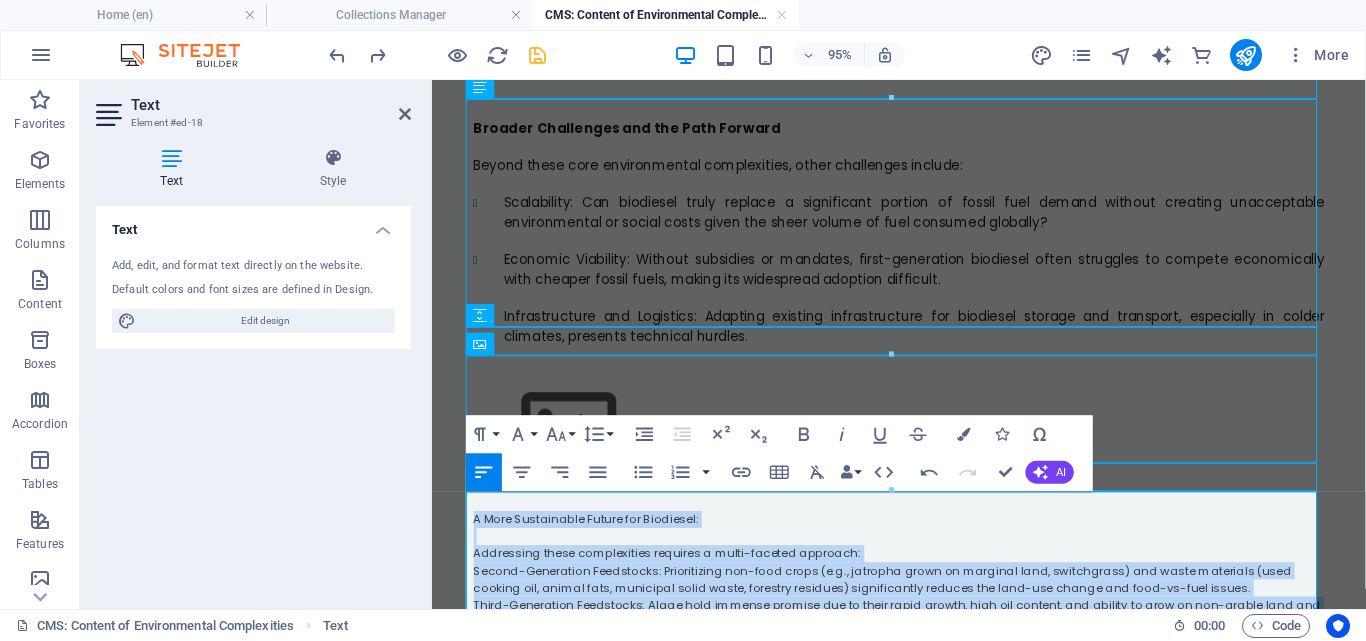 drag, startPoint x: 831, startPoint y: 533, endPoint x: 845, endPoint y: 558, distance: 28.653097 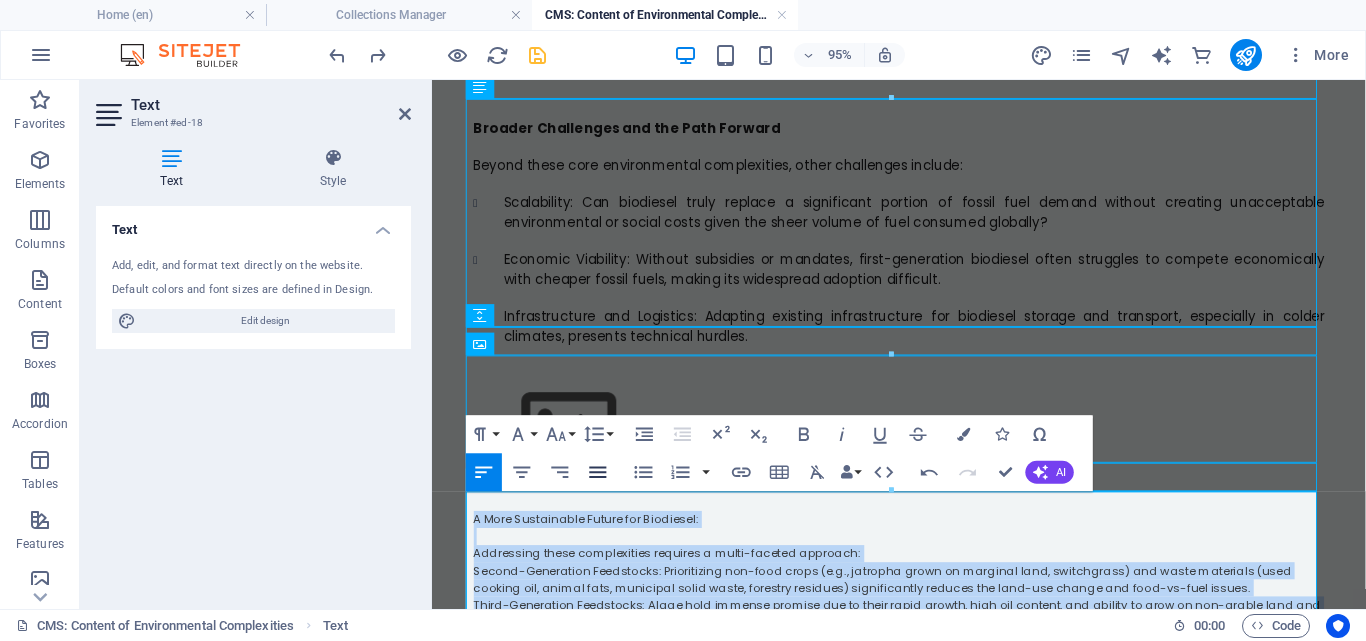 click 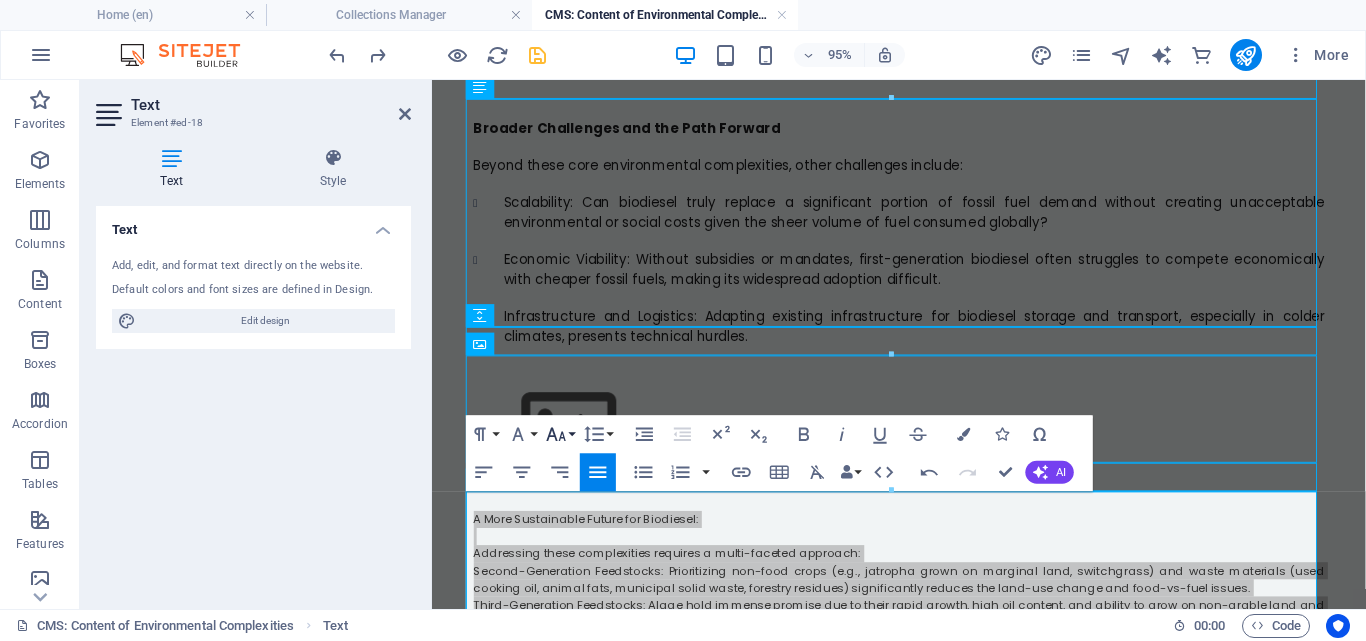 click on "Font Size" at bounding box center (560, 434) 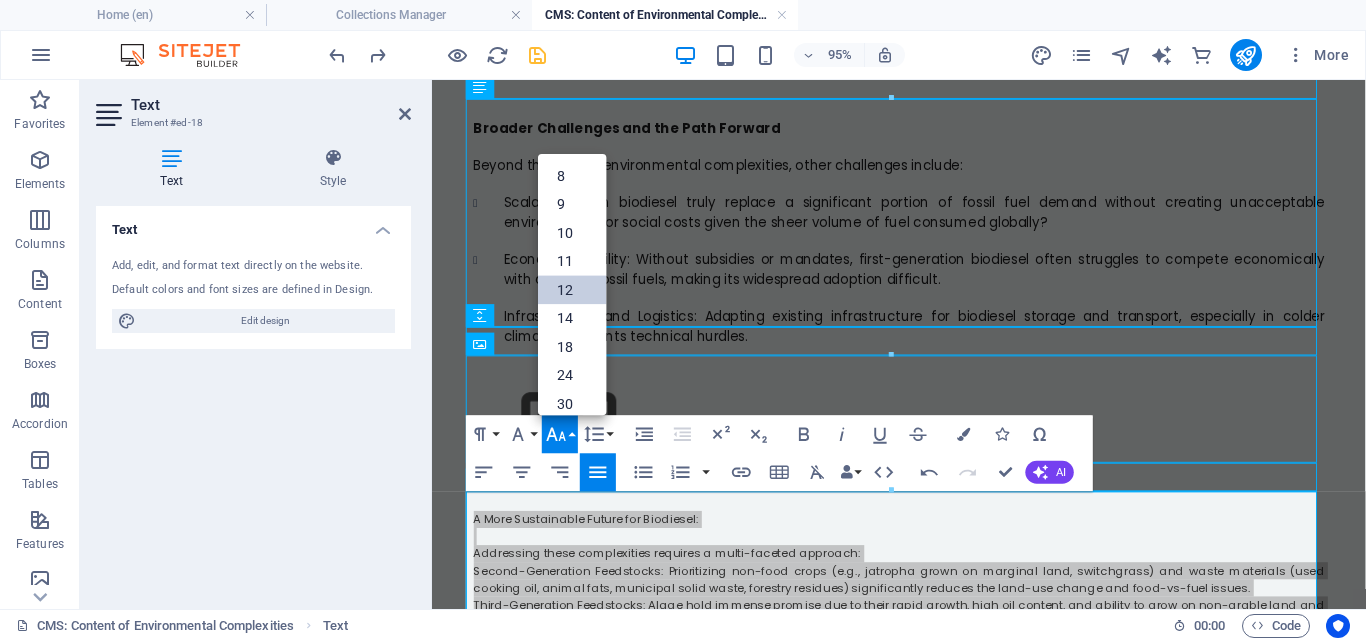 scroll, scrollTop: 143, scrollLeft: 0, axis: vertical 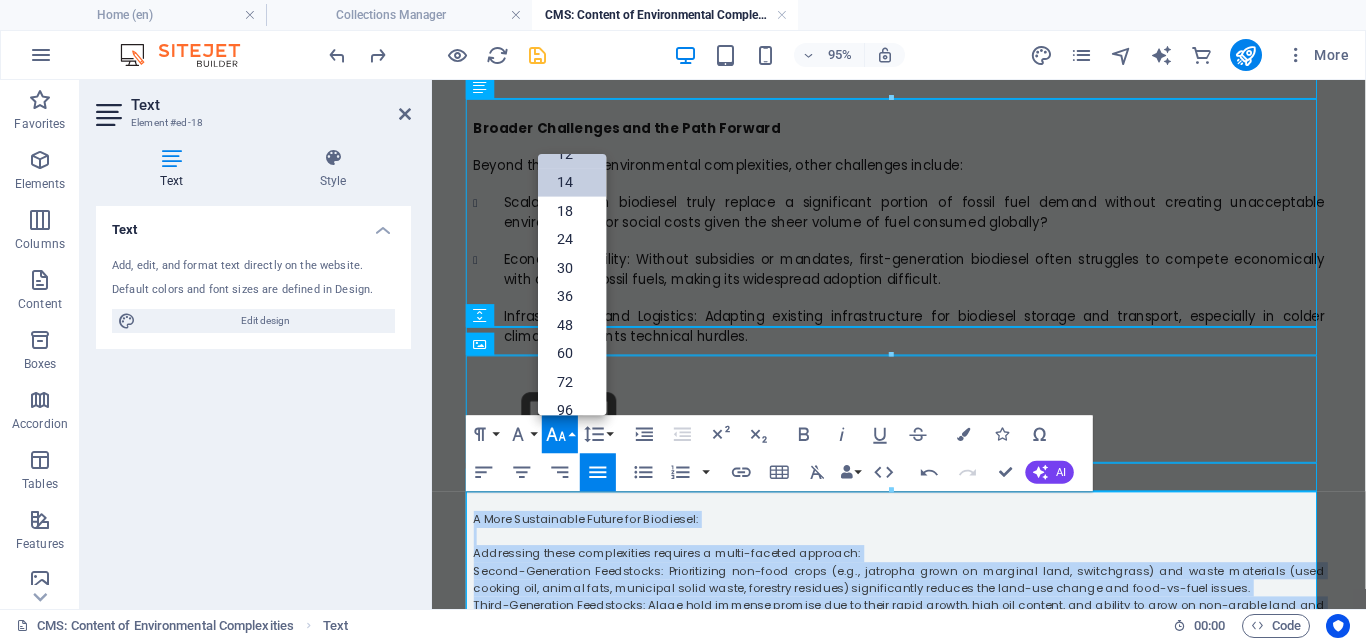 click on "14" at bounding box center [572, 182] 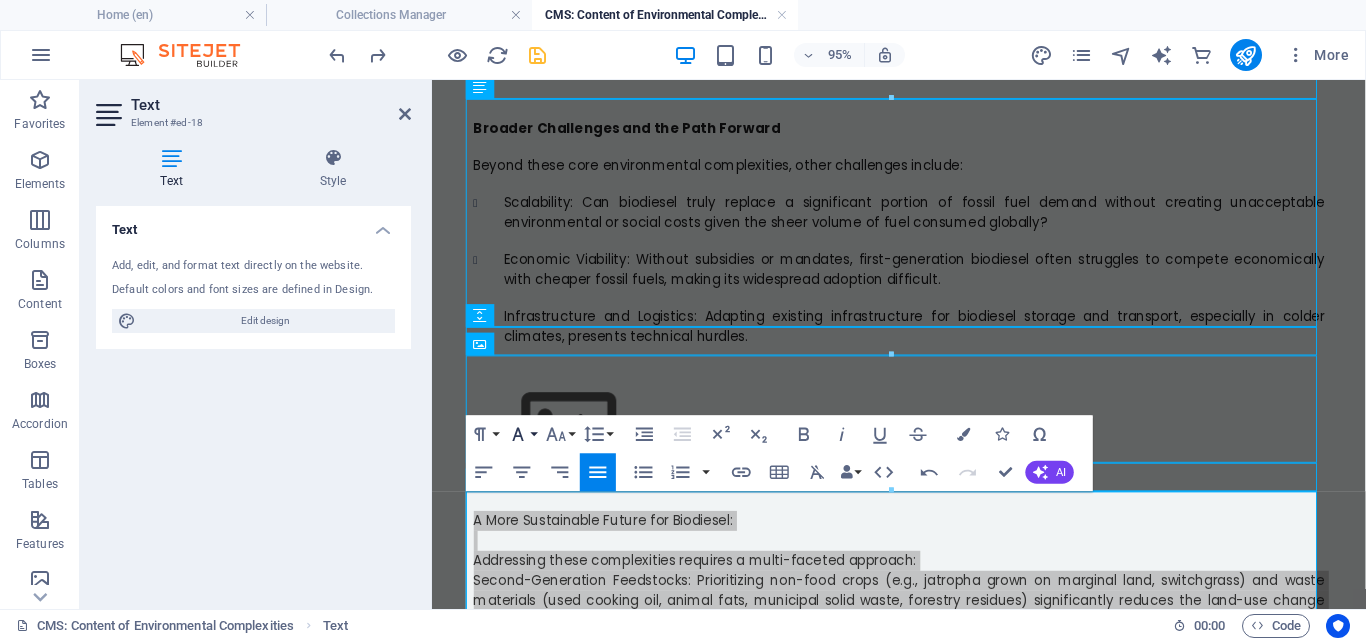 click on "Font Family" at bounding box center (522, 434) 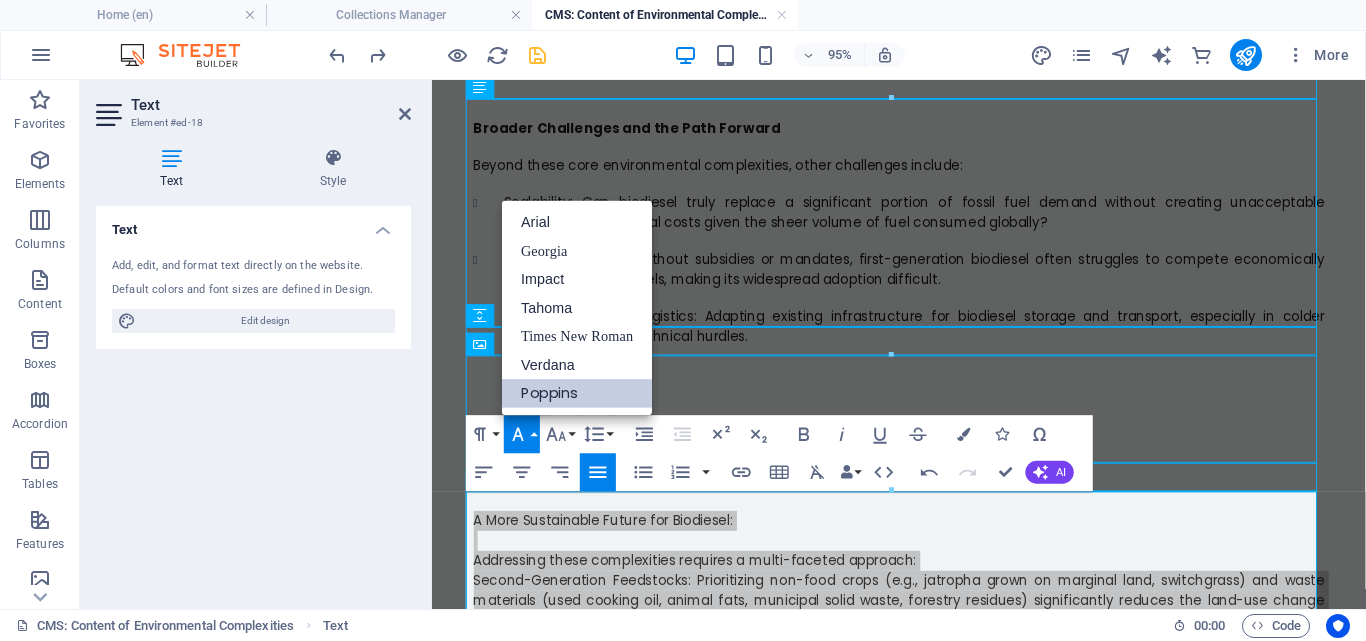 scroll, scrollTop: 0, scrollLeft: 0, axis: both 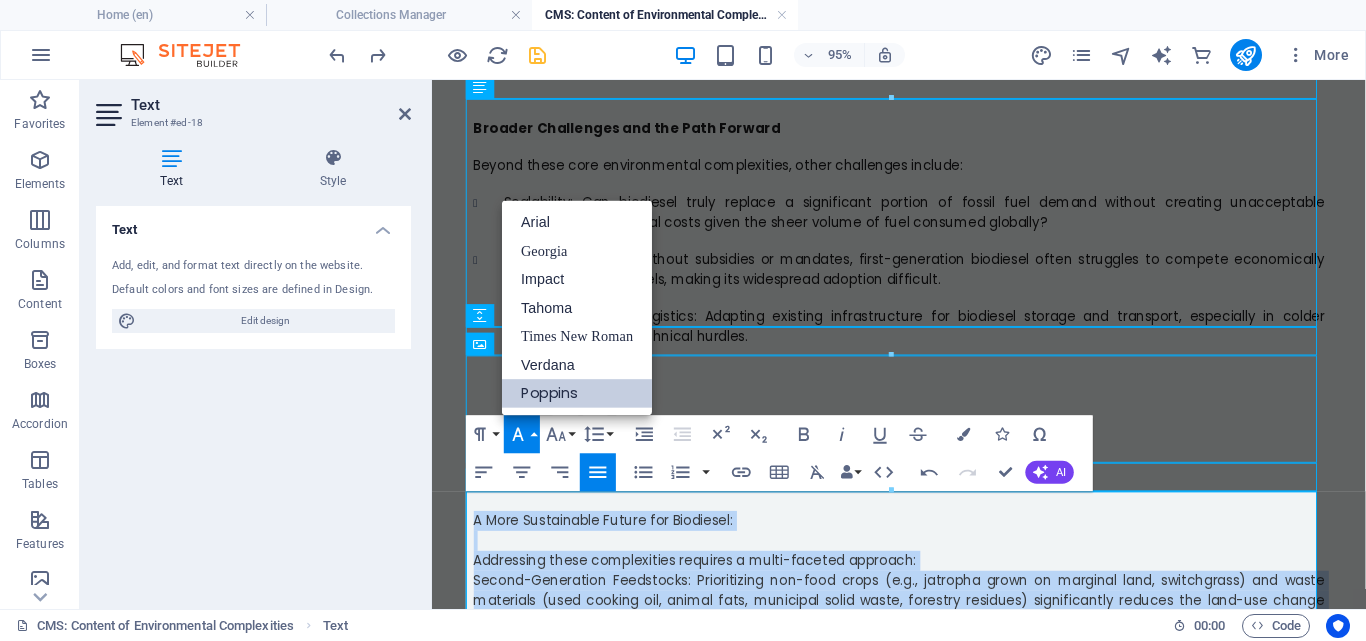 click on "Second-Generation Feedstocks: Prioritizing non-food crops (e.g., jatropha grown on marginal land, switchgrass) and waste materials (used cooking oil, animal fats, municipal solid waste, forestry residues) significantly reduces the land-use change and food-vs-fuel issues." at bounding box center [924, 628] 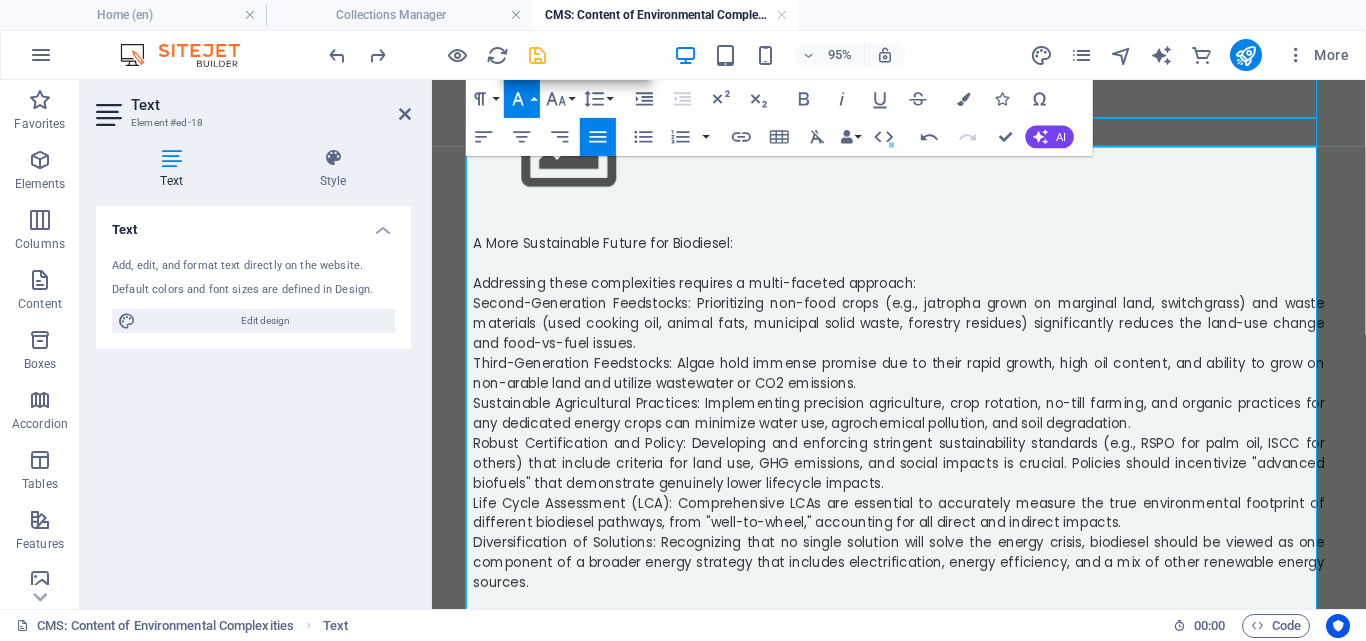 scroll, scrollTop: 2489, scrollLeft: 0, axis: vertical 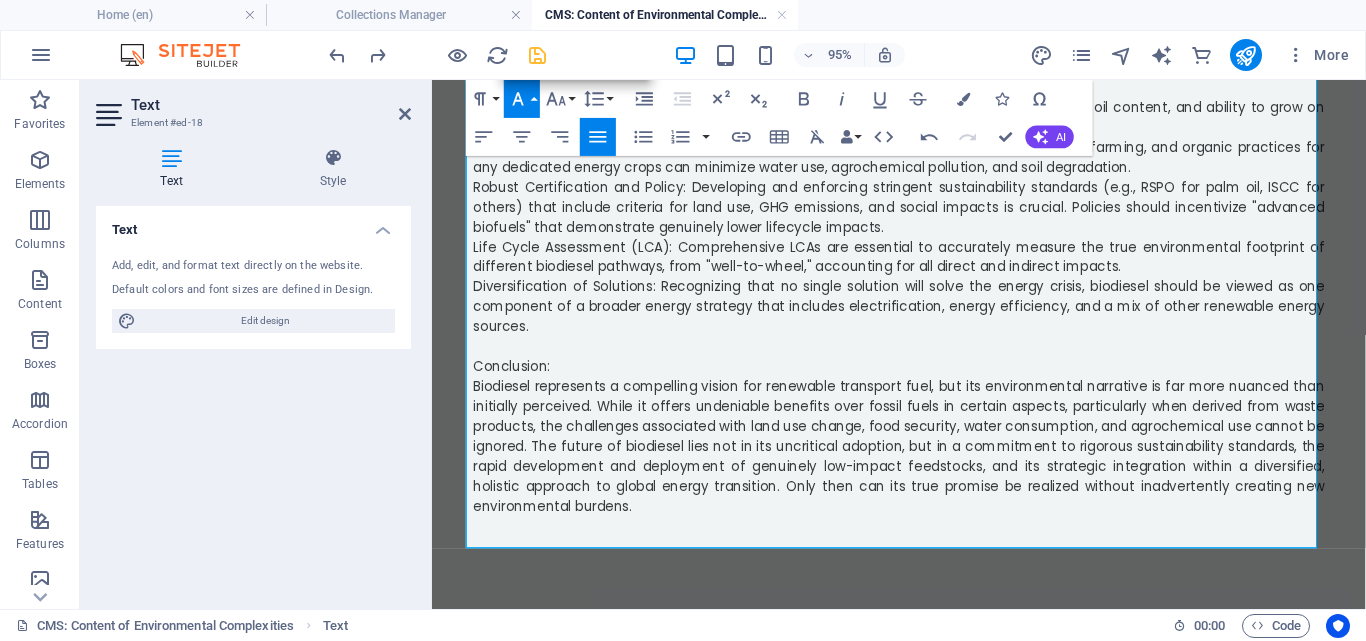 click on "Biodiesel represents a compelling vision for renewable transport fuel, but its environmental narrative is far more nuanced than initially perceived. While it offers undeniable benefits over fossil fuels in certain aspects, particularly when derived from waste products, the challenges associated with land use change, food security, water consumption, and agrochemical use cannot be ignored. The future of biodiesel lies not in its uncritical adoption, but in a commitment to rigorous sustainability standards, the rapid development and deployment of genuinely low-impact feedstocks, and its strategic integration within a diversified, holistic approach to global energy transition. Only then can its true promise be realized without inadvertently creating new environmental burdens." at bounding box center (924, 466) 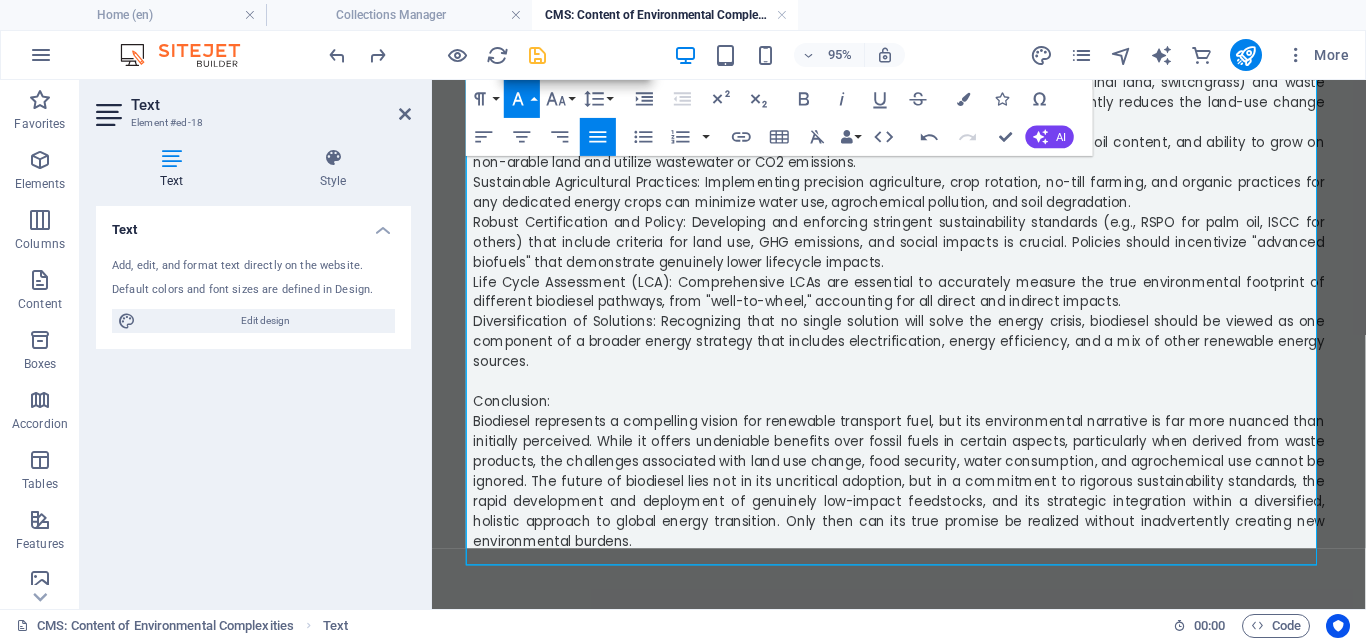 scroll, scrollTop: 2435, scrollLeft: 0, axis: vertical 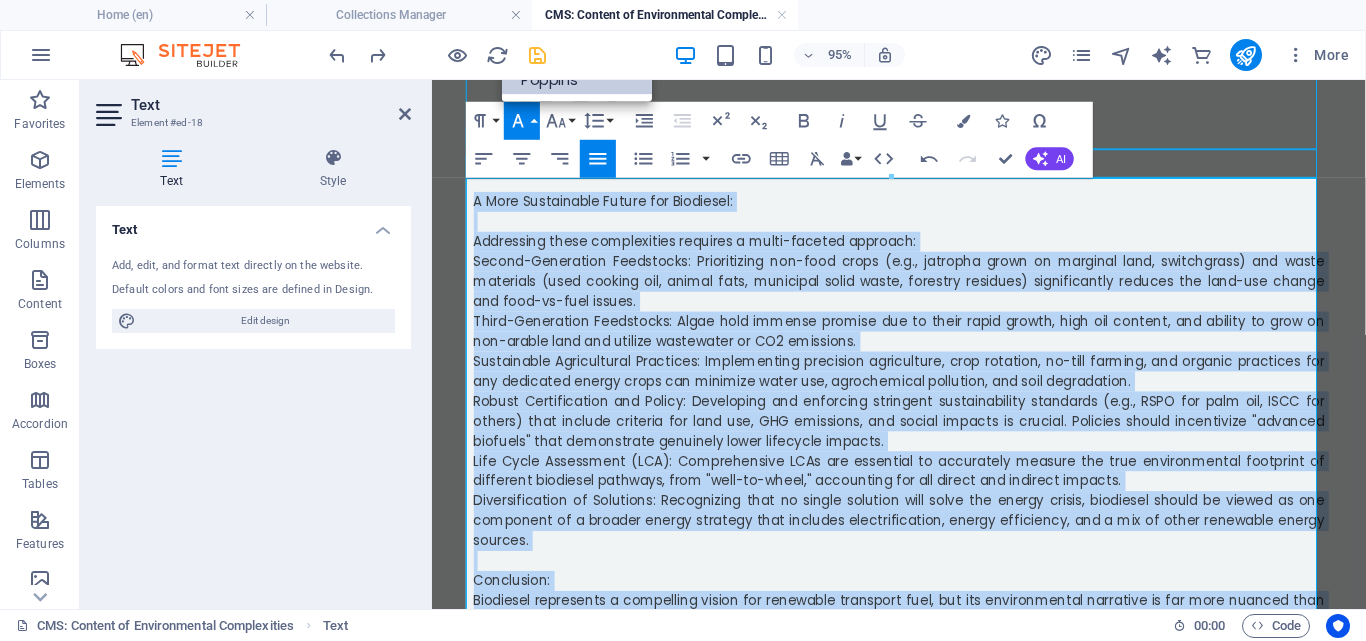 drag, startPoint x: 647, startPoint y: 565, endPoint x: 433, endPoint y: 99, distance: 512.78845 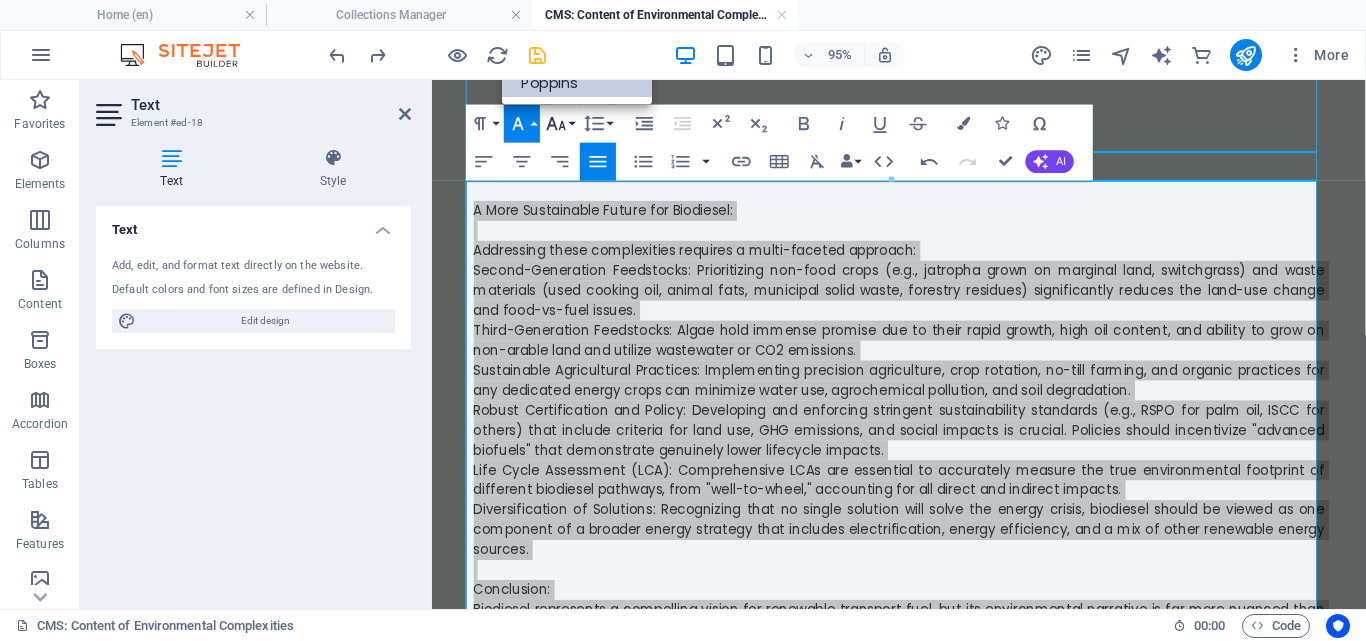 click on "Font Size" at bounding box center (560, 123) 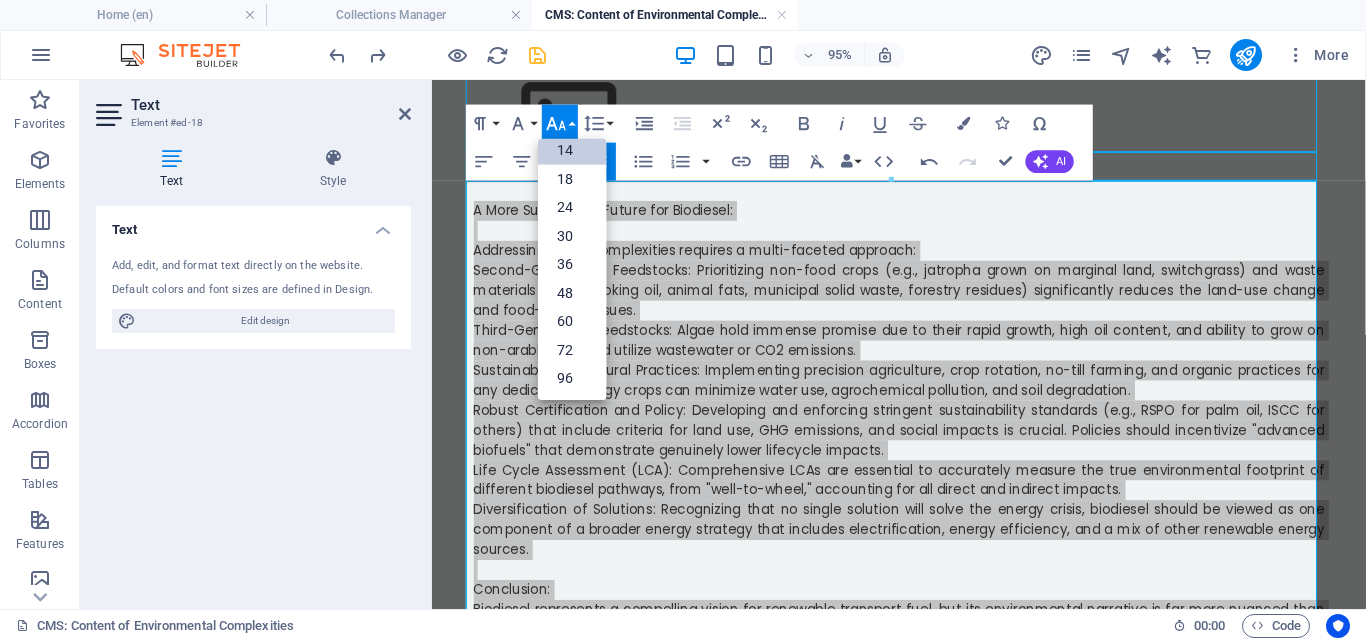 scroll, scrollTop: 161, scrollLeft: 0, axis: vertical 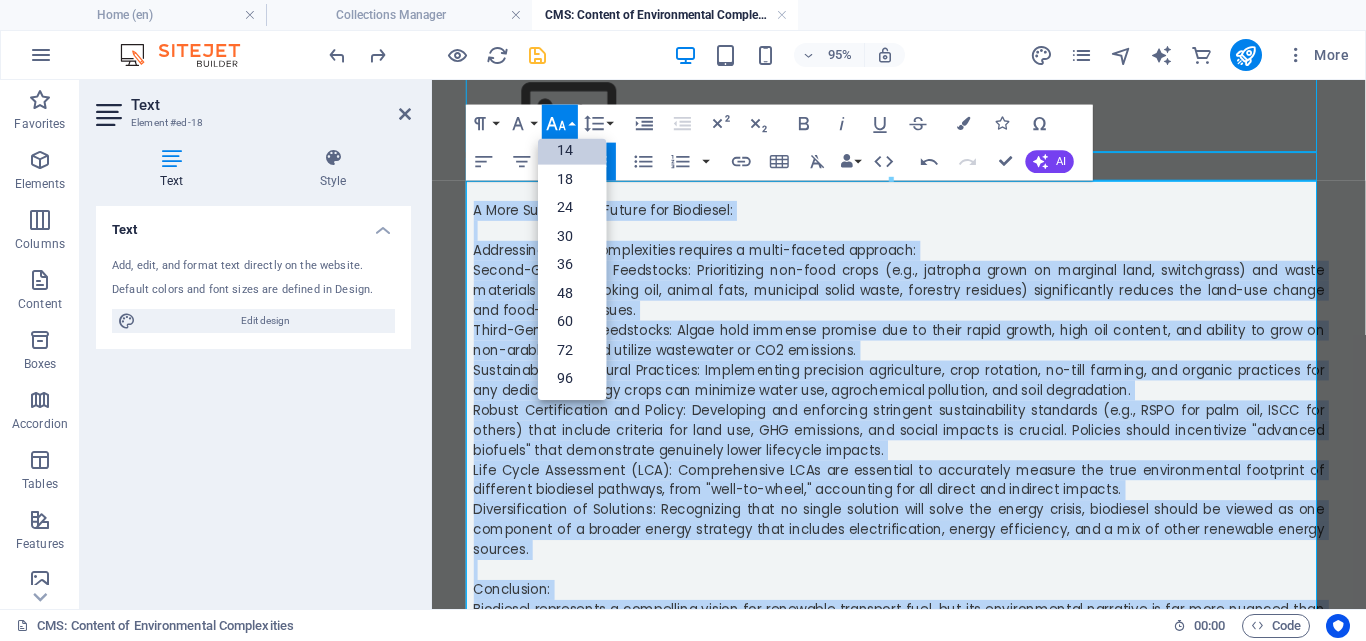 click on "14" at bounding box center (572, 150) 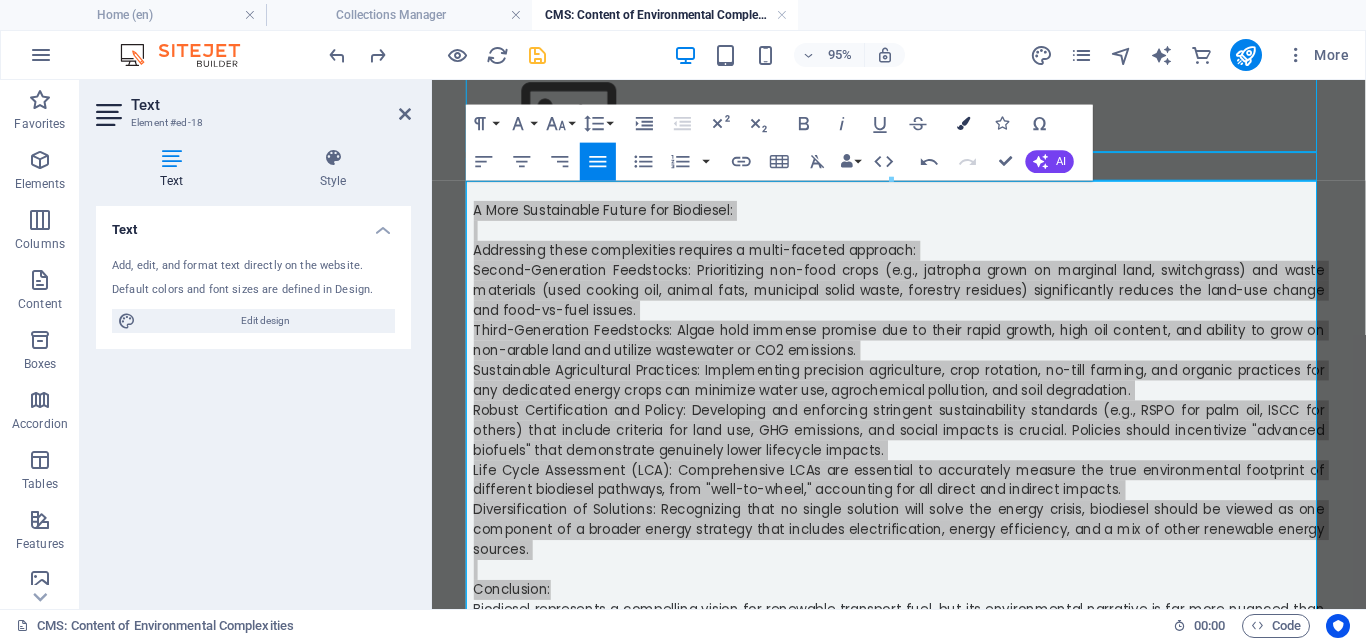 click at bounding box center [963, 123] 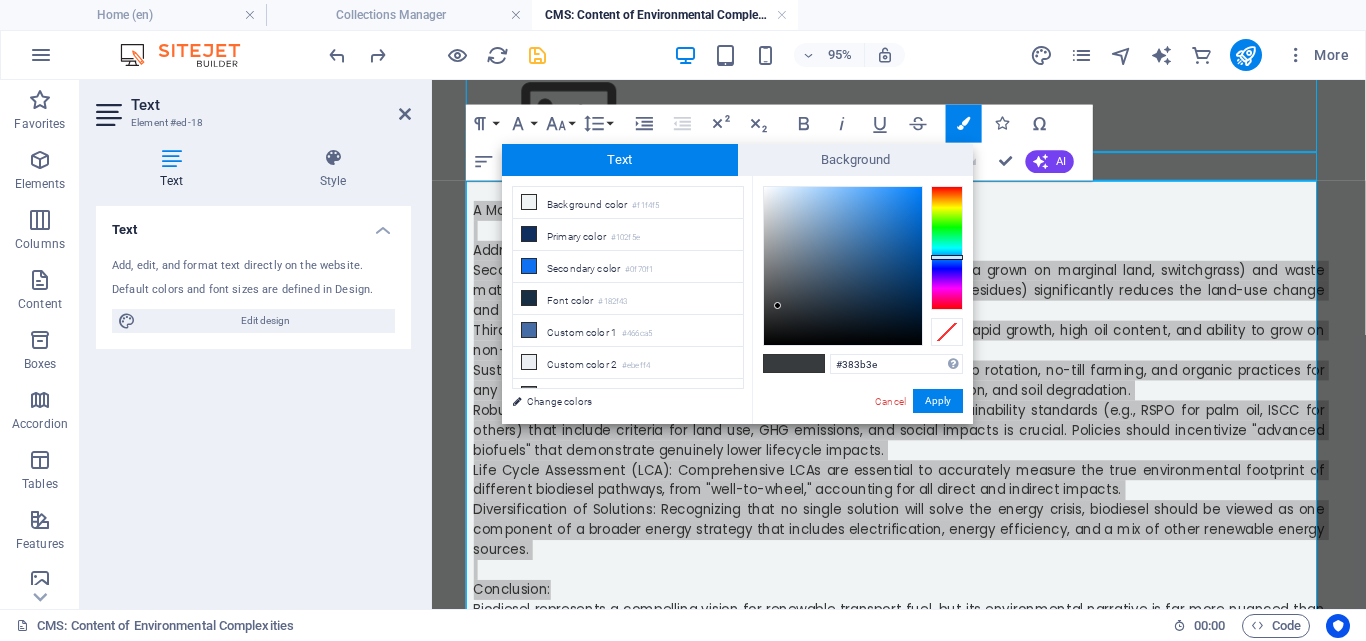 type on "#202122" 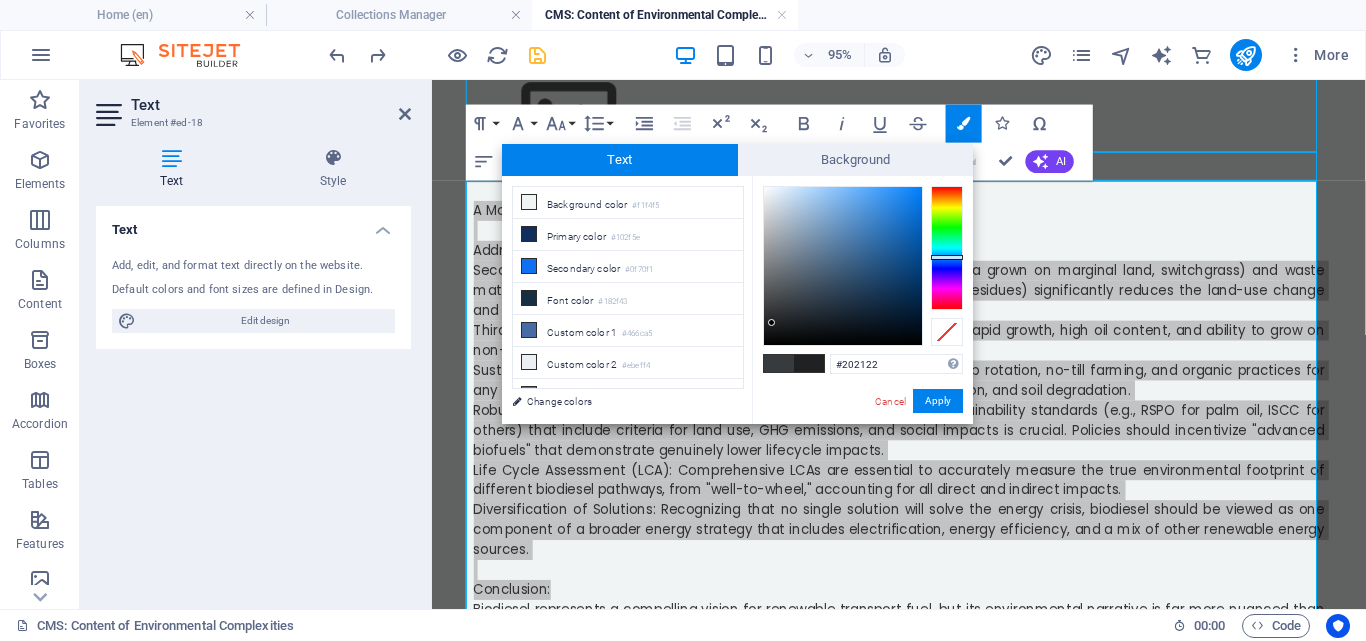click at bounding box center [843, 266] 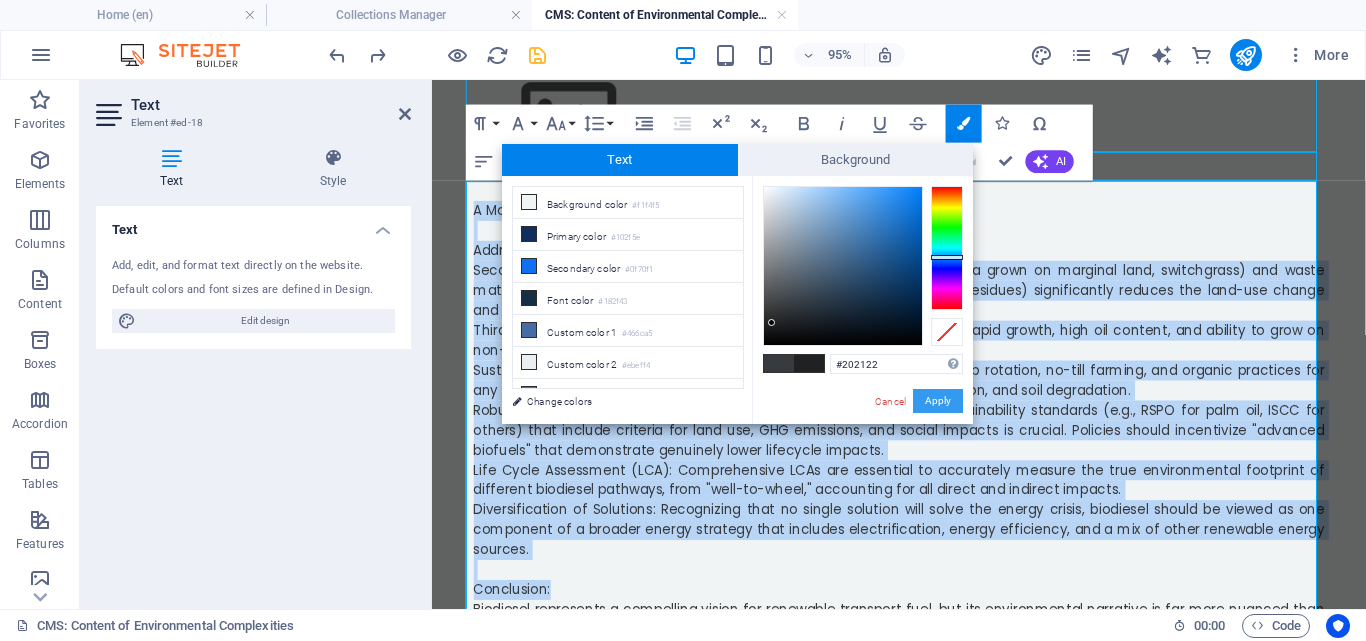 click on "Apply" at bounding box center (938, 401) 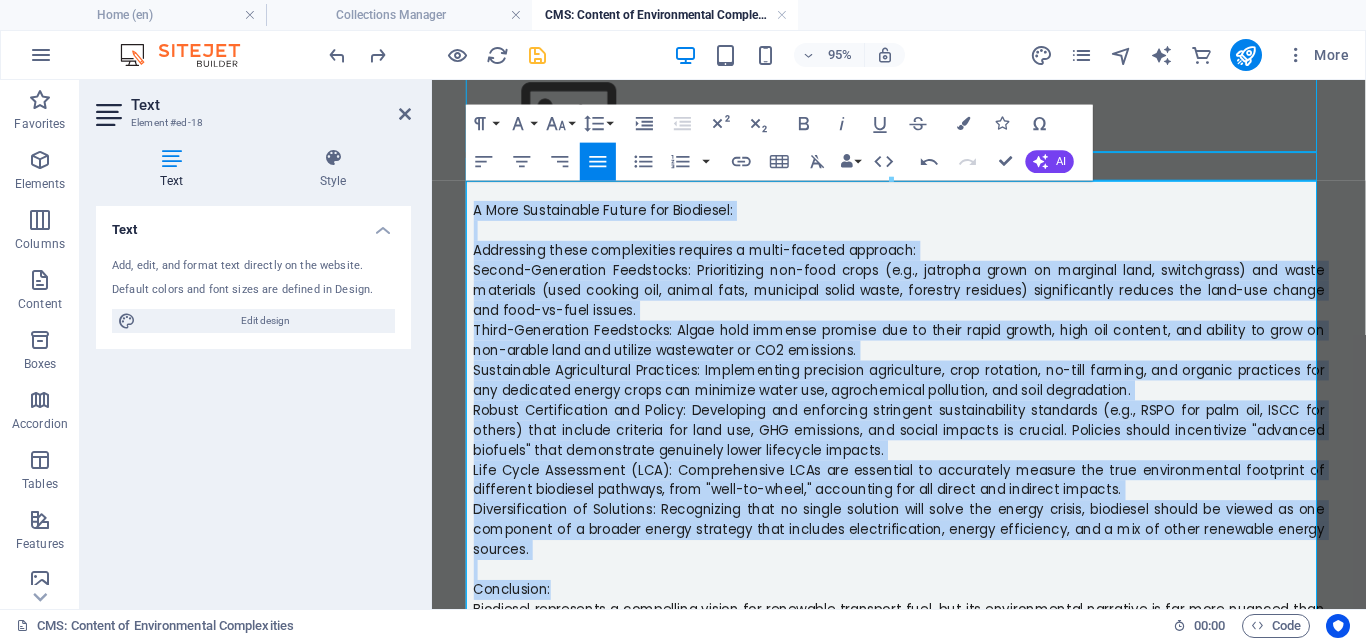 click at bounding box center [924, 238] 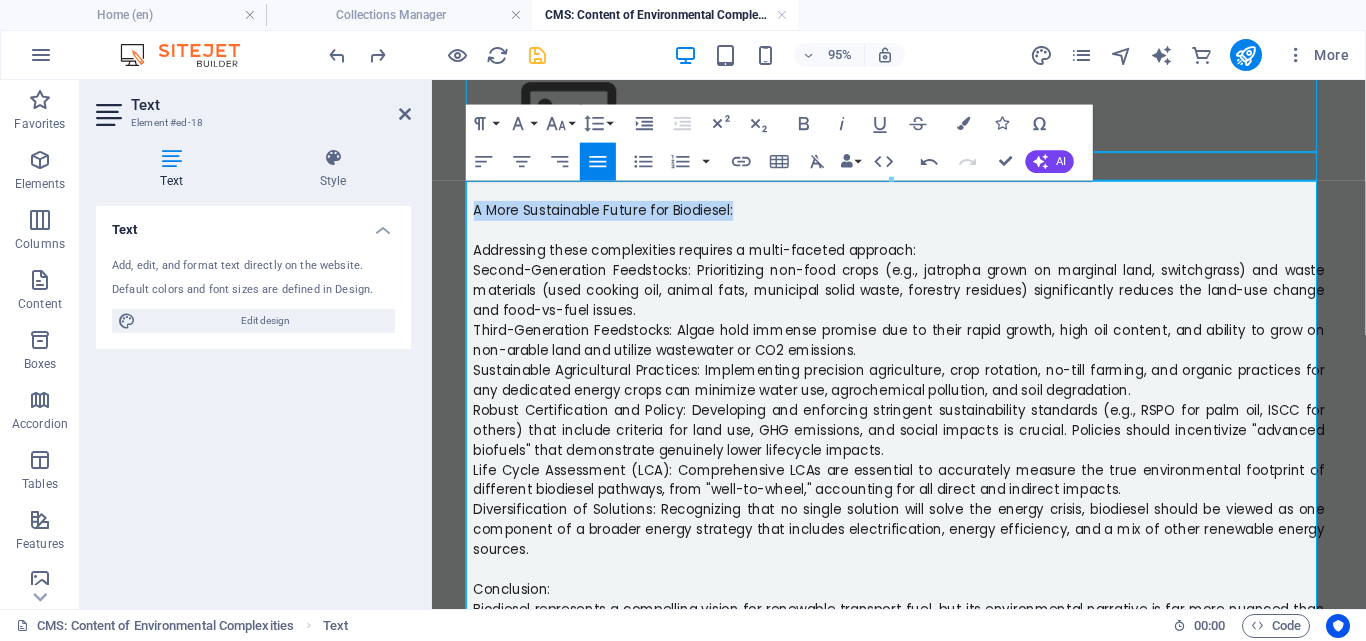 drag, startPoint x: 769, startPoint y: 202, endPoint x: 431, endPoint y: 202, distance: 338 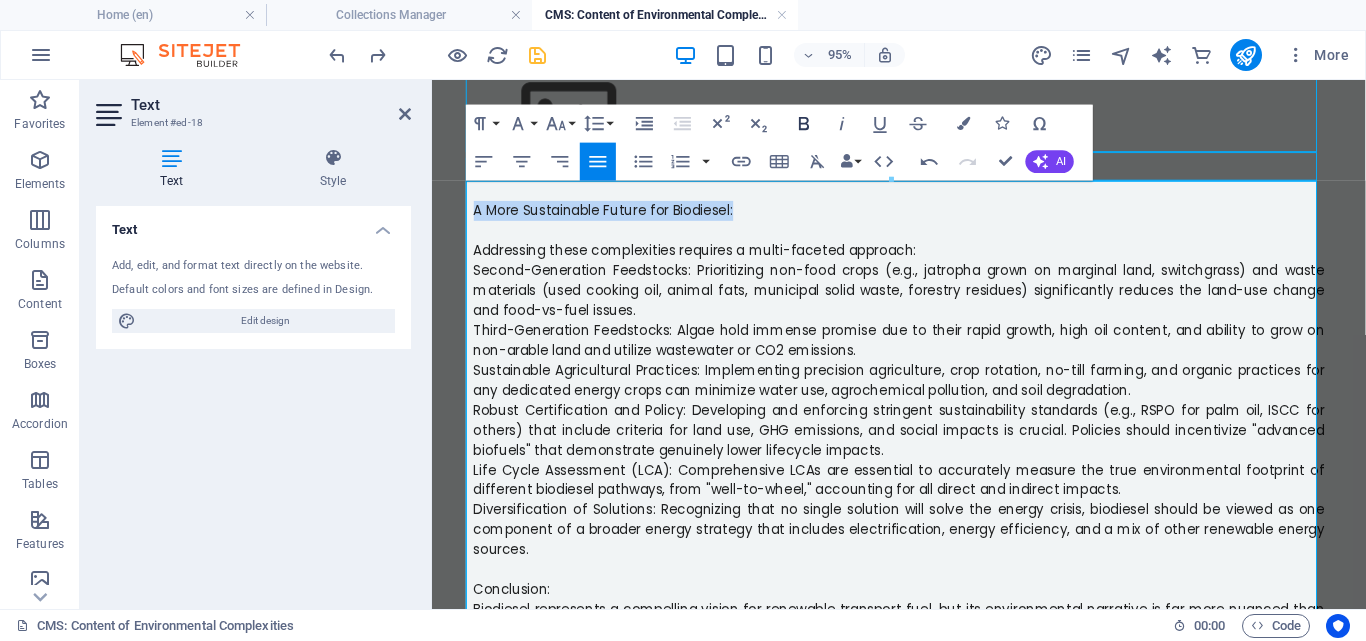 click 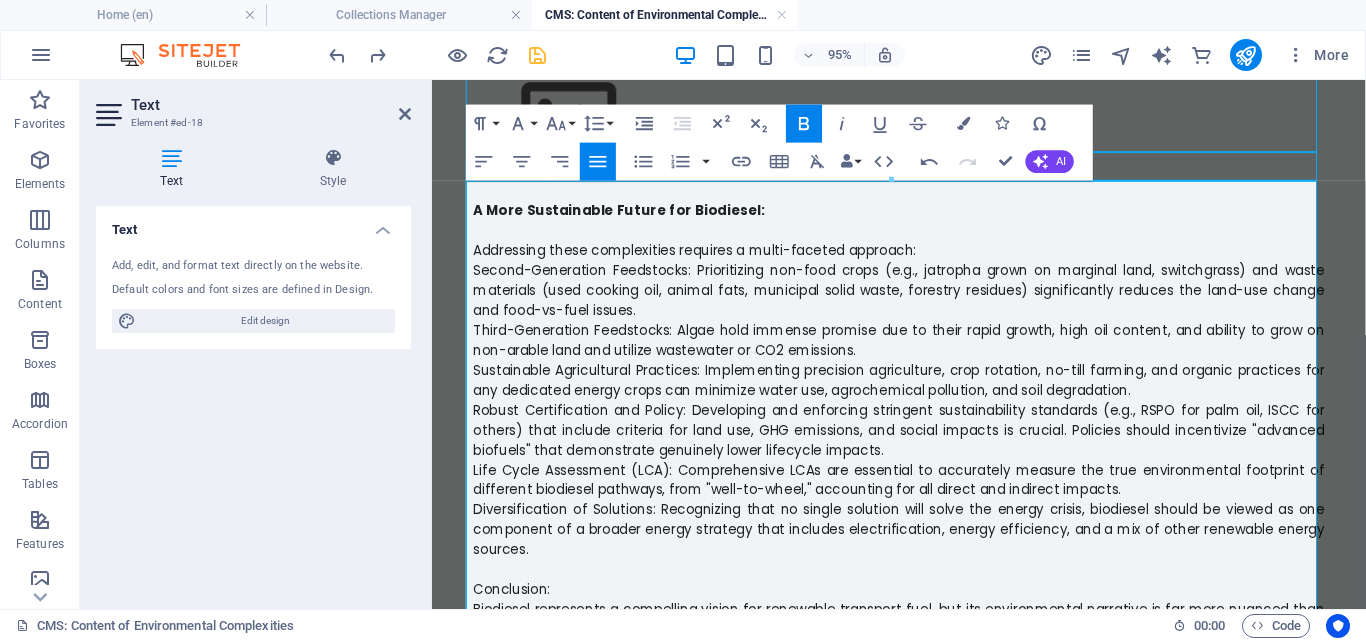 click on "Addressing these complexities requires a multi-faceted approach:" at bounding box center [924, 259] 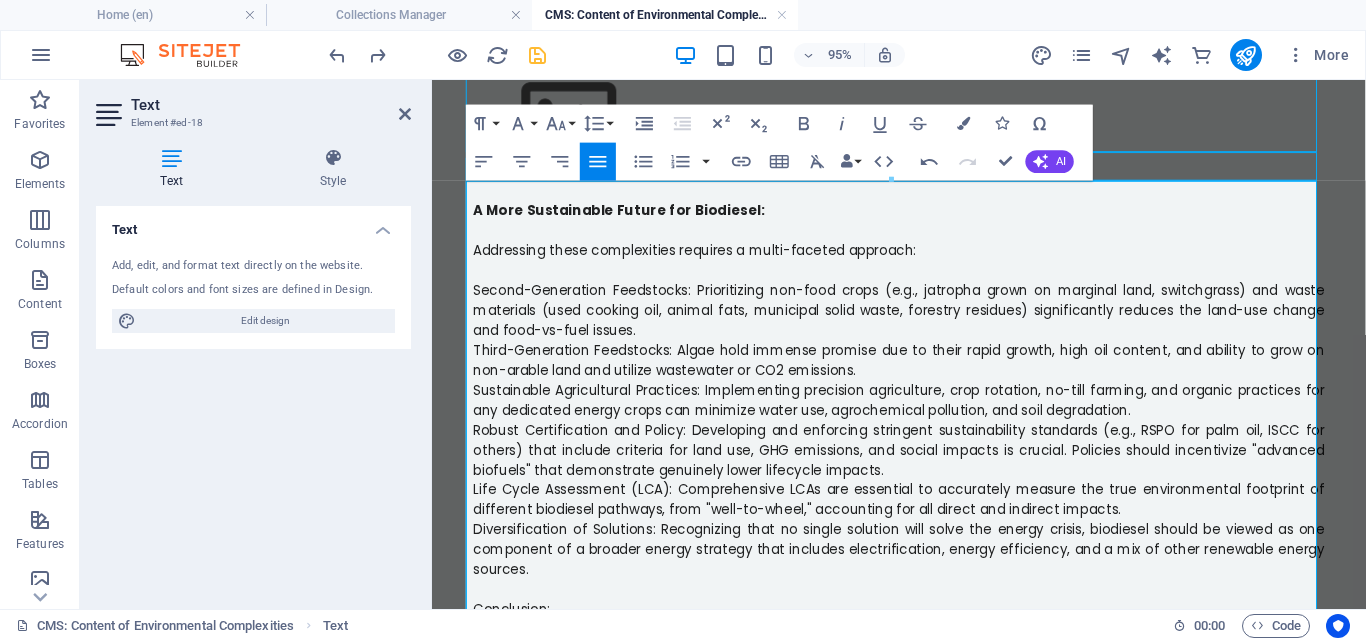click on "Second-Generation Feedstocks: Prioritizing non-food crops (e.g., jatropha grown on marginal land, switchgrass) and waste materials (used cooking oil, animal fats, municipal solid waste, forestry residues) significantly reduces the land-use change and food-vs-fuel issues." at bounding box center (924, 322) 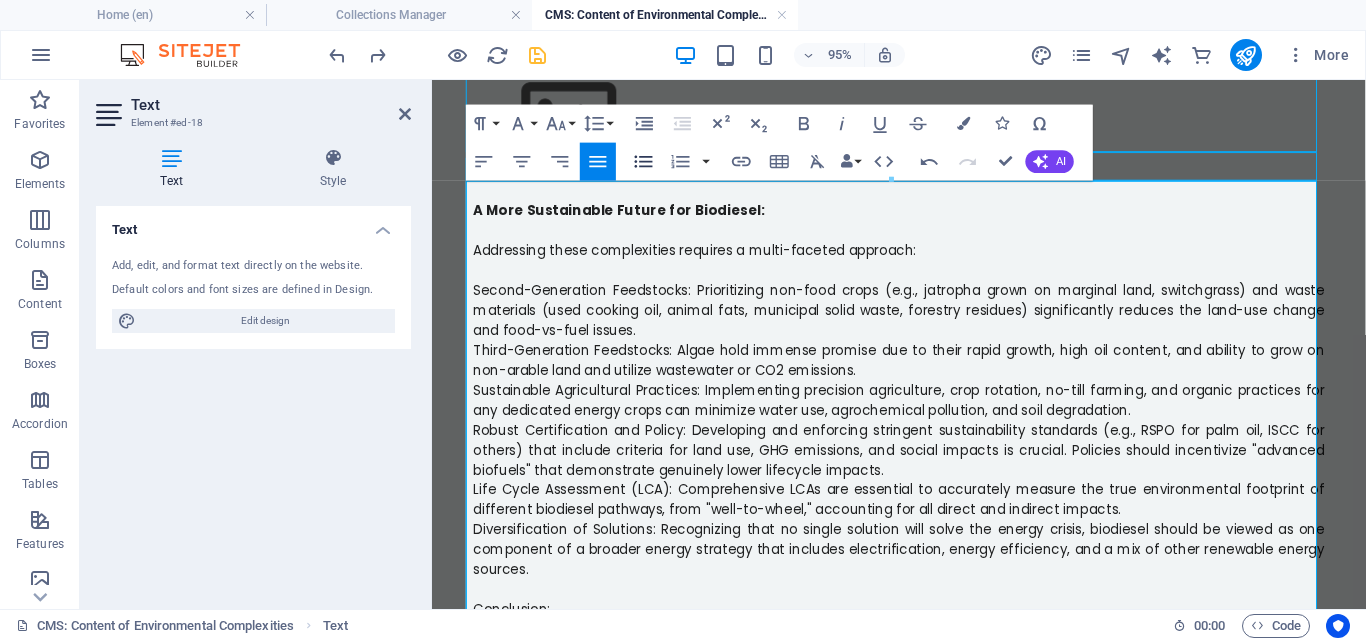 click 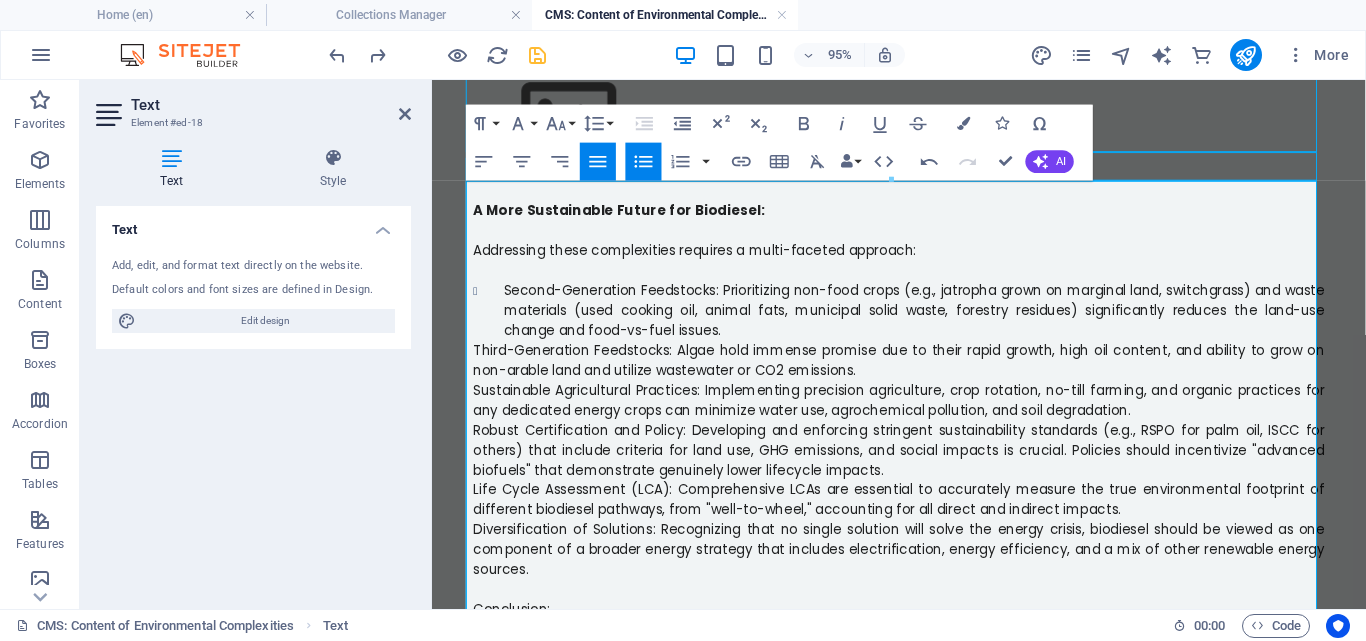 click on "Third-Generation Feedstocks: Algae hold immense promise due to their rapid growth, high oil content, and ability to grow on non-arable land and utilize wastewater or CO2 emissions." at bounding box center (924, 374) 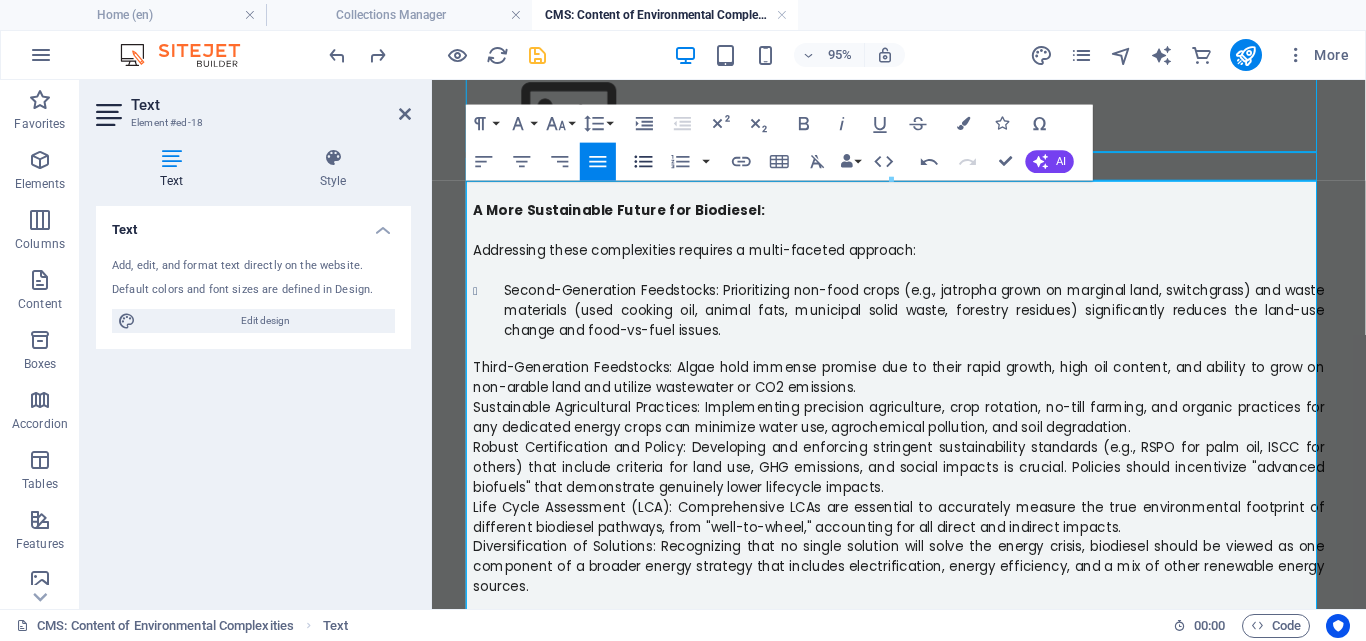 click 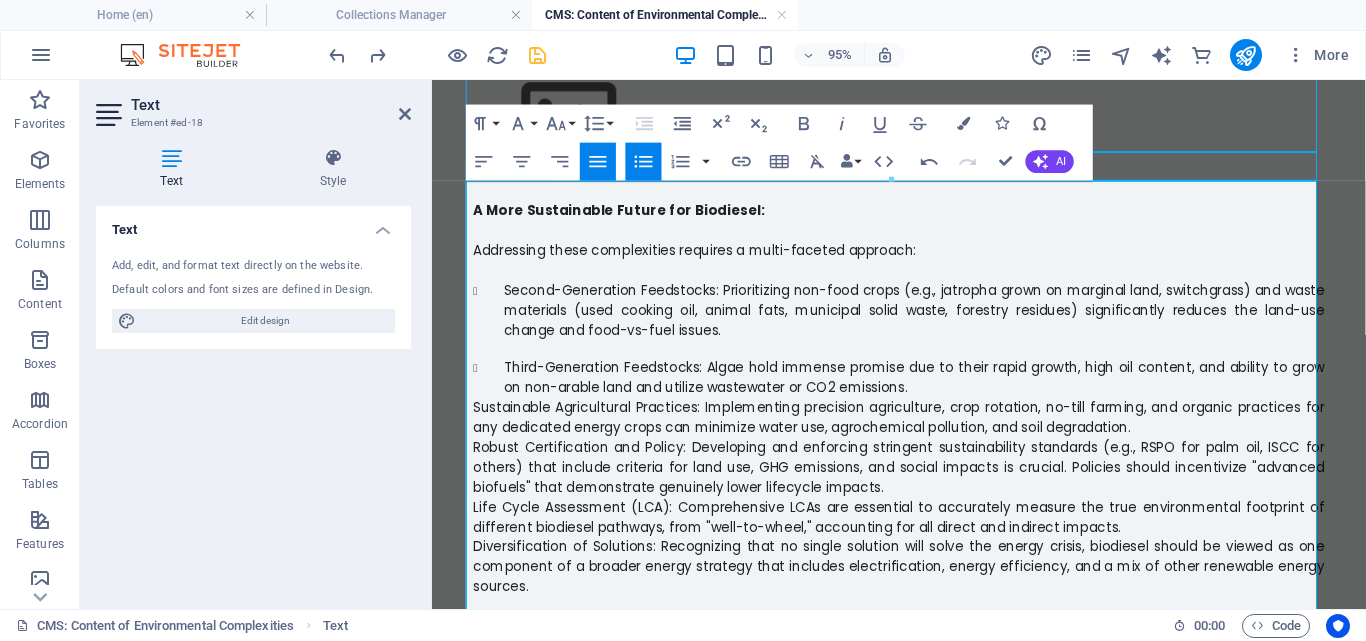 click on "Third-Generation Feedstocks: Algae hold immense promise due to their rapid growth, high oil content, and ability to grow on non-arable land and utilize wastewater or CO2 emissions." at bounding box center (940, 393) 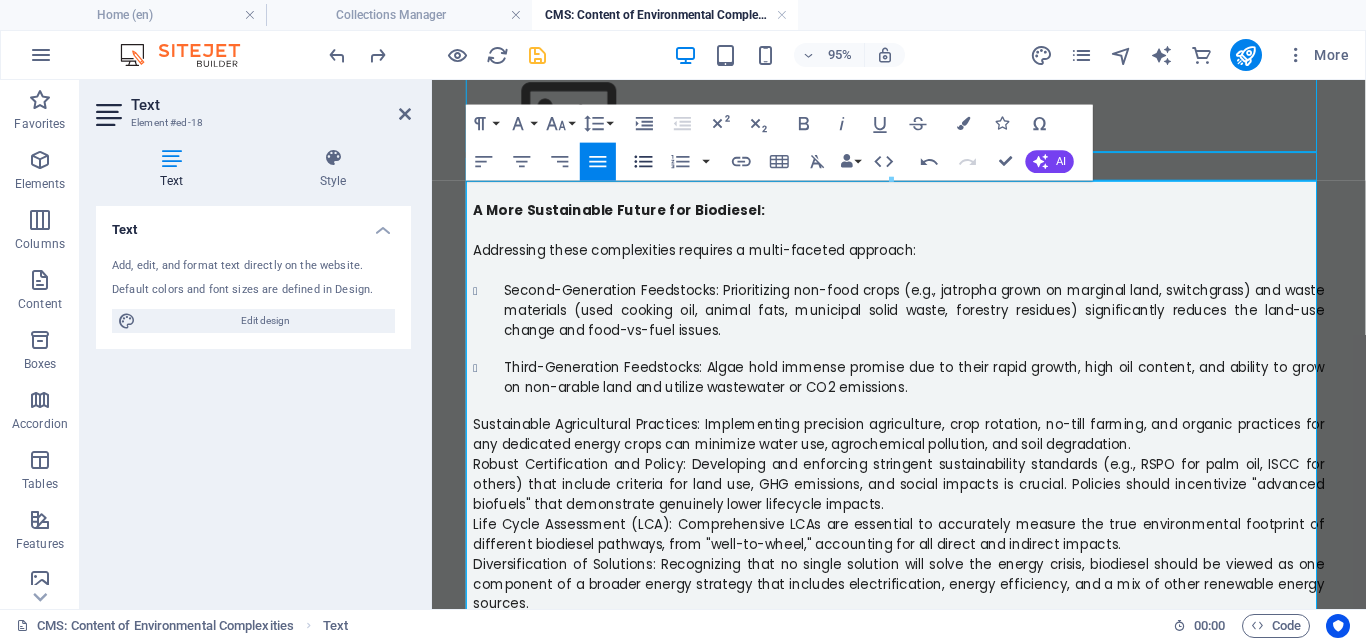 click 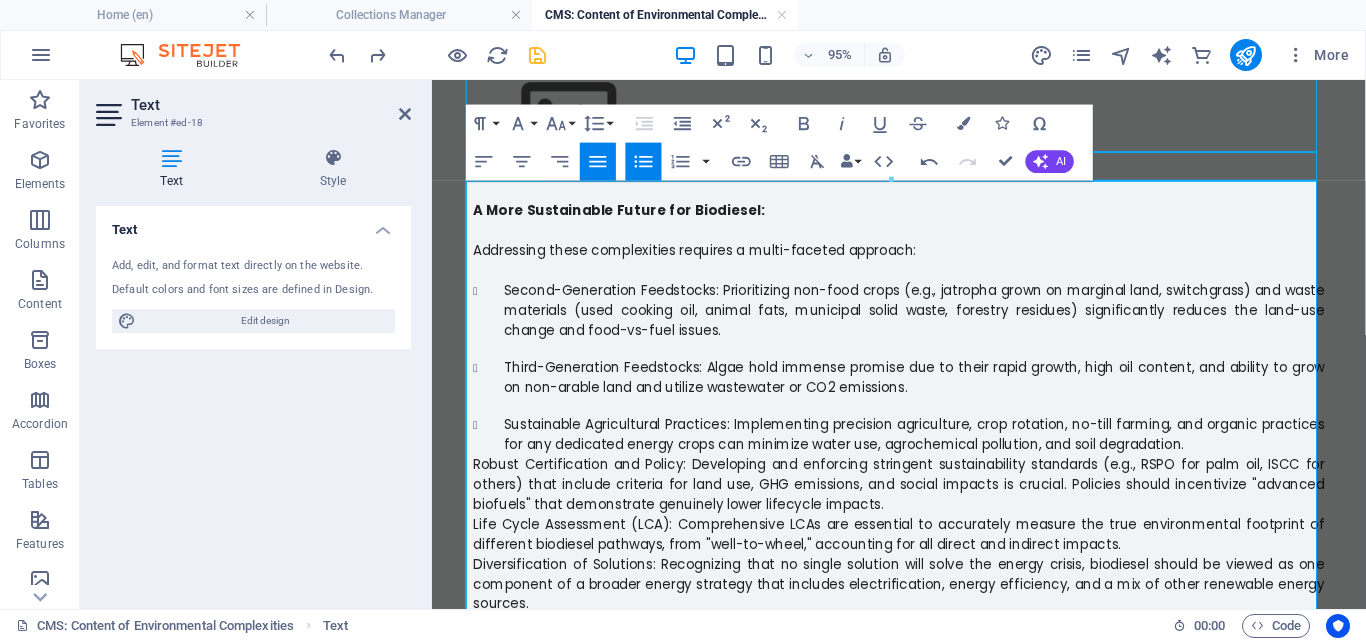 click on "Robust Certification and Policy: Developing and enforcing stringent sustainability standards (e.g., RSPO for palm oil, ISCC for others) that include criteria for land use, GHG emissions, and social impacts is crucial. Policies should incentivize "advanced biofuels" that demonstrate genuinely lower lifecycle impacts." at bounding box center [924, 505] 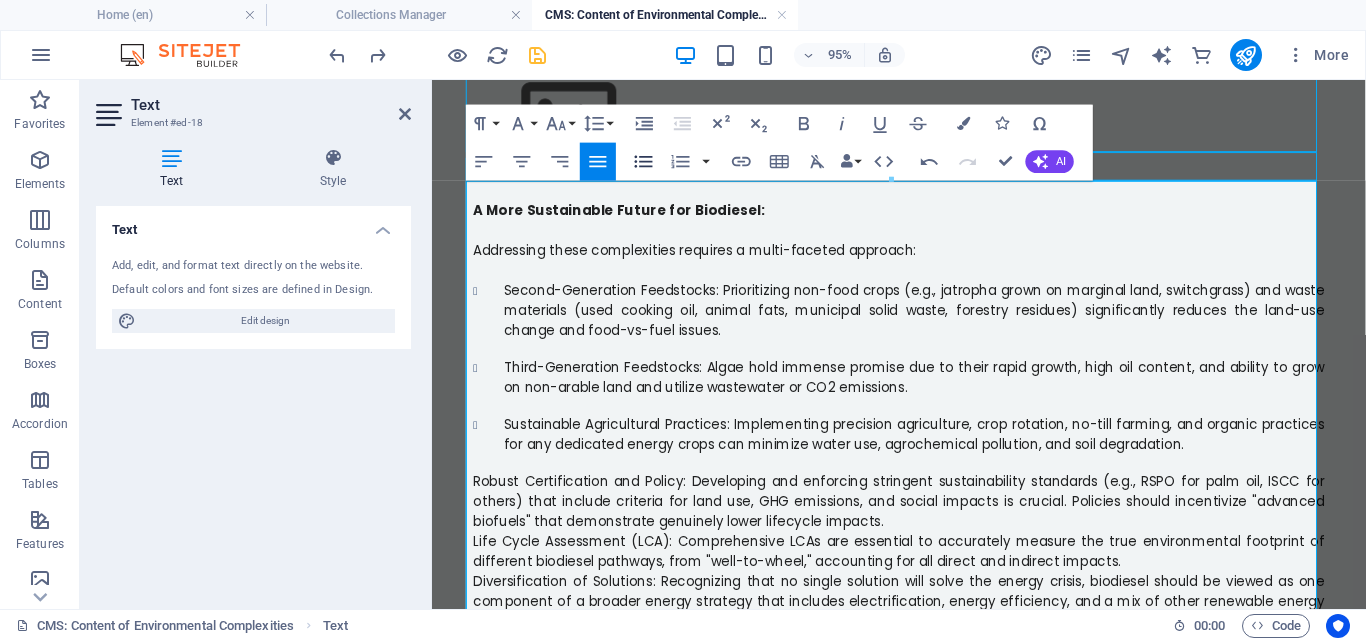 click 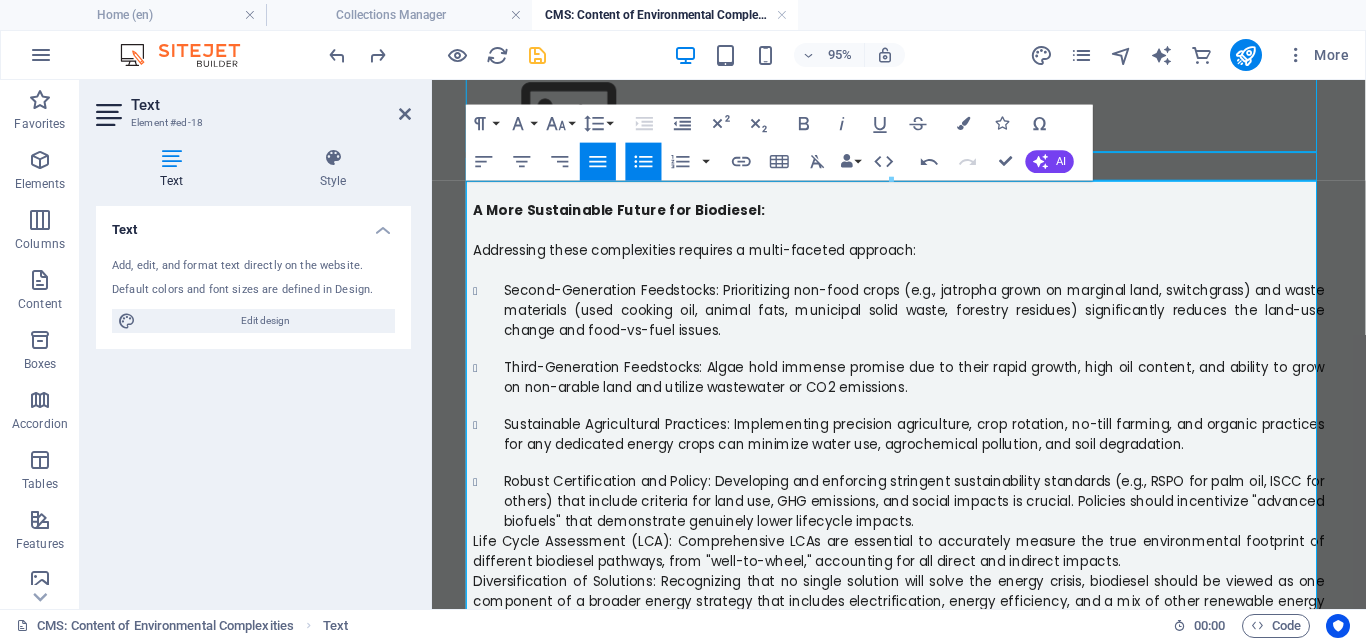 scroll, scrollTop: 2510, scrollLeft: 0, axis: vertical 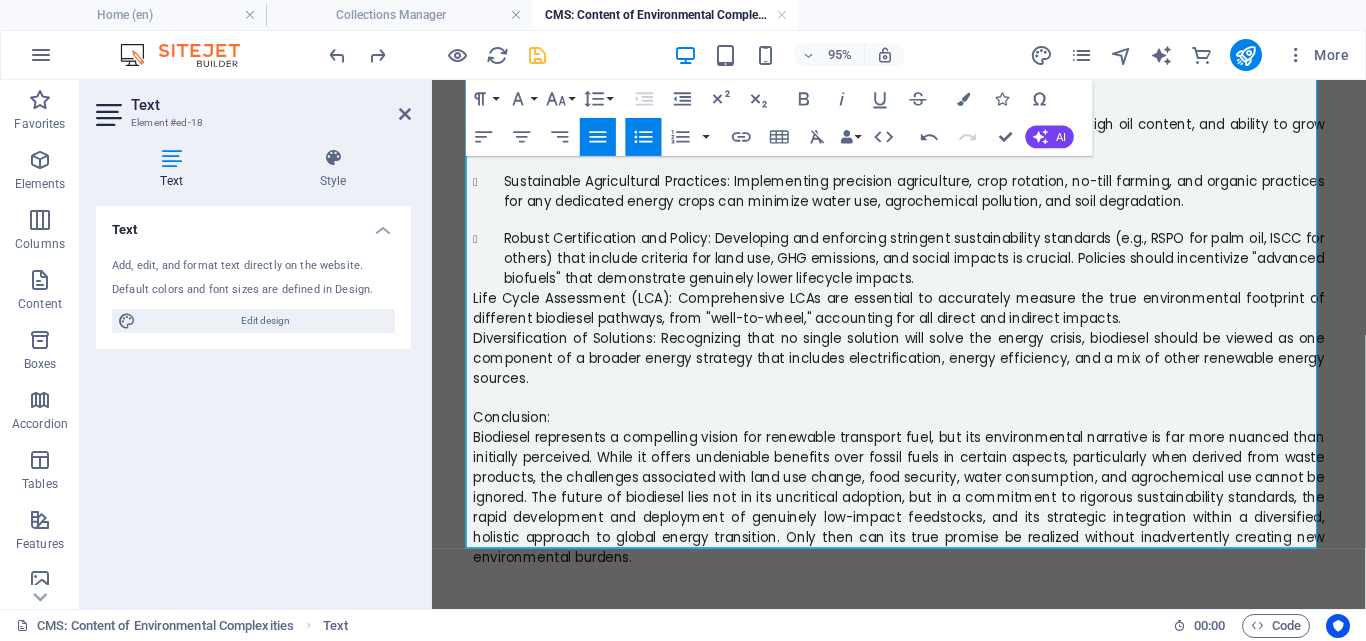 click on "Life Cycle Assessment (LCA): Comprehensive LCAs are essential to accurately measure the true environmental footprint of different biodiesel pathways, from "well-to-wheel," accounting for all direct and indirect impacts." at bounding box center (924, 320) 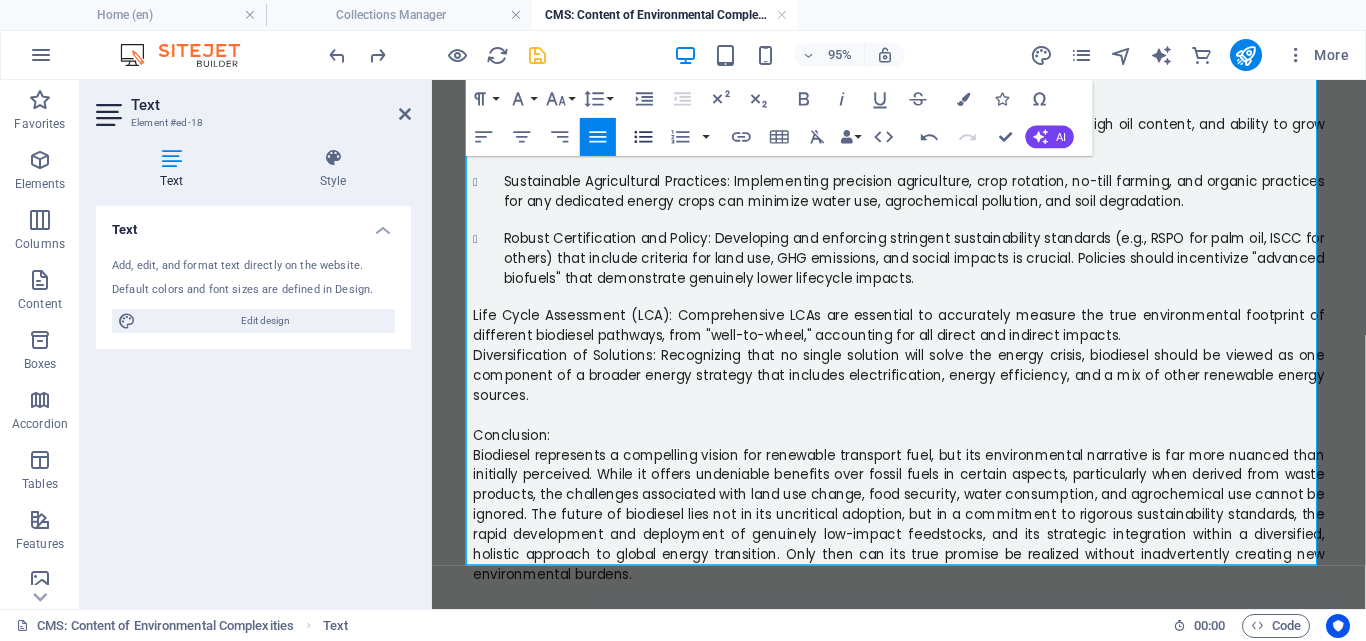 click 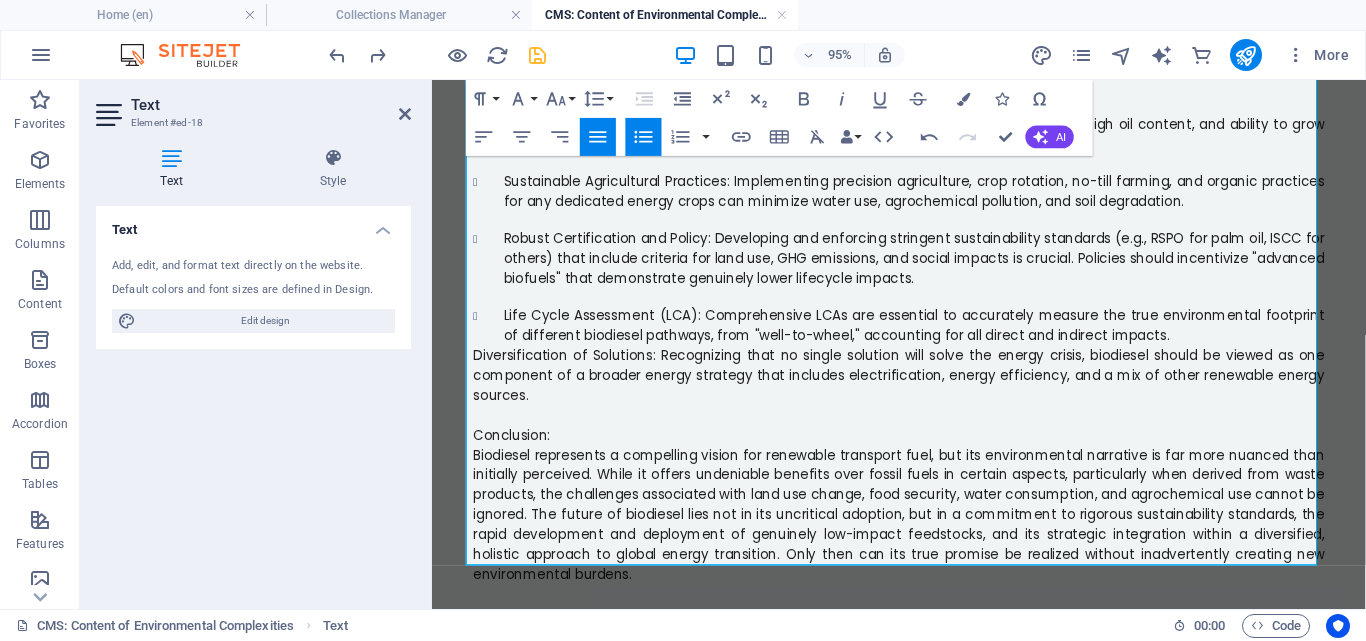 click on "Diversification of Solutions: Recognizing that no single solution will solve the energy crisis, biodiesel should be viewed as one component of a broader energy strategy that includes electrification, energy efficiency, and a mix of other renewable energy sources." at bounding box center [924, 391] 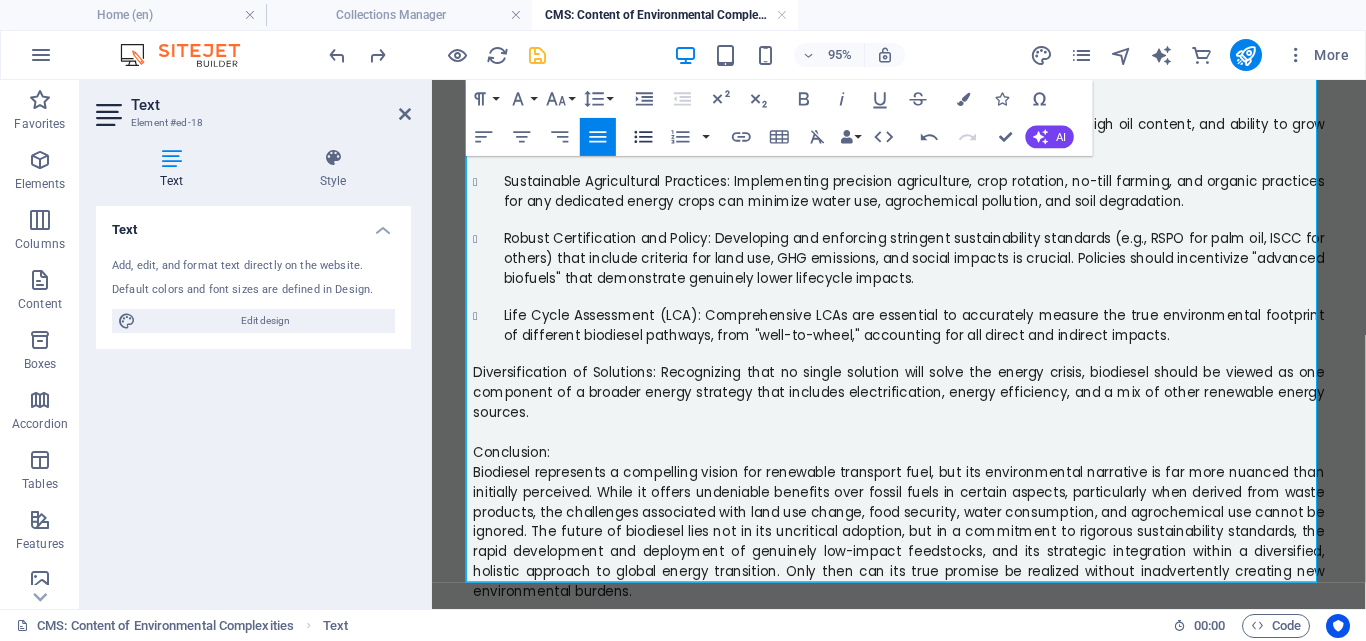 click 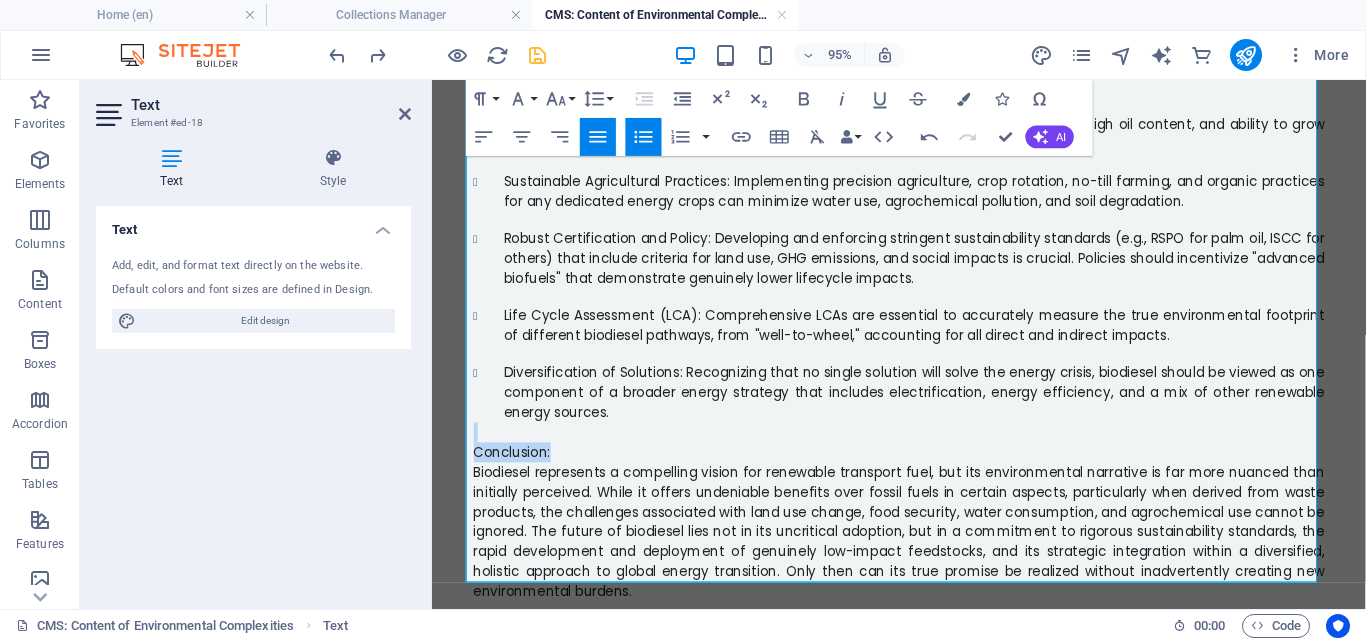 drag, startPoint x: 578, startPoint y: 458, endPoint x: 441, endPoint y: 433, distance: 139.26234 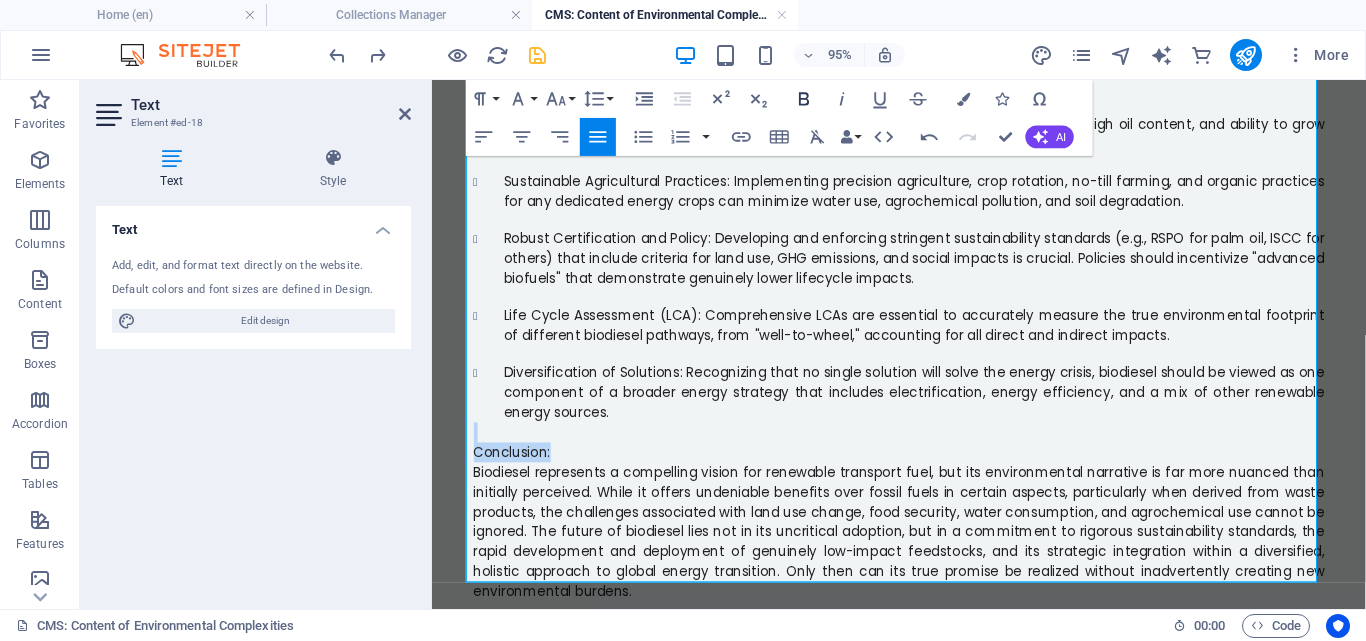 click 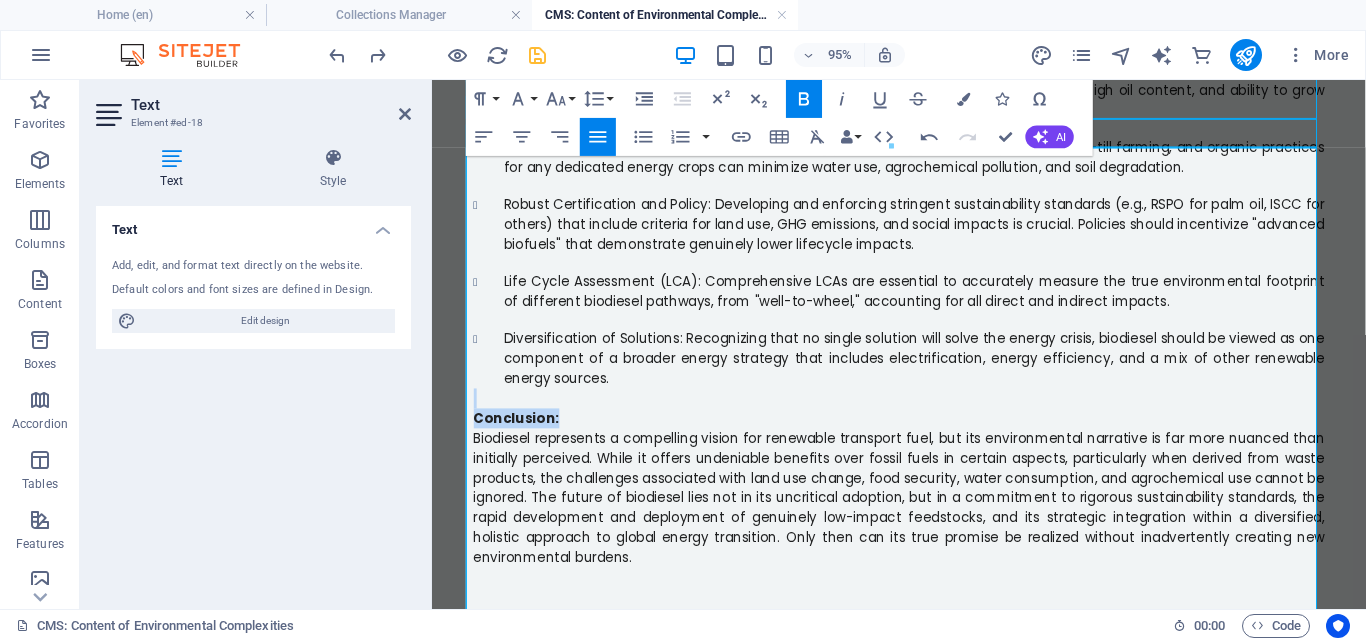 scroll, scrollTop: 990, scrollLeft: 0, axis: vertical 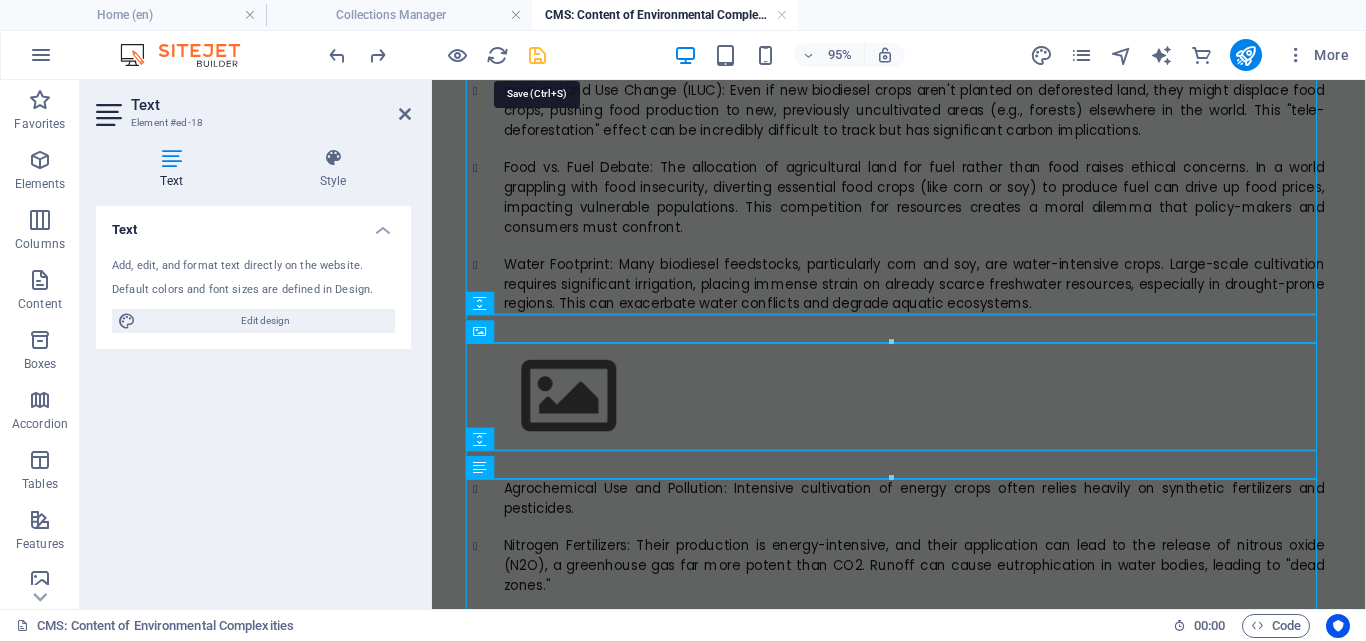 drag, startPoint x: 540, startPoint y: 49, endPoint x: 619, endPoint y: 17, distance: 85.23497 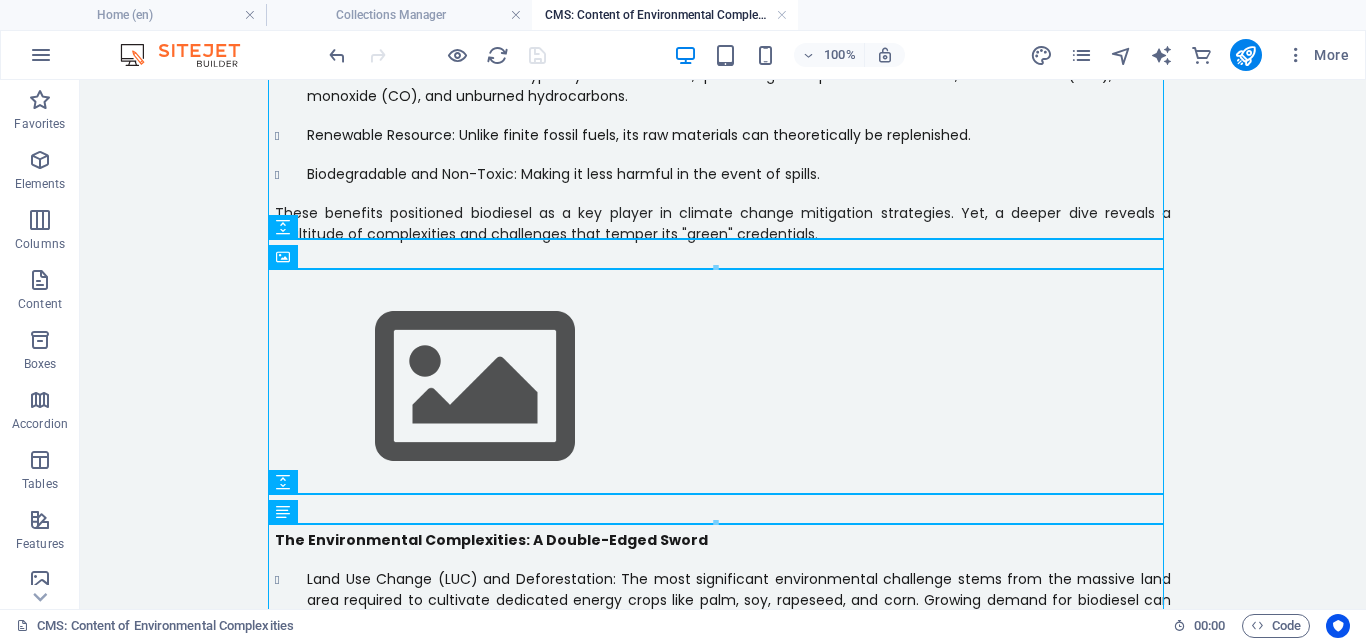 scroll, scrollTop: 346, scrollLeft: 0, axis: vertical 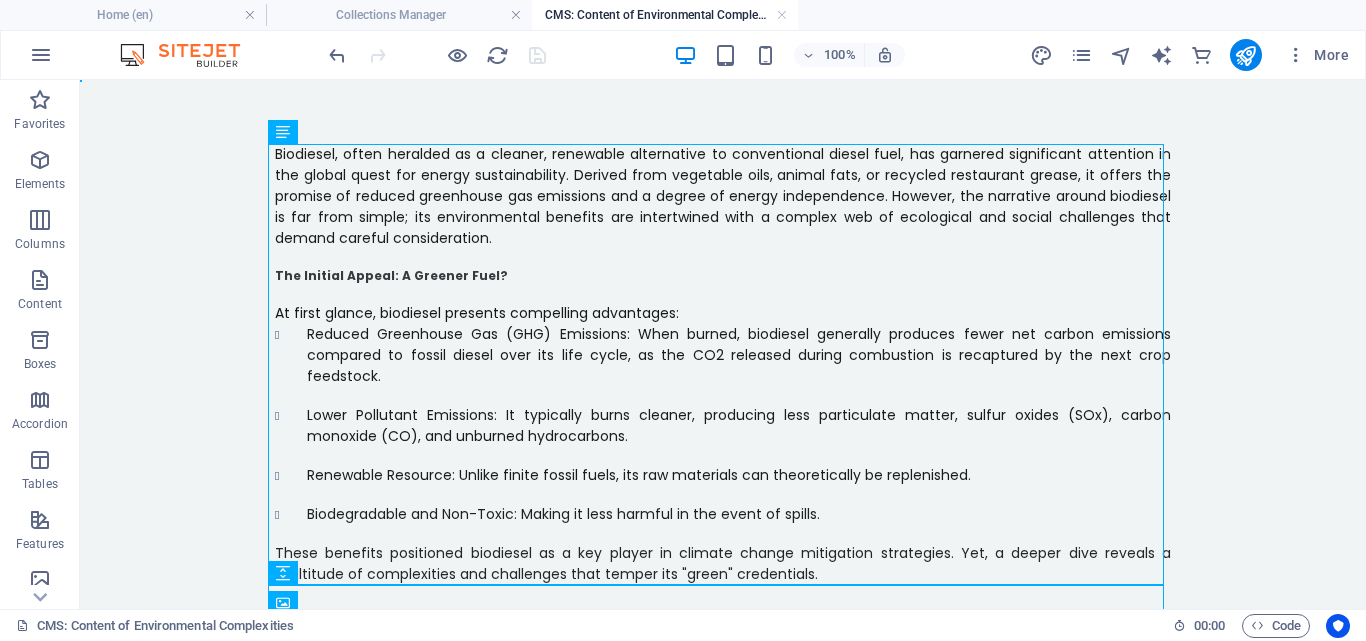 drag, startPoint x: 1357, startPoint y: 147, endPoint x: 1339, endPoint y: 152, distance: 18.681541 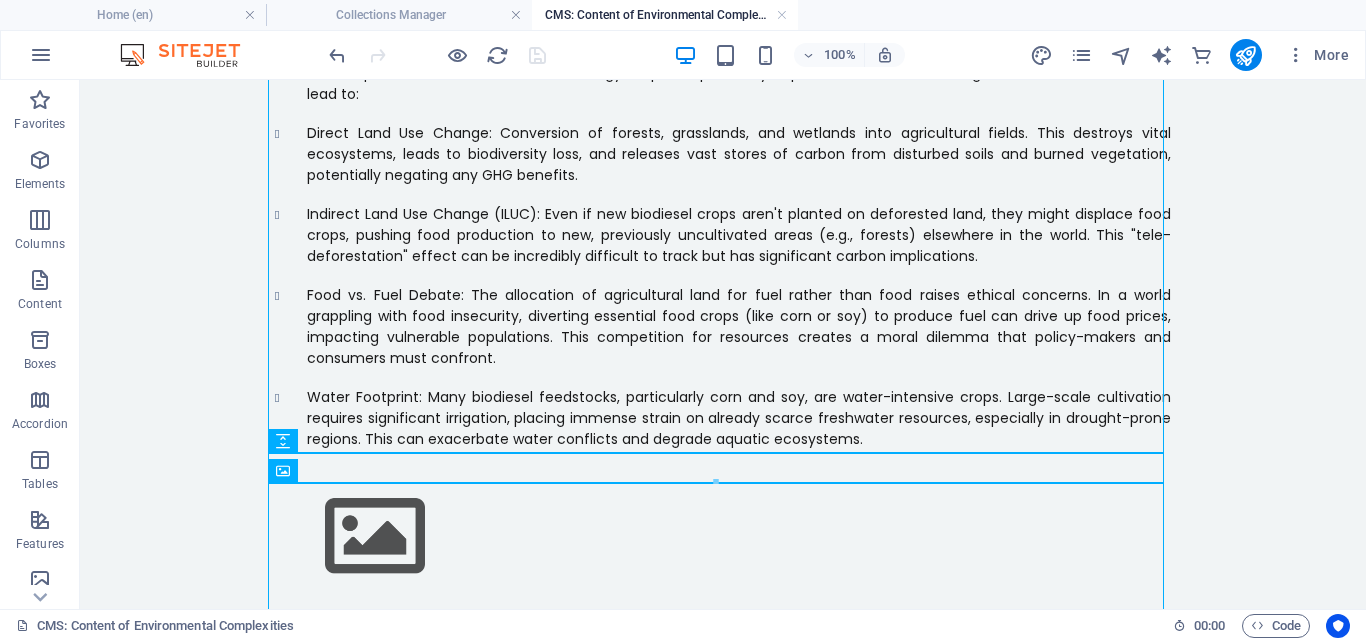 scroll, scrollTop: 0, scrollLeft: 0, axis: both 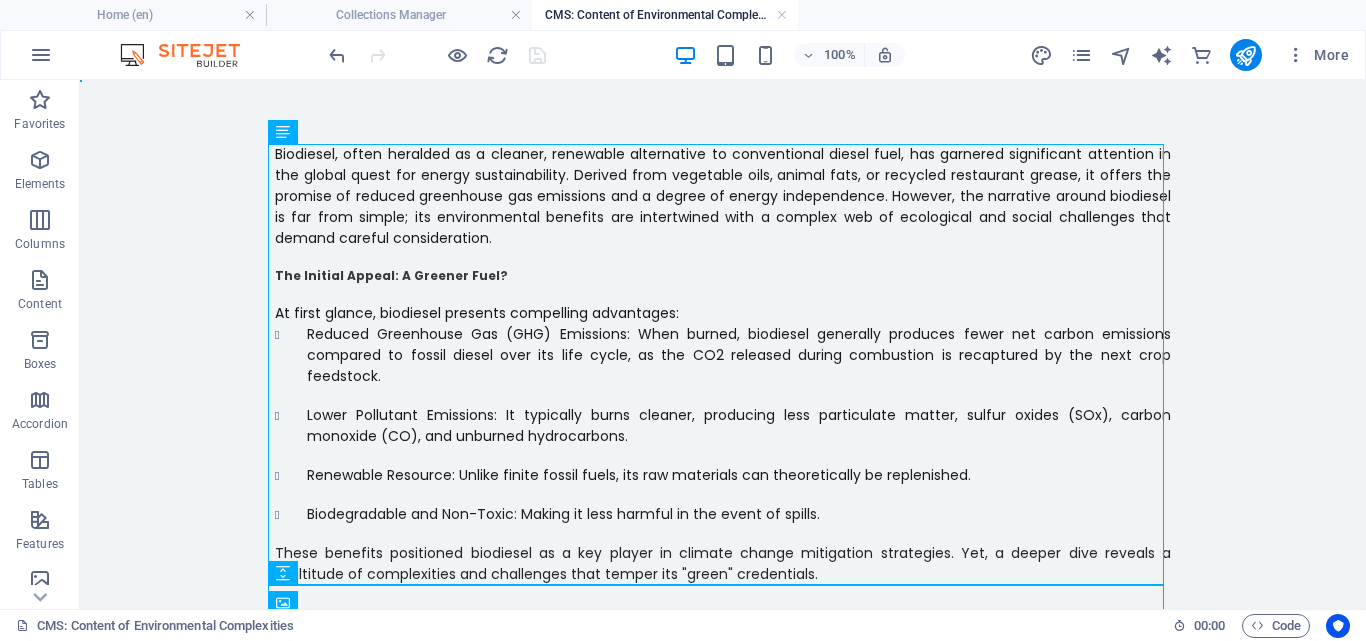 drag, startPoint x: 1362, startPoint y: 141, endPoint x: 1348, endPoint y: 80, distance: 62.58594 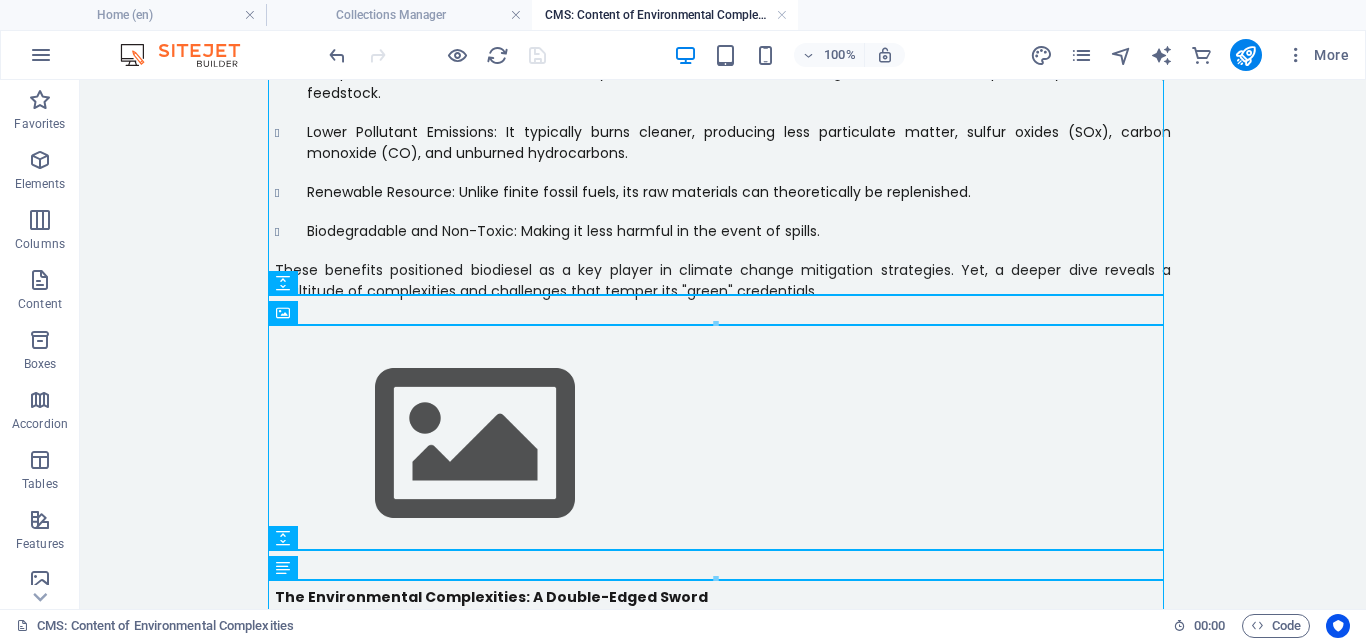 scroll, scrollTop: 290, scrollLeft: 0, axis: vertical 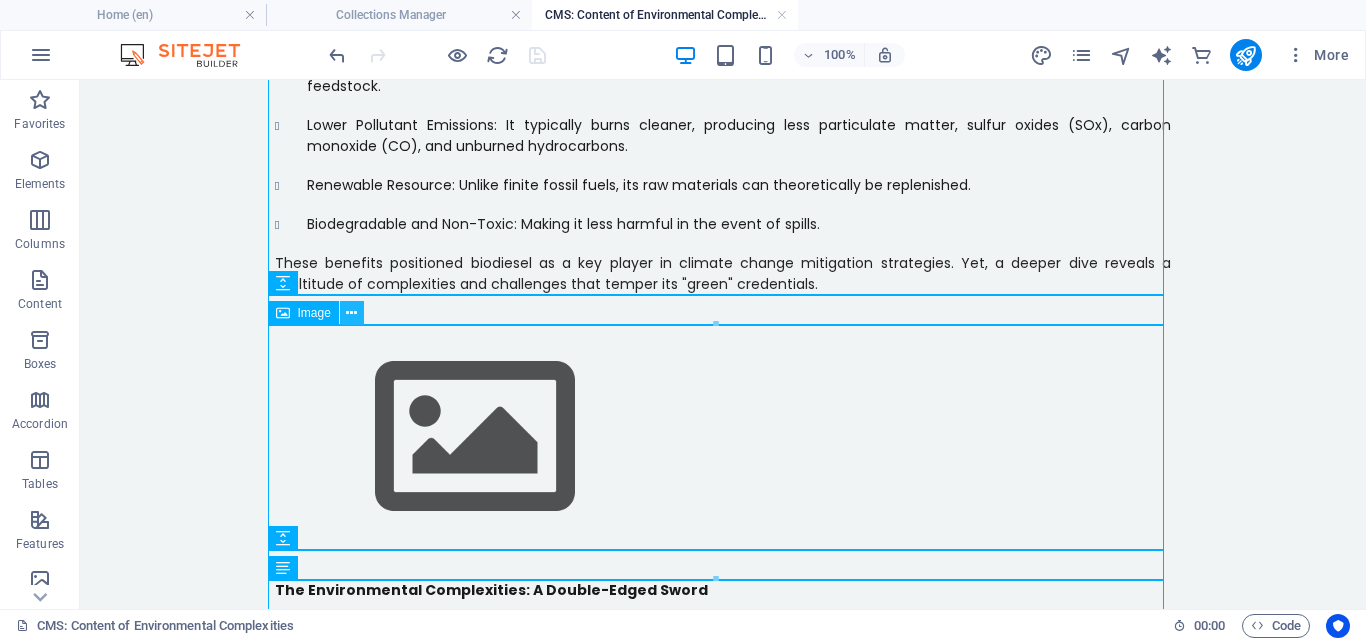 click at bounding box center (352, 313) 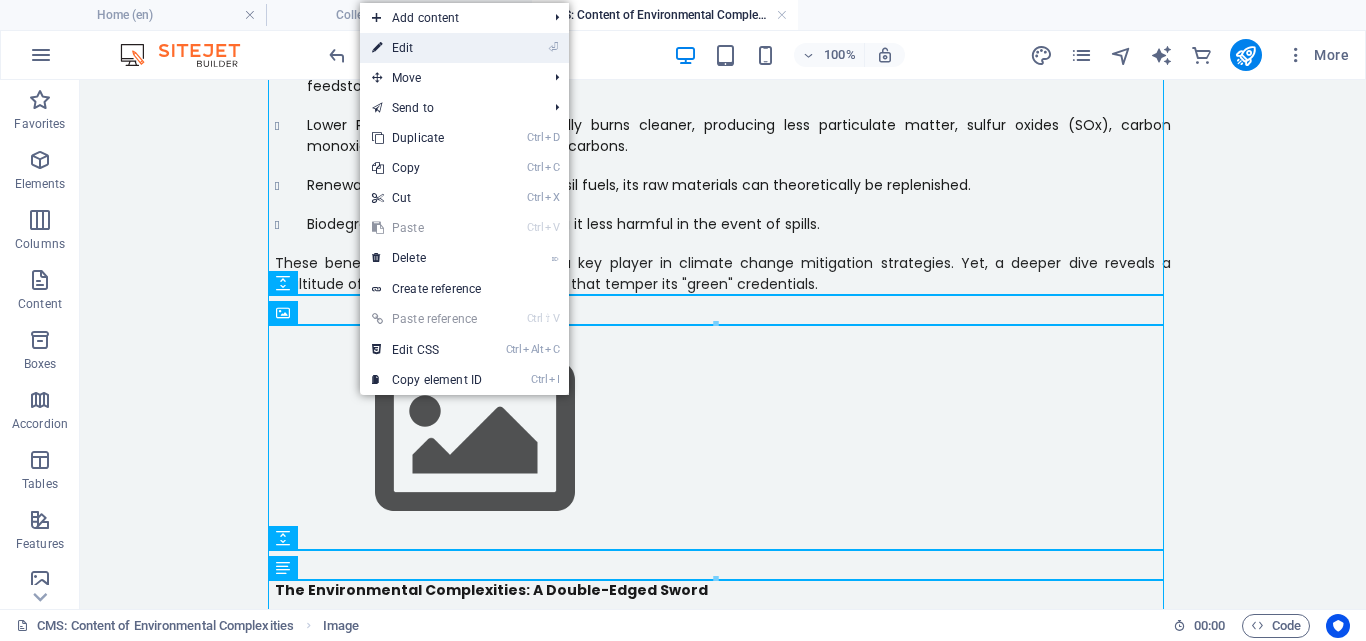 click on "⏎  Edit" at bounding box center (427, 48) 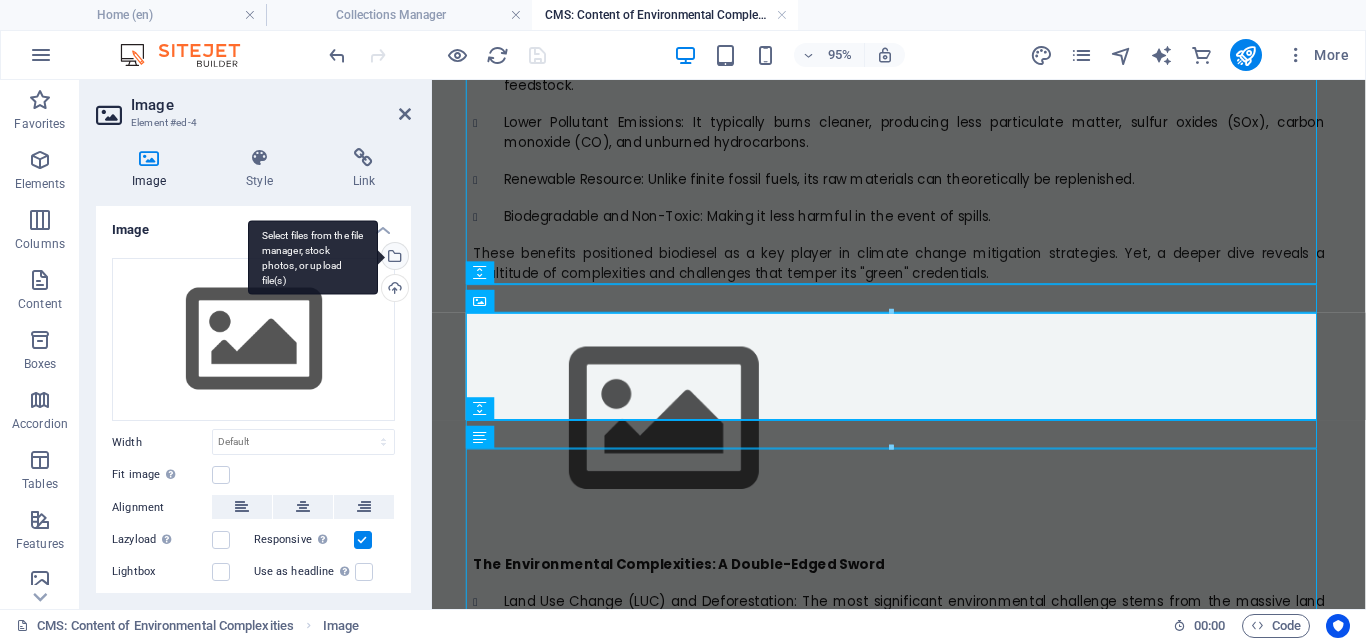 click on "Select files from the file manager, stock photos, or upload file(s)" at bounding box center [393, 258] 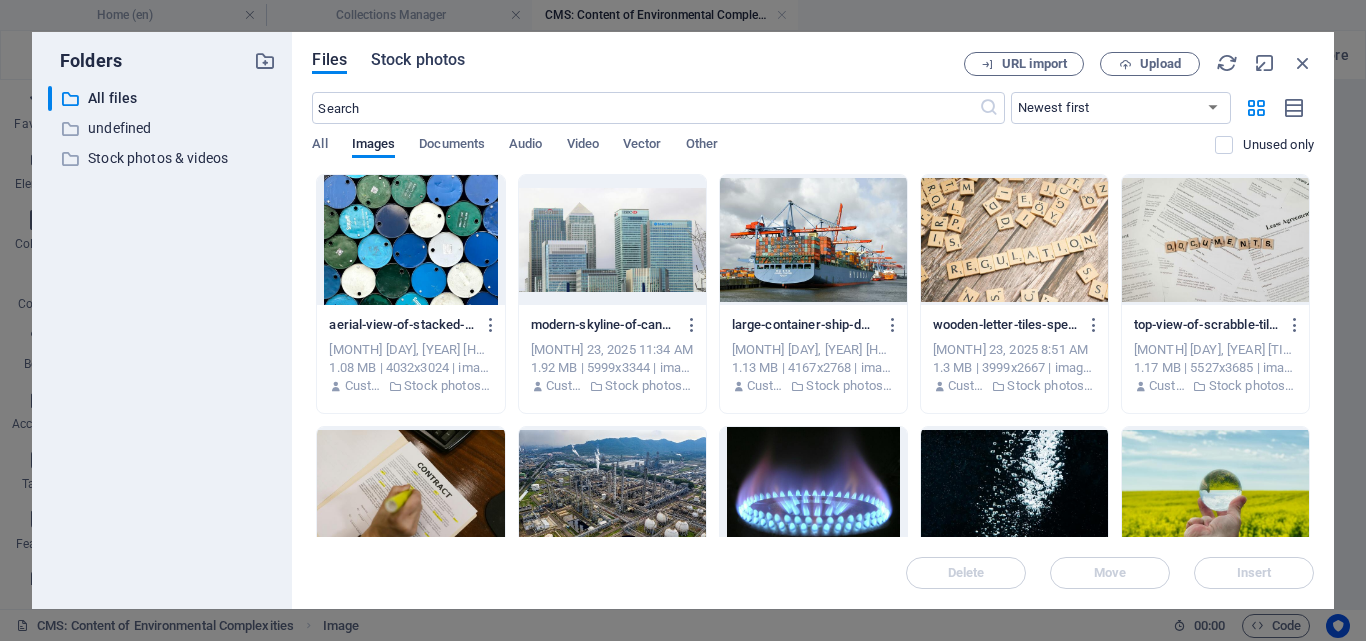 click on "Stock photos" at bounding box center [418, 60] 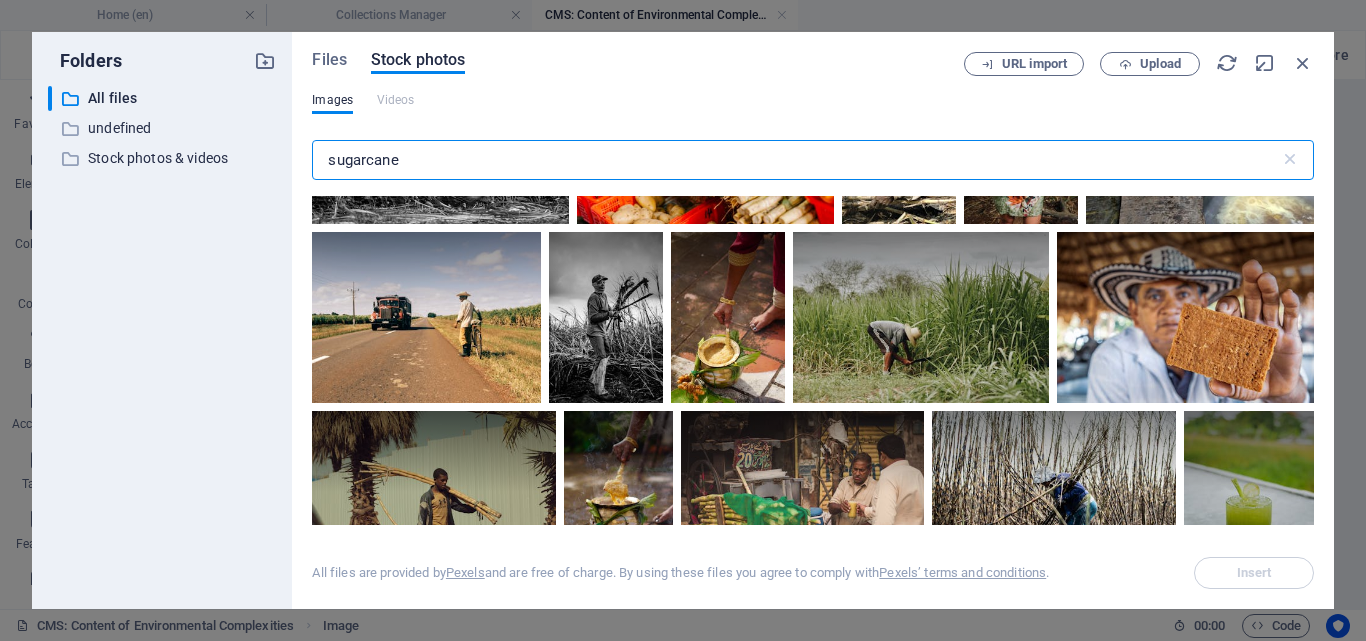 scroll, scrollTop: 311, scrollLeft: 0, axis: vertical 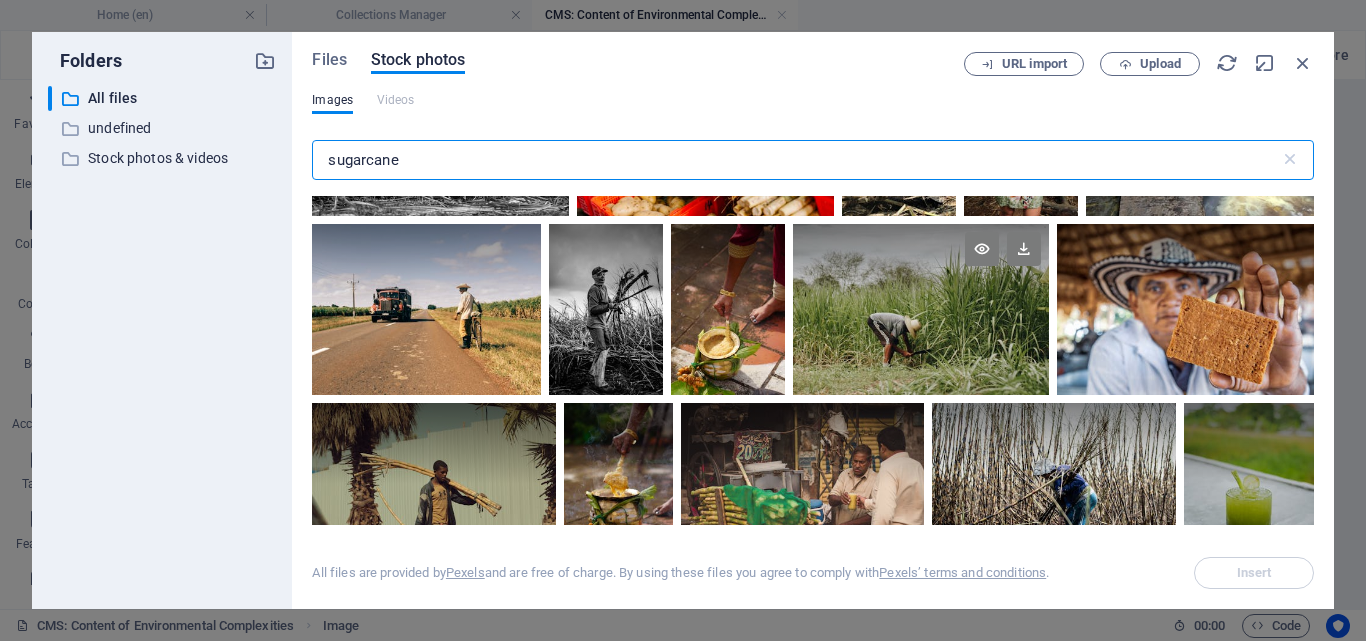type on "sugarcane" 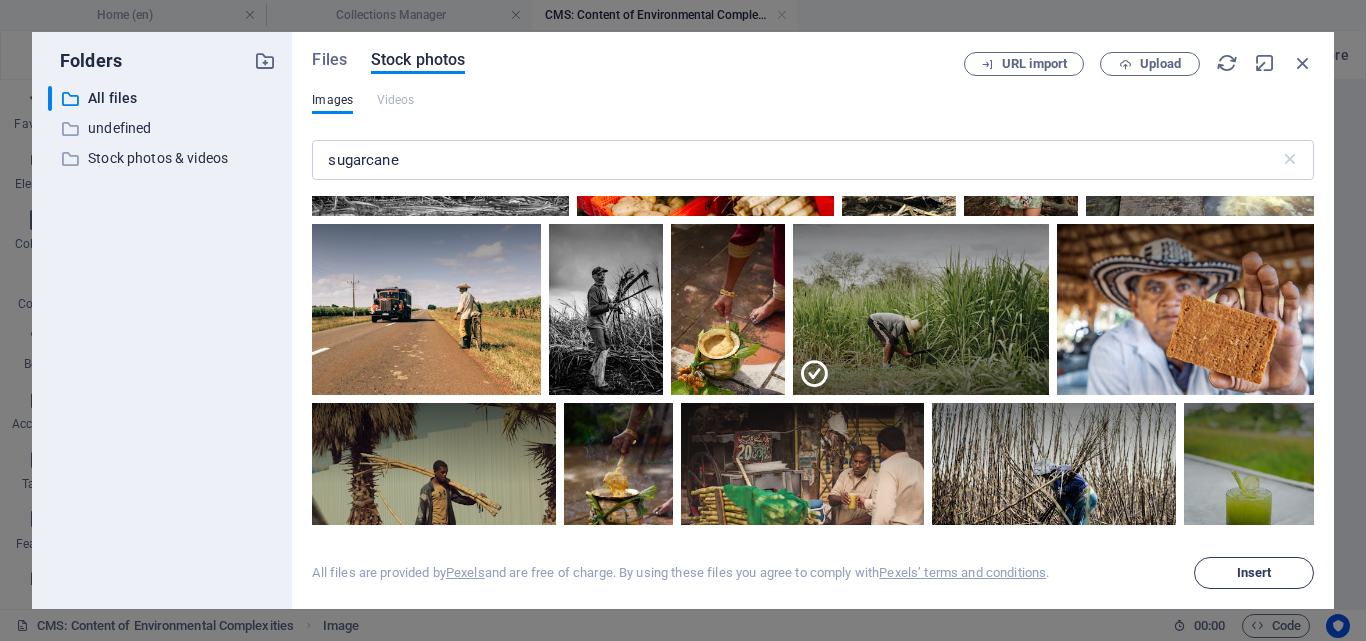 click on "Insert" at bounding box center (1254, 573) 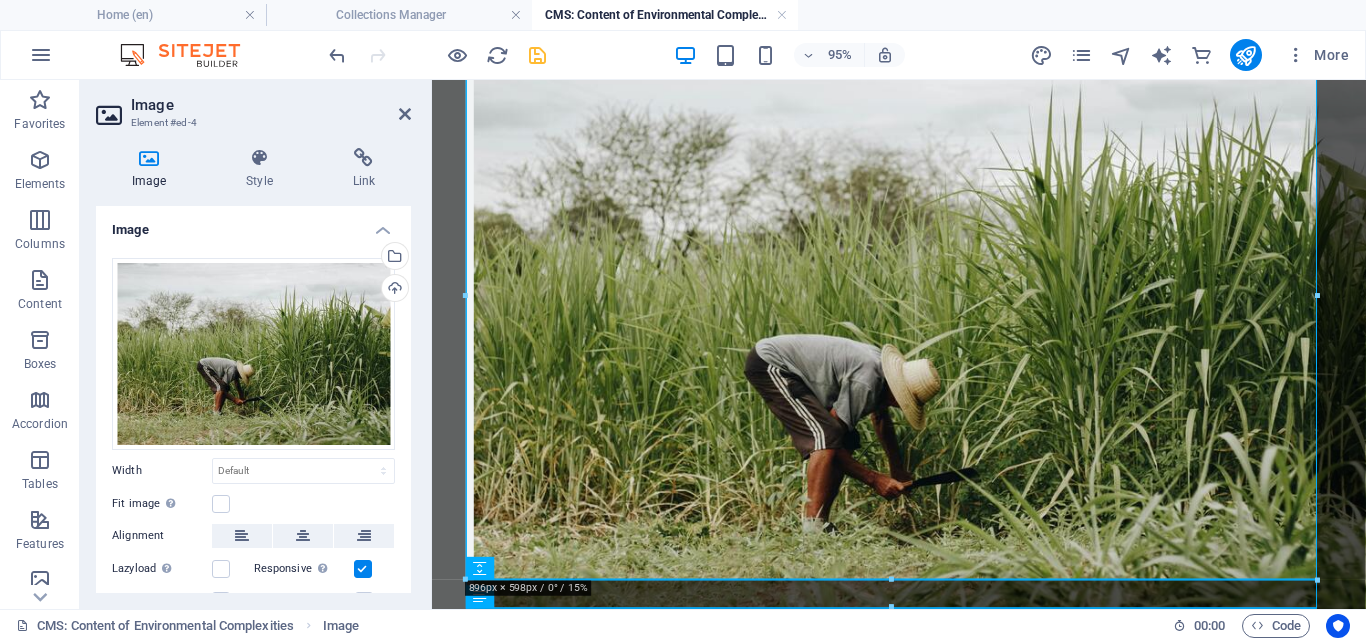 scroll, scrollTop: 400, scrollLeft: 0, axis: vertical 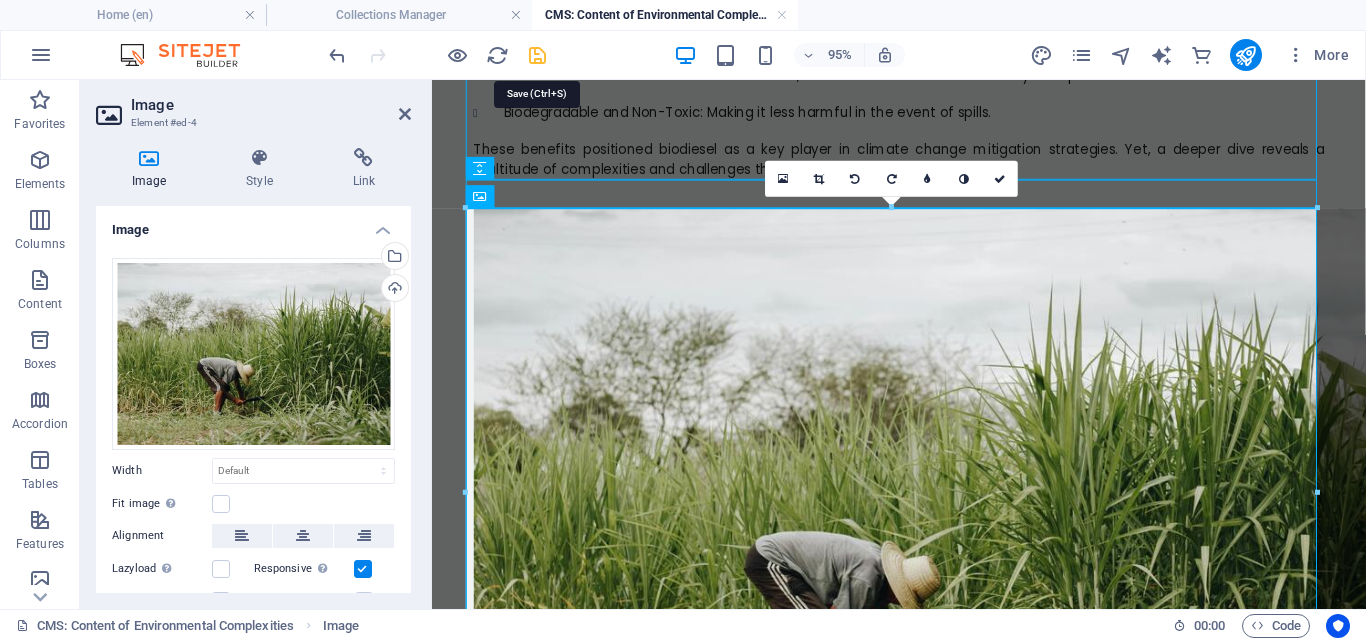 click at bounding box center (537, 55) 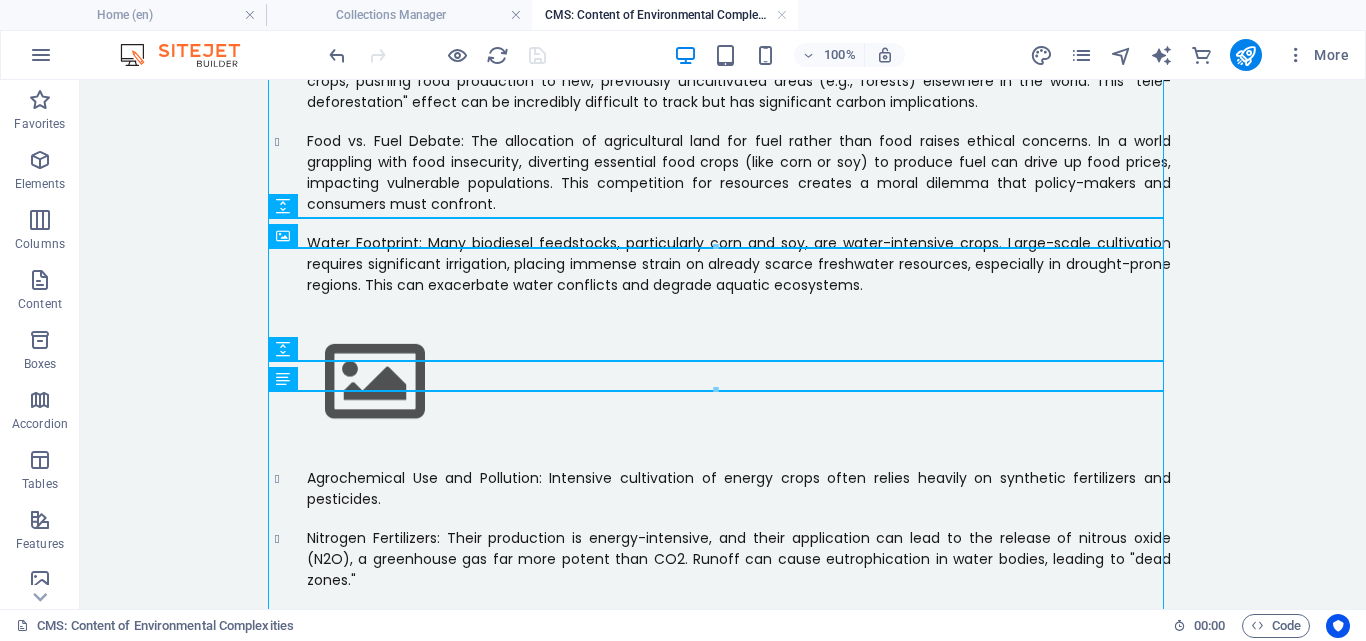 scroll, scrollTop: 1514, scrollLeft: 0, axis: vertical 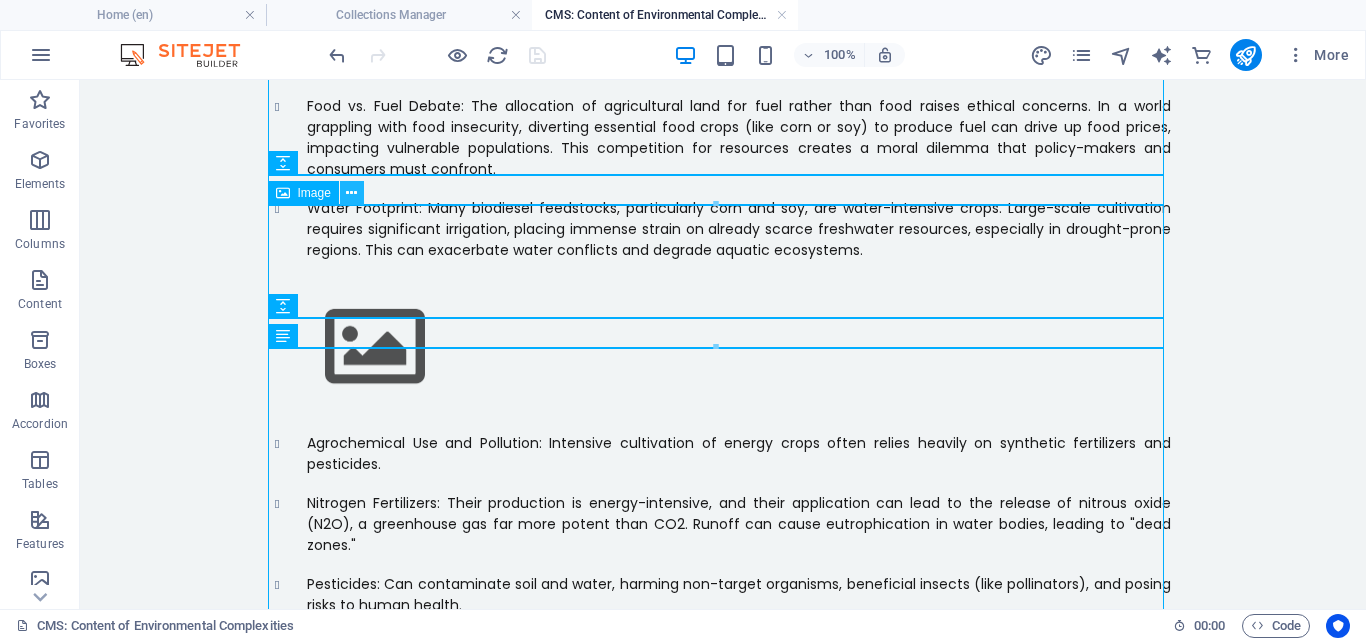 click at bounding box center (351, 193) 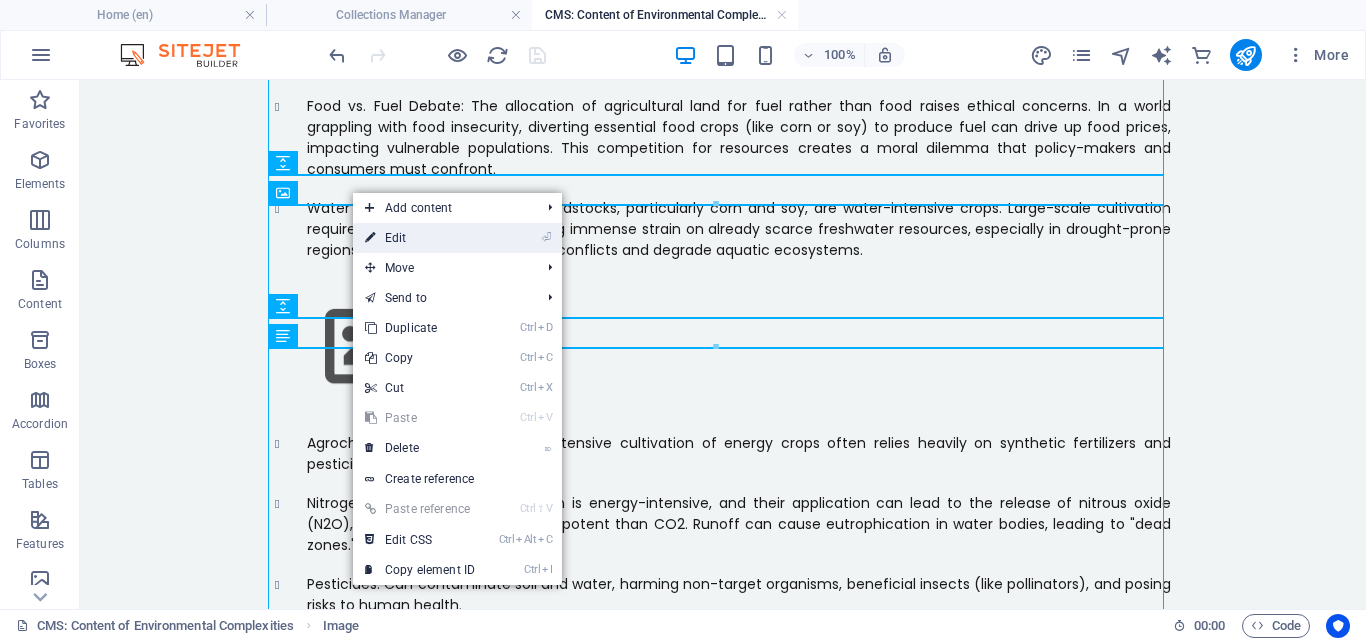click on "⏎  Edit" at bounding box center [420, 238] 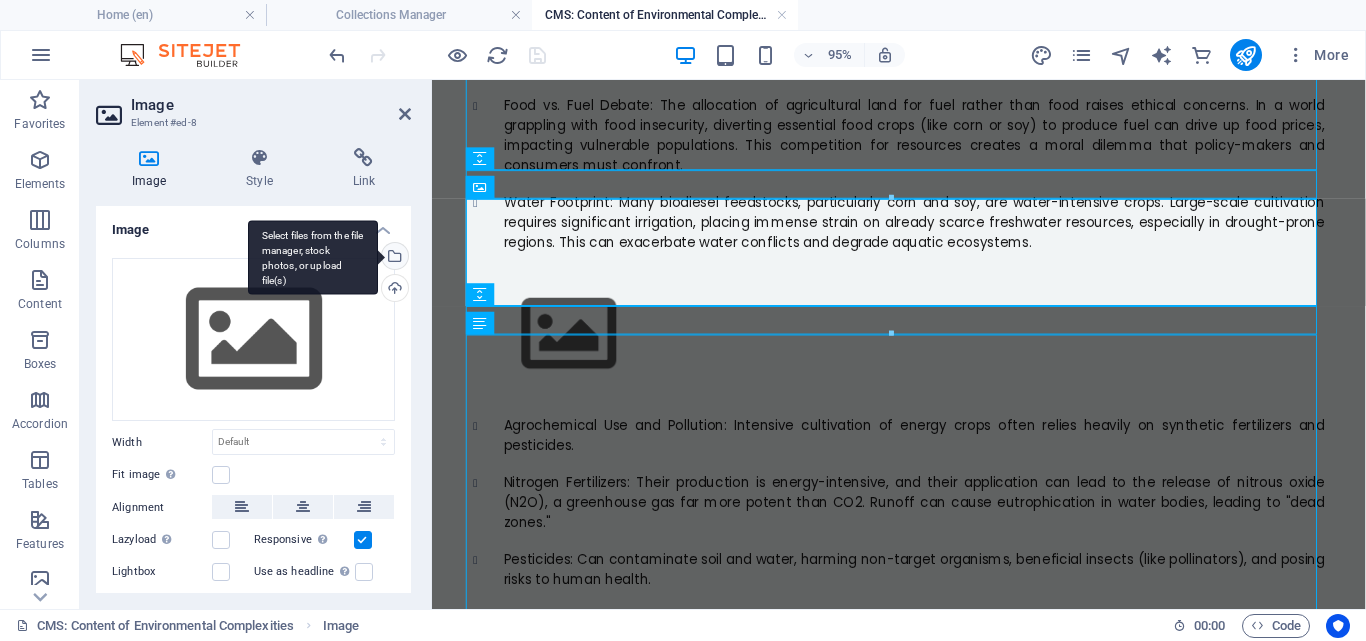 click on "Select files from the file manager, stock photos, or upload file(s)" at bounding box center [393, 258] 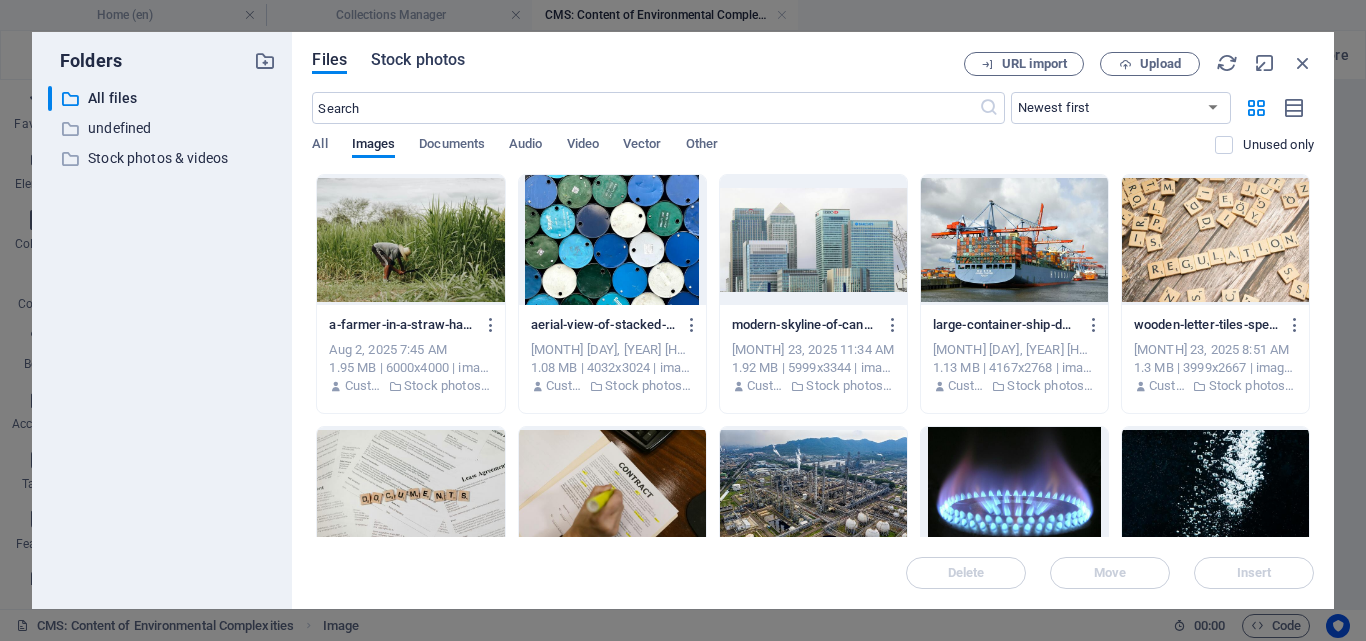 click on "Stock photos" at bounding box center (418, 60) 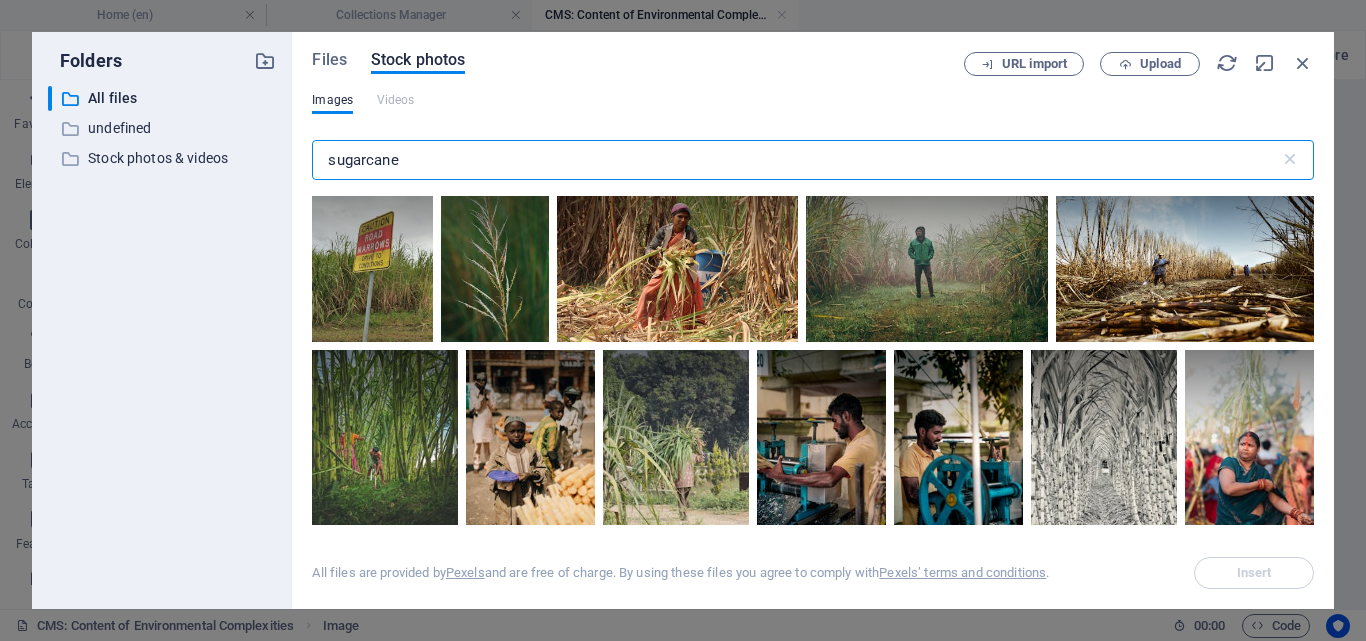 scroll, scrollTop: 2613, scrollLeft: 0, axis: vertical 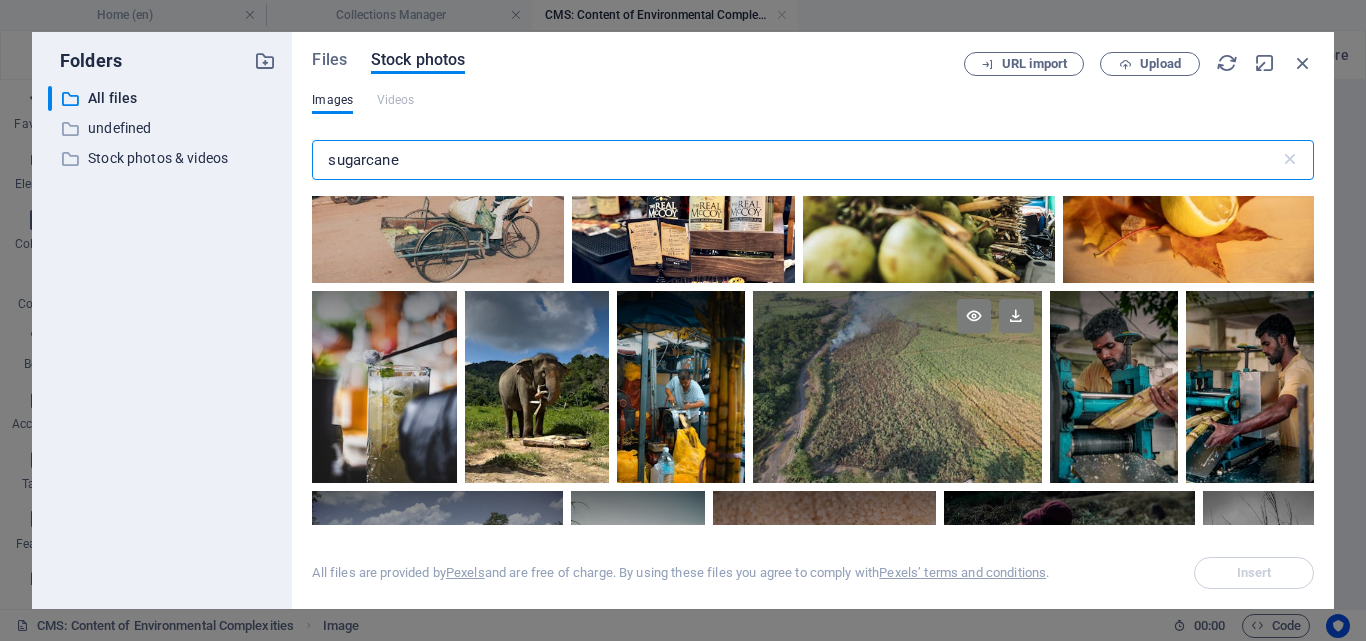 click at bounding box center (897, 387) 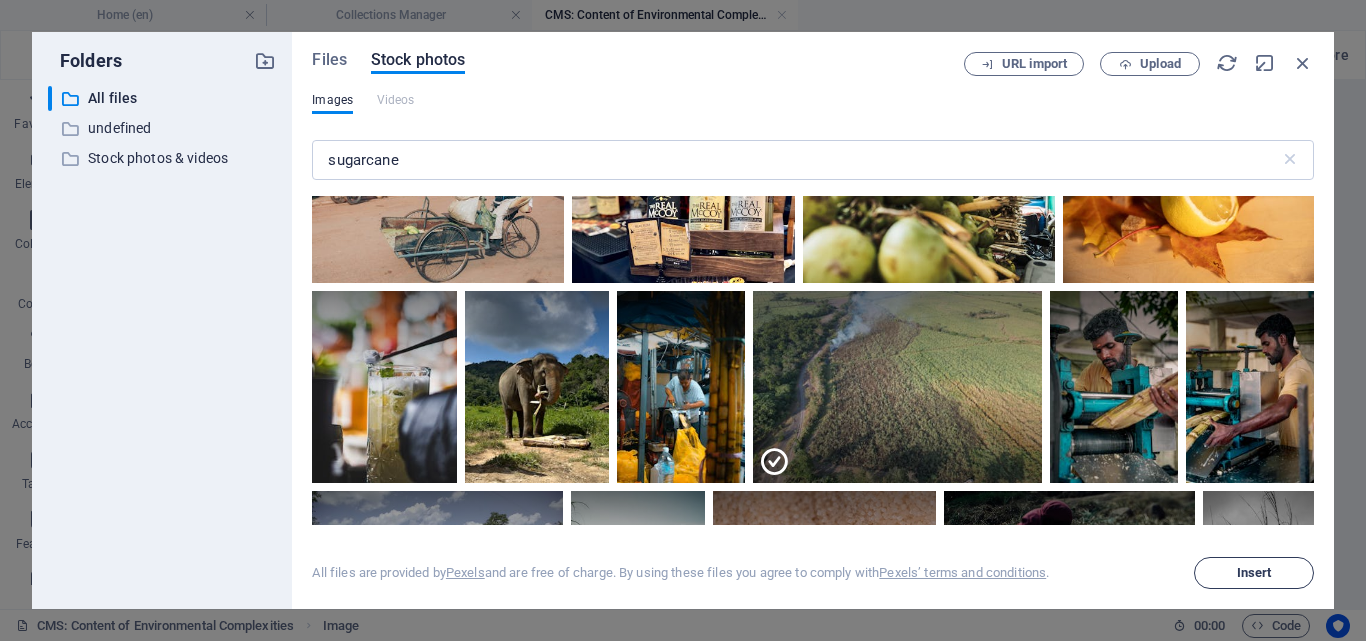 click on "Insert" at bounding box center (1254, 573) 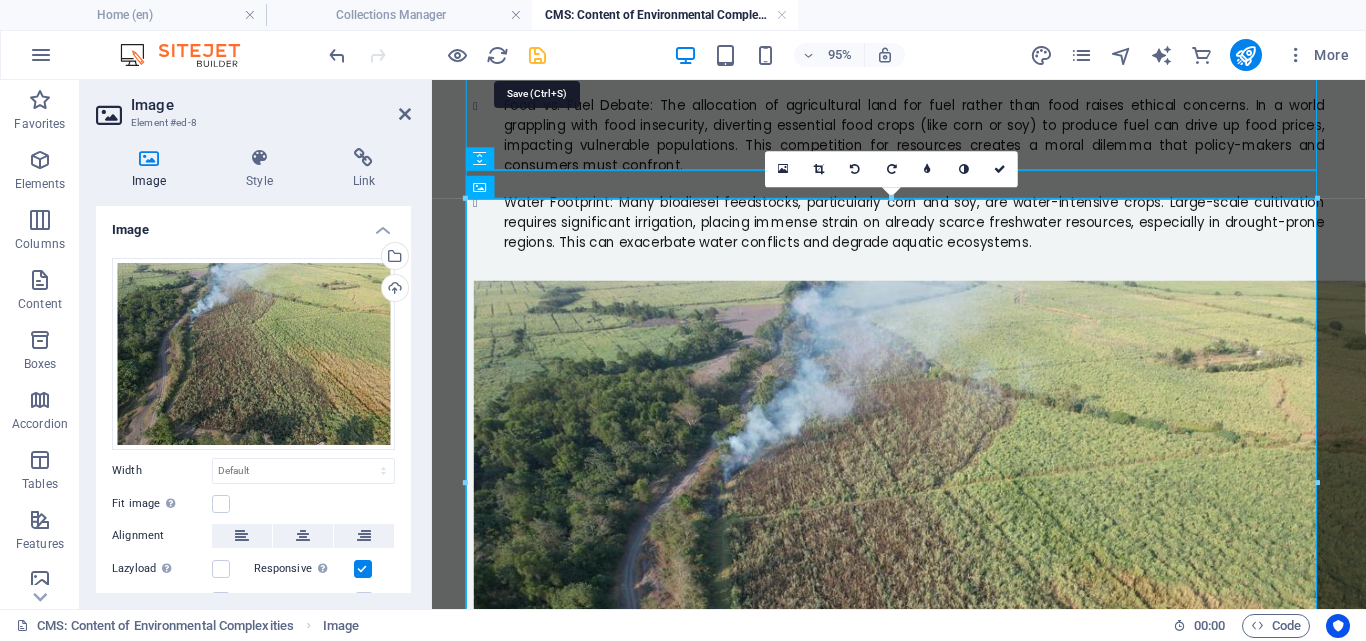 drag, startPoint x: 537, startPoint y: 61, endPoint x: 1104, endPoint y: 91, distance: 567.7931 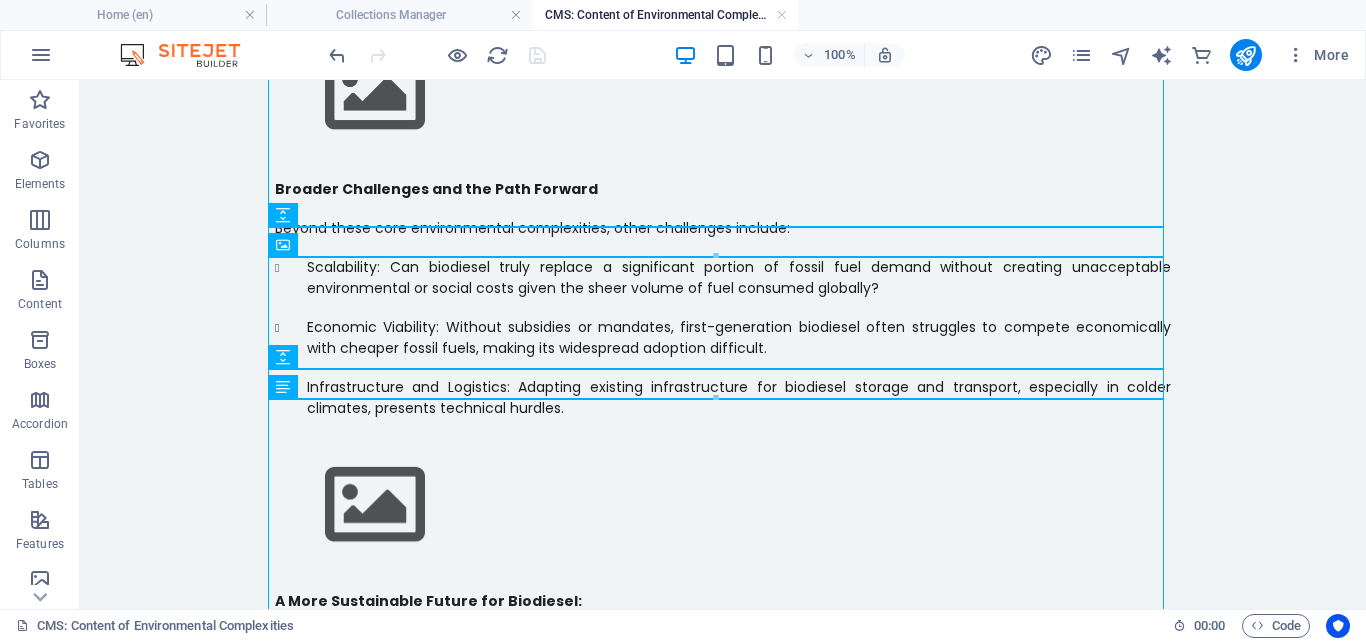 scroll, scrollTop: 3002, scrollLeft: 0, axis: vertical 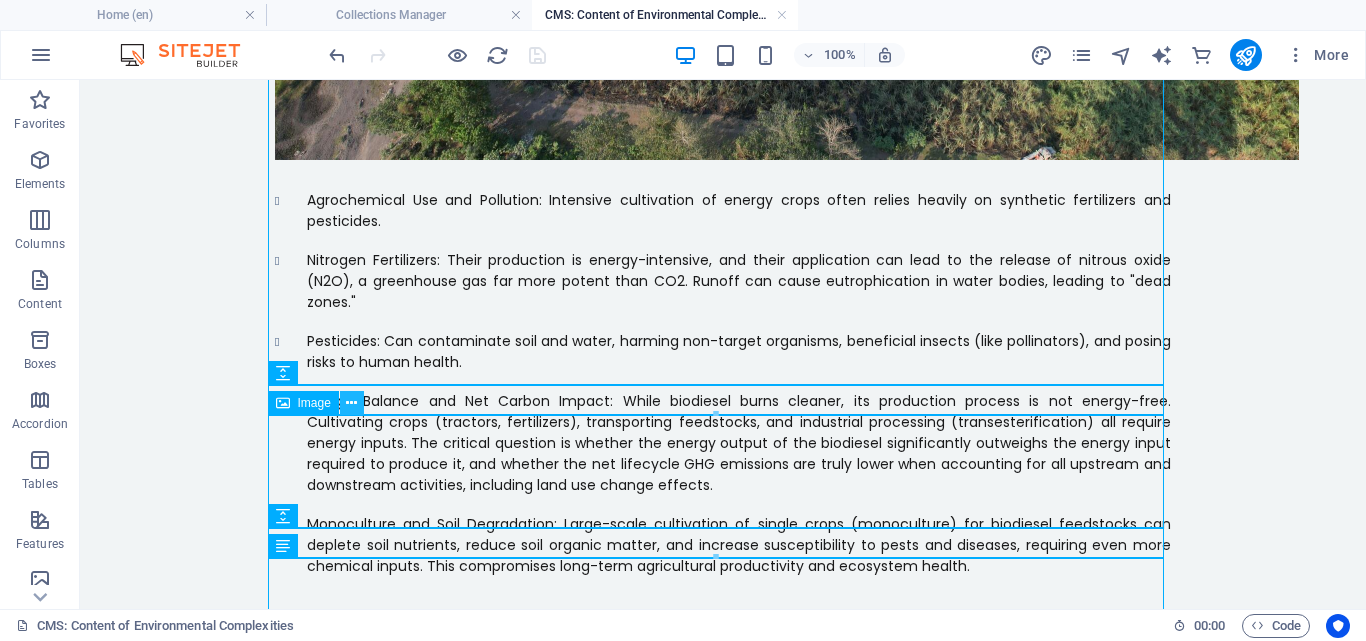 click at bounding box center [351, 403] 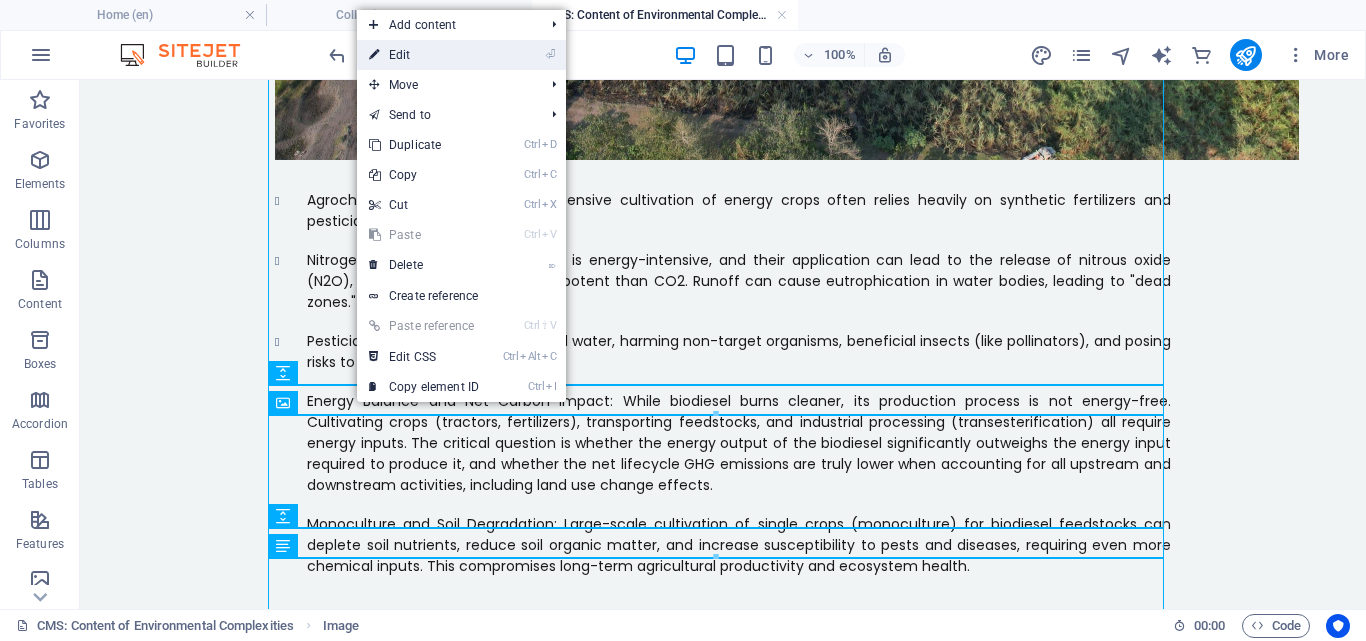 click on "⏎  Edit" at bounding box center [424, 55] 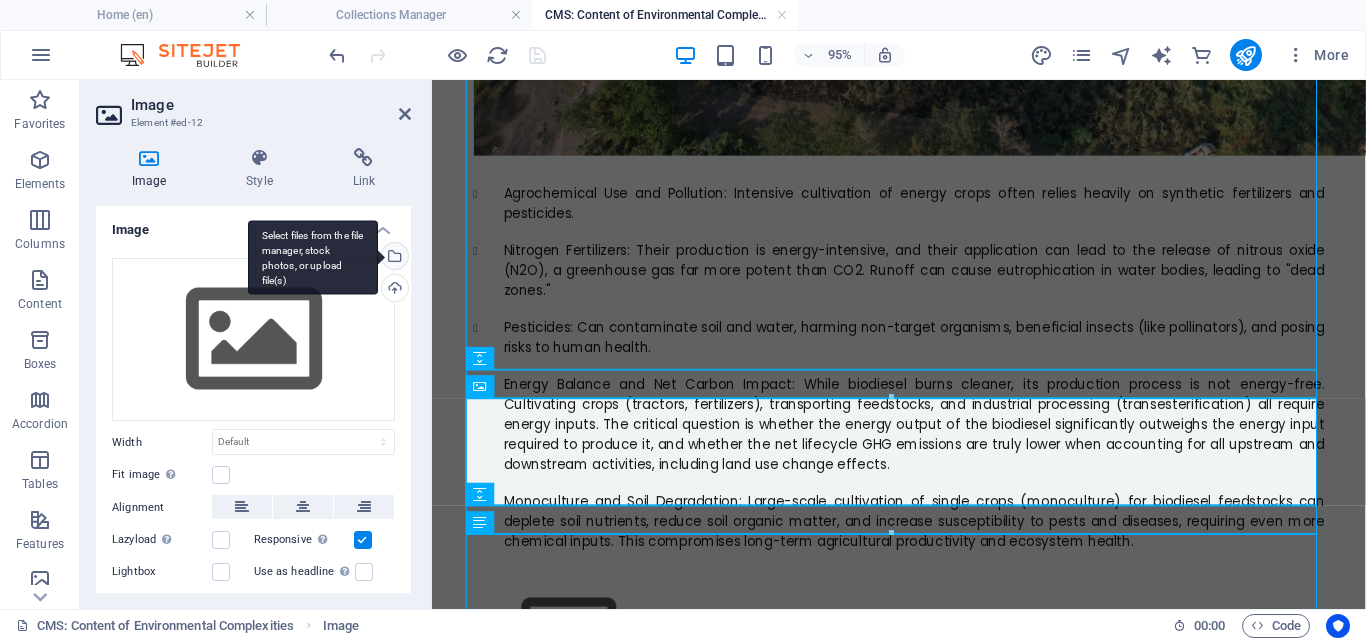 click on "Select files from the file manager, stock photos, or upload file(s)" at bounding box center [313, 257] 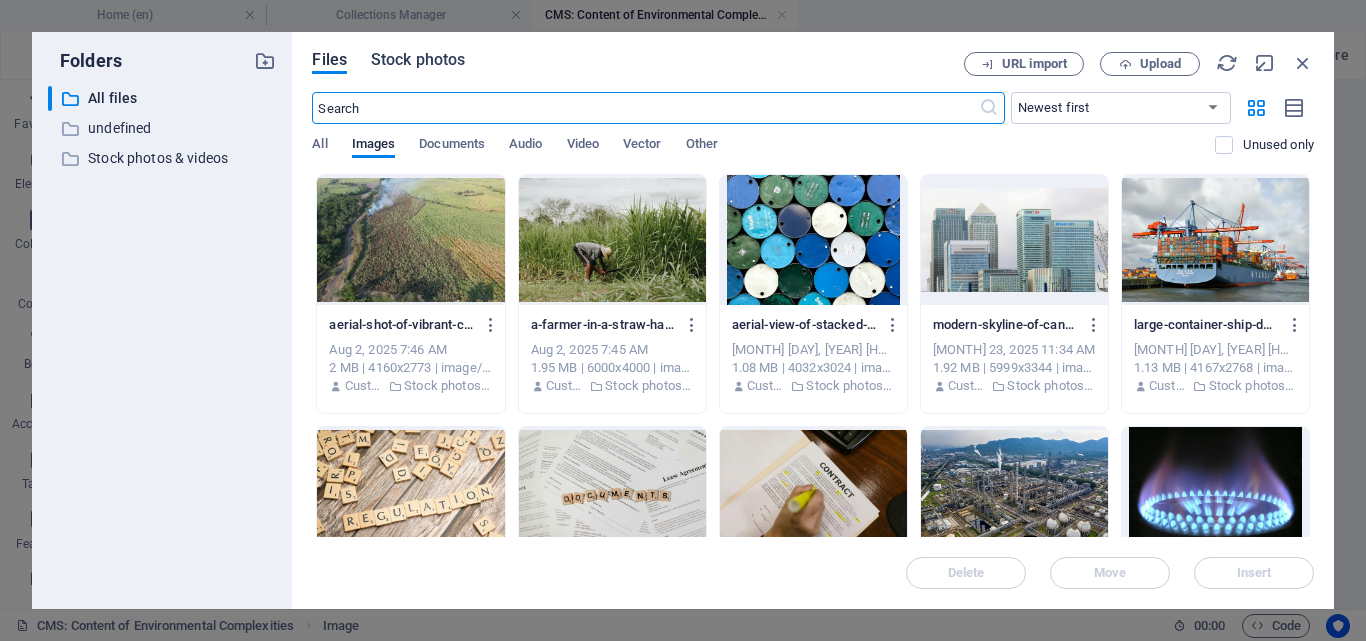 click on "Stock photos" at bounding box center (418, 60) 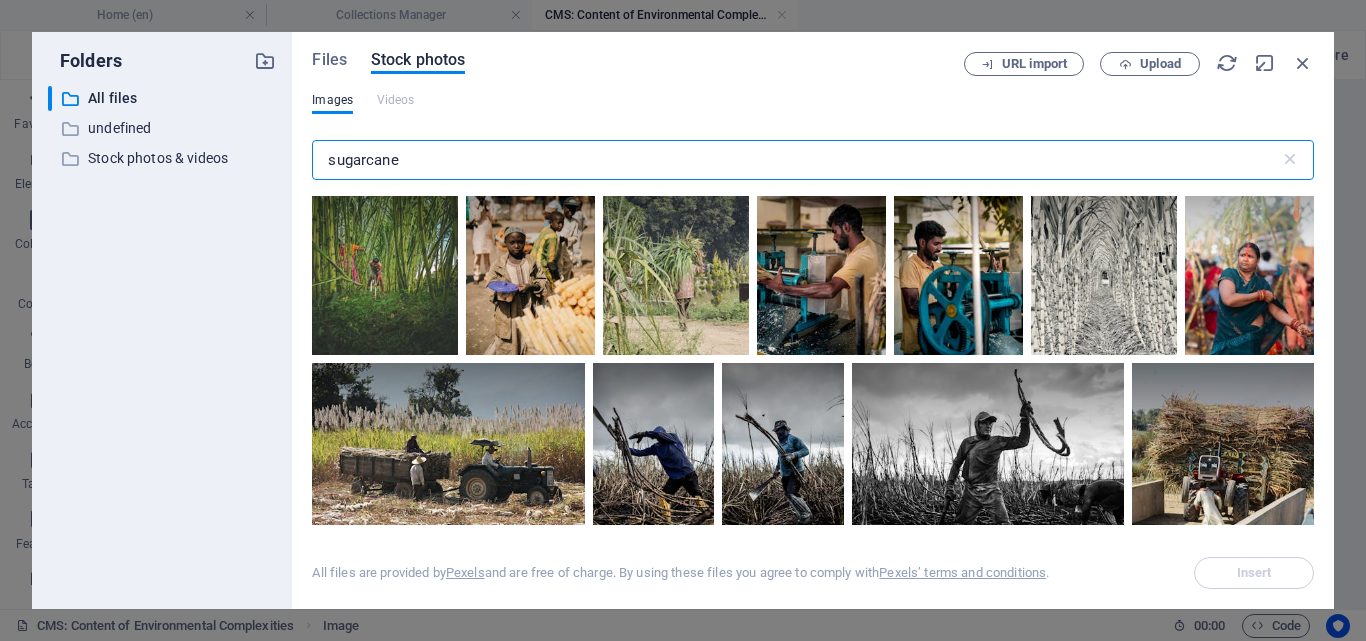 scroll, scrollTop: 2044, scrollLeft: 0, axis: vertical 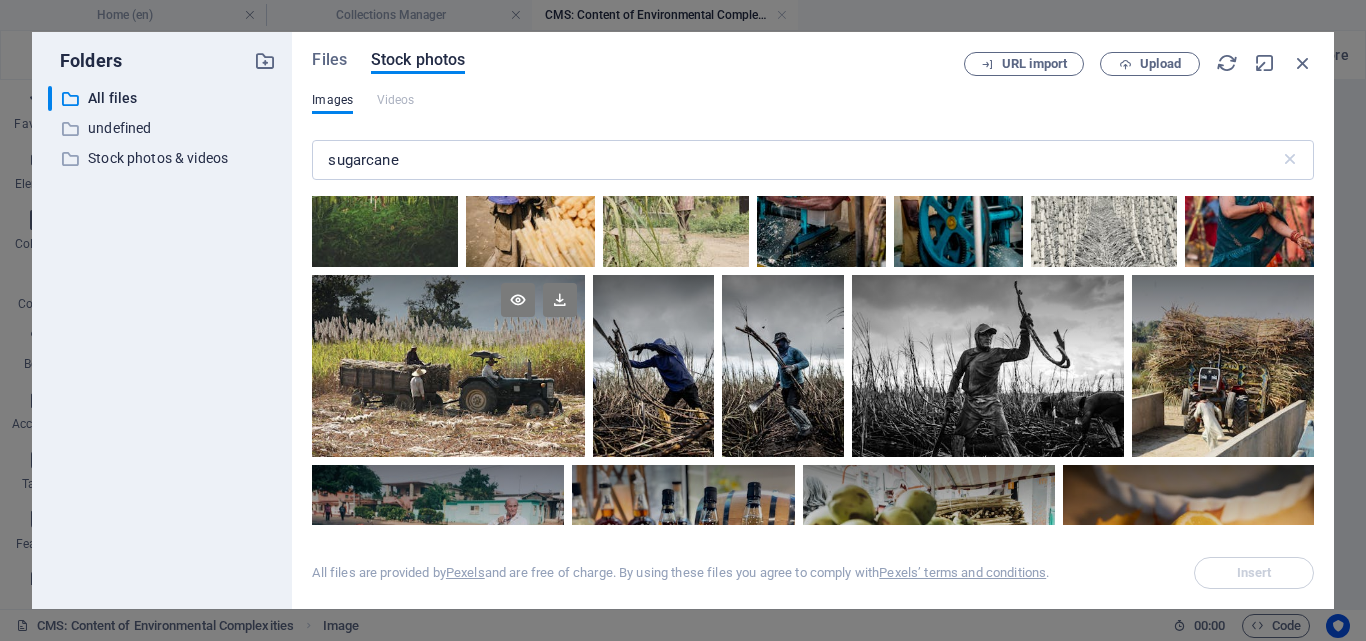 click at bounding box center (448, 366) 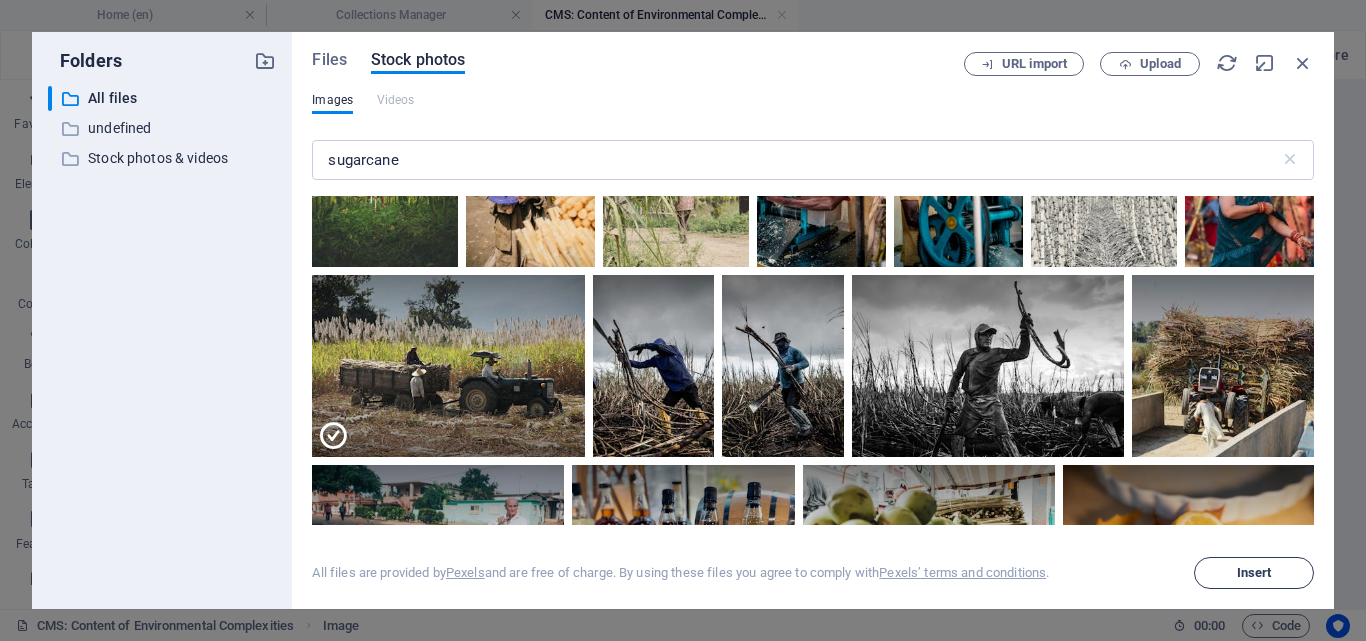 click on "Insert" at bounding box center (1254, 573) 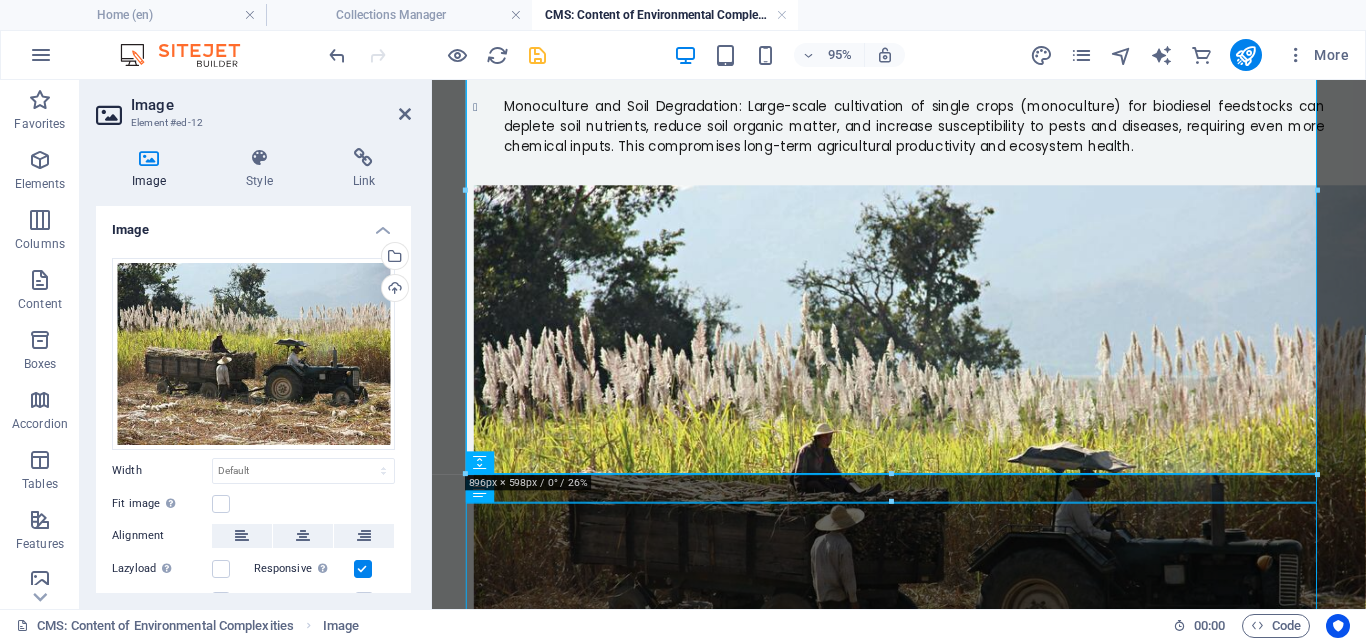 scroll, scrollTop: 3246, scrollLeft: 0, axis: vertical 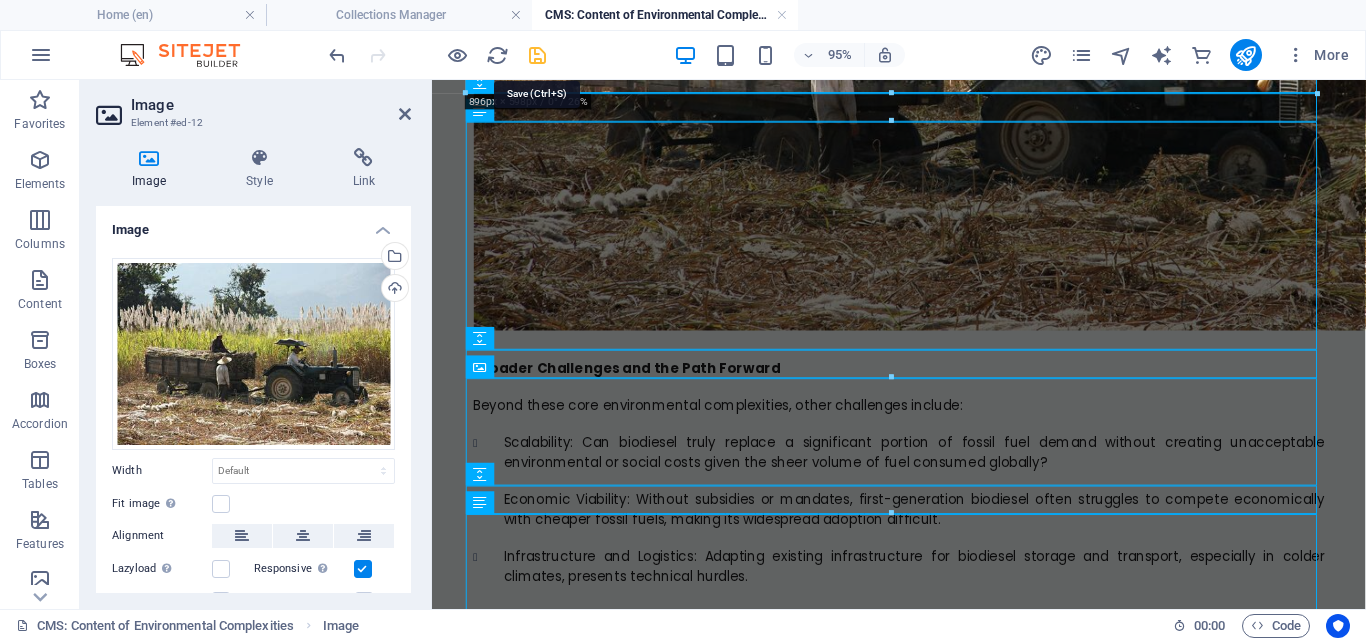 click at bounding box center [537, 55] 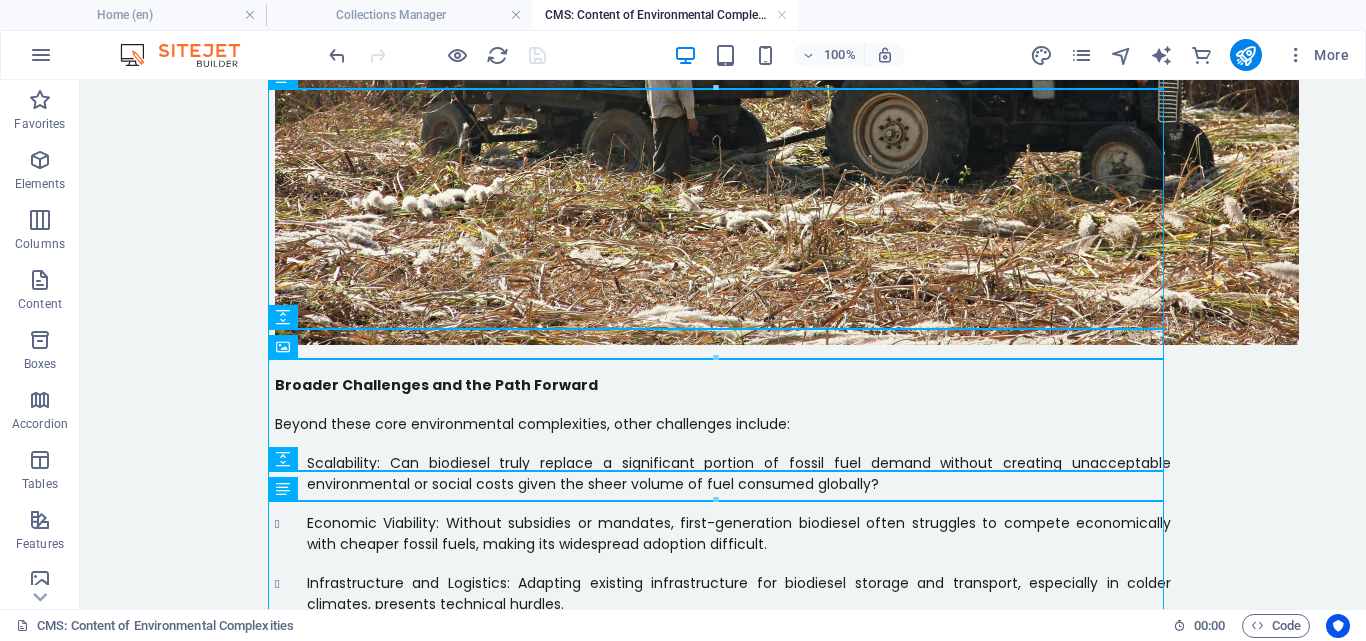 scroll, scrollTop: 3281, scrollLeft: 0, axis: vertical 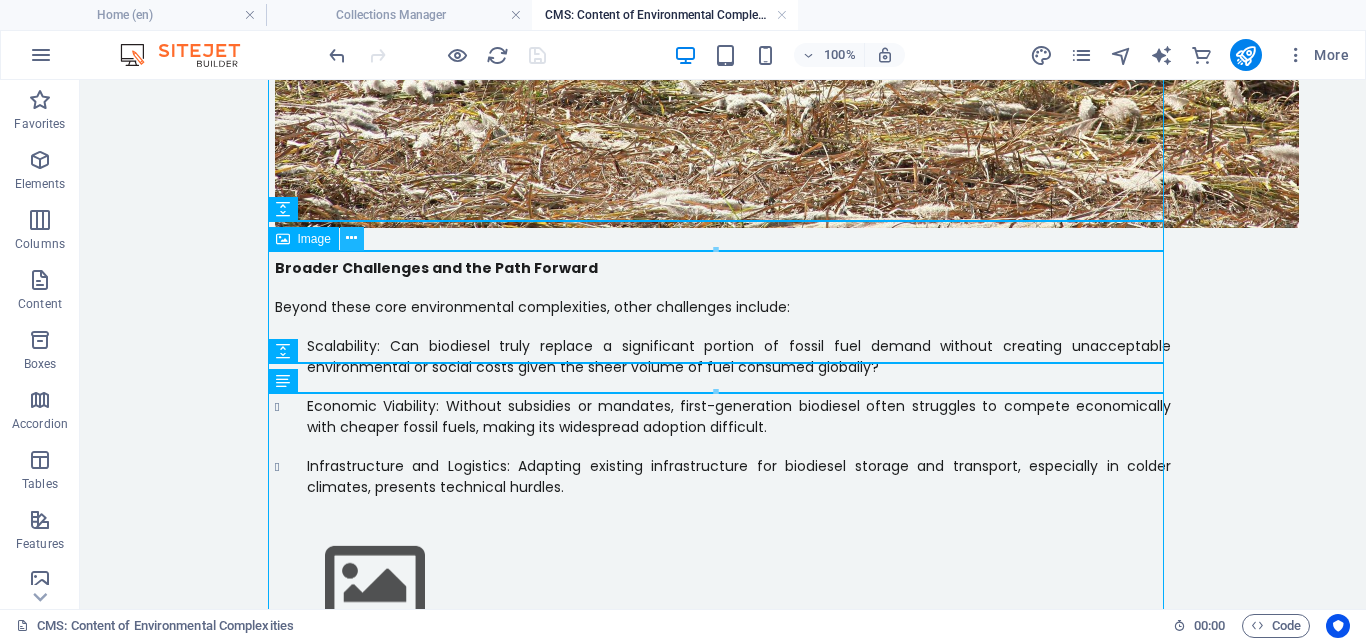 click at bounding box center (351, 238) 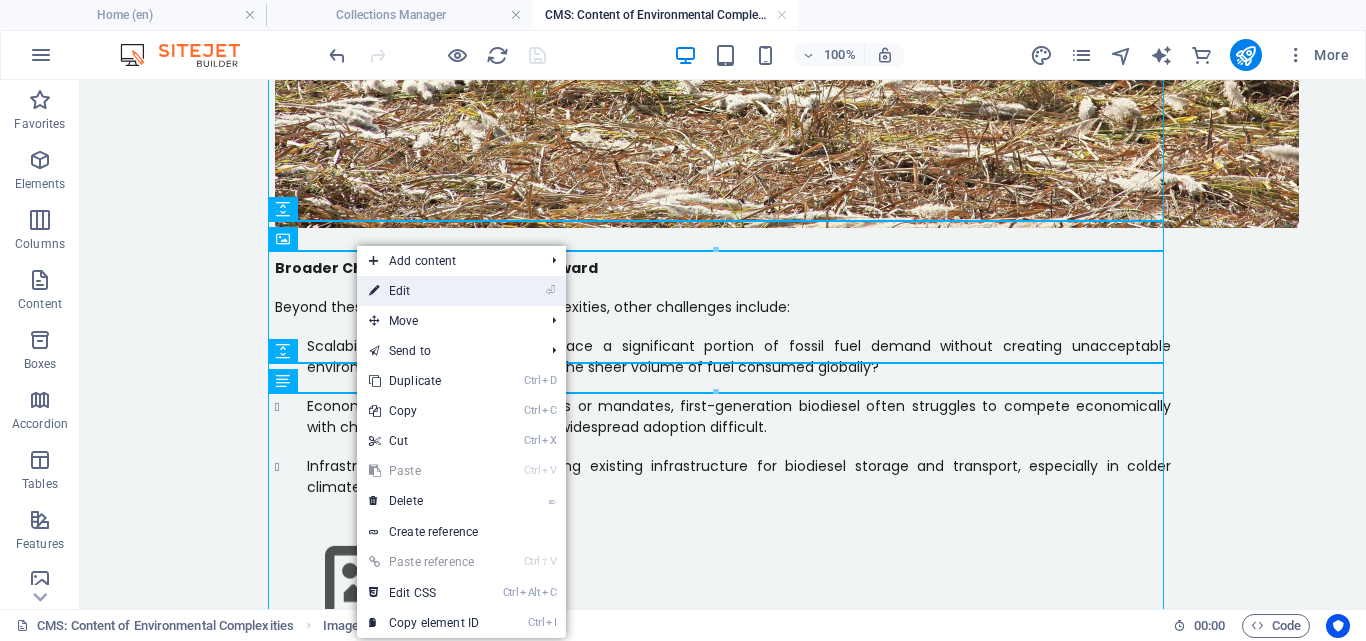 click on "⏎  Edit" at bounding box center (424, 291) 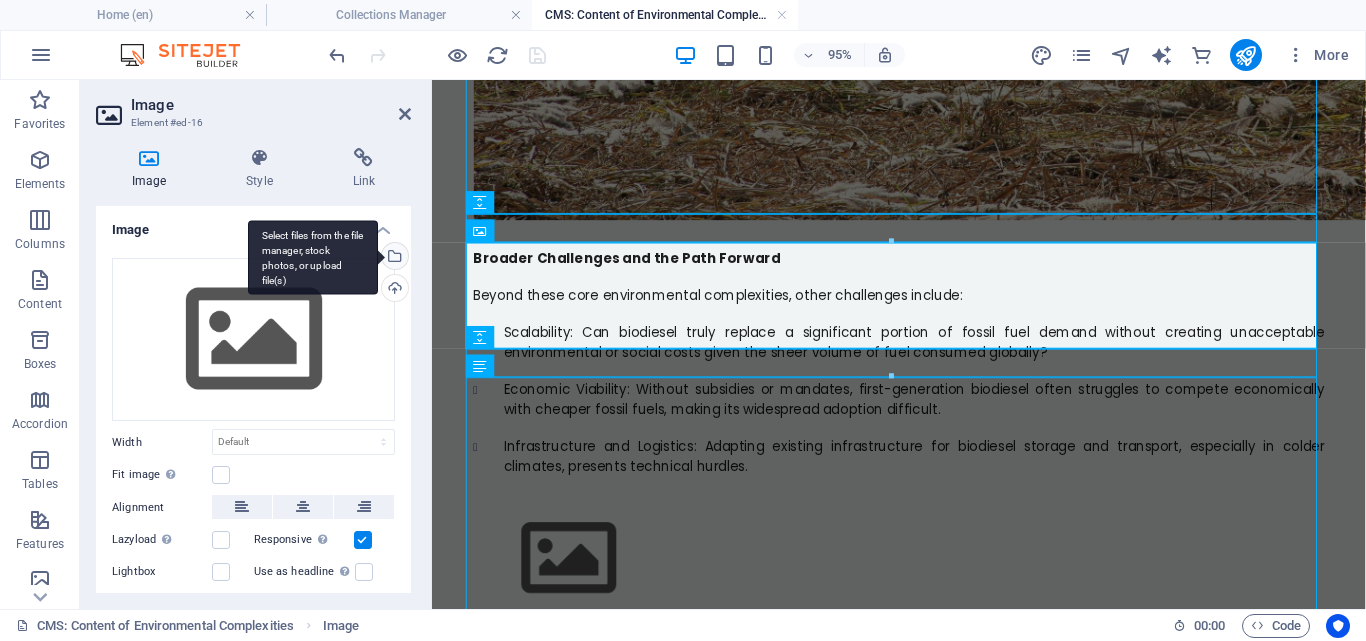 click on "Select files from the file manager, stock photos, or upload file(s)" at bounding box center (393, 258) 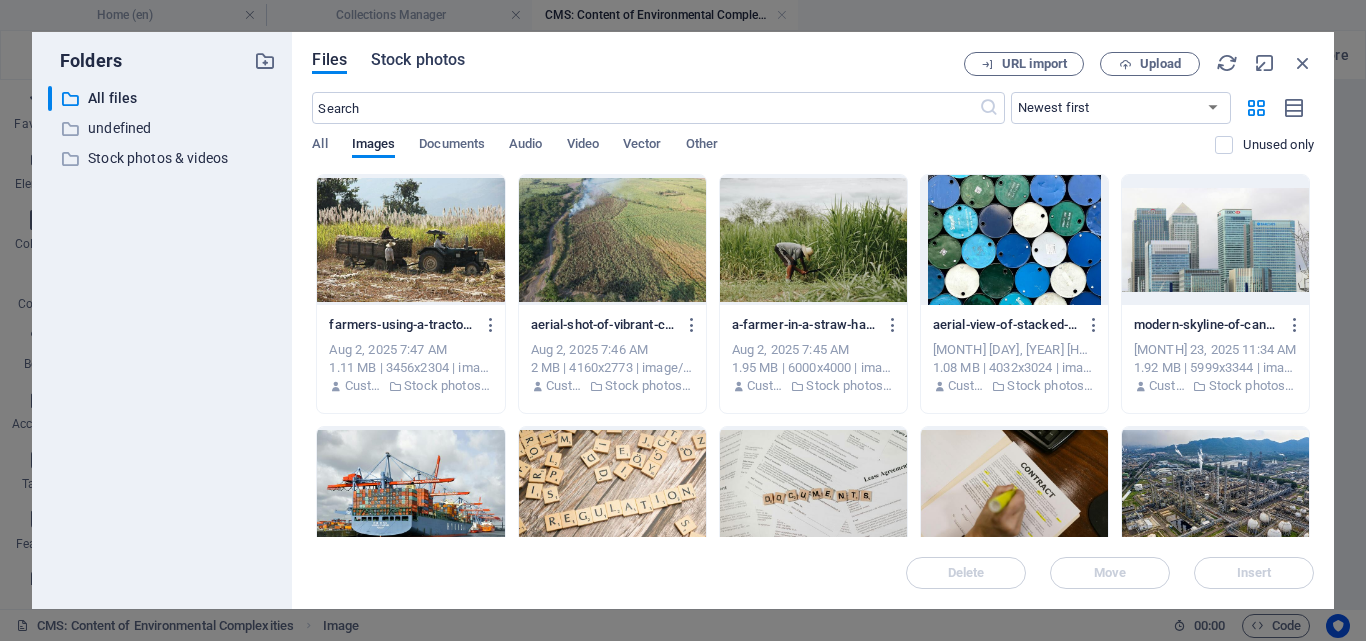 click on "Stock photos" at bounding box center (418, 63) 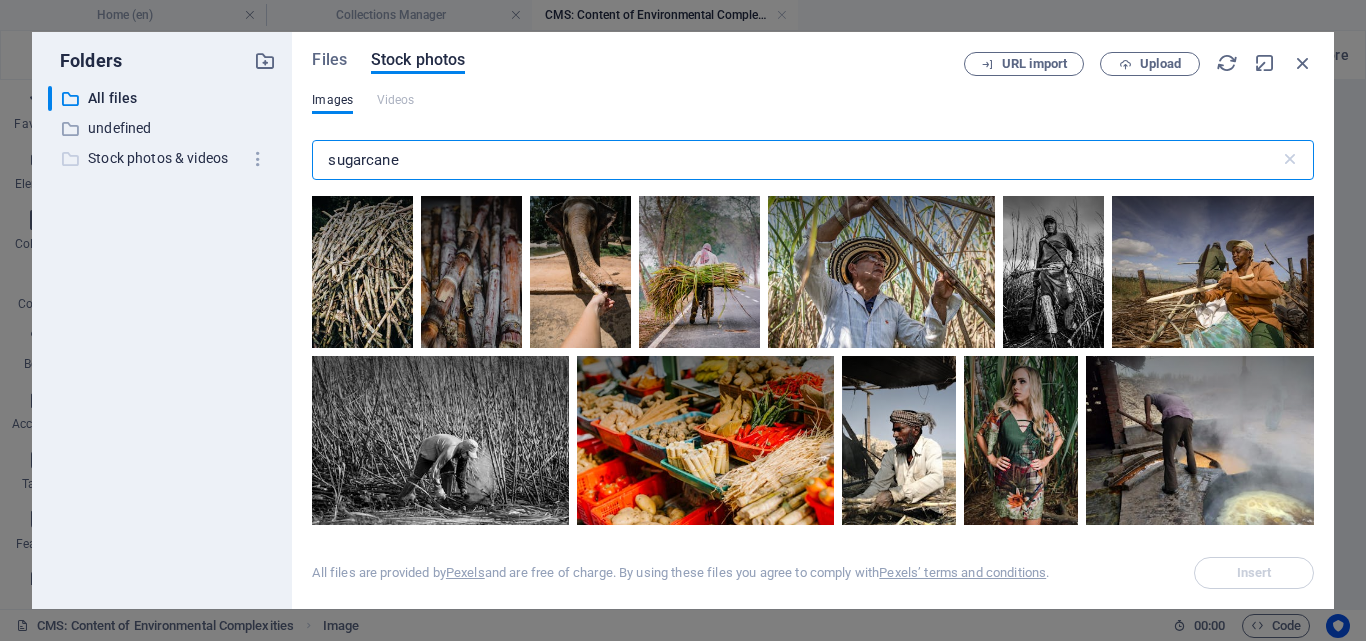 drag, startPoint x: 472, startPoint y: 149, endPoint x: 210, endPoint y: 169, distance: 262.76224 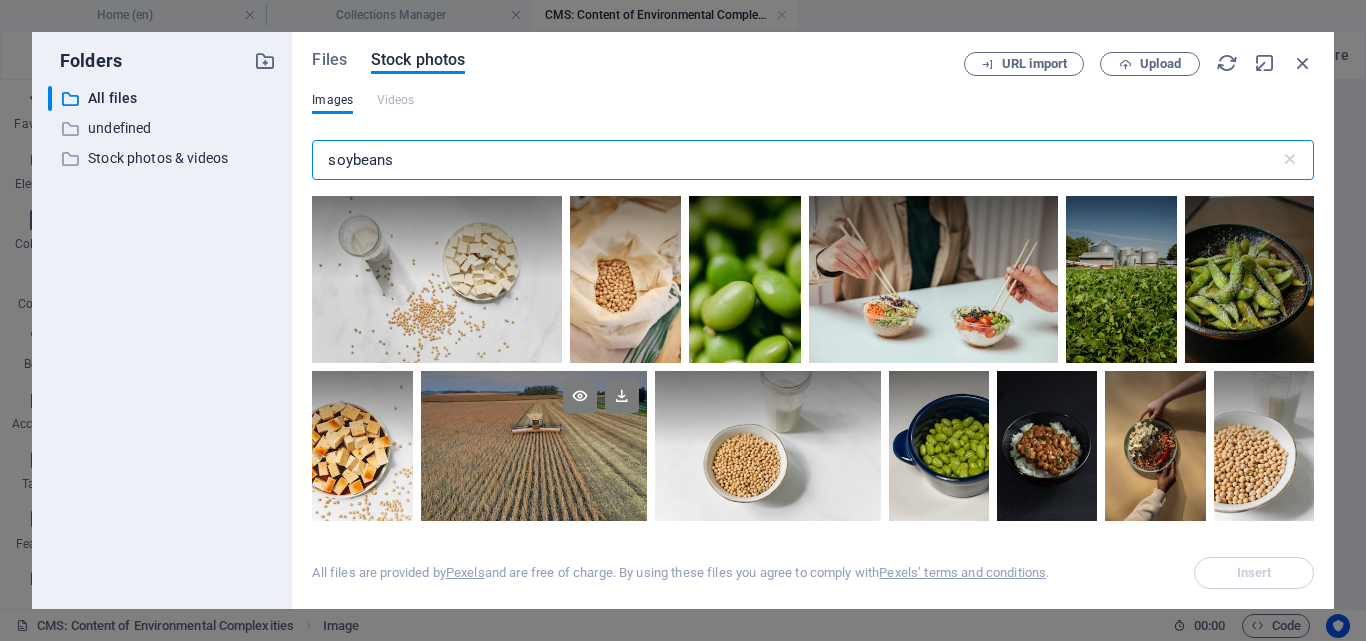 type on "soybeans" 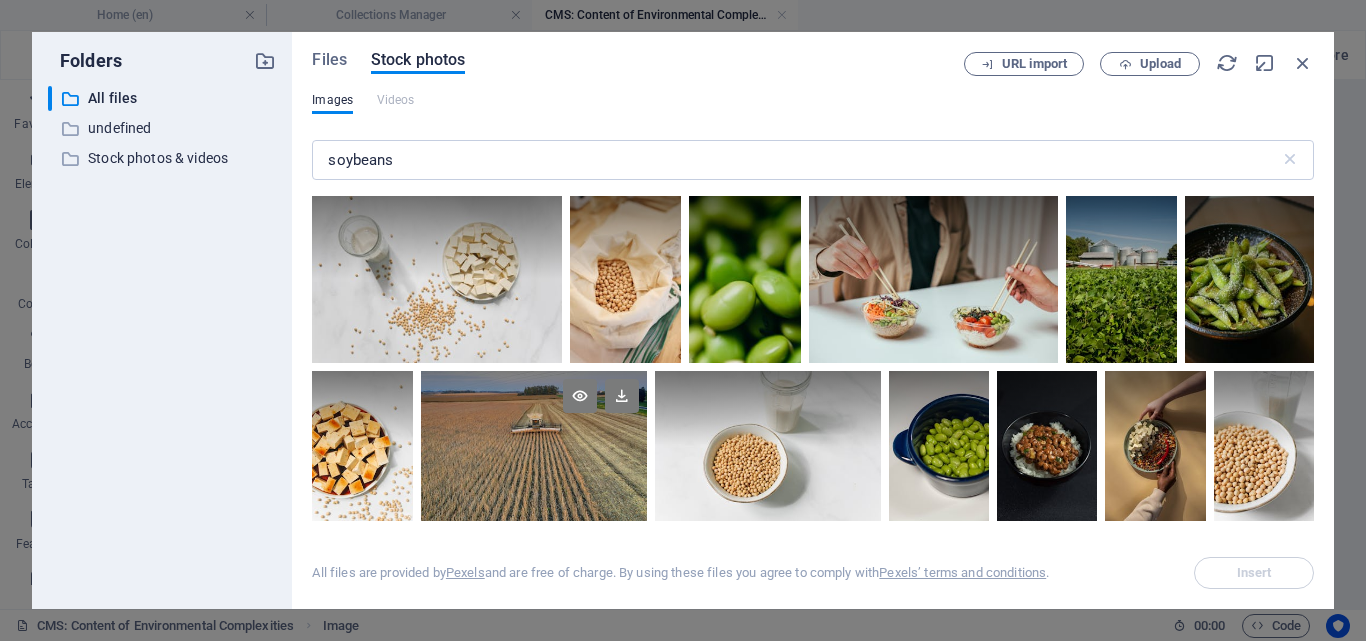 click at bounding box center [534, 446] 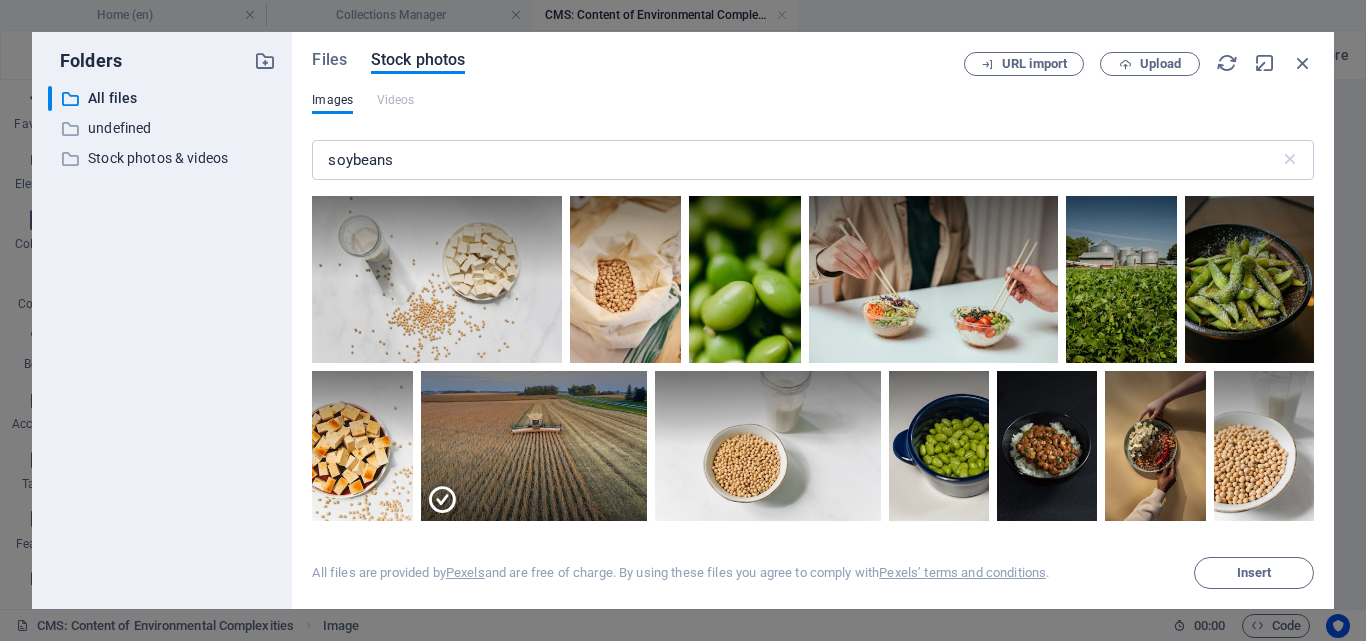 click on "Files Stock photos URL import Upload Images Videos soybeans ​ All files are provided by  Pexels  and are free of charge. By using these files you agree to comply with  Pexels’ terms and conditions . Insert" at bounding box center (813, 320) 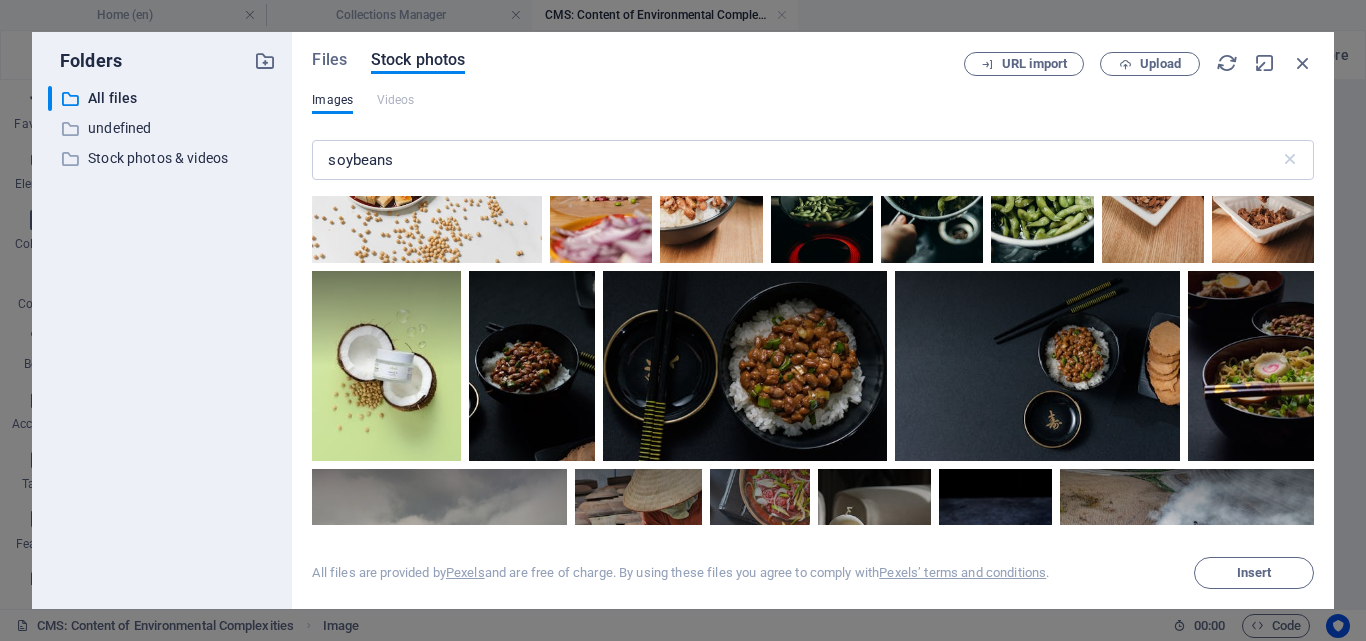 scroll, scrollTop: 1444, scrollLeft: 0, axis: vertical 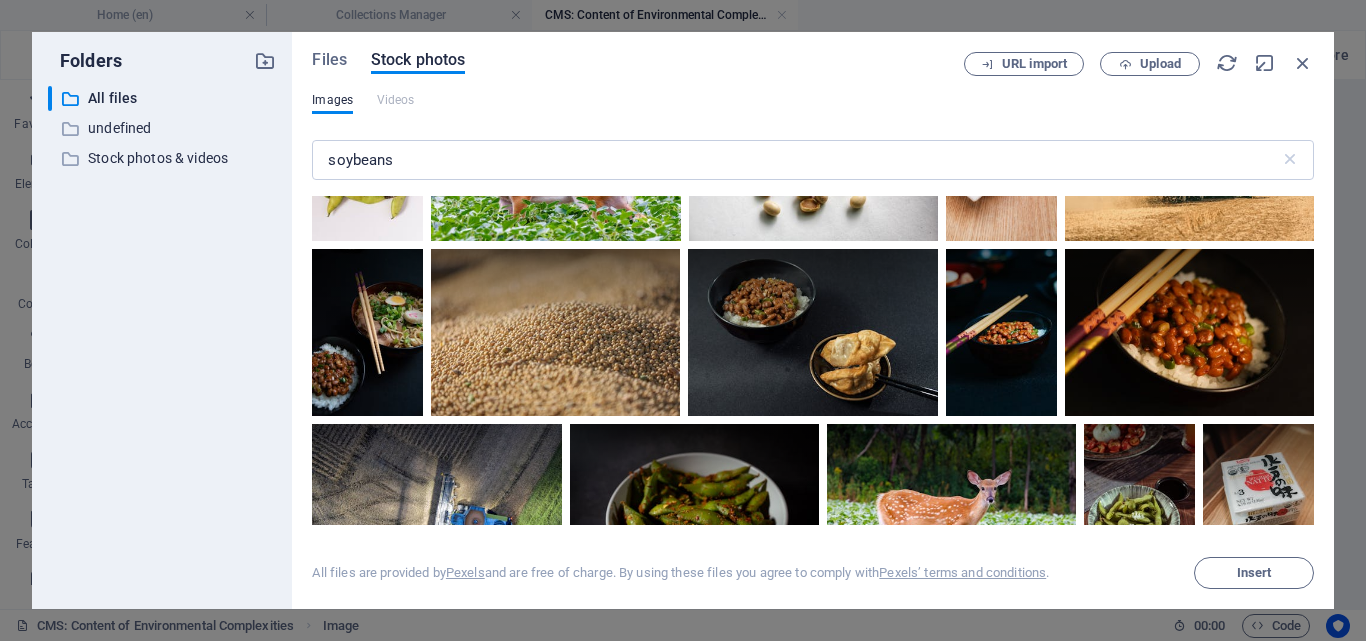 click at bounding box center [1189, 158] 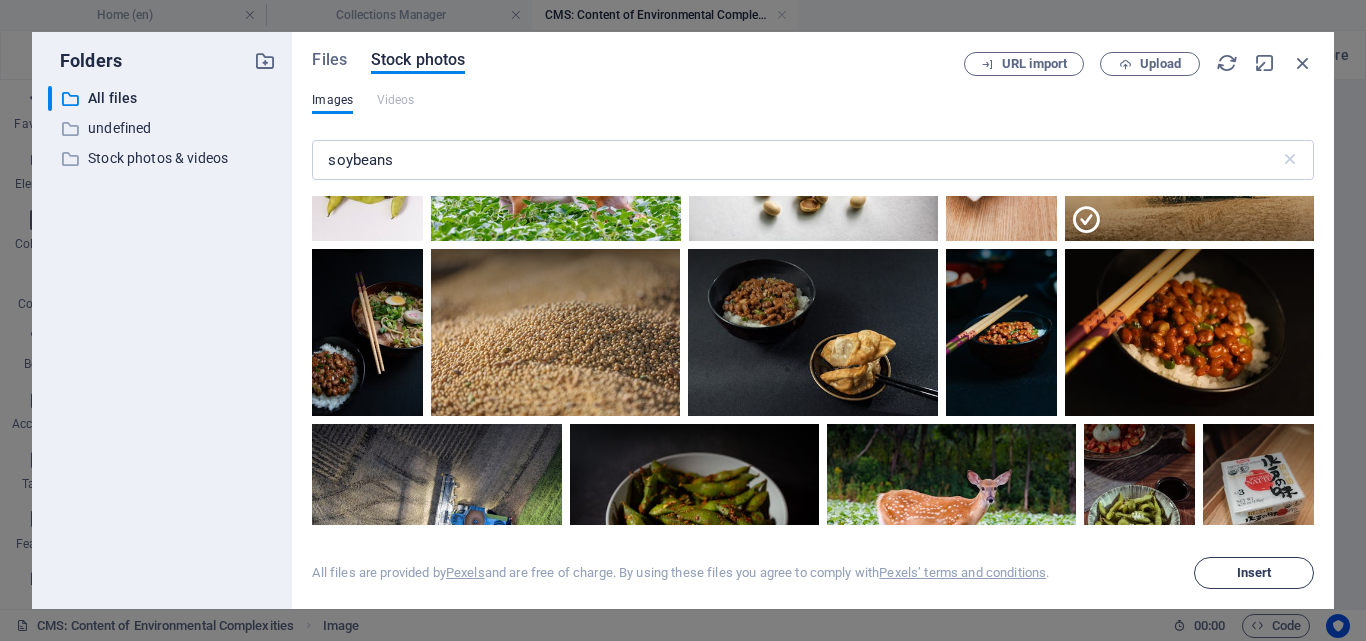 click on "Insert" at bounding box center [1254, 573] 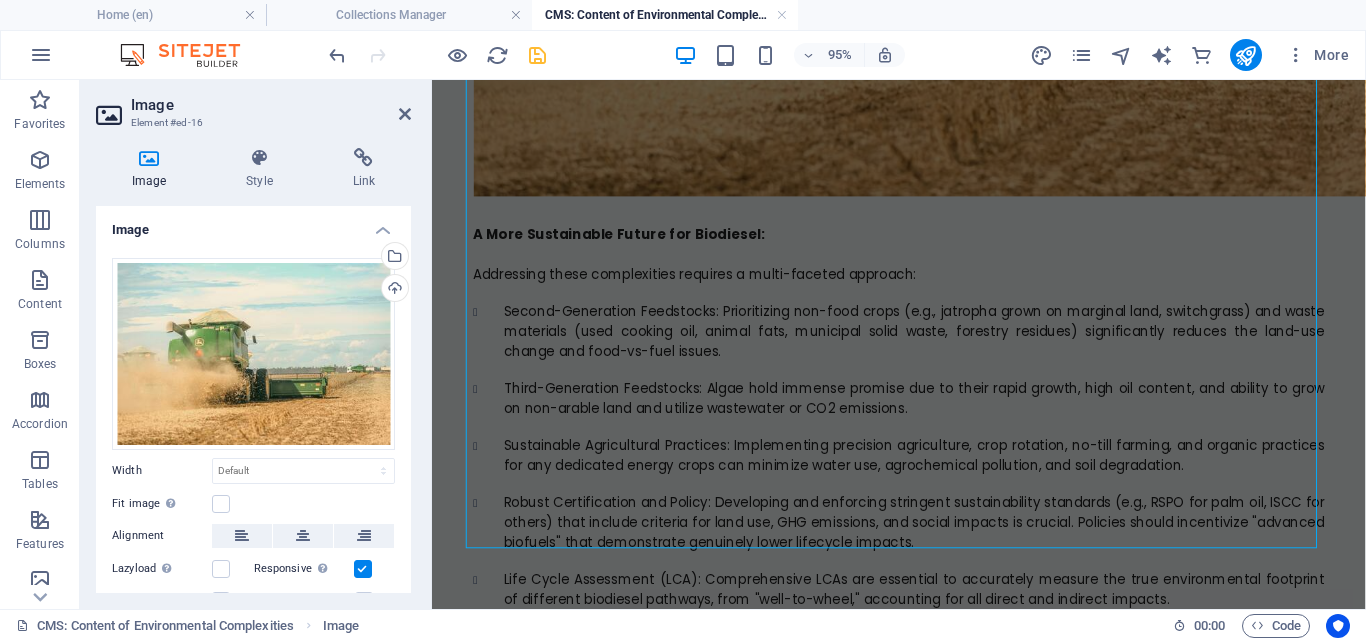 scroll, scrollTop: 3389, scrollLeft: 0, axis: vertical 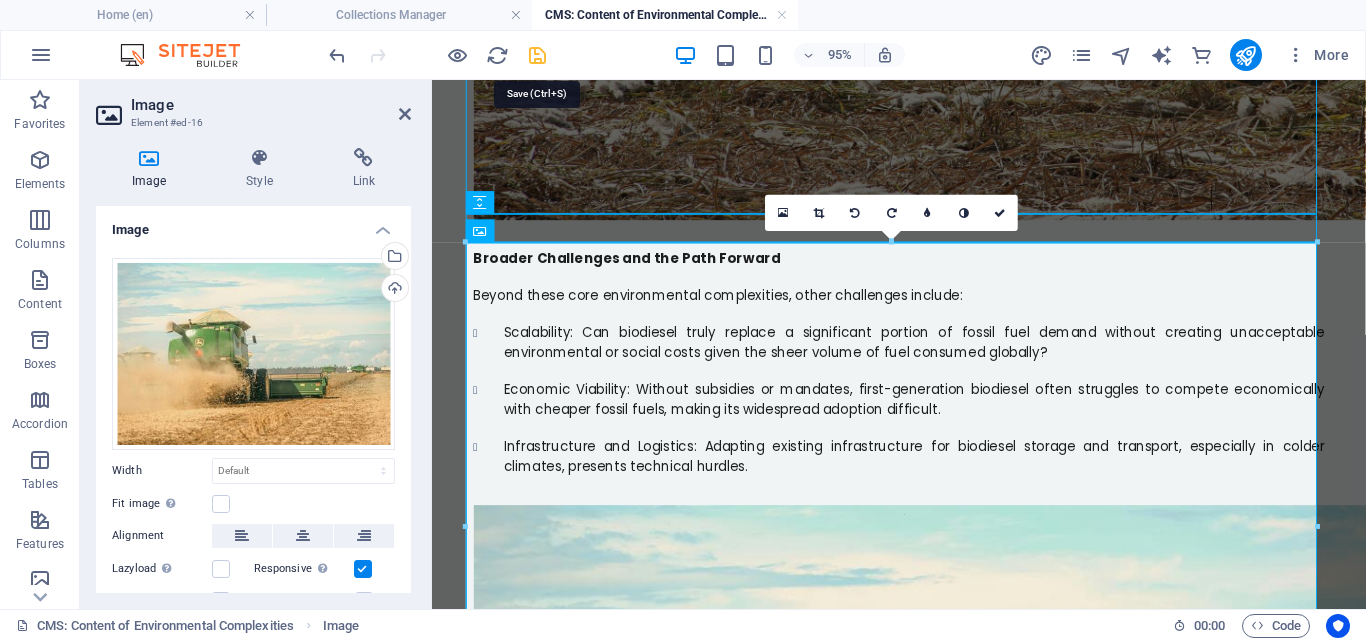 click at bounding box center [537, 55] 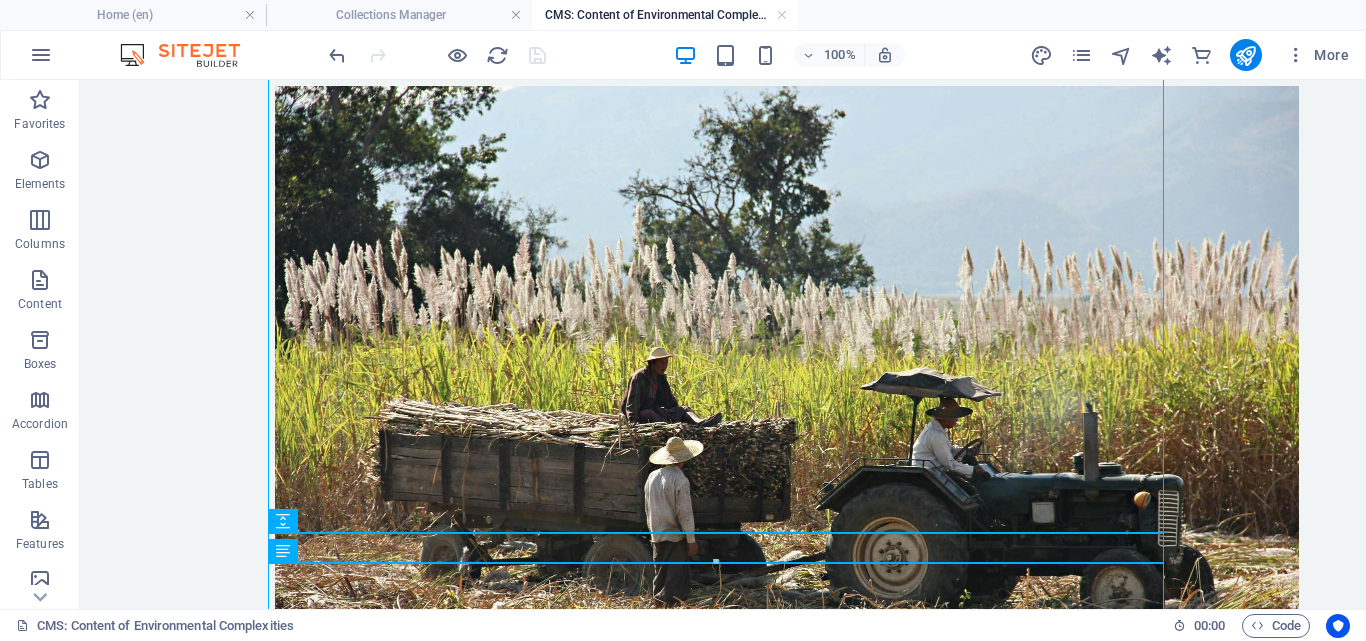 scroll, scrollTop: 679, scrollLeft: 0, axis: vertical 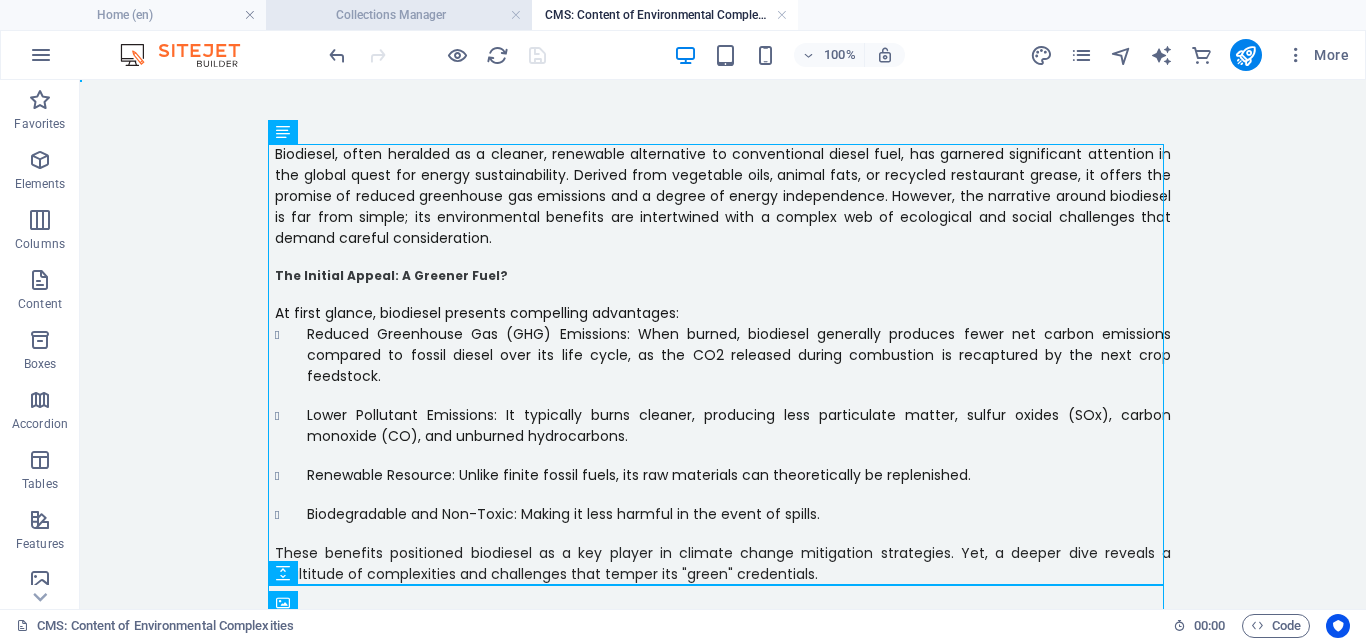 click on "Collections Manager" at bounding box center (399, 15) 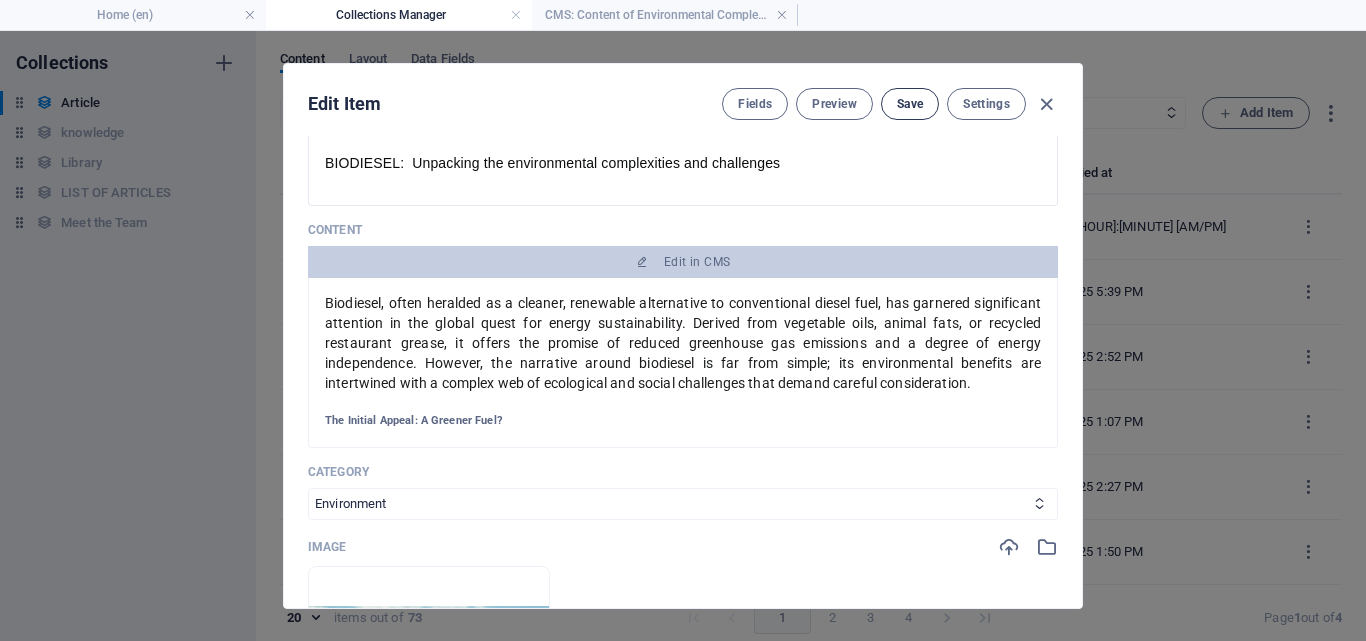 click on "Save" at bounding box center (910, 104) 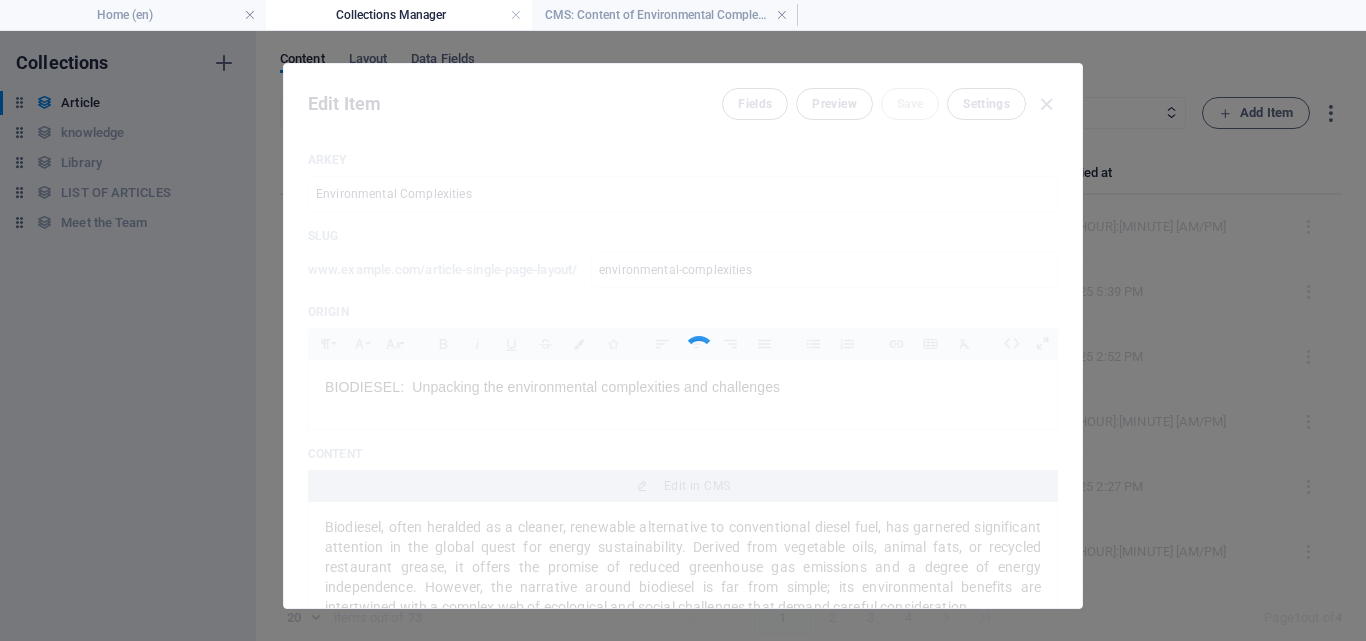 select on "Environment" 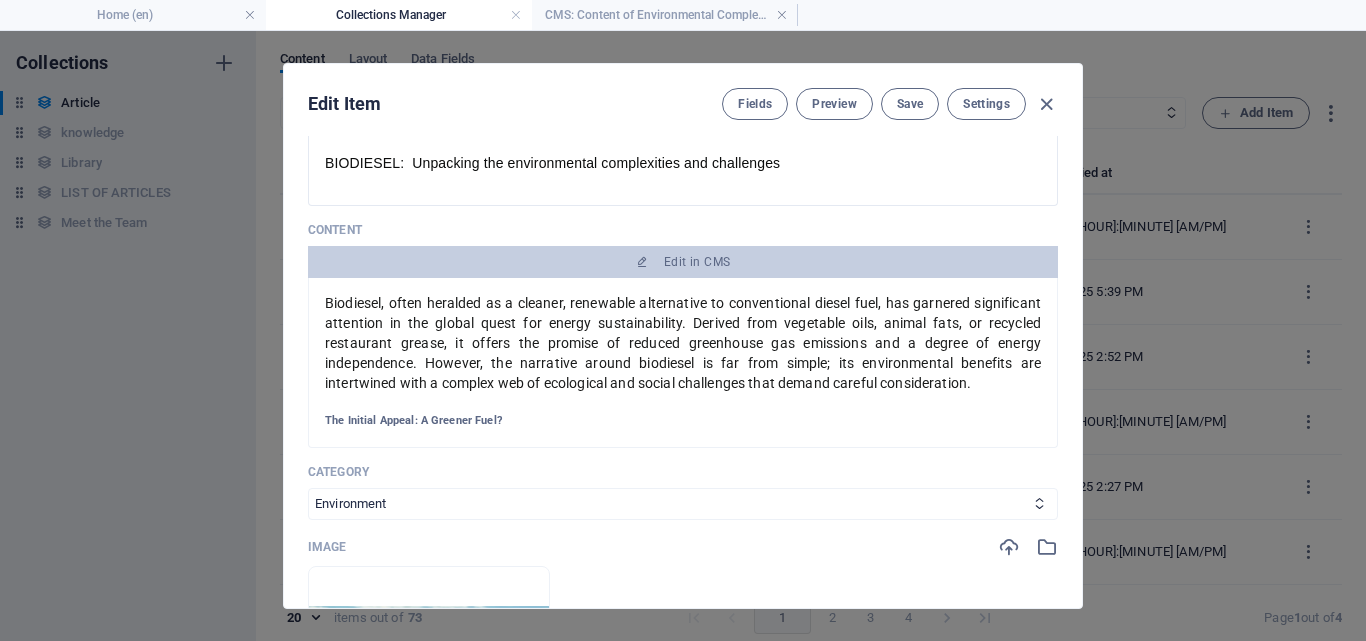click on "Save" at bounding box center [910, 104] 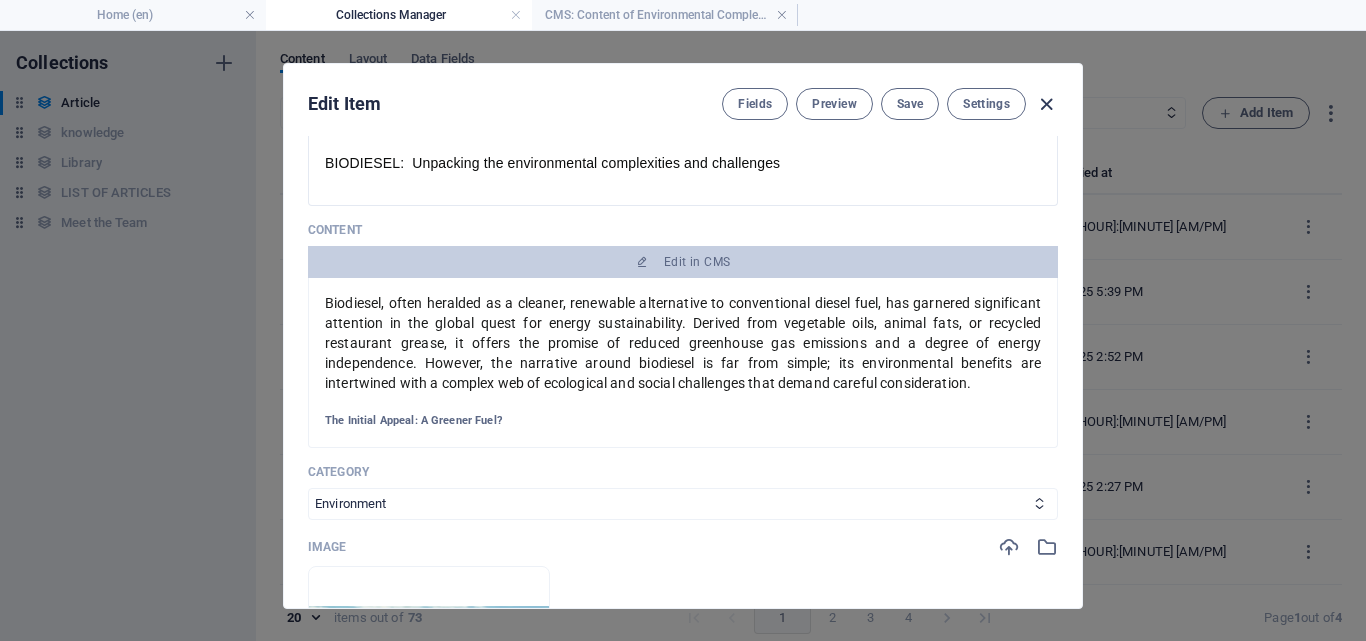 click at bounding box center (1046, 104) 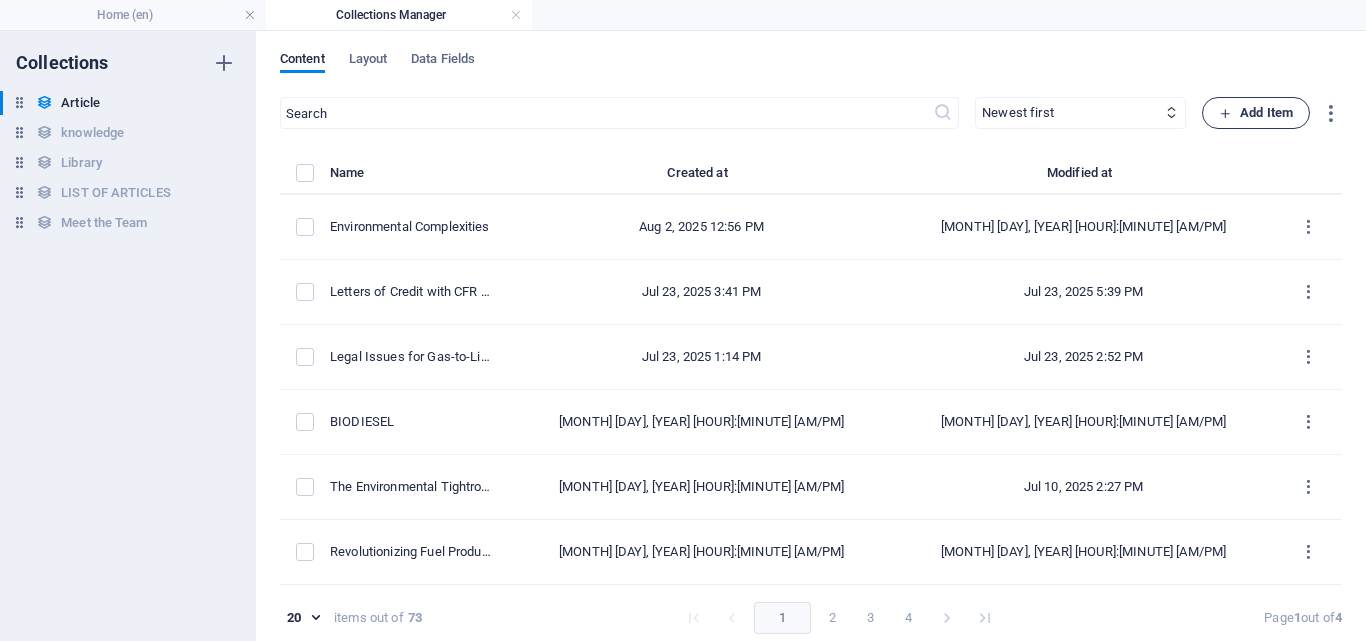 click on "Add Item" at bounding box center [1256, 113] 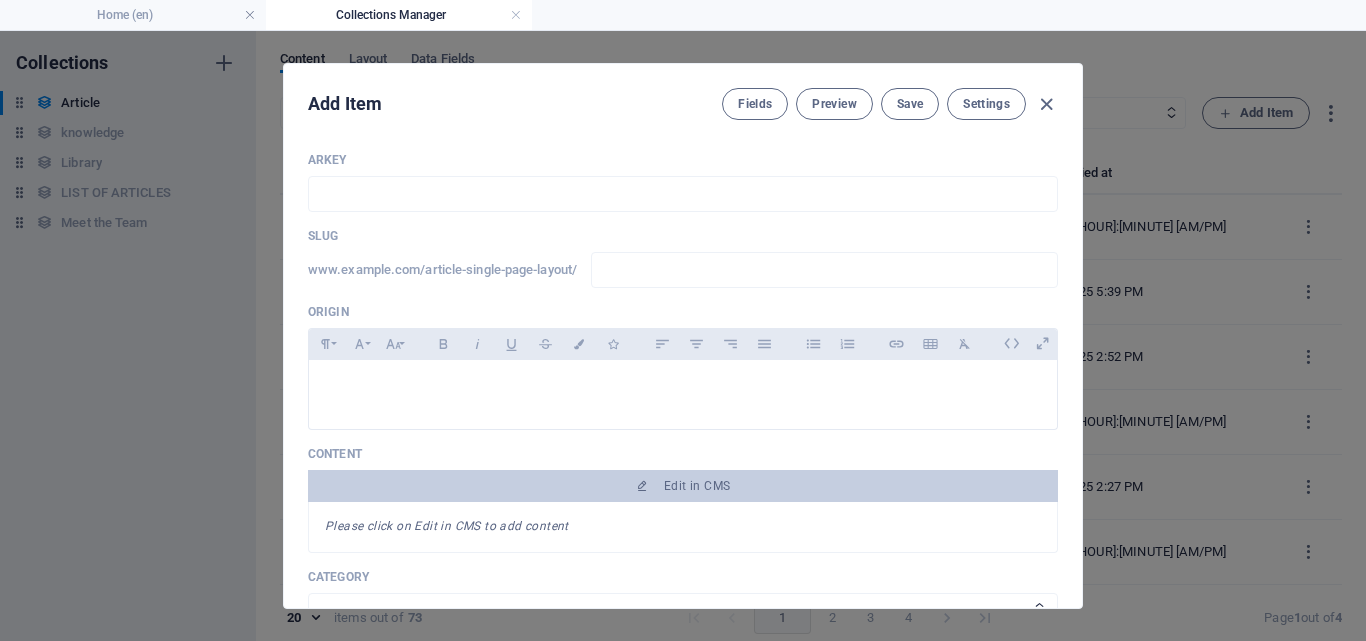 click on "Add Item Fields Preview Save Settings ARKEY ​ Slug www.example.com/article-single-page-layout/ ​ Origin Paragraph Format Normal Heading 1 Heading 2 Heading 3 Heading 4 Heading 5 Heading 6 Code Font Family Arial Georgia Impact Tahoma Times New Roman Verdana Poppins Font Size 8 9 10 11 12 14 18 24 30 36 48 60 72 96 Bold Italic Underline Strikethrough Colors Icons Align Left Align Center Align Right Align Justify Unordered List Ordered List Insert Link Insert Table Clear Formatting Content Edit in CMS Please click on Edit in CMS to add content Category Legal Business Environment Do you know Finance Cryptocurrency Image Drop file here, click to upload or Select file from Files or our free stock photos & videos Publishing Date 2025-08-02 ​ Status Published Draft Trending? Check this box to add post to "Trending" section Trending? Author Arlen JARIOL Christian JENSEN LInk ​ Add Field Settings SEO Title AI ​ 0 / 580 Px Slug www.example.com/article-single-page-layout/ ​ SEO Description AI ​ 0 / 990 Px" at bounding box center [683, 336] 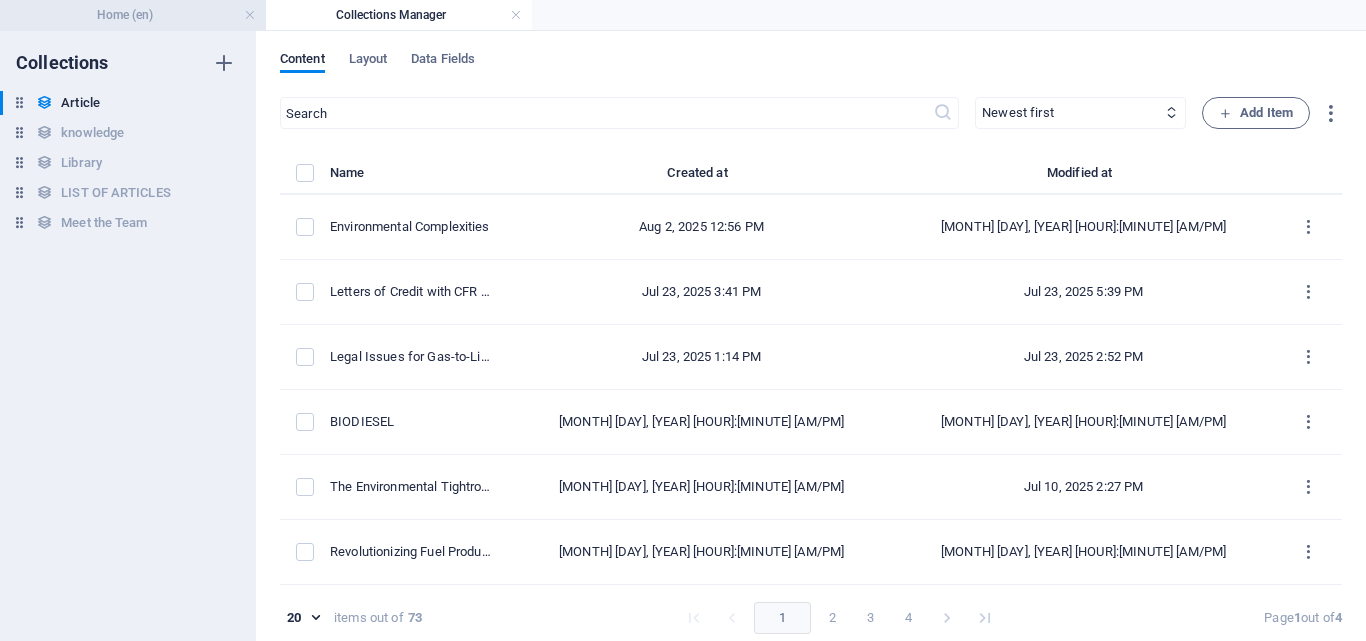 click on "Home (en)" at bounding box center (133, 15) 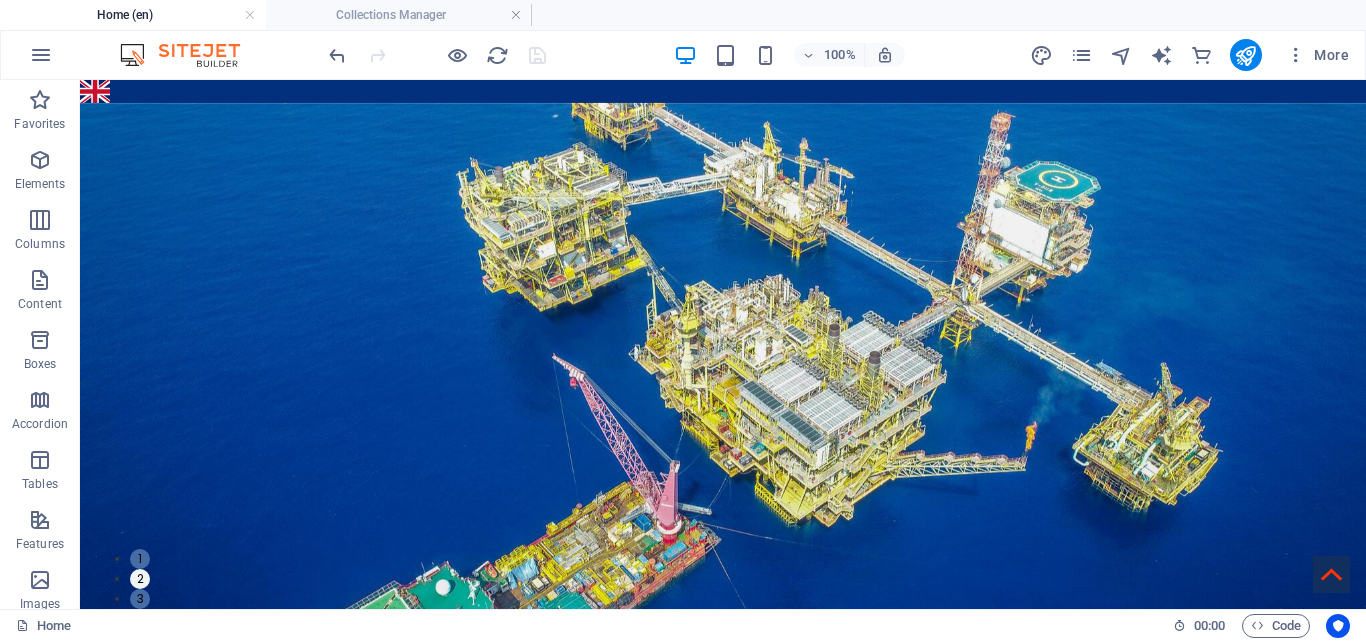 scroll, scrollTop: 1540, scrollLeft: 0, axis: vertical 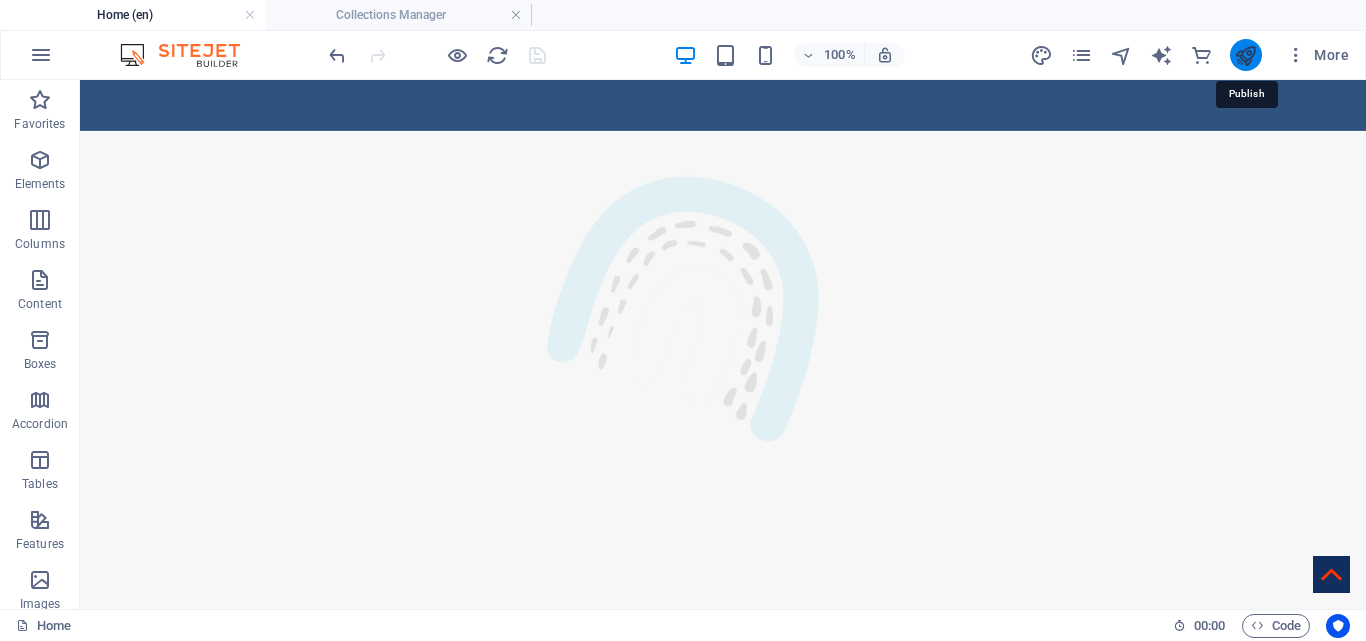 click at bounding box center [1245, 55] 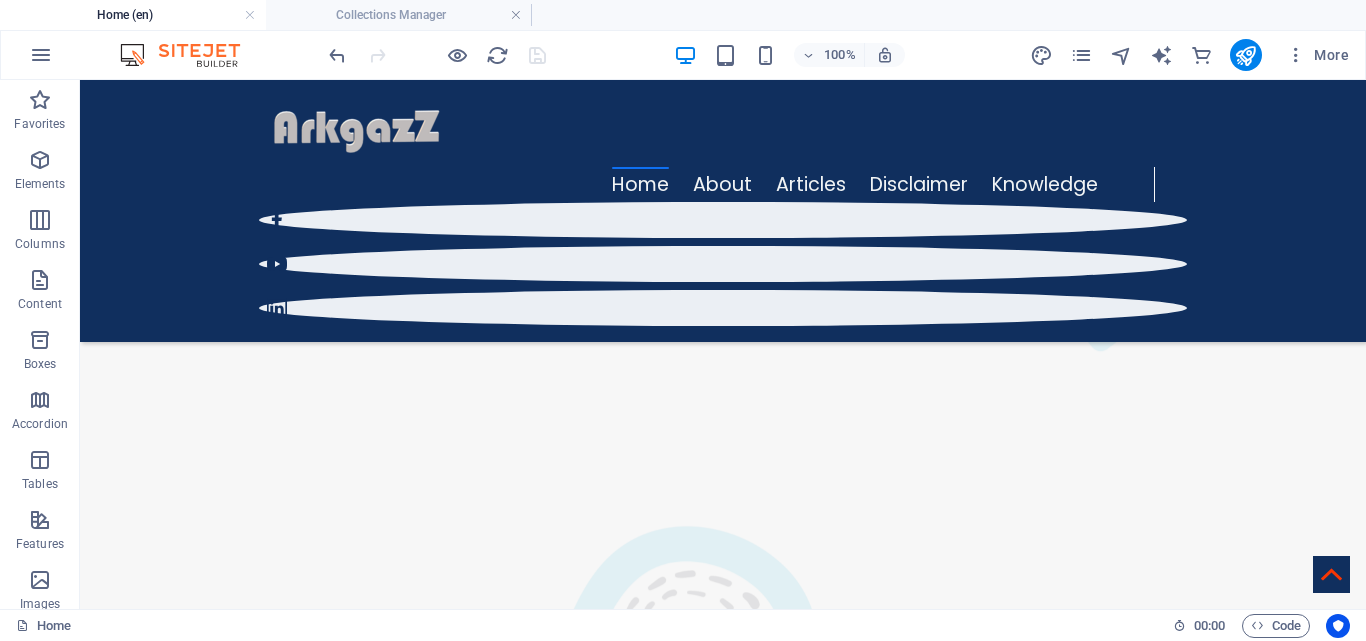 scroll, scrollTop: 771, scrollLeft: 0, axis: vertical 